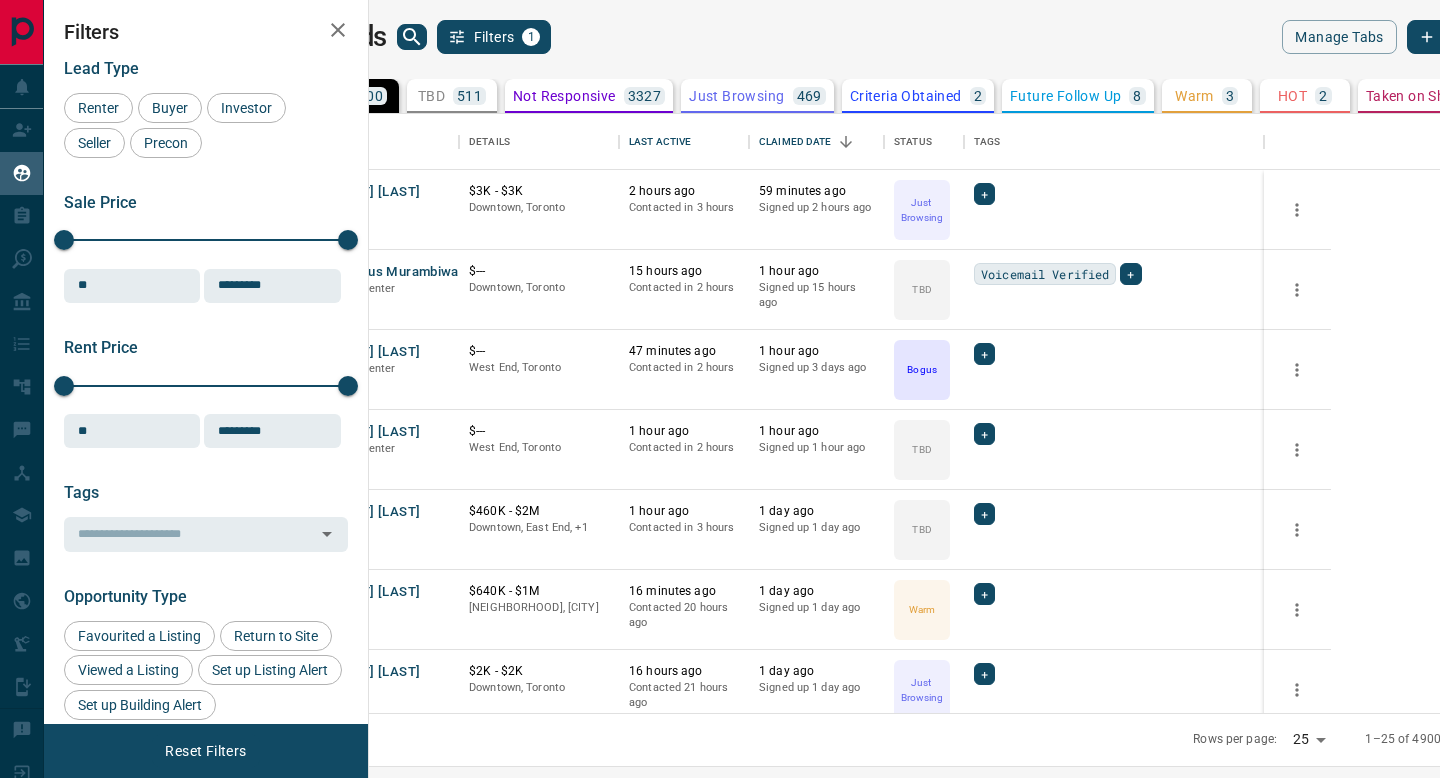 scroll, scrollTop: 0, scrollLeft: 0, axis: both 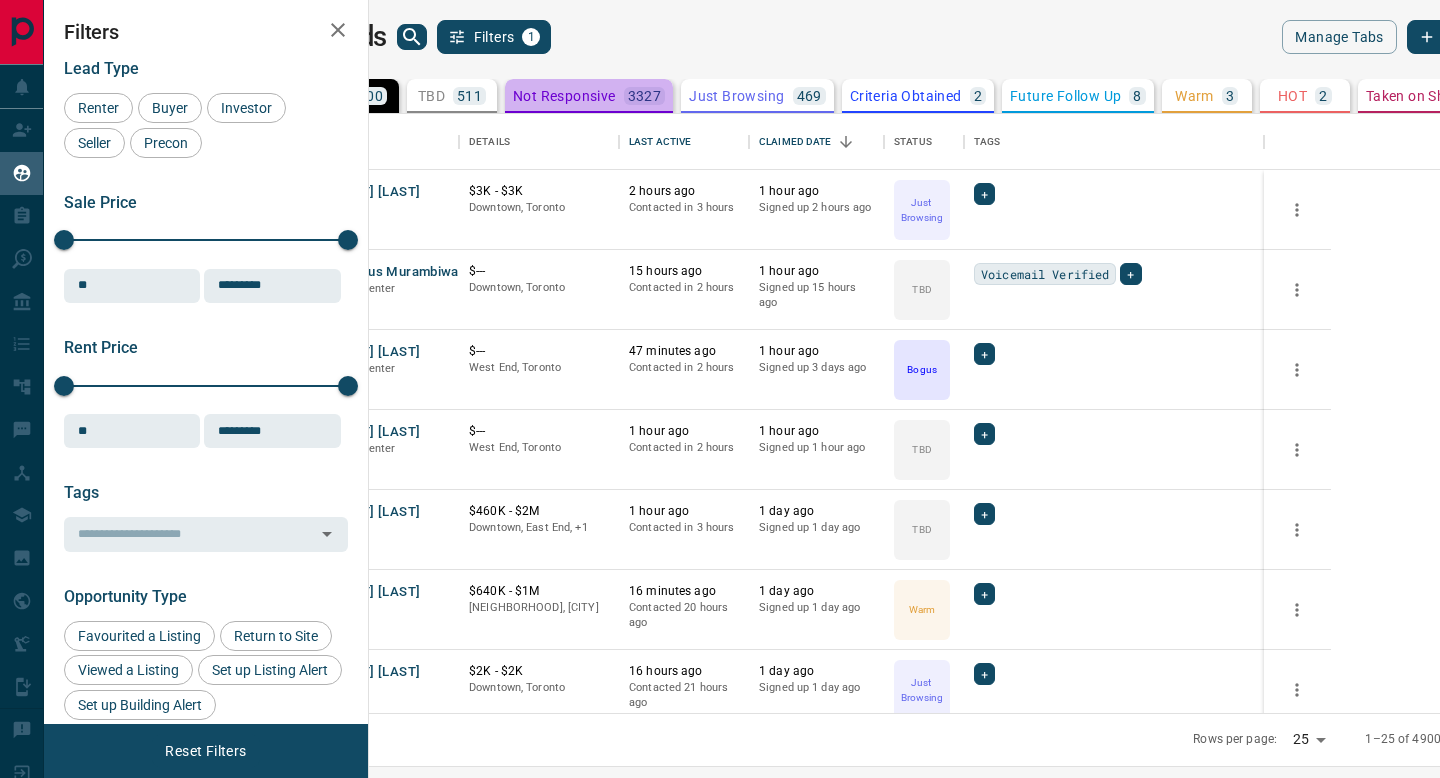 click on "Not Responsive" at bounding box center (564, 96) 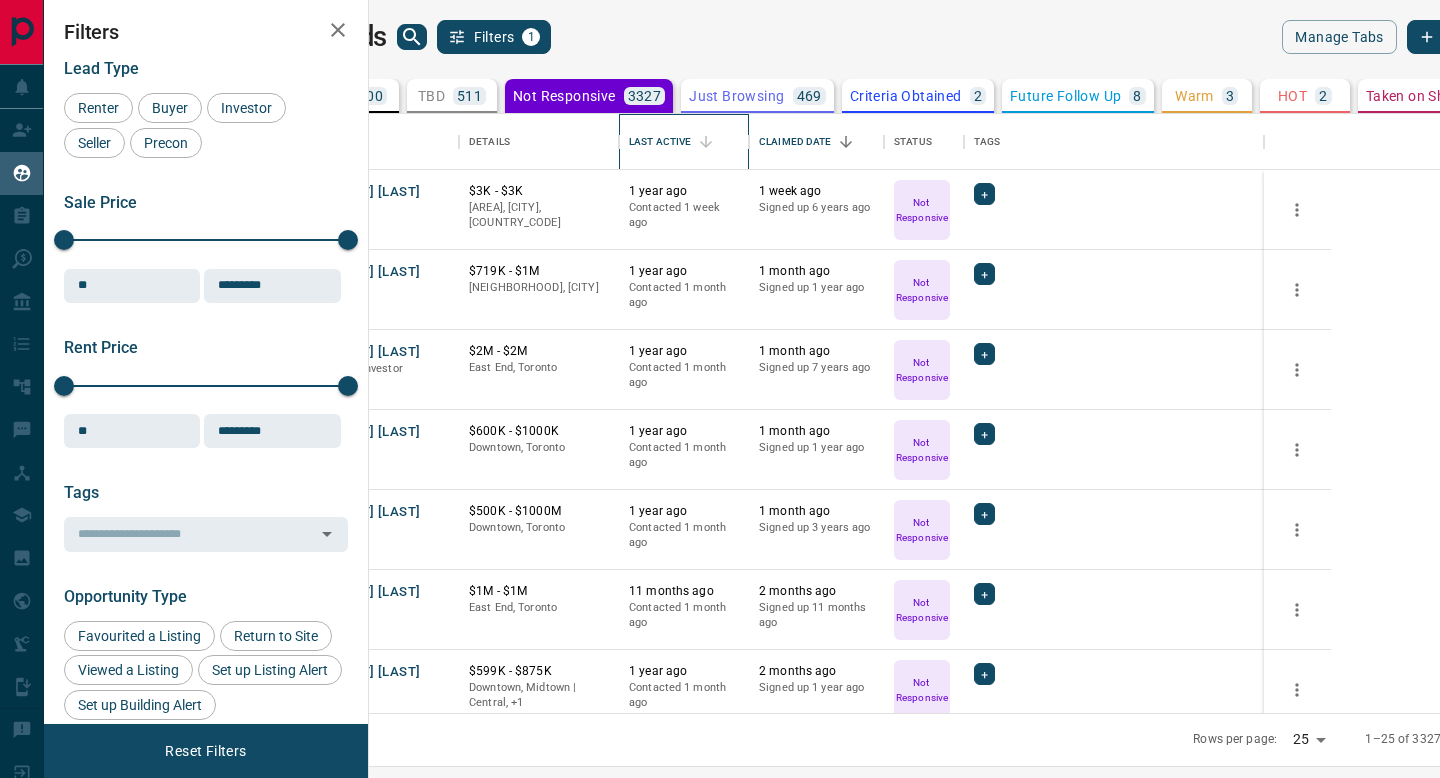 click on "Last Active" at bounding box center (684, 142) 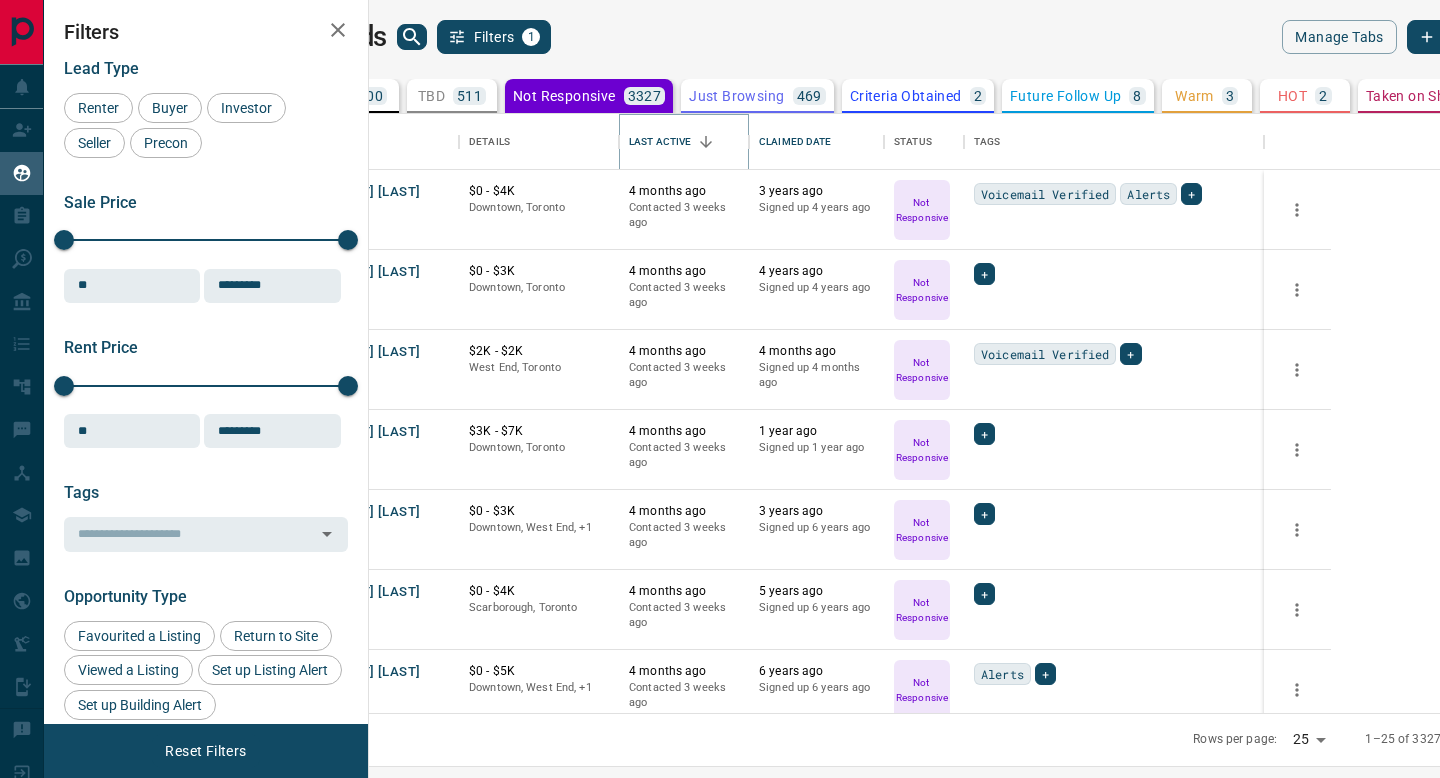 click 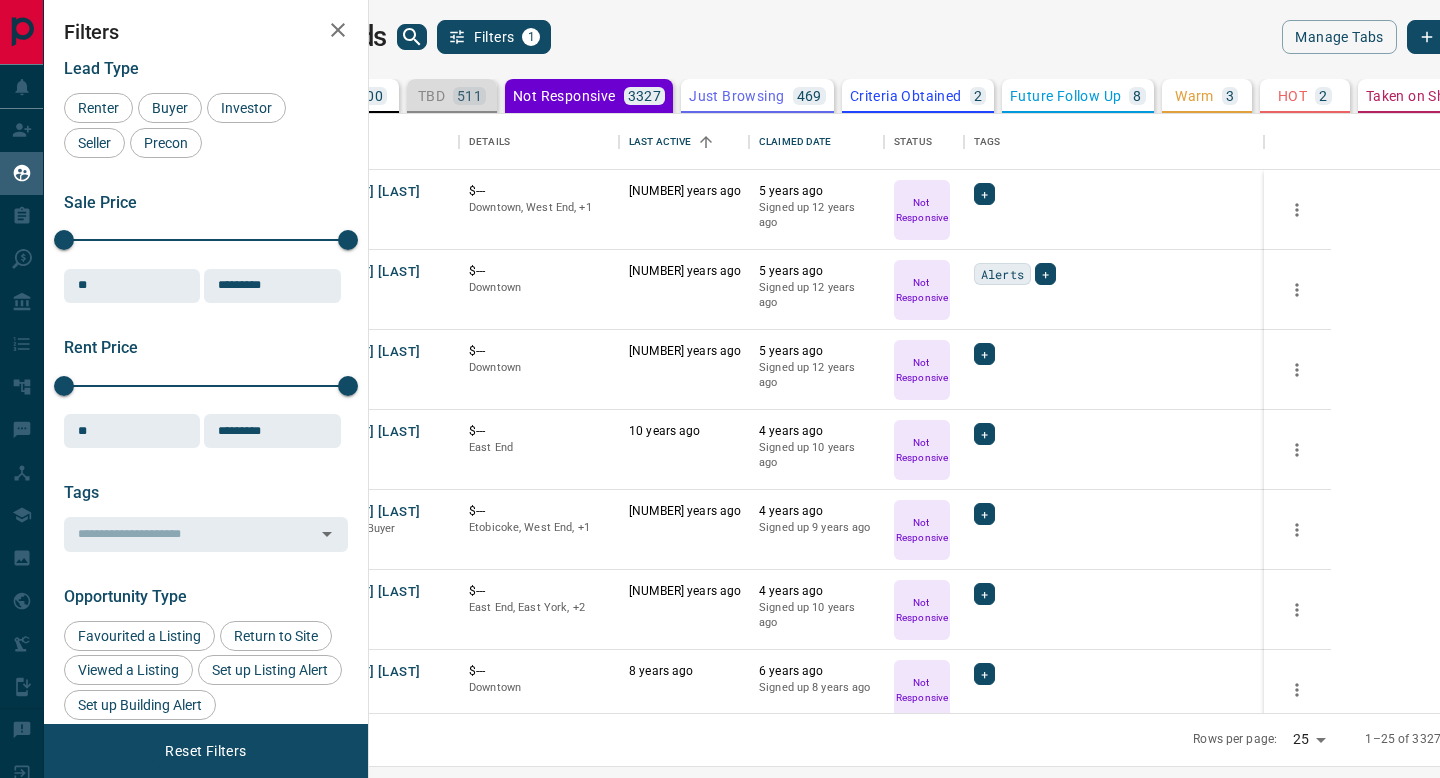 click on "TBD 511" at bounding box center (452, 96) 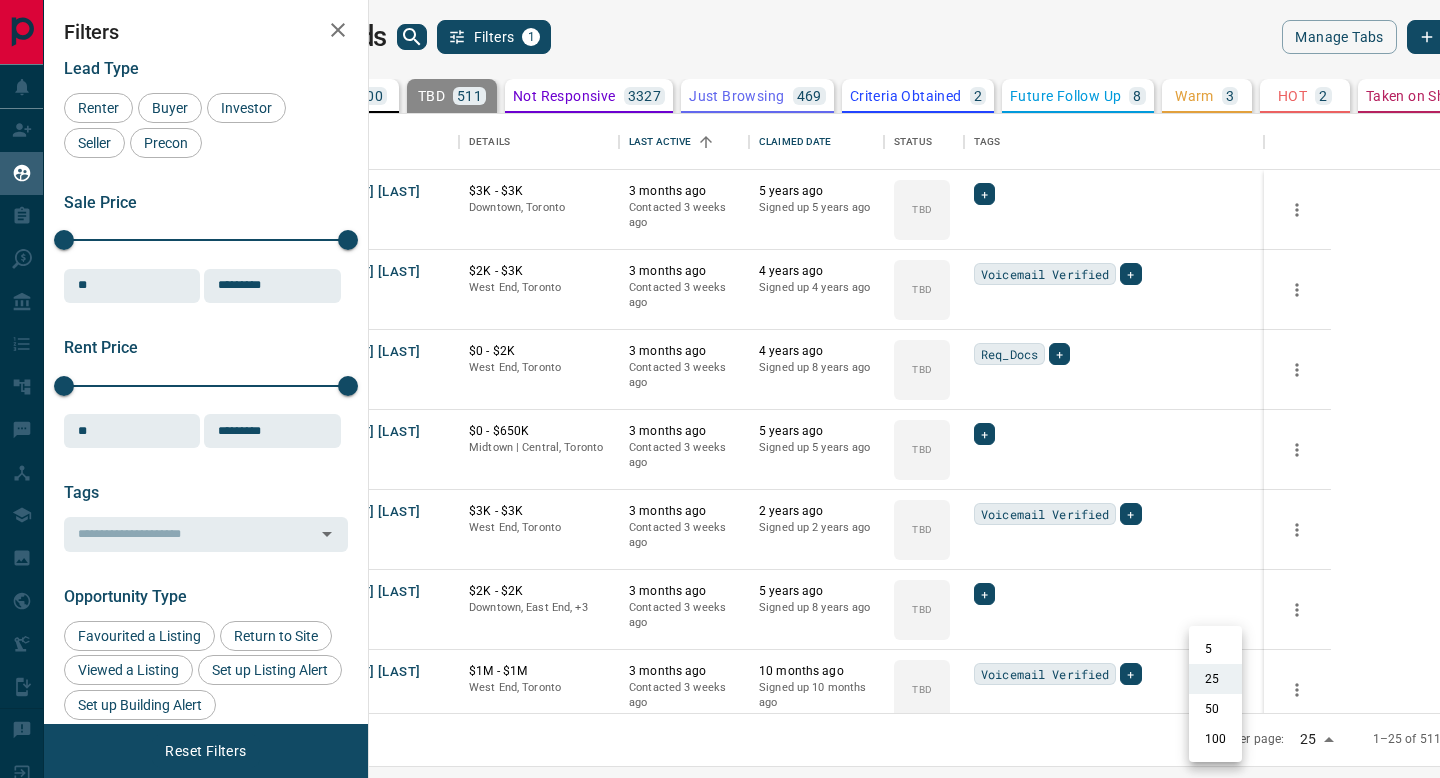 click on "Lead Transfers Claim Leads My Leads Tasks Opportunities Deals Campaigns Automations Messages Broker Bay Training Media Services Agent Resources Precon Worksheet Mobile Apps Disclosure Logout My Leads Filters 1 Manage Tabs New Lead All 4900 TBD 511 Do Not Contact - Not Responsive 3327 Bogus 360 Just Browsing 469 Criteria Obtained 2 Future Follow Up 8 Warm 3 HOT 2 Taken on Showings 6 Submitted Offer - Client 212 Name Details Last Active Claimed Date Status Tags [FIRST] [LAST] Renter C $3K - $3K [NEIGHBORHOOD], [CITY] 3 months ago Contacted 3 weeks ago 5 years ago Signed up 5 years ago TBD + [FIRST] [LAST] Renter C $2K - $3K [NEIGHBORHOOD], [CITY] 3 months ago Contacted 3 weeks ago 4 years ago Signed up 4 years ago TBD Voicemail Verified + [FIRST] [LAST] Buyer C $0 - $2K [NEIGHBORHOOD], [CITY] 3 months ago Contacted 3 weeks ago 4 years ago Signed up 8 years ago TBD Req_Docs + [FIRST] [LAST] Buyer C P $0 - $650K [NEIGHBORHOOD] | [NEIGHBORHOOD], [CITY] 3 months ago Contacted 3 weeks ago 5 years ago Signed up 5 years ago TBD + Renter C +" at bounding box center [720, 376] 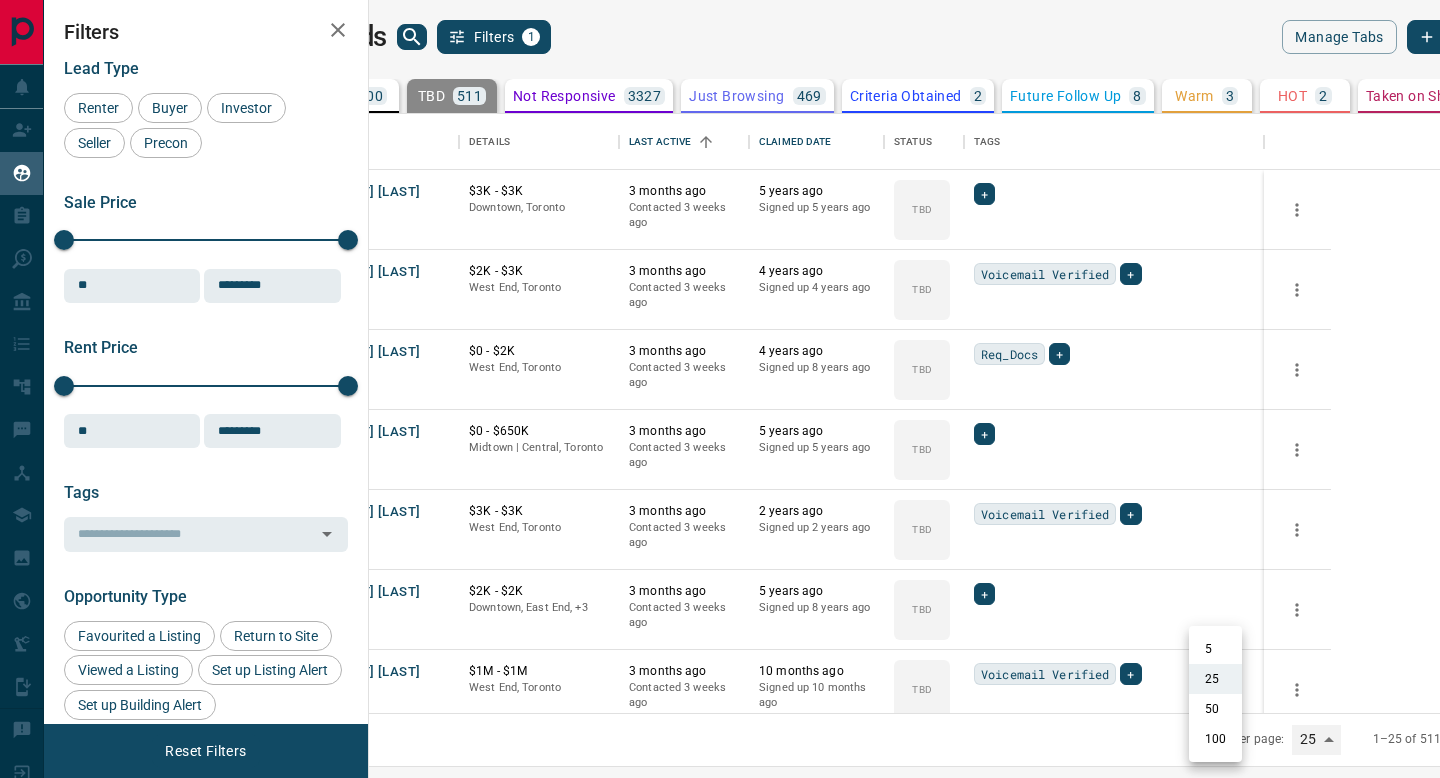 type on "***" 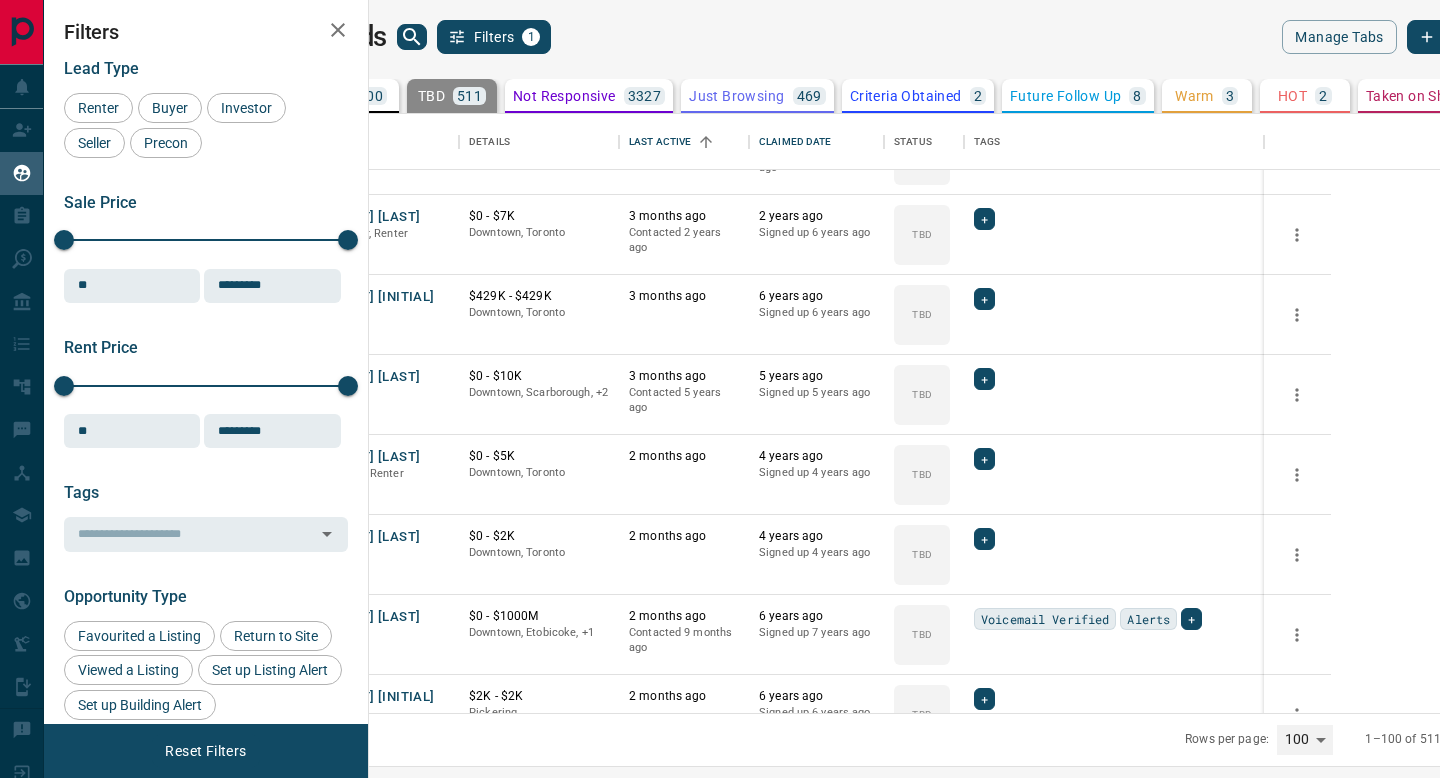 scroll, scrollTop: 5163, scrollLeft: 0, axis: vertical 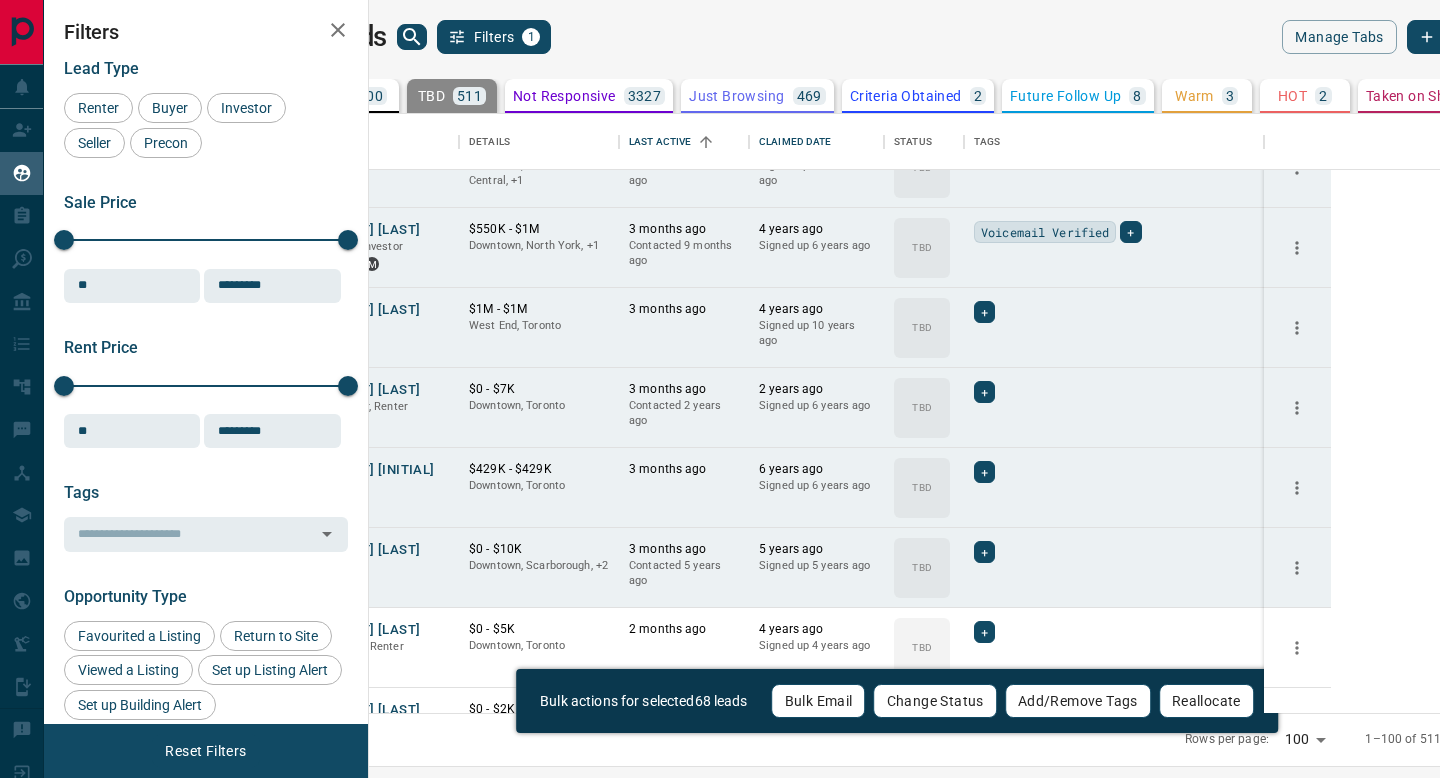 click on "Change Status" at bounding box center [935, 701] 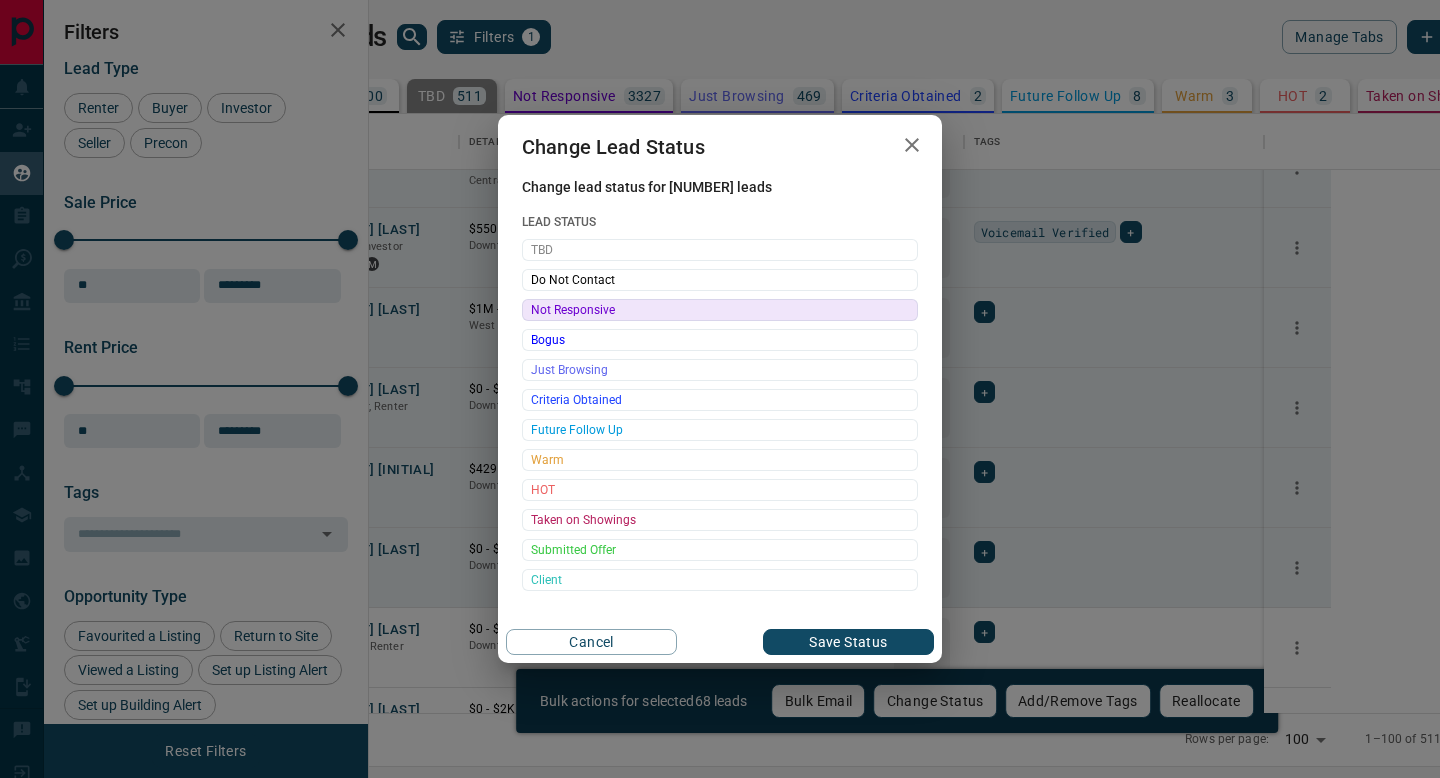 click on "Not Responsive" at bounding box center [720, 310] 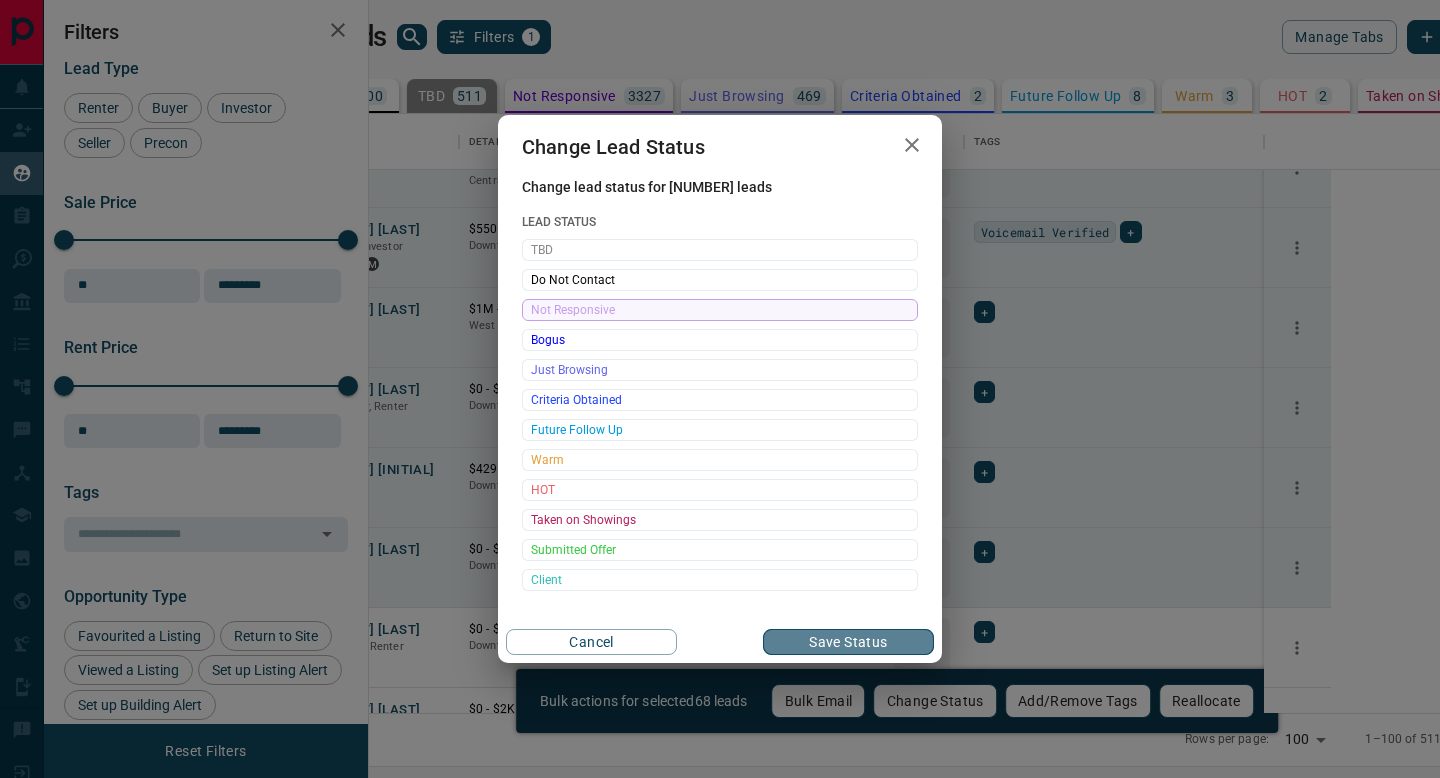 click on "Save Status" at bounding box center [848, 642] 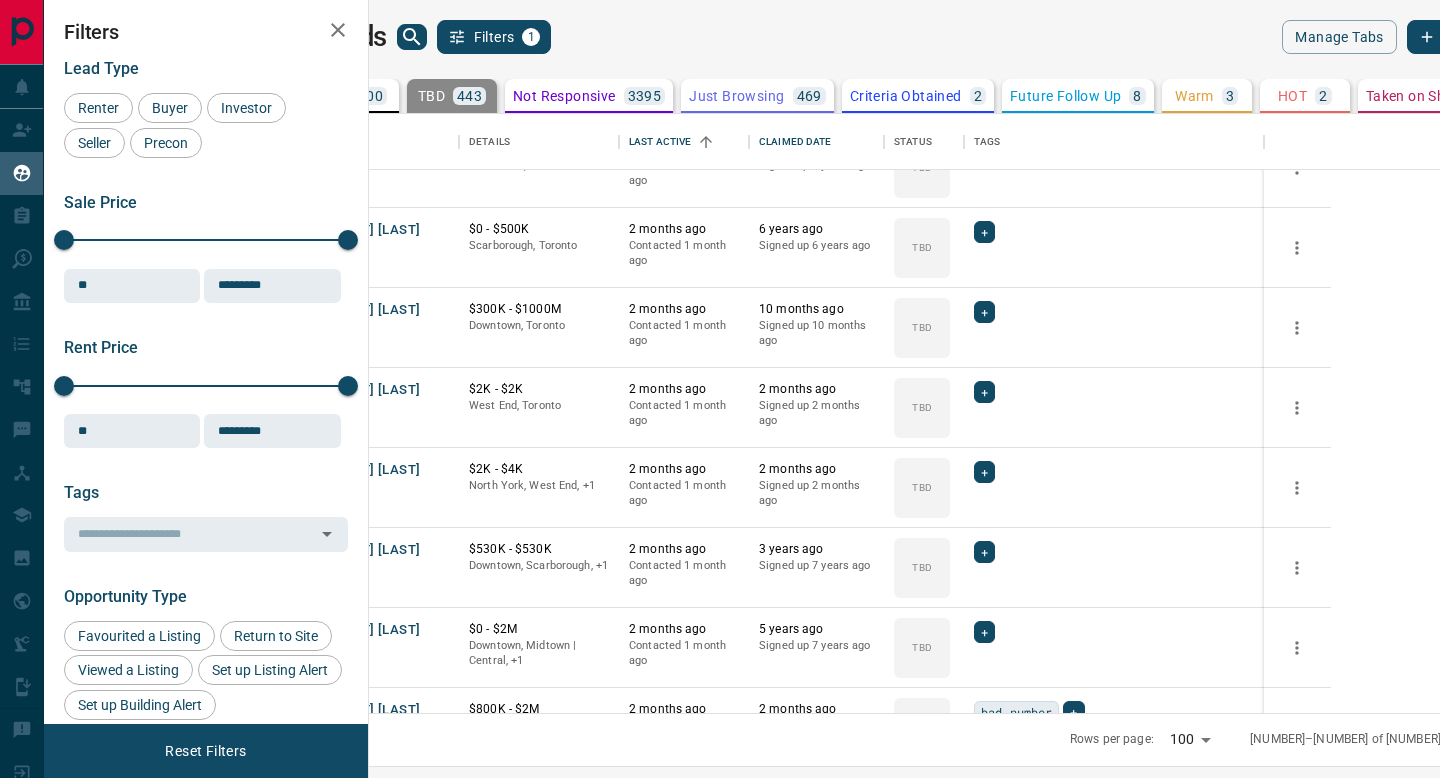 click on "Not Responsive" at bounding box center (564, 96) 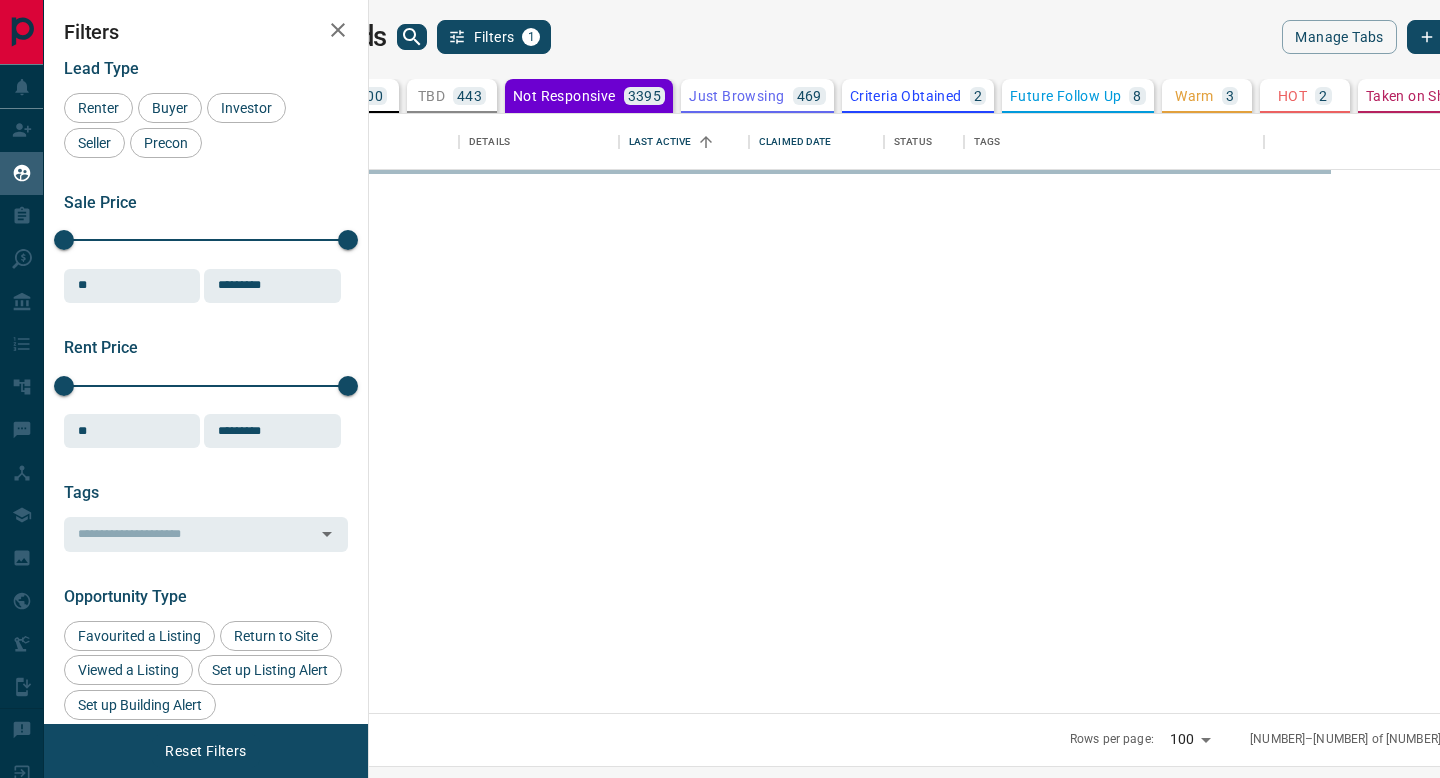 scroll, scrollTop: 0, scrollLeft: 0, axis: both 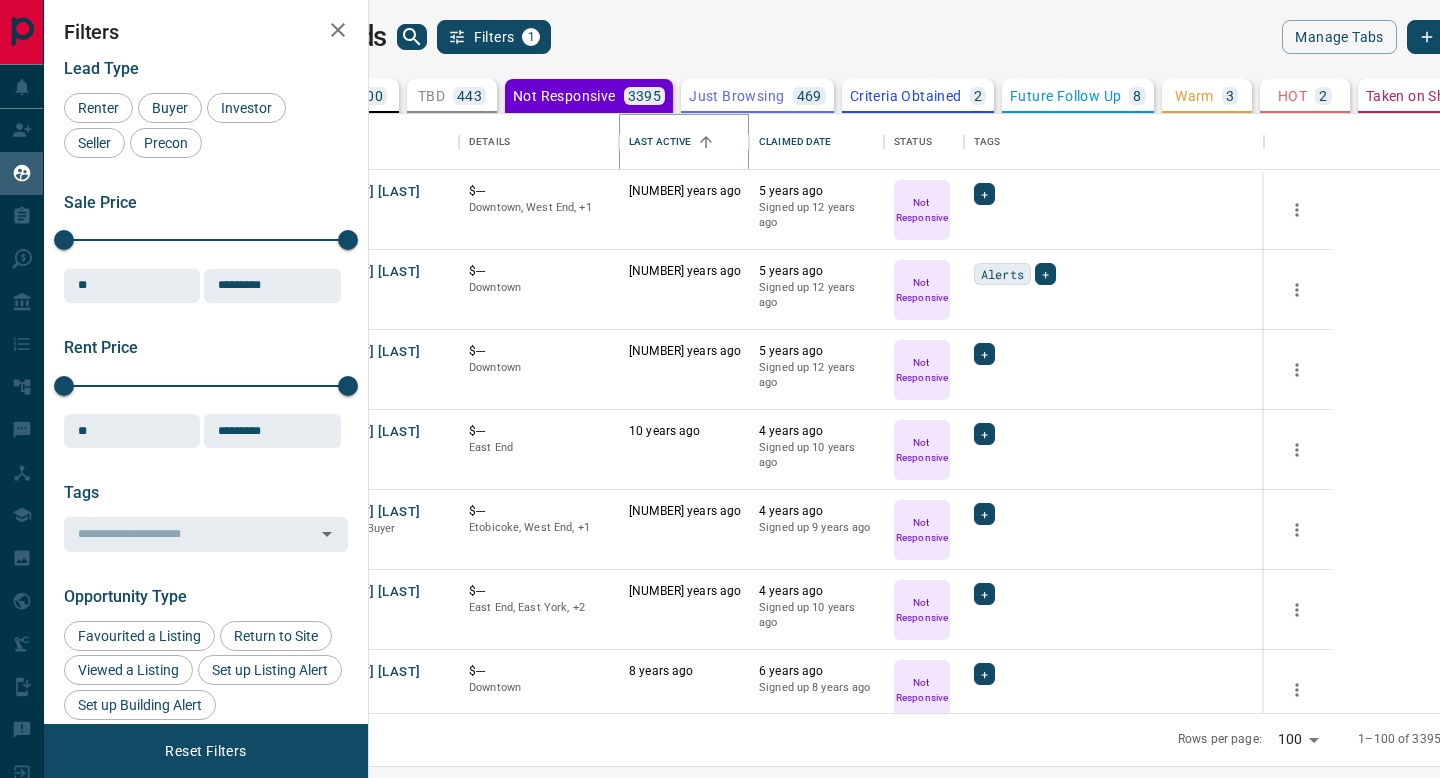 click 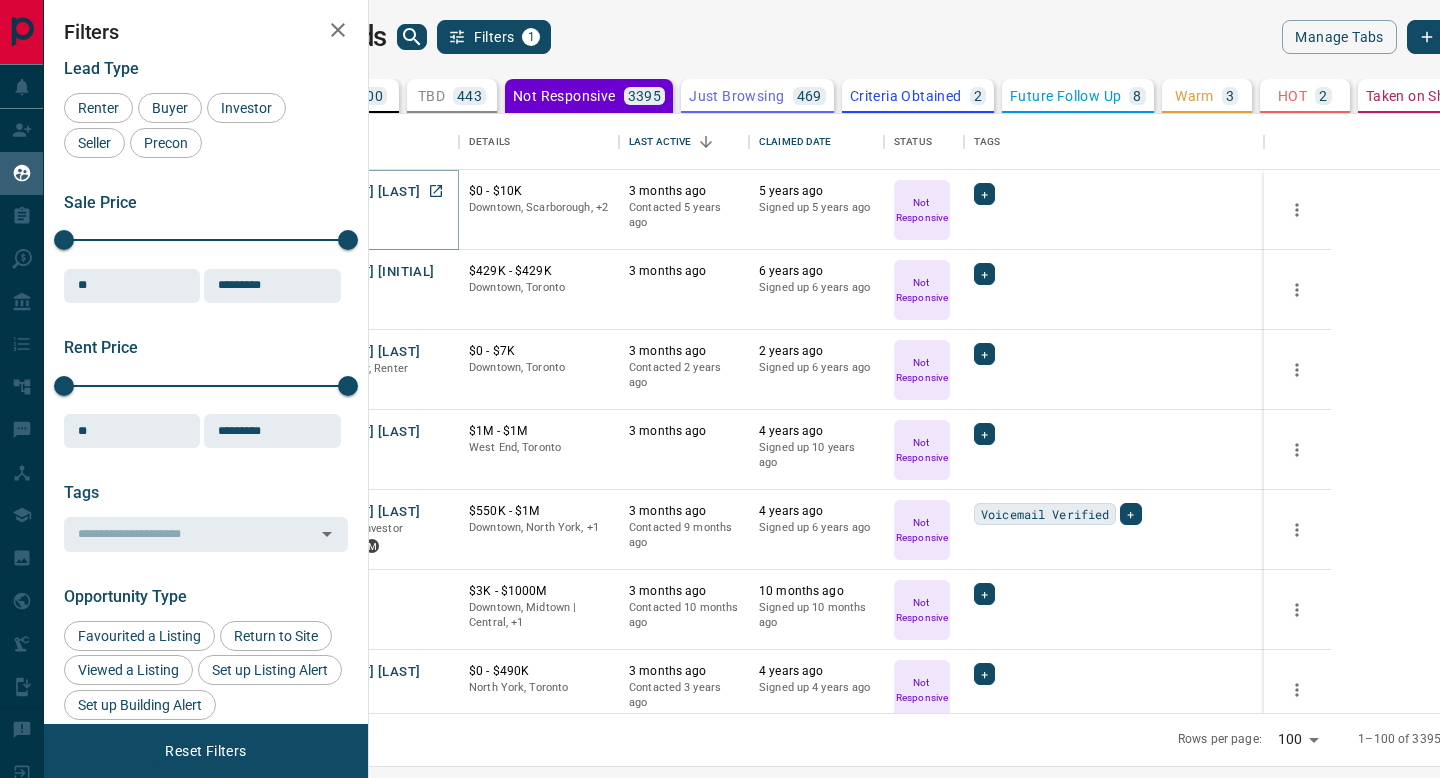 click on "[FIRST] [LAST]" at bounding box center [374, 192] 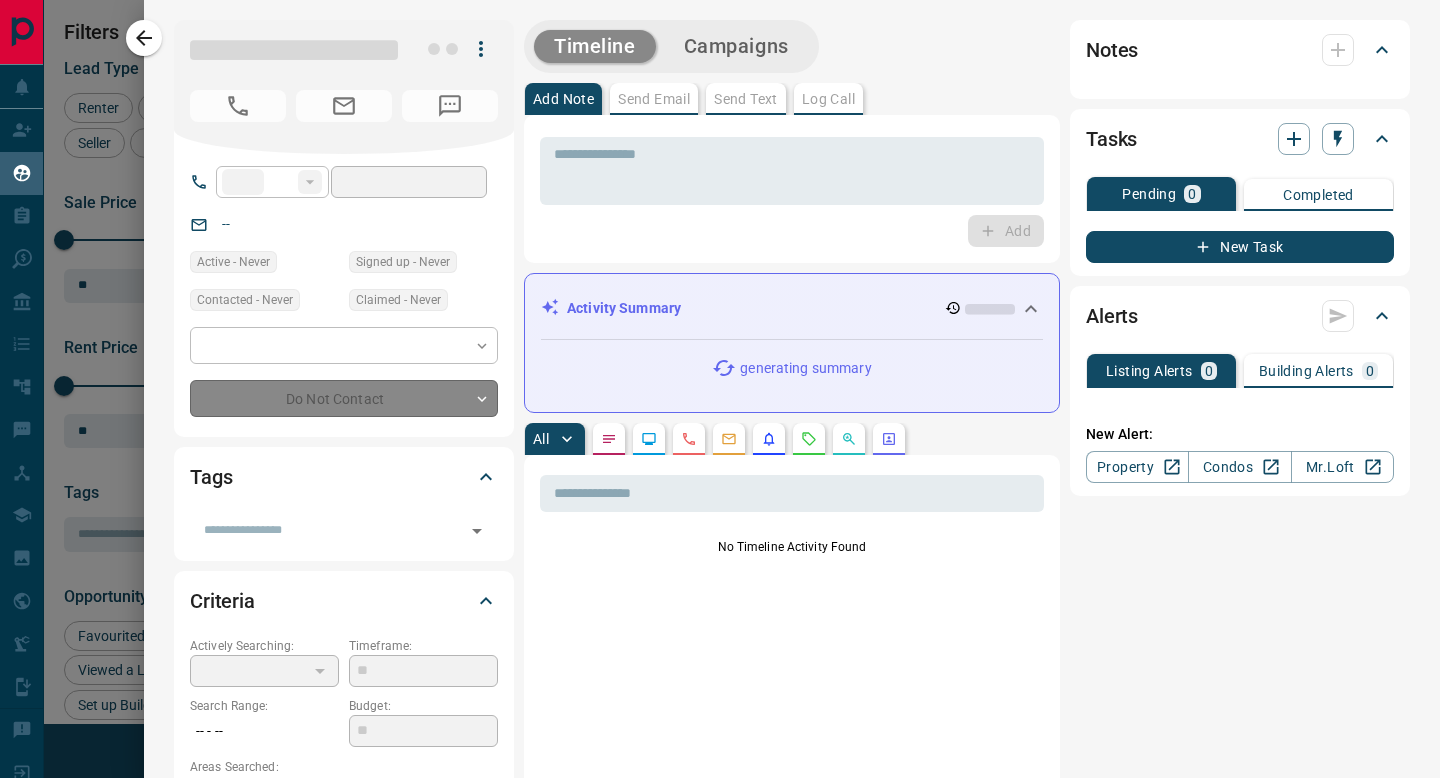 type on "**" 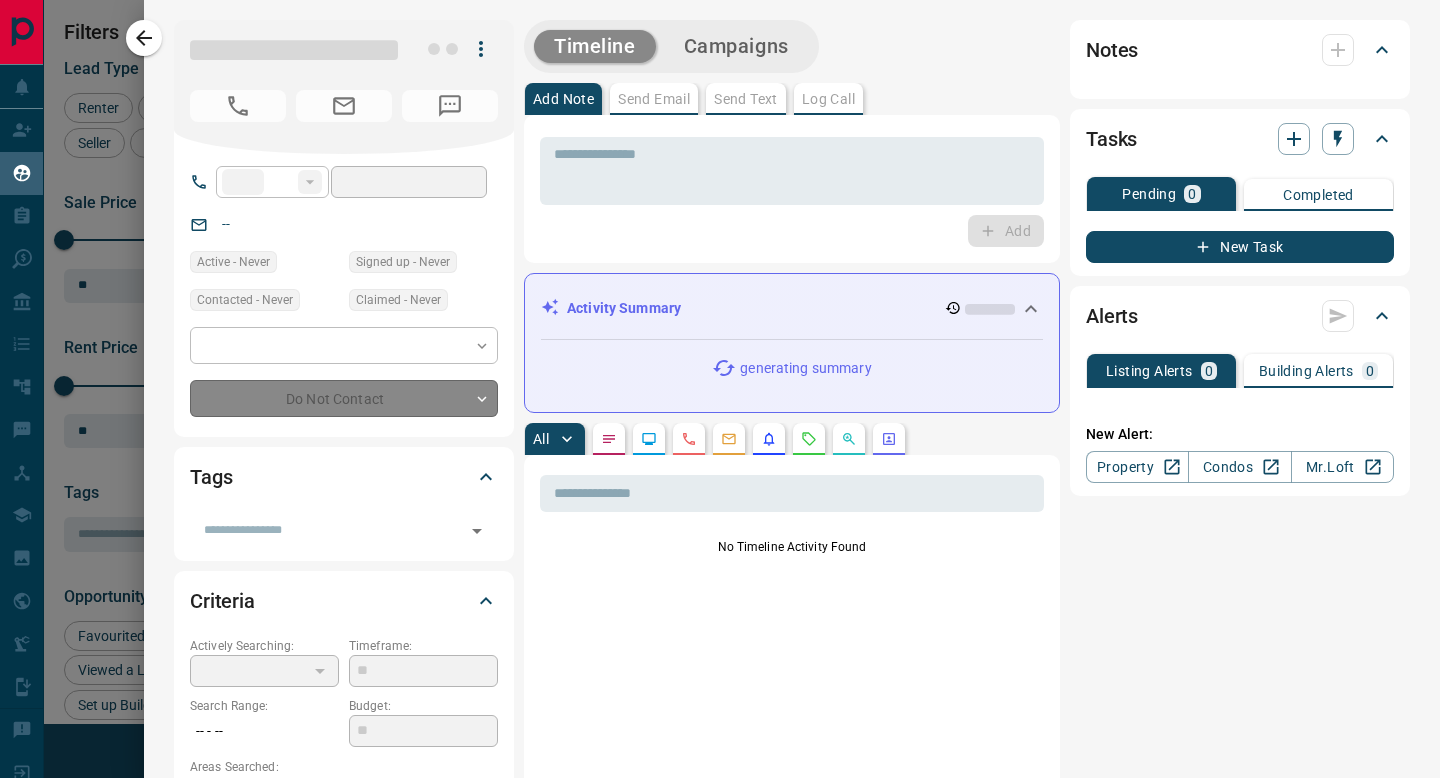 type on "**********" 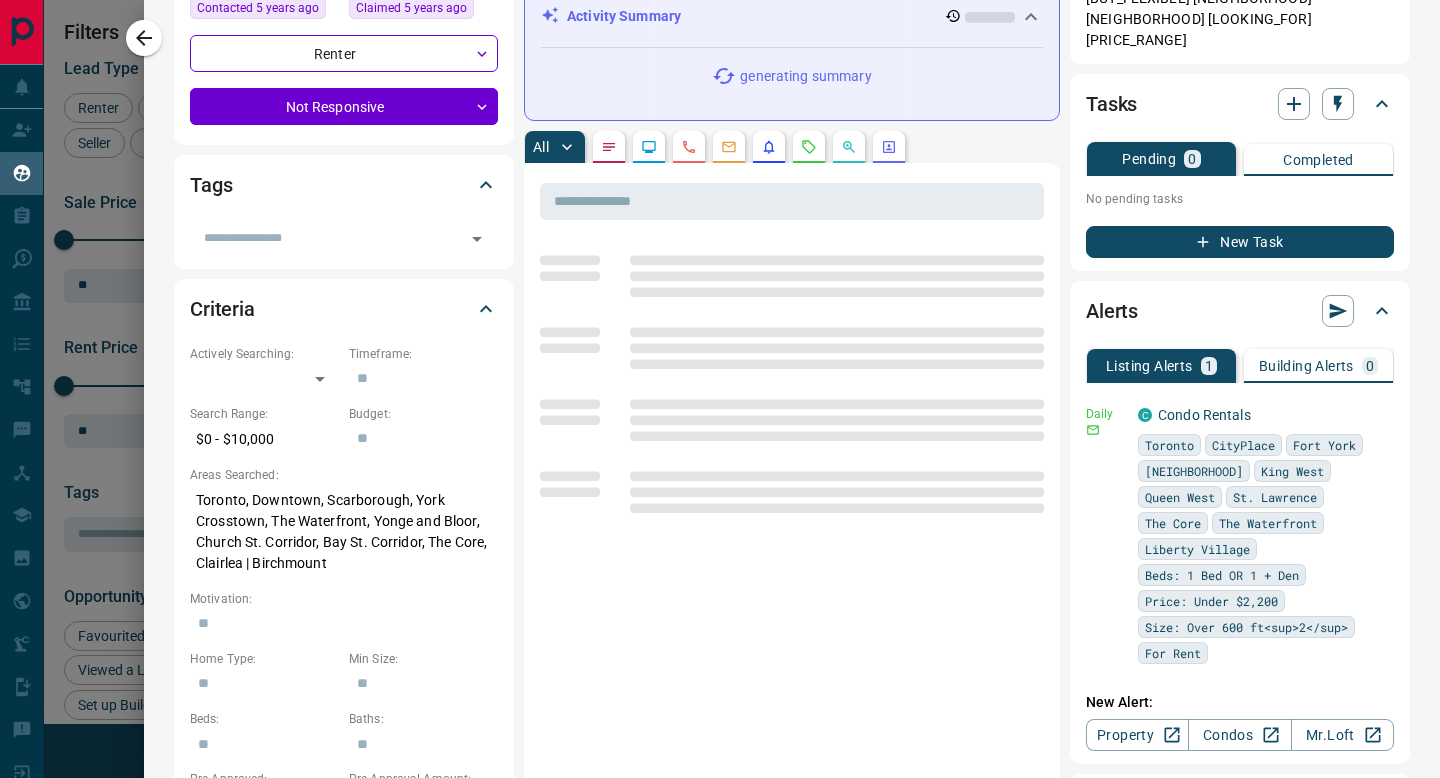 scroll, scrollTop: 297, scrollLeft: 0, axis: vertical 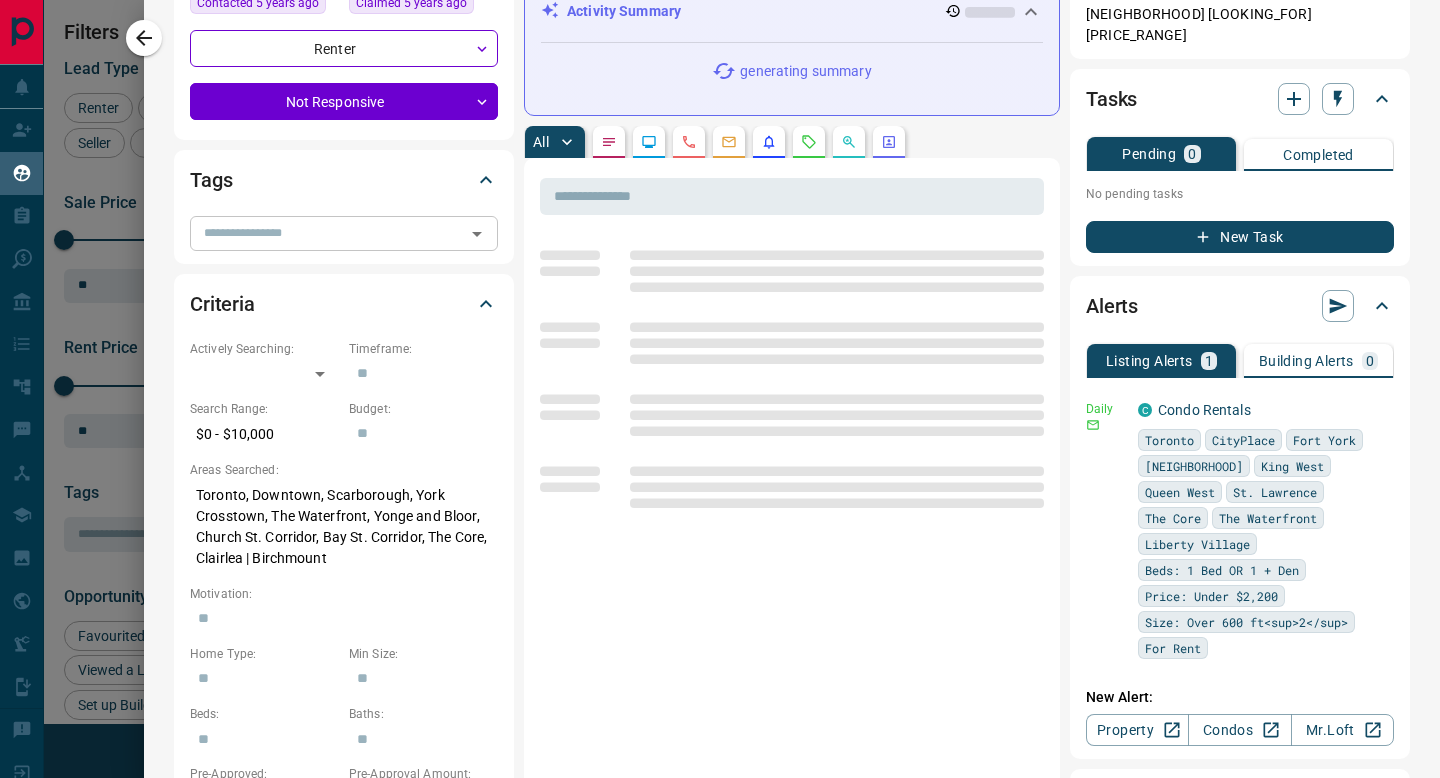 click at bounding box center (327, 233) 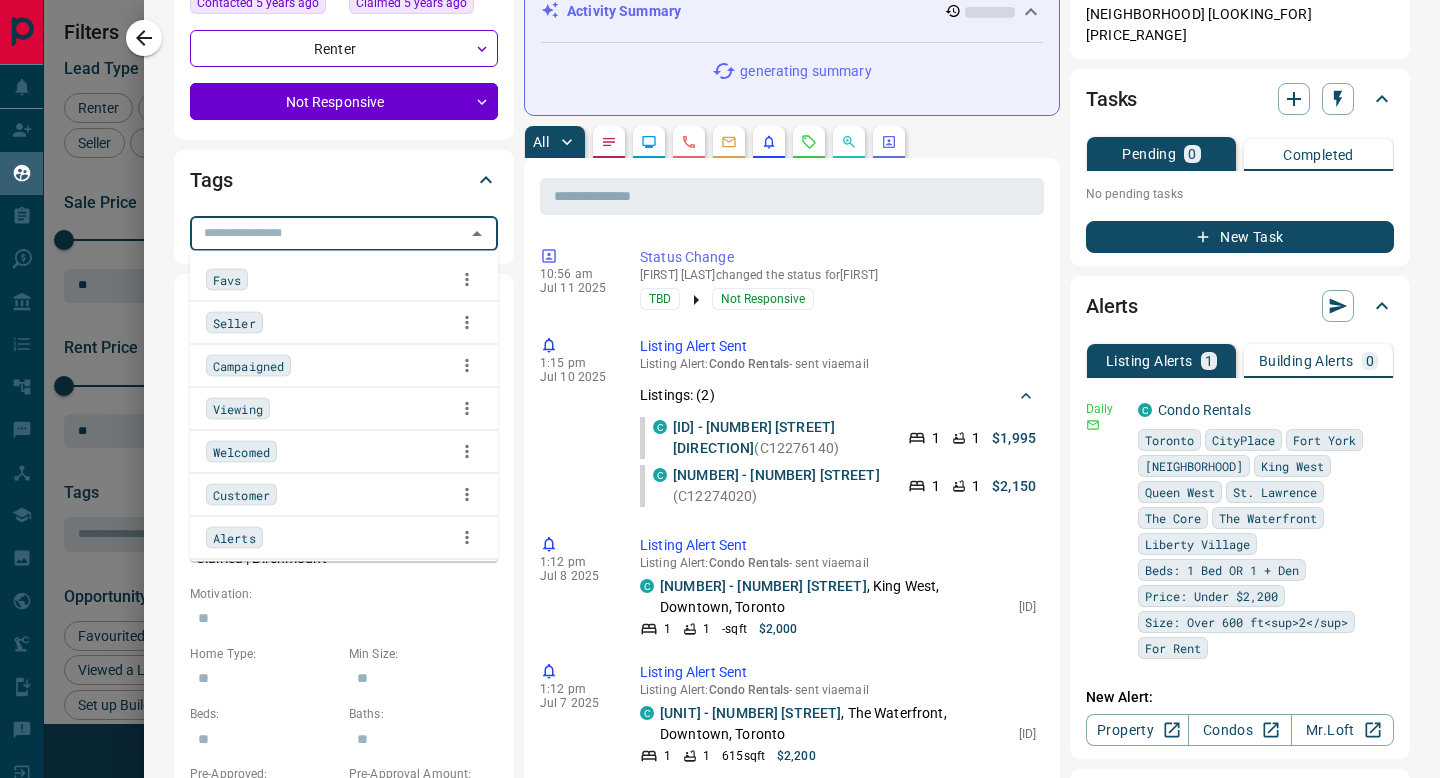 click on "Alerts" at bounding box center [234, 538] 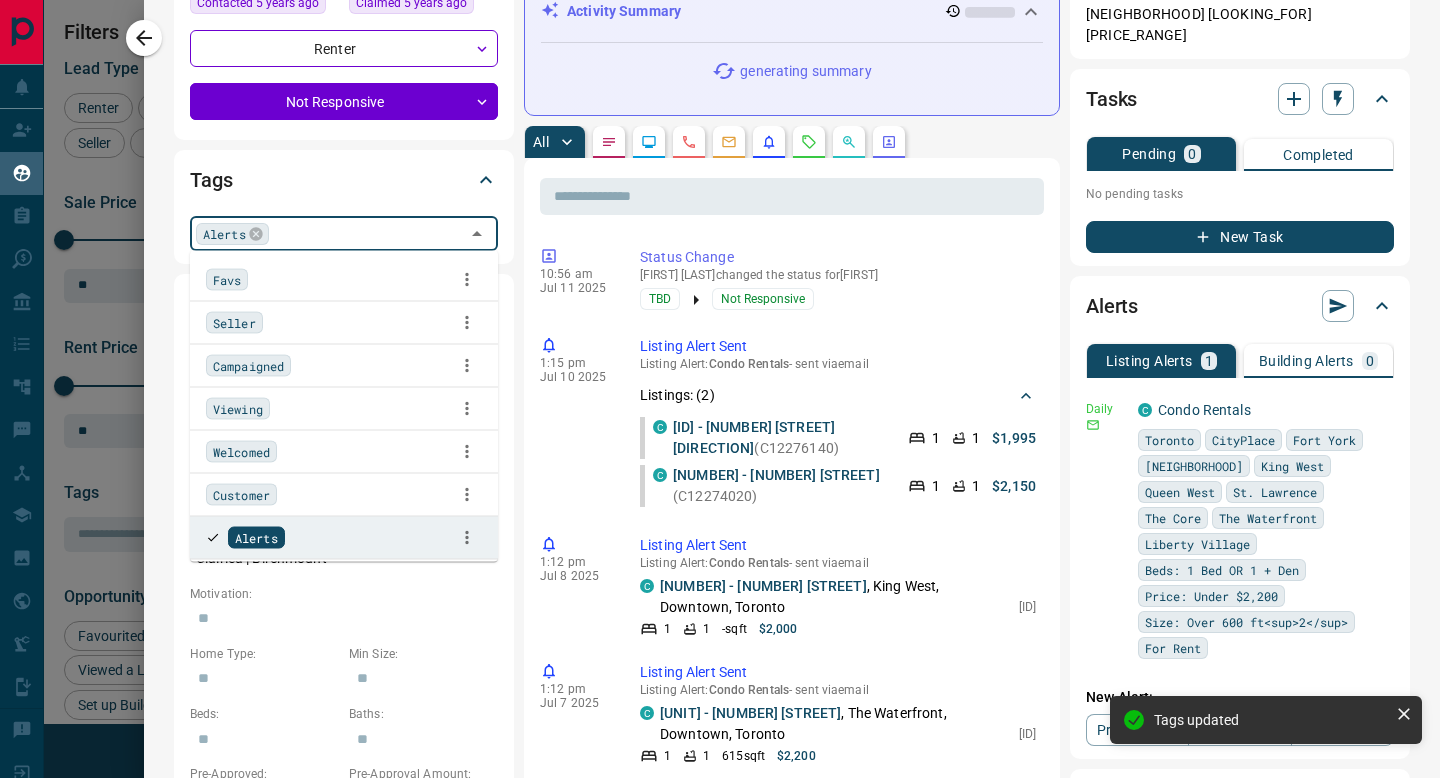 click on "[FIRST] [LAST] [C] [EMAIL] [ACTIVE] [MONTH] [AGO] [SIGNED_UP] [YEARS] [AGO] [CONTACTED] [YEARS] [AGO] [CLAIMED] [YEARS] [AGO] [RENTER] [NOT_RESPONSIVE] [TAGS] [ALERTS] [CRITERIA] [ACTIVELY_SEARCHING] [TIMEFRAME] [SEARCH_RANGE] [BUDGET] [AREAS_SEARCHED] [MOTIVATION] [HOME_TYPE] [MIN_SIZE] [BEDS] [BATHS] [PRE_APPROVED] [PRE_APPROVAL_AMOUNT] [CREDIT_SCORE] [LAWYER] [MORTGAGE_AGENT] [PERSONAL_INFORMATION] [JOB_TITLE] [COMPANY] [BIRTHDAY] [POSSESSION_DATE] [SOCIAL] [ADDRESS] [FAVOURITE_LISTINGS] [PRICE] [DAYS] [C] [UNIT] [BD] [BA] [SQFT] [PRICE] [DAYS] [C] [UNIT] [BD] [BA] [SQFT] [TIMELINE] [CAMPAIGNS] [ADD_NOTE] [SEND_EMAIL] [SEND_TEXT] [LOG_CALL] [ADD_ACTIVITY_SUMMARY] [ALL] [TIME]" at bounding box center (792, 792) 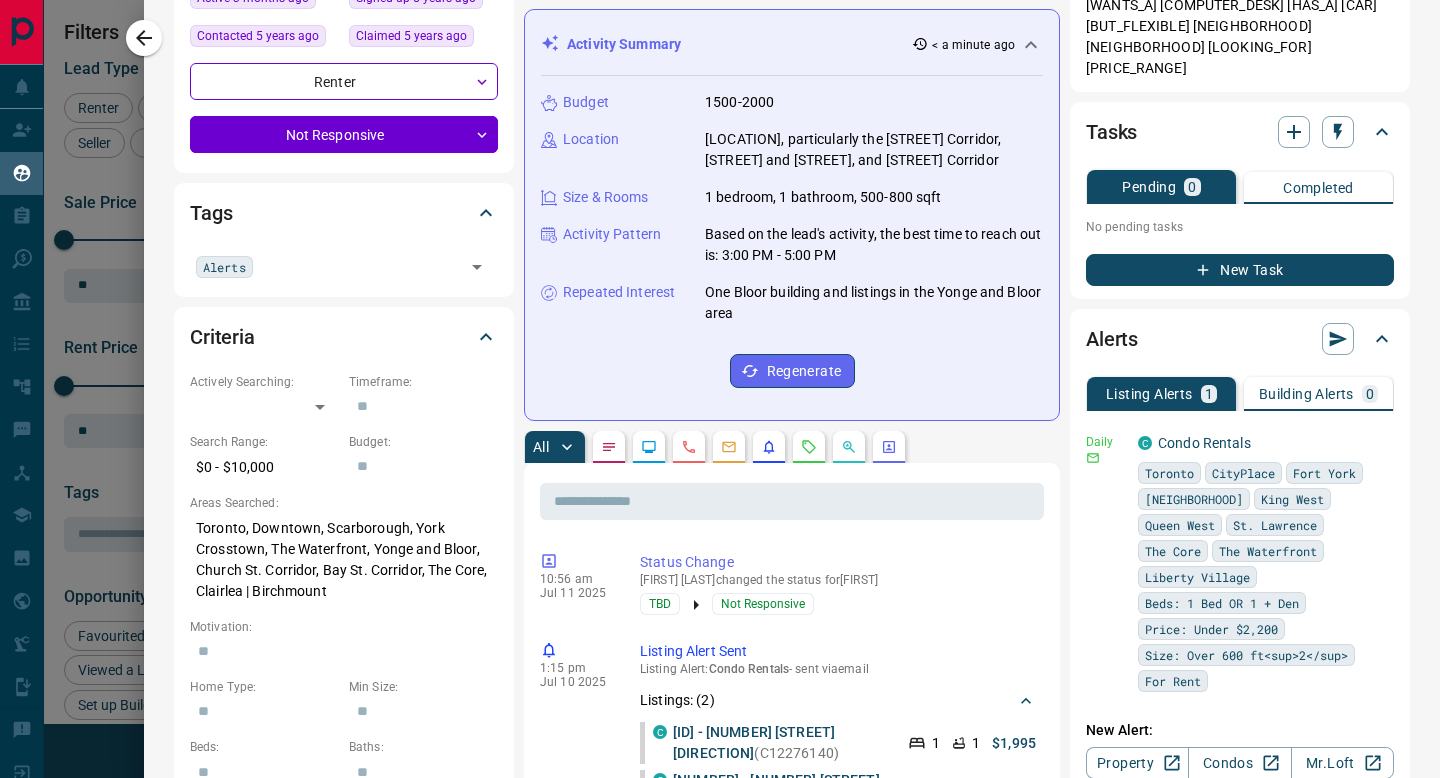 scroll, scrollTop: 296, scrollLeft: 0, axis: vertical 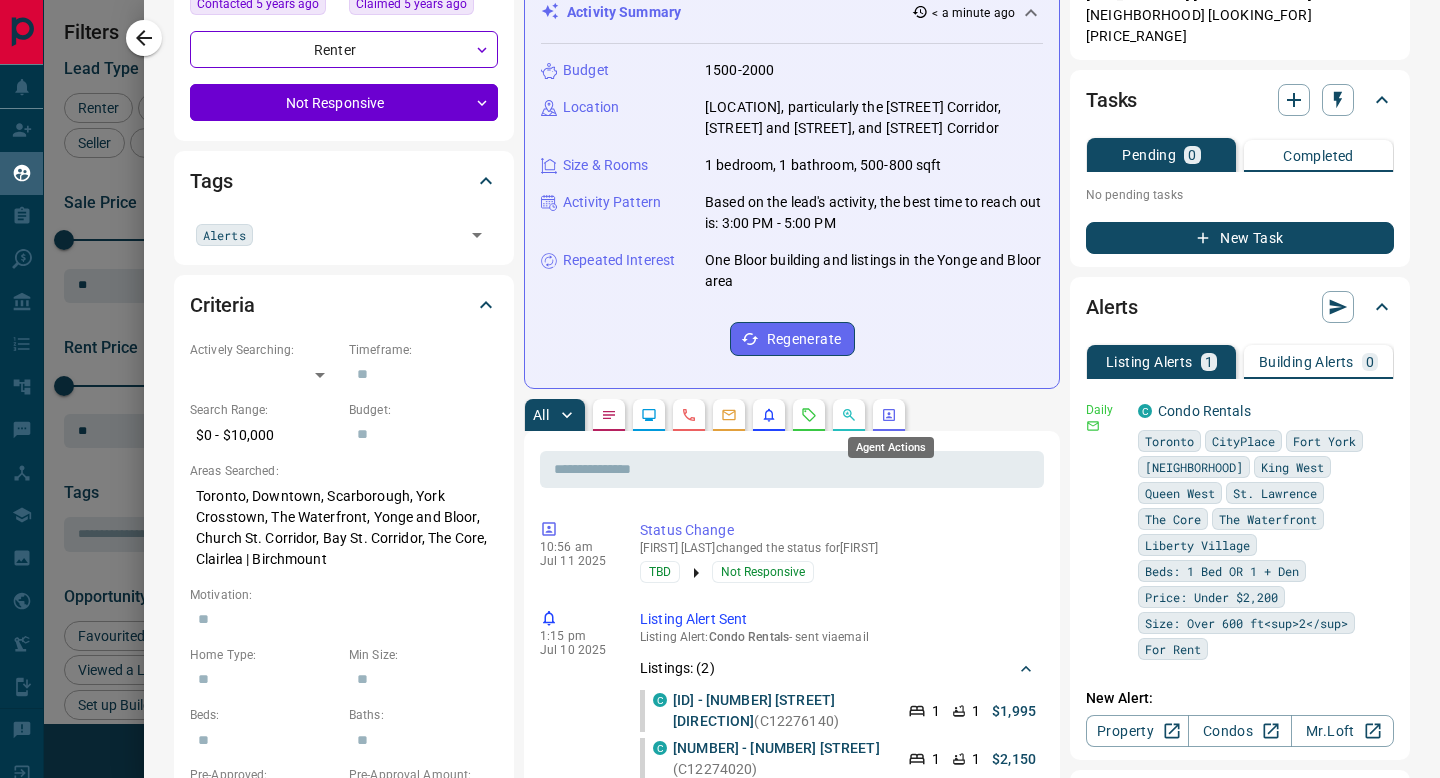 click 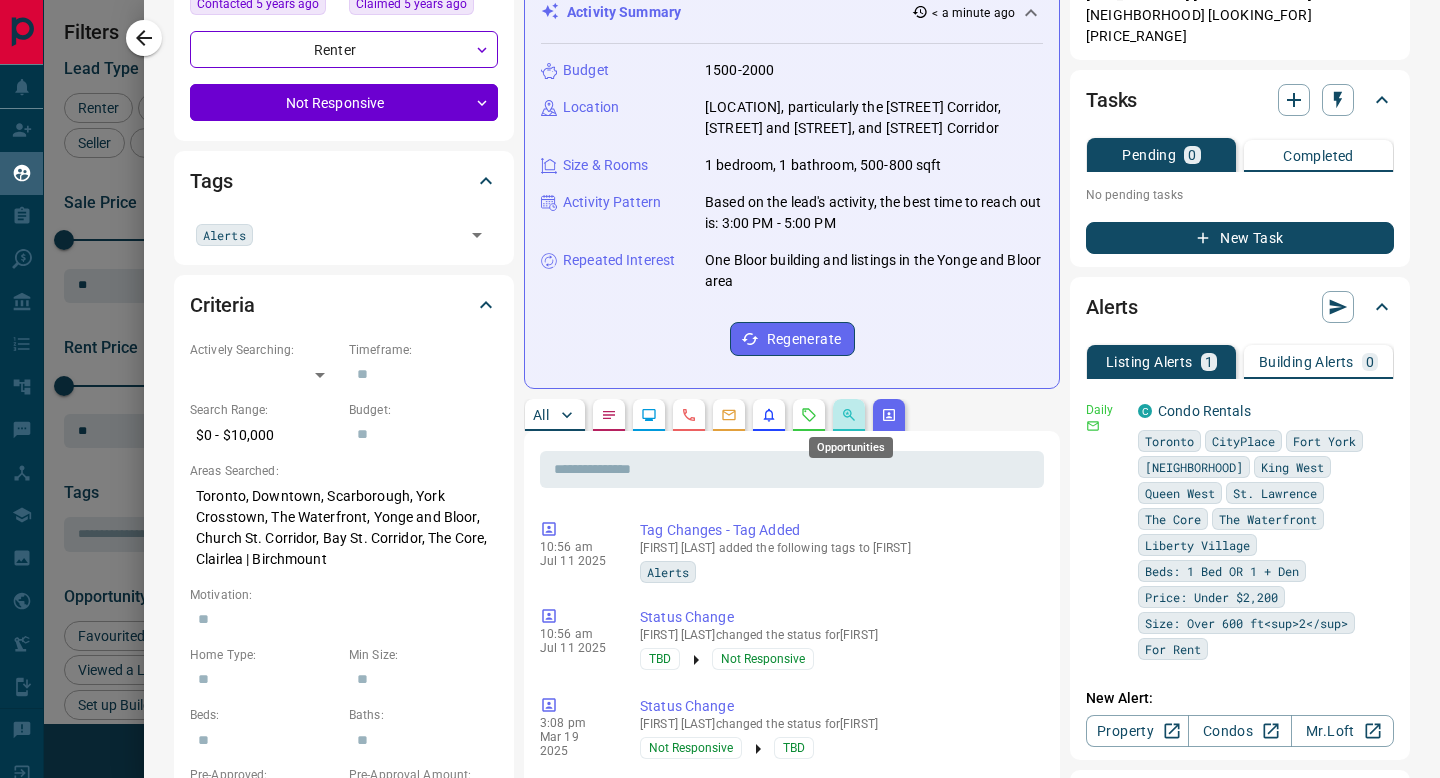 click 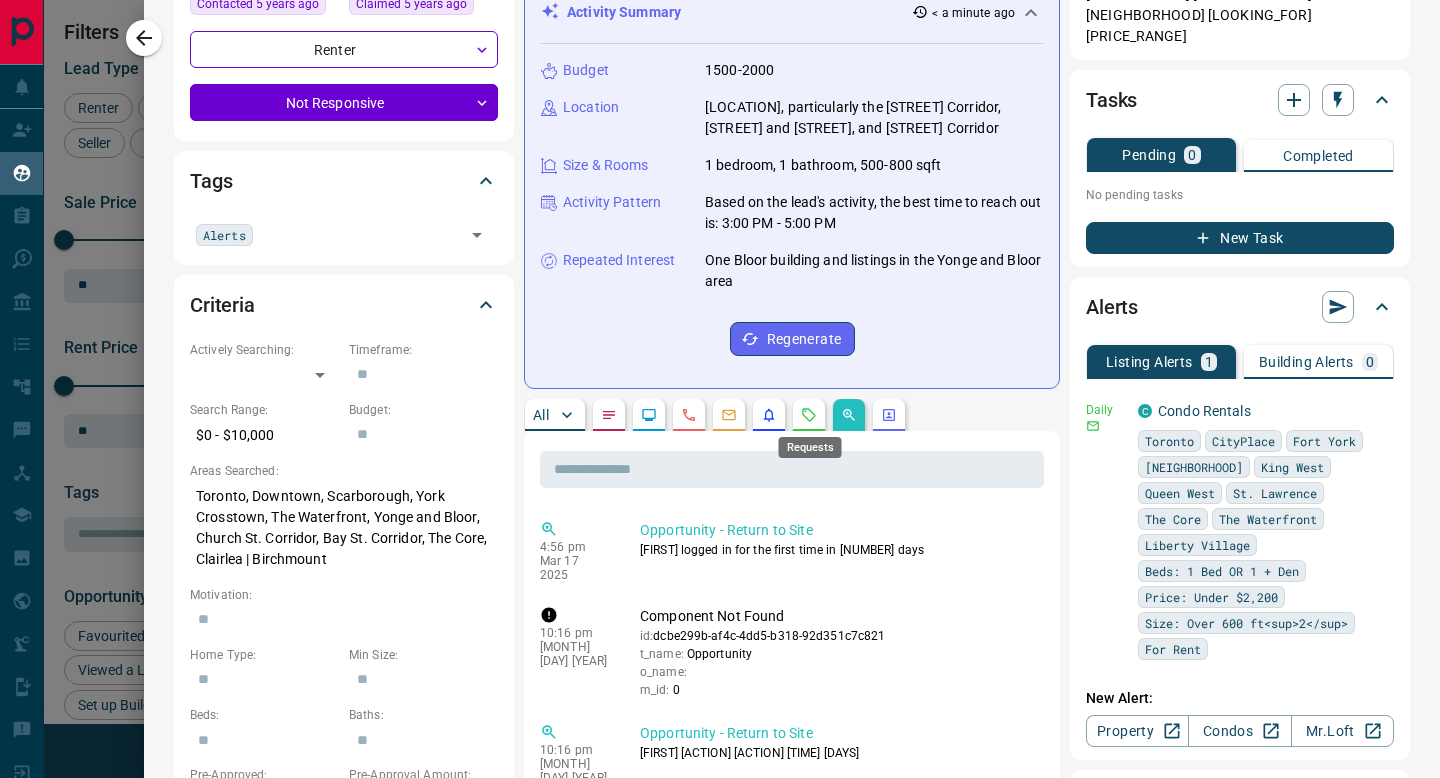 click 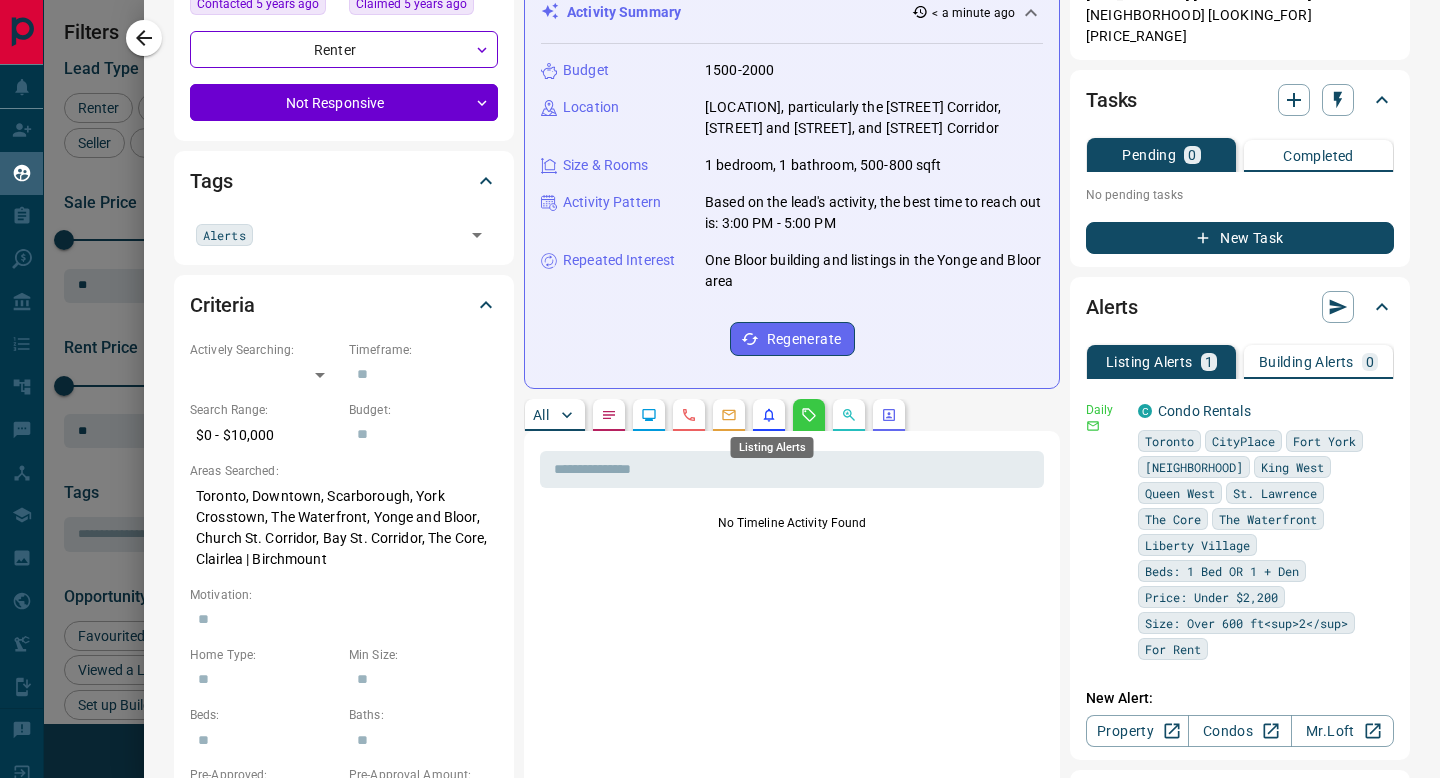 click 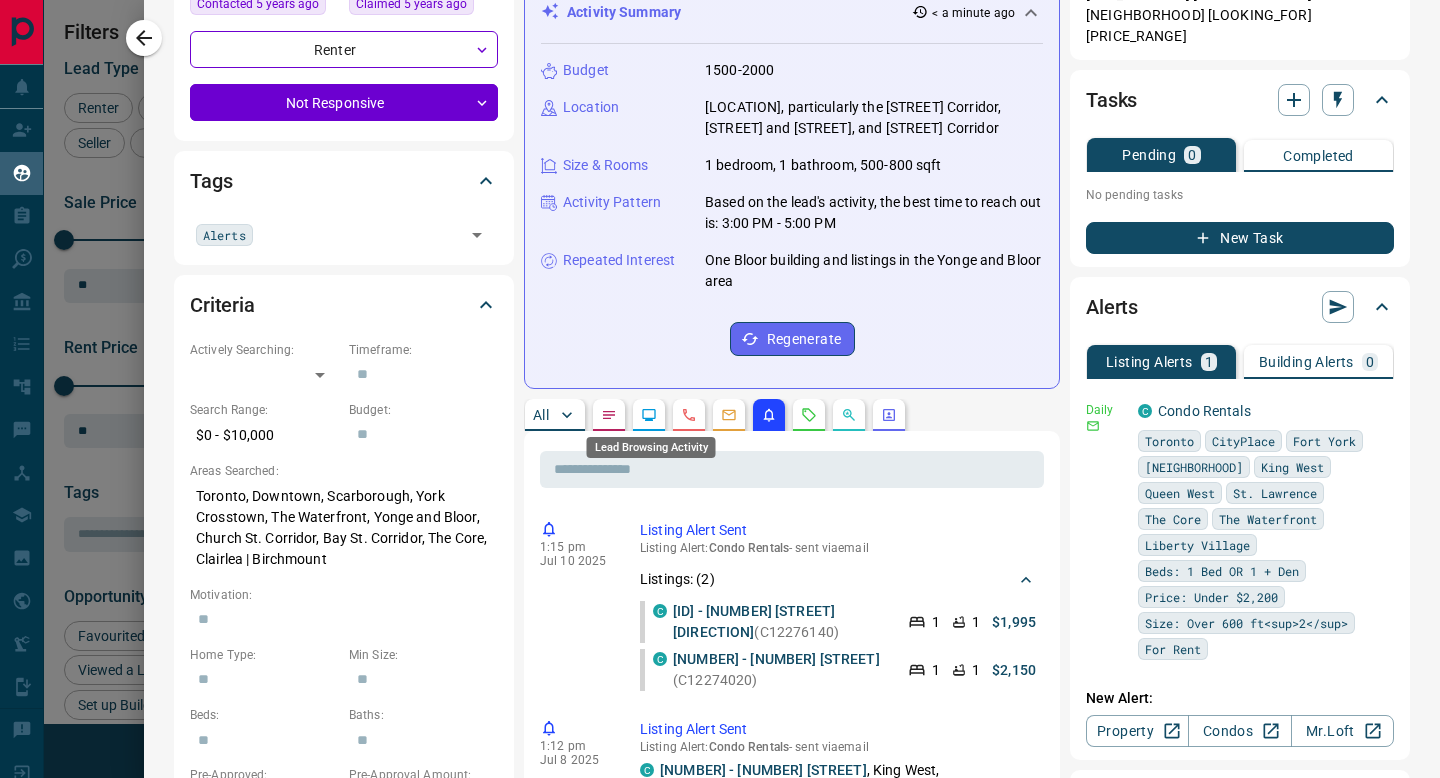 click 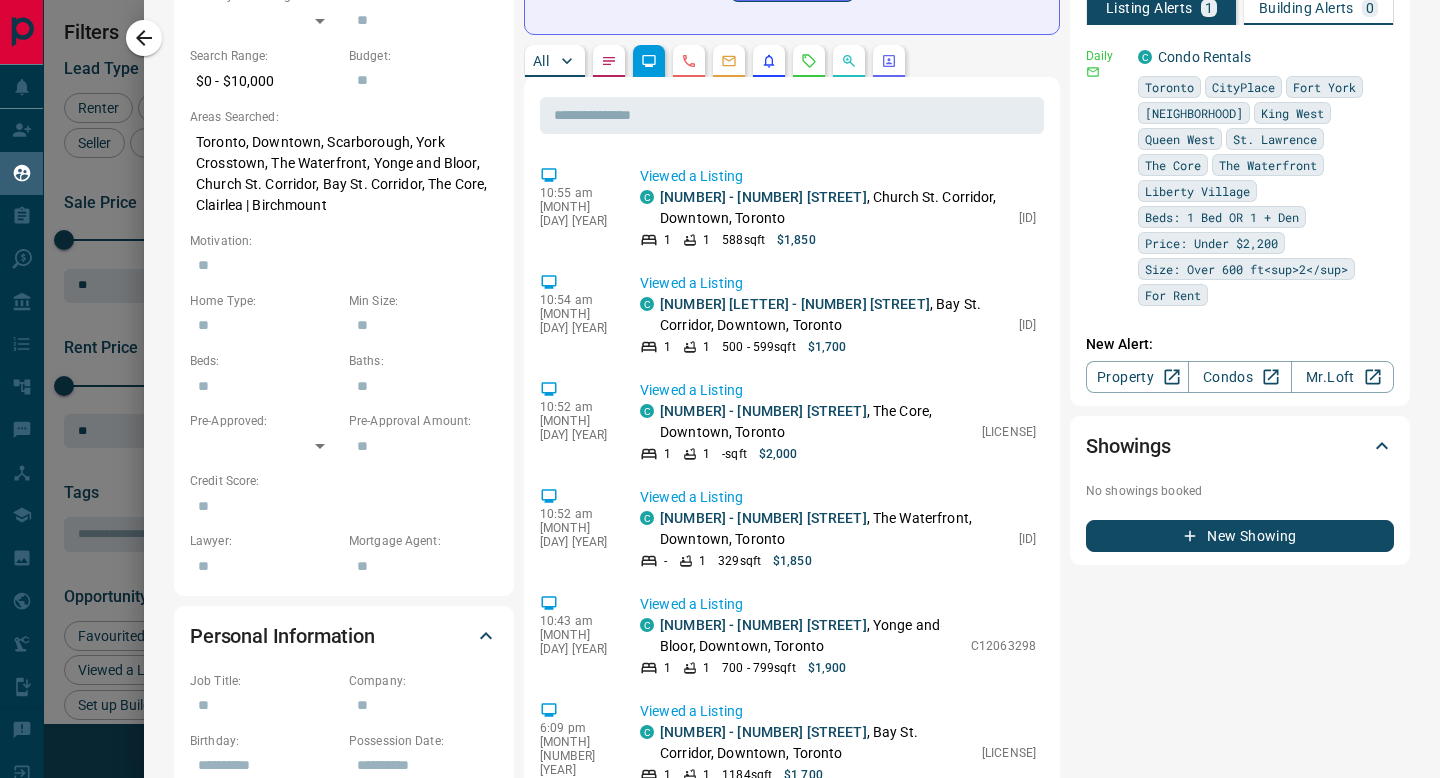 scroll, scrollTop: 0, scrollLeft: 0, axis: both 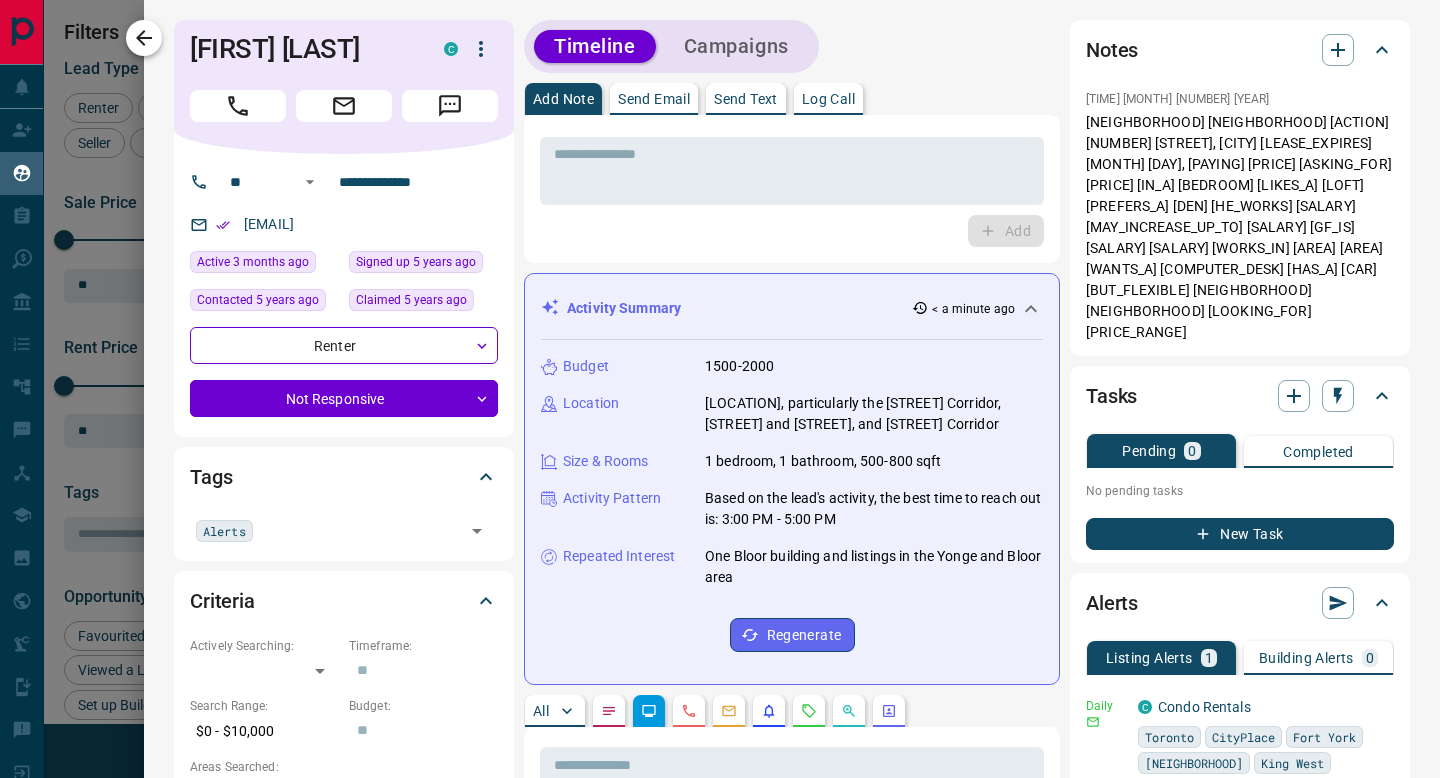 click 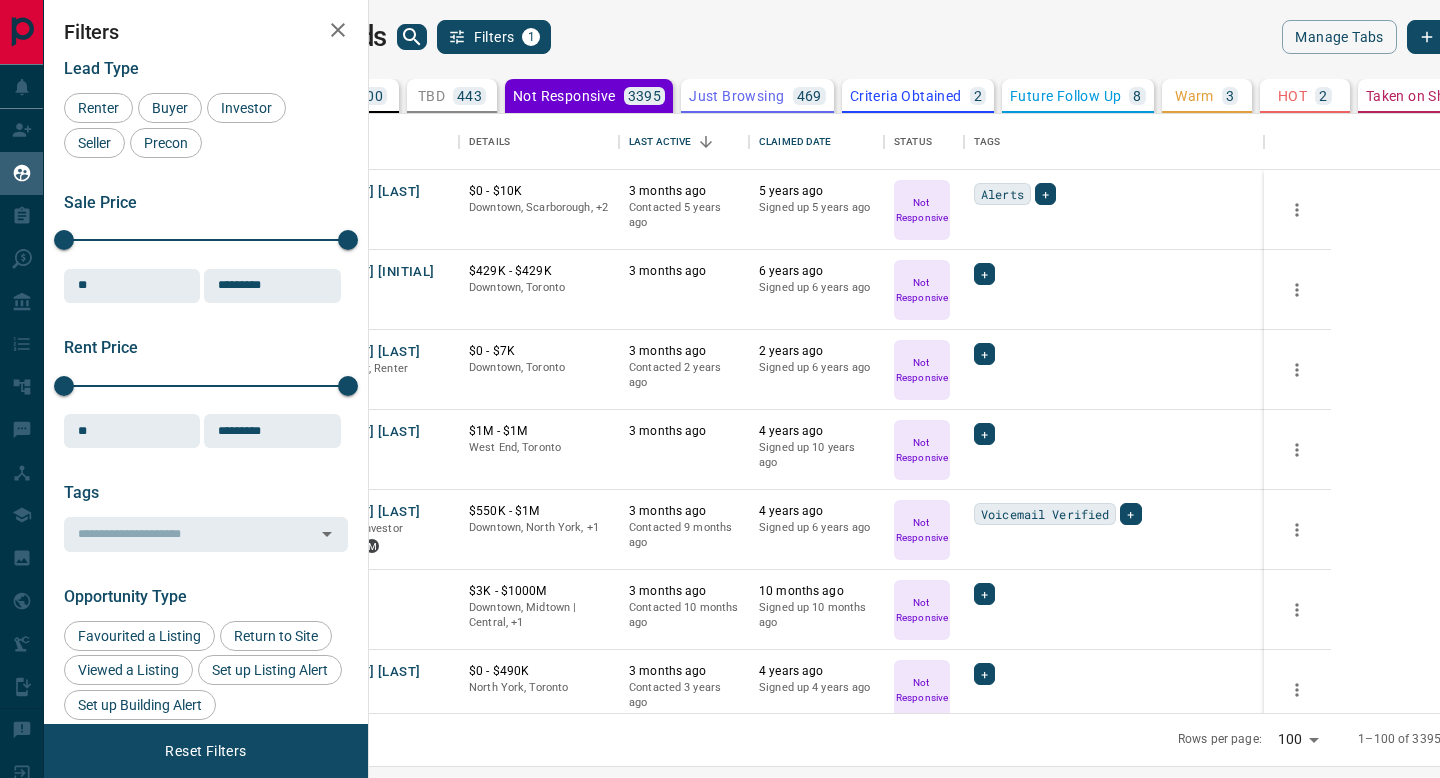 click on "[TBD] [NUMBER]" at bounding box center (452, 96) 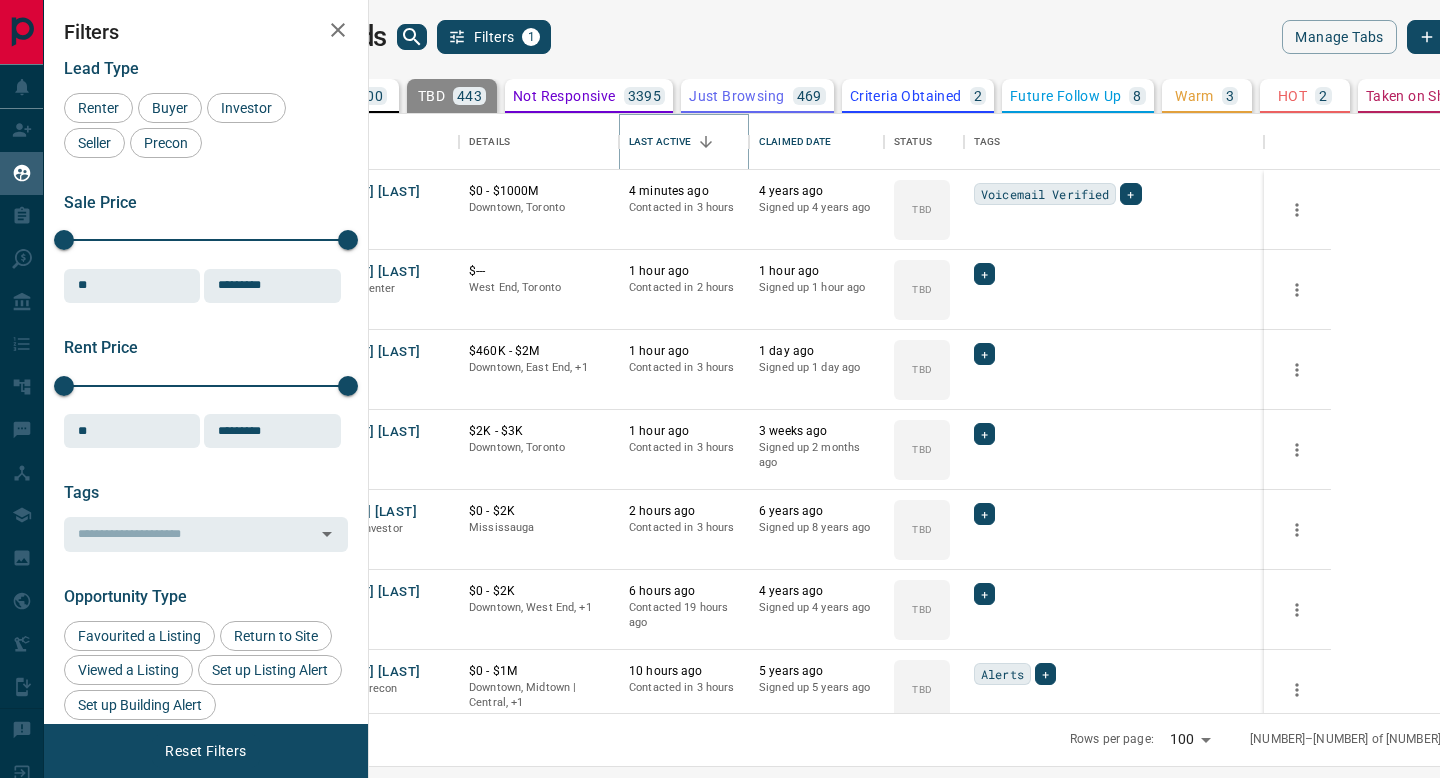 click 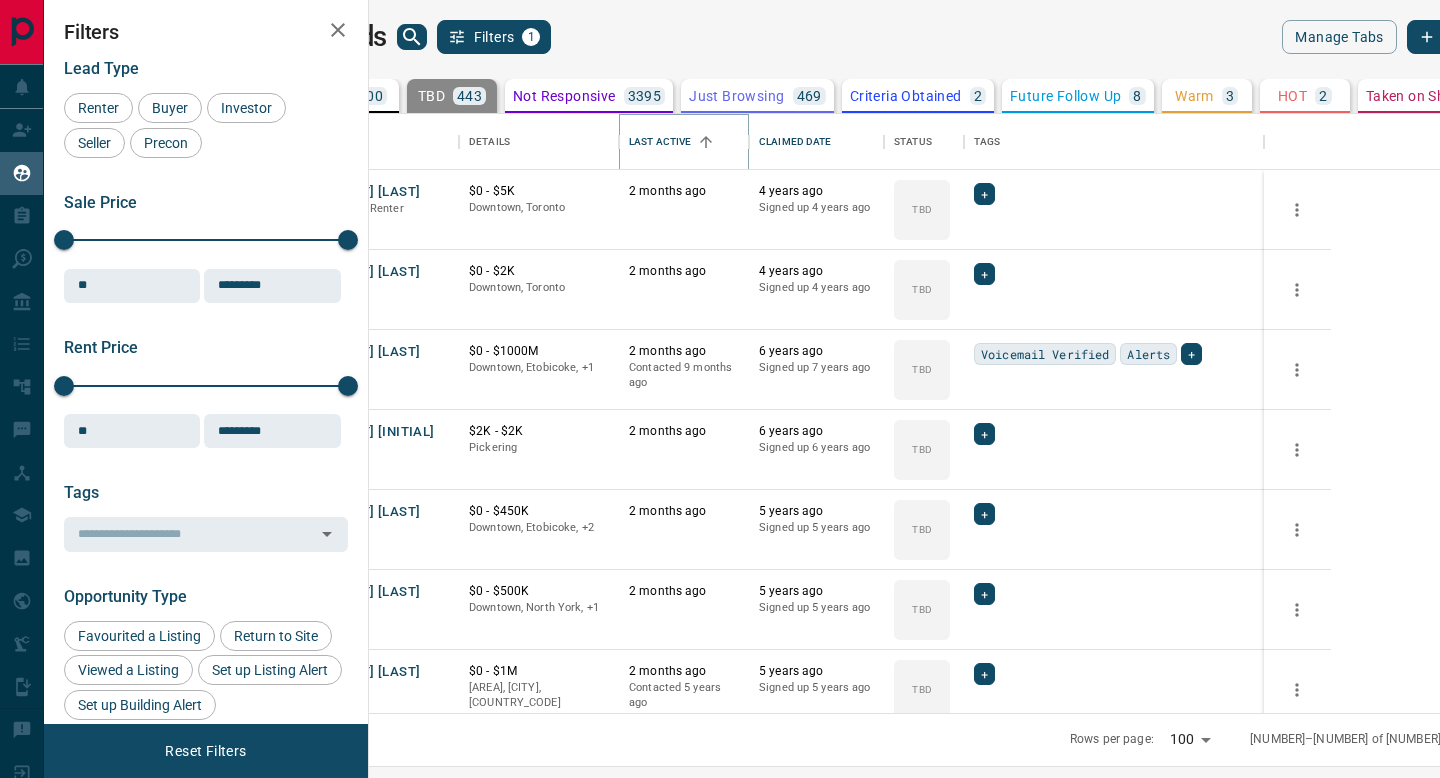 click 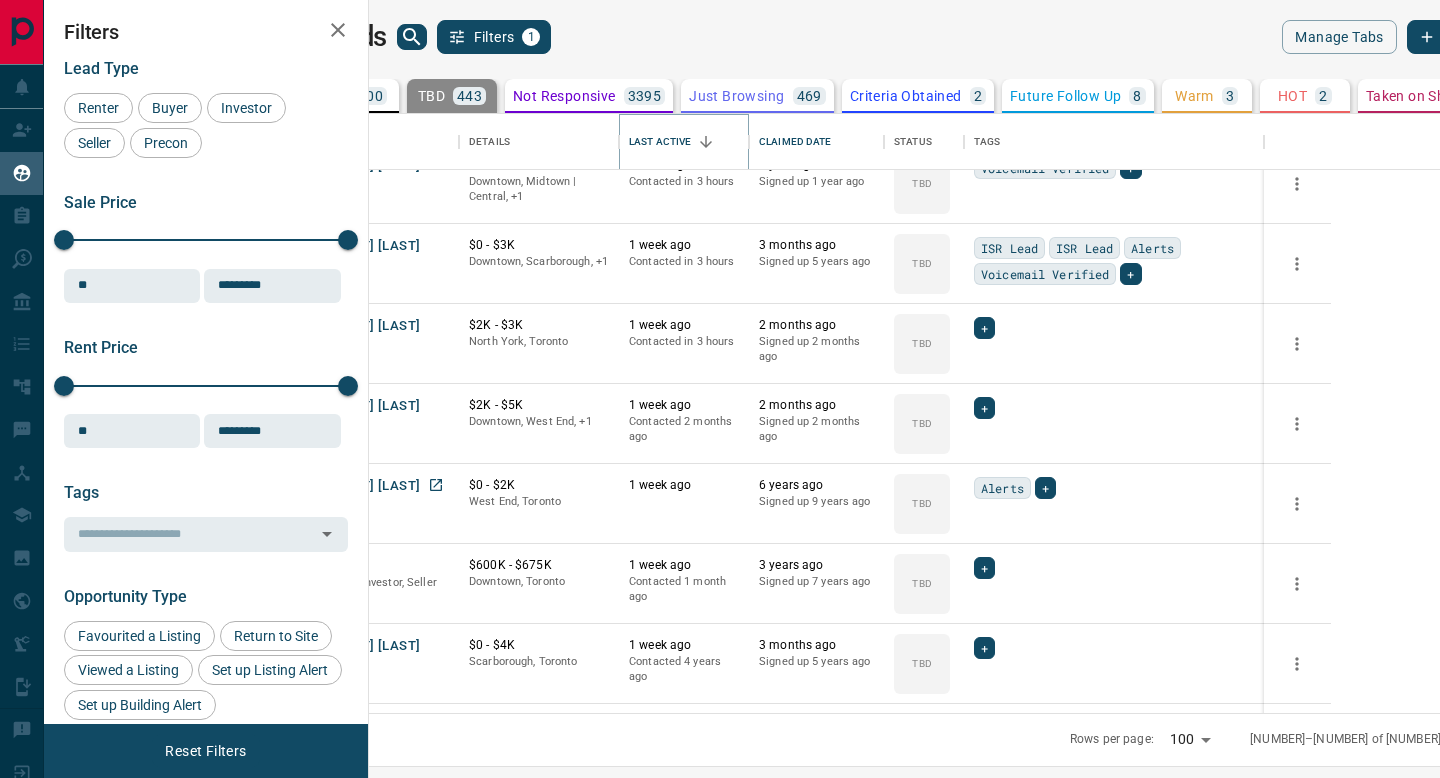 scroll, scrollTop: 5123, scrollLeft: 0, axis: vertical 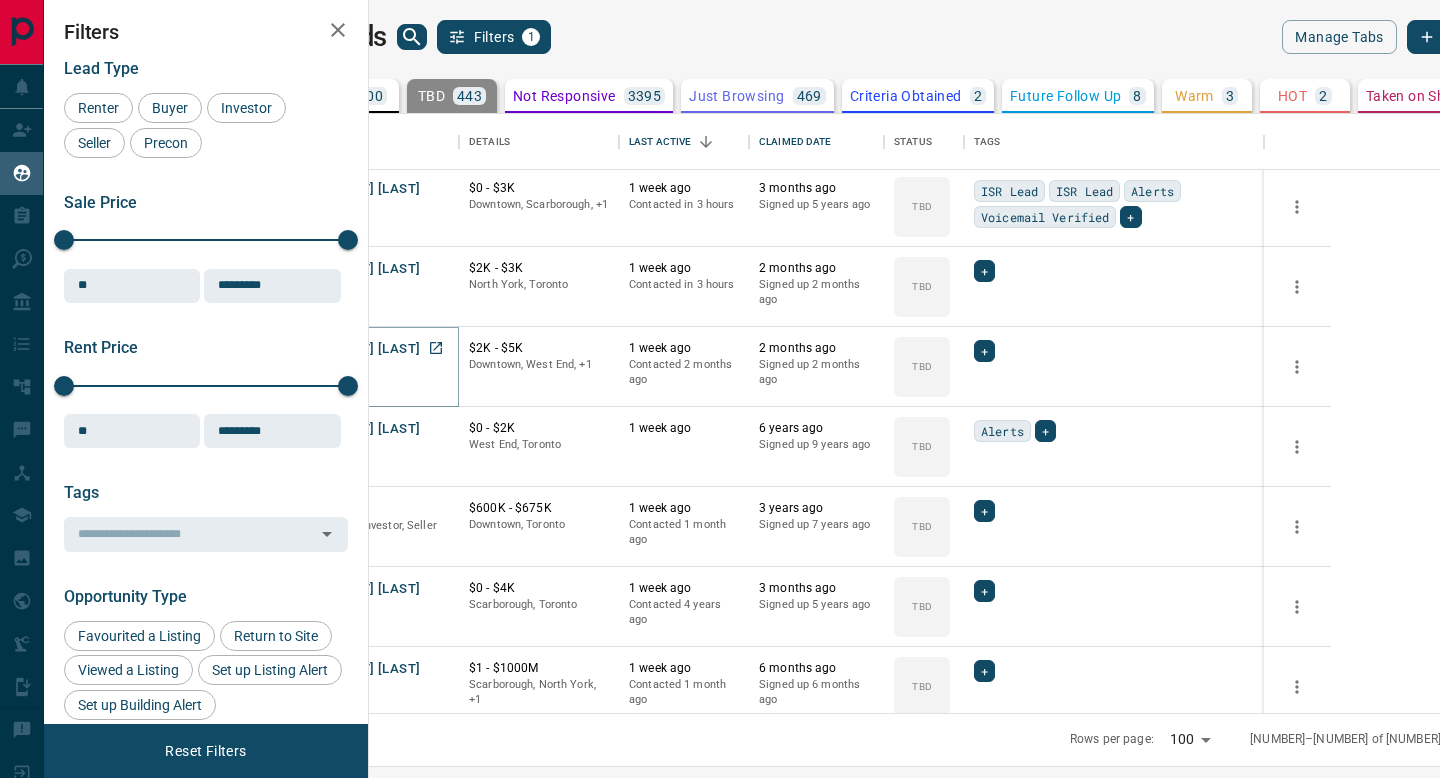 click on "[FIRST] [LAST]" at bounding box center (374, 349) 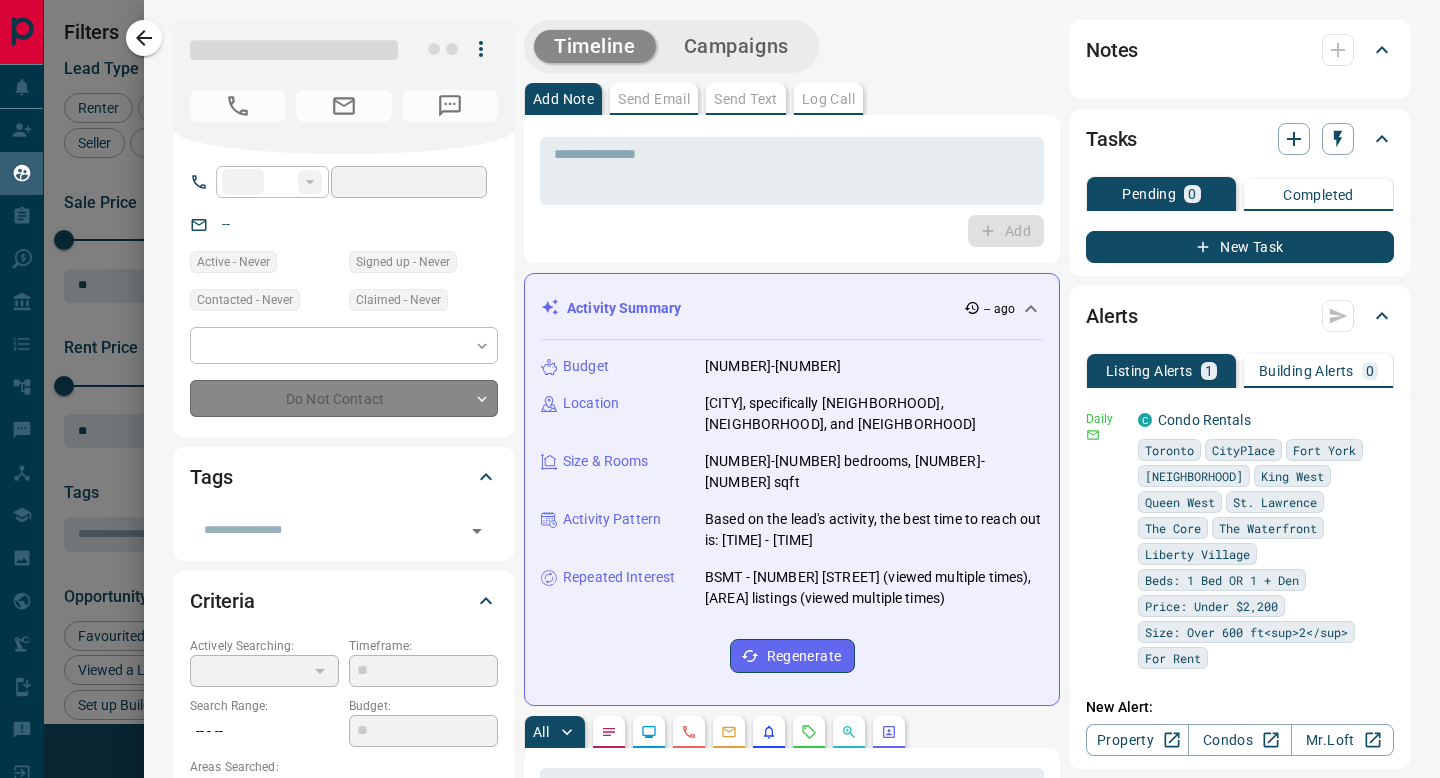type on "**" 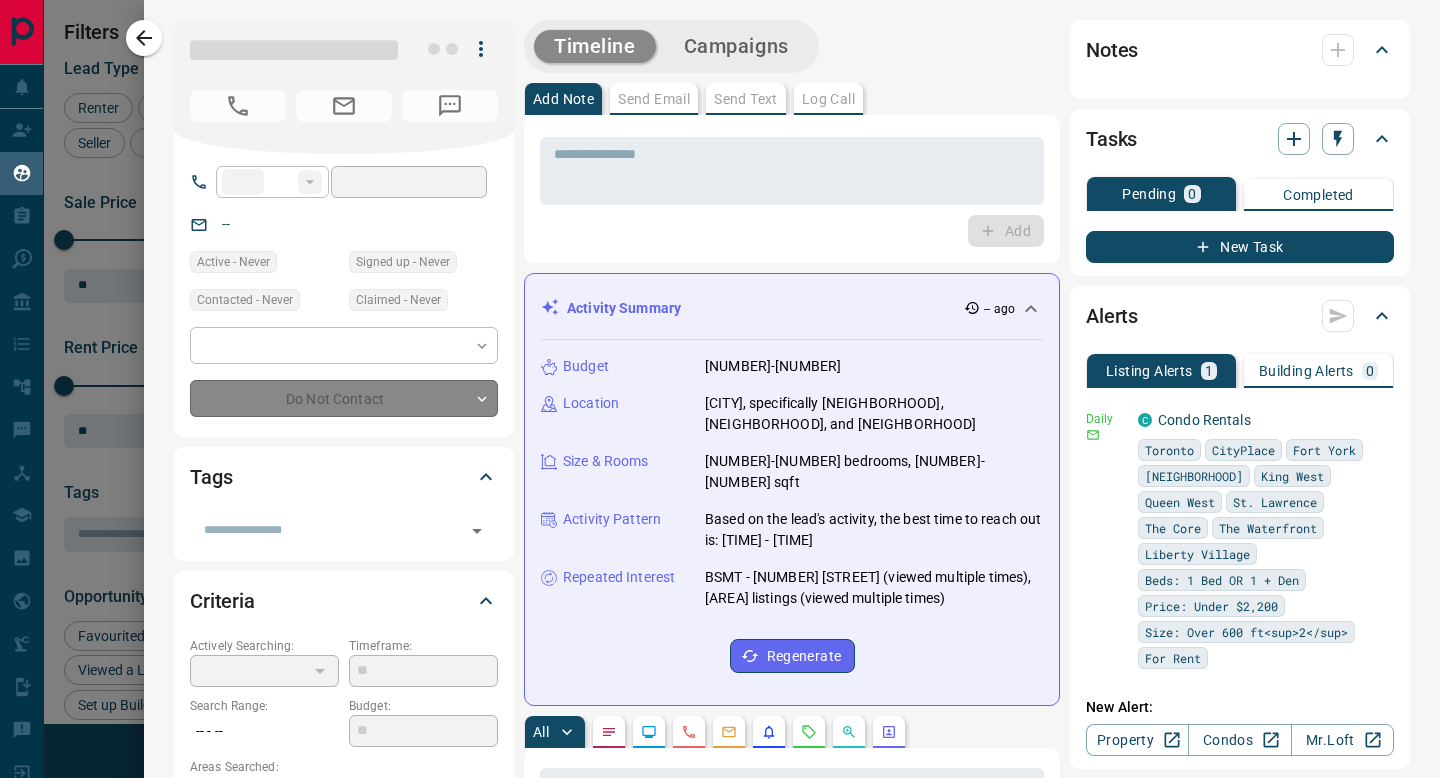 type on "**********" 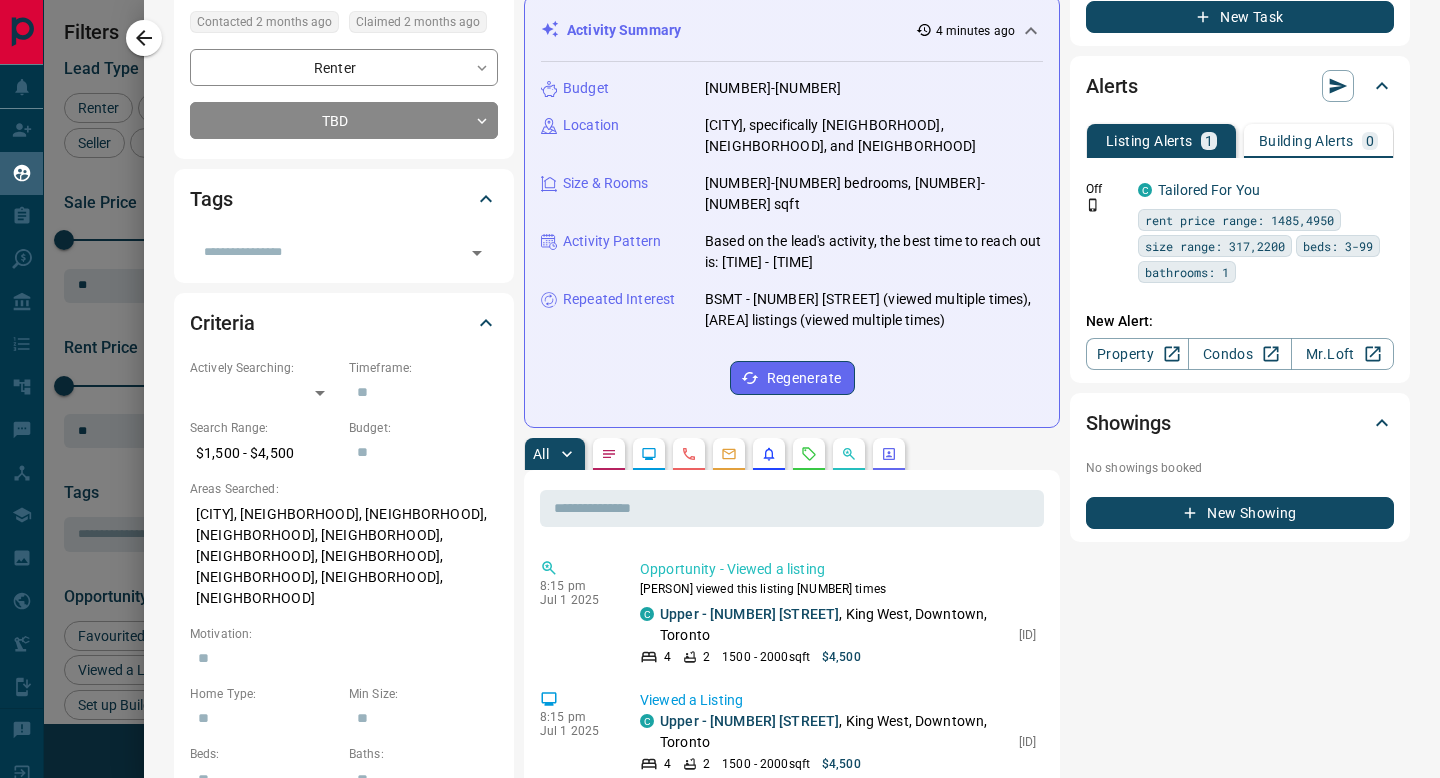 scroll, scrollTop: 304, scrollLeft: 0, axis: vertical 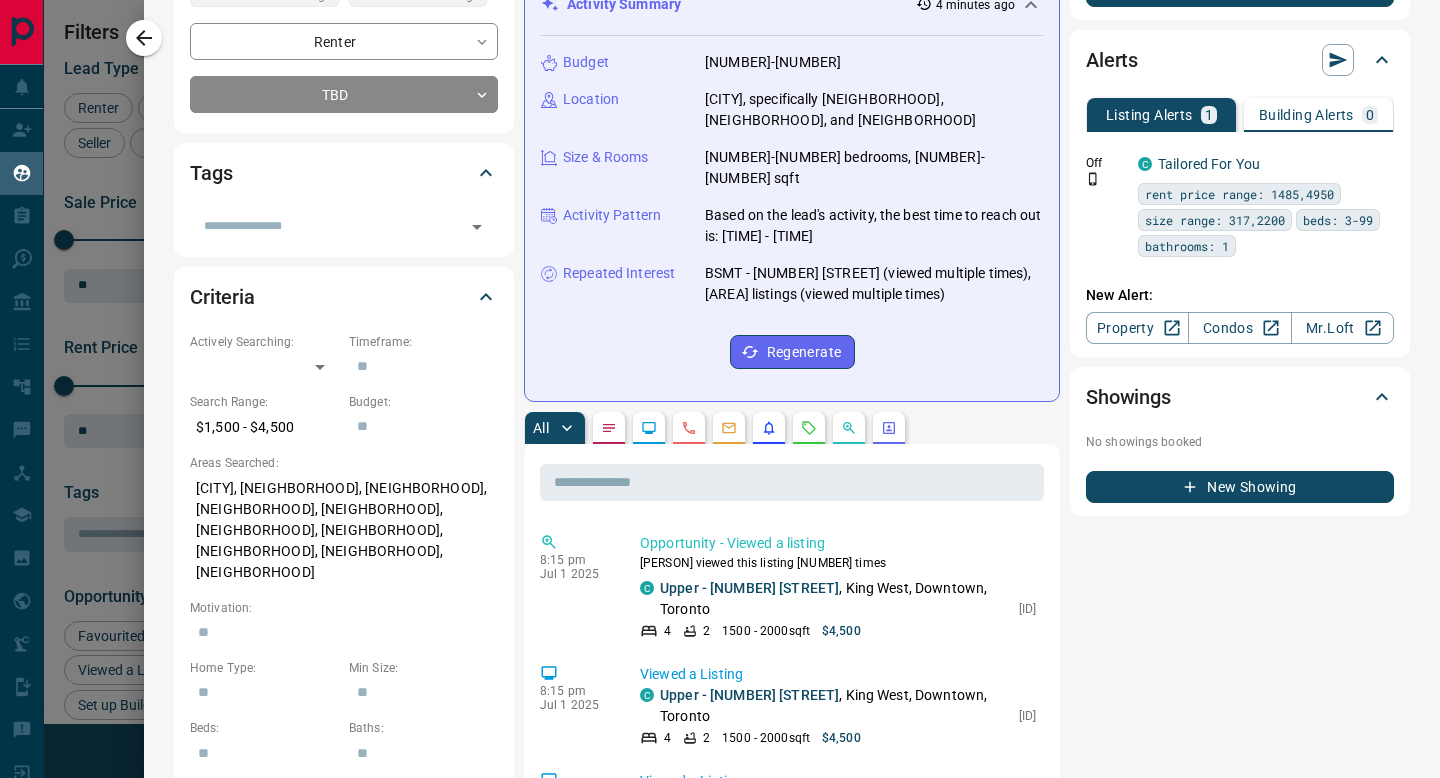 click 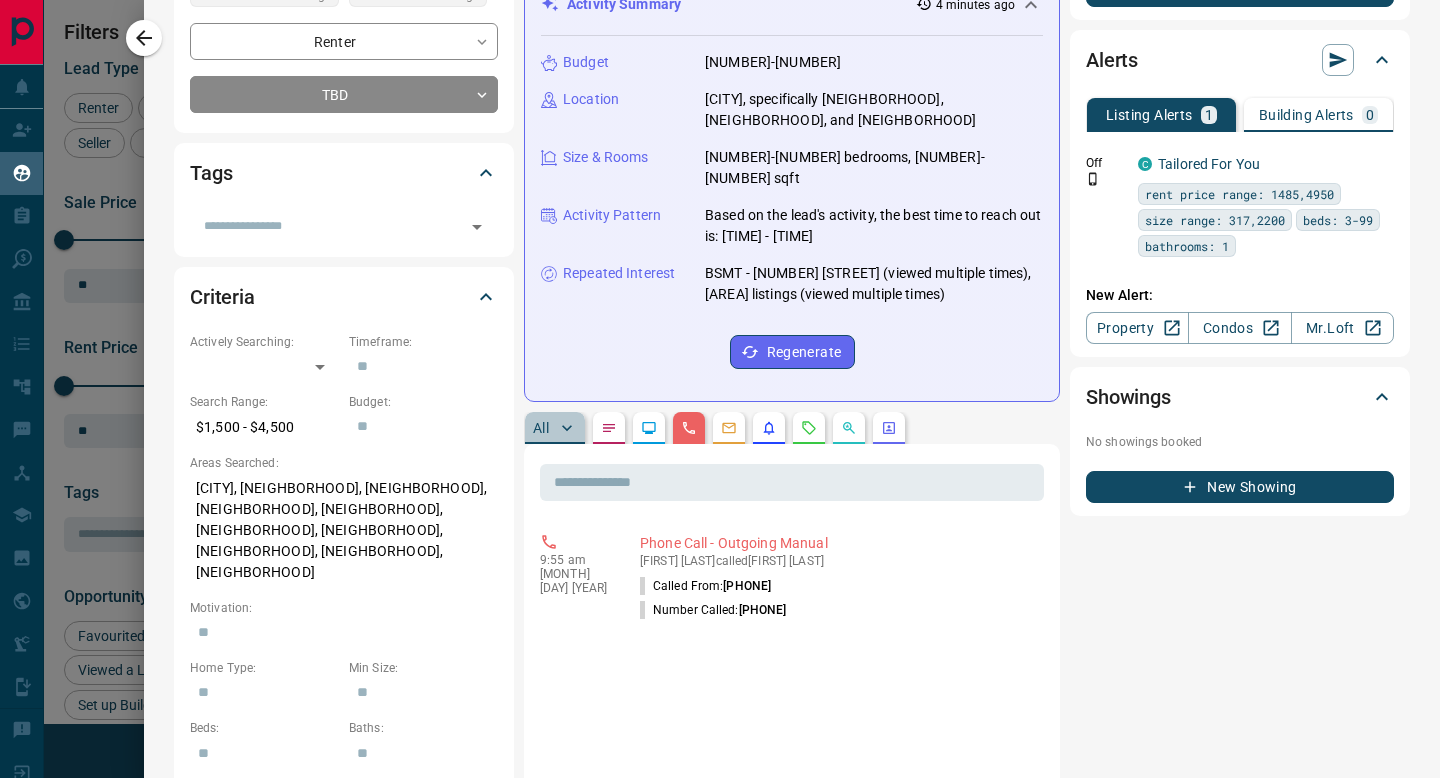 click on "All" at bounding box center (541, 428) 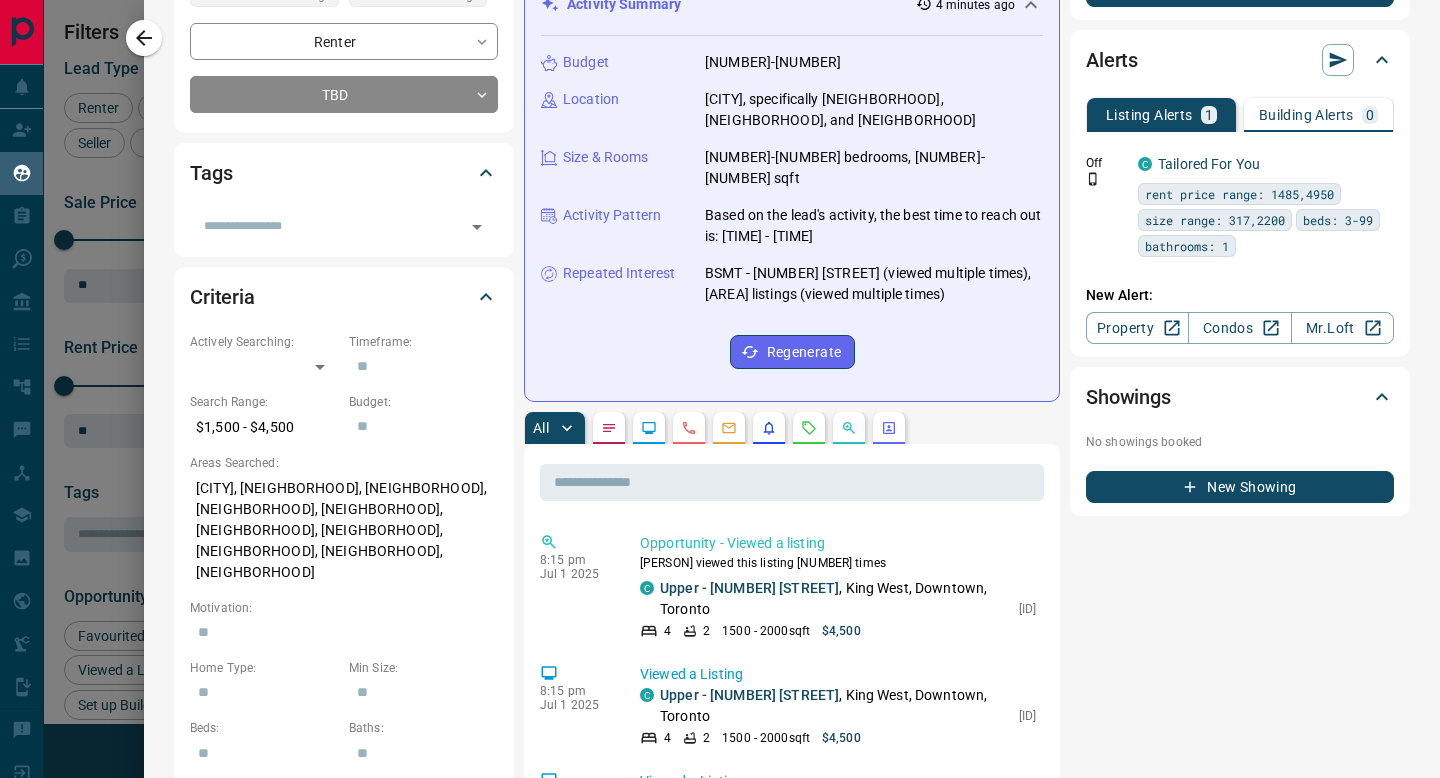 scroll, scrollTop: 0, scrollLeft: 0, axis: both 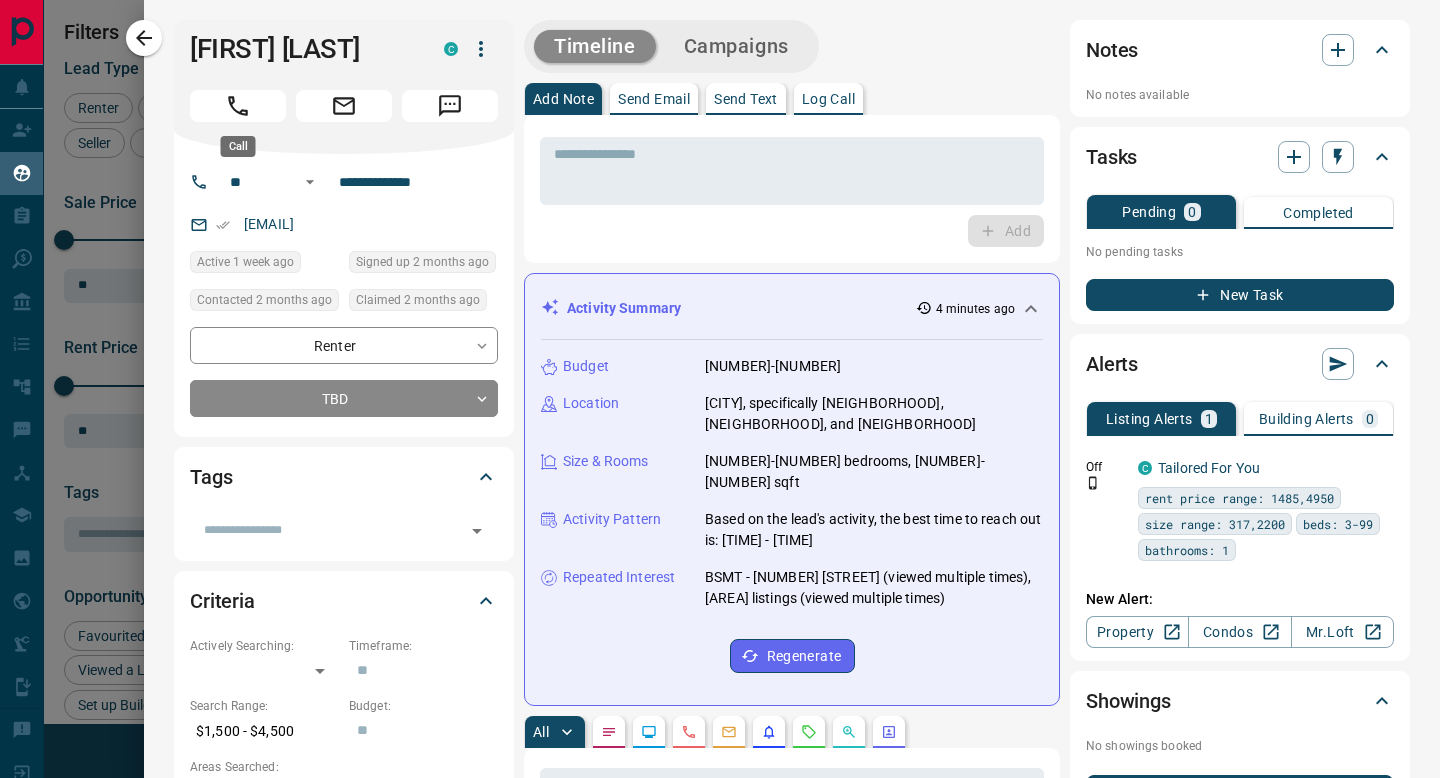 click 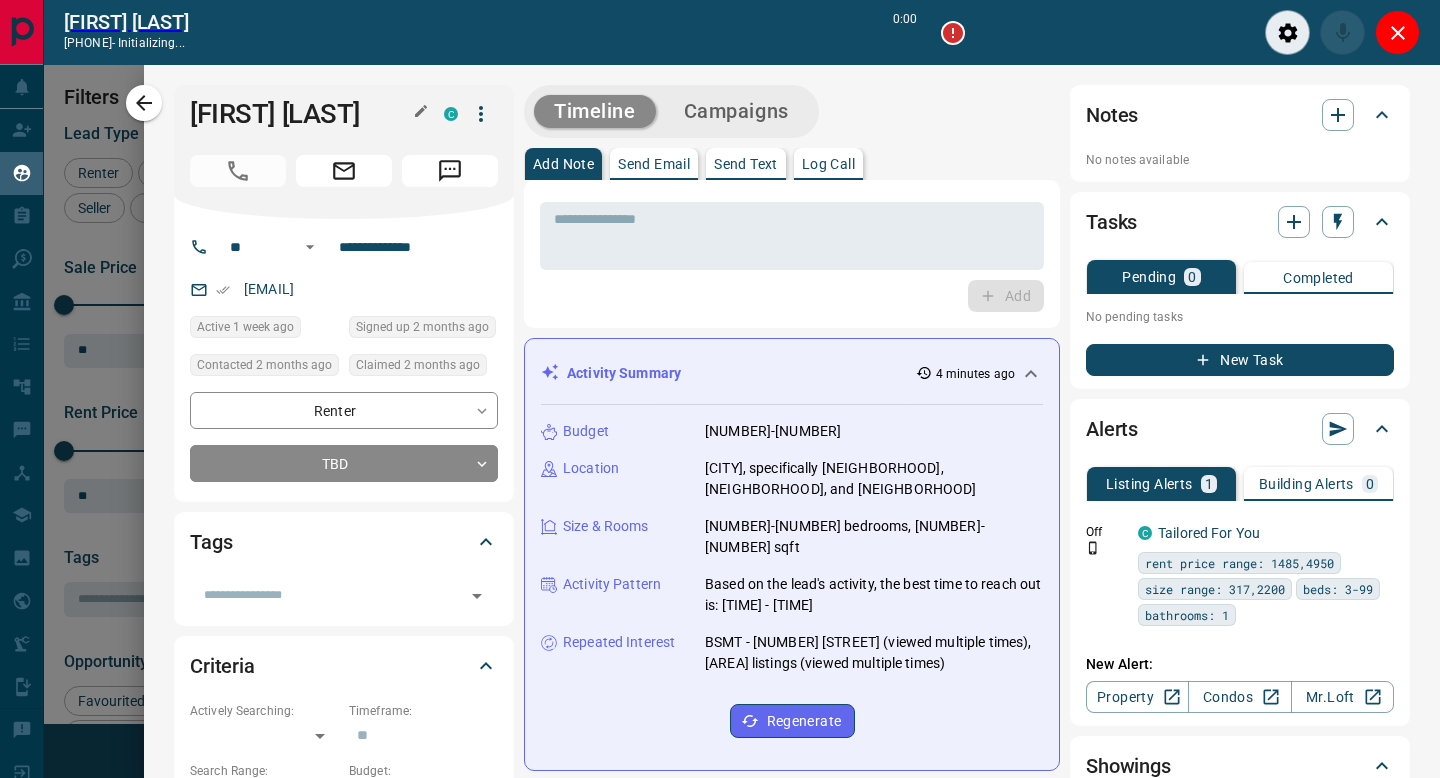 scroll, scrollTop: 537, scrollLeft: 1062, axis: both 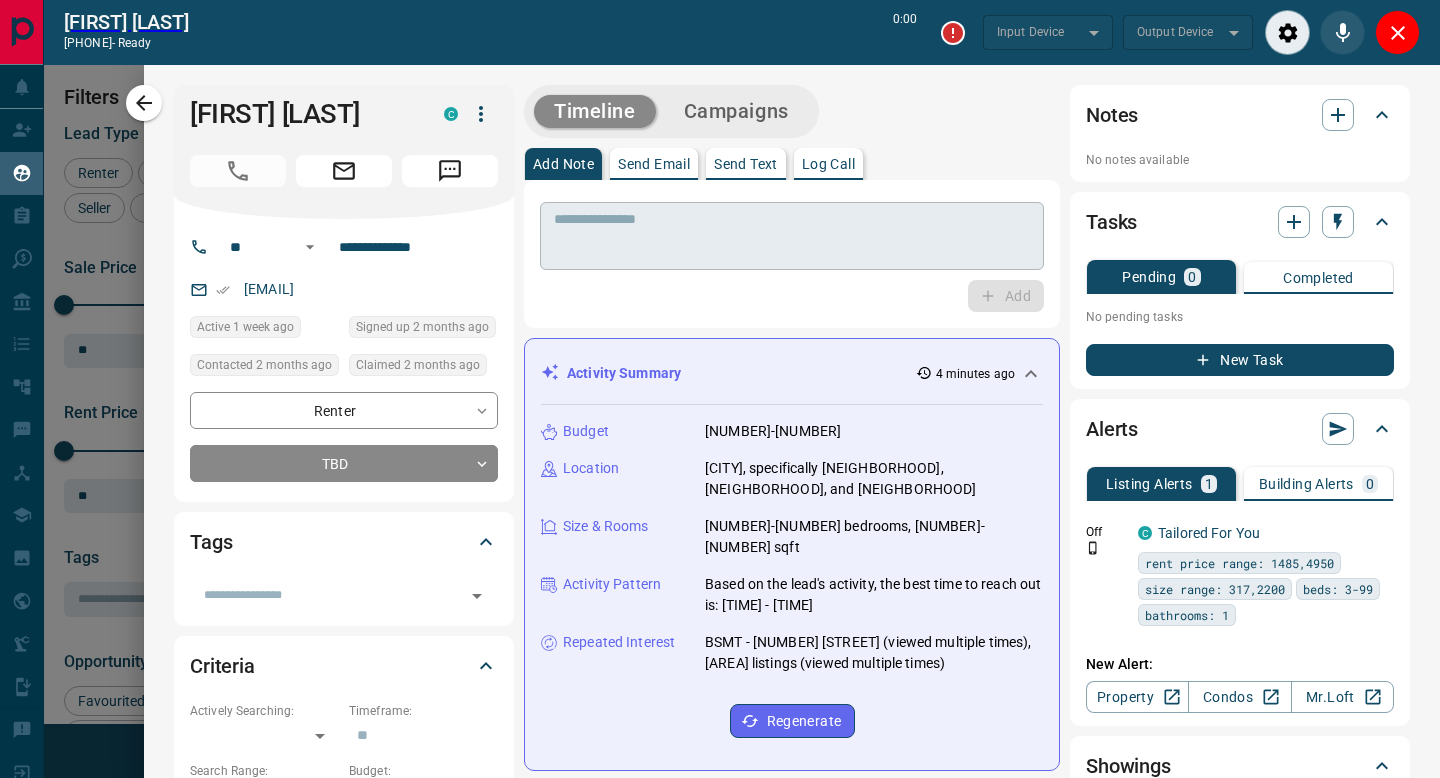 type on "*******" 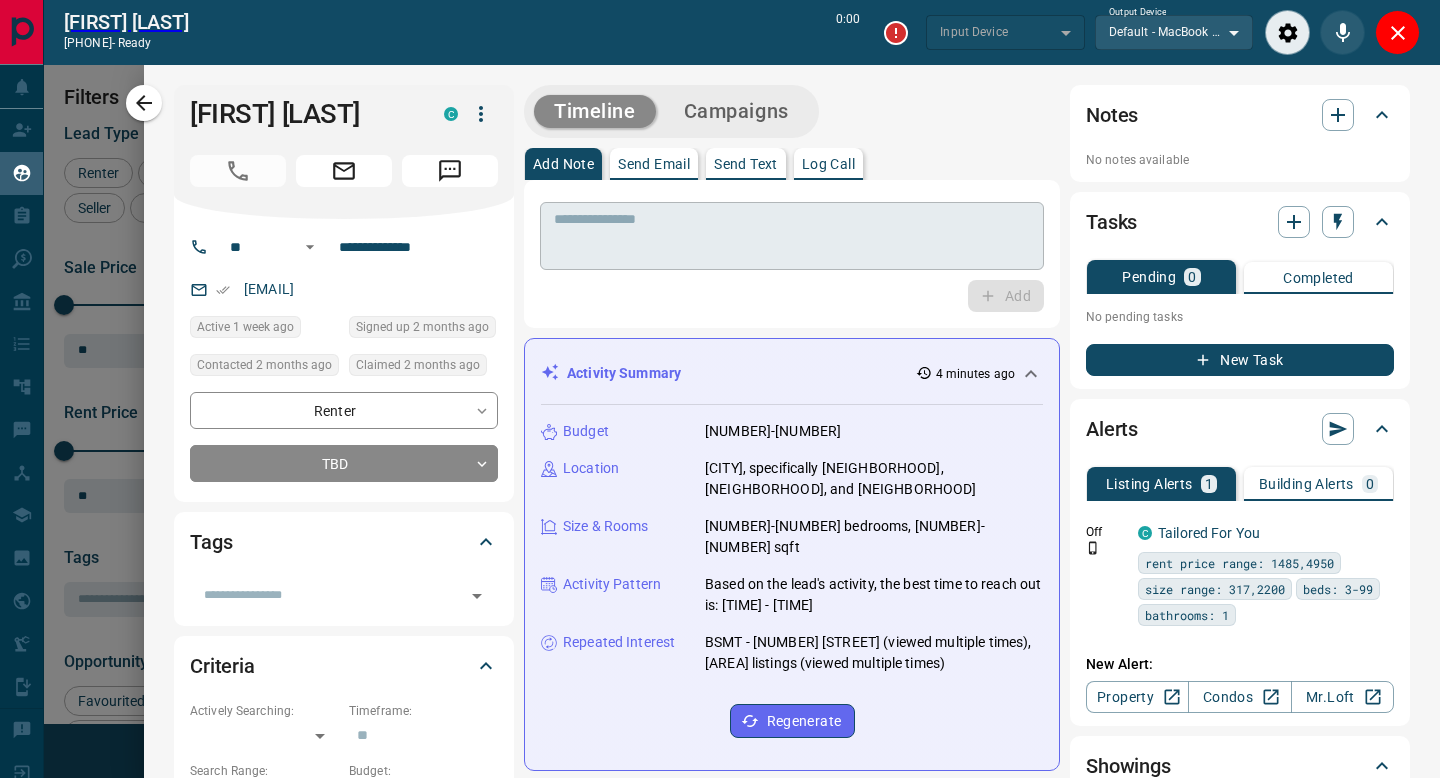type on "*******" 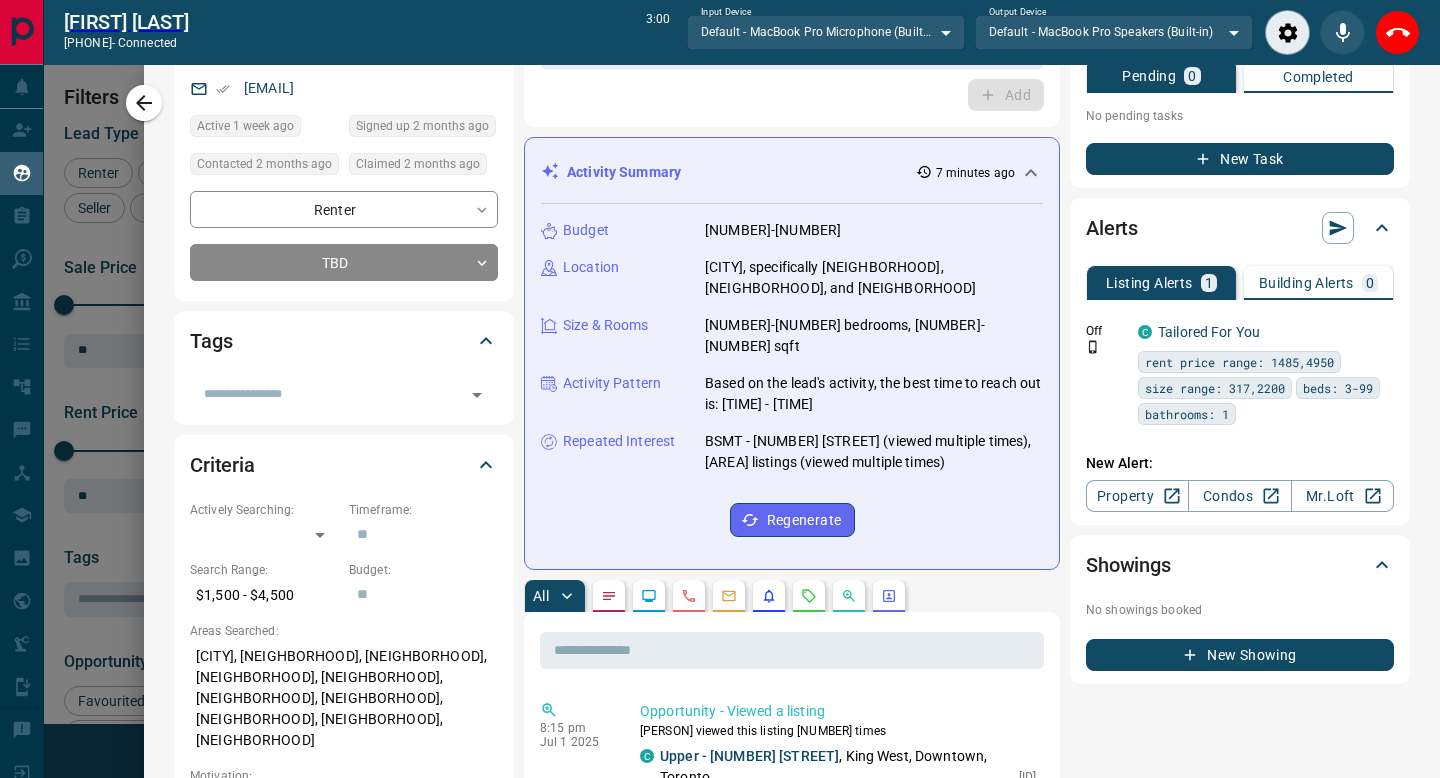 scroll, scrollTop: 0, scrollLeft: 0, axis: both 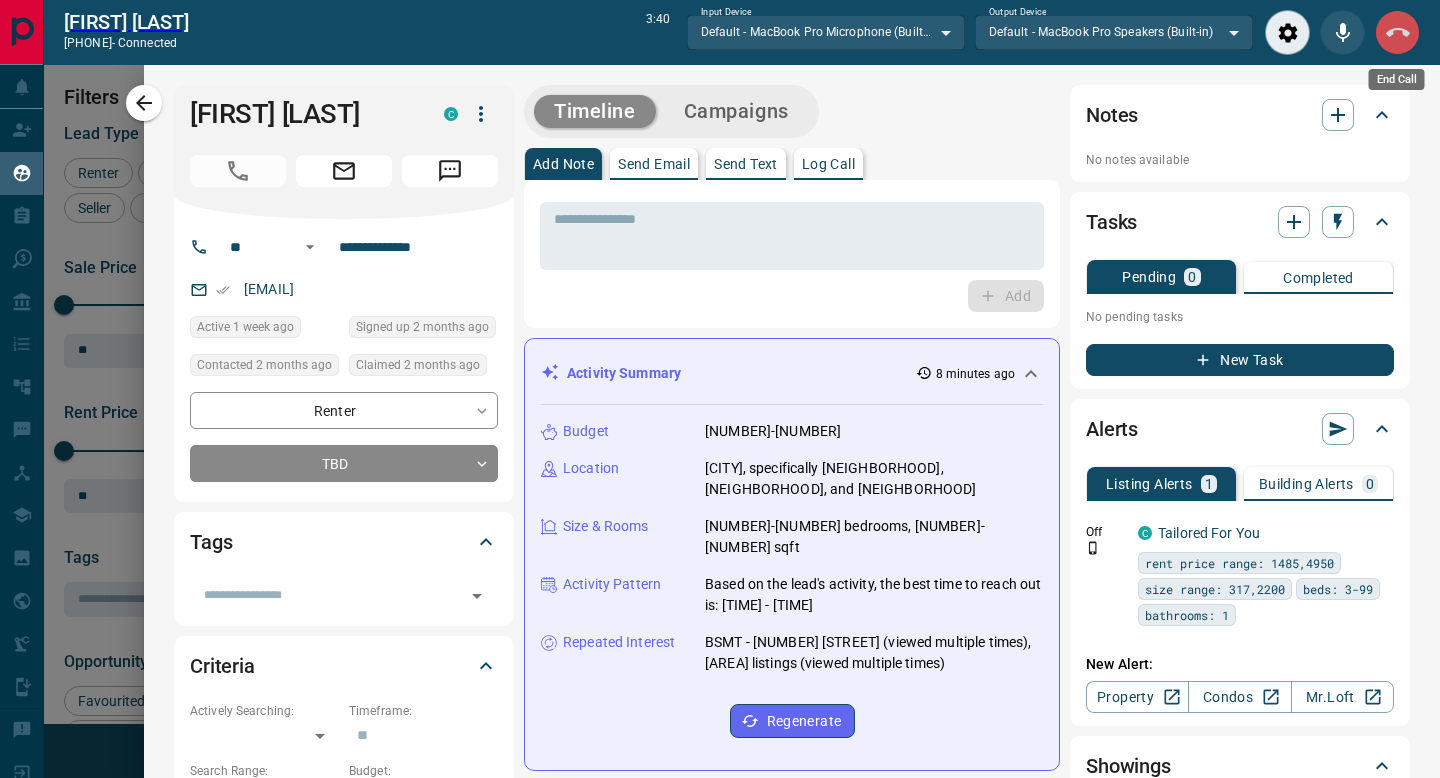 click 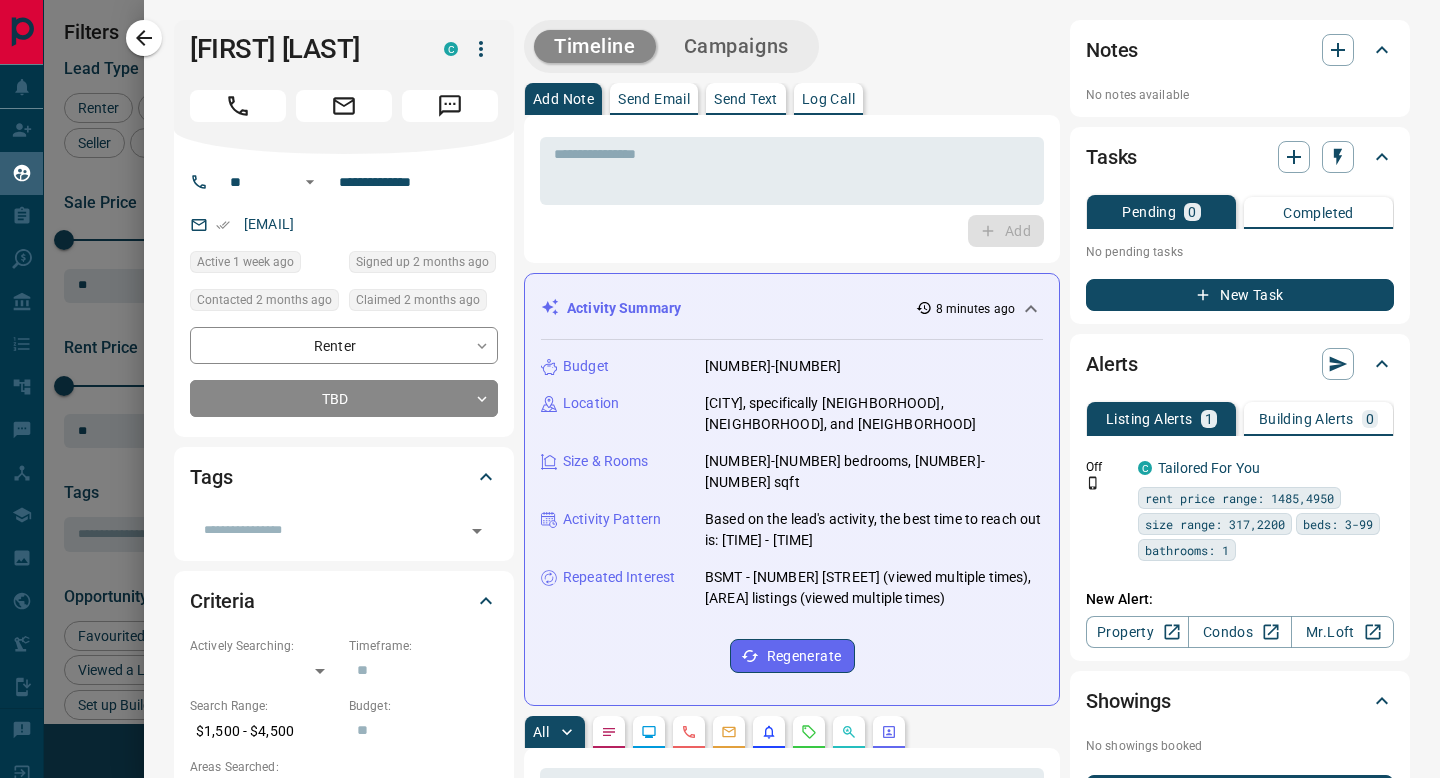 scroll, scrollTop: 1, scrollLeft: 1, axis: both 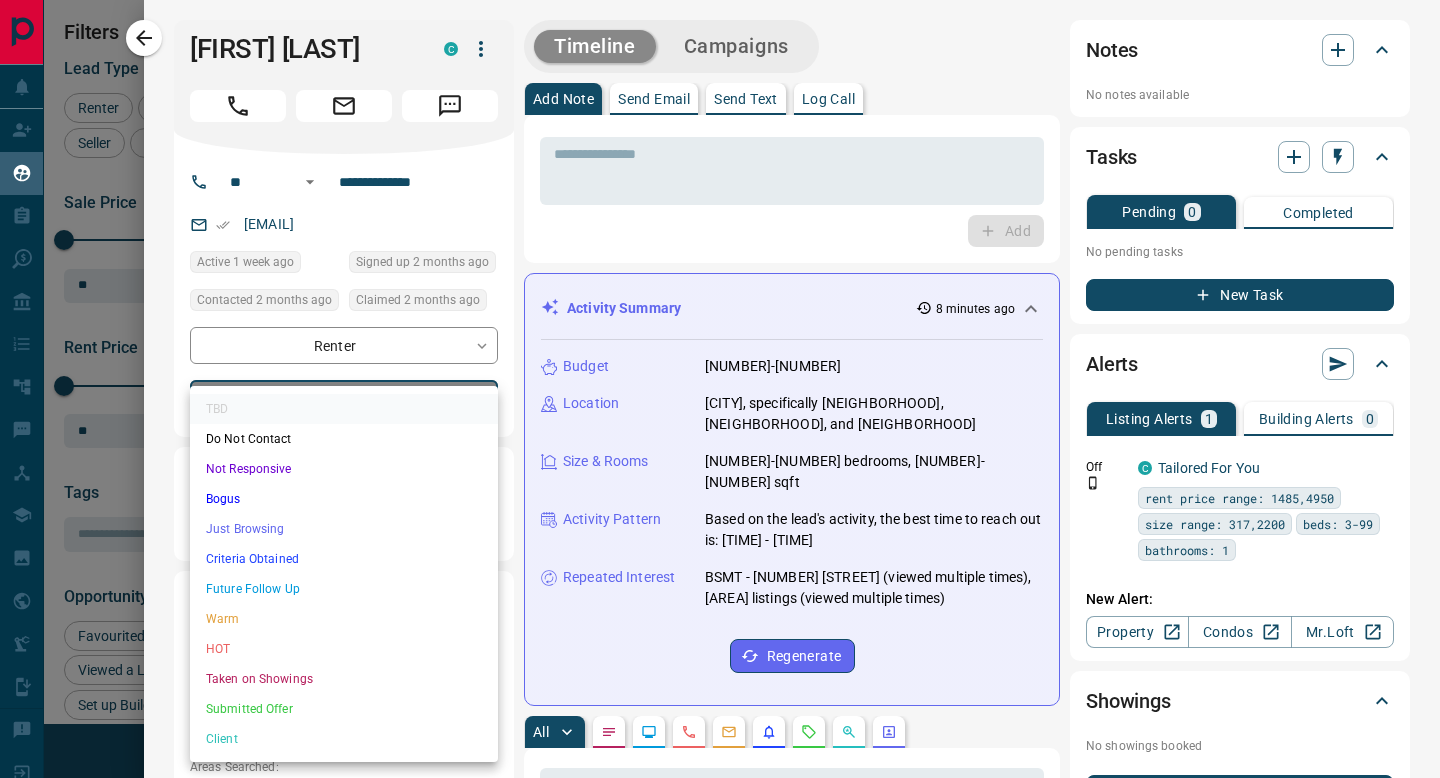click on "Lead Transfers Claim Leads My Leads Tasks Opportunities Deals Campaigns Automations Messages Broker Bay Training Media Services Agent Resources Precon Worksheet Mobile Apps Disclosure Logout My Leads Filters 1 Manage Tabs New Lead All 4900 TBD 443 Do Not Contact - Not Responsive 3395 Bogus 360 Just Browsing 469 Criteria Obtained 2 Future Follow Up 8 Warm 3 HOT 2 Taken on Showings 6 Submitted Offer - Client 212 Name Details Last Active Claimed Date Status Tags [FIRST] [LAST] Renter C $2K - $5K [CITY], [CITY] 1 week ago Contacted in 3 hours 3 months ago Signed up 10 months ago TBD + [FIRST] [LAST] Renter C $2K - $2K [CITY], [NEIGHBORHOOD] | [NEIGHBORHOOD], +1 1 week ago Contacted in 3 hours 1 year ago Signed up 1 year ago TBD Voicemail Verified + [FIRST] [LAST] Buyer C P $0 - $3K [CITY], [CITY], +1 1 week ago Contacted in 3 hours 3 months ago Signed up 5 years ago TBD ISR Lead ISR Lead Alerts Voicemail Verified + [FIRST] [LAST] Renter C $2K - $3K [NEIGHBORHOOD], [CITY] 1 week ago Contacted in 3 hours 2 months ago TBD + C" at bounding box center [720, 376] 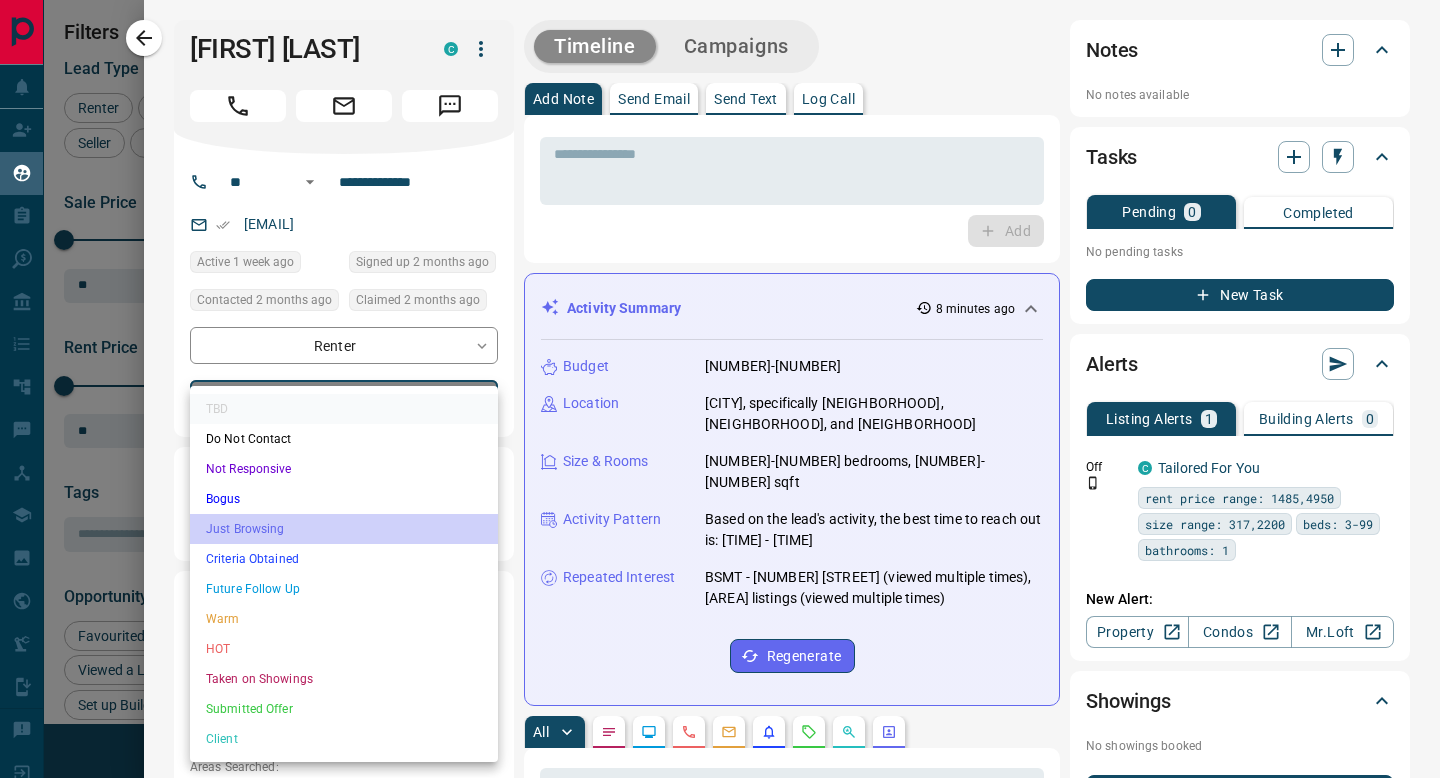 click on "Just Browsing" at bounding box center (344, 529) 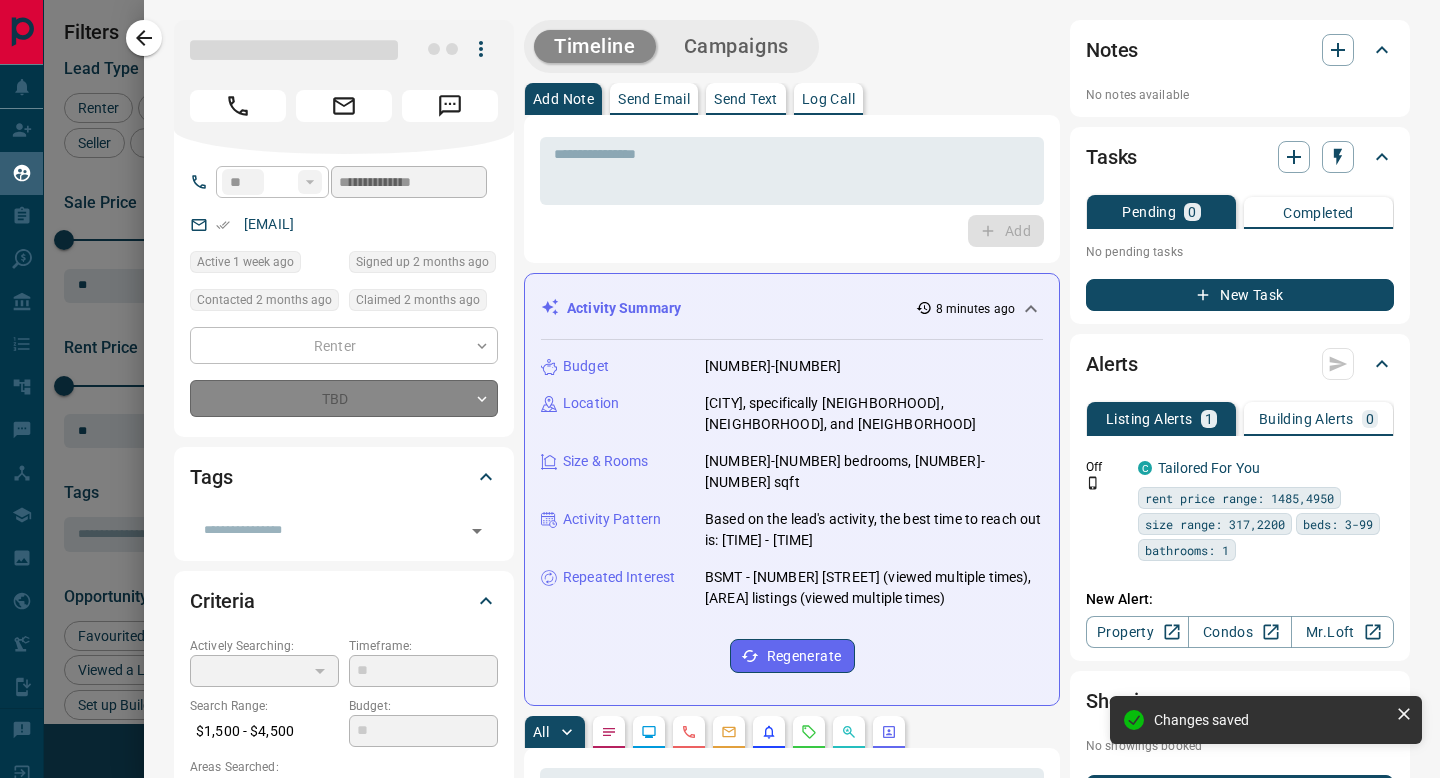 type on "*" 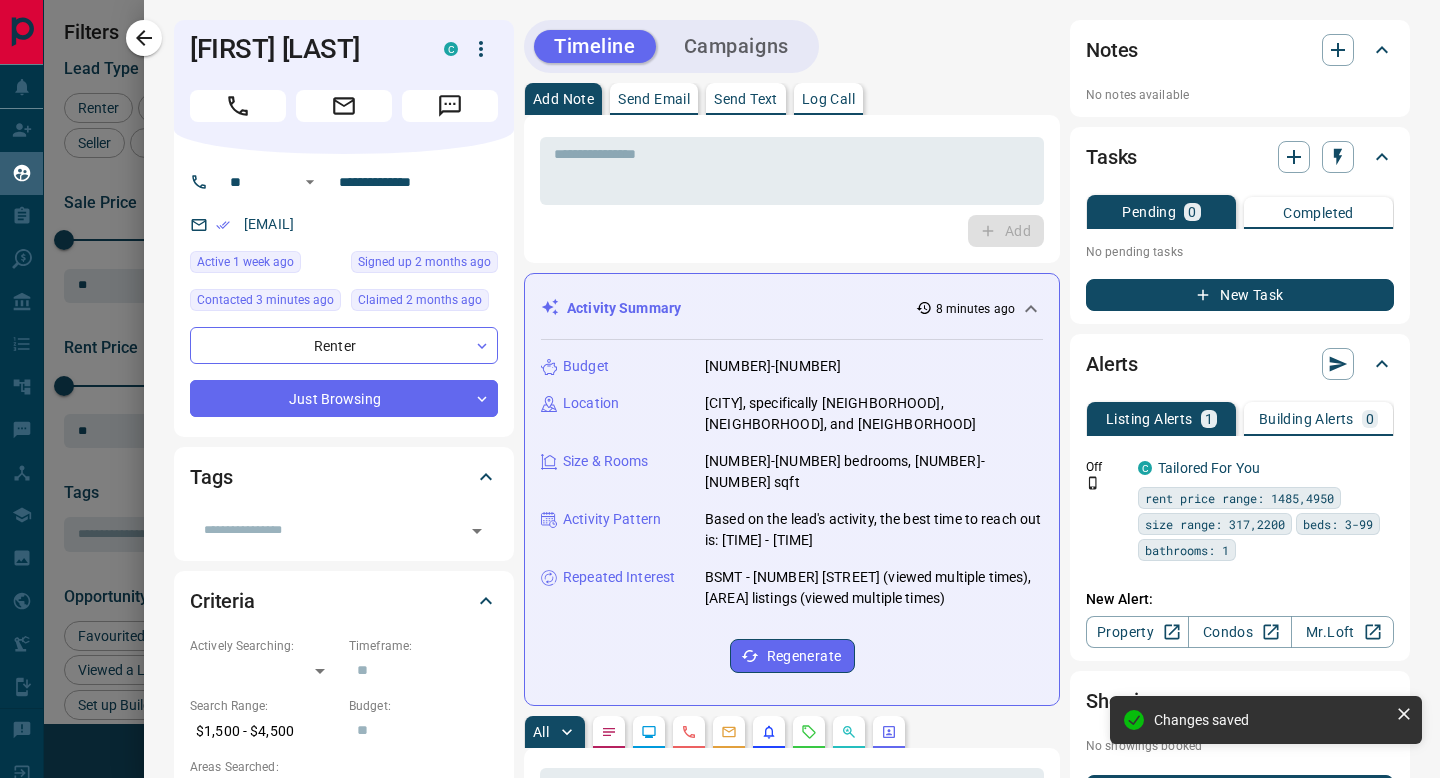 click on "**********" at bounding box center (344, 295) 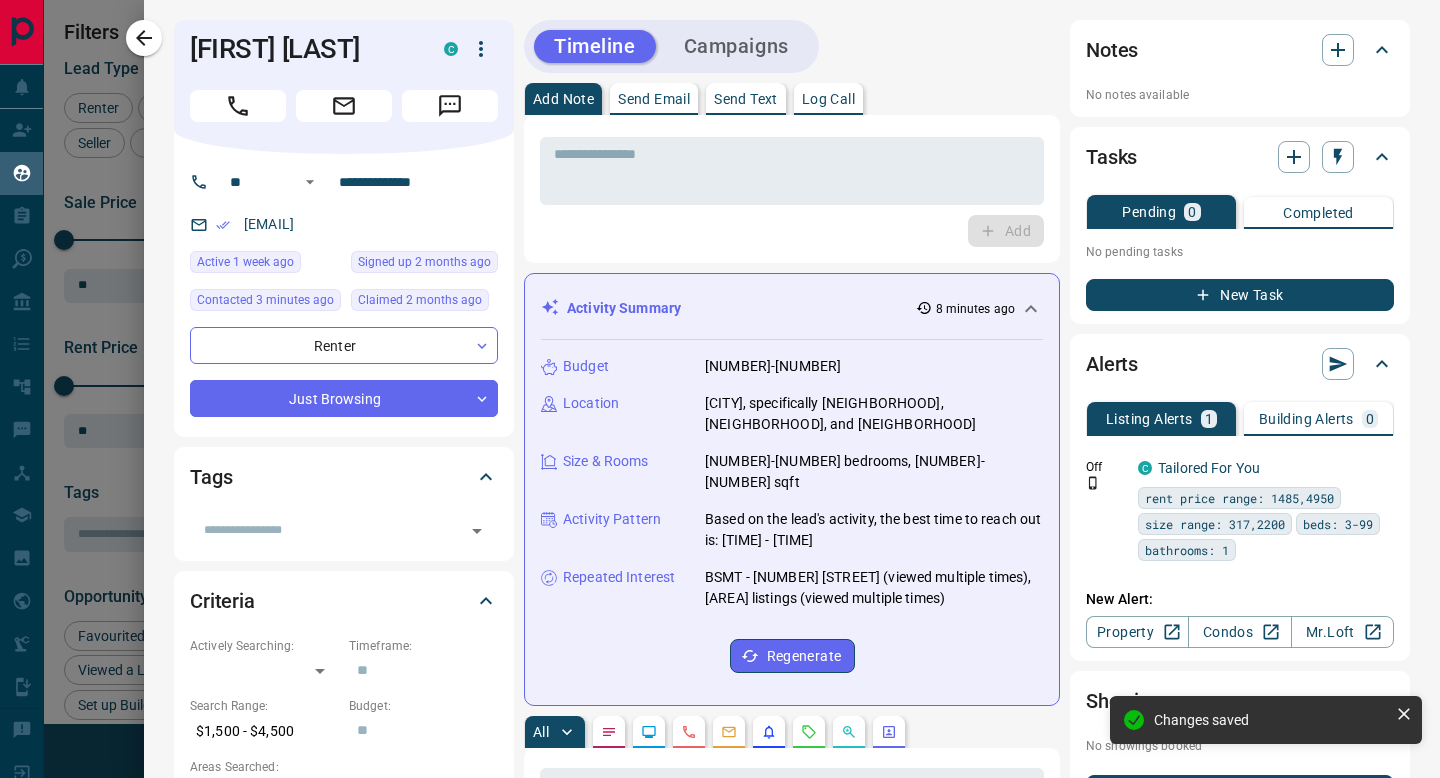 click on "Notes" at bounding box center (1228, 50) 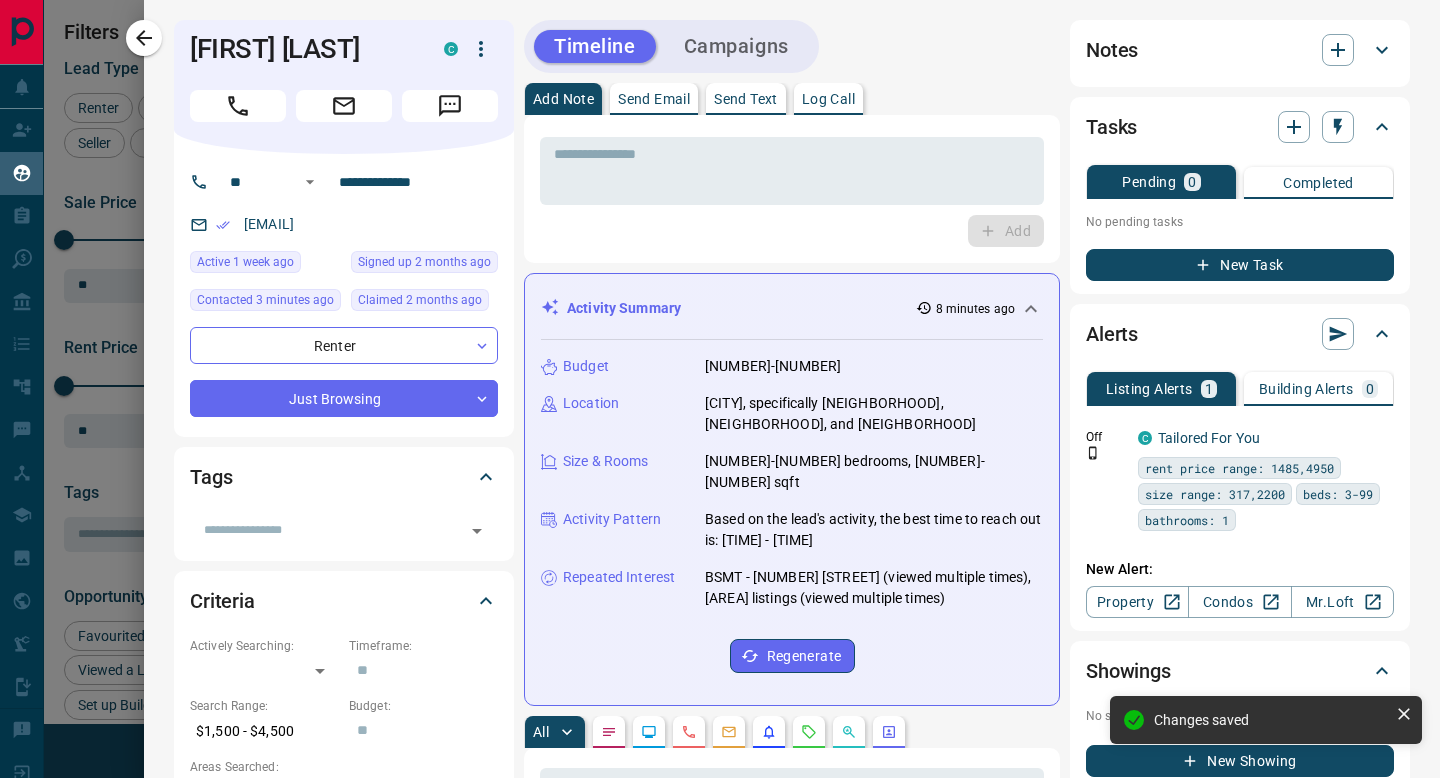 click on "Notes" at bounding box center (1228, 50) 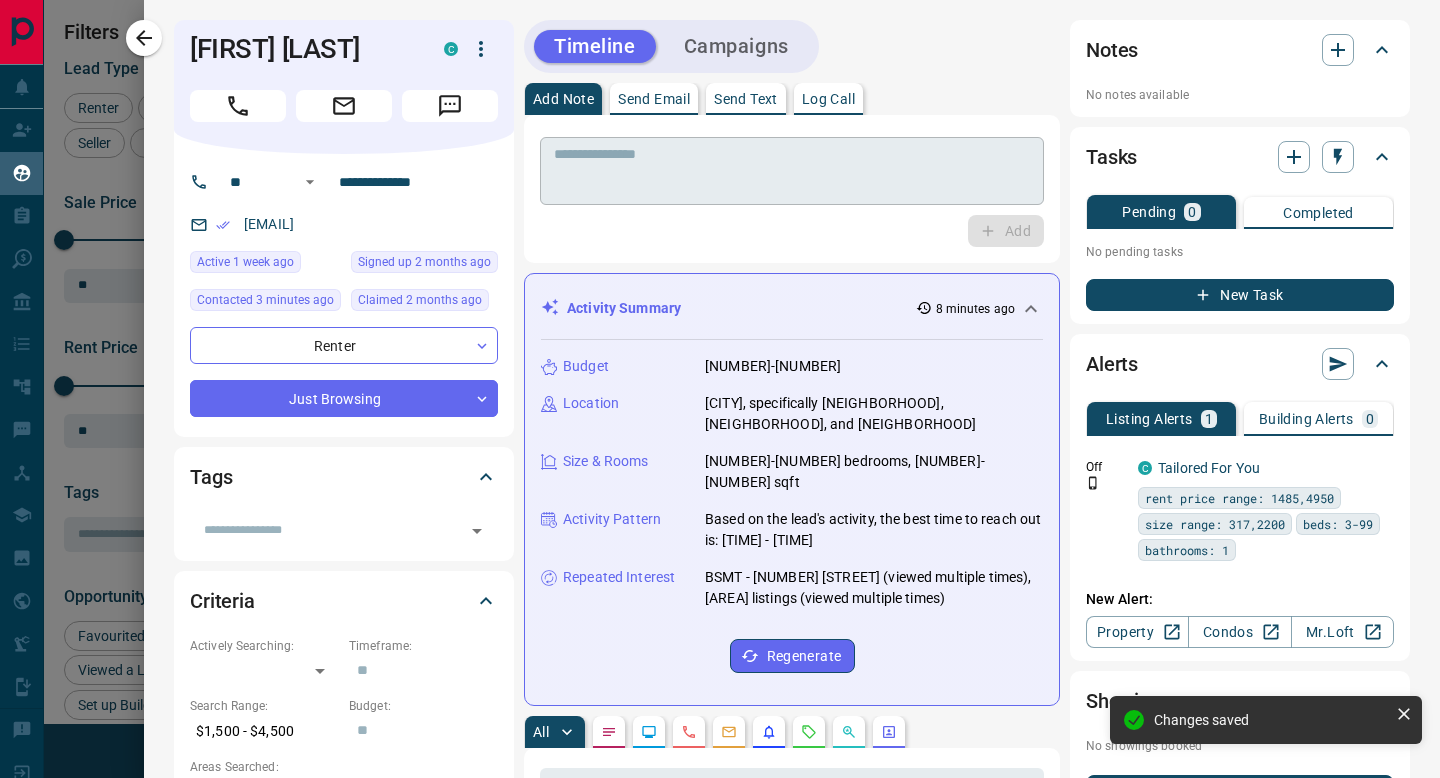 click at bounding box center (792, 171) 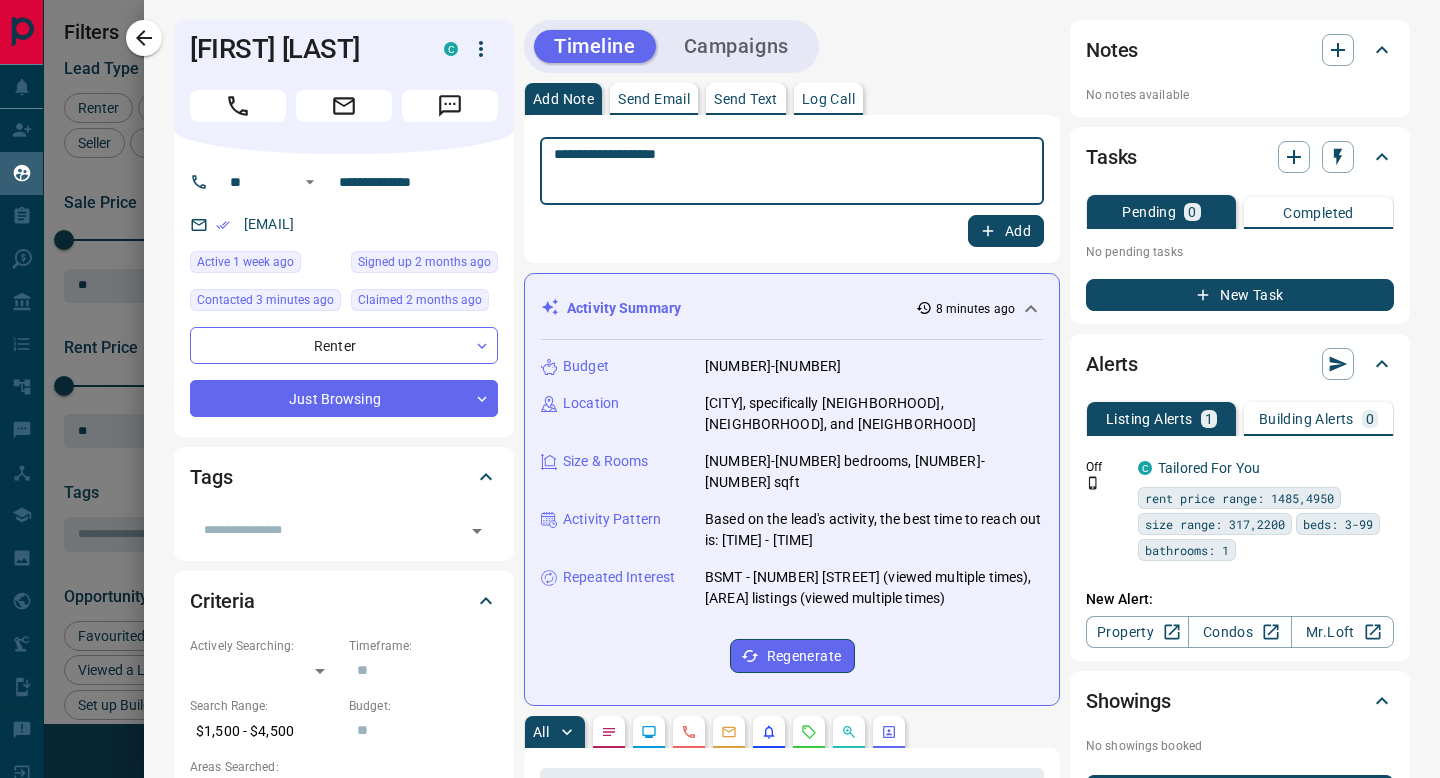 click on "**********" at bounding box center [792, 171] 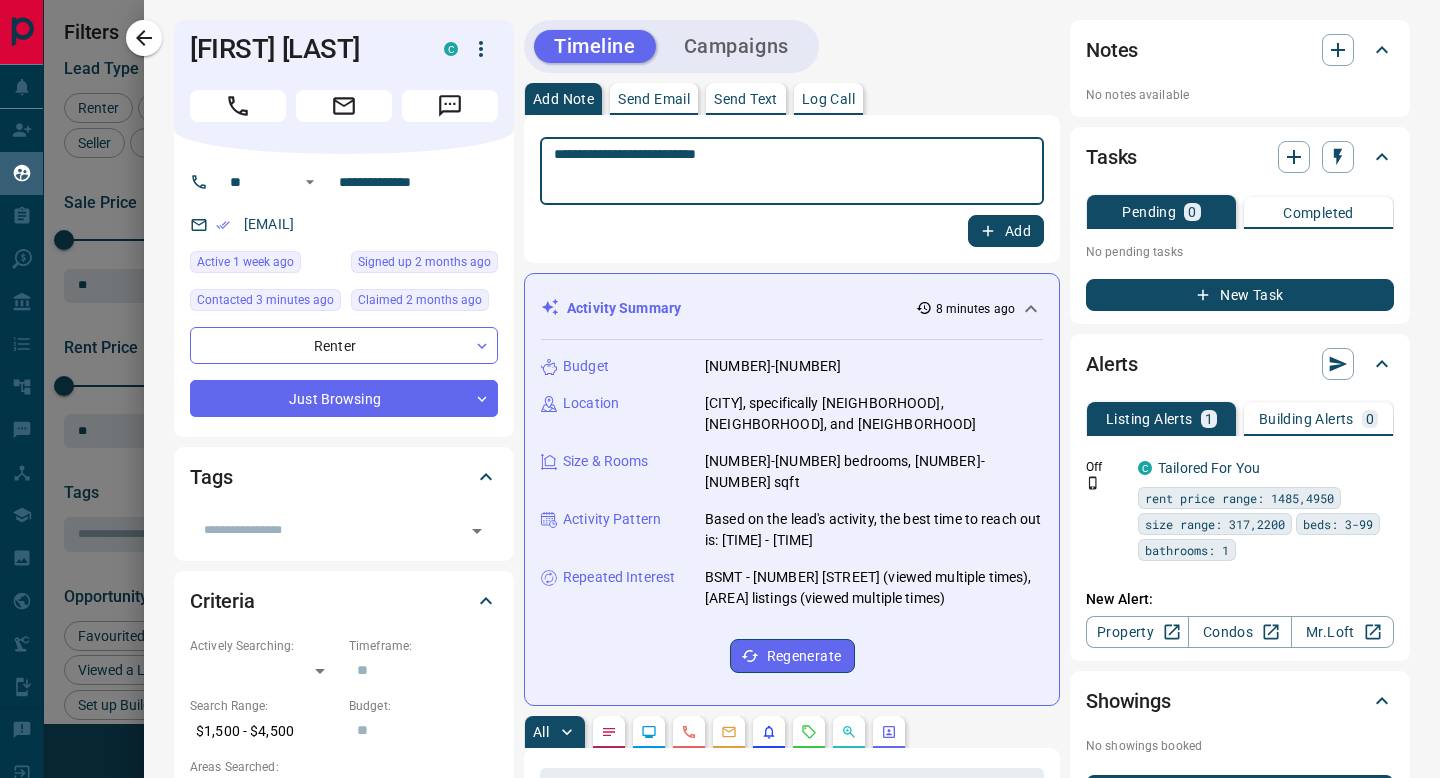 click on "**********" at bounding box center (792, 171) 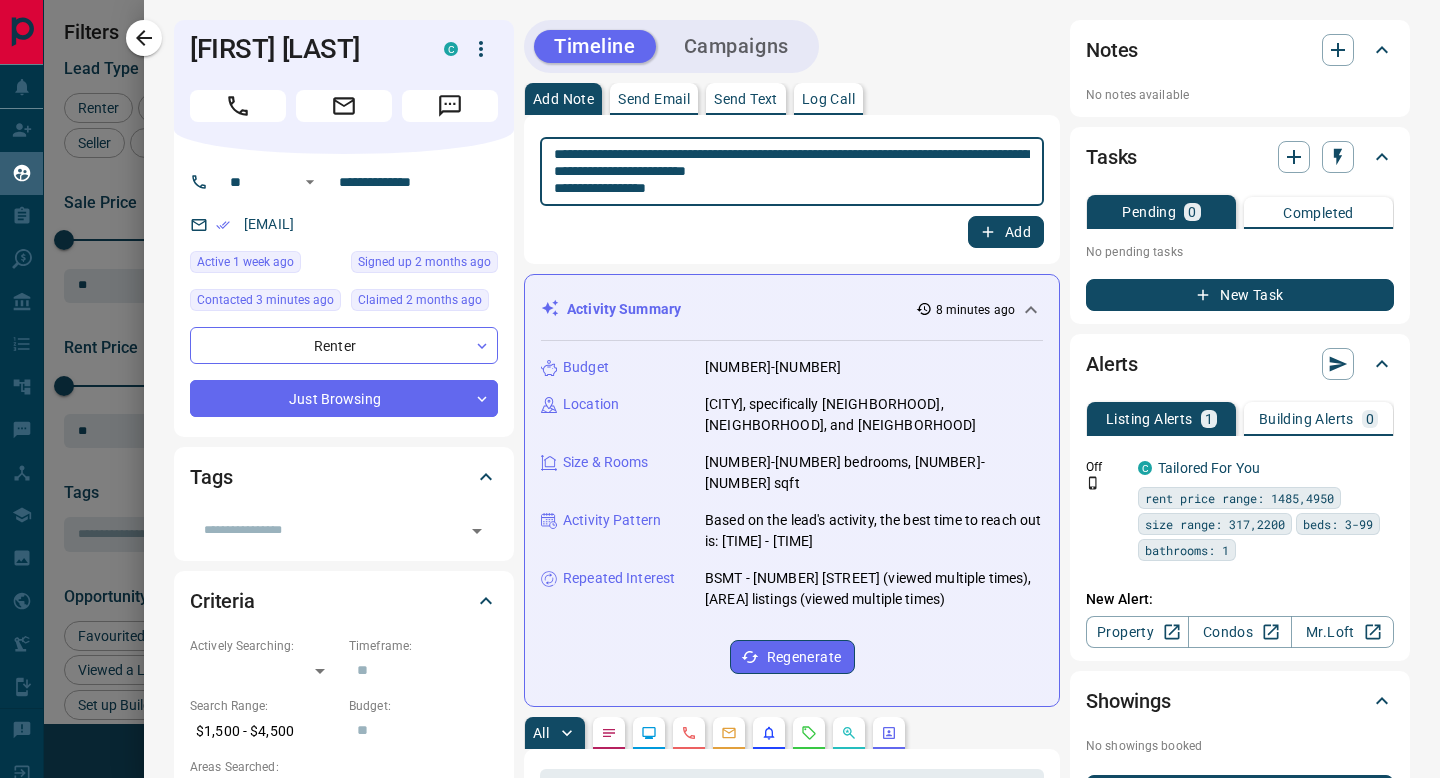 type on "**********" 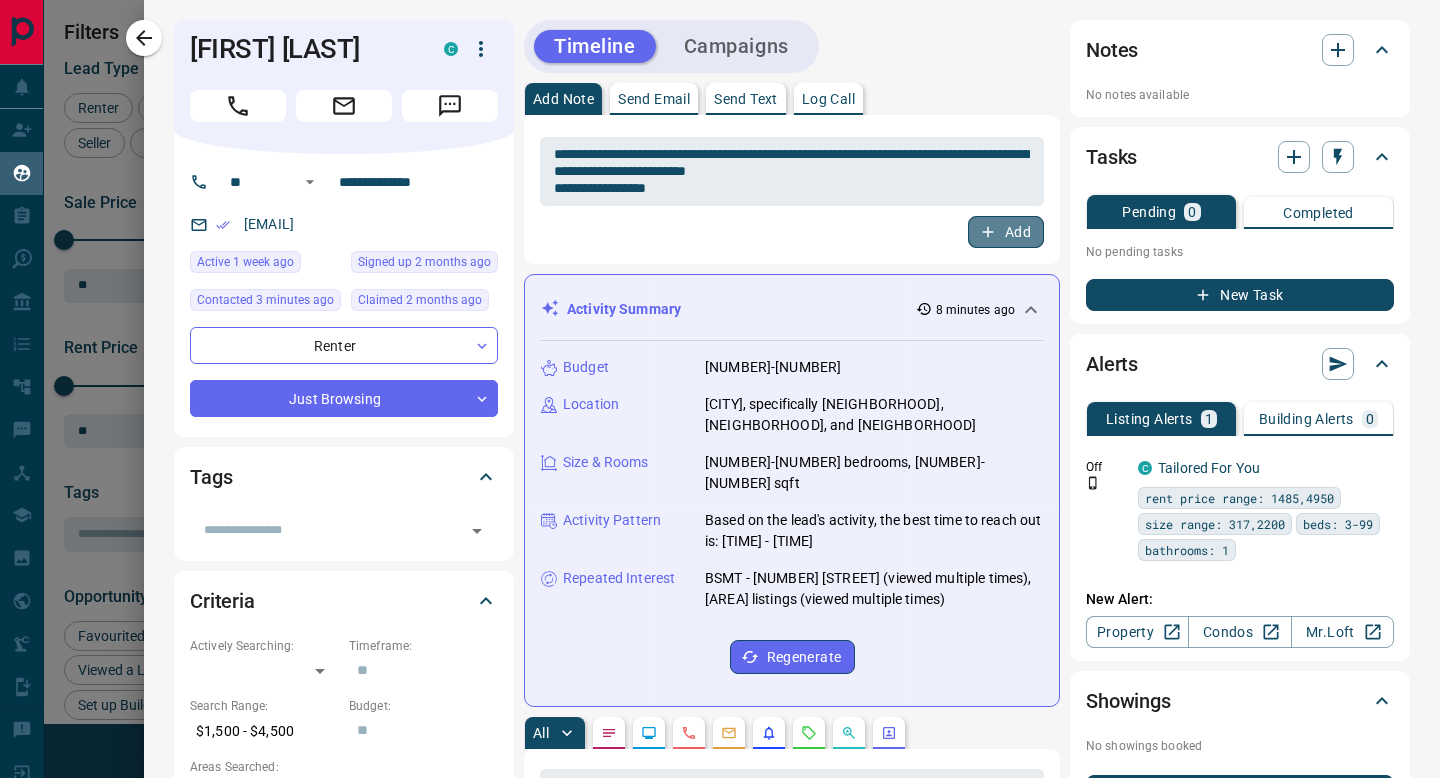 click on "Add" at bounding box center [1006, 232] 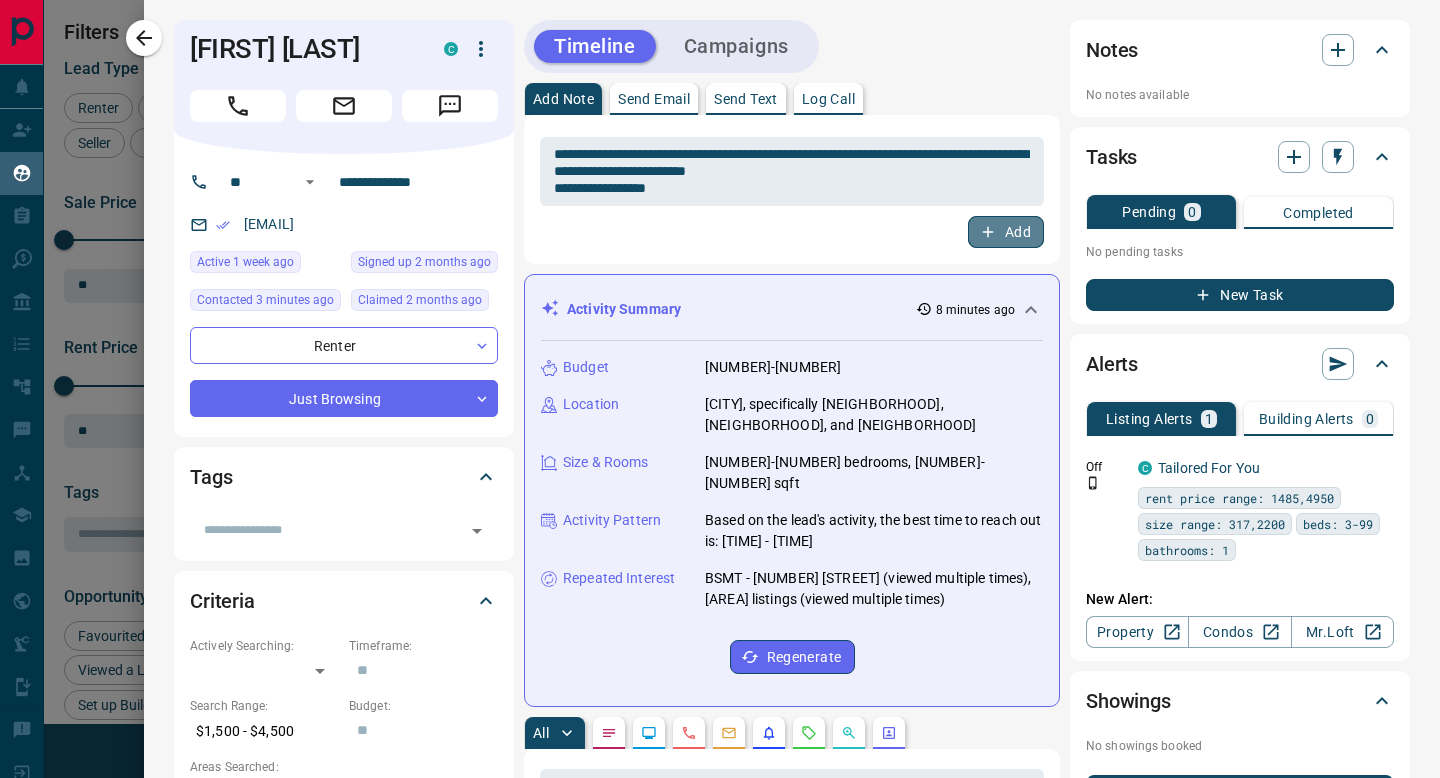 type 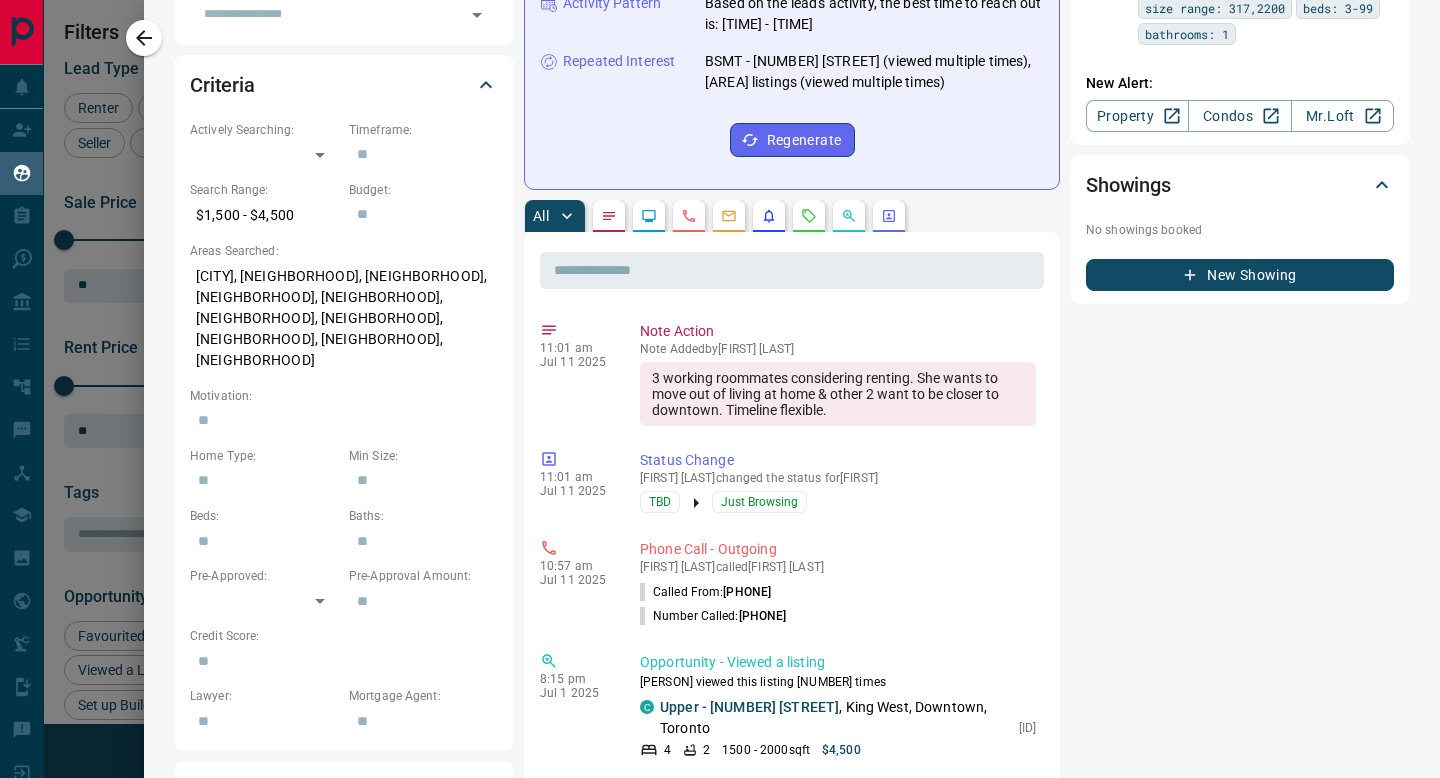 scroll, scrollTop: 0, scrollLeft: 0, axis: both 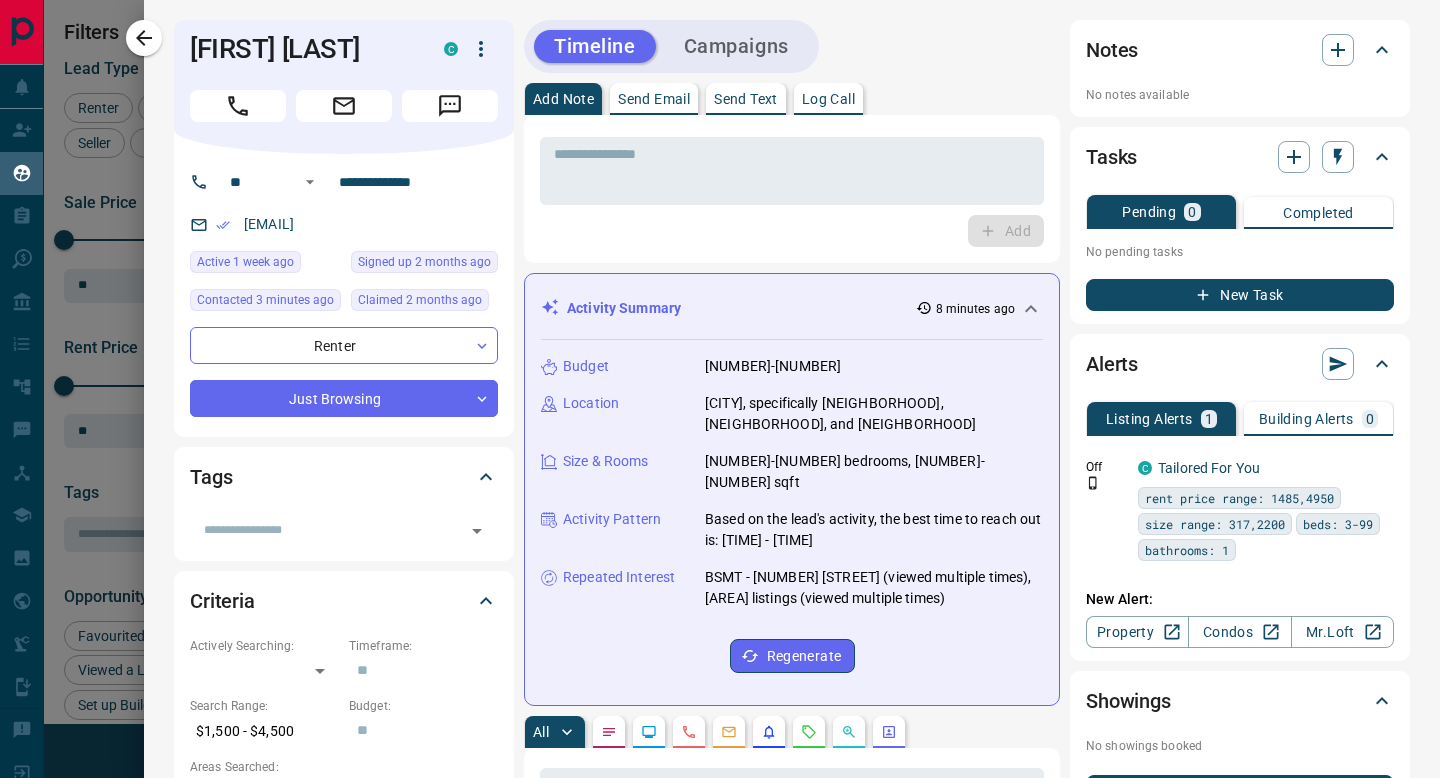 click 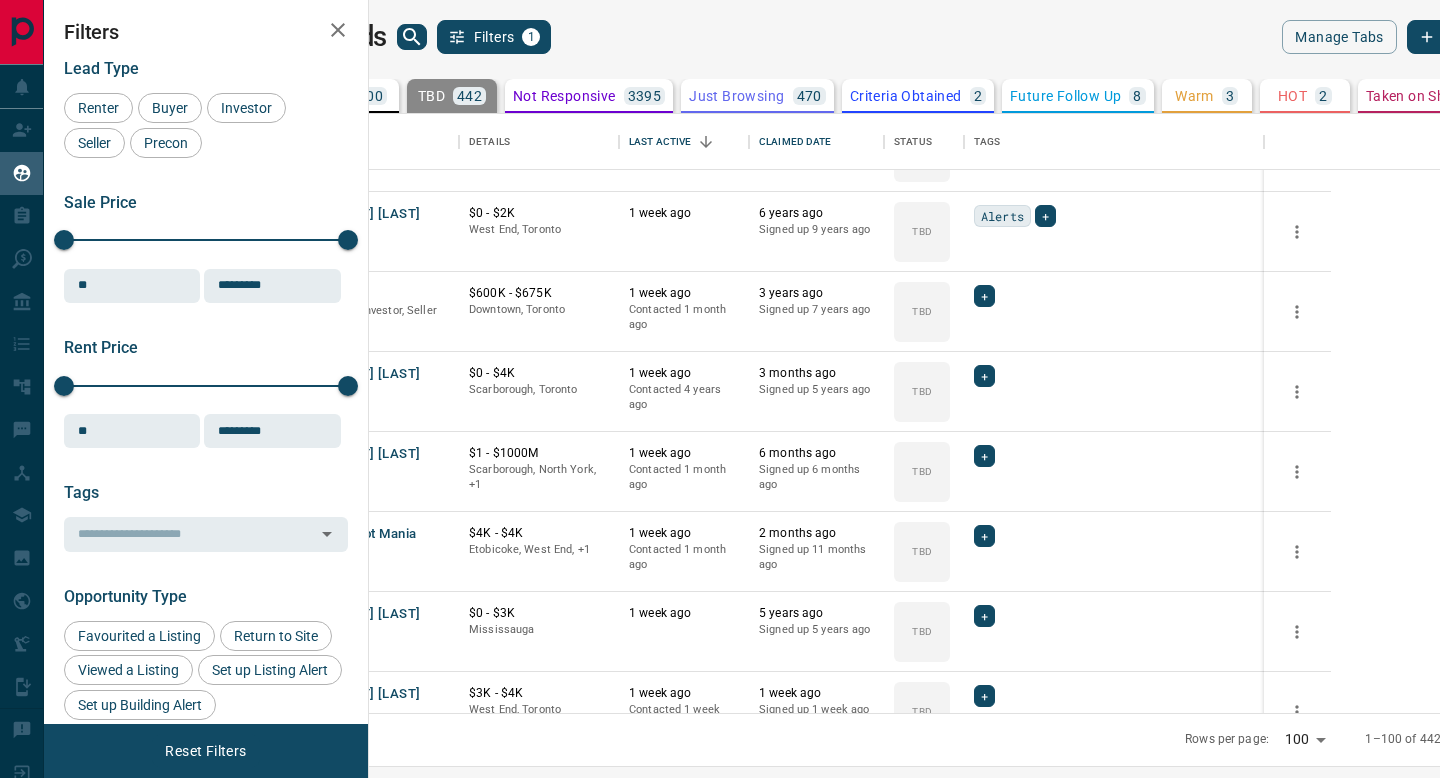 scroll, scrollTop: 5286, scrollLeft: 0, axis: vertical 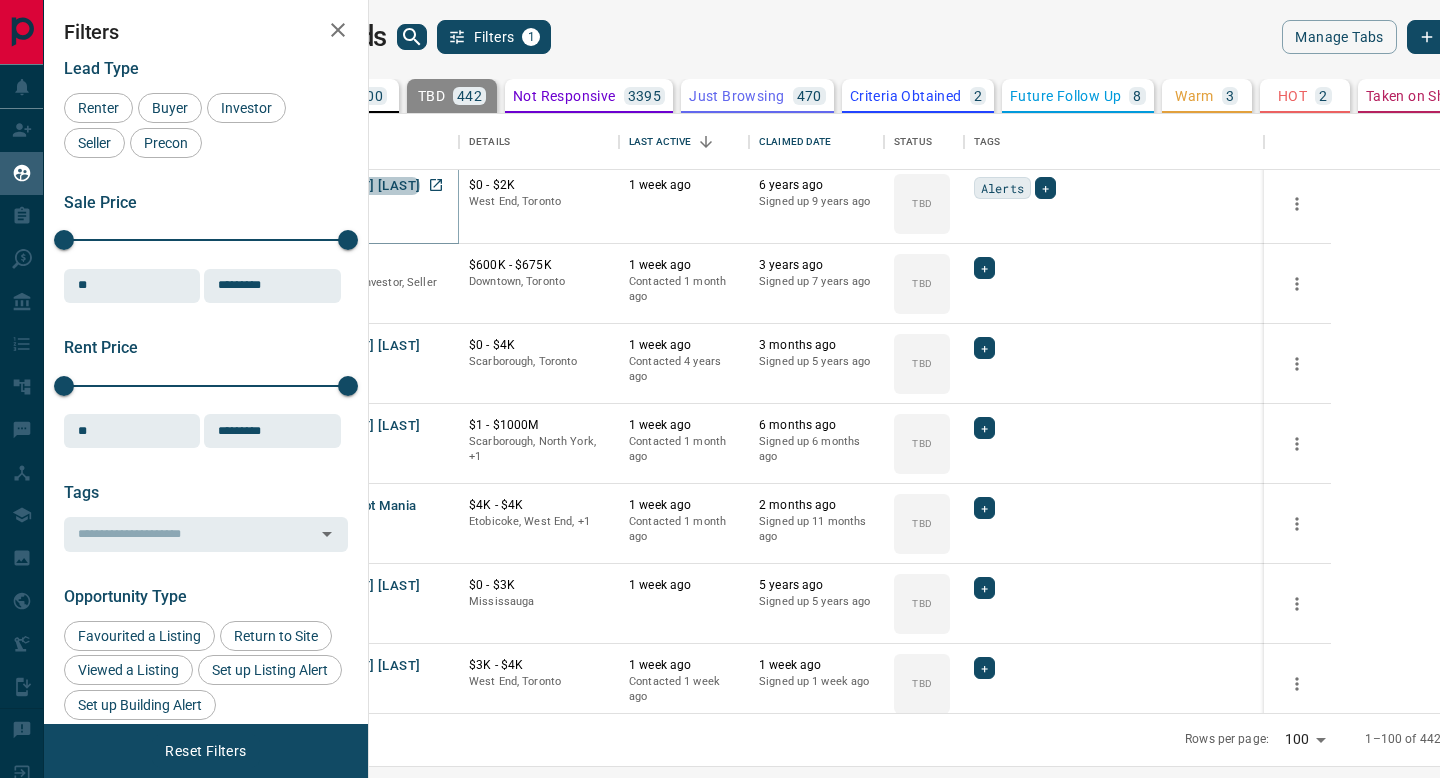 click on "[FIRST] [LAST]" at bounding box center (374, 186) 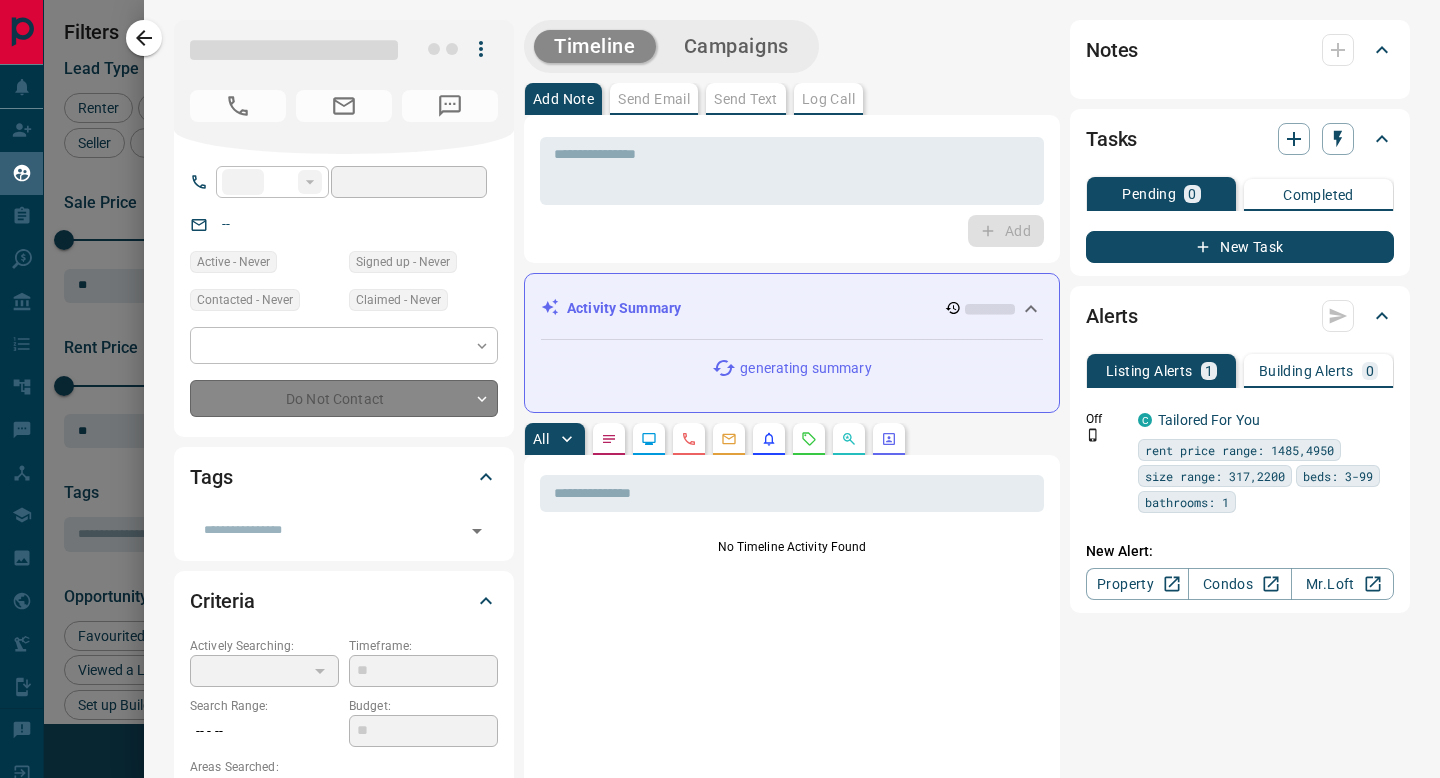 type on "**" 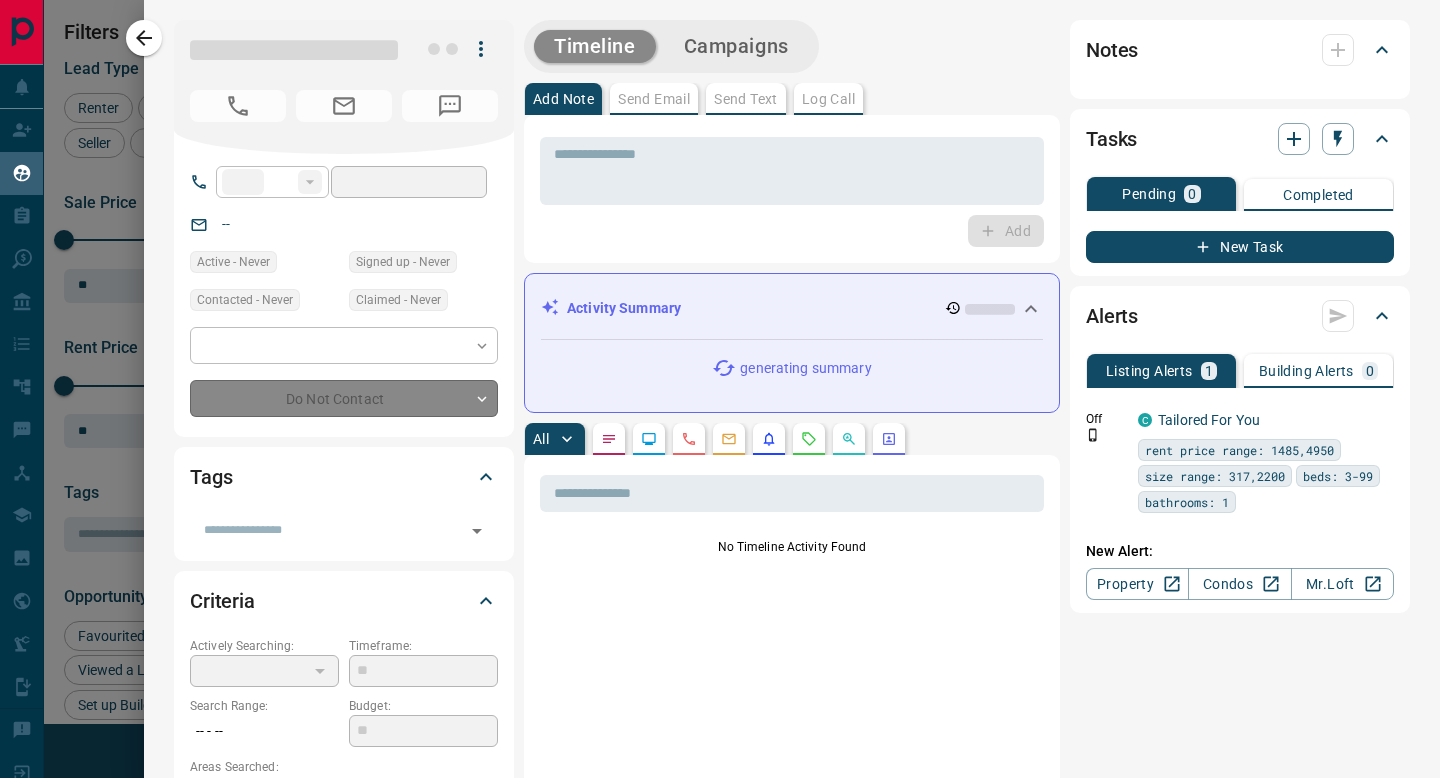 type on "**********" 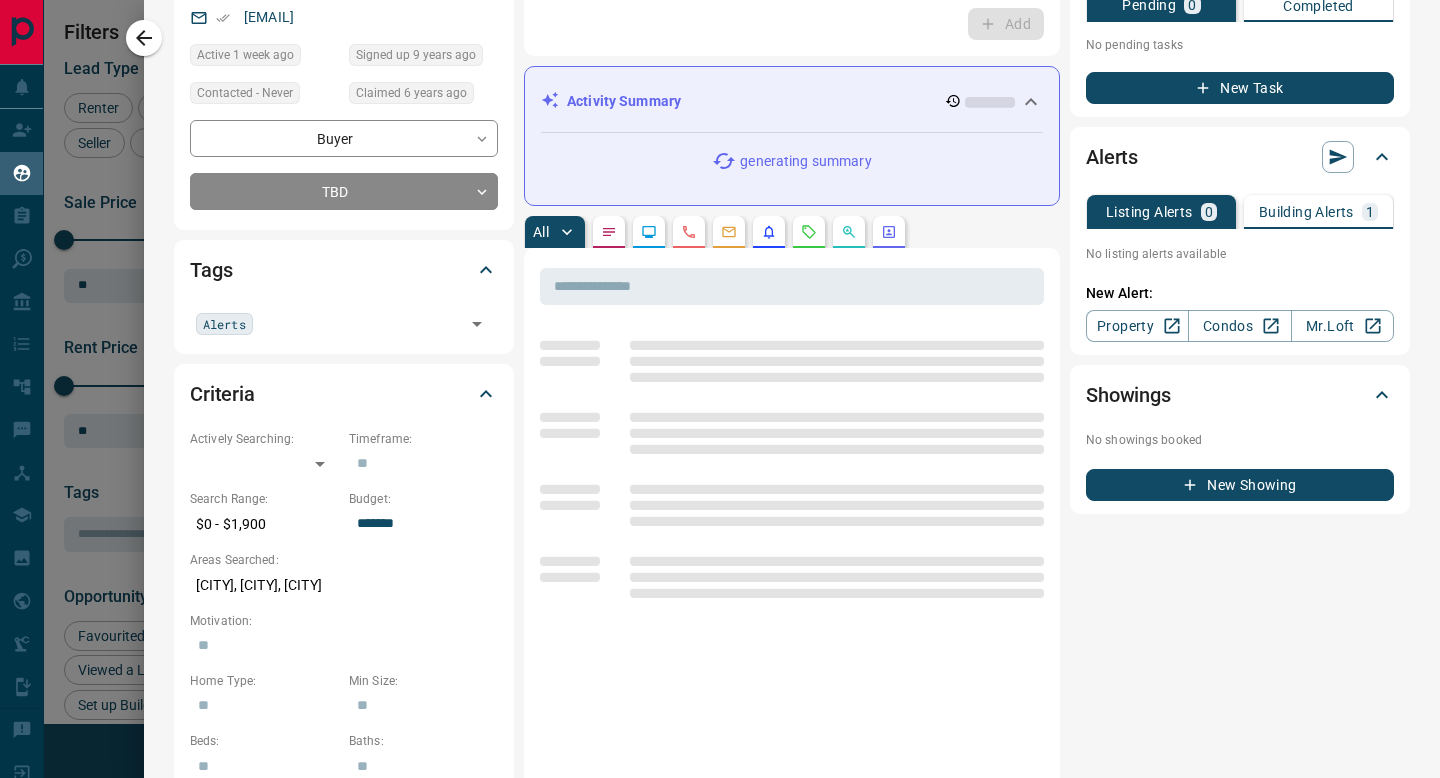 scroll, scrollTop: 209, scrollLeft: 0, axis: vertical 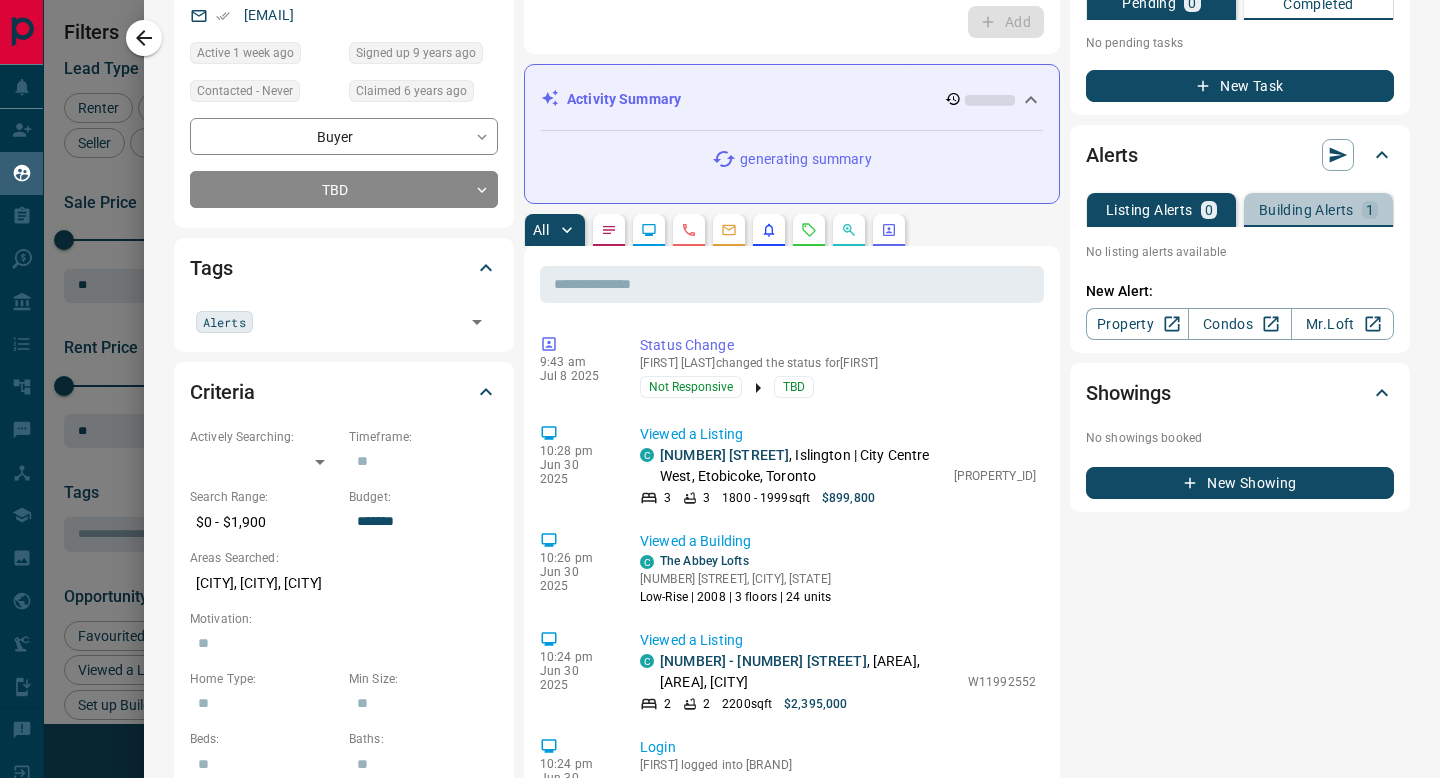 click on "Building Alerts" at bounding box center (1306, 210) 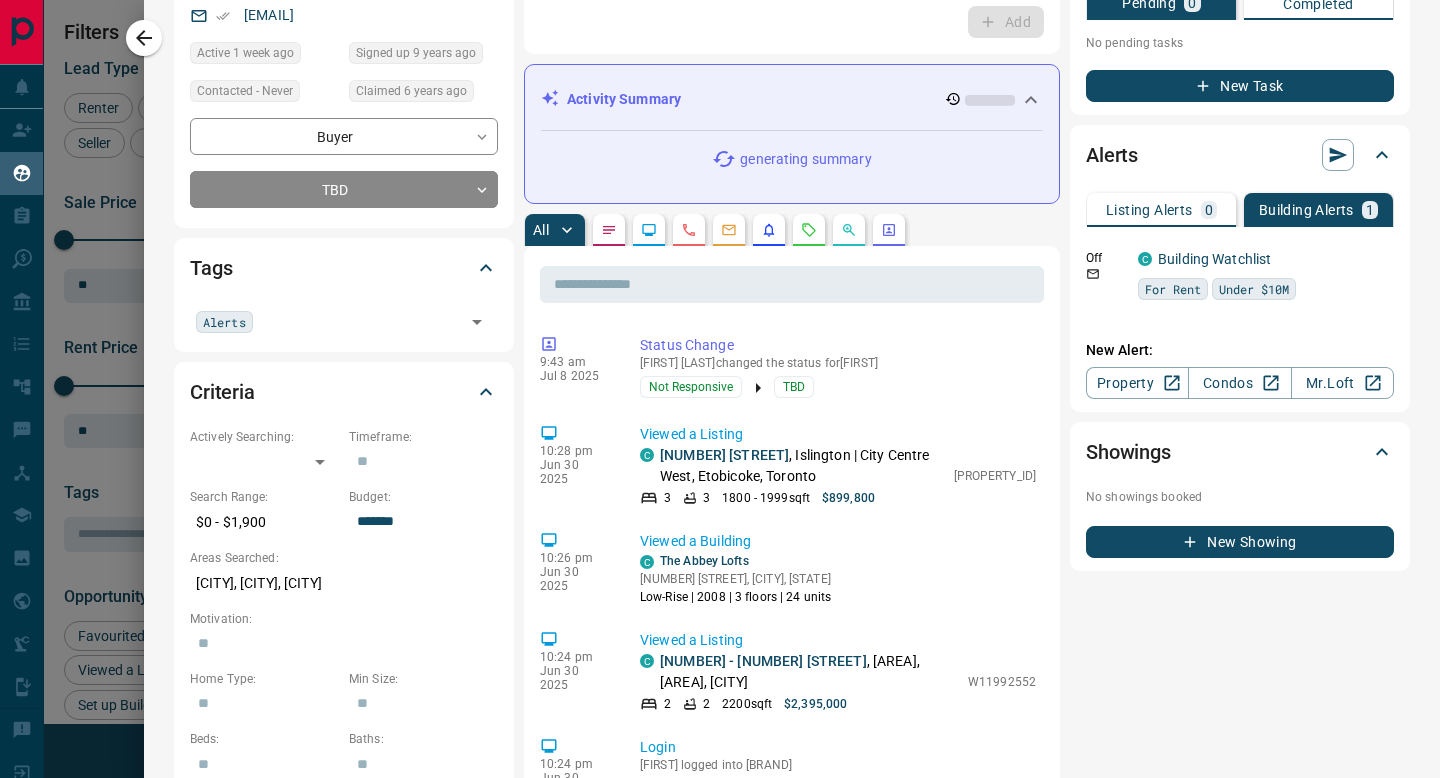 click on "Listing Alerts" at bounding box center (1149, 210) 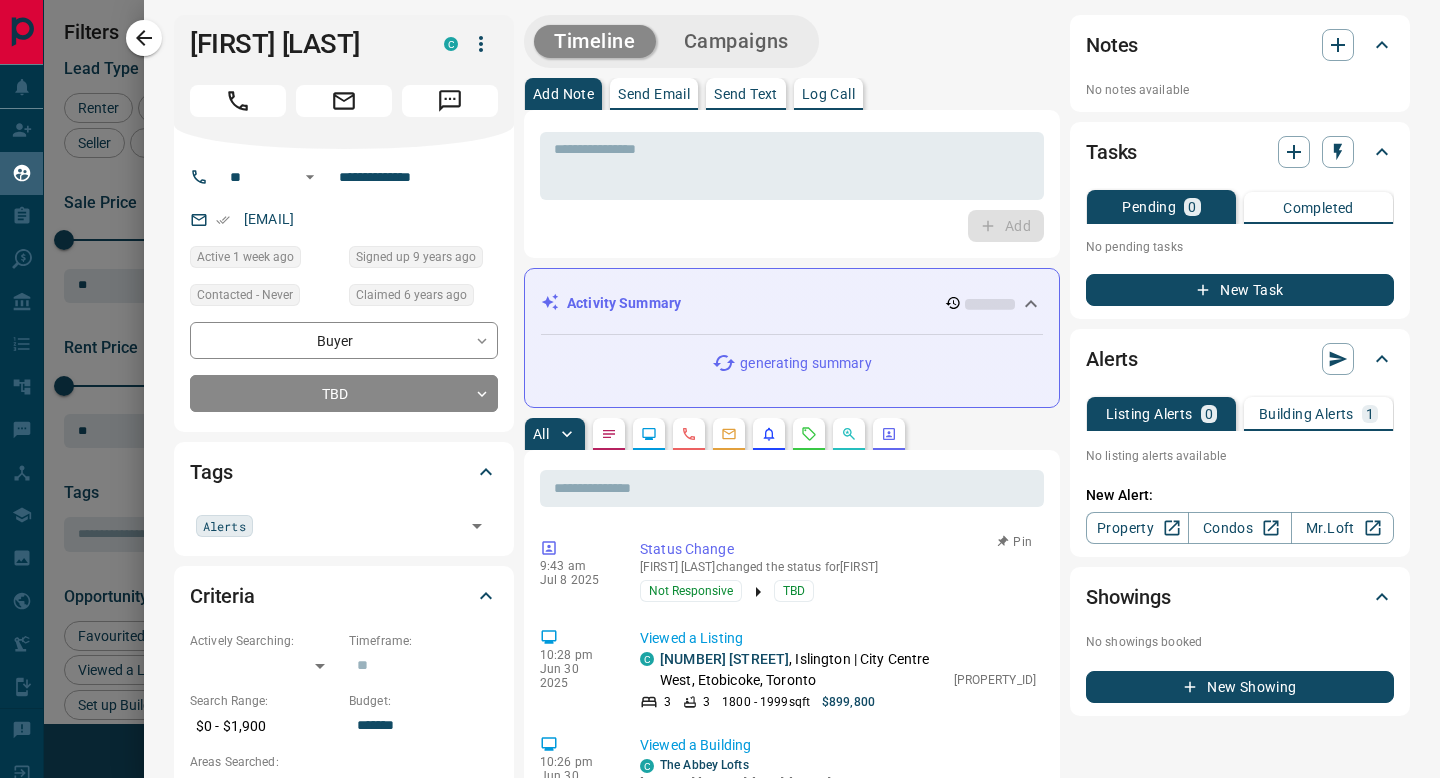 scroll, scrollTop: 9, scrollLeft: 0, axis: vertical 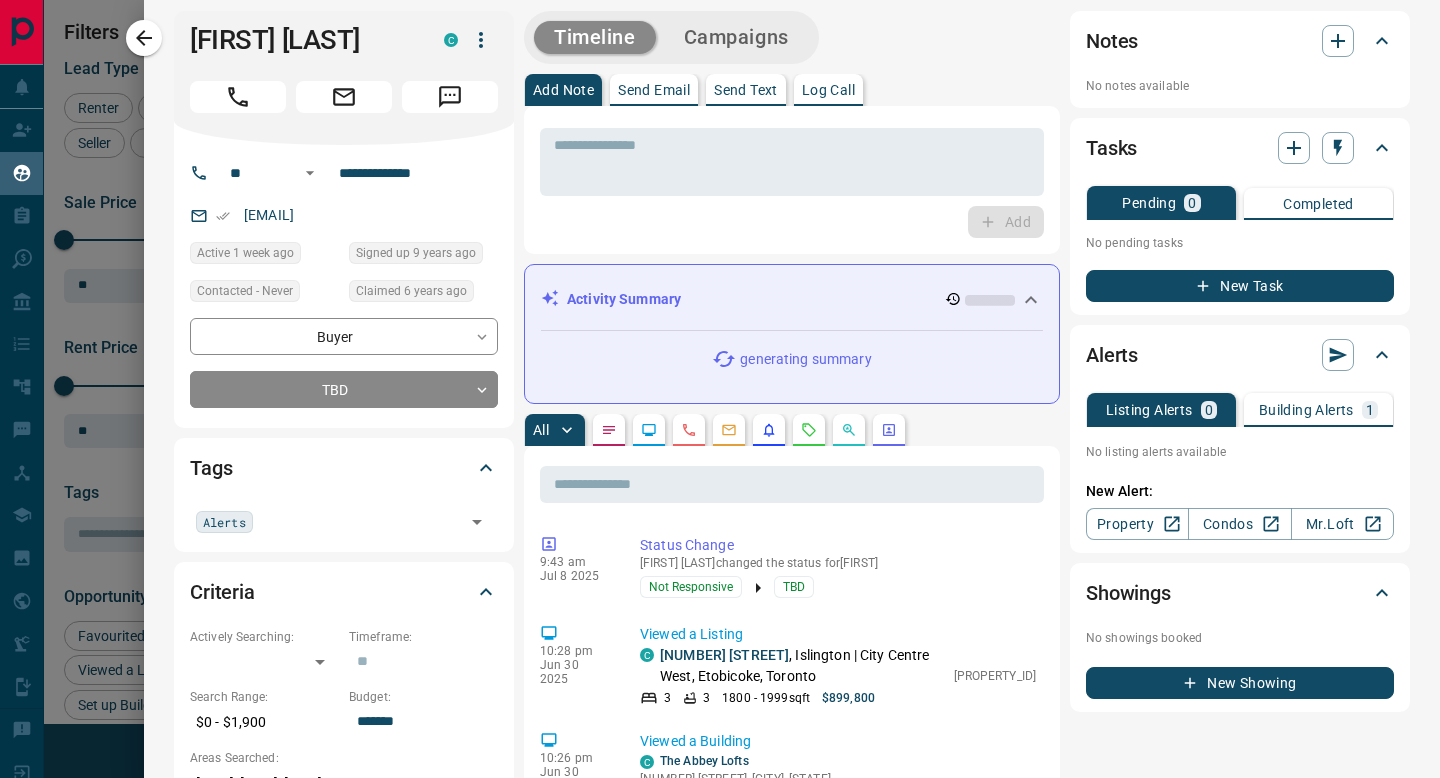 click 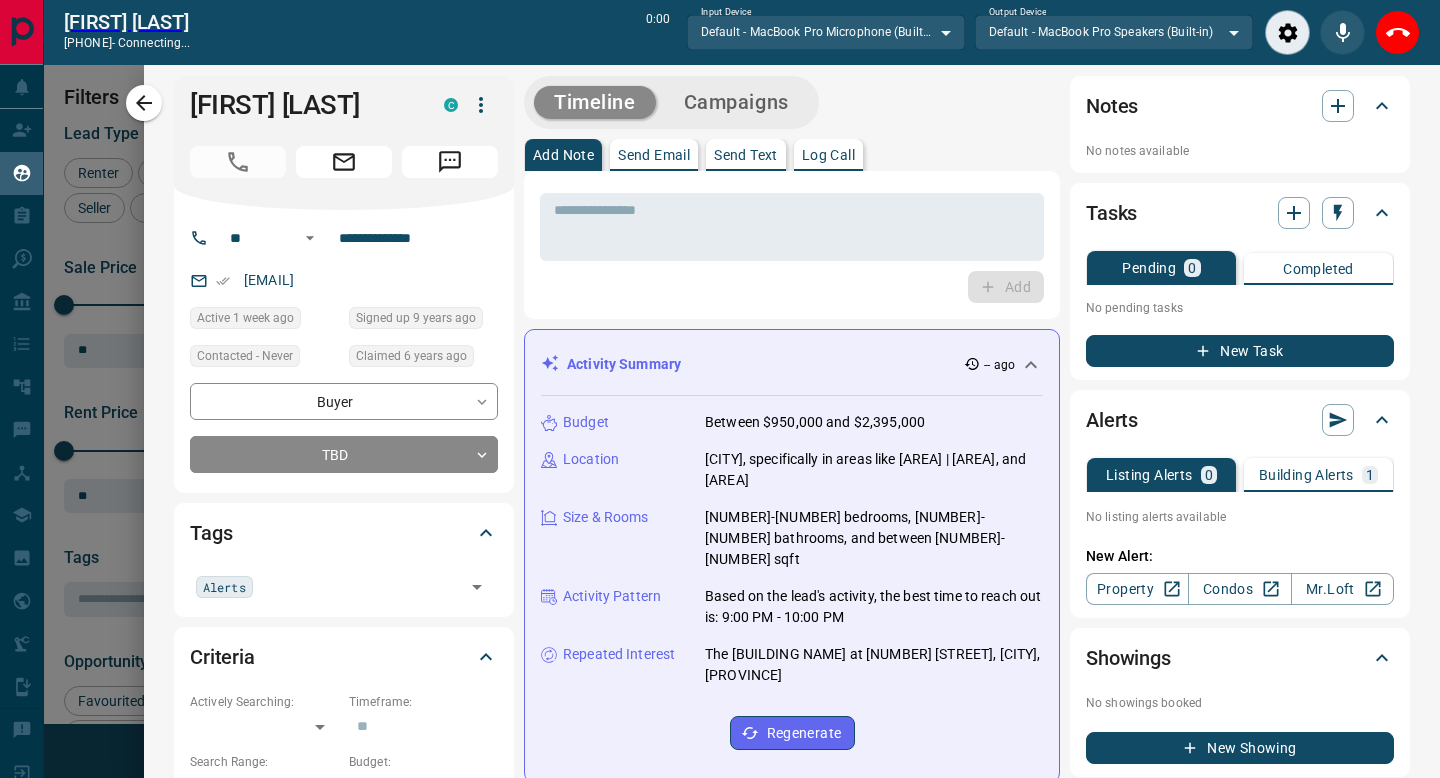 scroll, scrollTop: 537, scrollLeft: 1062, axis: both 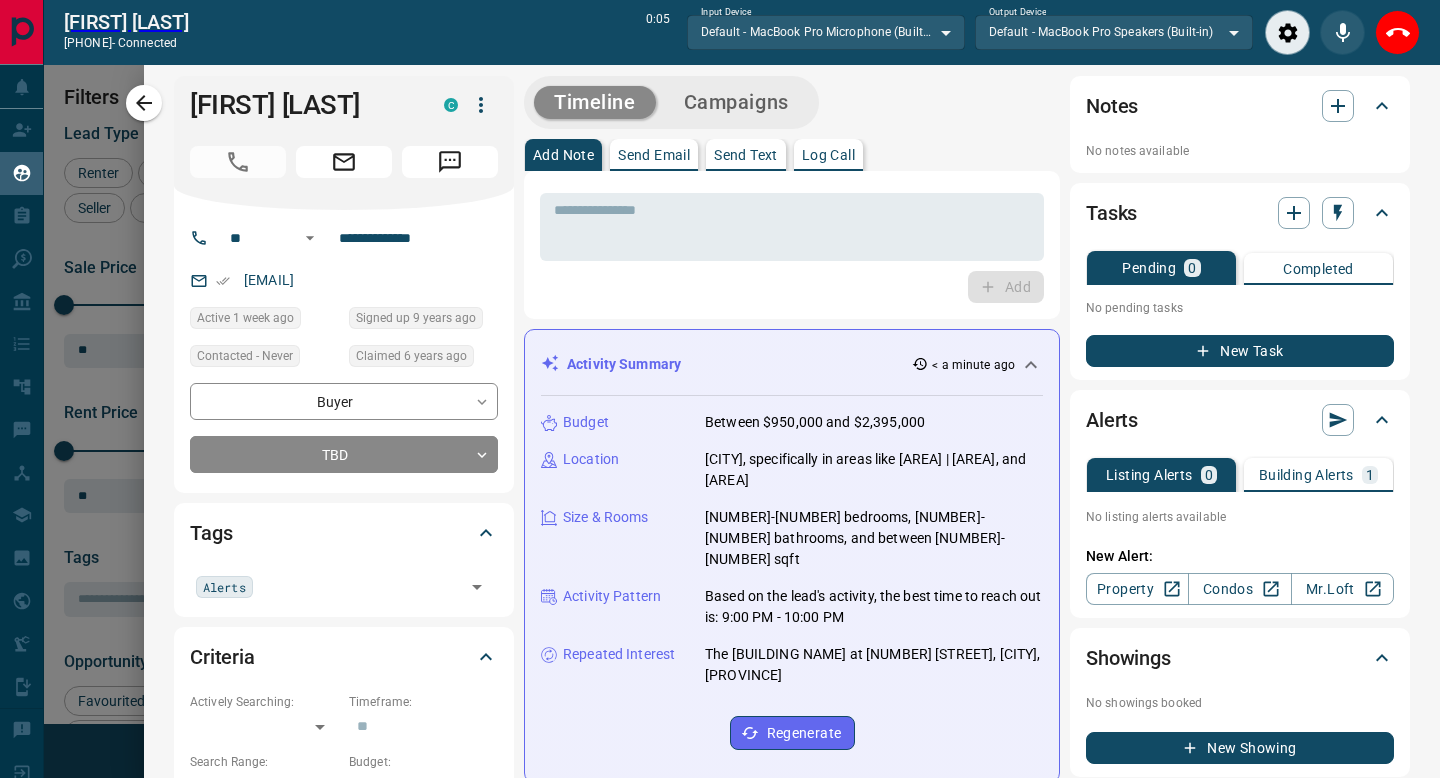 click on "Alerts Listing Alerts [NUMBER] Building Alerts [NUMBER] No listing alerts available Off [LICENSE] Building Watchlist For Rent Under [PRICE] New Alert: Property Condos [PERSON]" at bounding box center [1240, 504] 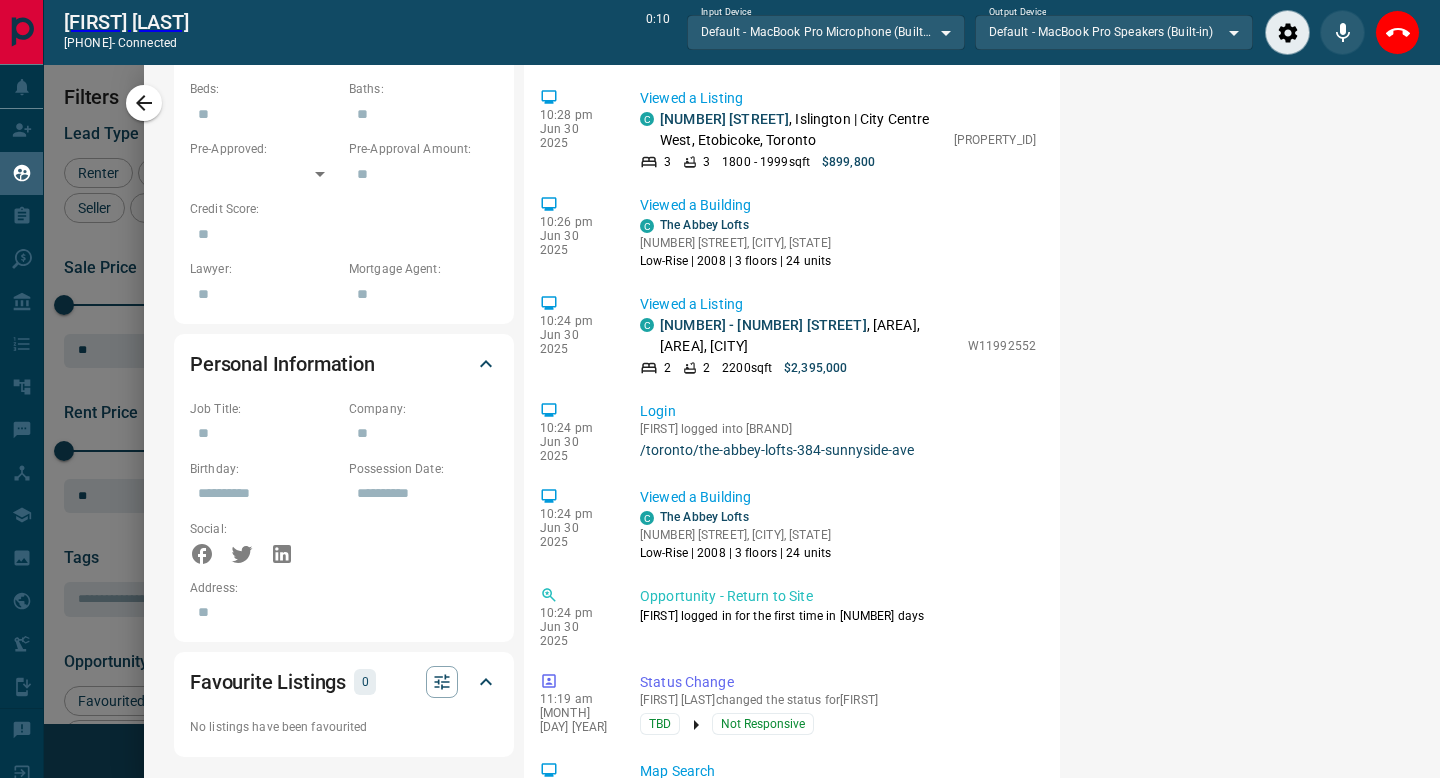 scroll, scrollTop: 912, scrollLeft: 0, axis: vertical 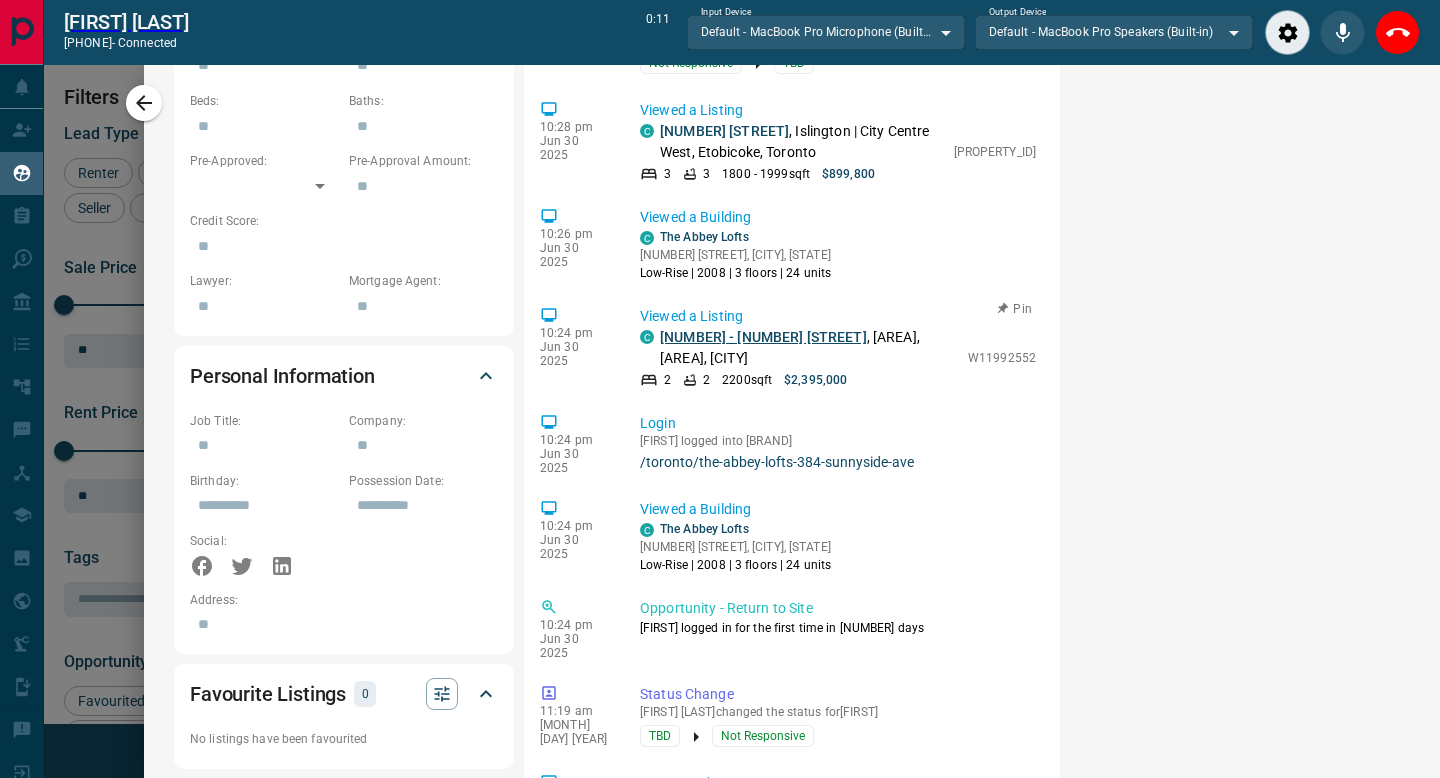 click on "[NUMBER] - [NUMBER] [STREET]" at bounding box center [763, 337] 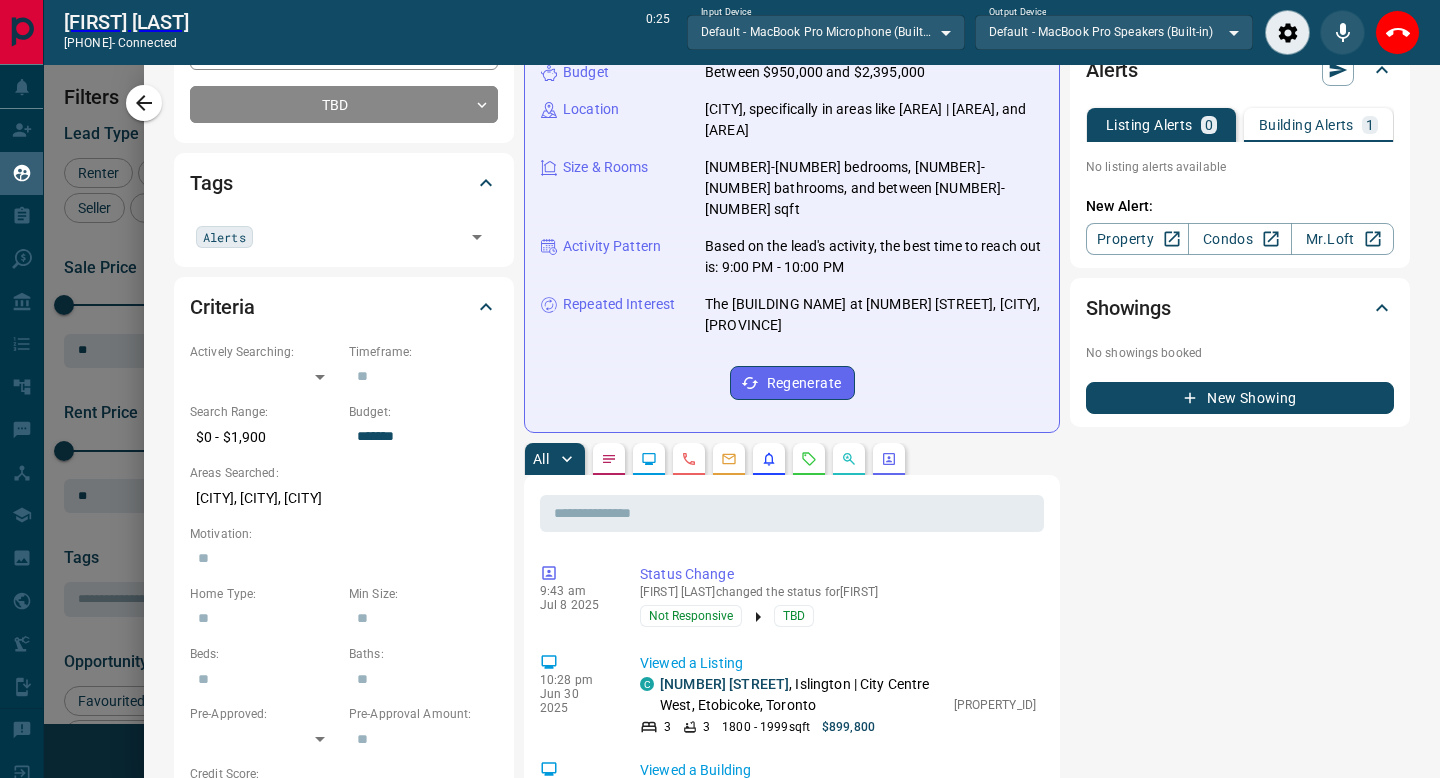 scroll, scrollTop: 649, scrollLeft: 0, axis: vertical 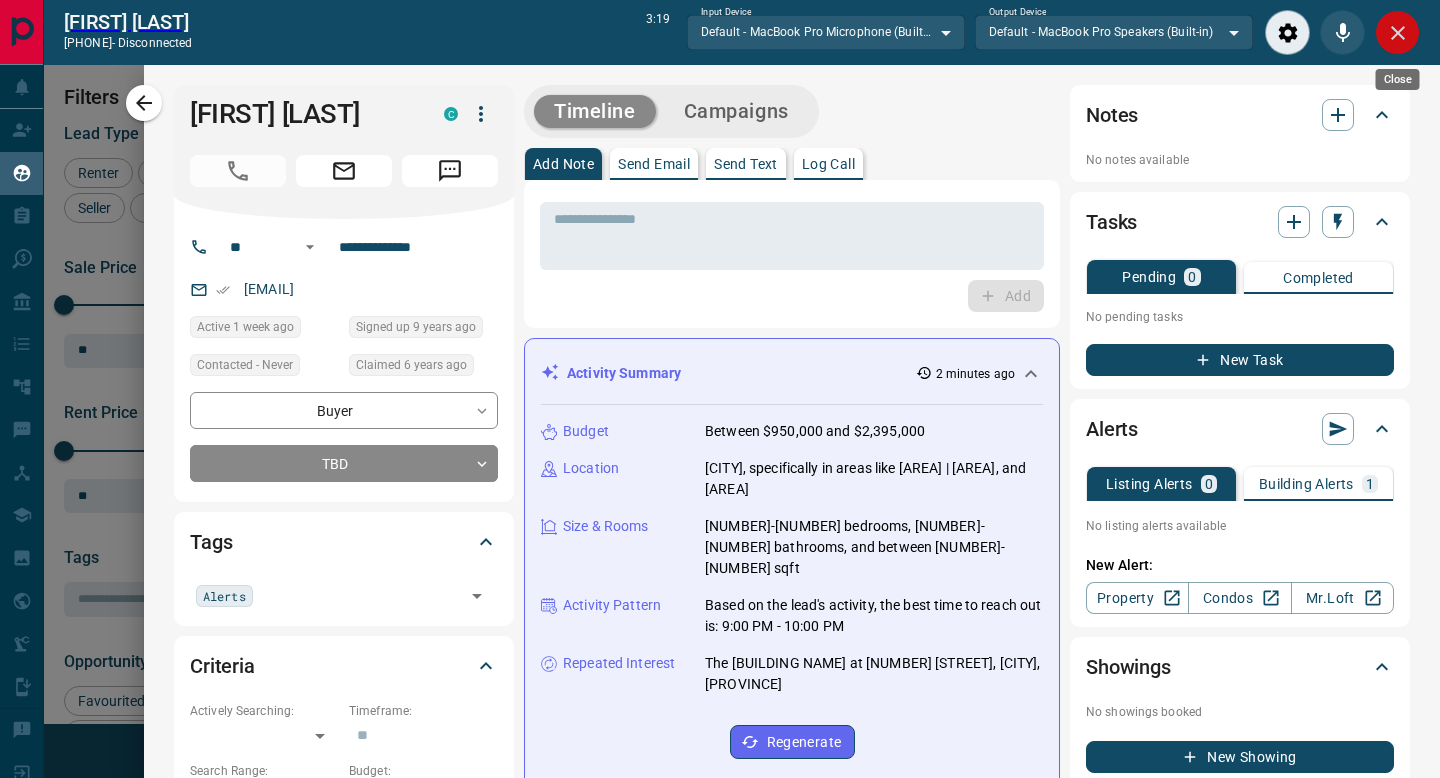 click 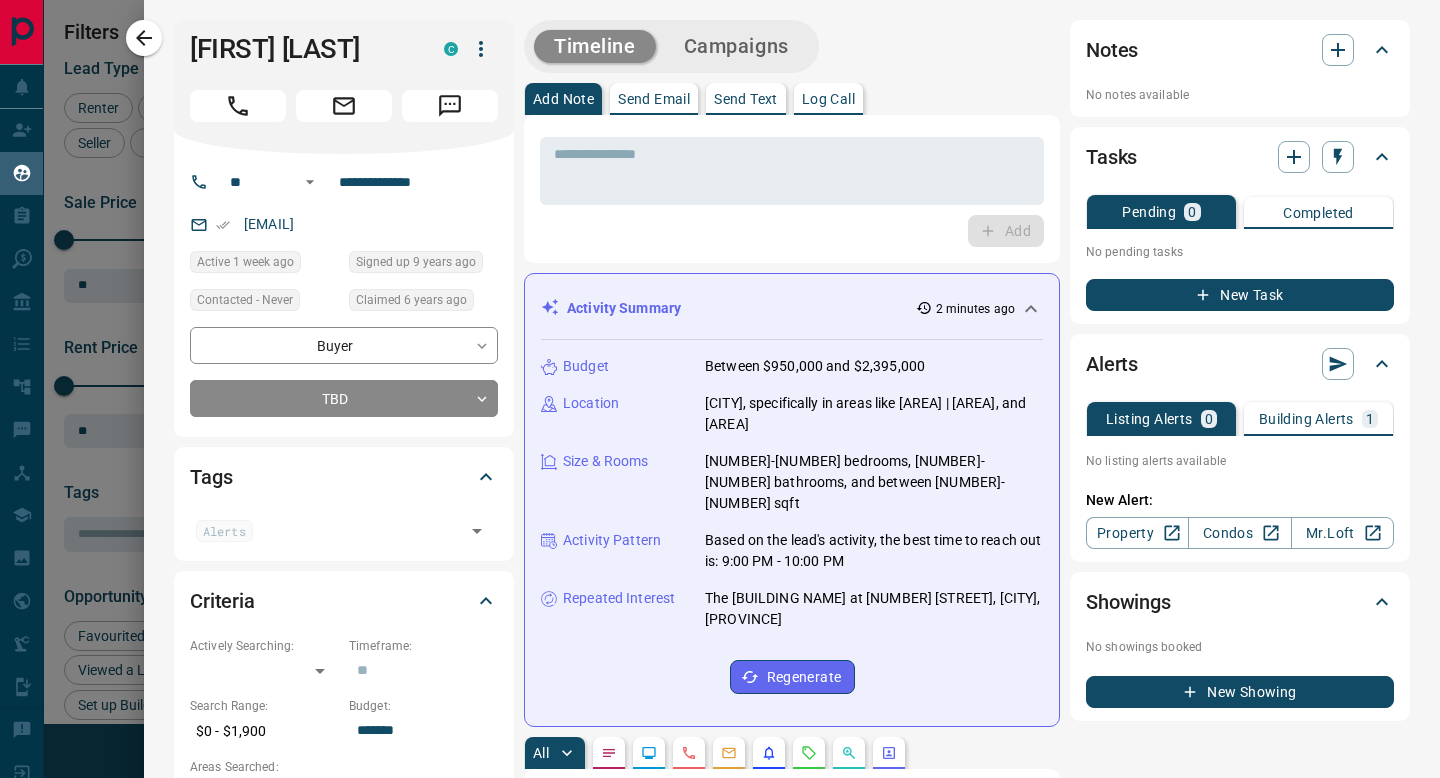 scroll, scrollTop: 1, scrollLeft: 1, axis: both 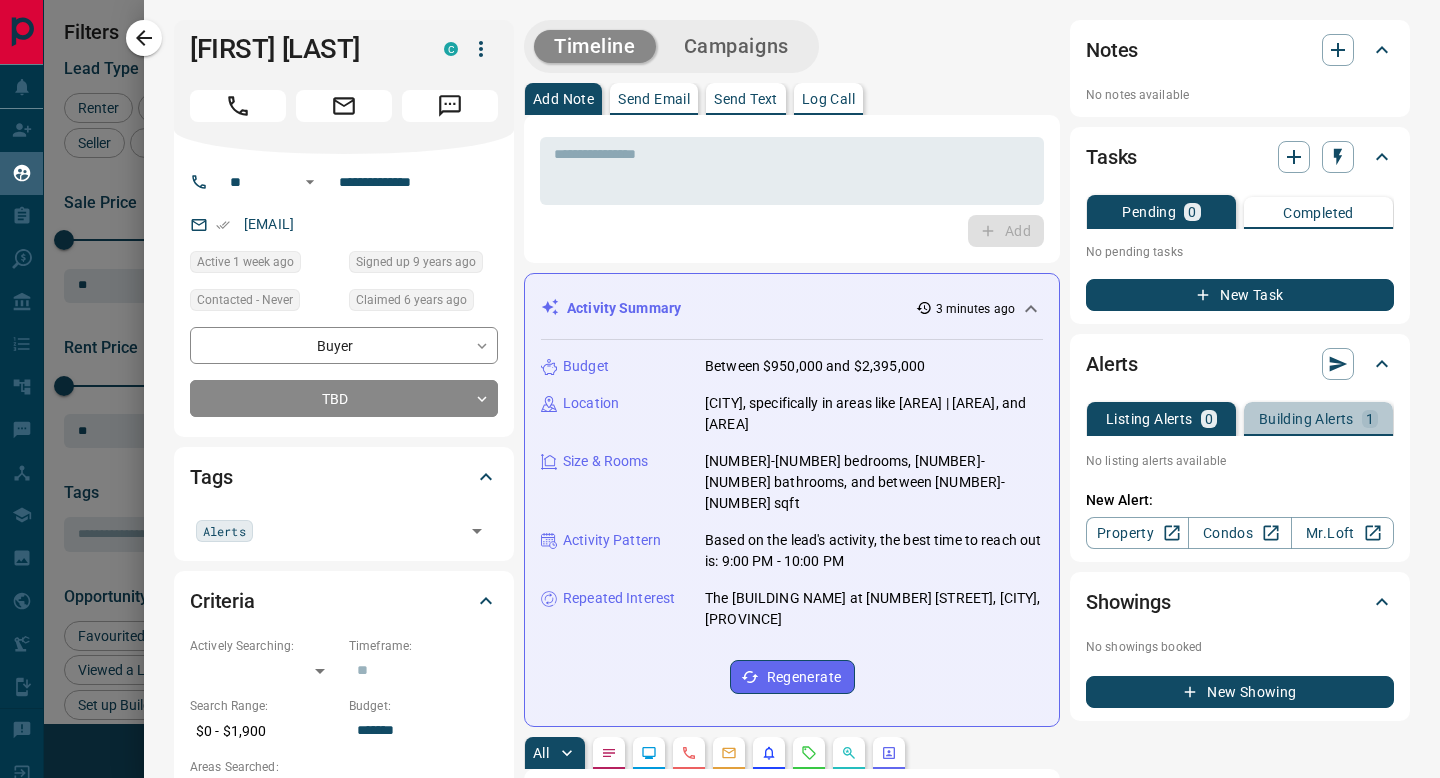 click on "Building Alerts" at bounding box center (1306, 419) 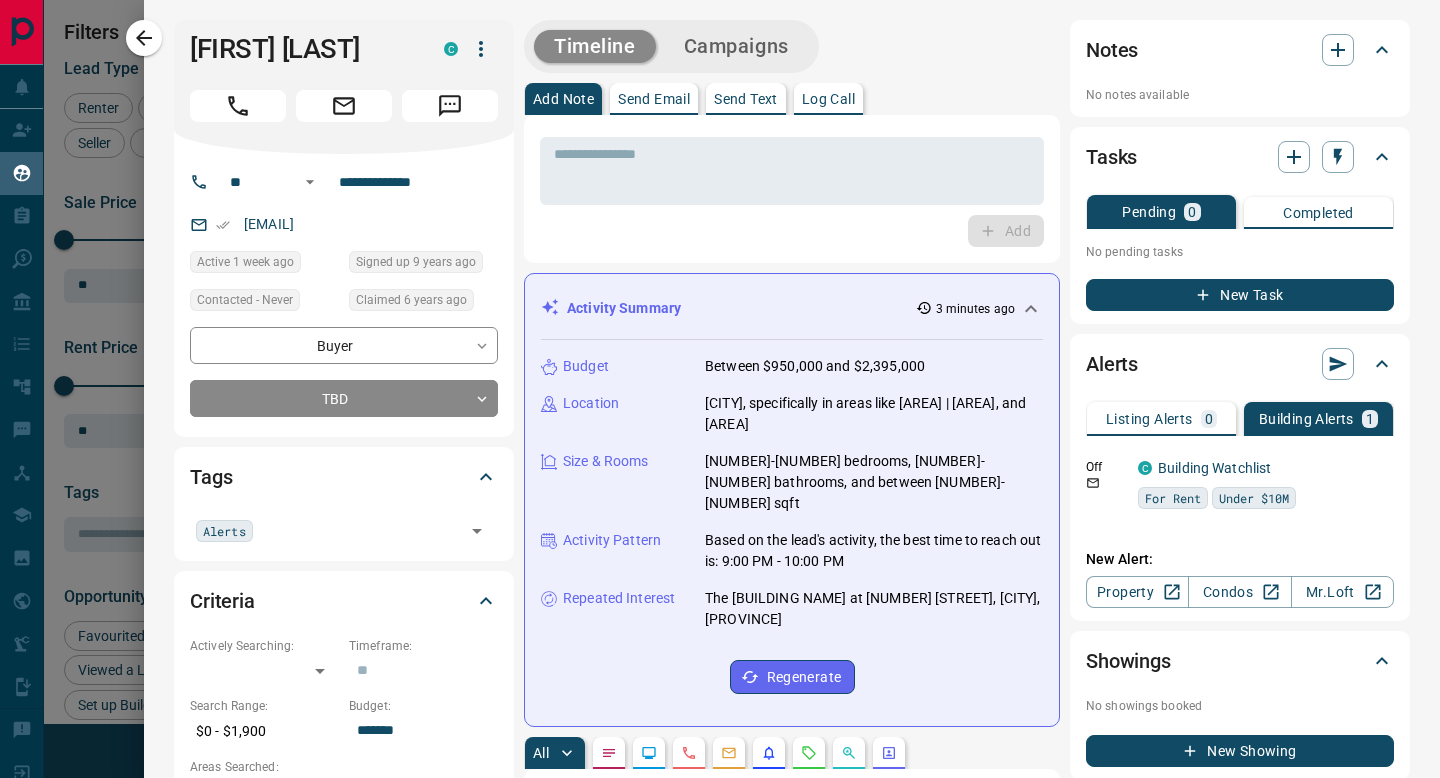 click on "Listing Alerts" at bounding box center (1149, 419) 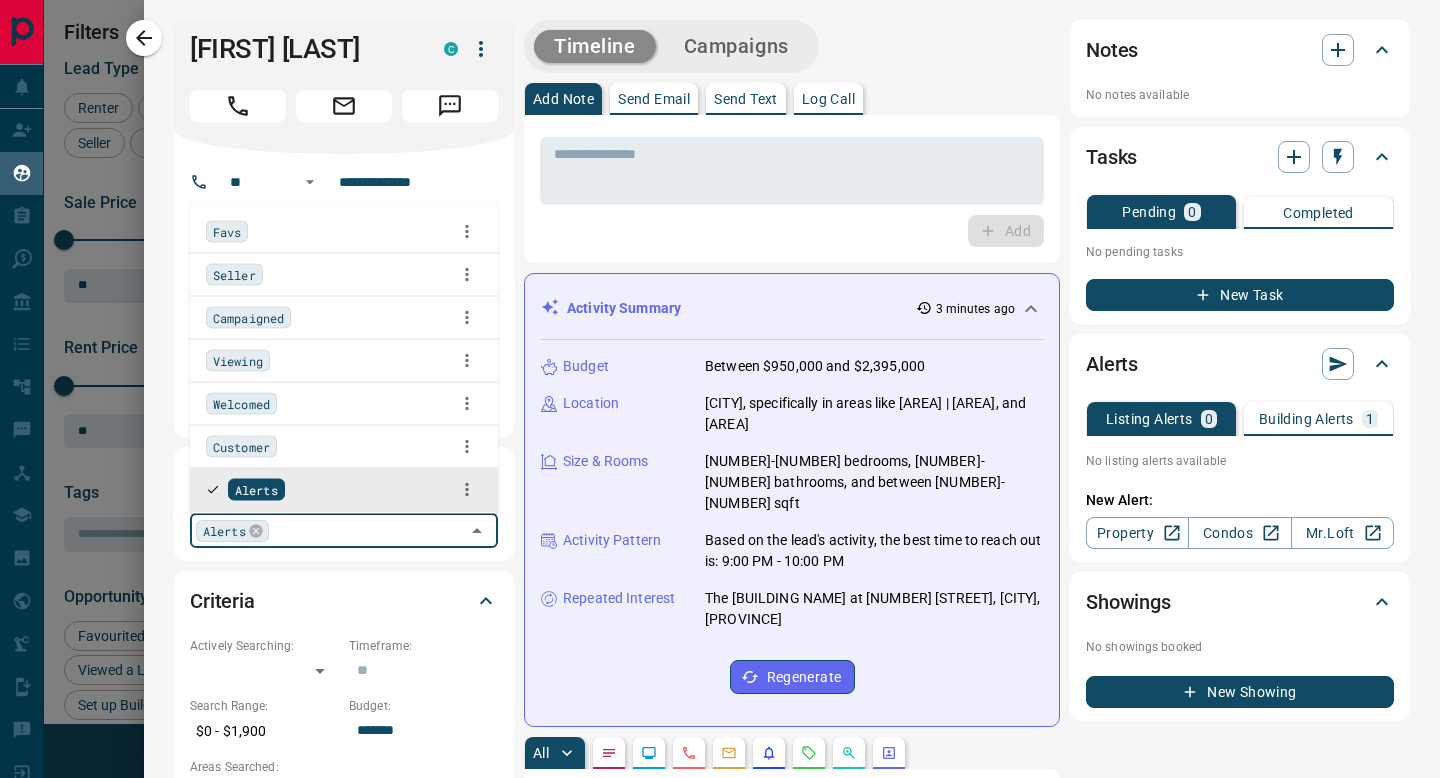 click at bounding box center [367, 530] 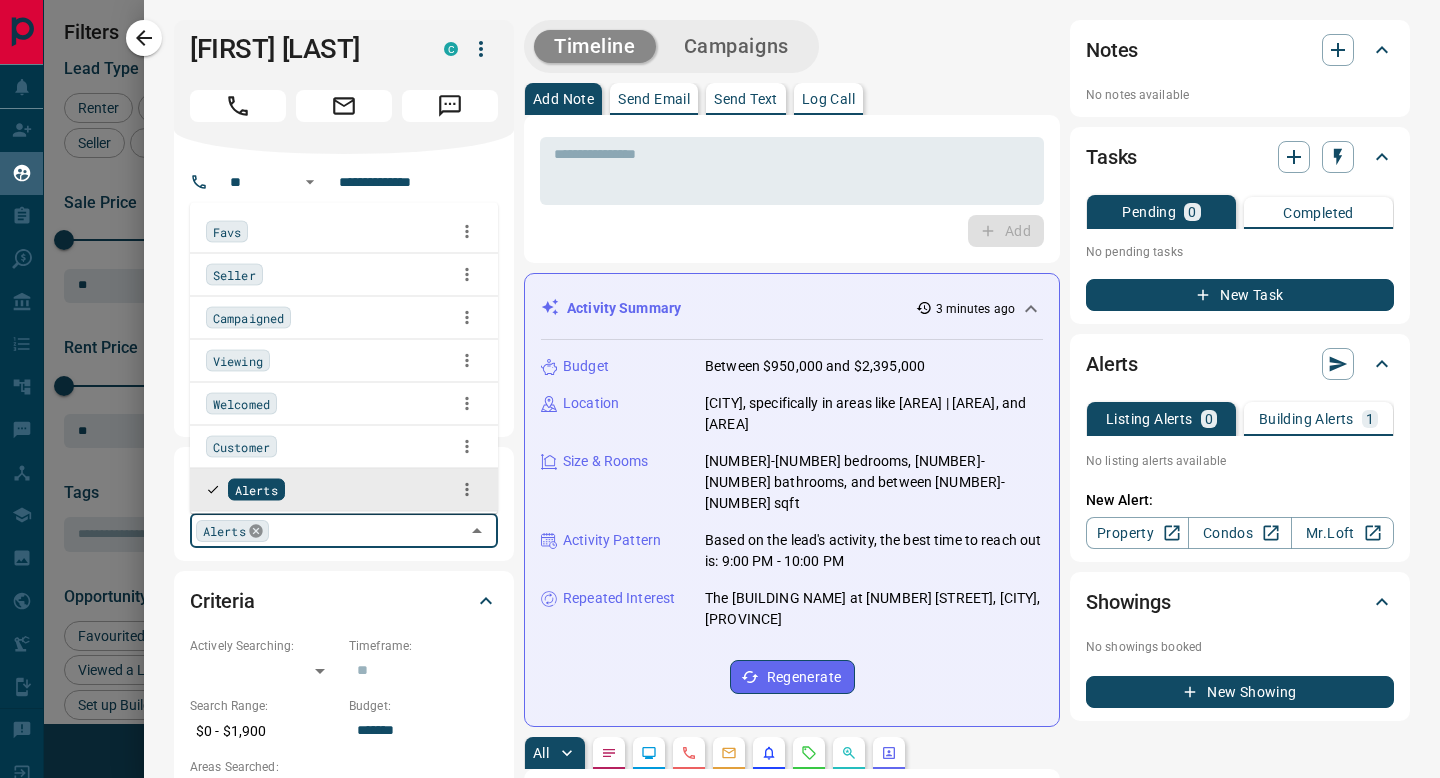 click 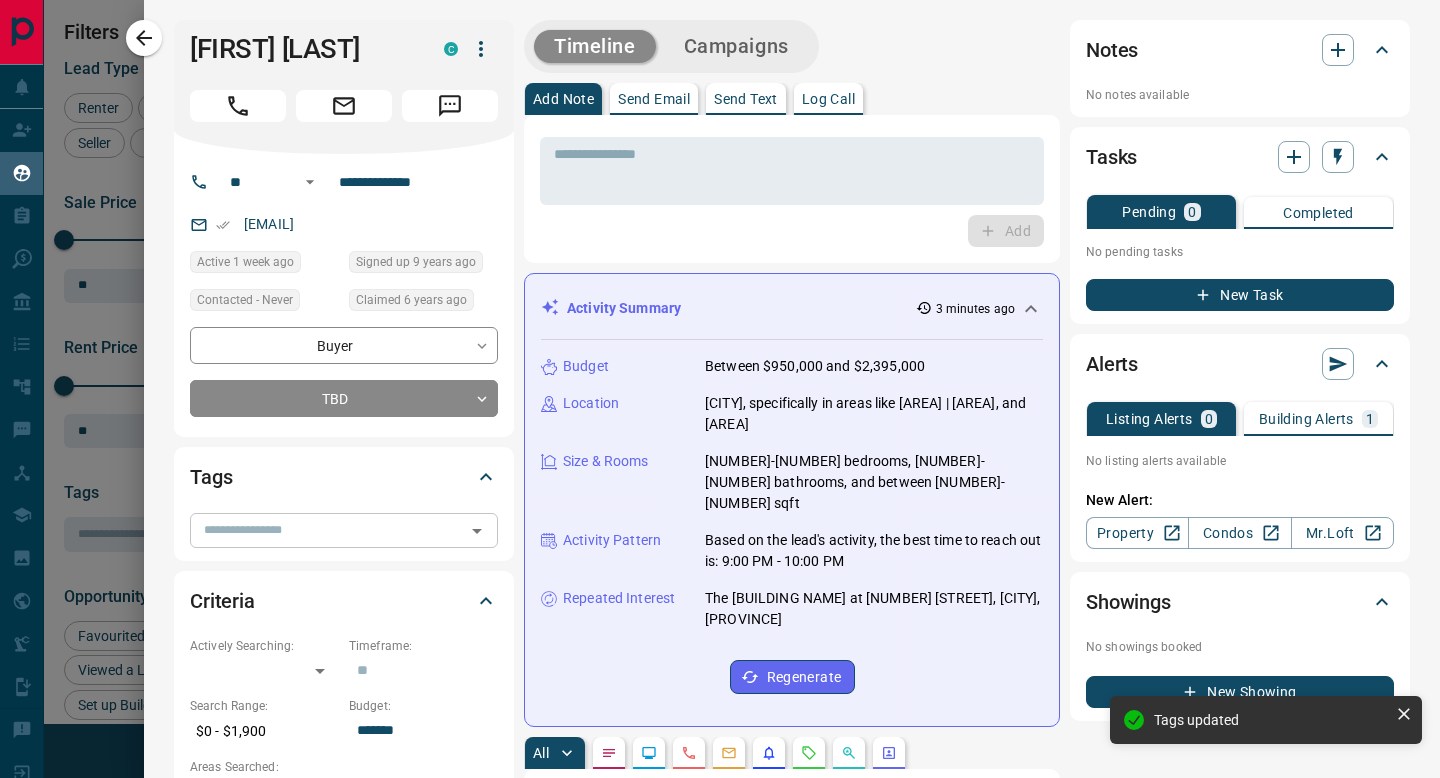 click on "**********" at bounding box center [344, 295] 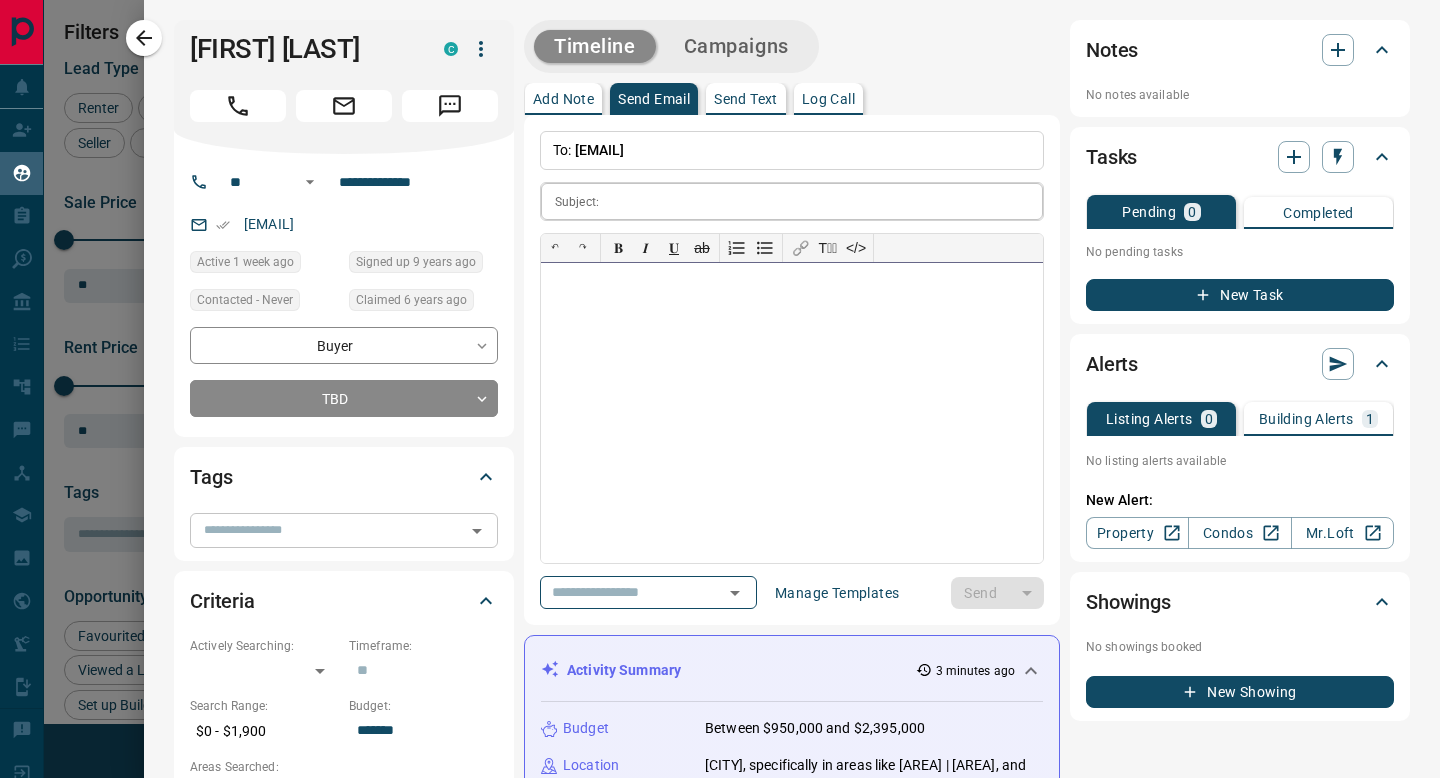 type 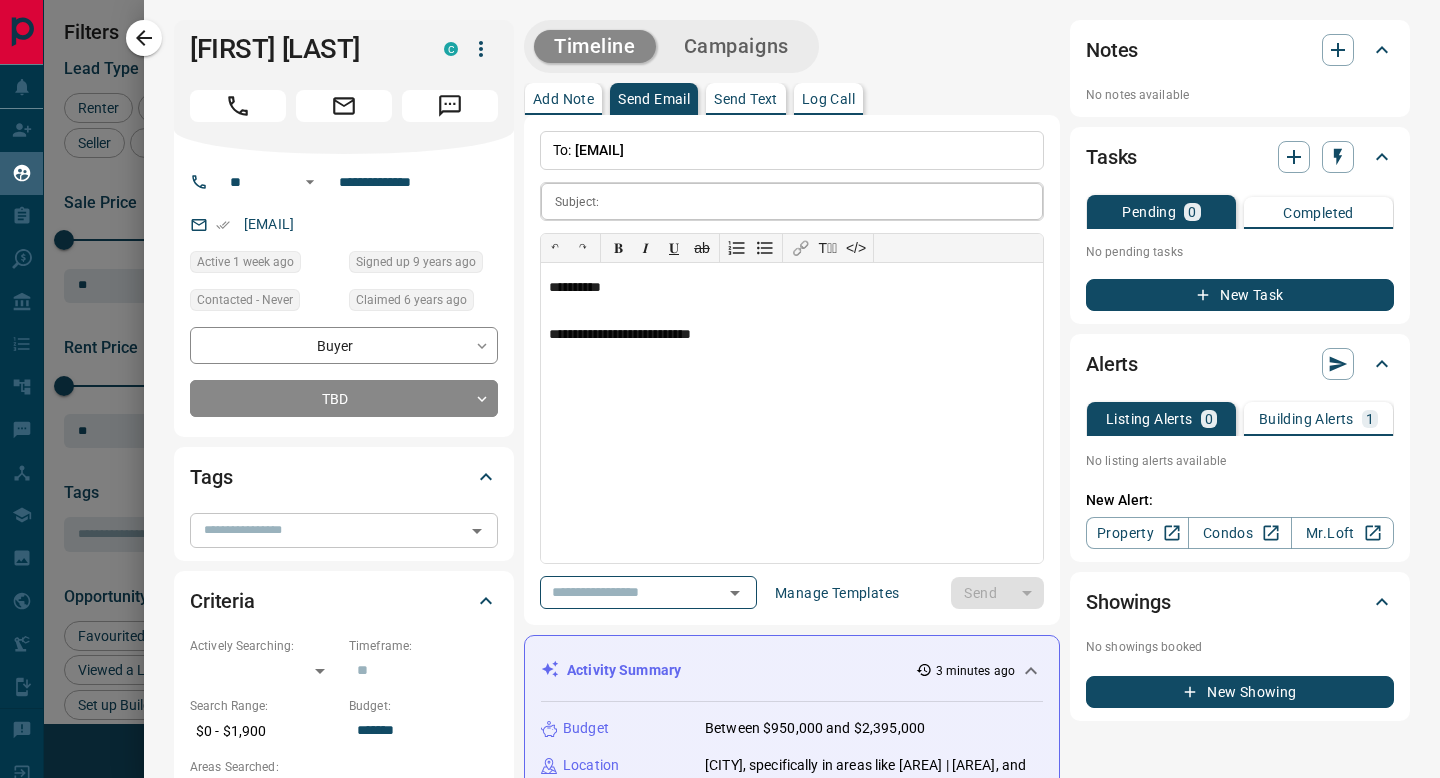 click at bounding box center (825, 201) 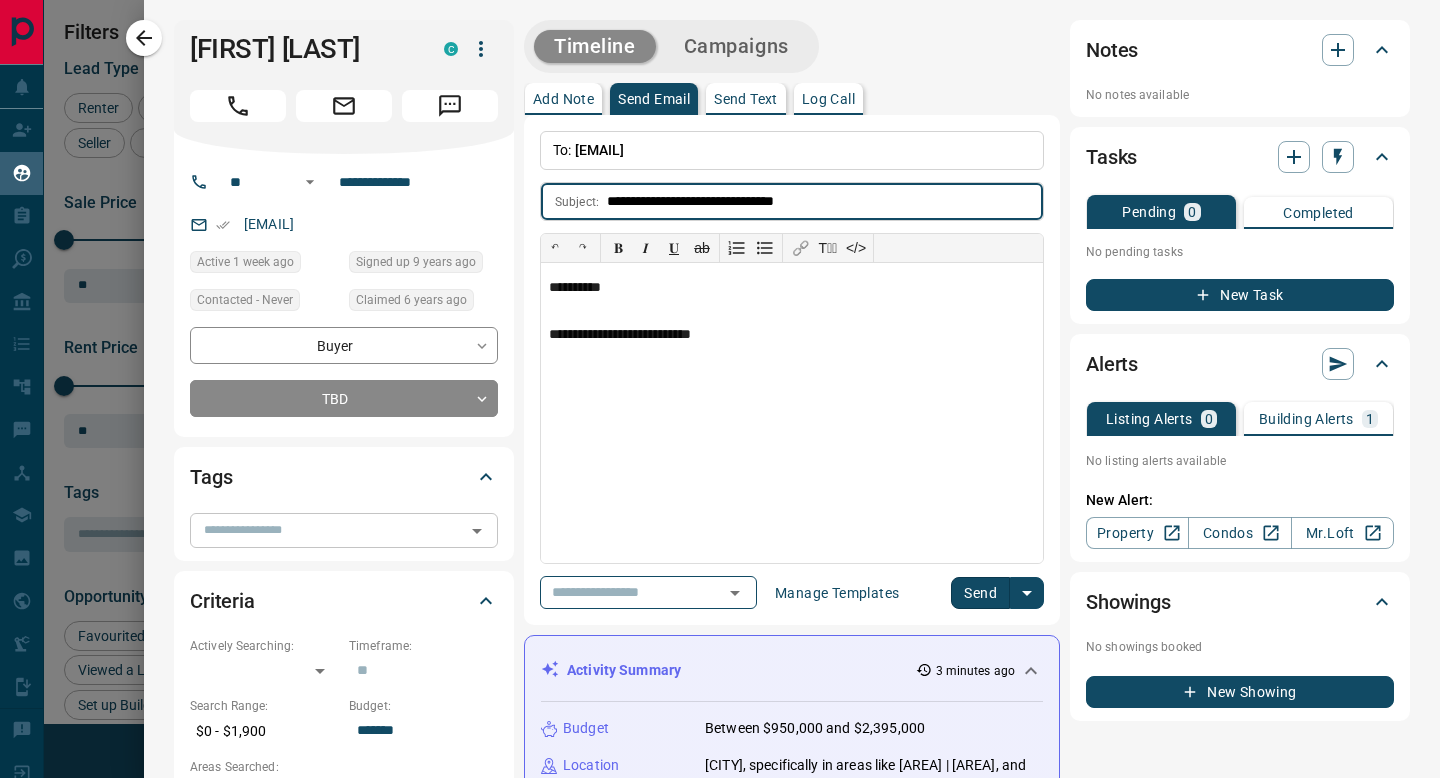 type on "**********" 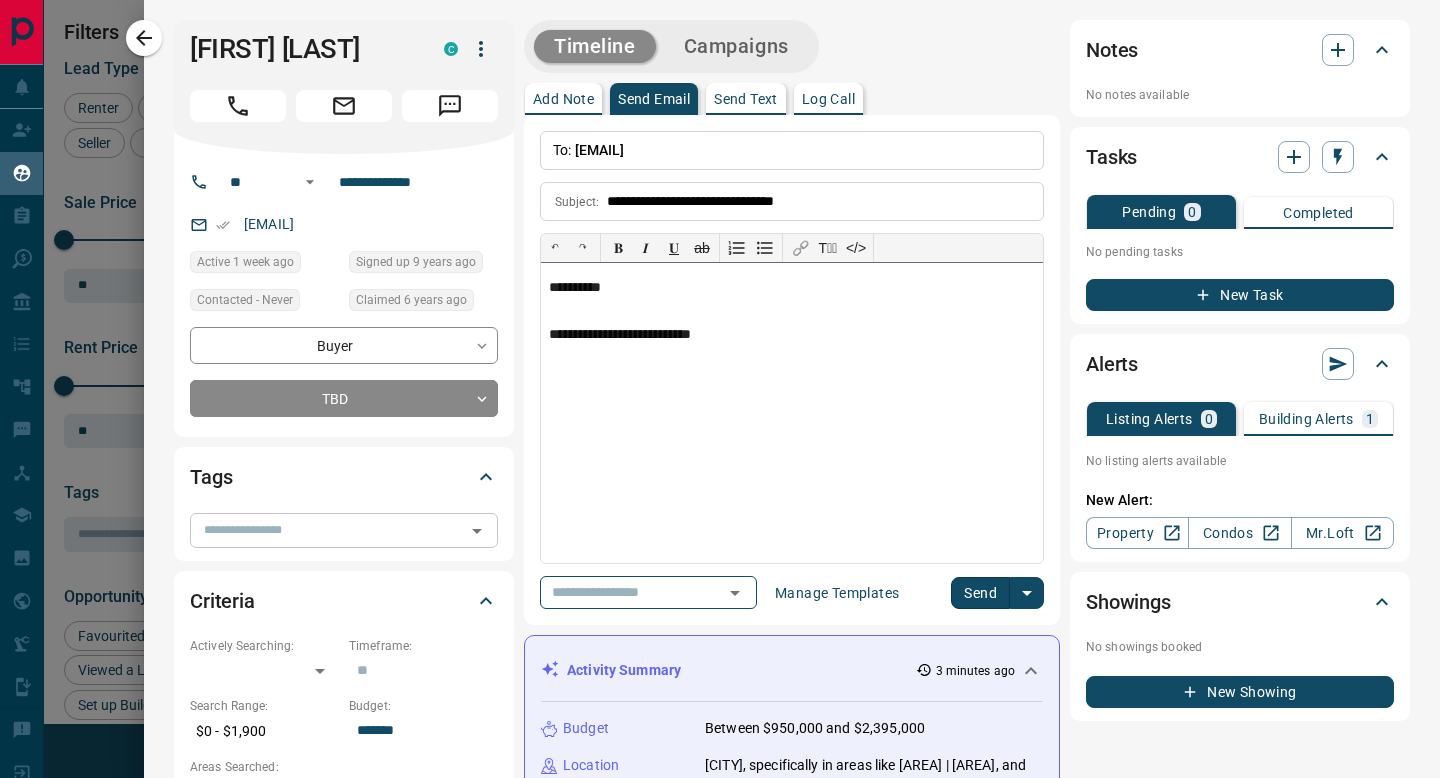 click on "**********" at bounding box center [792, 335] 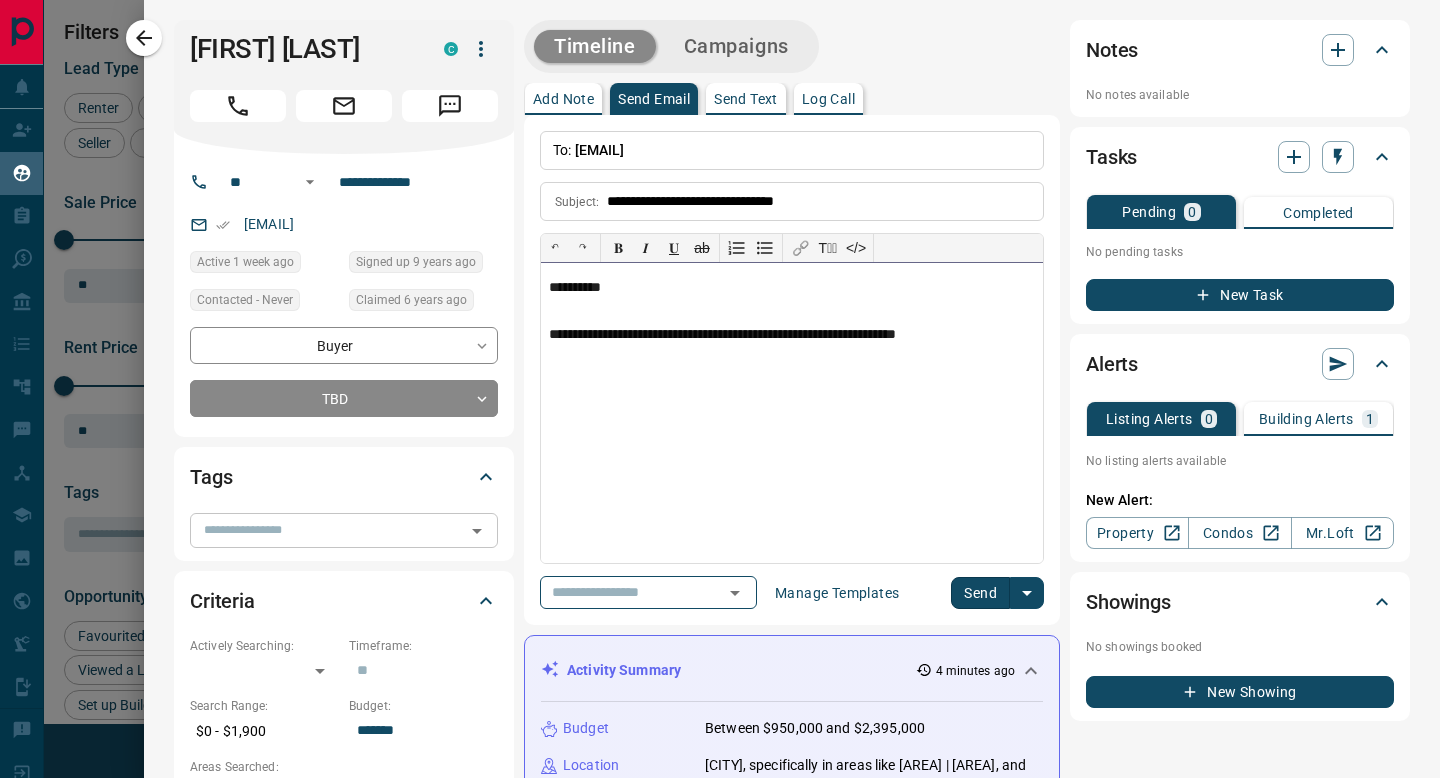 click on "**********" at bounding box center [792, 335] 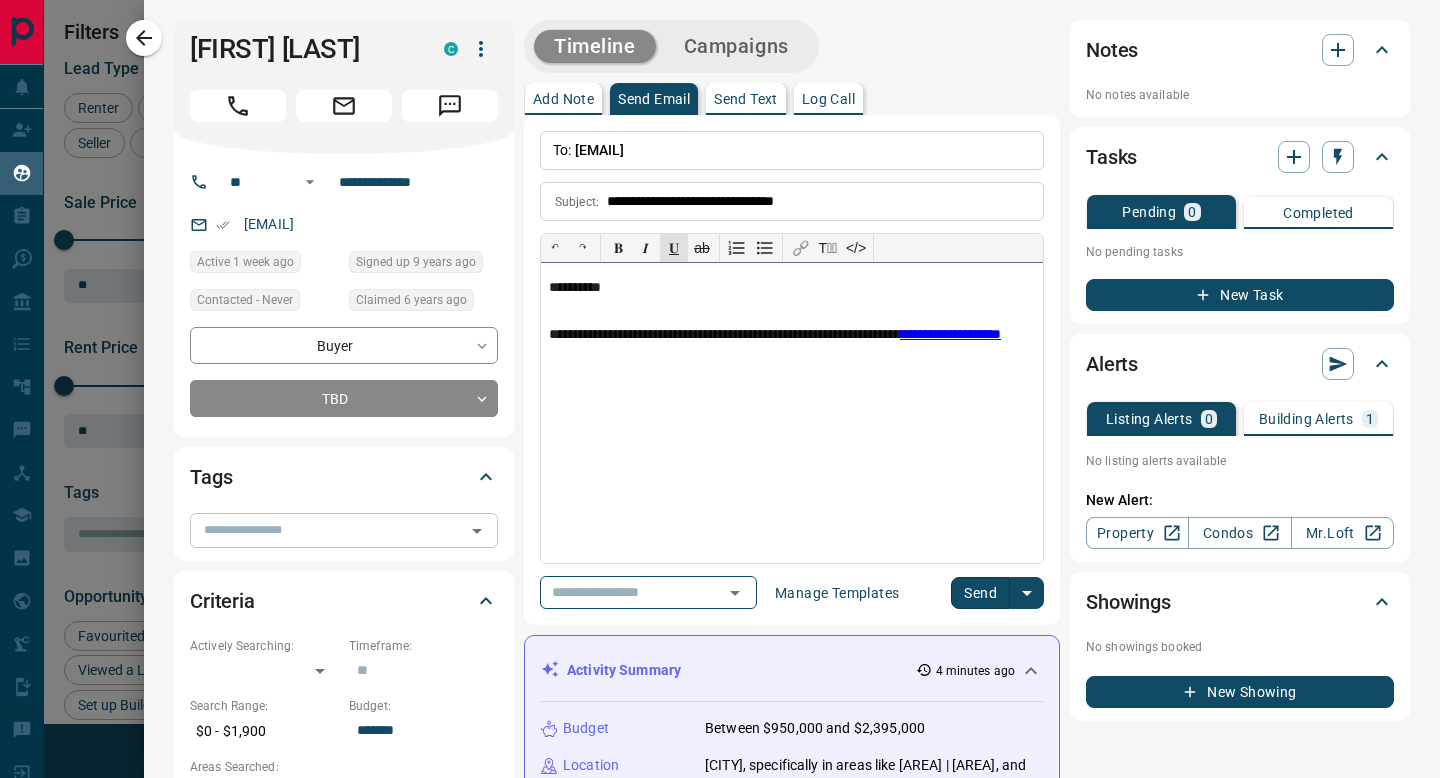 click on "**********" at bounding box center [792, 343] 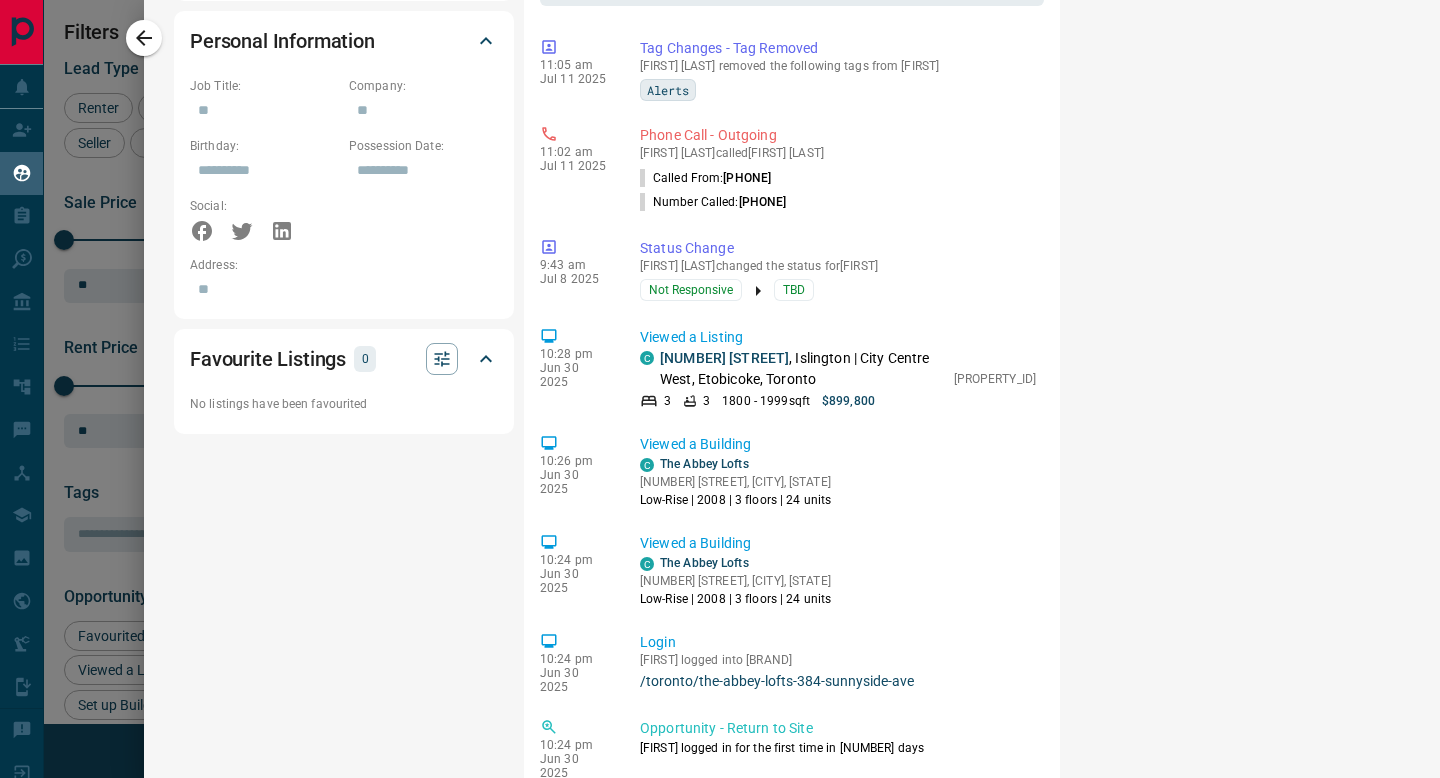scroll, scrollTop: 1634, scrollLeft: 0, axis: vertical 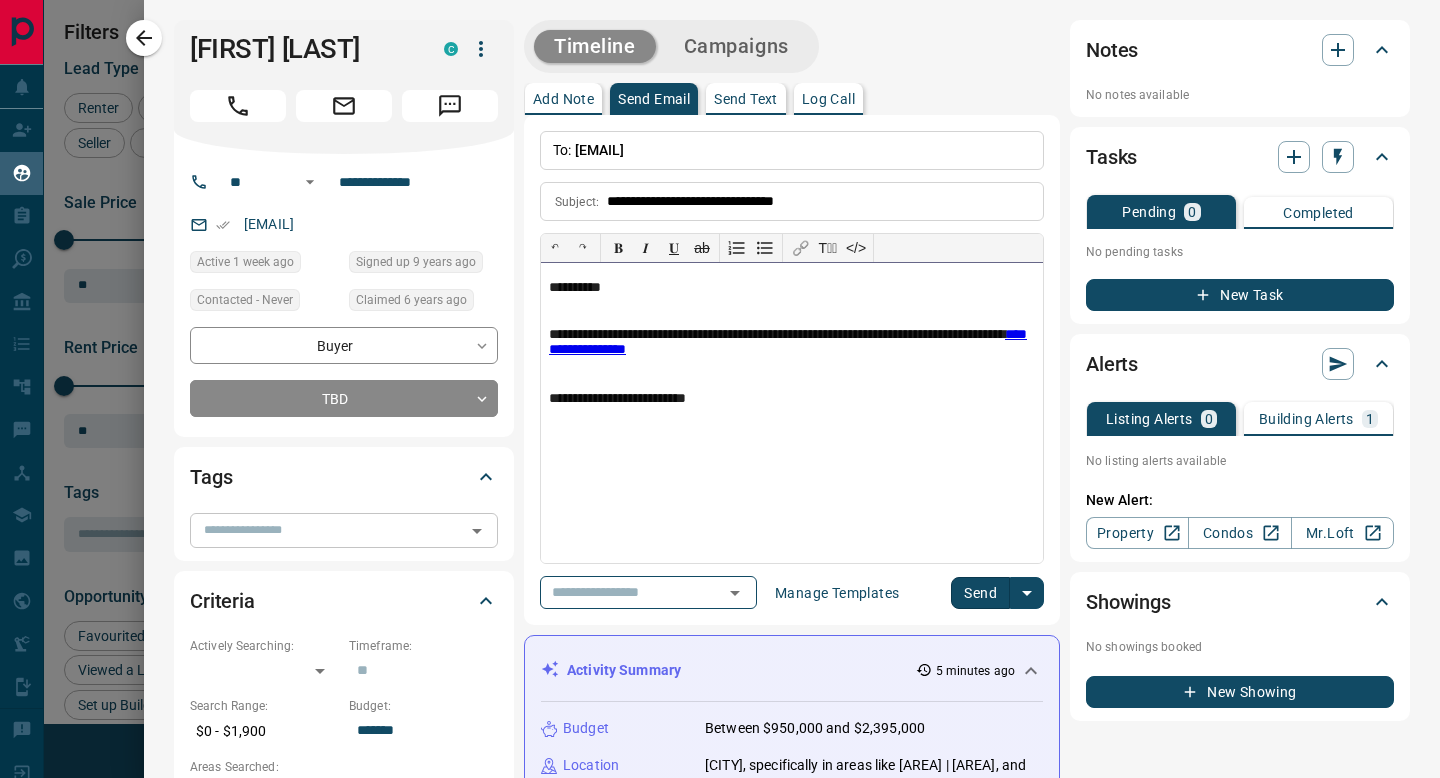 click on "**********" at bounding box center (792, 399) 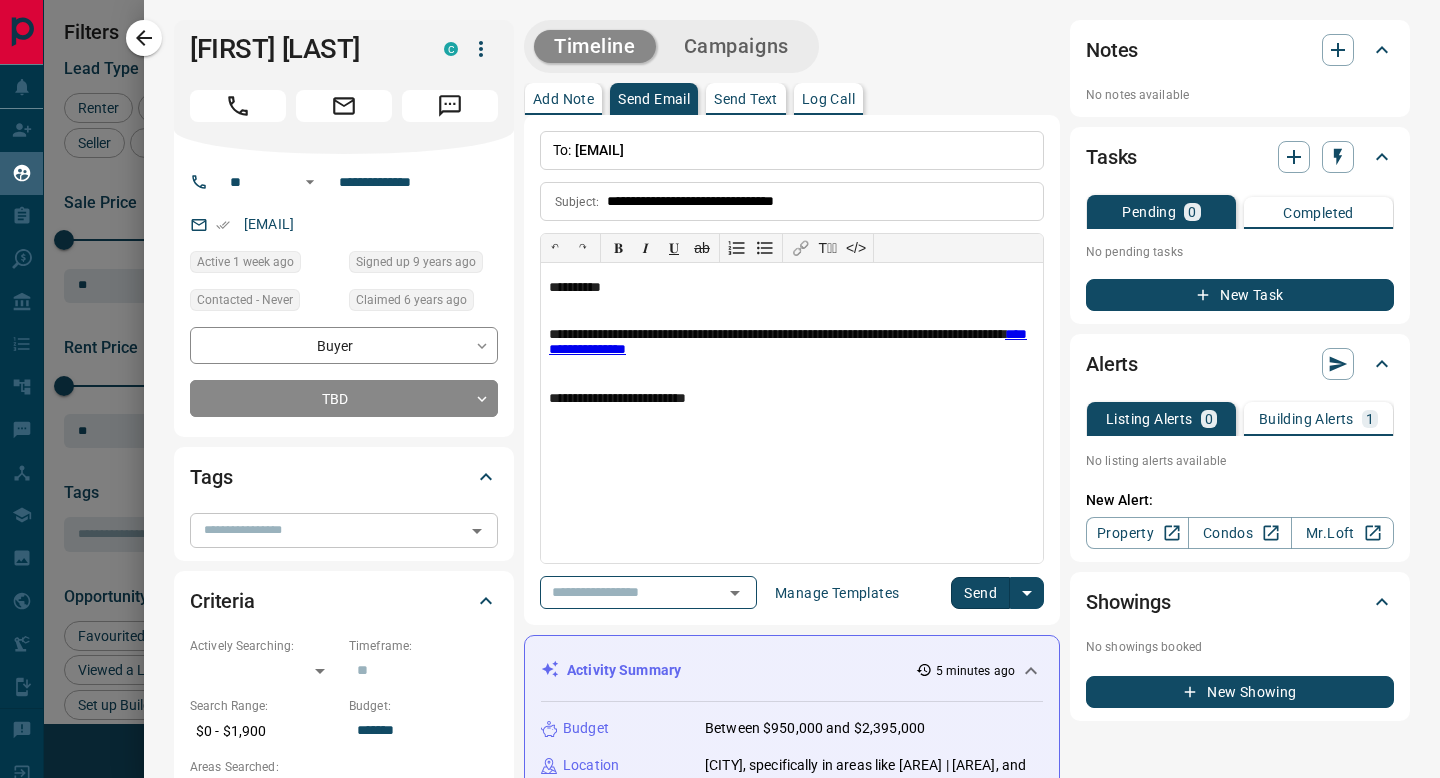 click on "Send" at bounding box center [980, 593] 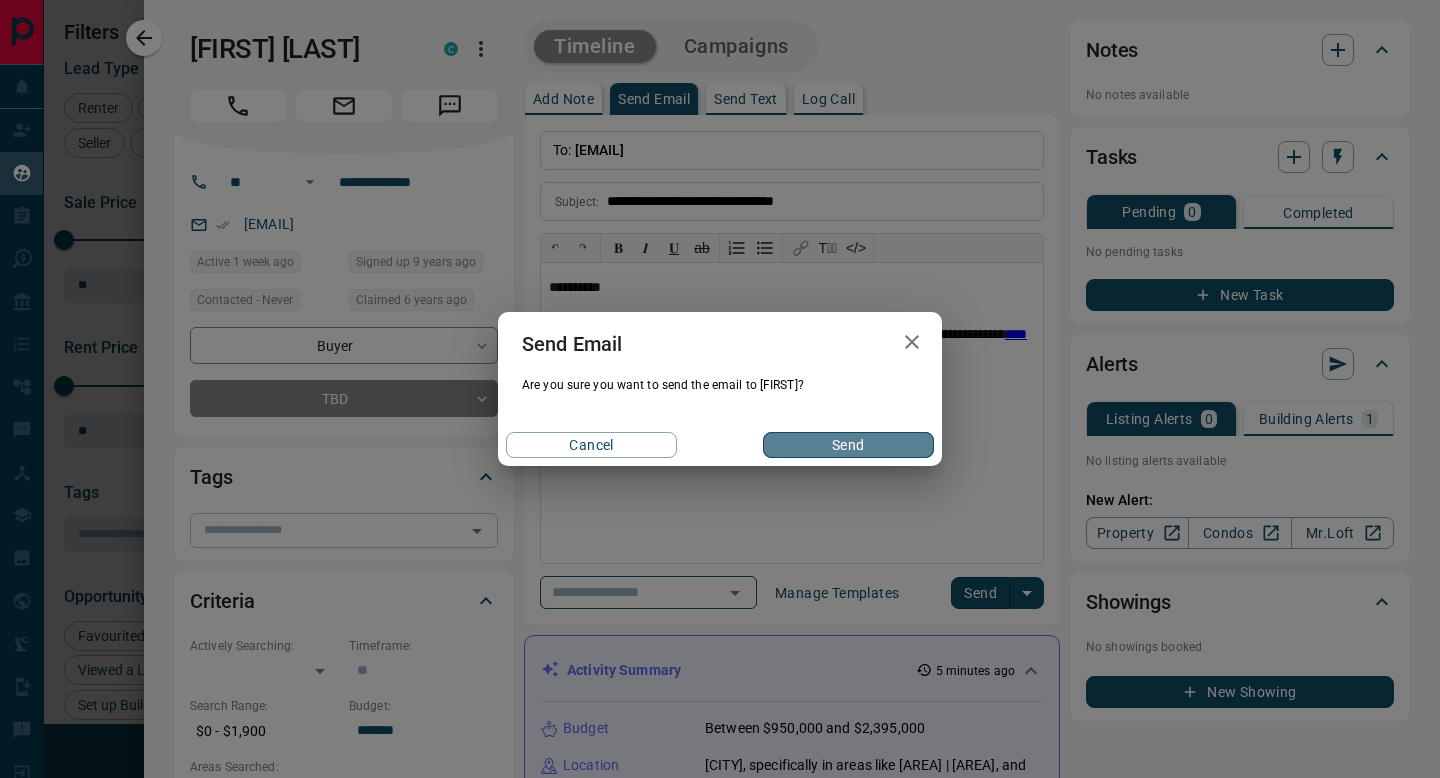 click on "Send" at bounding box center [848, 445] 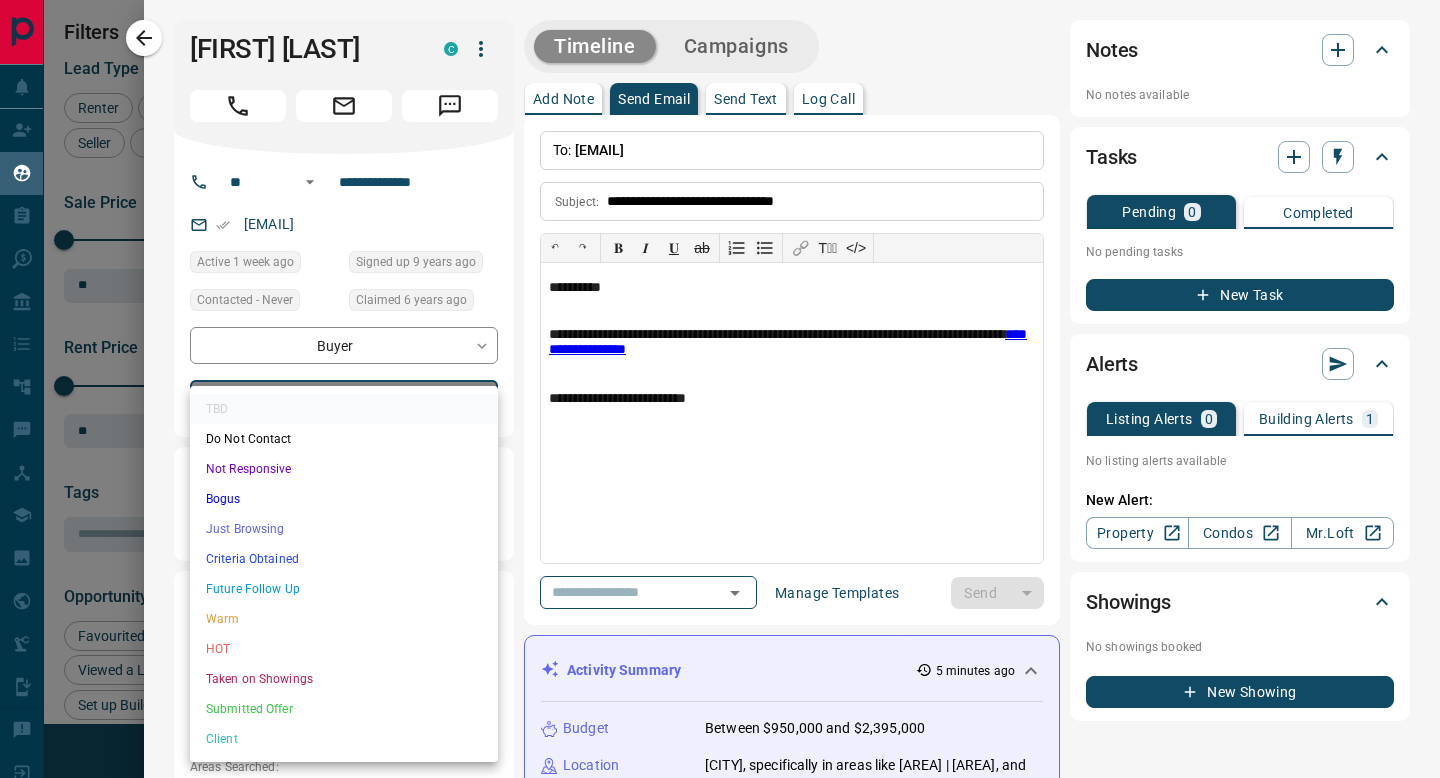 click on "Lead Transfers Claim Leads My Leads Tasks Opportunities Deals Campaigns Automations Messages Broker Bay Training Media Services Agent Resources Precon Worksheet Mobile Apps Disclosure Logout My Leads Filters 1 Manage Tabs New Lead All 4900 TBD 442 Do Not Contact - Not Responsive 3395 Bogus 360 Just Browsing 470 Criteria Obtained 2 Future Follow Up 8 Warm 3 HOT 2 Taken on Showings 6 Submitted Offer - Client 212 Name Details Last Active Claimed Date Status Tags [FIRST] [LAST] Buyer C P [PRICE] - [PRICE] [LOCATION], [LOCATION], +1 [TIME] ago Contacted in [TIME] [TIME] ago Signed up [TIME] ago TBD ISR Lead ISR Lead Alerts Voicemail Verified + [FIRST] [LAST] Renter C [PRICE] - [PRICE] [LOCATION], [LOCATION] [TIME] ago Contacted in [TIME] [TIME] ago Signed up [TIME] ago TBD + [FIRST] [LAST] Buyer, Investor, Seller C P [PRICE] - [PRICE] [LOCATION], [LOCATION] [TIME] ago Contacted [TIME] [TIME] ago [TIME] ago Signed up [TIME] ago TBD" at bounding box center [720, 376] 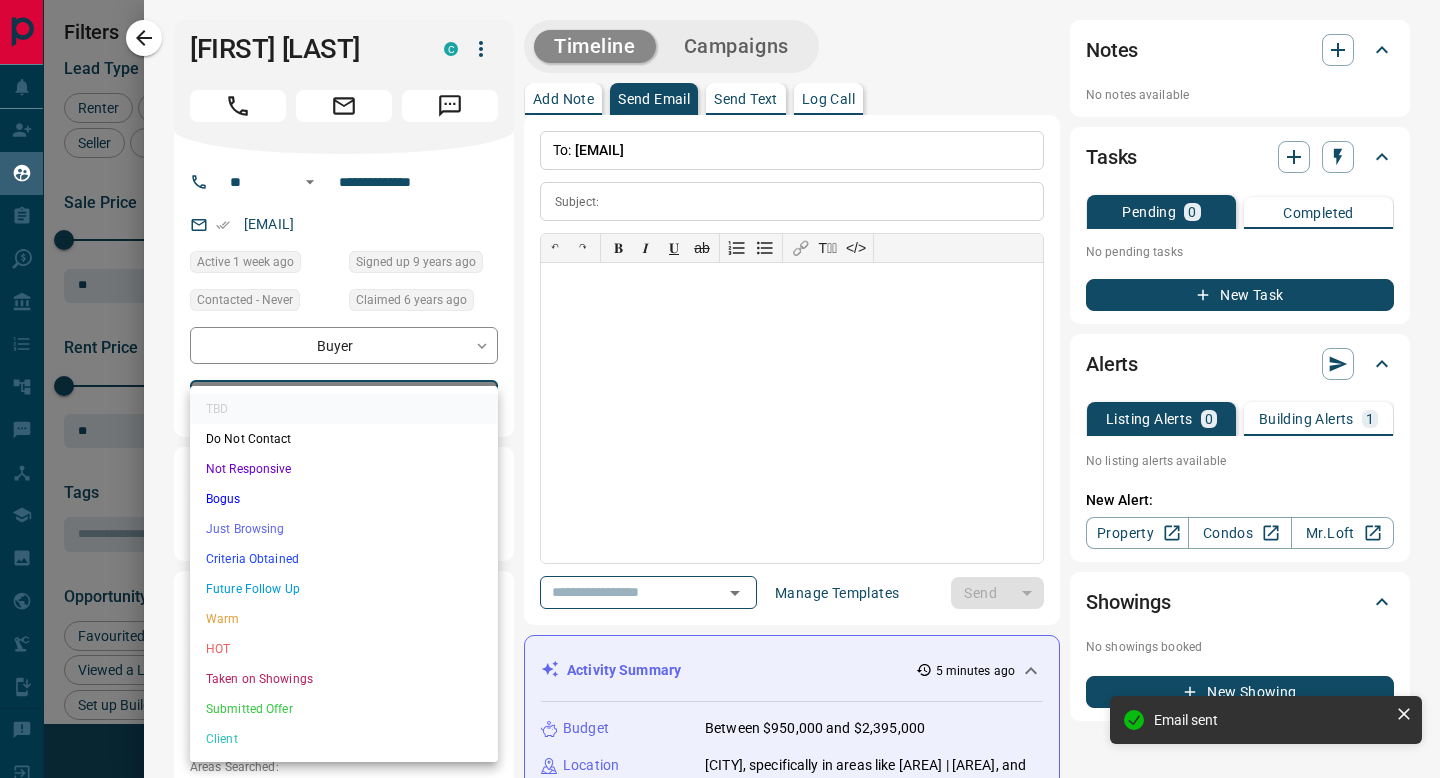click on "Future Follow Up" at bounding box center [344, 589] 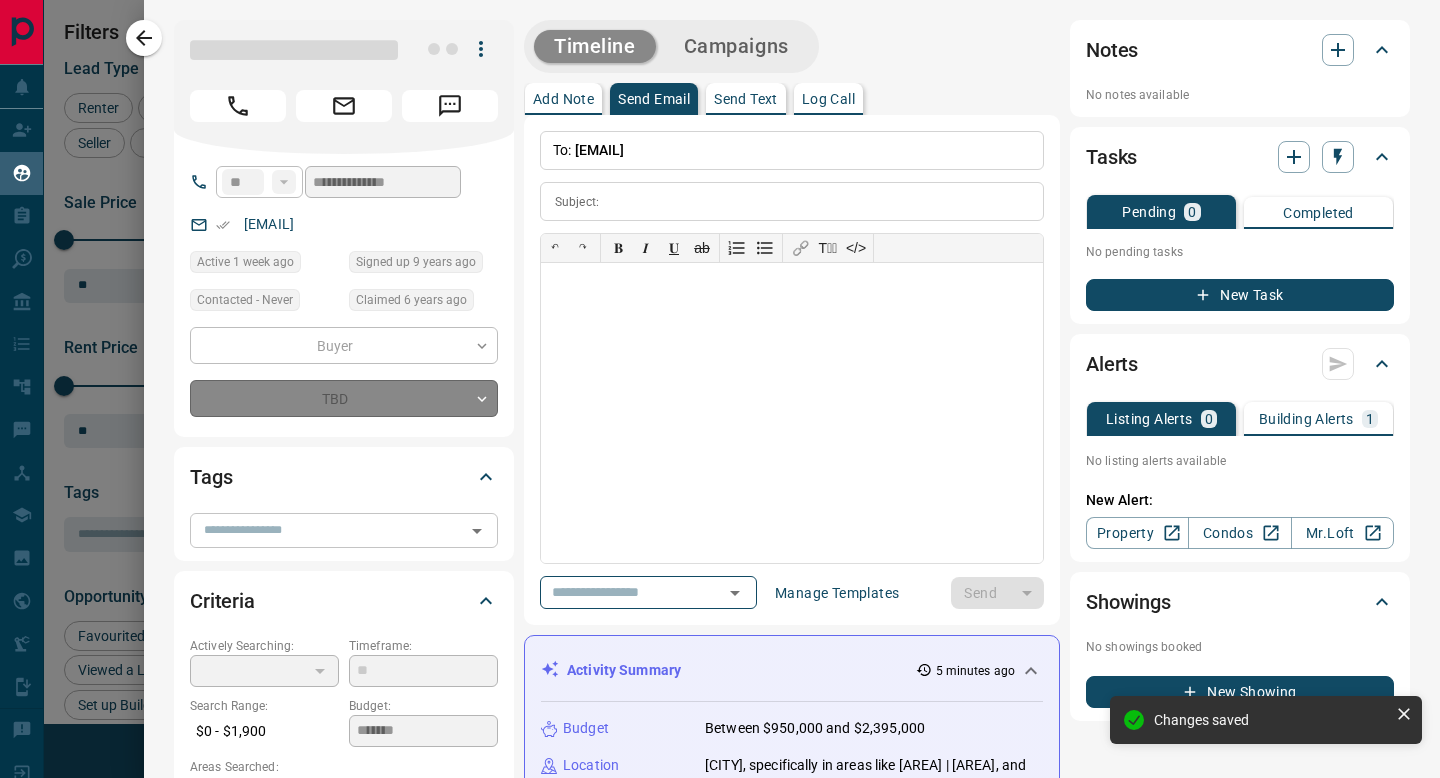 type on "*" 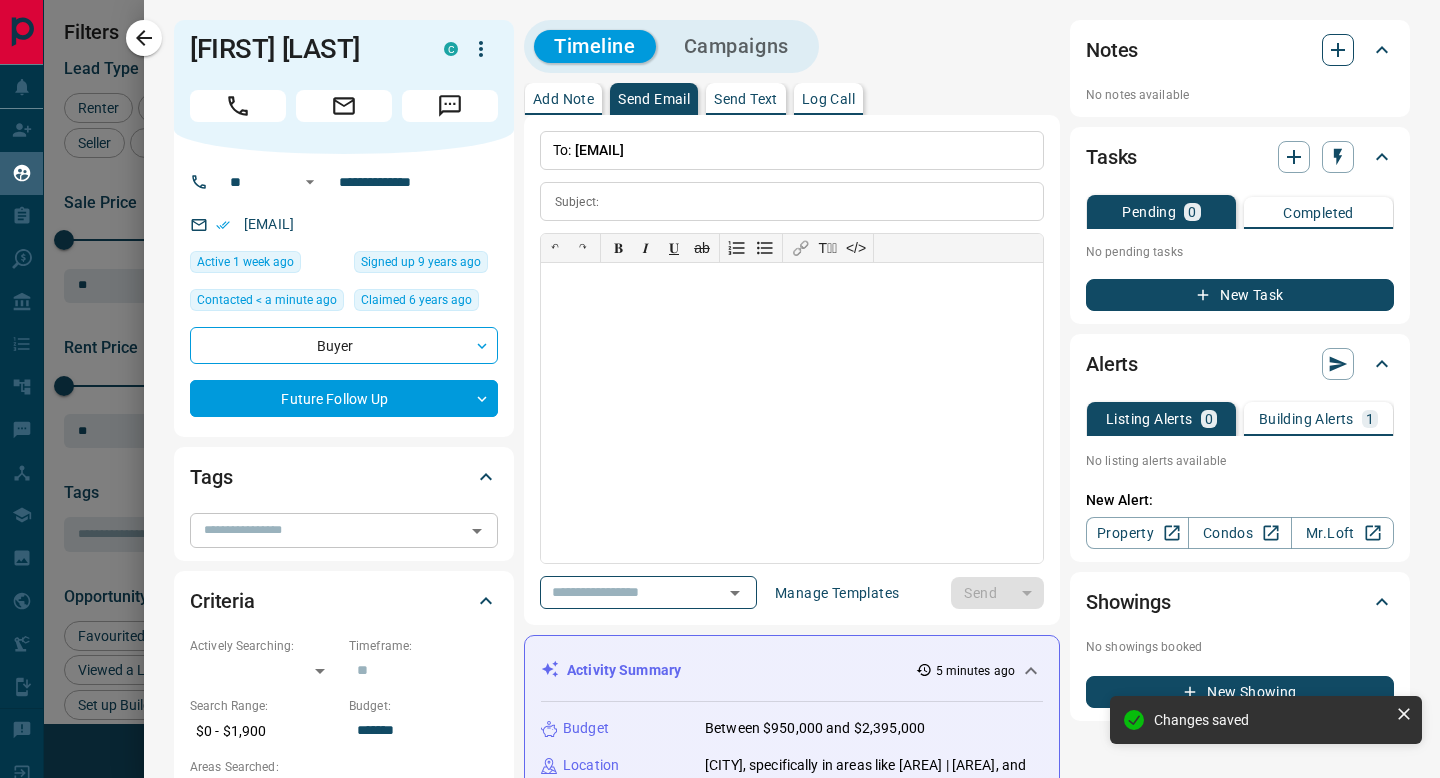 click 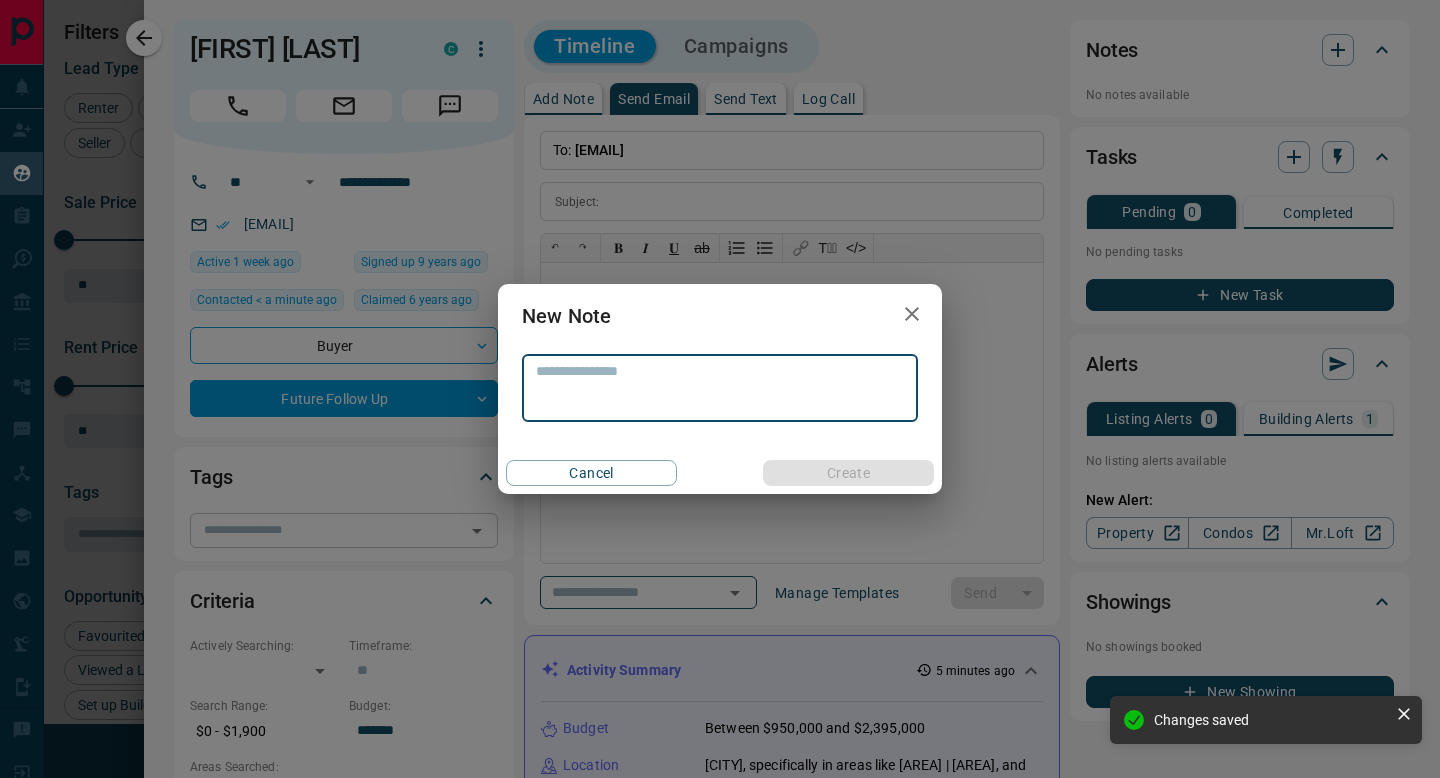 click at bounding box center [720, 388] 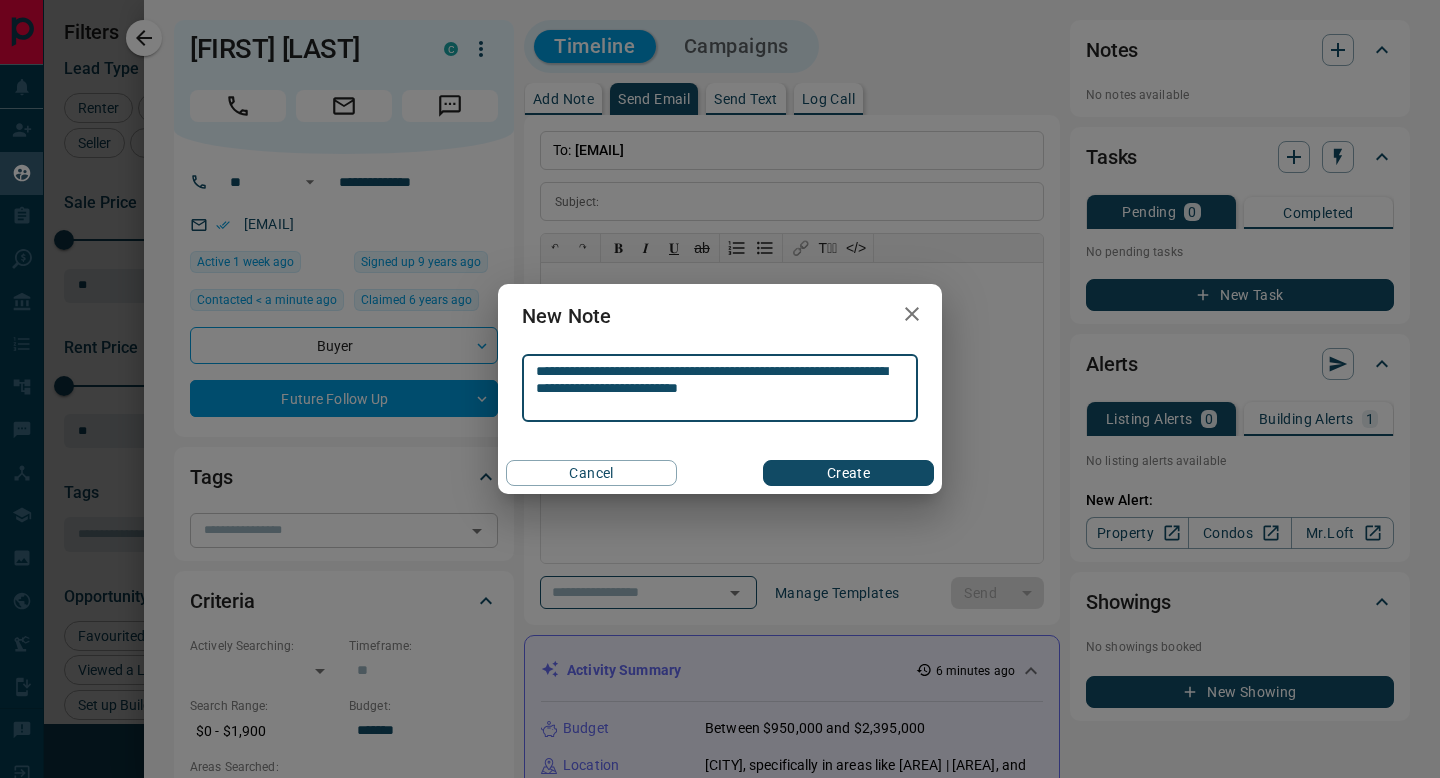type on "**********" 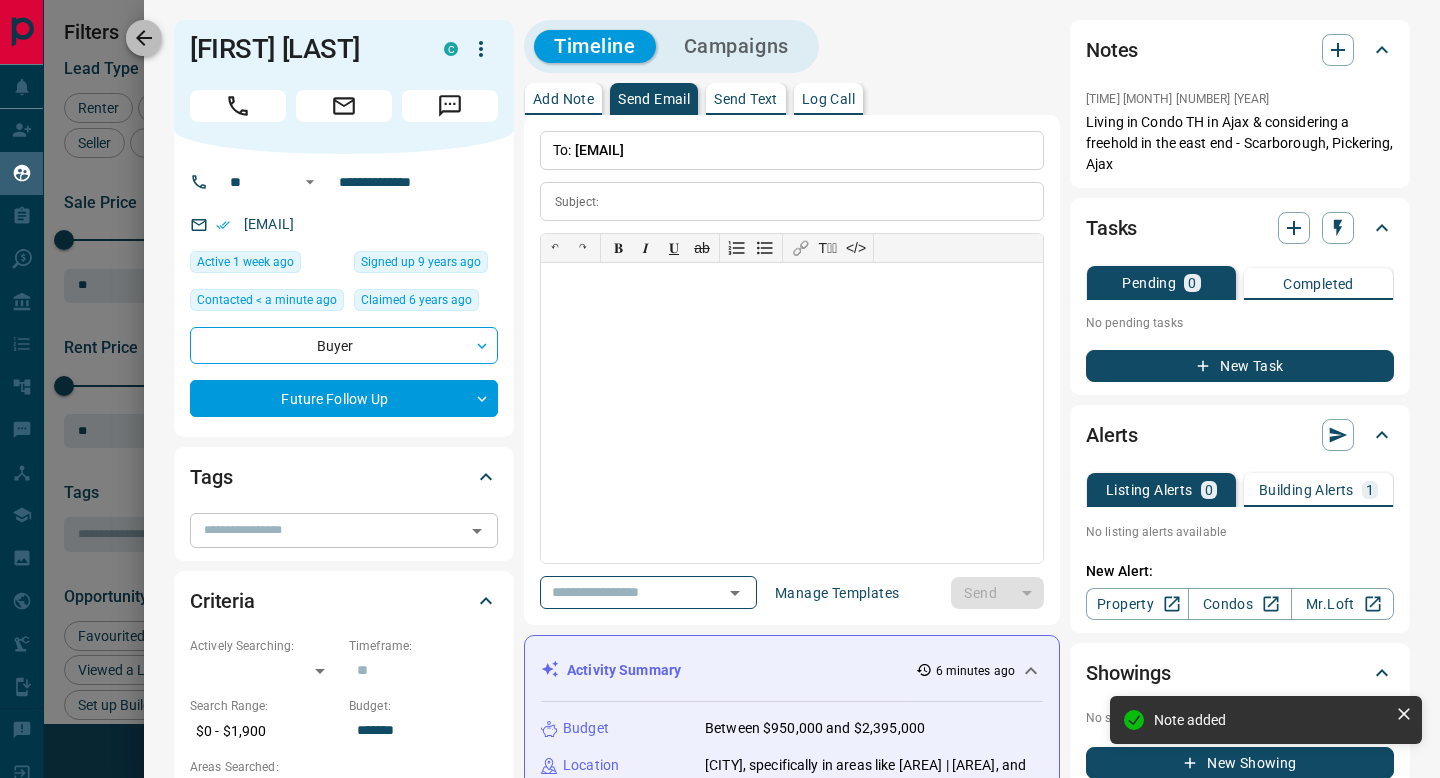 click at bounding box center [144, 38] 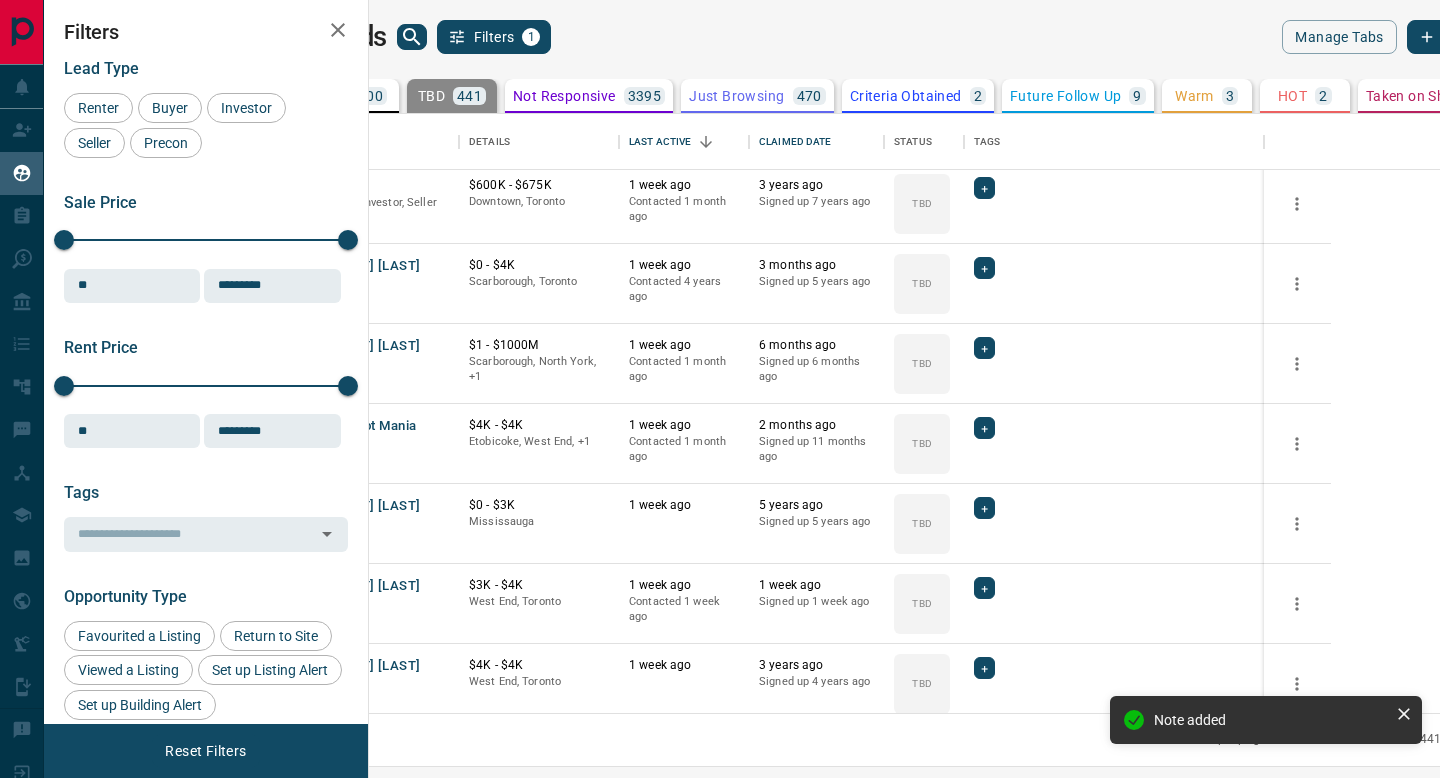 scroll, scrollTop: 5206, scrollLeft: 0, axis: vertical 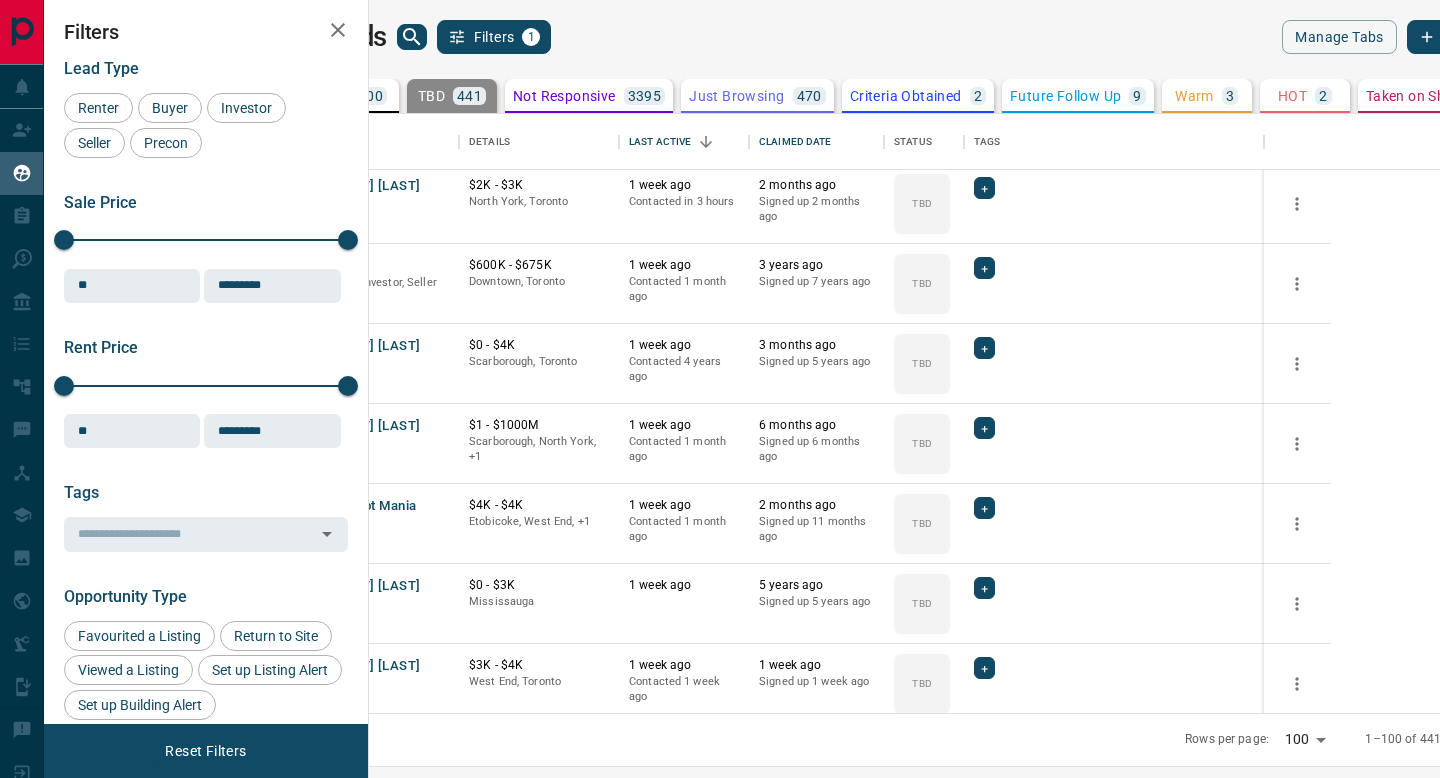 click on "Future Follow Up" at bounding box center [1065, 96] 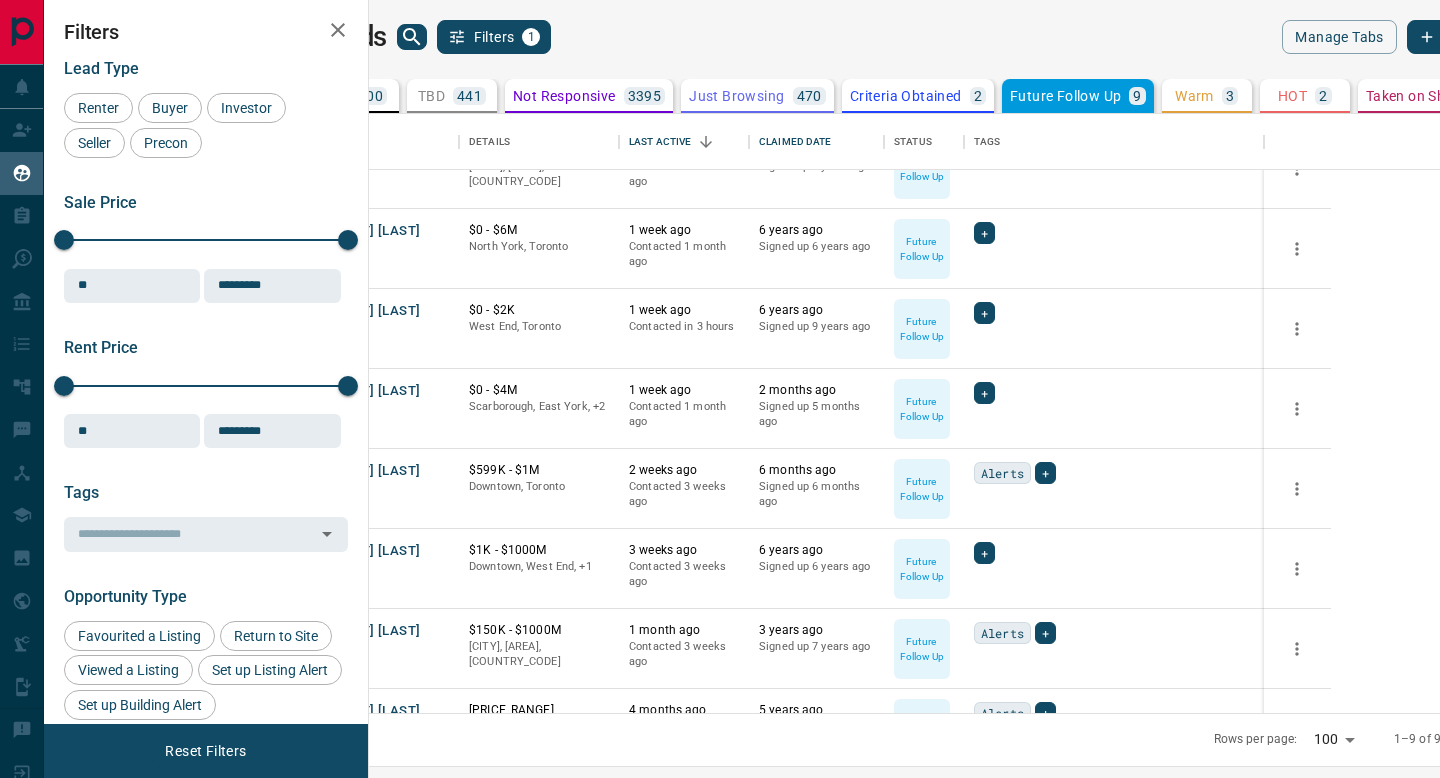 scroll, scrollTop: 33, scrollLeft: 0, axis: vertical 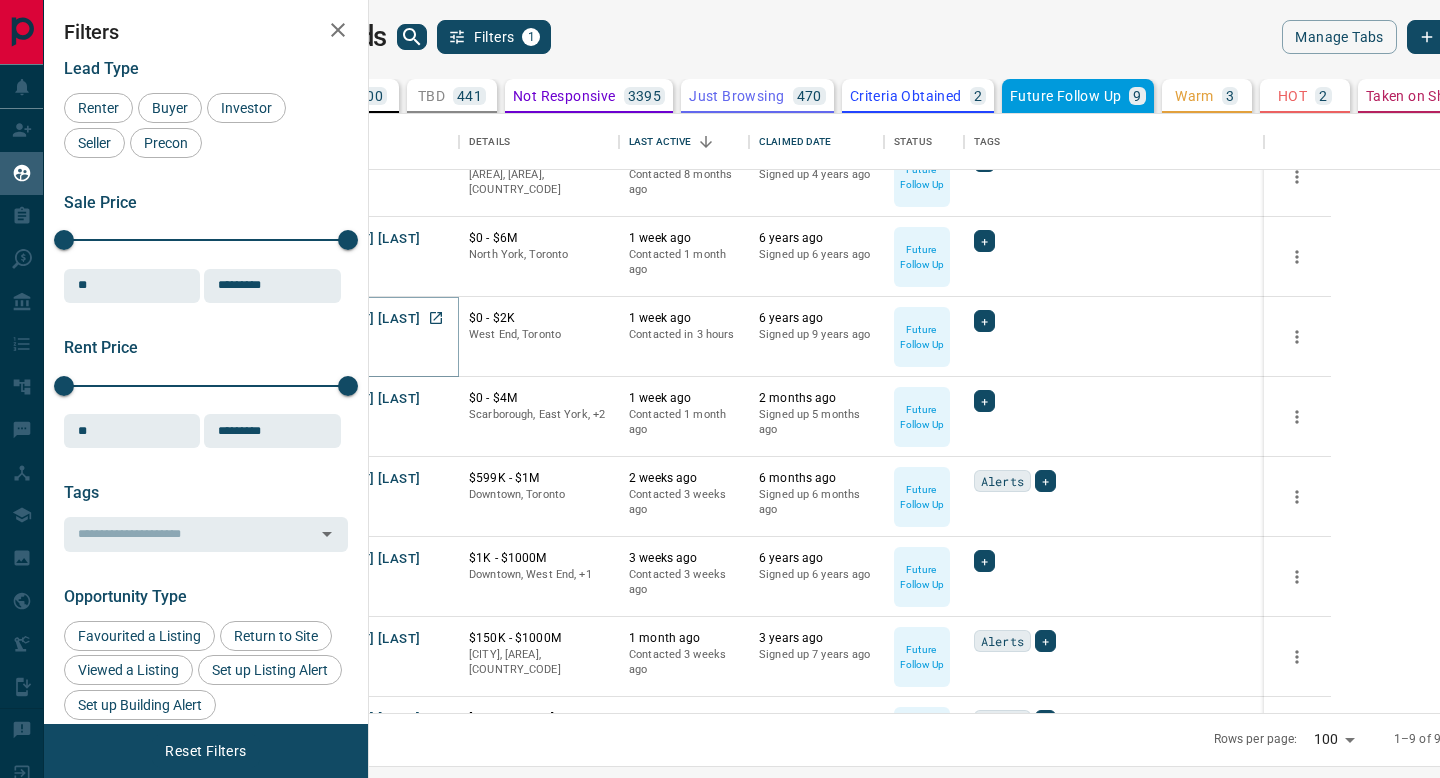 click on "[FIRST] [LAST]" at bounding box center [374, 319] 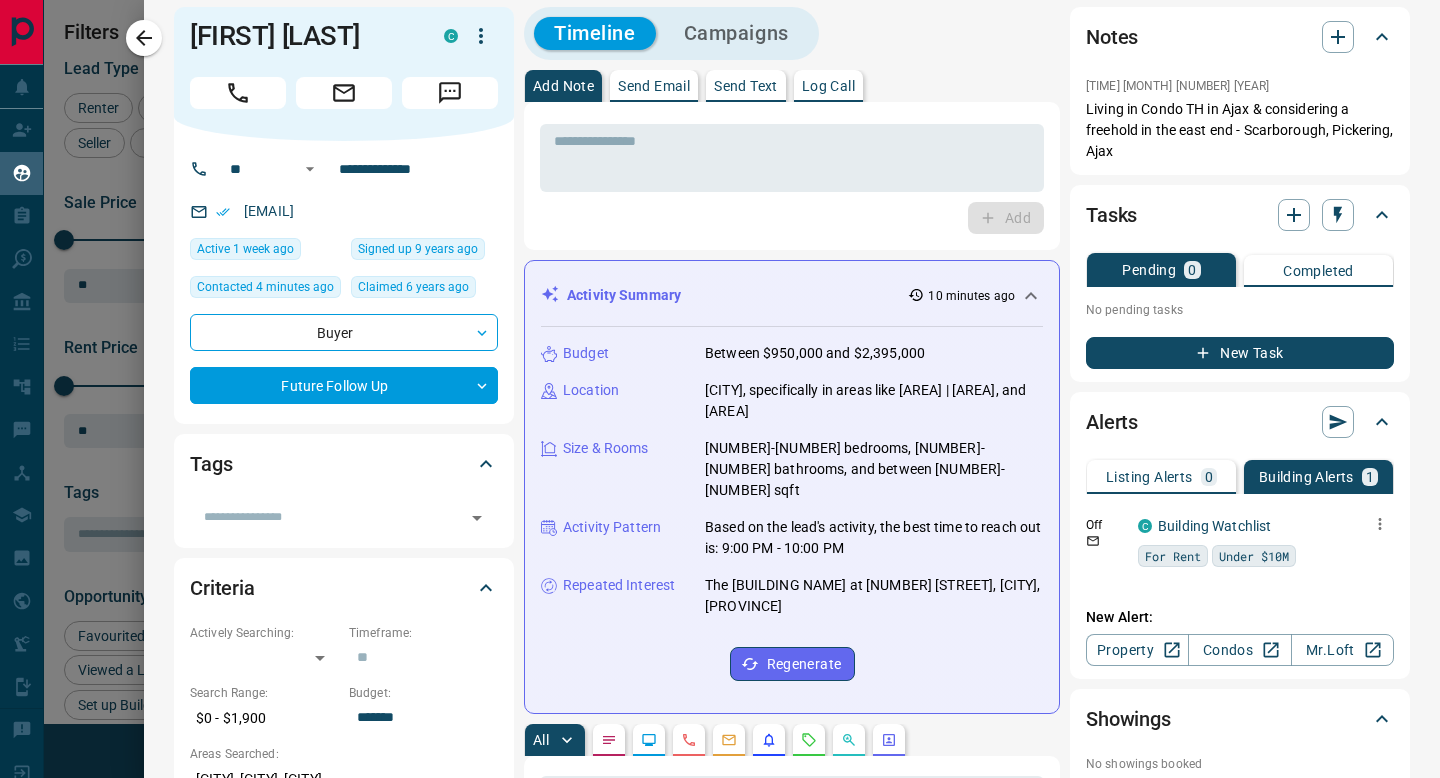 scroll, scrollTop: 0, scrollLeft: 0, axis: both 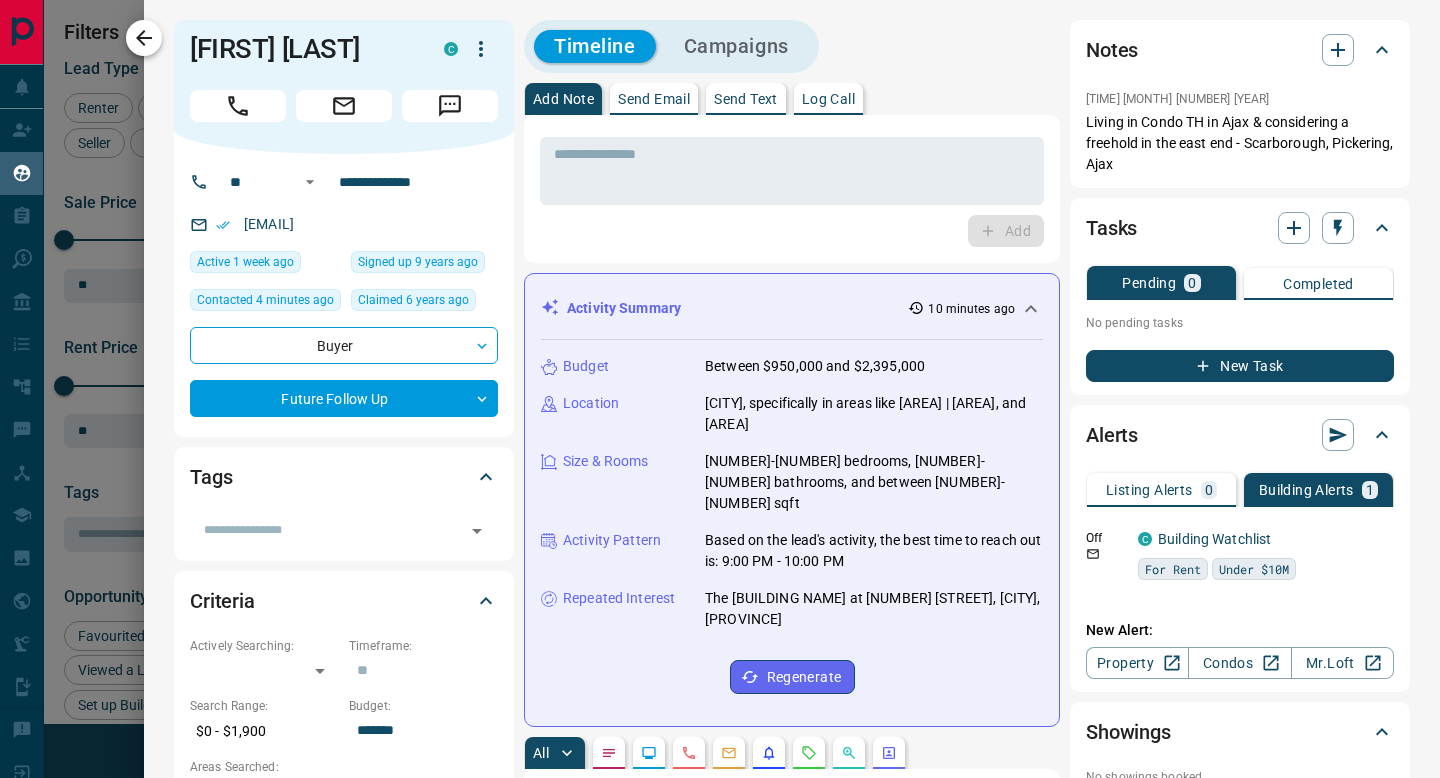 click 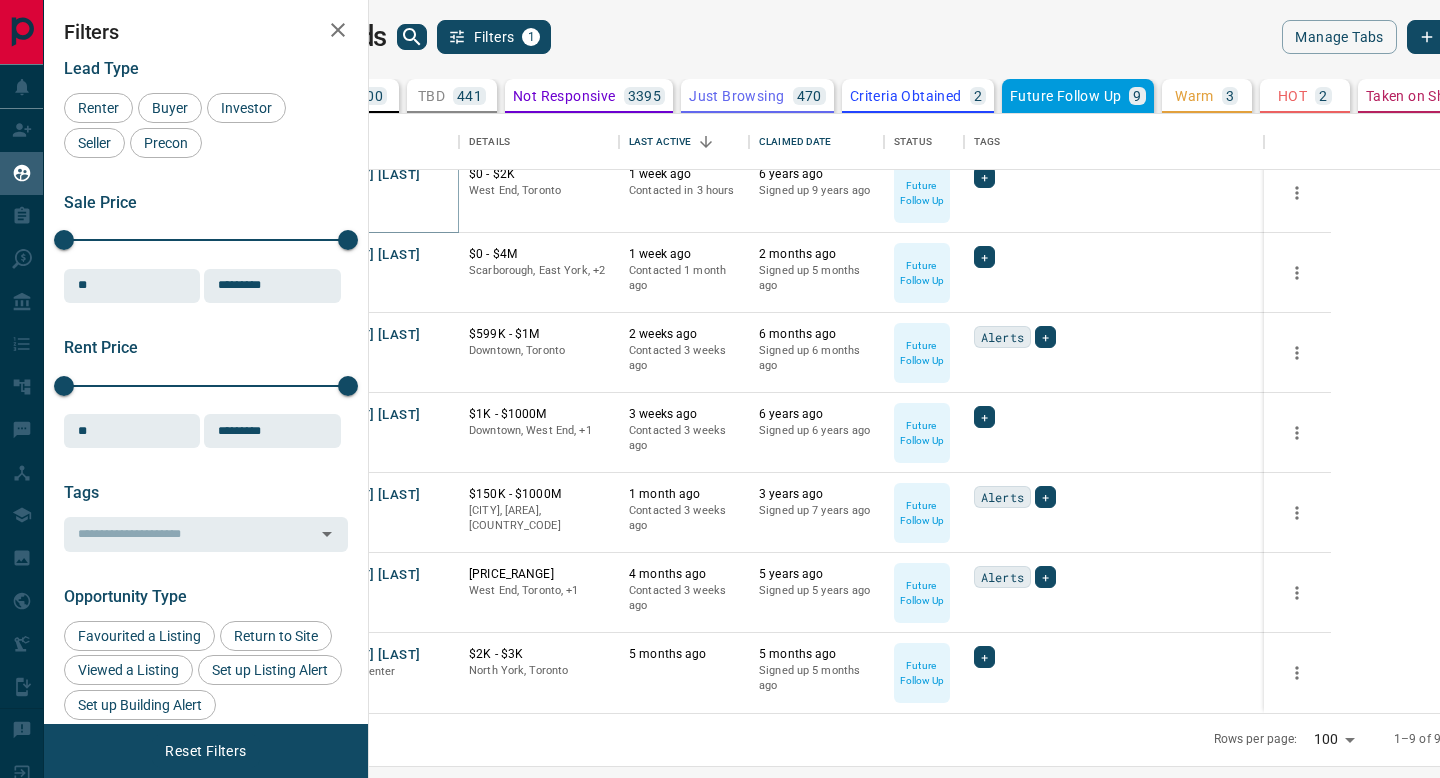 scroll, scrollTop: 174, scrollLeft: 0, axis: vertical 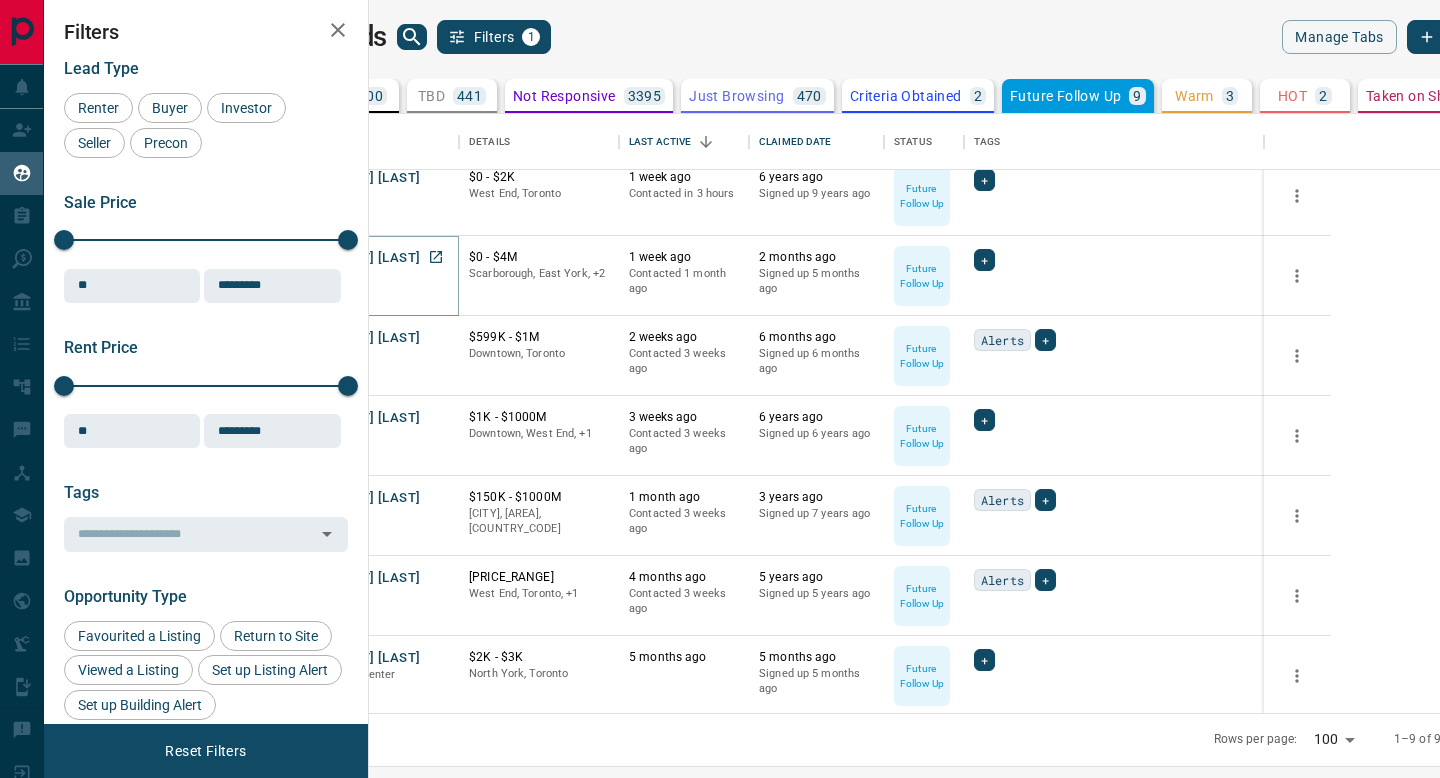 click on "[FIRST] [LAST]" at bounding box center (374, 258) 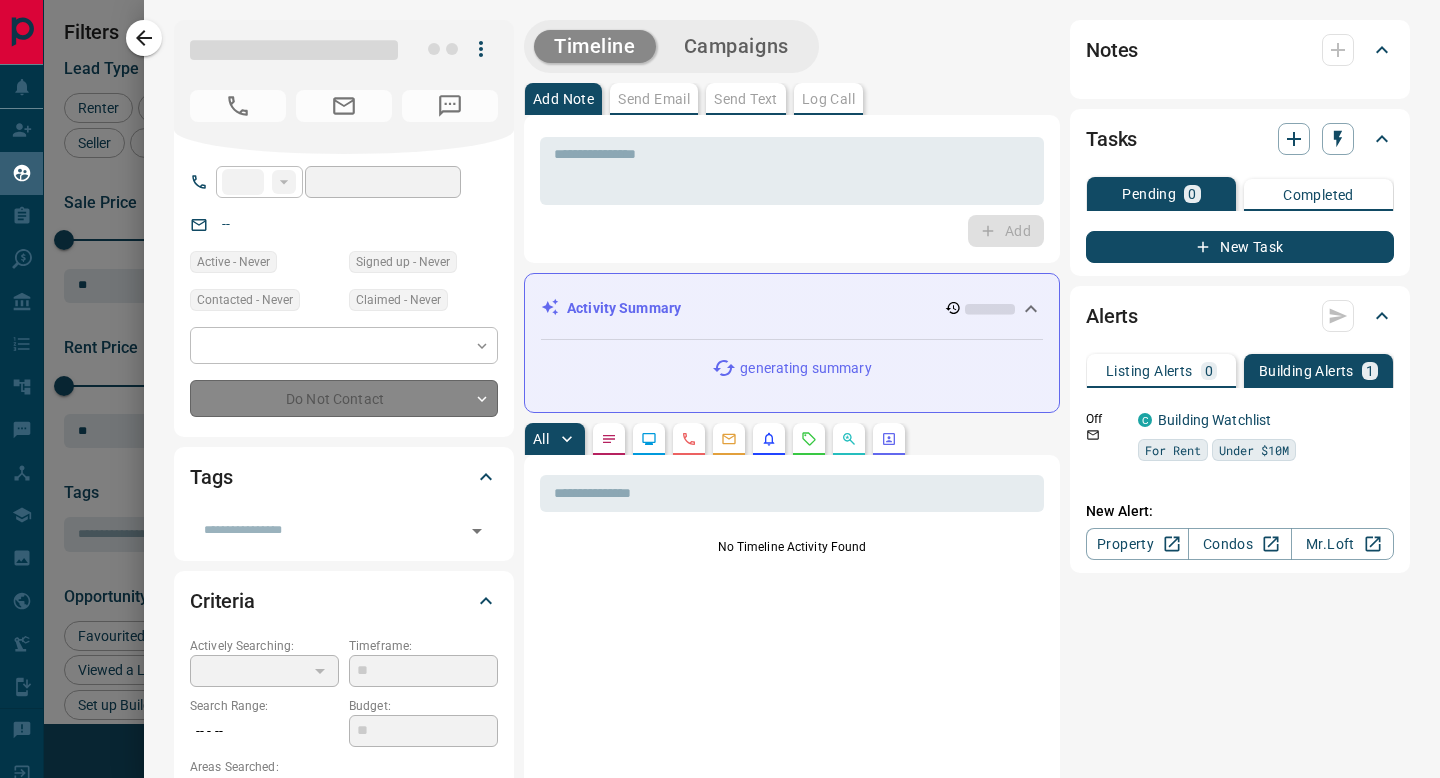 type on "**" 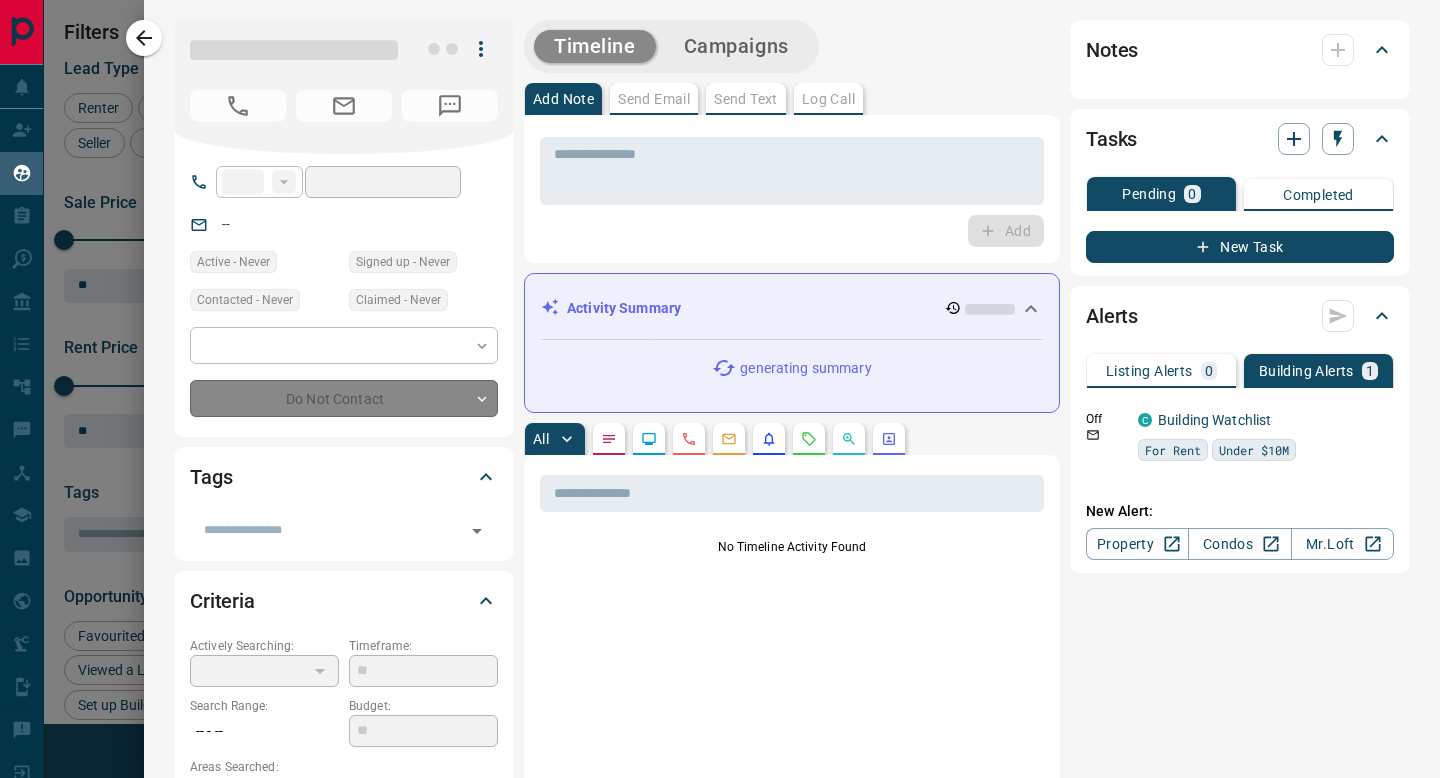 type on "**********" 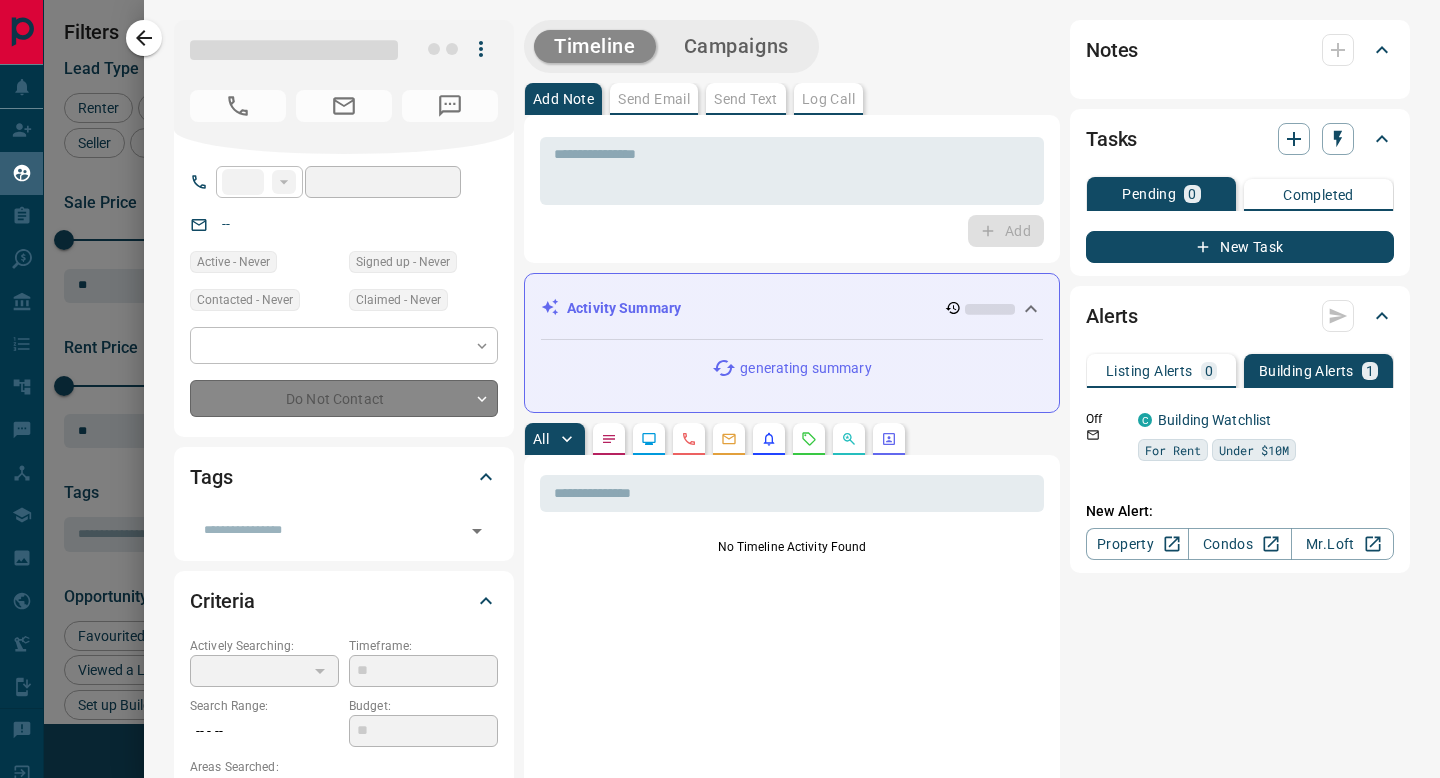 type on "**********" 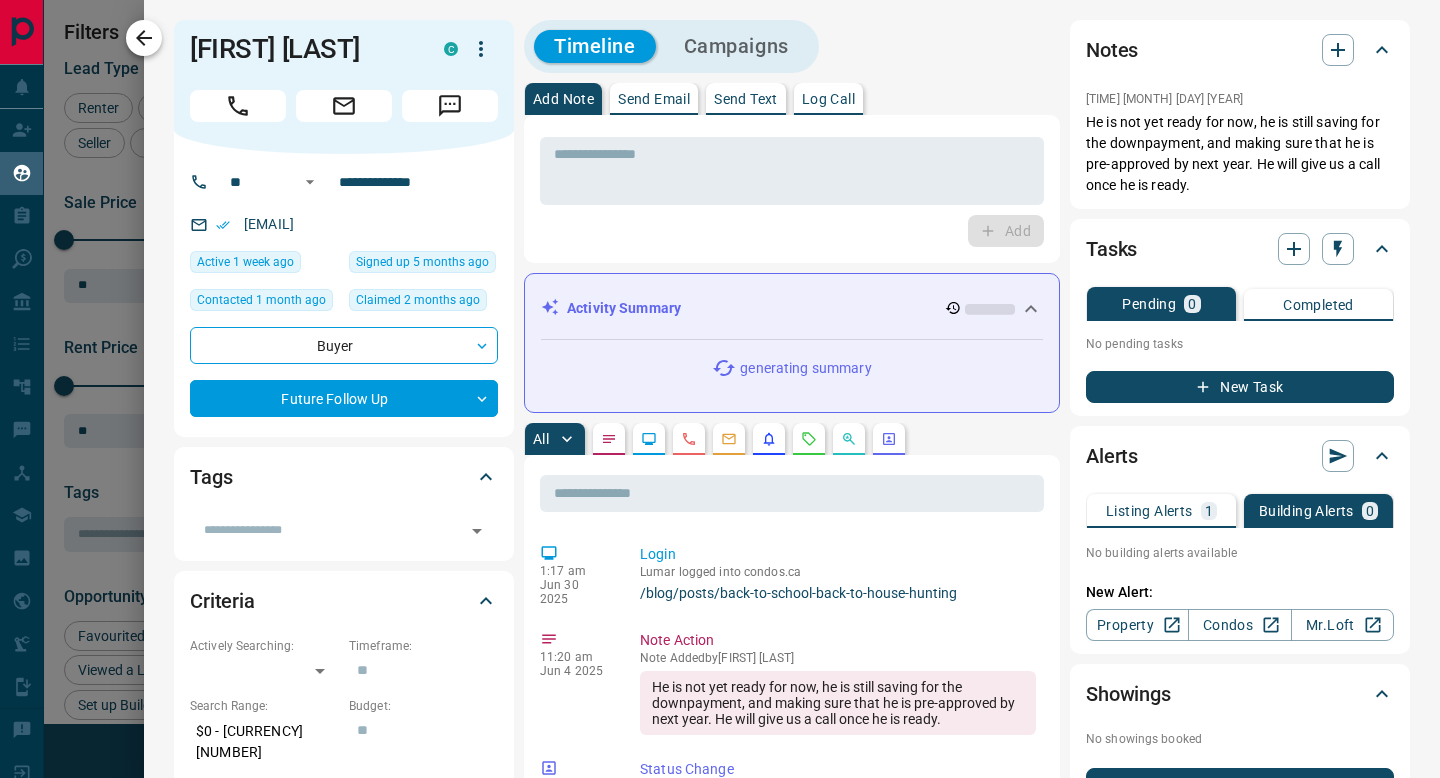 click 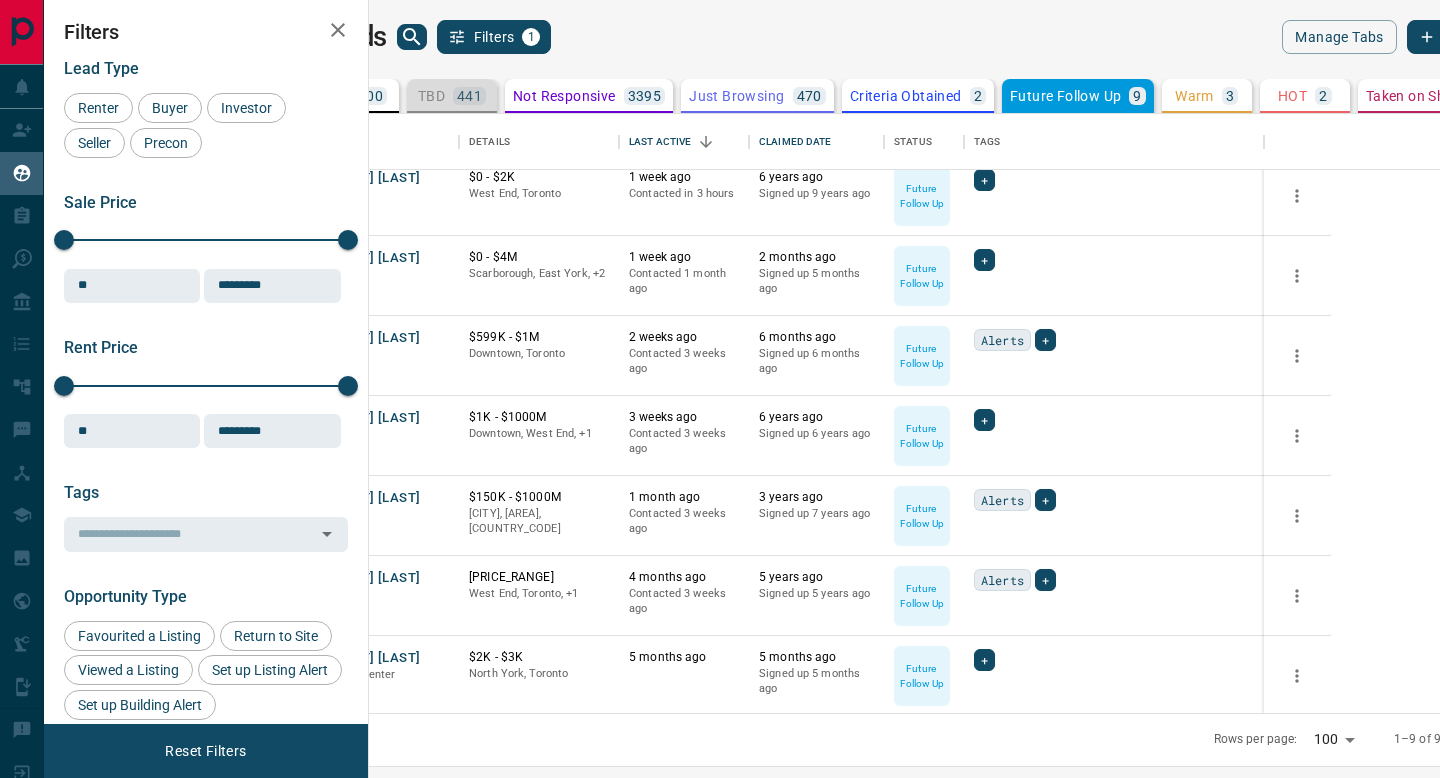 click on "441" at bounding box center (469, 96) 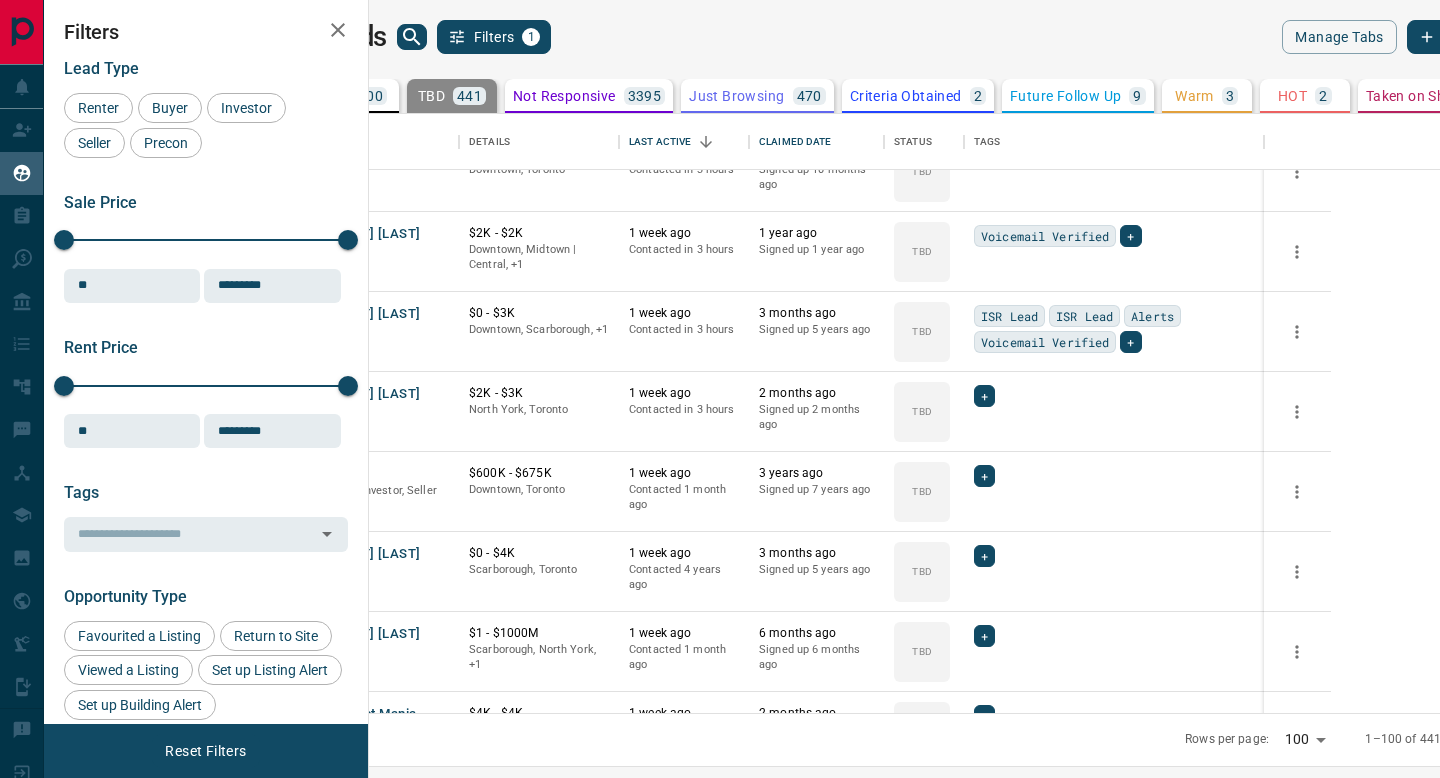 scroll, scrollTop: 4996, scrollLeft: 0, axis: vertical 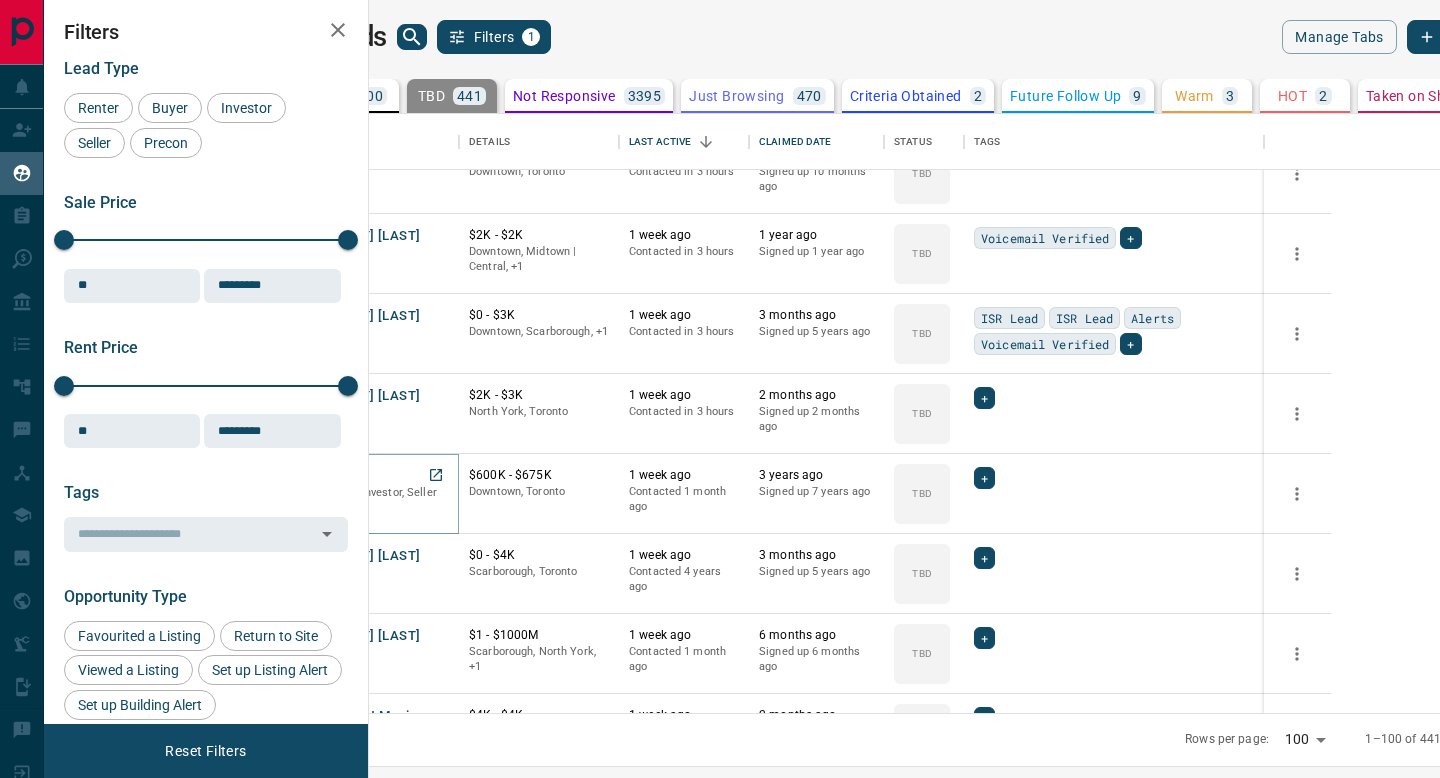 click on "A C" at bounding box center (340, 476) 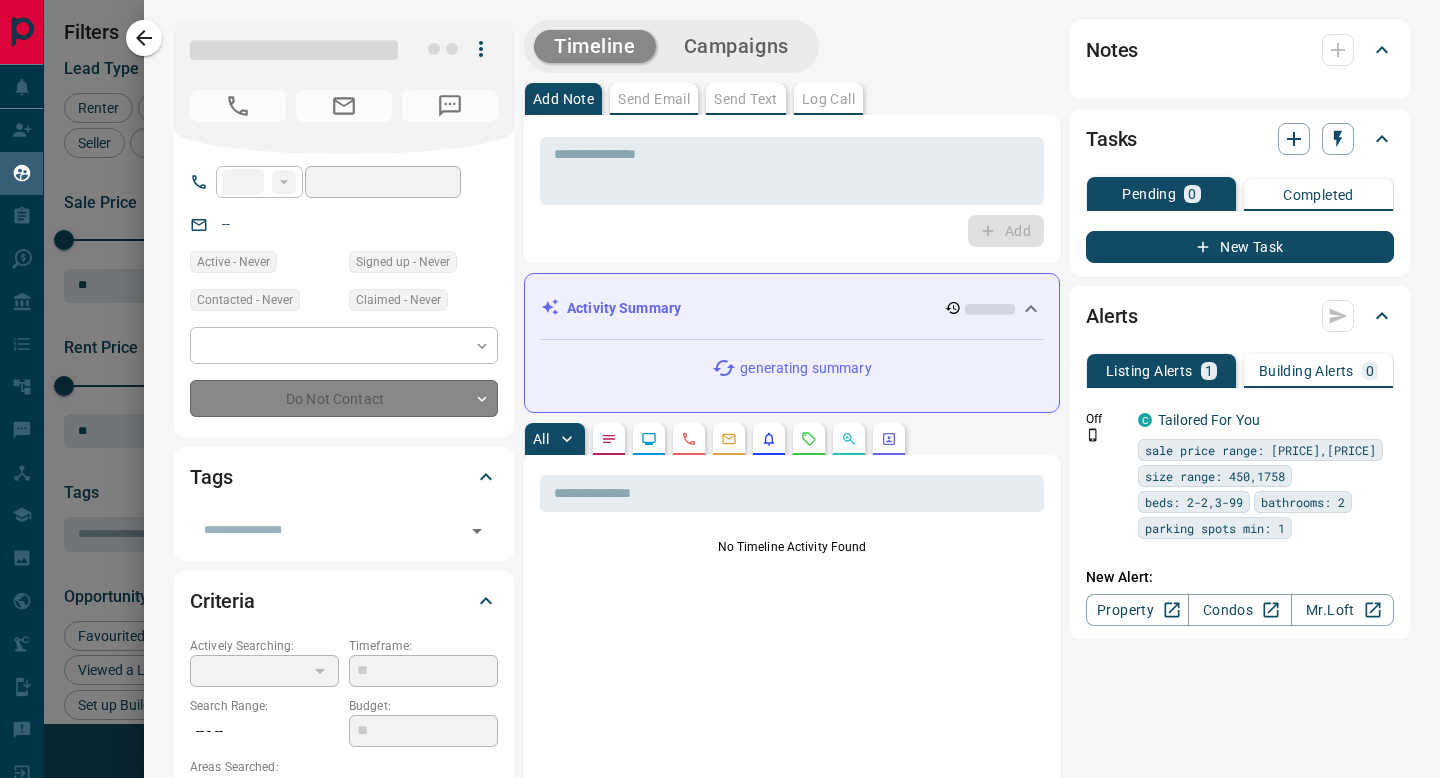 type on "**" 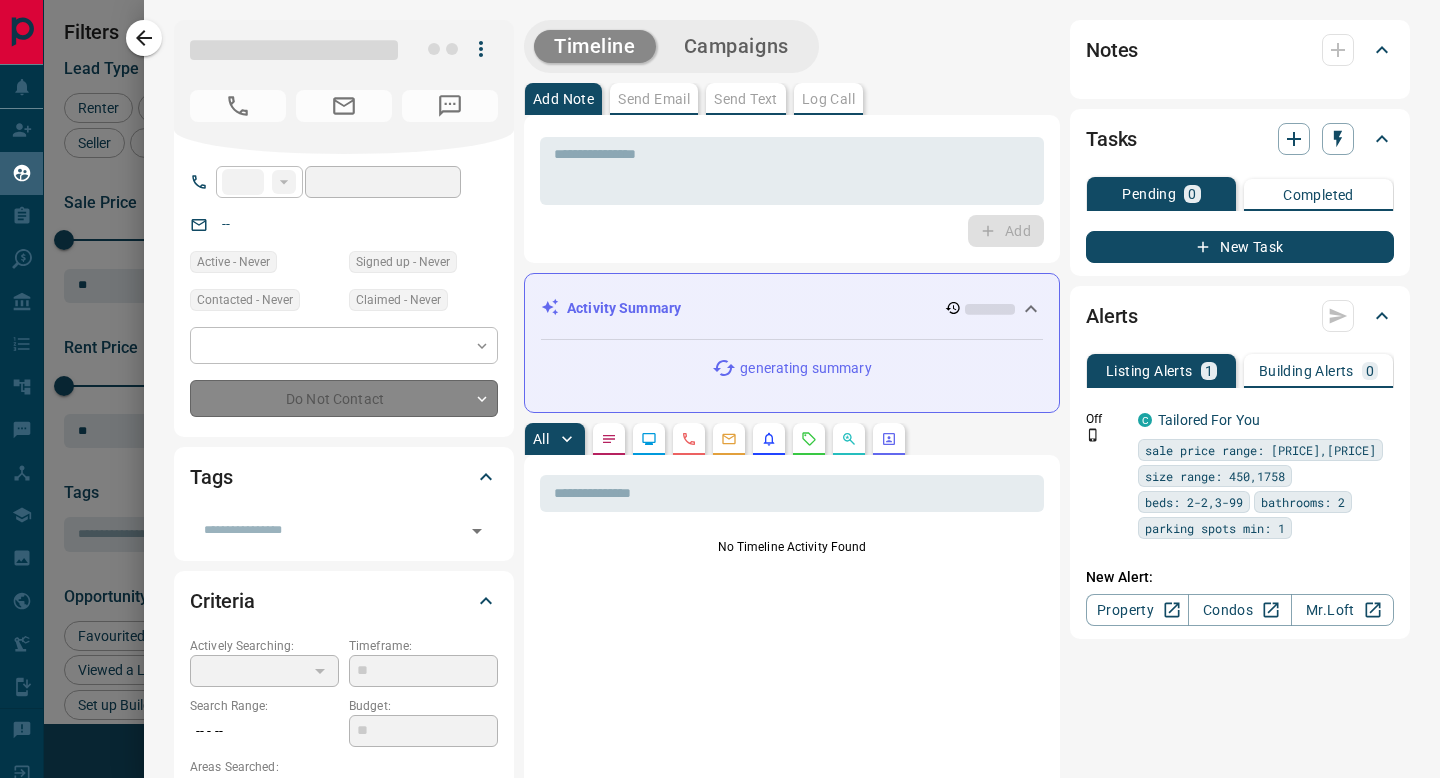 type on "**********" 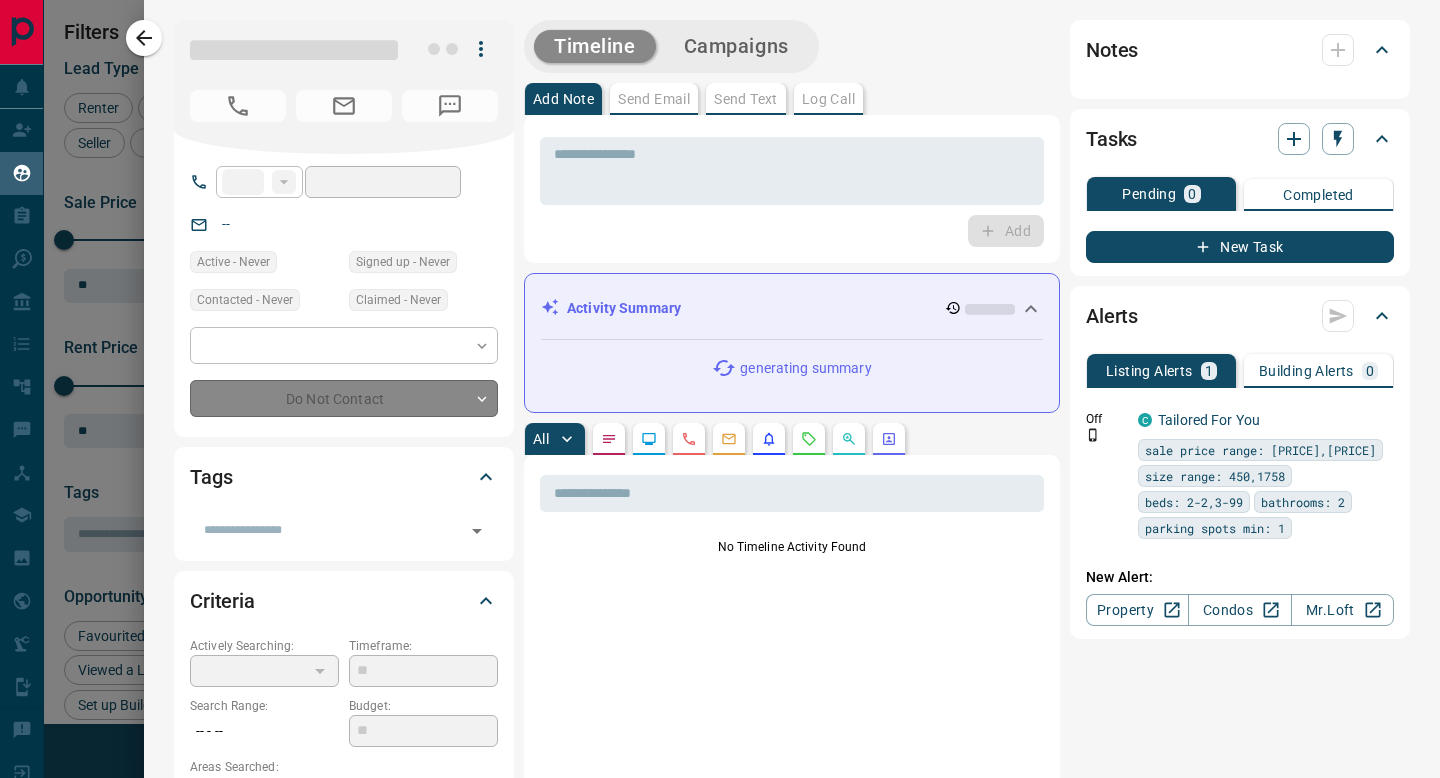 type on "**" 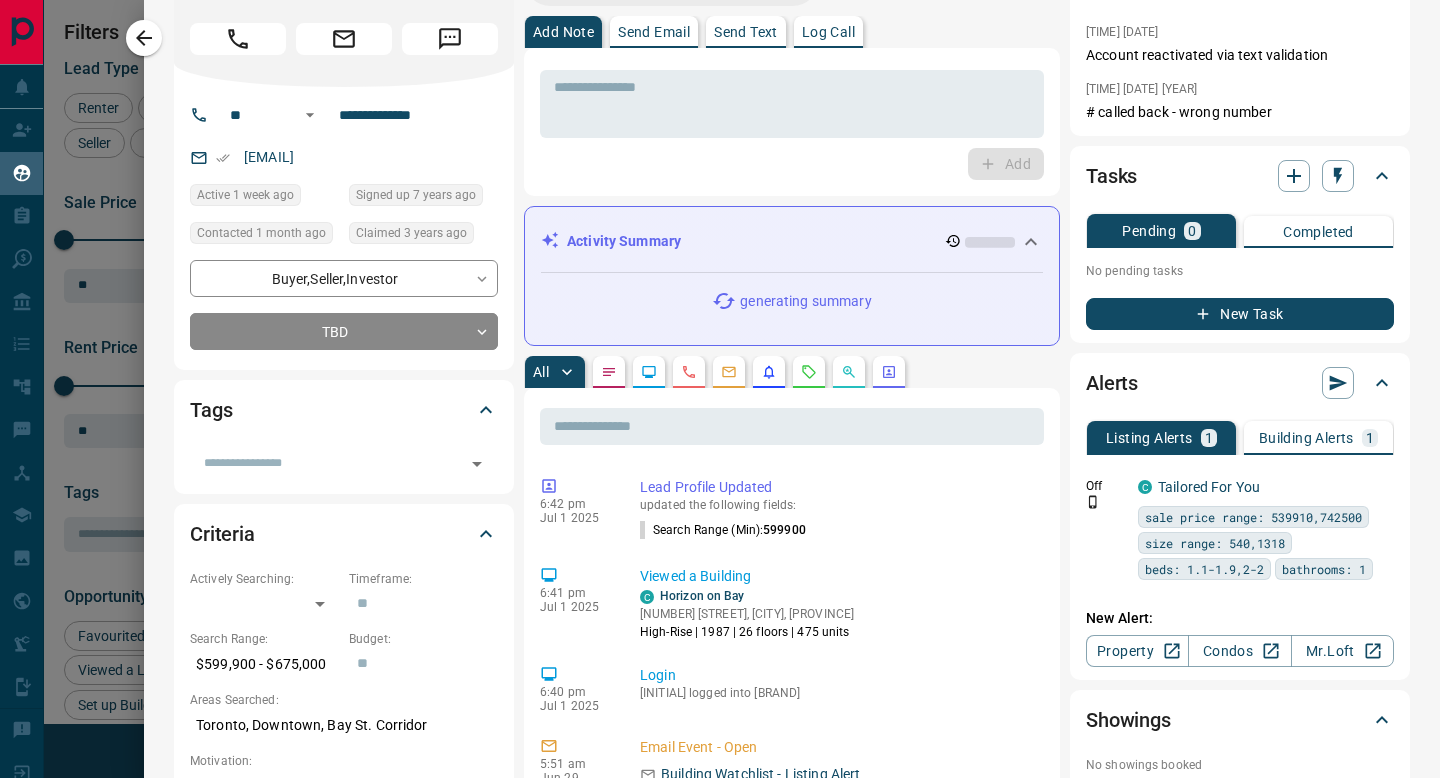 scroll, scrollTop: 0, scrollLeft: 0, axis: both 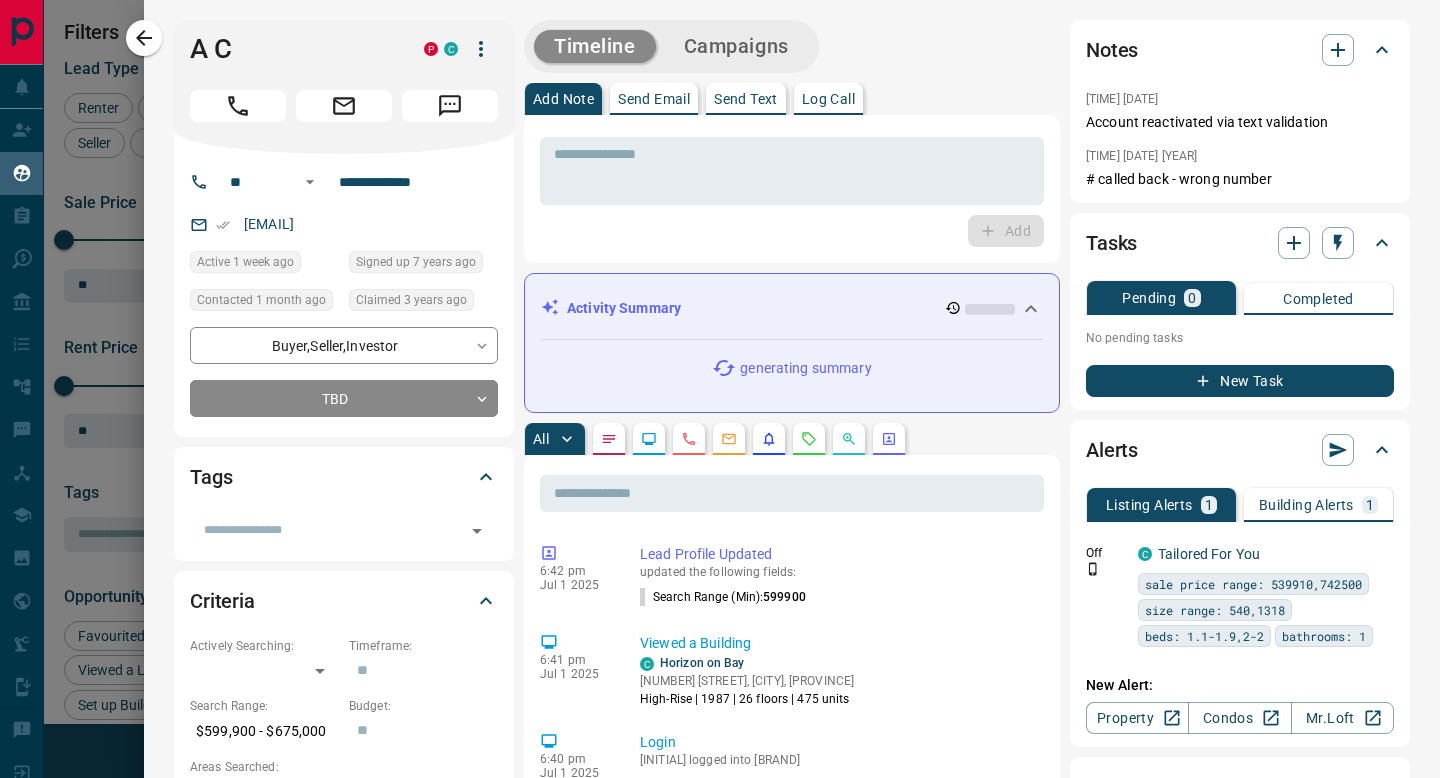 click on "Building Alerts 1" at bounding box center [1318, 505] 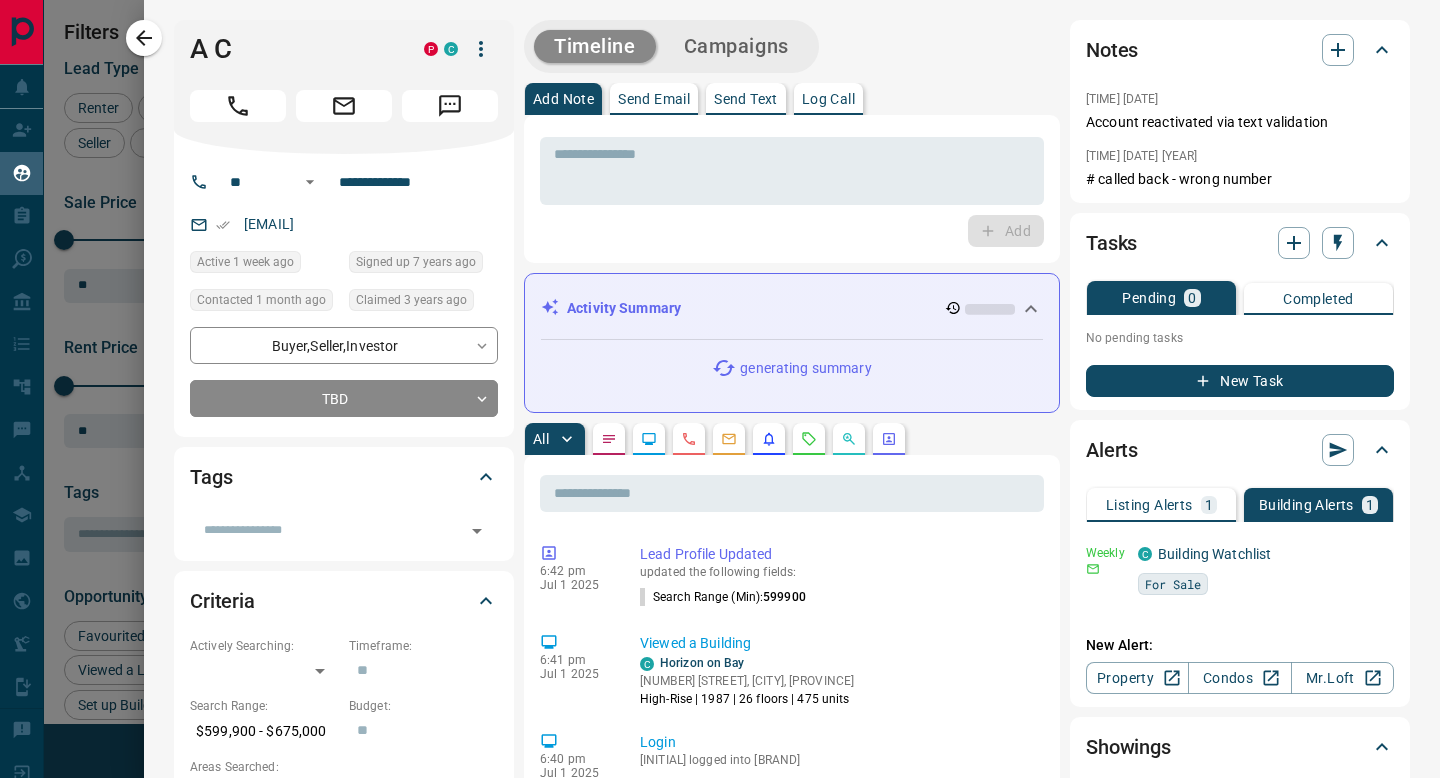 click on "Building Alerts 1" at bounding box center (1318, 505) 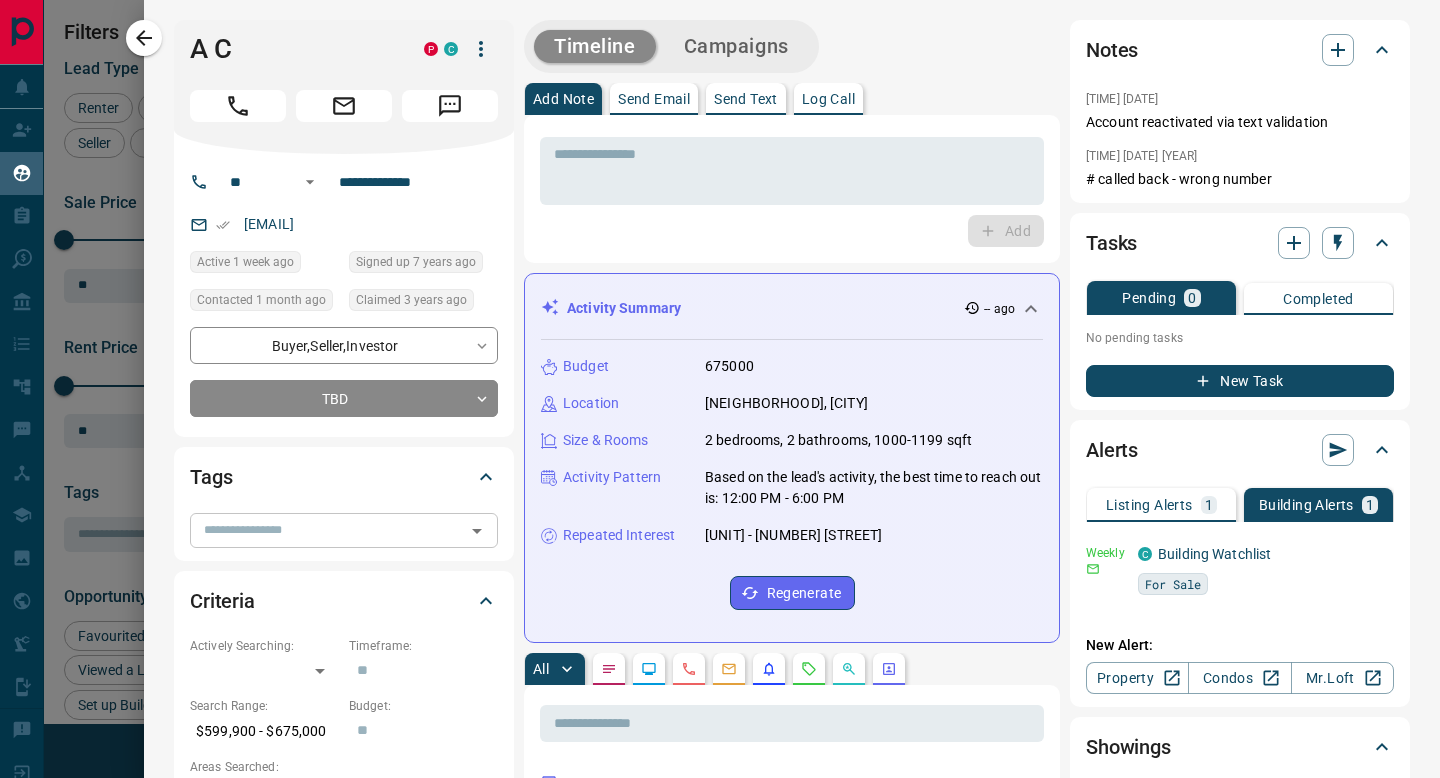 click at bounding box center [327, 530] 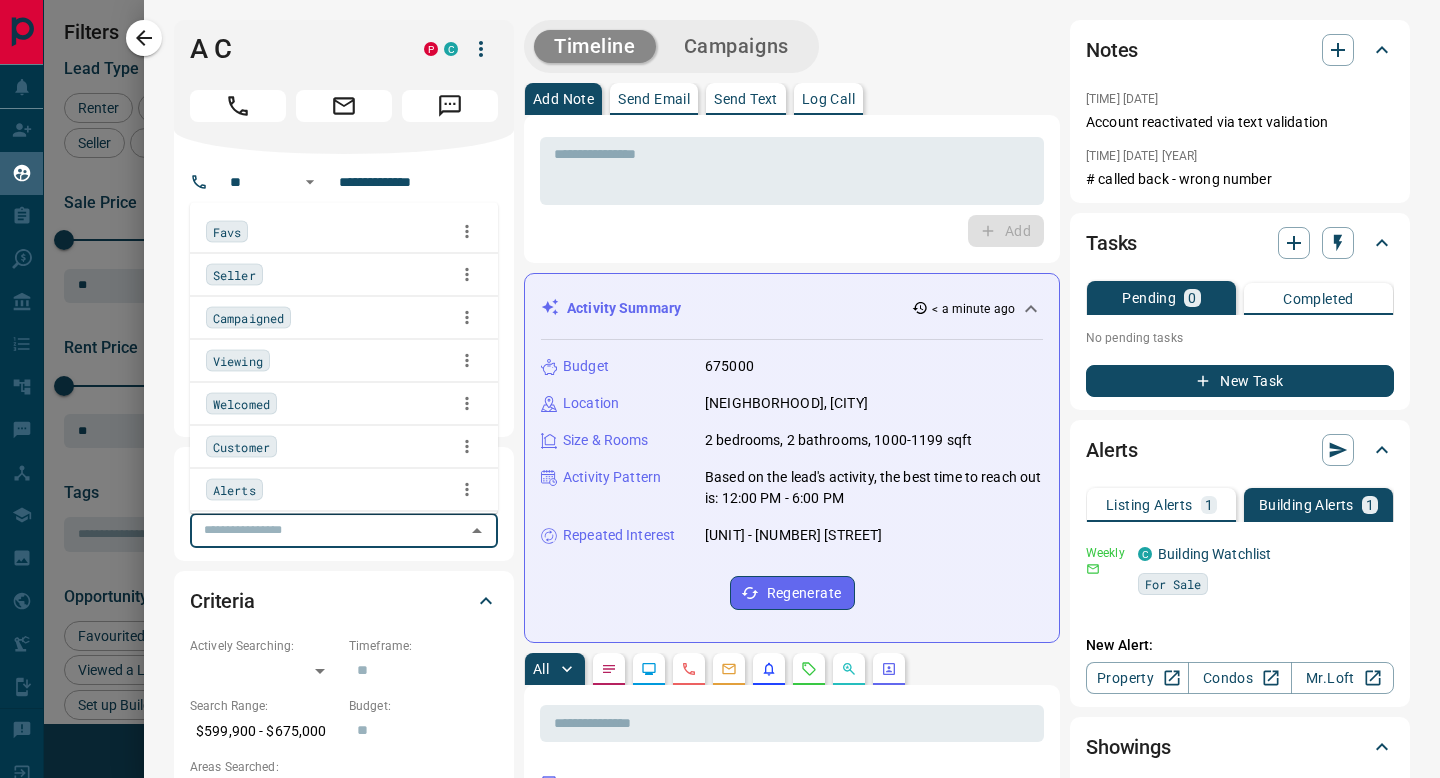 click on "Alerts" at bounding box center (234, 489) 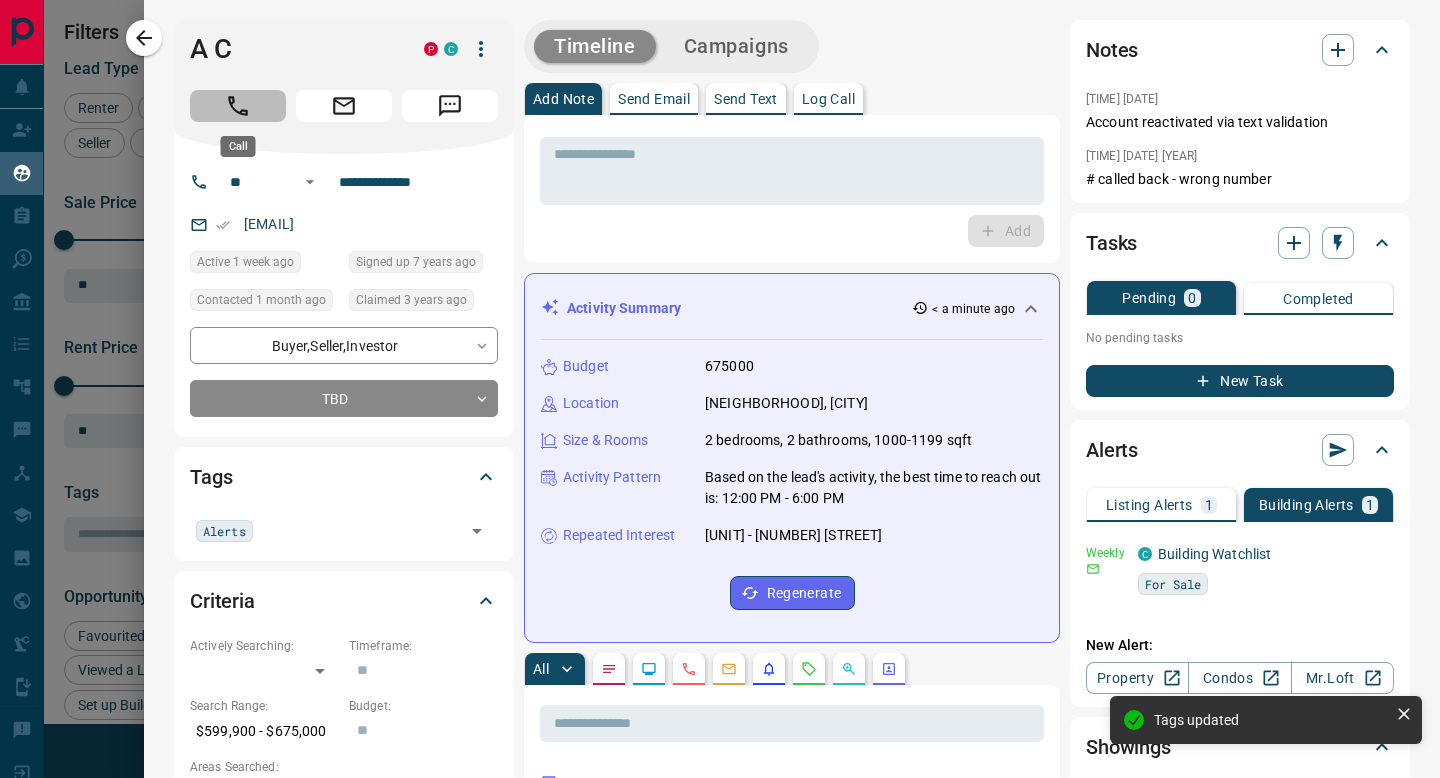 click 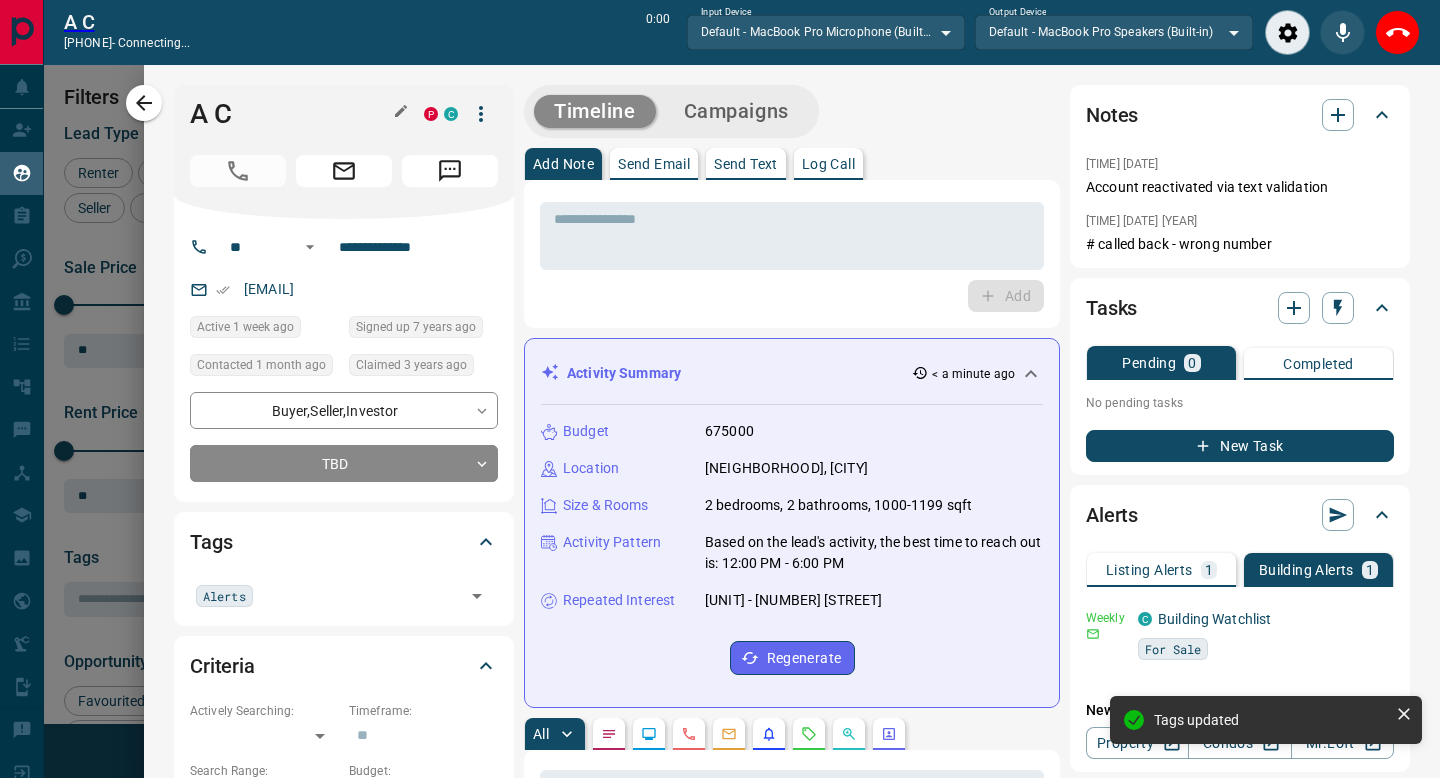 scroll, scrollTop: 537, scrollLeft: 1062, axis: both 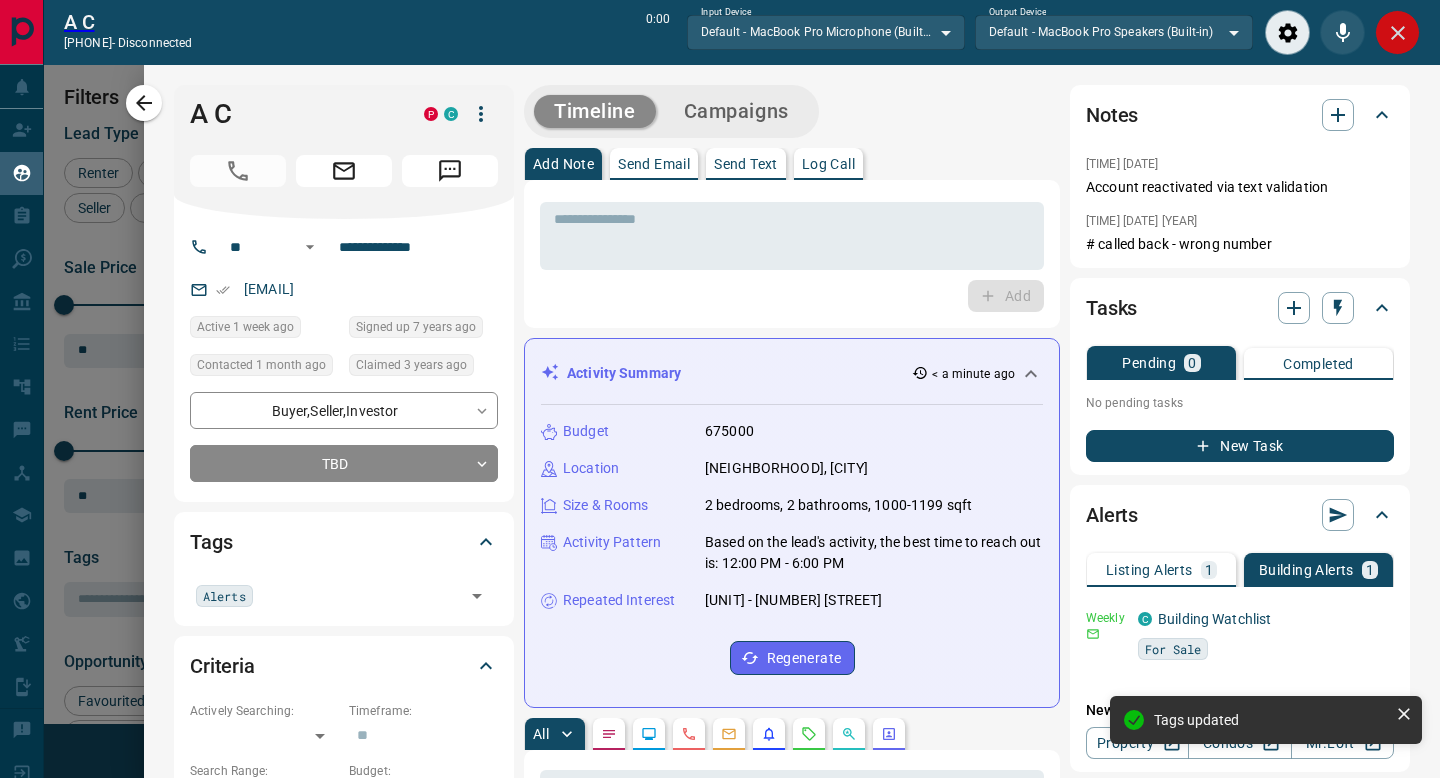 click 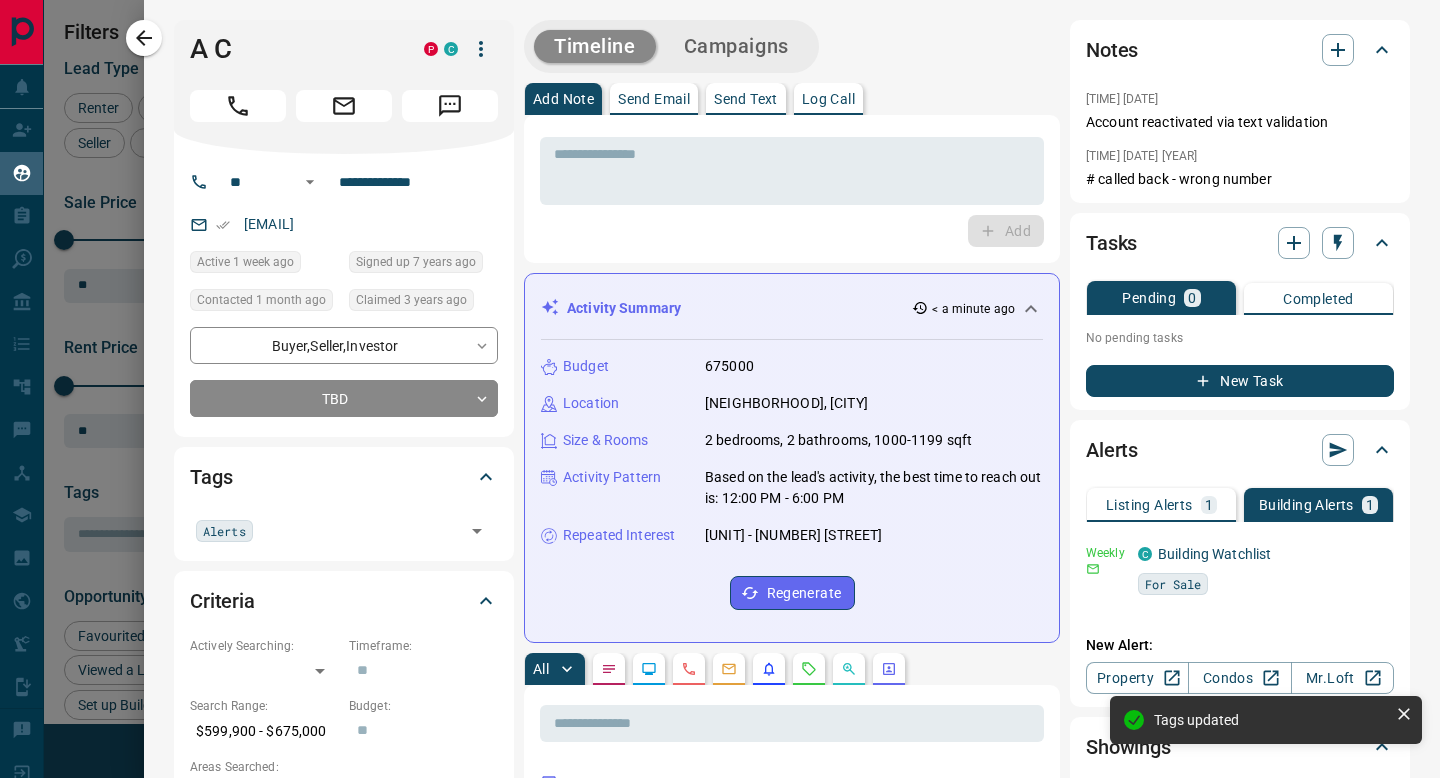 scroll, scrollTop: 1, scrollLeft: 1, axis: both 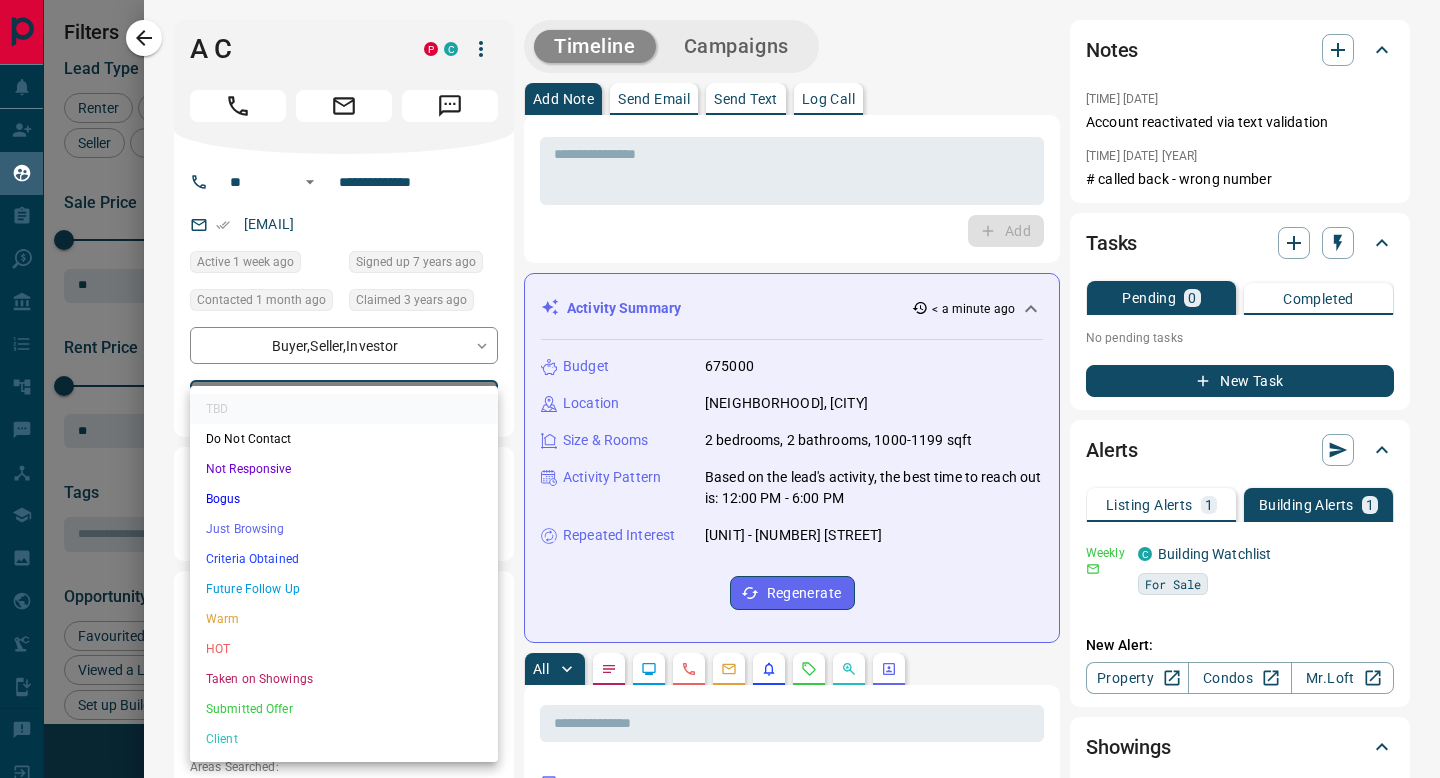 click on "Lead Transfers Claim Leads My Leads Tasks Opportunities Deals Campaigns Automations Messages Broker Bay Training Media Services Agent Resources Precon Worksheet Mobile Apps Disclosure Logout My Leads Filters 1 Manage Tabs New Lead All 4900 TBD 441 Do Not Contact - Not Responsive 3395 Bogus 360 Just Browsing 470 Criteria Obtained 2 Future Follow Up 9 Warm 3 HOT 2 Taken on Showings 6 Submitted Offer - Client 212 Name Details Last Active Claimed Date Status Tags Bharath Menan Subramani Buyer, Precon C $0 - $1000M Downtown, Scarborough, +1 1 week ago Contacted in 3 hours 5 years ago Signed up 5 years ago TBD Alerts + Nimisha Sarma Renter C $--- Downtown, Toronto 1 week ago Contacted in 3 hours 6 years ago Signed up 6 years ago TBD + Shannam Hunter Renter C $2K - $5K Downtown, Toronto 1 week ago Contacted in 3 hours 3 months ago Signed up 10 months ago TBD + Jess Pang Renter C $2K - $2K Downtown, Midtown | Central, +1 1 week ago Contacted in 3 hours 1 year ago Signed up 1 year ago TBD Voicemail Verified + Buyer C" at bounding box center [720, 376] 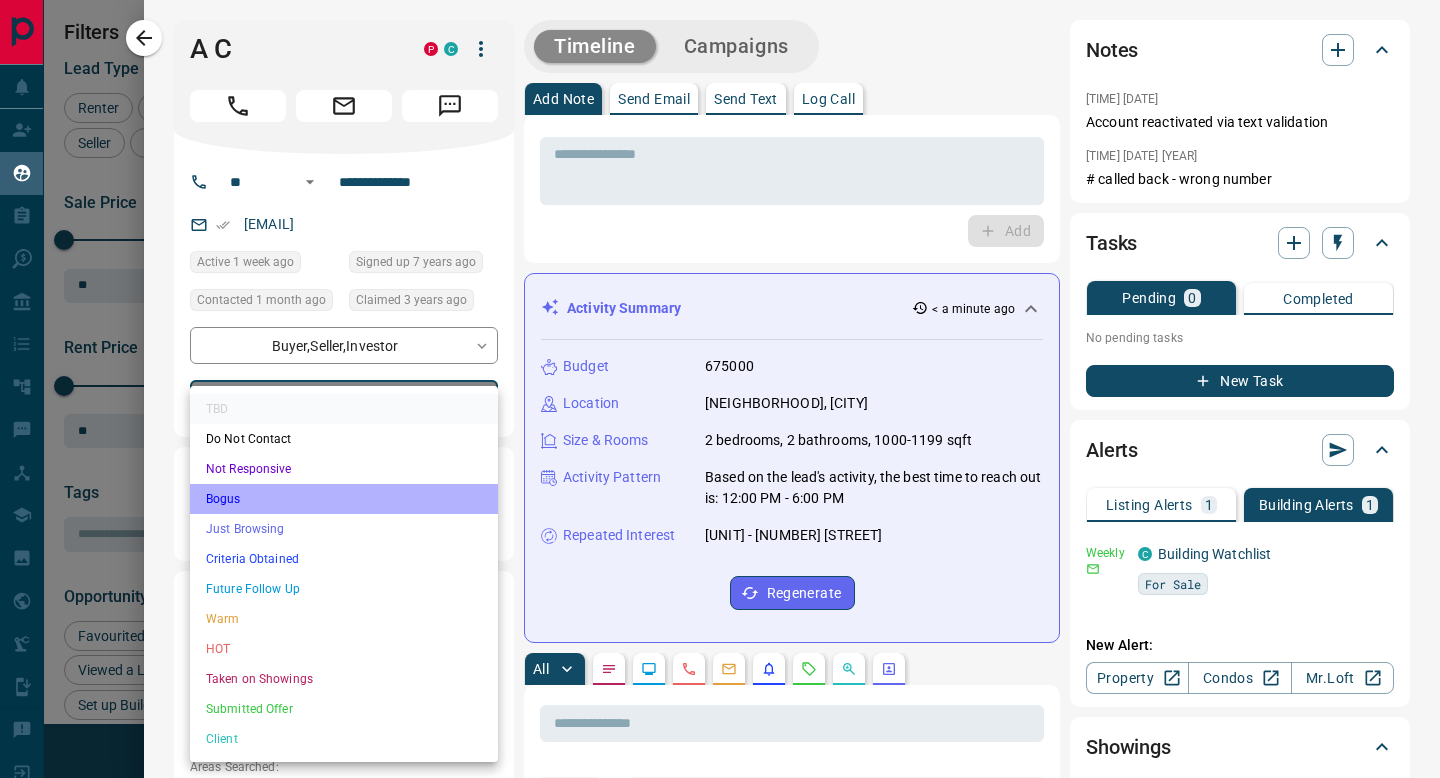 click on "Bogus" at bounding box center [344, 499] 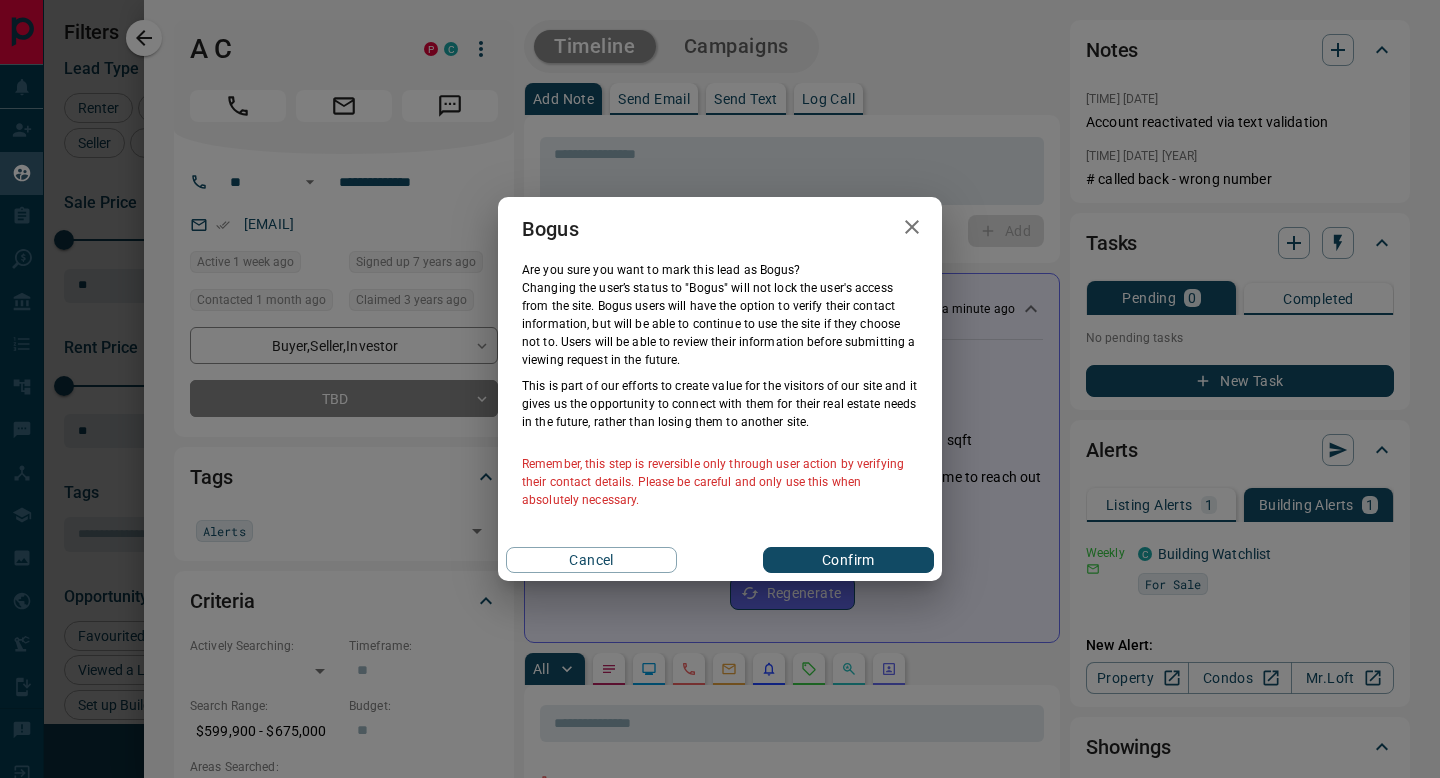 click on "Confirm" at bounding box center [848, 560] 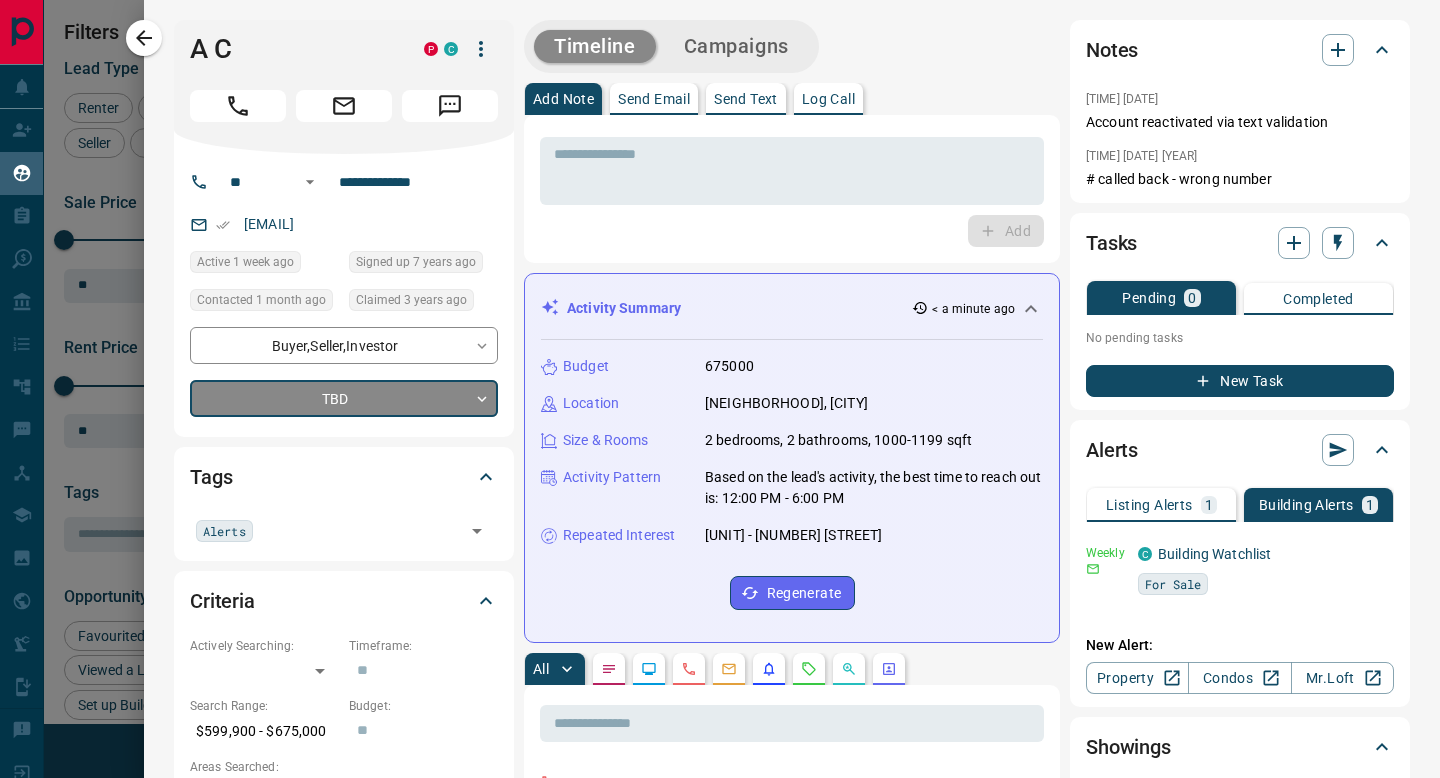 type on "**********" 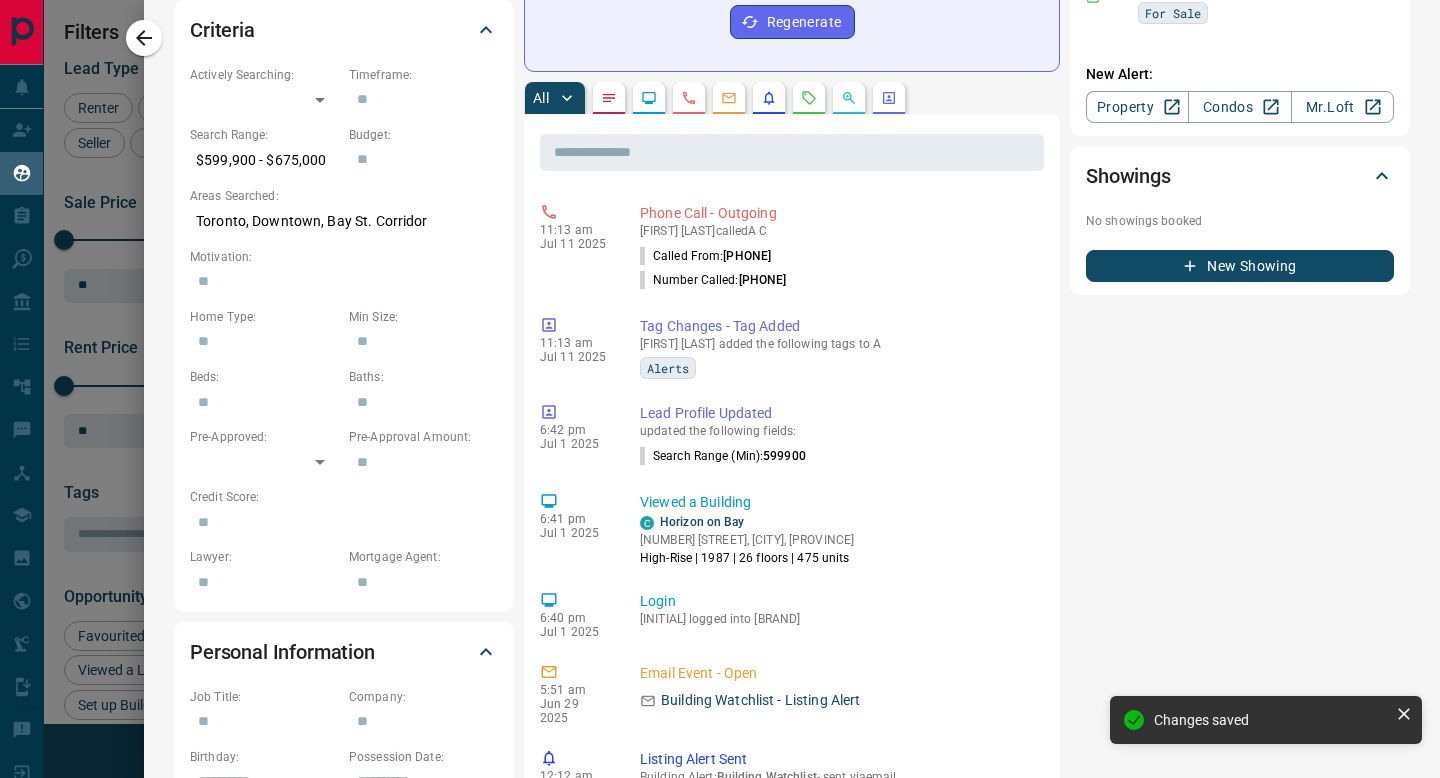 scroll, scrollTop: 574, scrollLeft: 0, axis: vertical 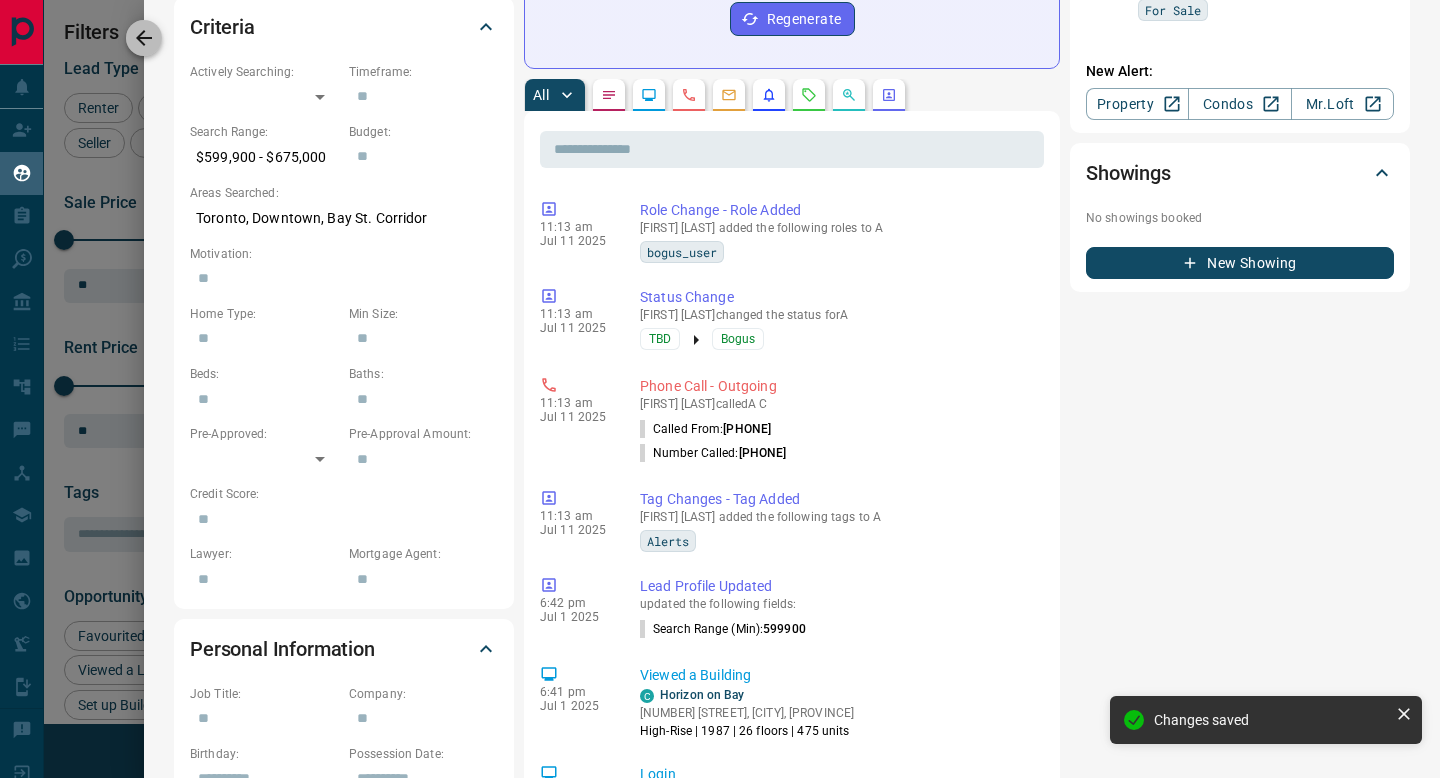 click at bounding box center (144, 38) 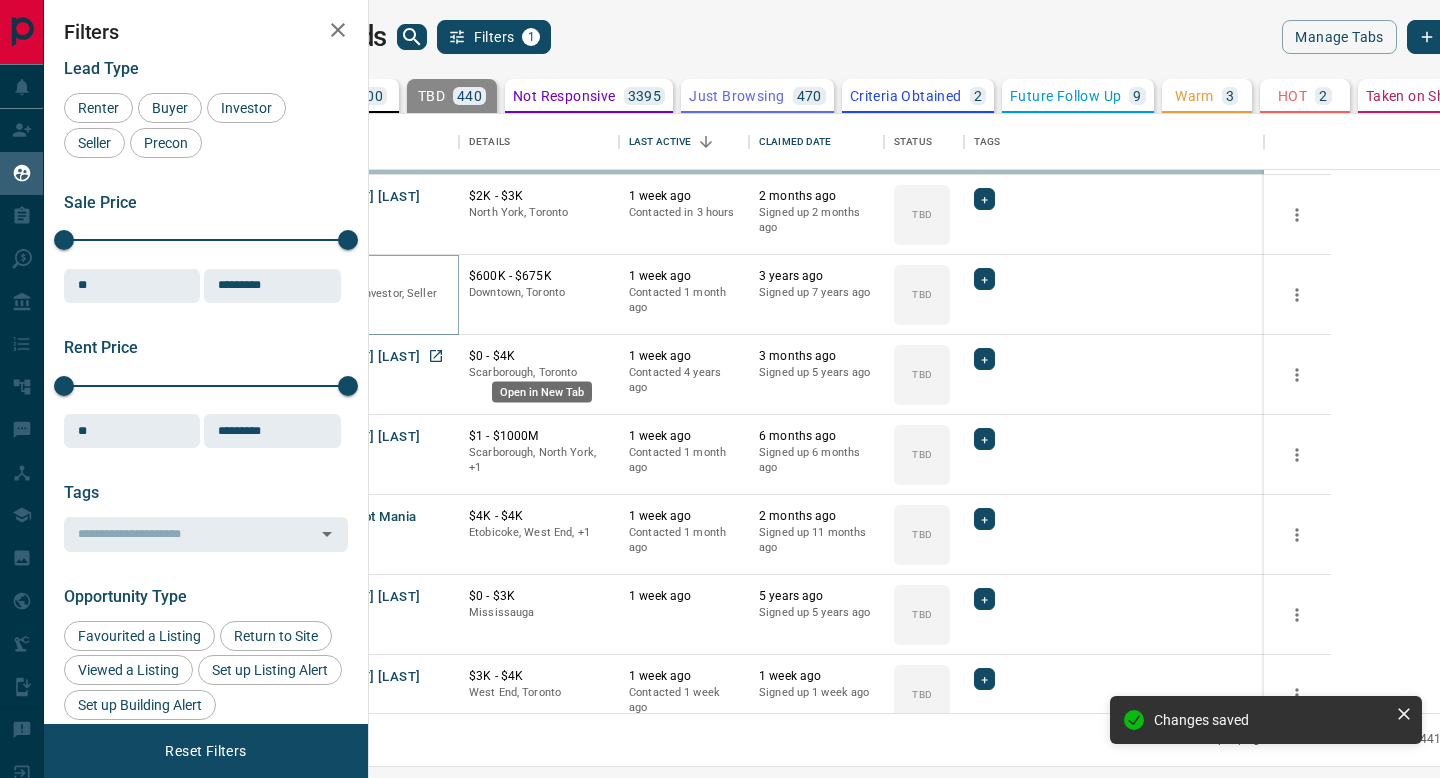 scroll, scrollTop: 5197, scrollLeft: 0, axis: vertical 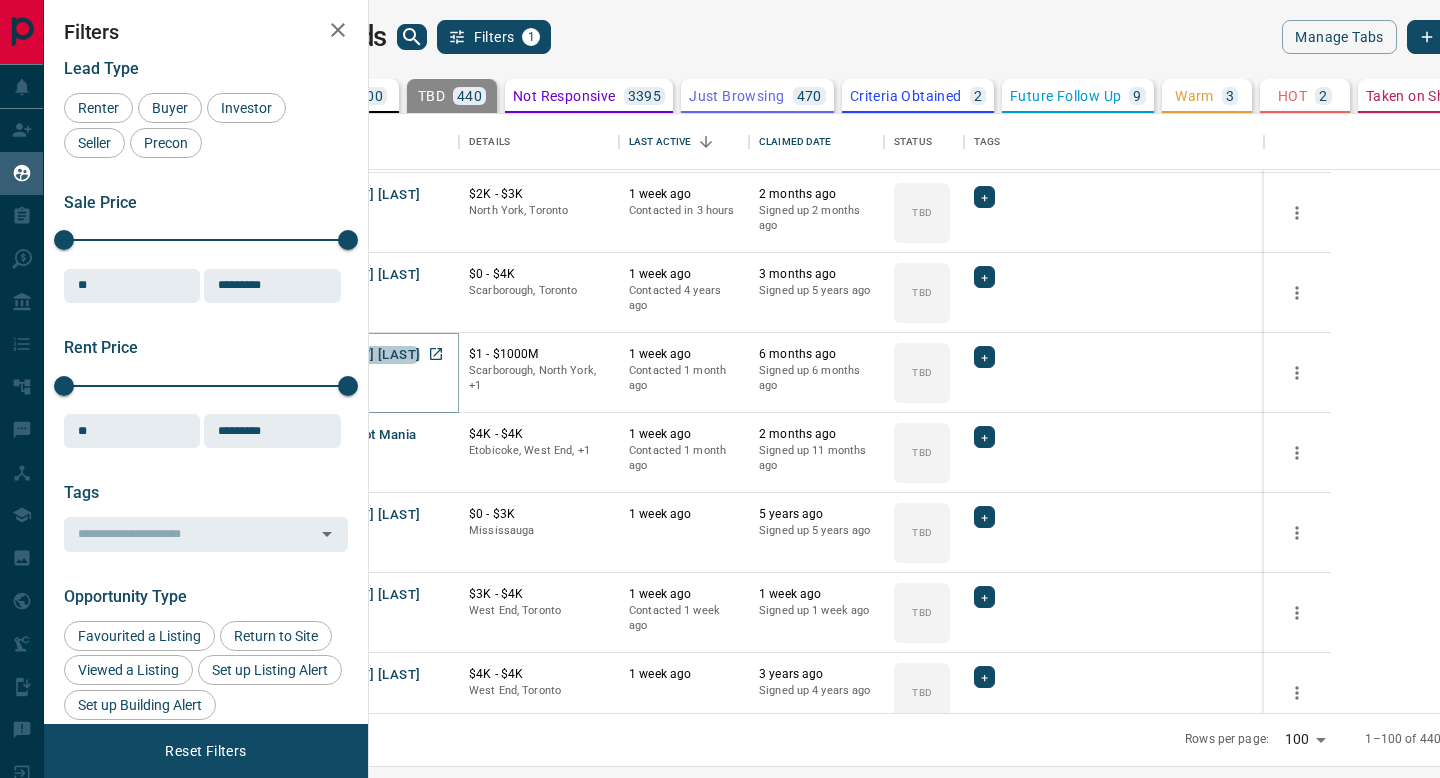 click on "[FIRST] [LAST]" at bounding box center (374, 355) 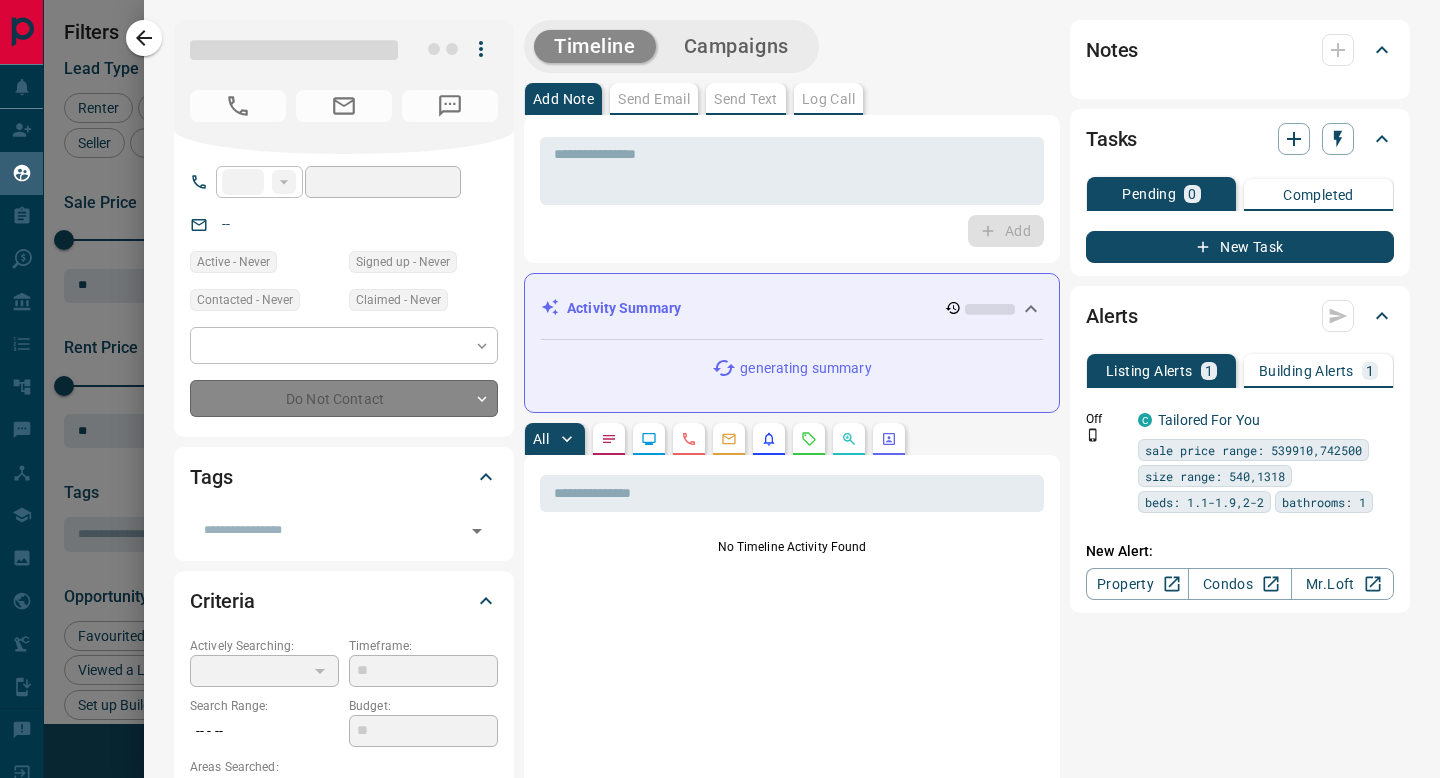 type on "**" 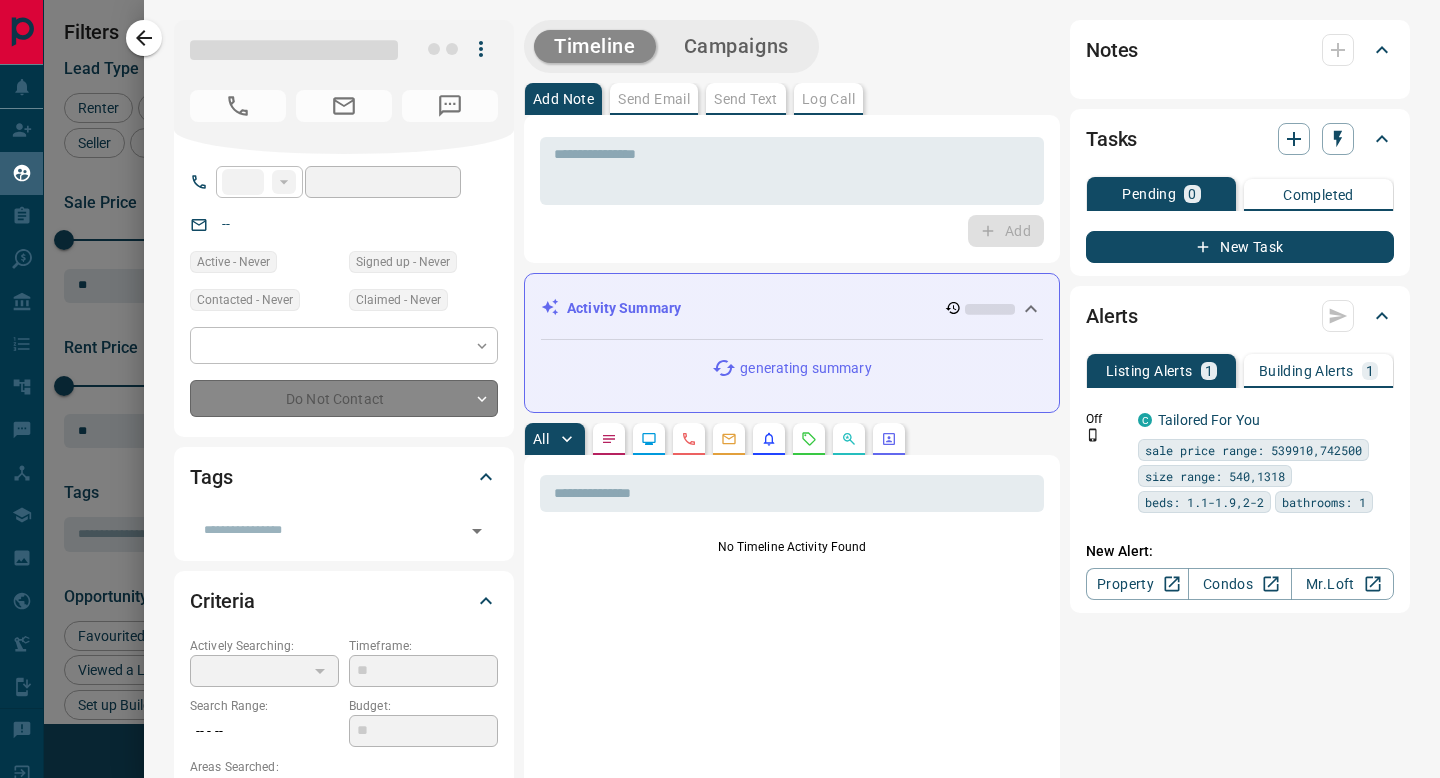 type on "**********" 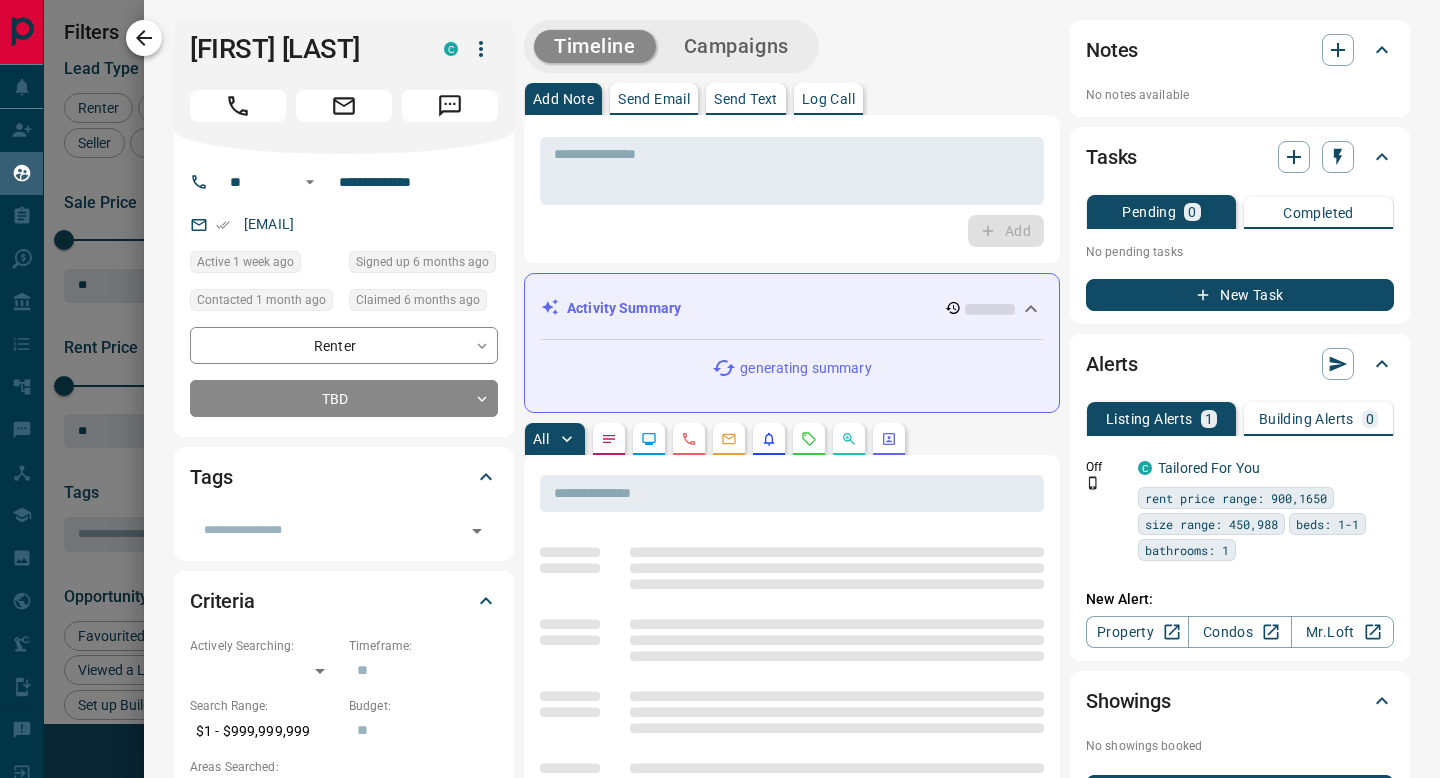 click 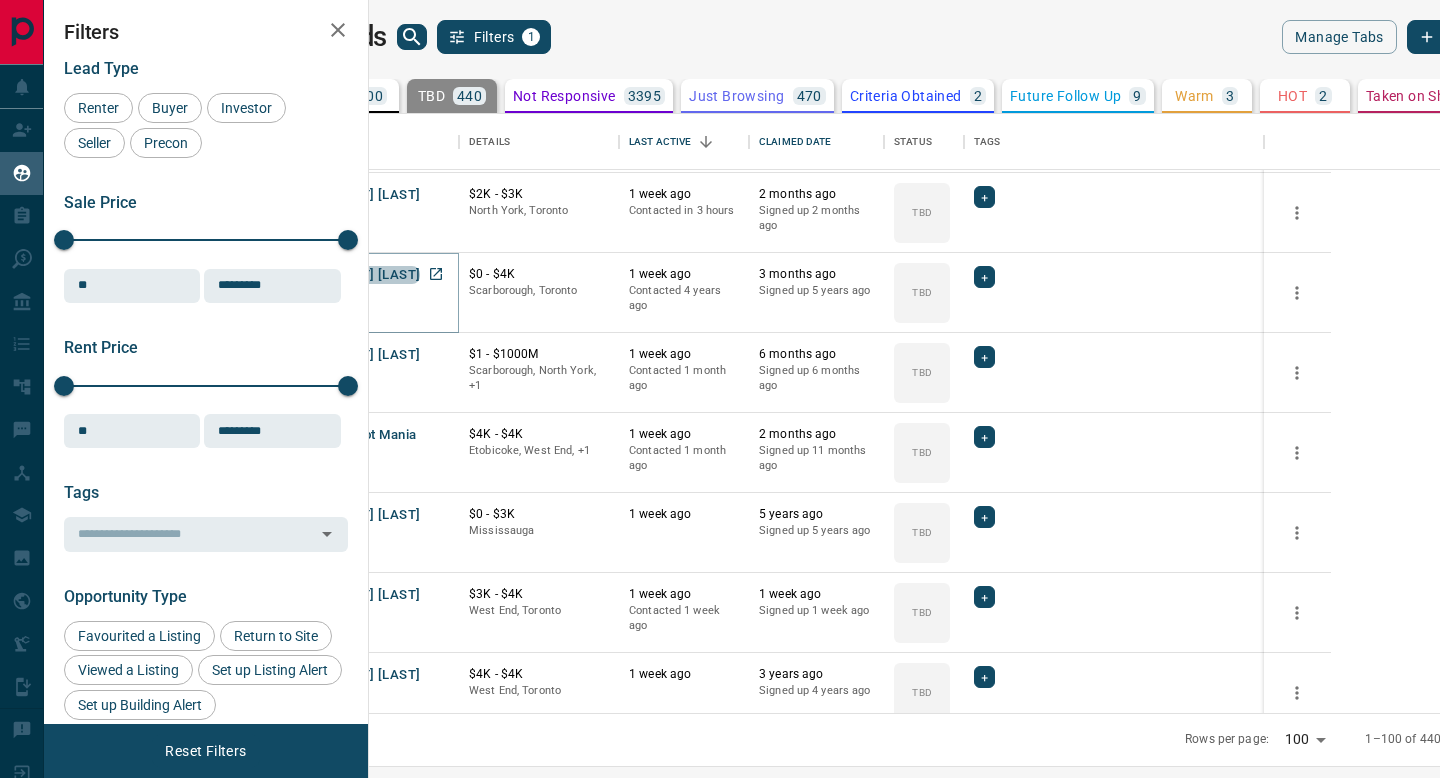 click on "[FIRST] [LAST]" at bounding box center (374, 275) 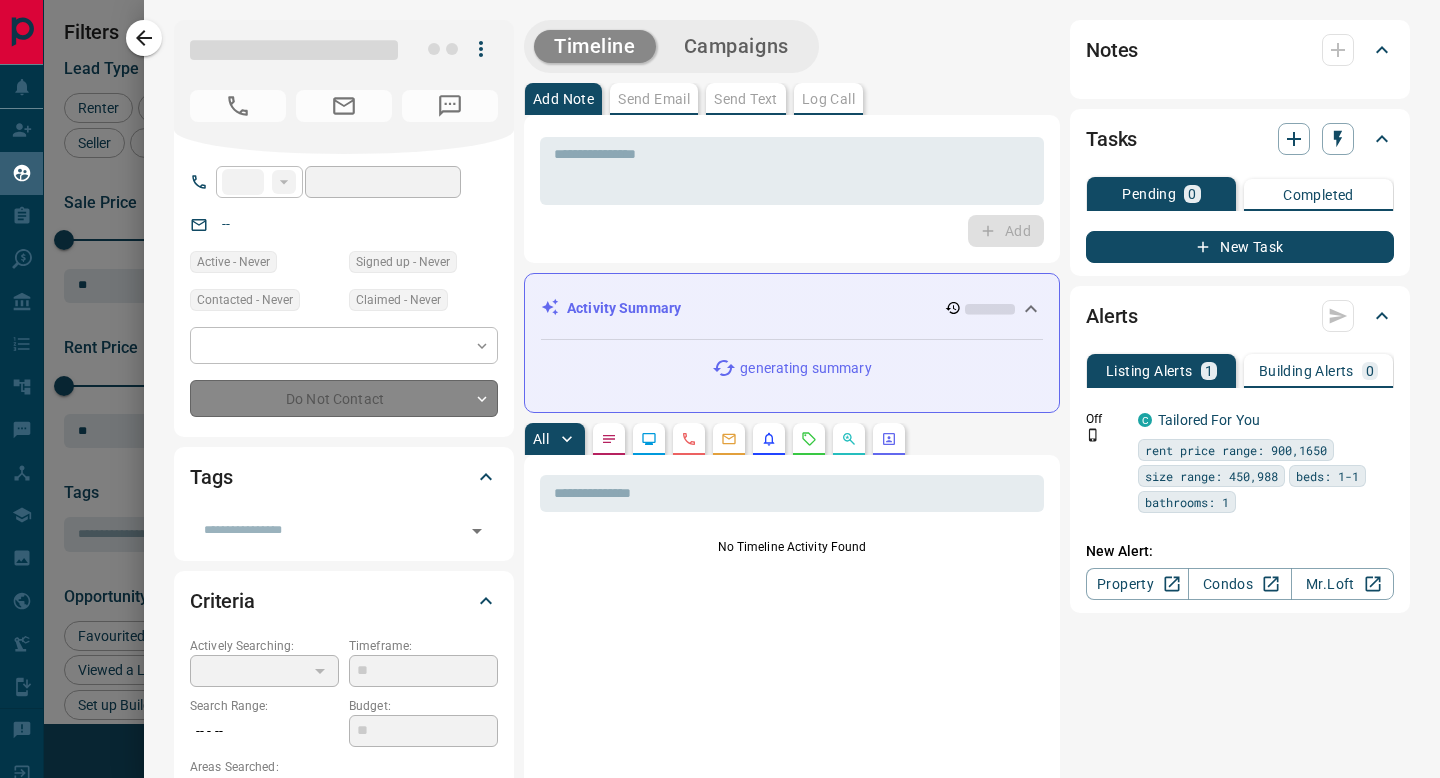 type on "**" 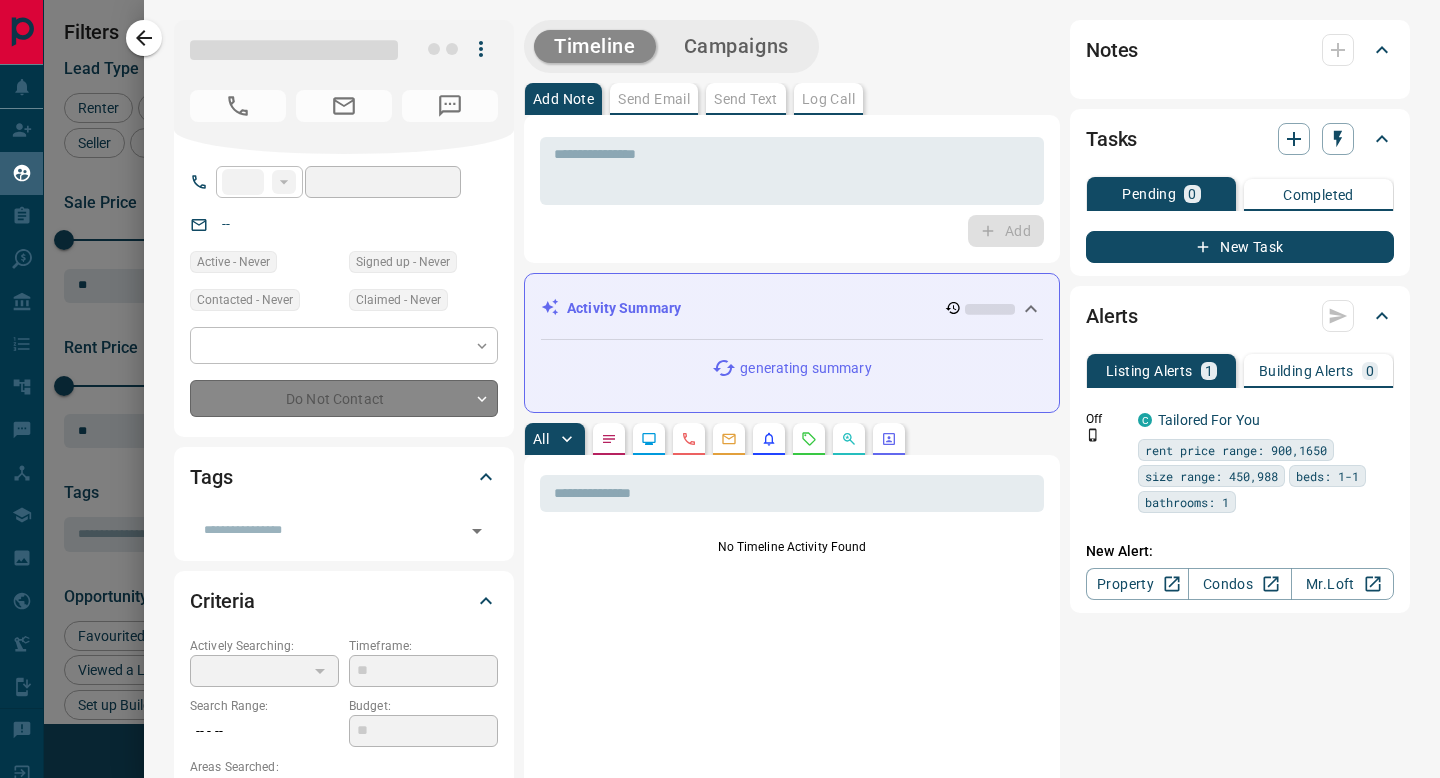 type on "**********" 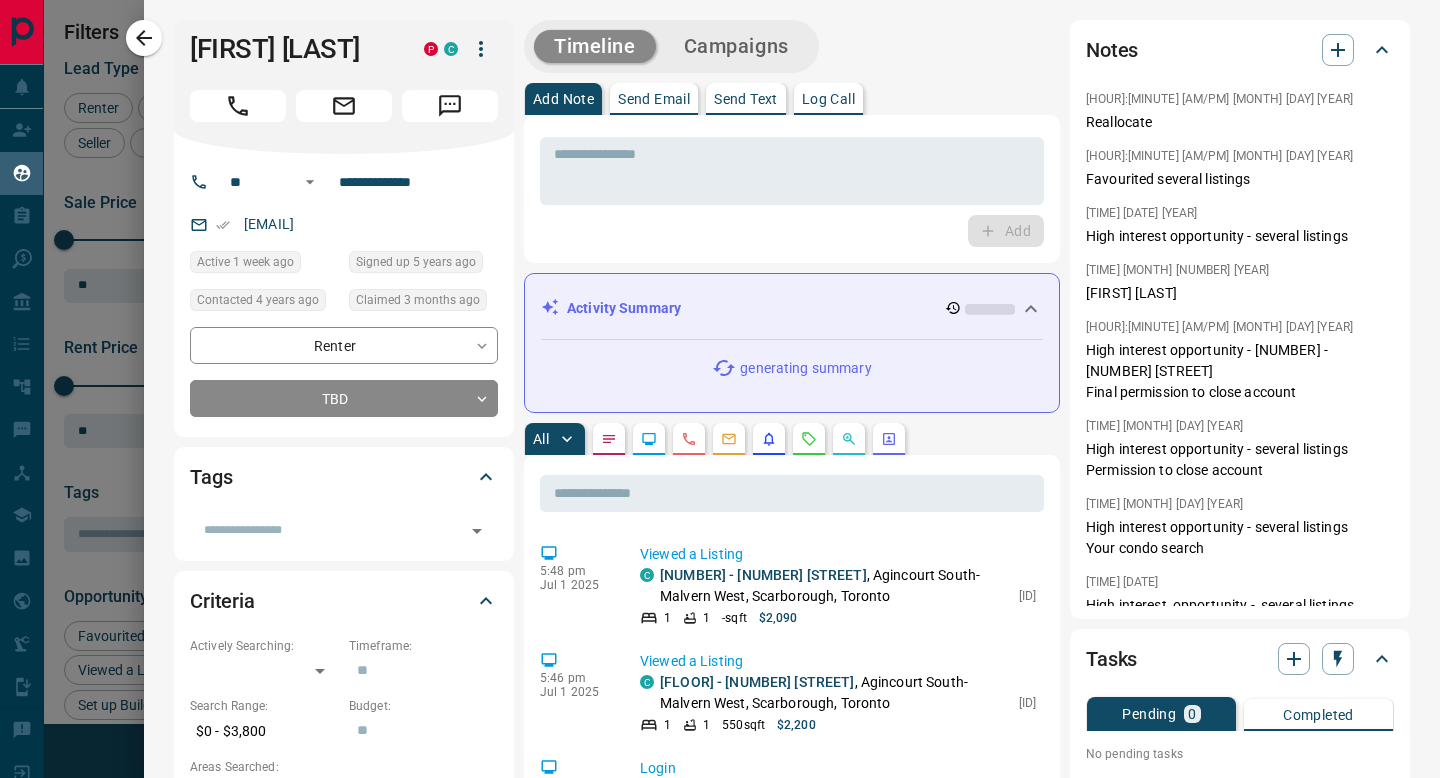 click on "Active [TIME] ago Signed up [YEARS] ago Contacted [YEARS] ago Claimed [MONTHS] ago Renter [STARS] TBD Tags Criteria Actively Searching: Timeframe: Search Range: $[PRICE] - $[PRICE] Budget: Areas Searched: [CITY], [CITY], [CITY], [CITY], [CITY], [CITY], [CITY] Motivation: Home Type: Min Size: Beds: Baths: Pre-Approved: Pre-Approval Amount: Credit Score: Lawyer: Mortgage Agent: Personal Information Job Title: Company: Birthday: Possession Date: Social: Address: Favourite Listings [NUMBER] $[PRICE] [DAYS] [ADDRESS] [BEDS] | [BATHS] [SQFT] $[PRICE] [DAYS] [ADDRESS] [BEDS] | [BATHS] [SQFT] $[PRICE] [DAYS] [ADDRESS] [BEDS] | [BATHS] [SQFT] $[PRICE] [DAYS] [ADDRESS] [BEDS] | [BATHS] [SQFT] $[PRICE] [DAYS]" at bounding box center (792, 1089) 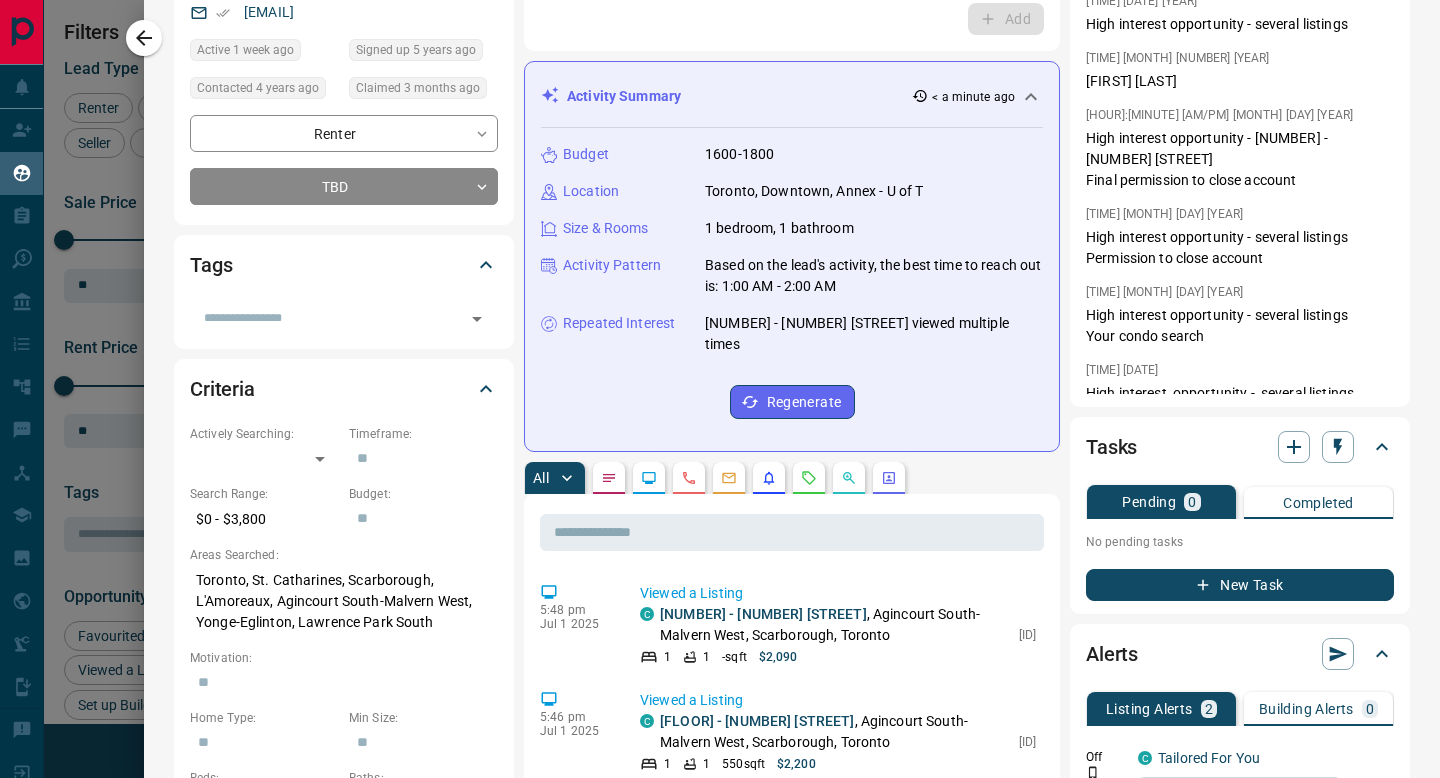 scroll, scrollTop: 213, scrollLeft: 0, axis: vertical 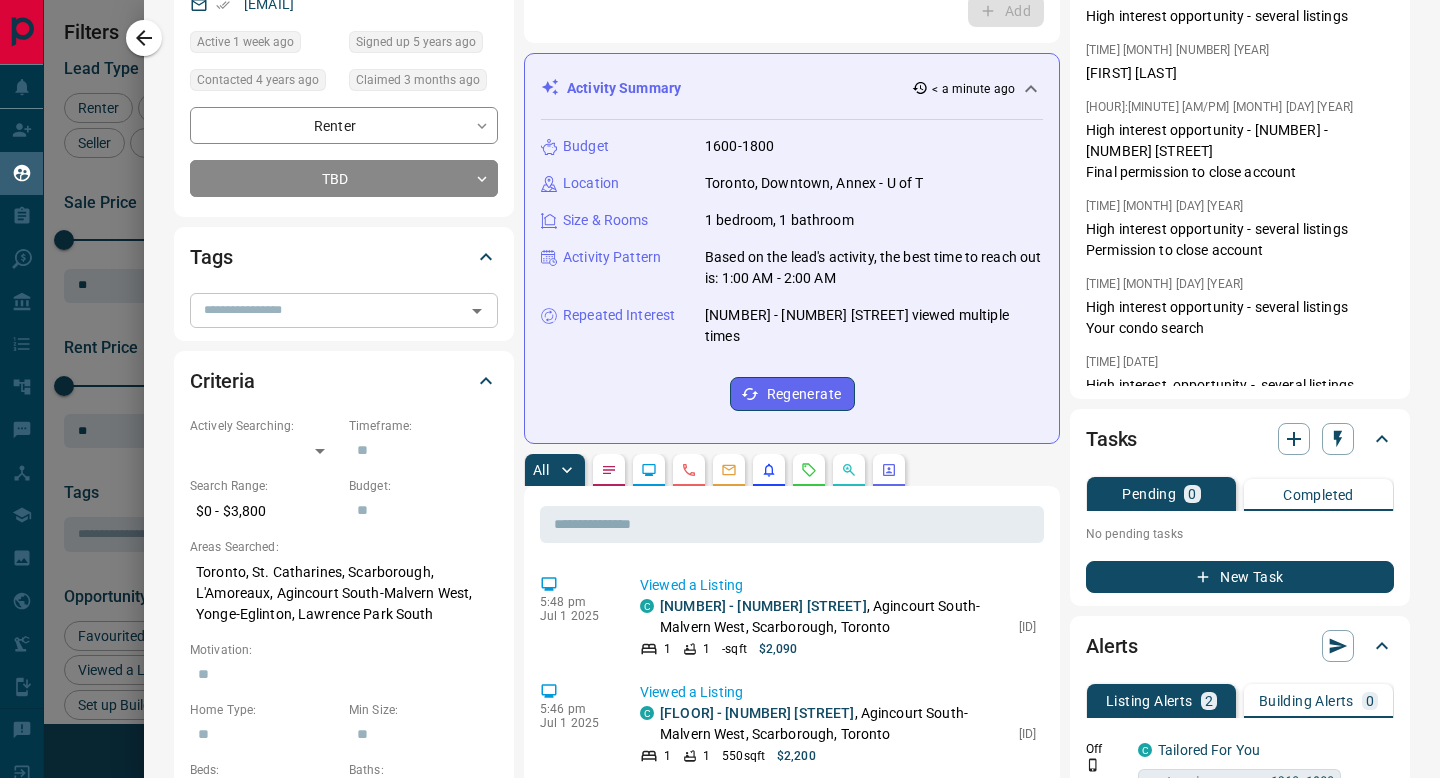 click on "​" at bounding box center [344, 310] 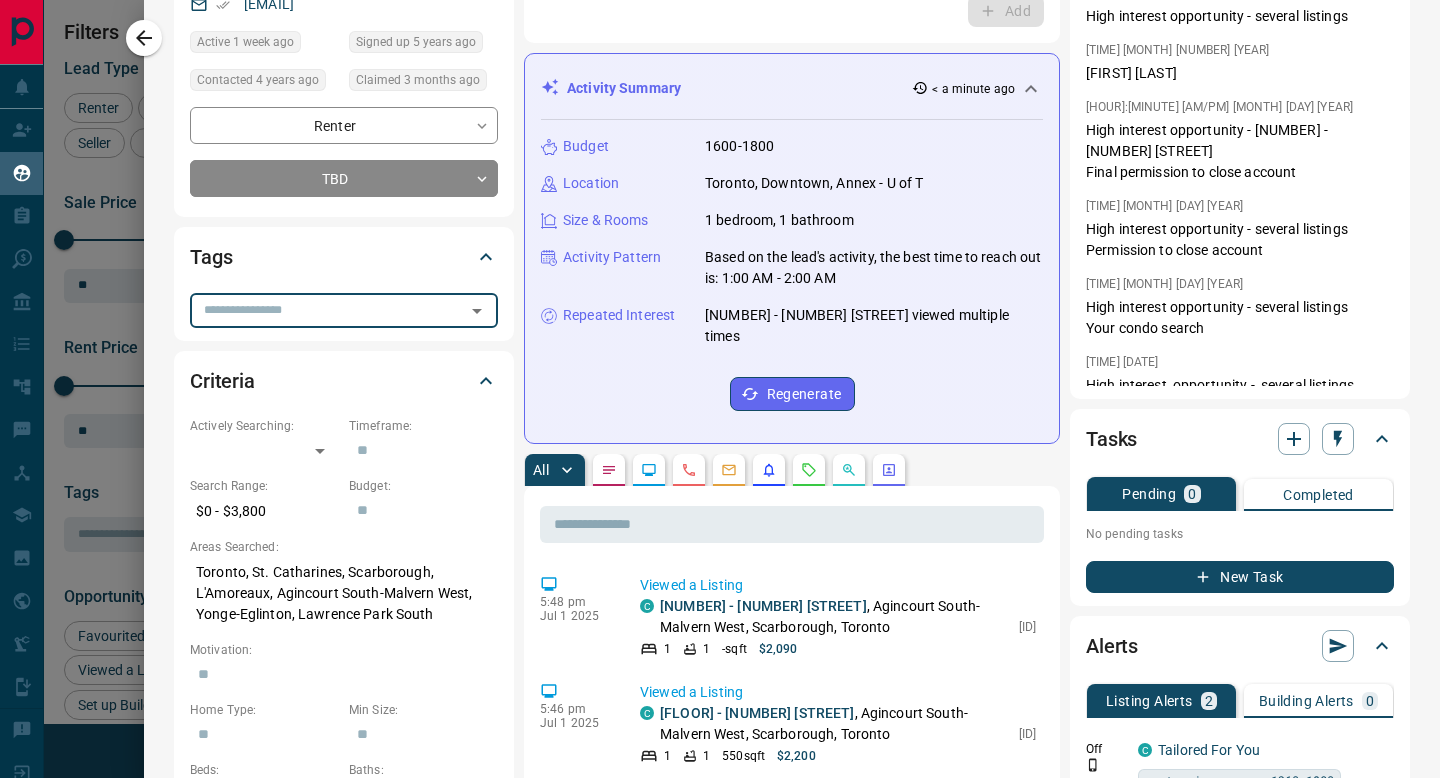 click at bounding box center (327, 310) 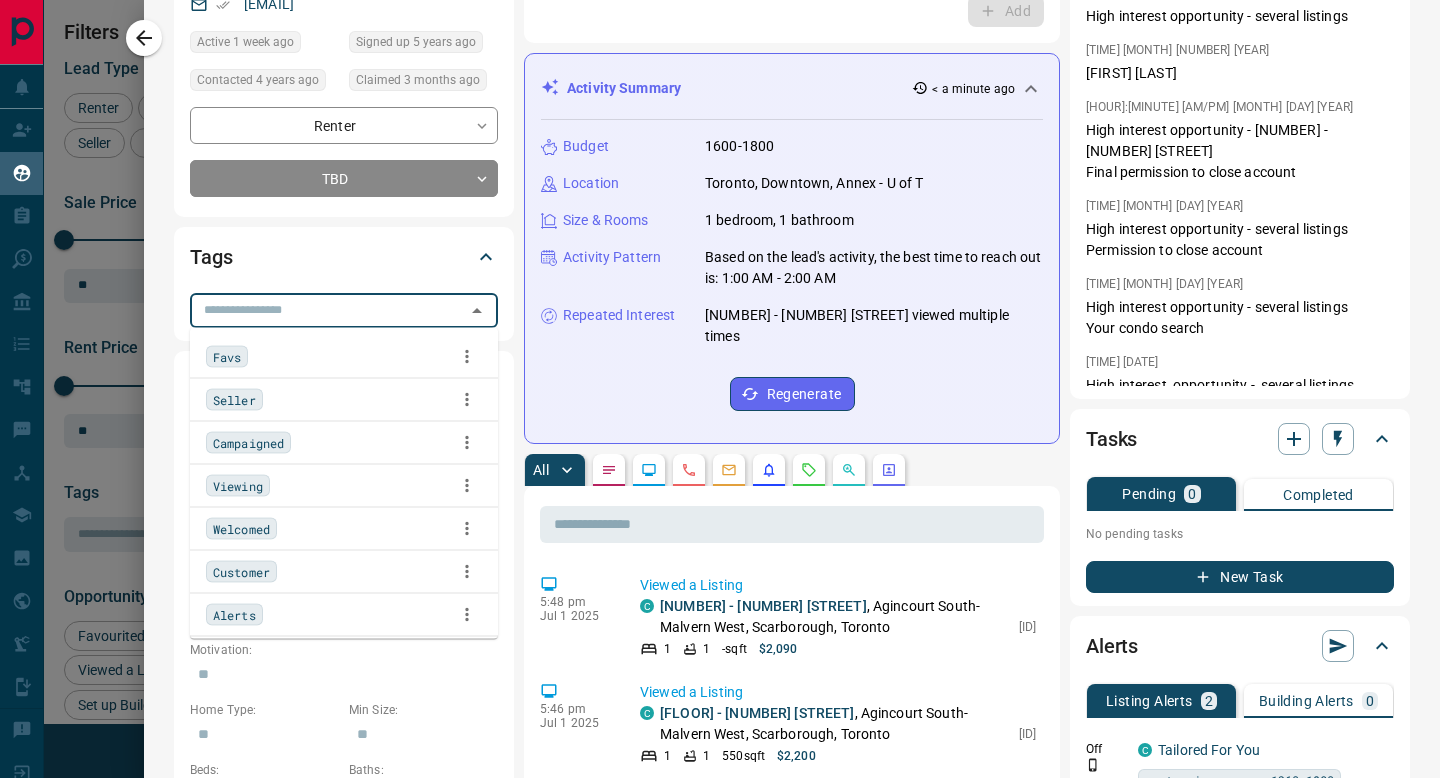 click on "Alerts" at bounding box center (234, 615) 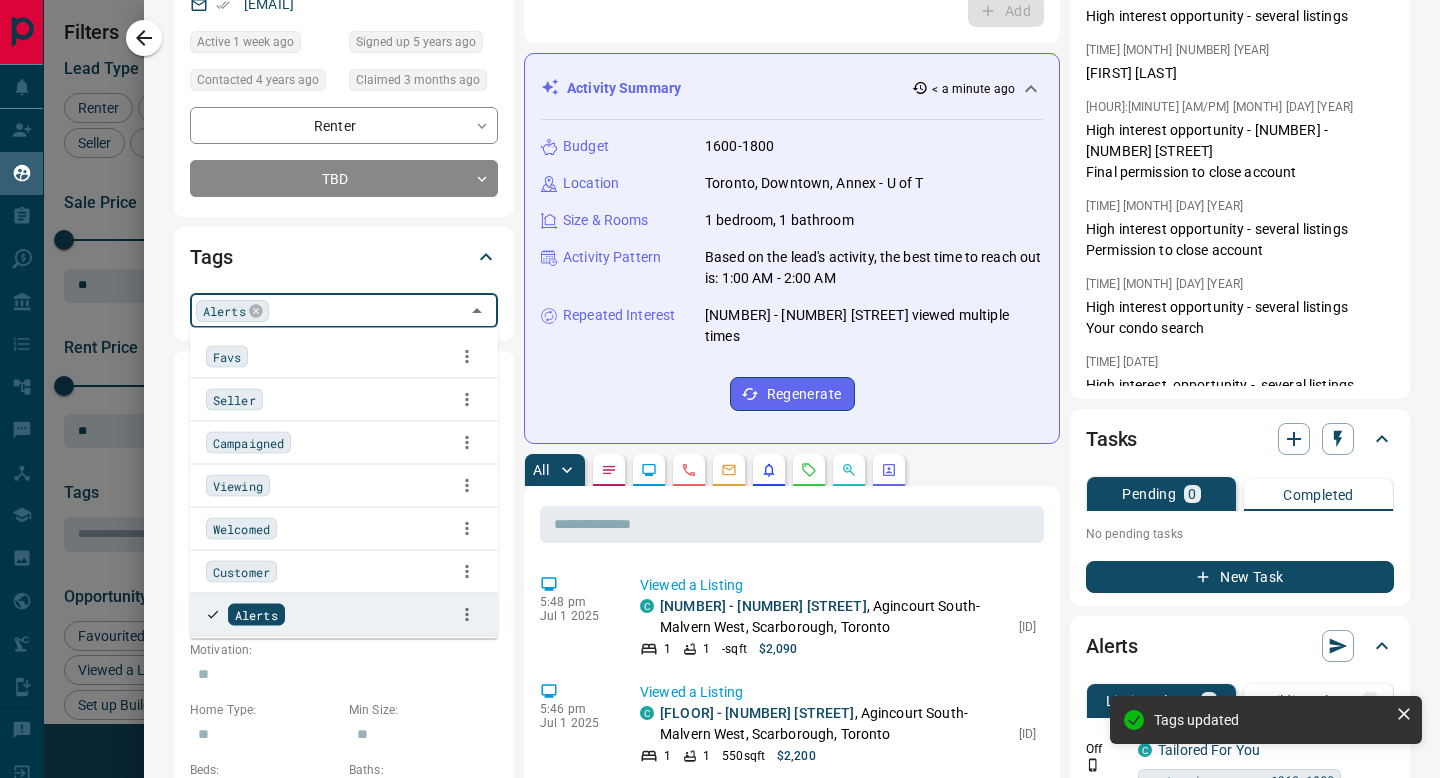 click on "**********" at bounding box center [792, 994] 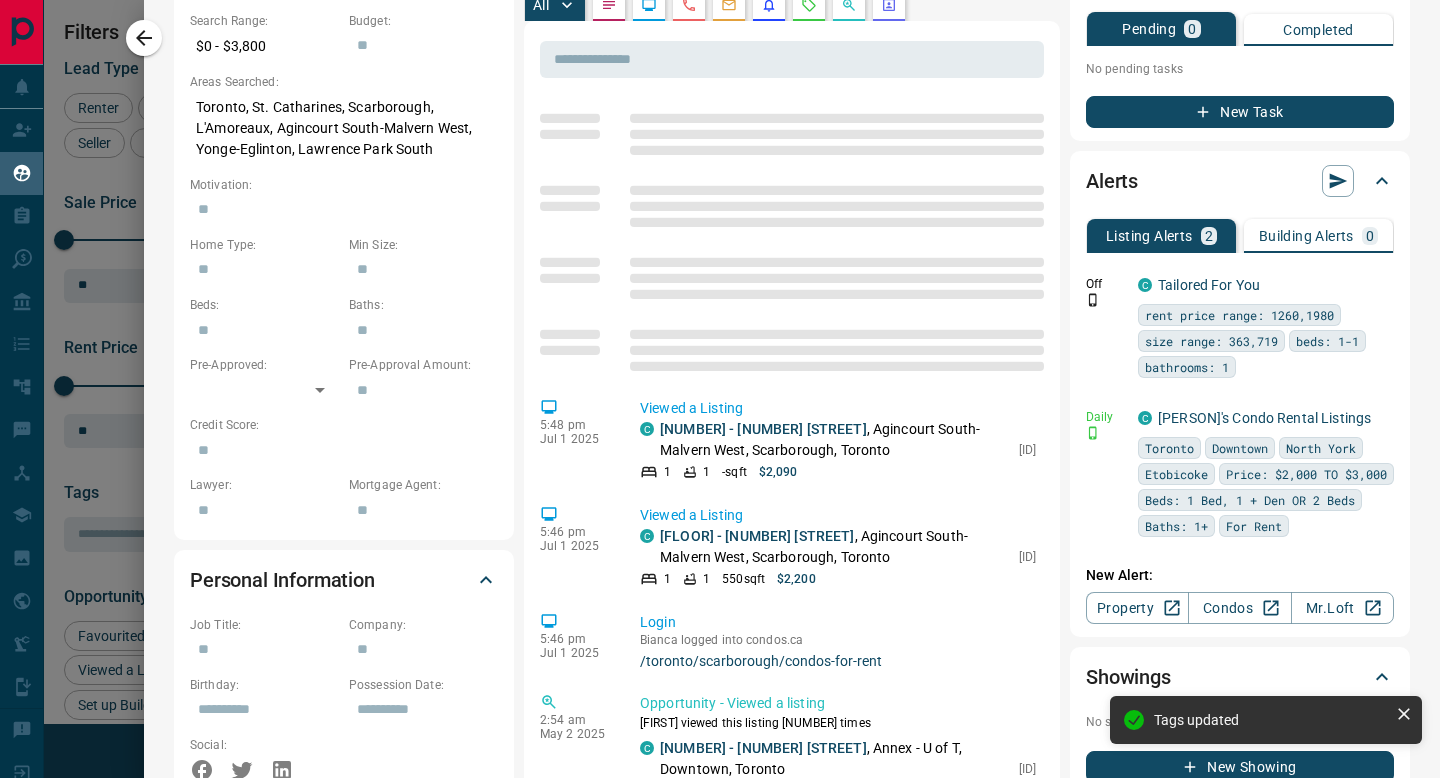 scroll, scrollTop: 687, scrollLeft: 0, axis: vertical 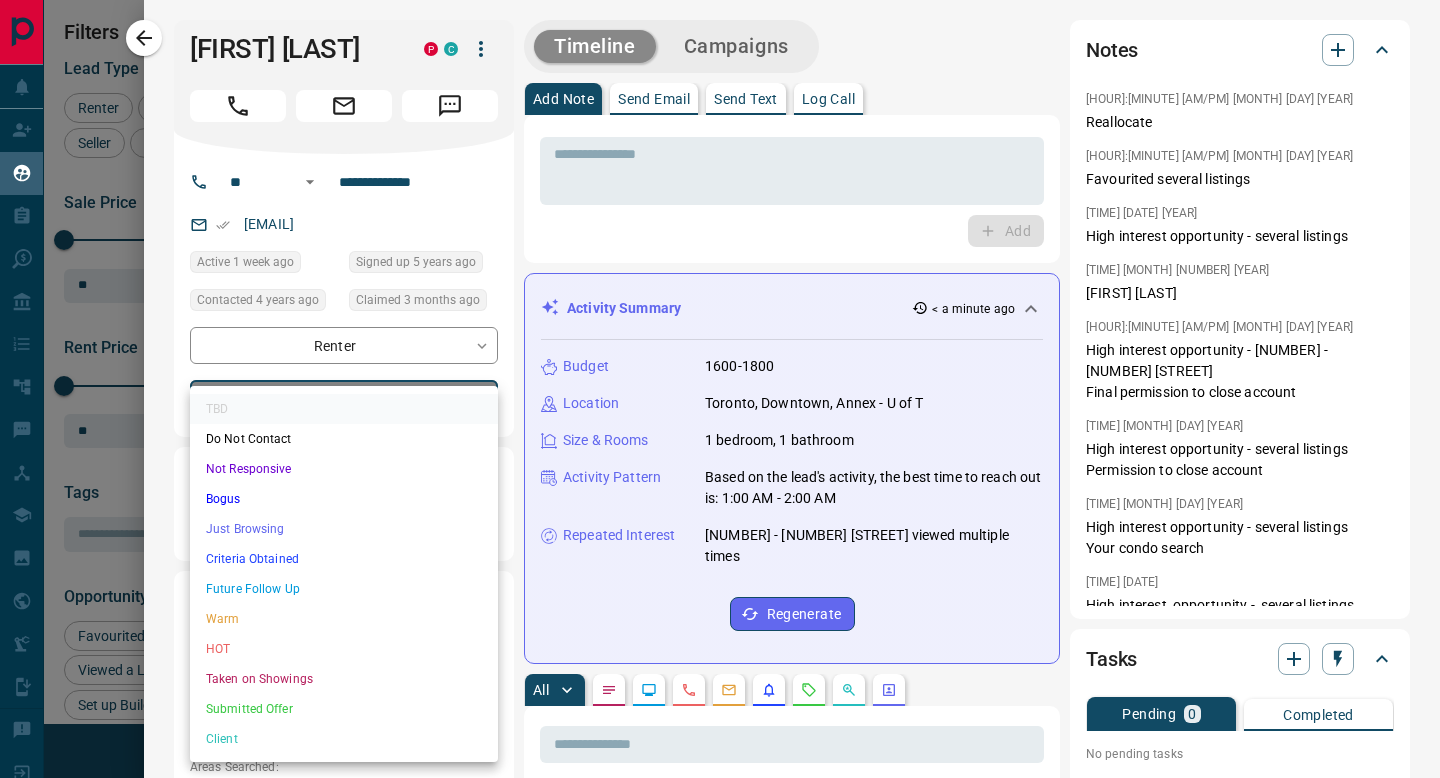 click on "Lead Transfers Claim Leads My Leads Tasks Opportunities Deals Campaigns Automations Messages Broker Bay Training Media Services Agent Resources Precon Worksheet Mobile Apps Disclosure Logout My Leads Filters 1 Manage Tabs New Lead All 4900 TBD 440 Do Not Contact - Not Responsive 3395 Bogus 361 Just Browsing 470 Criteria Obtained 2 Future Follow Up 9 Warm 3 HOT 2 Taken on Showings 6 Submitted Offer - Client 212 Name Details Last Active Claimed Date Status Tags [FIRST] [LAST] Renter C [PRICE] - [PRICE] [LOCATION], [LOCATION] | [LOCATION] [TIME] ago Contacted in [TIME] [TIME] ago Signed up [TIME] ago TBD + [FIRST] [LAST] Renter C [PRICE] - [PRICE] [LOCATION], [LOCATION] [TIME] ago Contacted in [TIME] [TIME] ago Signed up [TIME] ago TBD Voicemail Verified + [FIRST] [LAST] Buyer C P [PRICE] - [PRICE] [LOCATION], [LOCATION], +1 [TIME] ago Contacted in [TIME] [TIME] ago Signed up [TIME] ago TBD ISR Lead ISR Lead Alerts Voicemail Verified + [FIRST] [LAST] Renter C [PRICE] - [PRICE] [LOCATION], [LOCATION] [TIME] ago Contacted in [TIME] [TIME] ago [TIME] ago TBD + C" at bounding box center (720, 376) 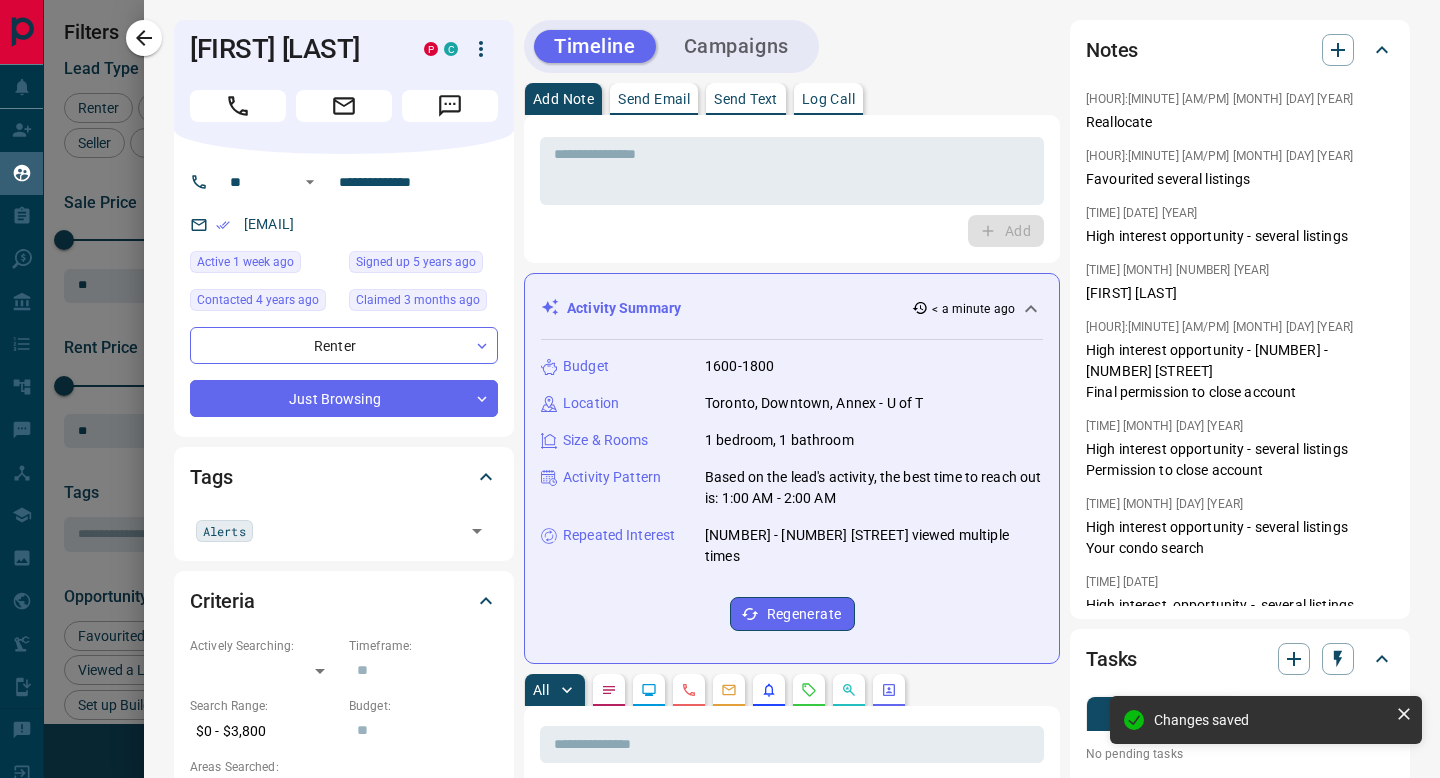 type on "*" 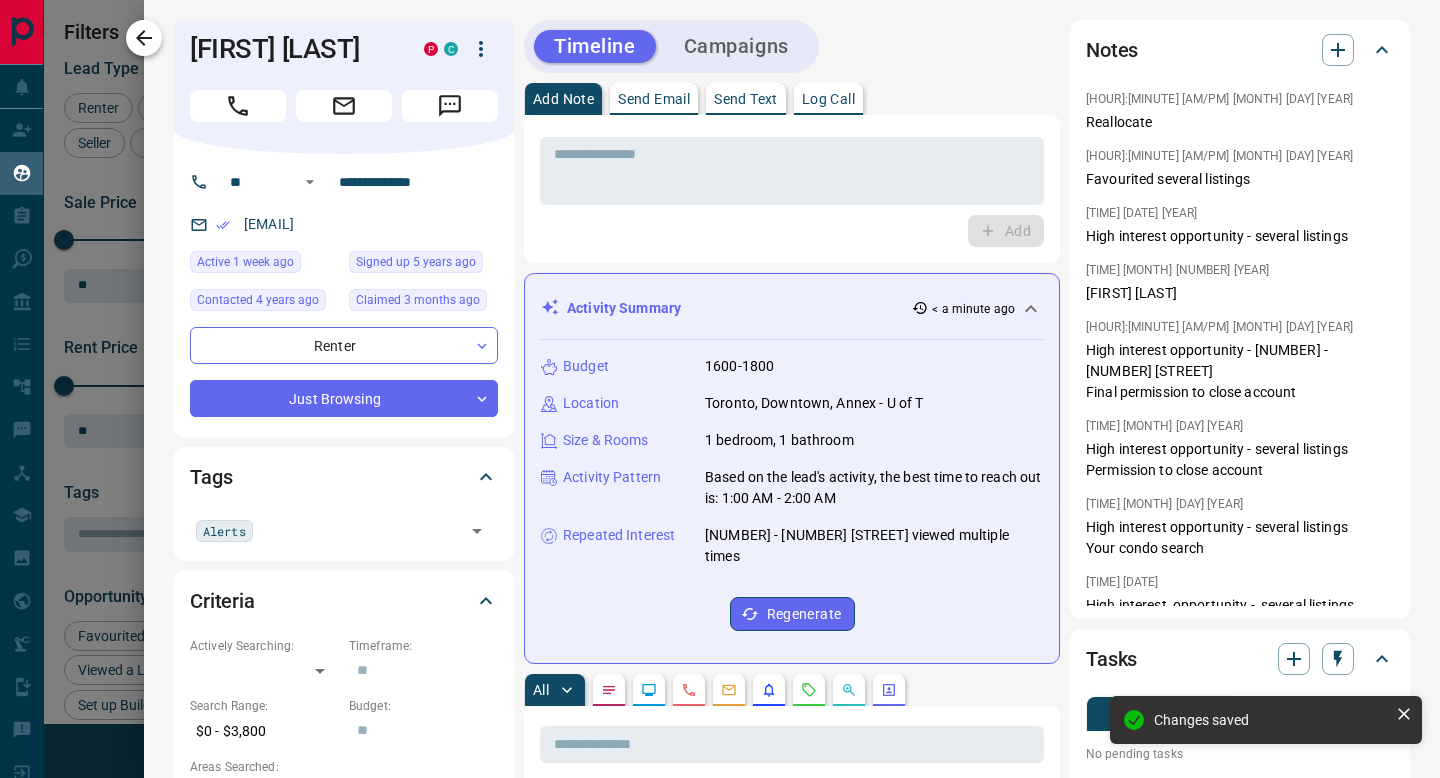 click 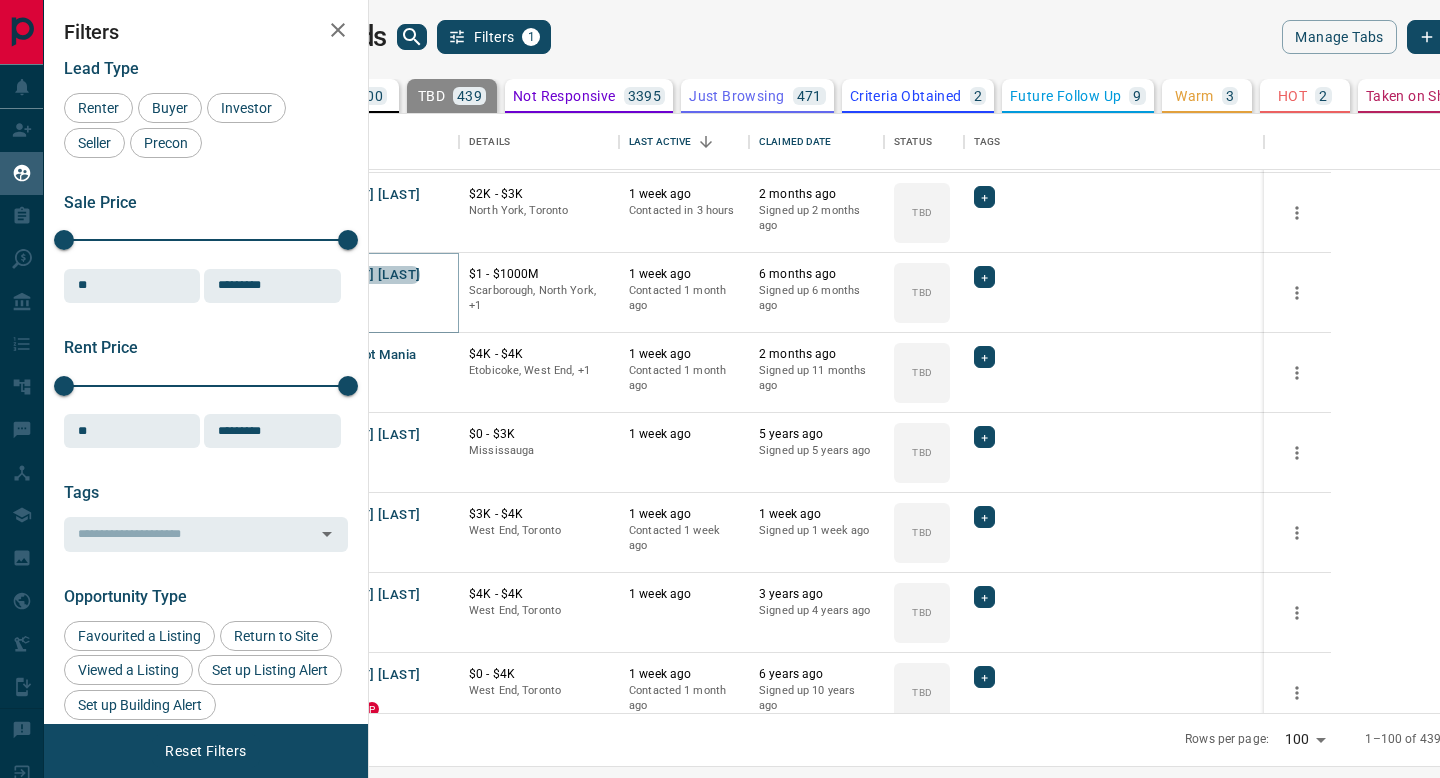 click on "[FIRST] [LAST]" at bounding box center (374, 275) 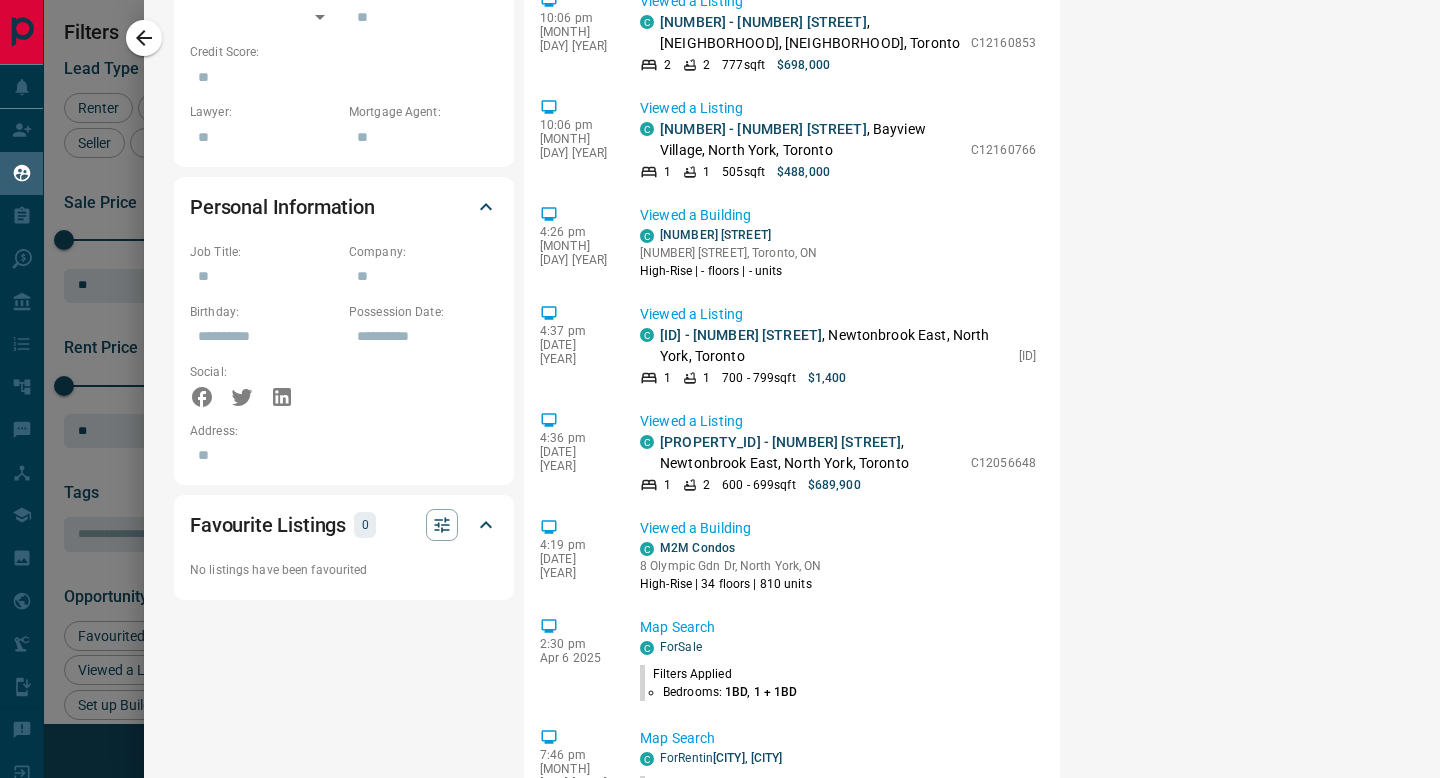 scroll, scrollTop: 0, scrollLeft: 0, axis: both 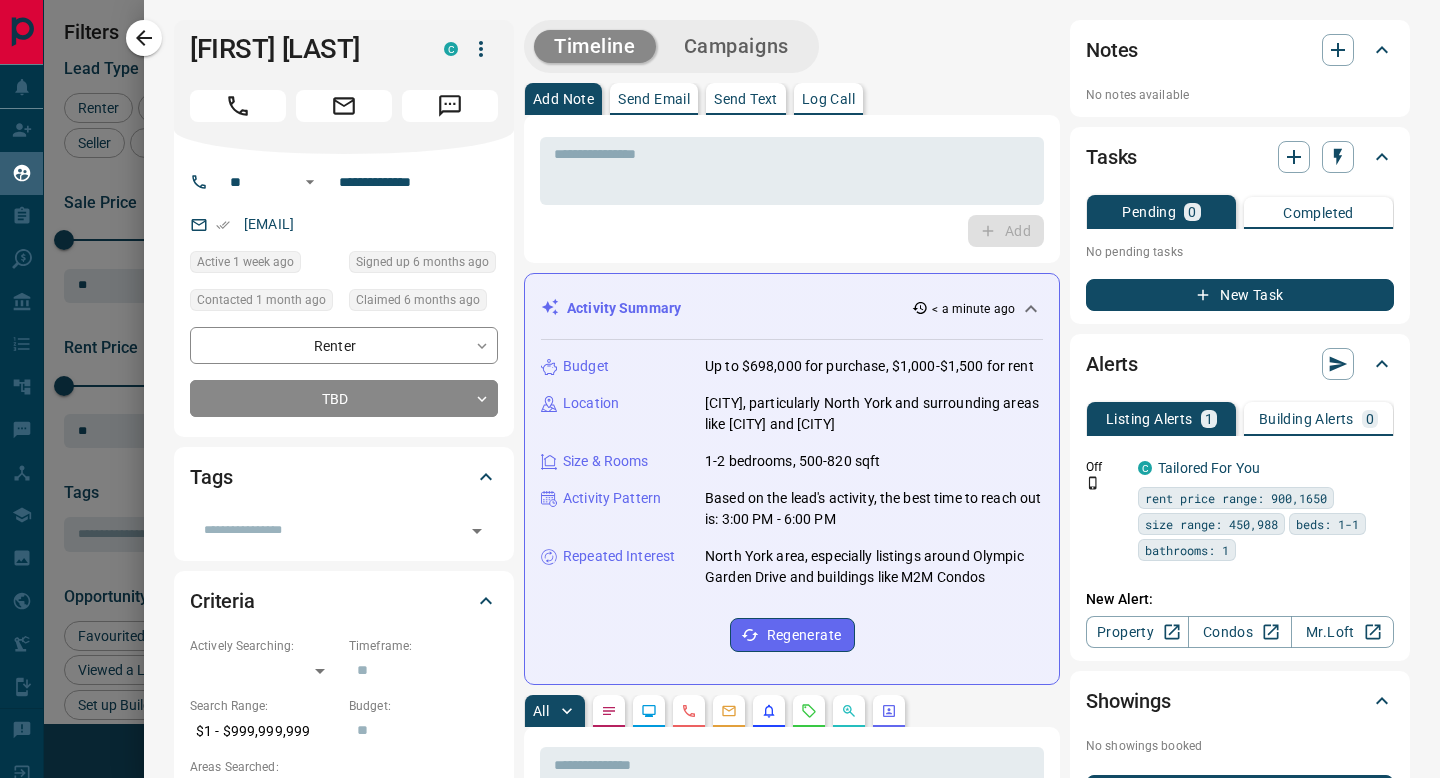 click 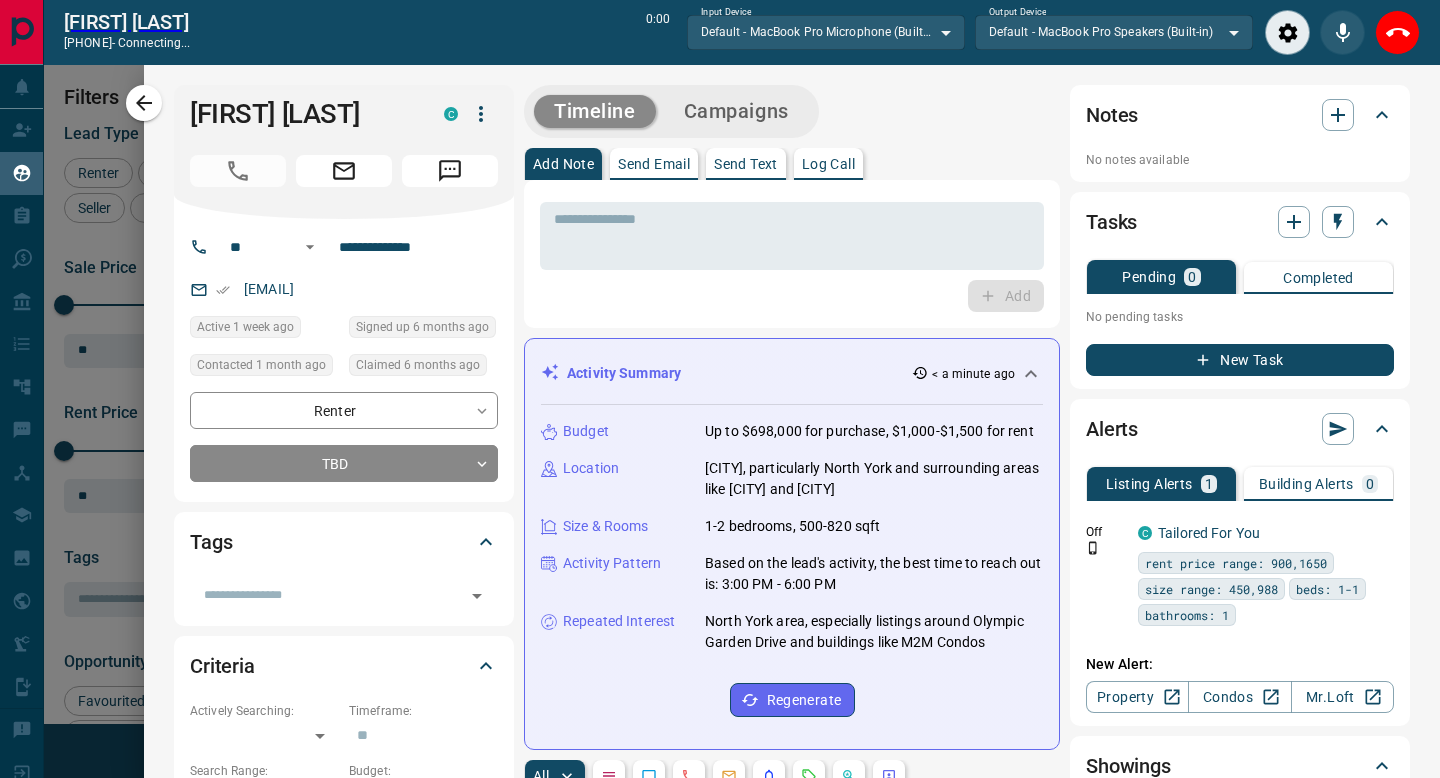 scroll, scrollTop: 537, scrollLeft: 1062, axis: both 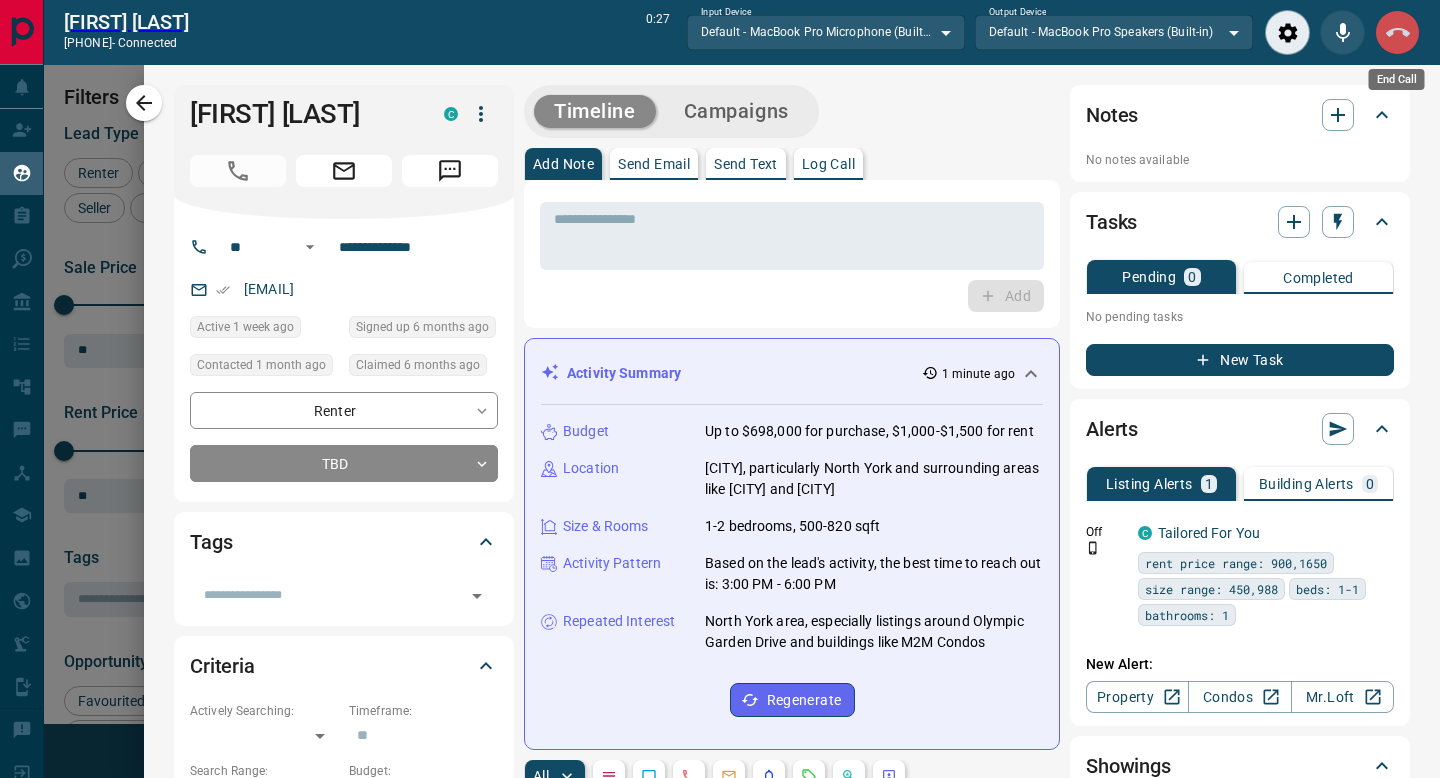 click 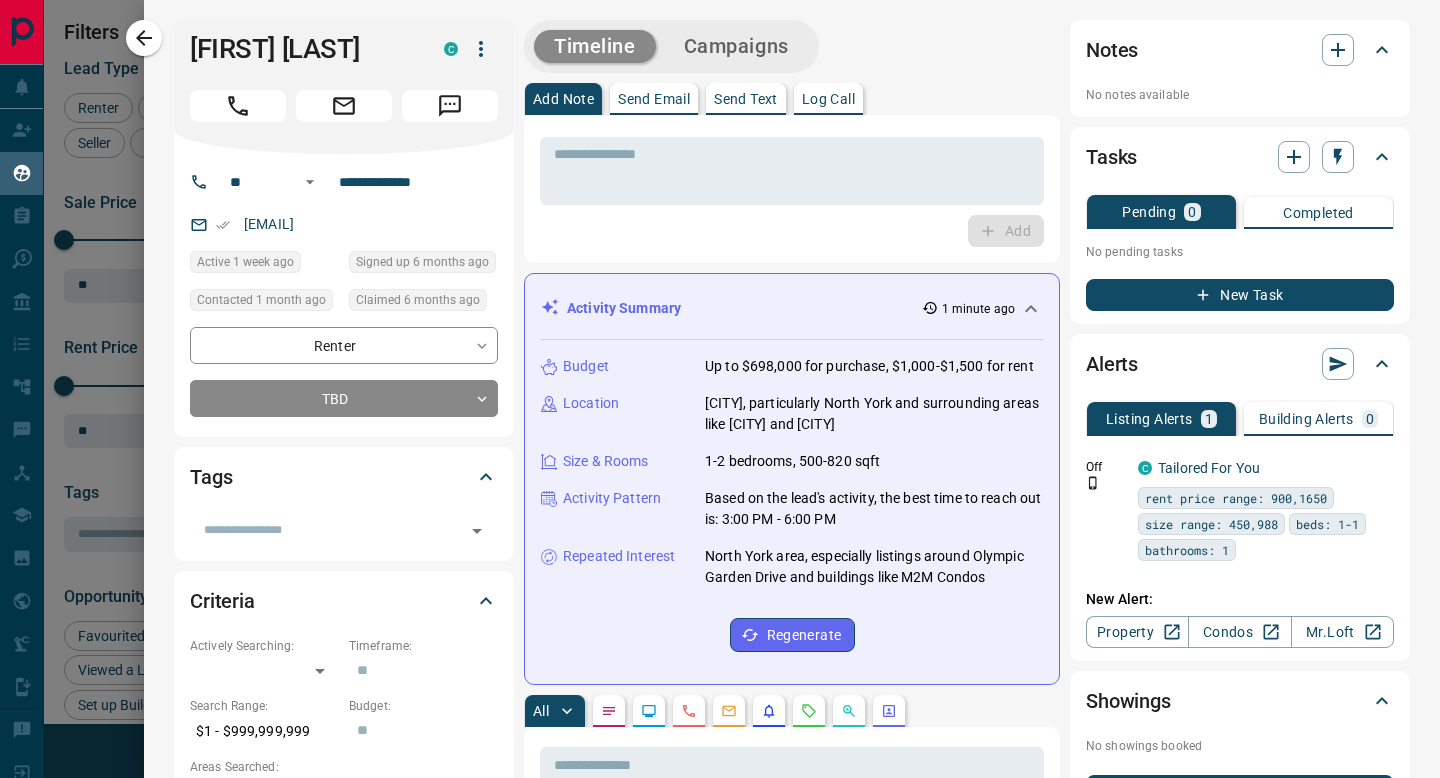 scroll, scrollTop: 1, scrollLeft: 1, axis: both 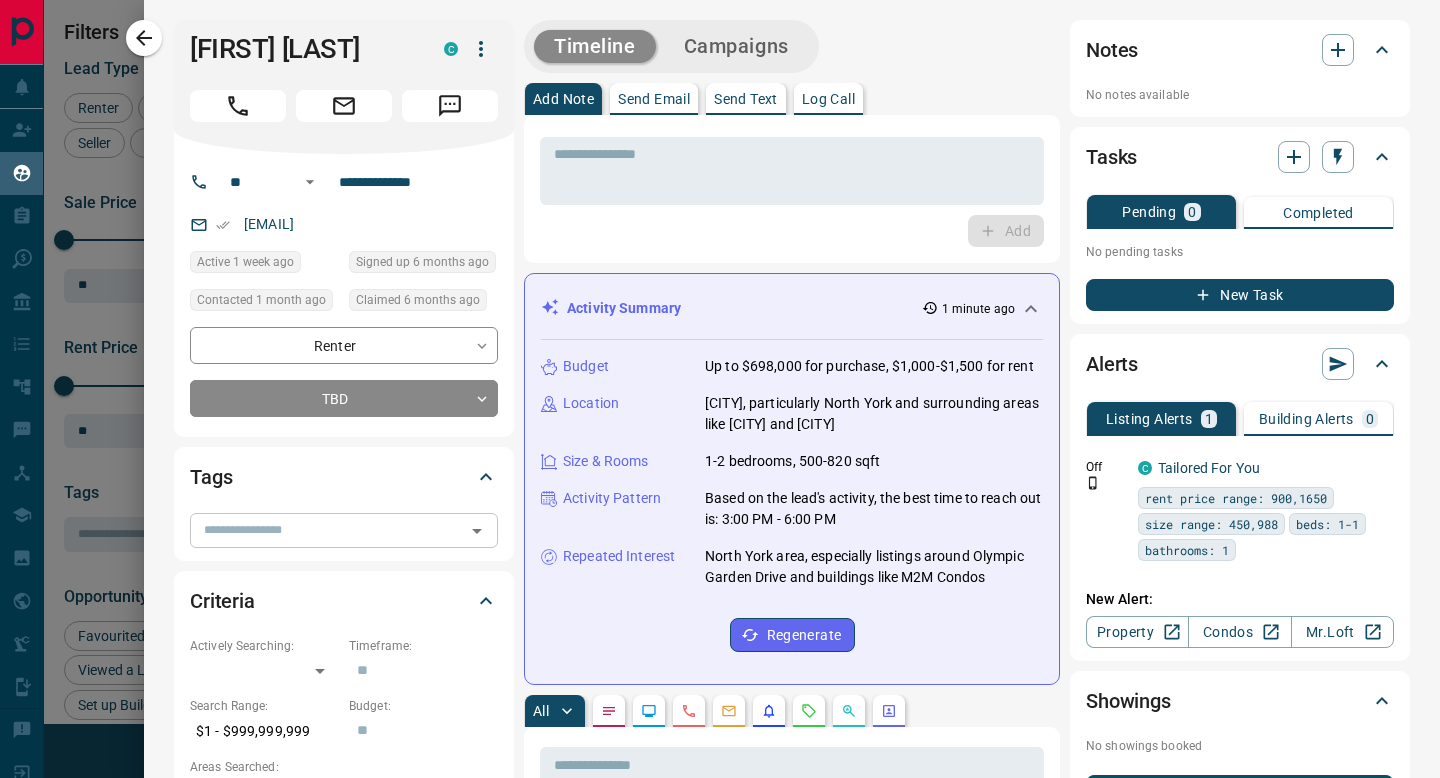 click at bounding box center (327, 530) 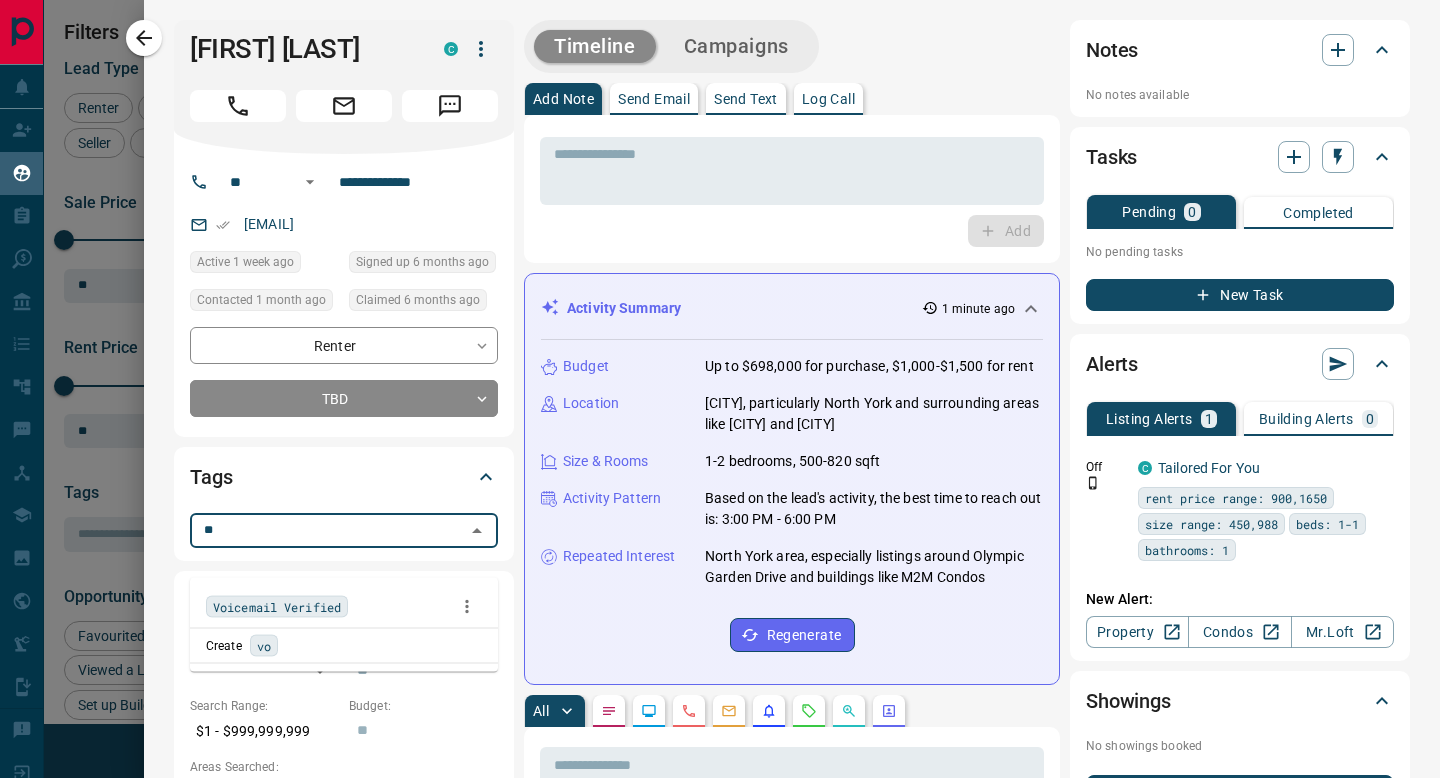 type on "***" 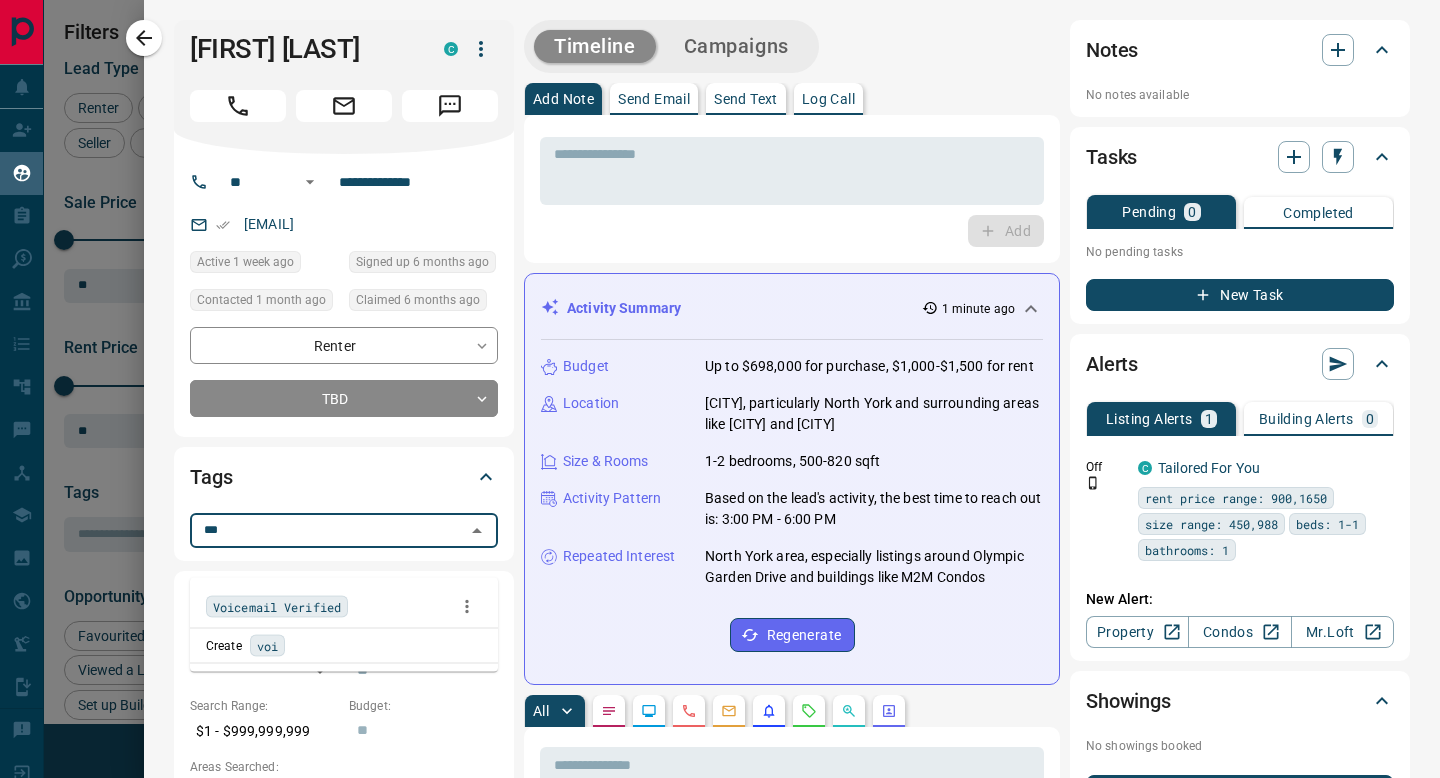 click on "Voicemail Verified" at bounding box center (277, 607) 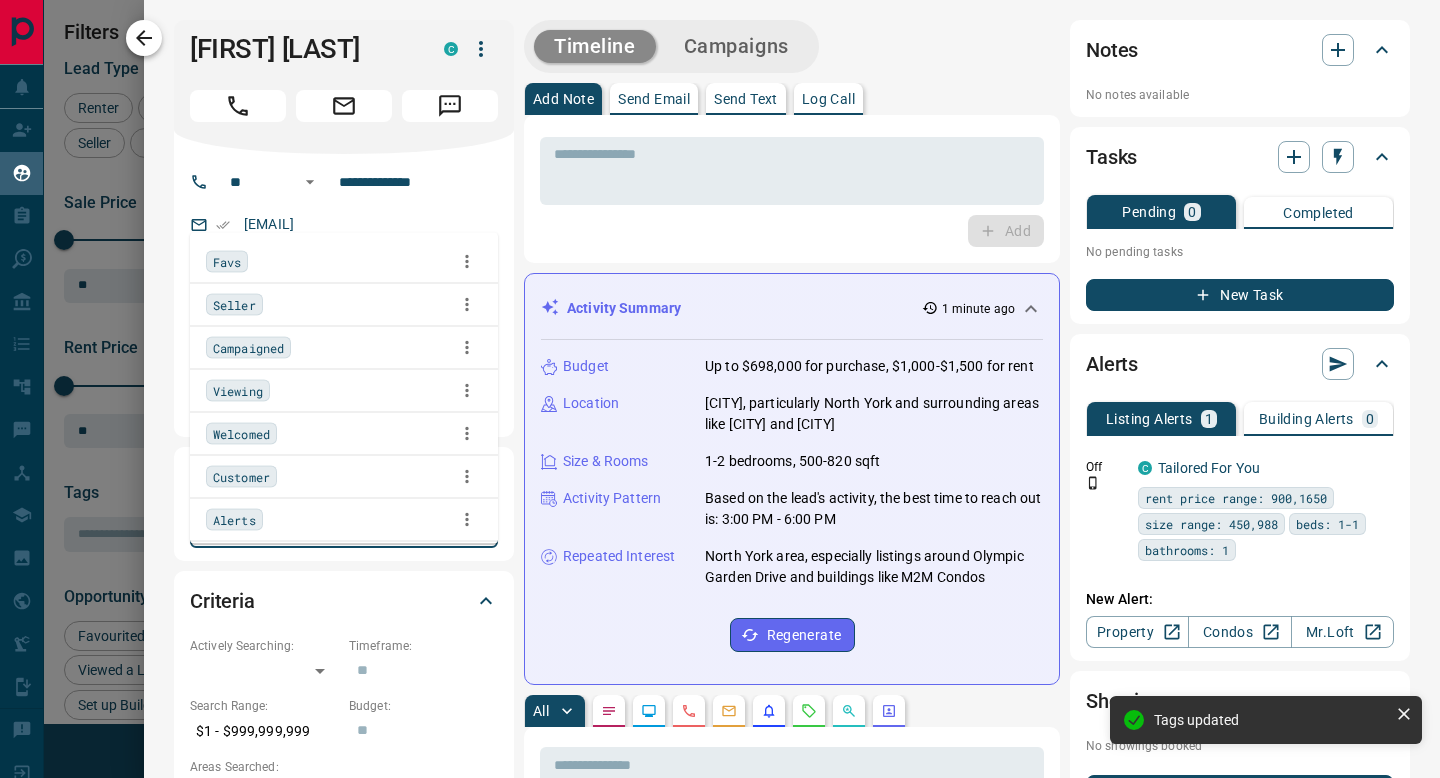 click at bounding box center [144, 38] 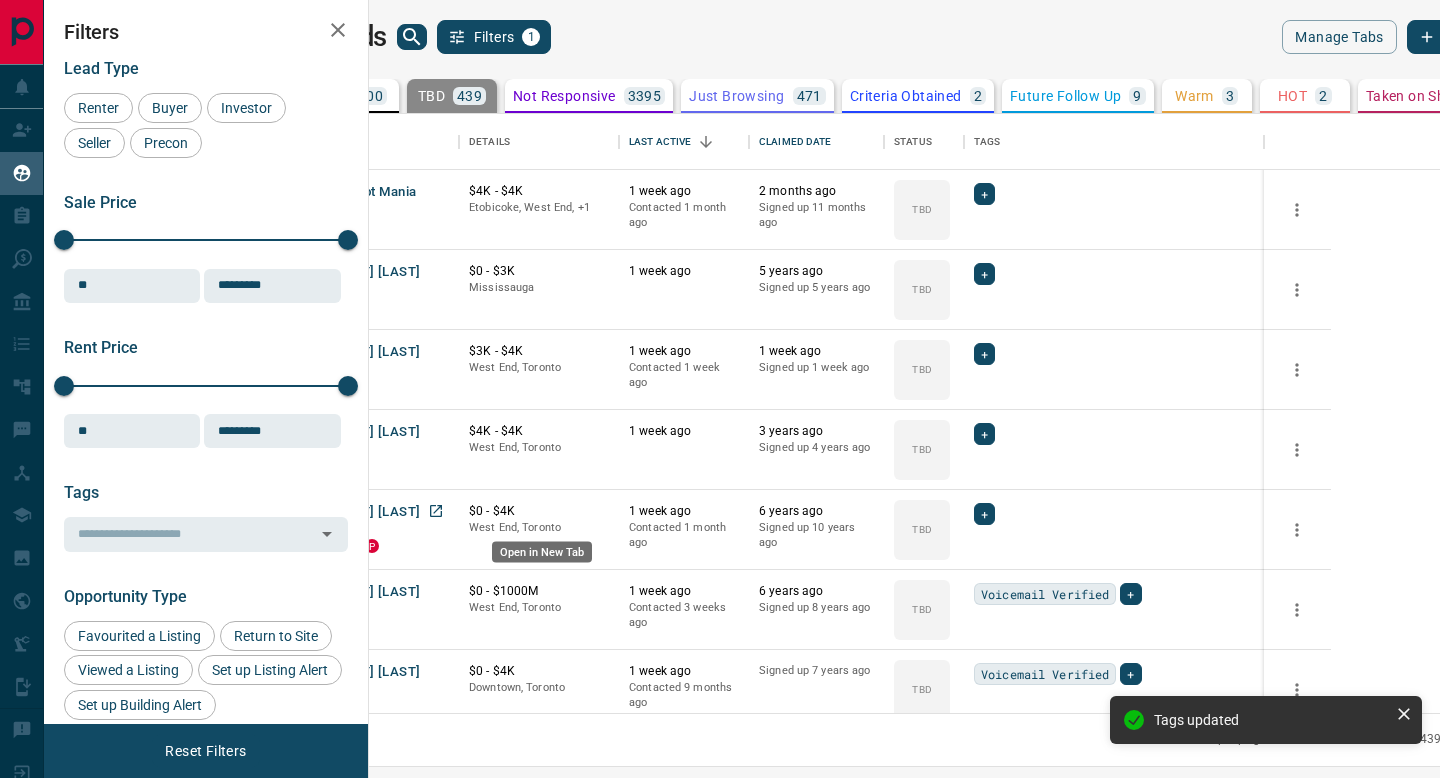 scroll, scrollTop: 5355, scrollLeft: 0, axis: vertical 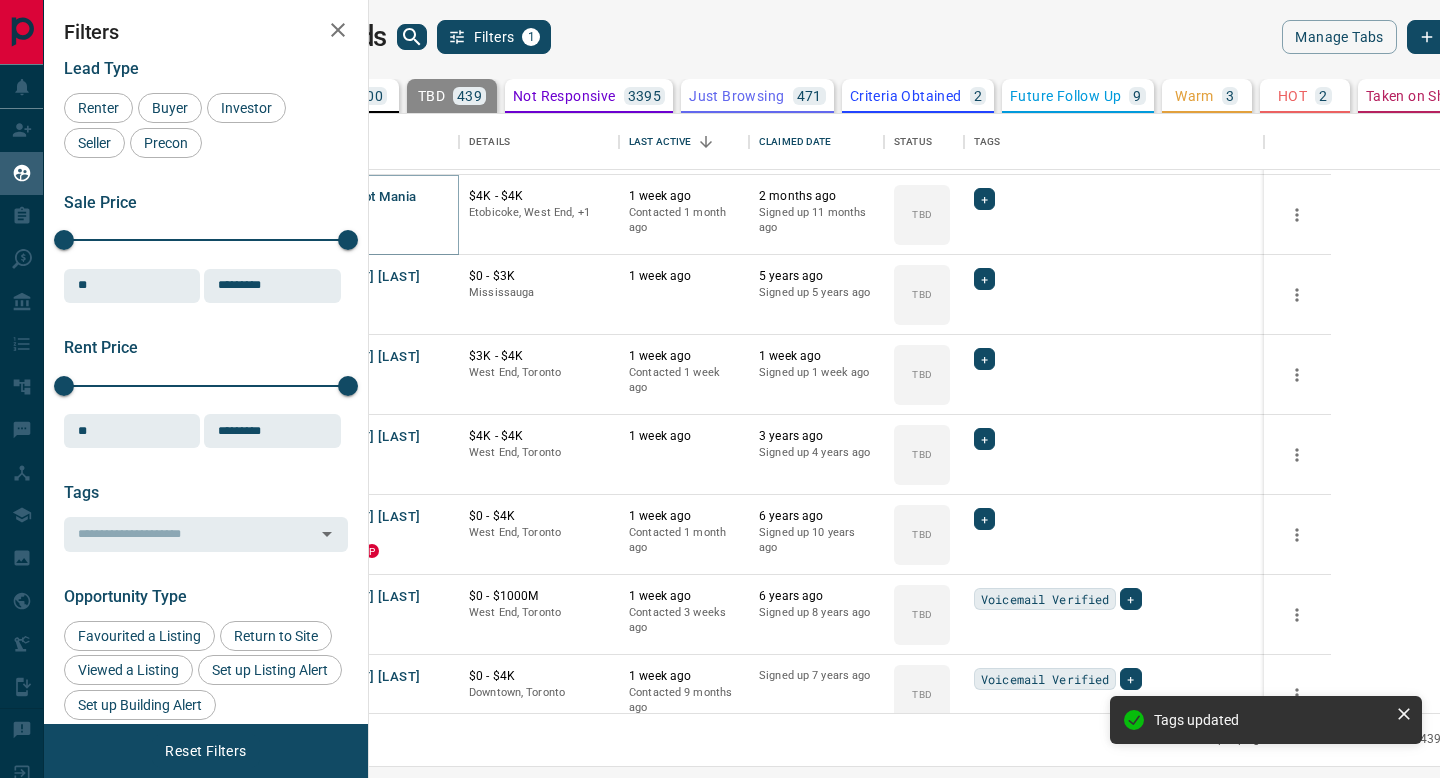 click on "Mascot Mania" at bounding box center (373, 197) 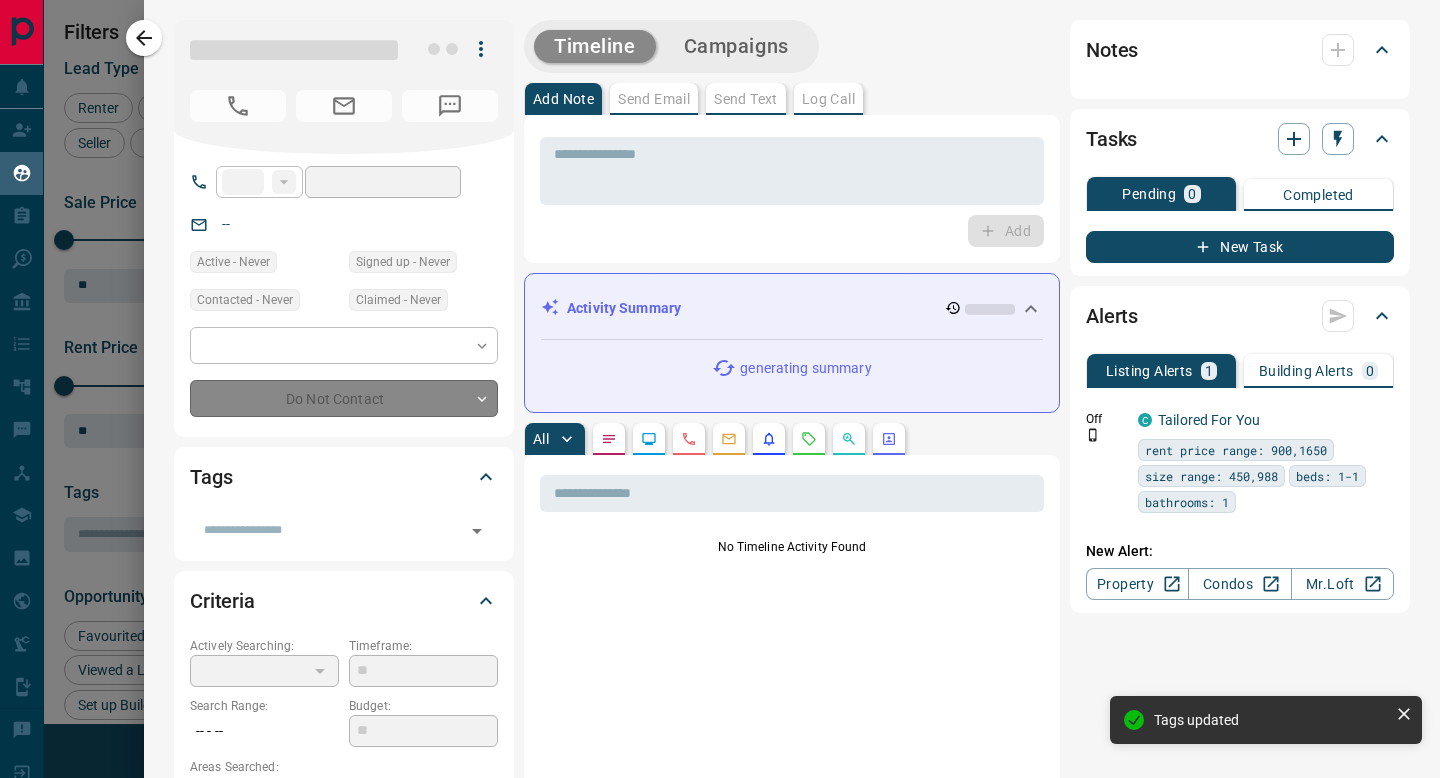 type on "**" 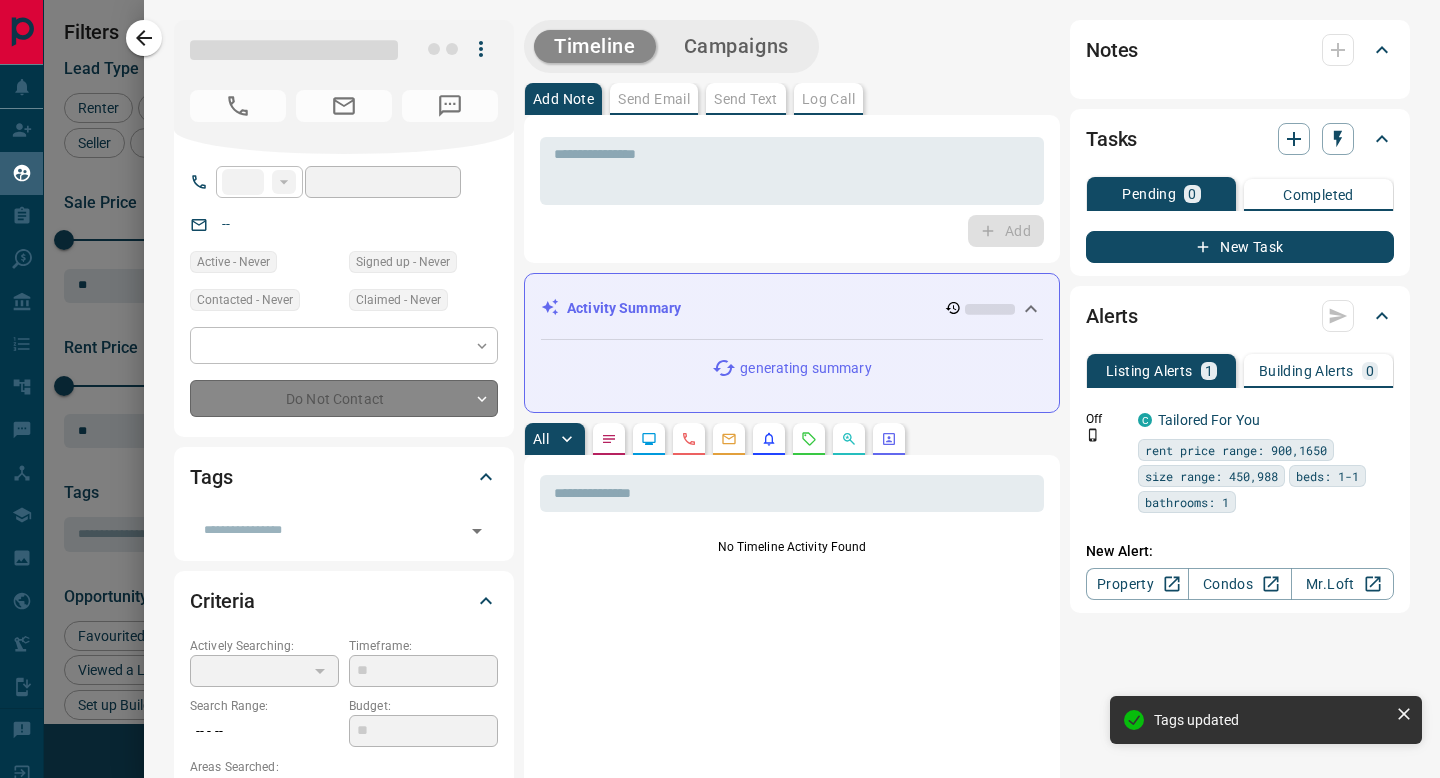 type on "**********" 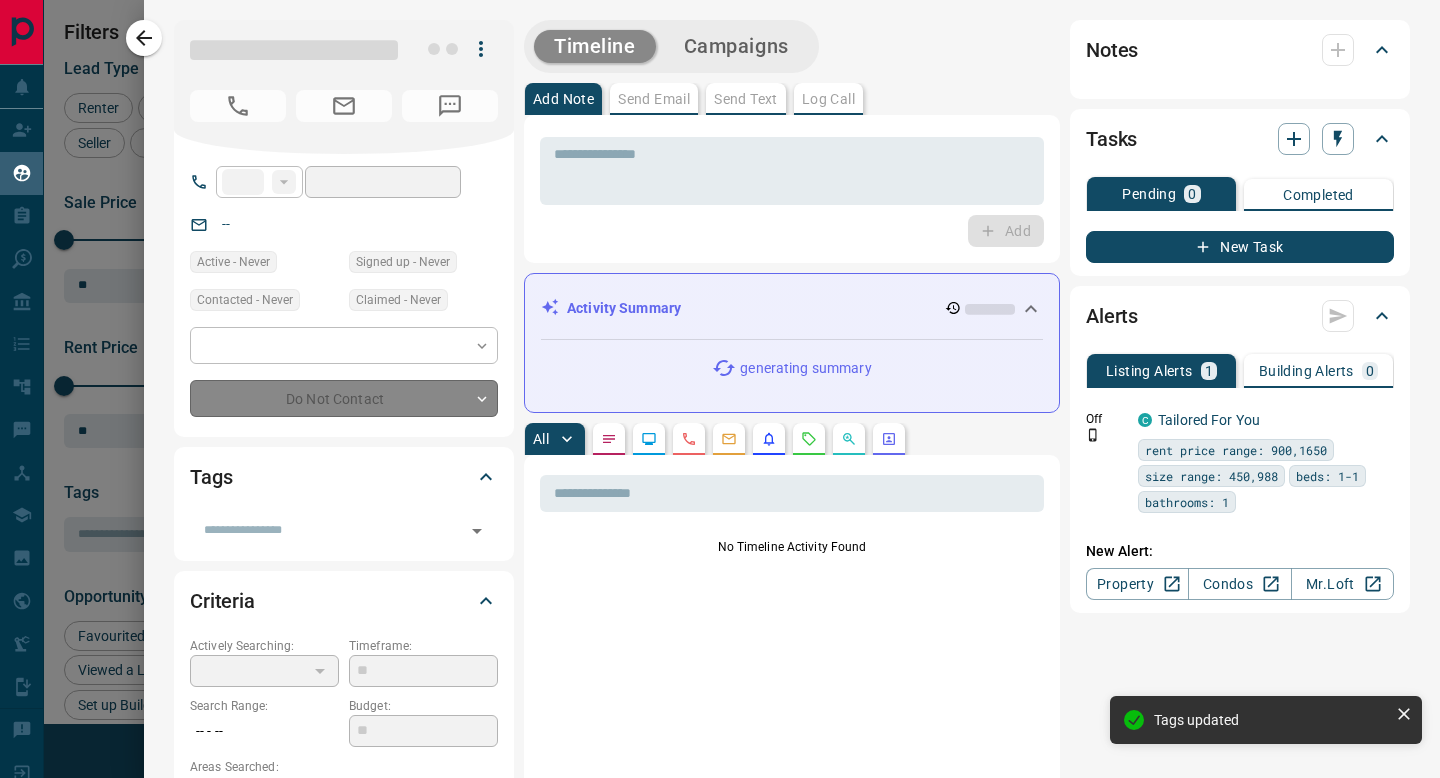 type on "**********" 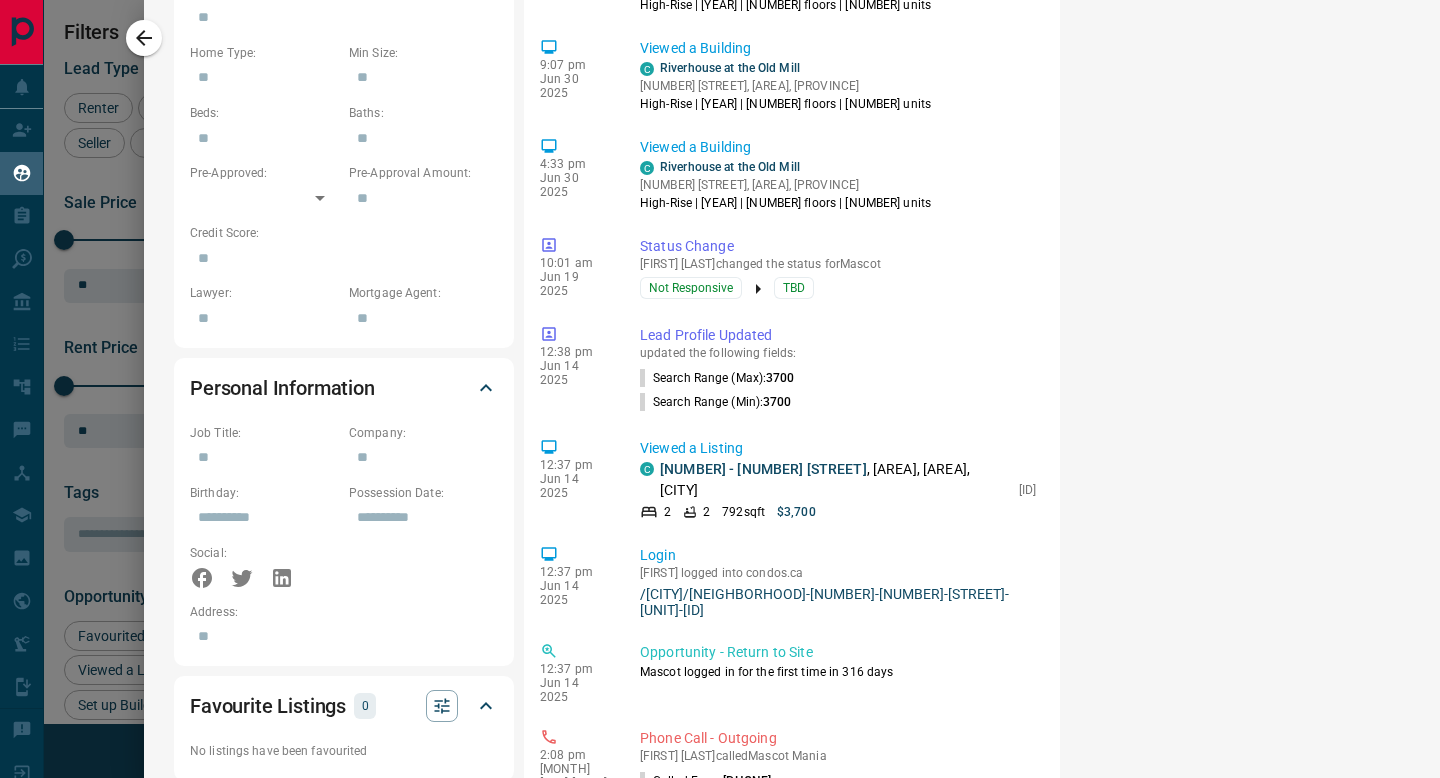 scroll, scrollTop: 836, scrollLeft: 0, axis: vertical 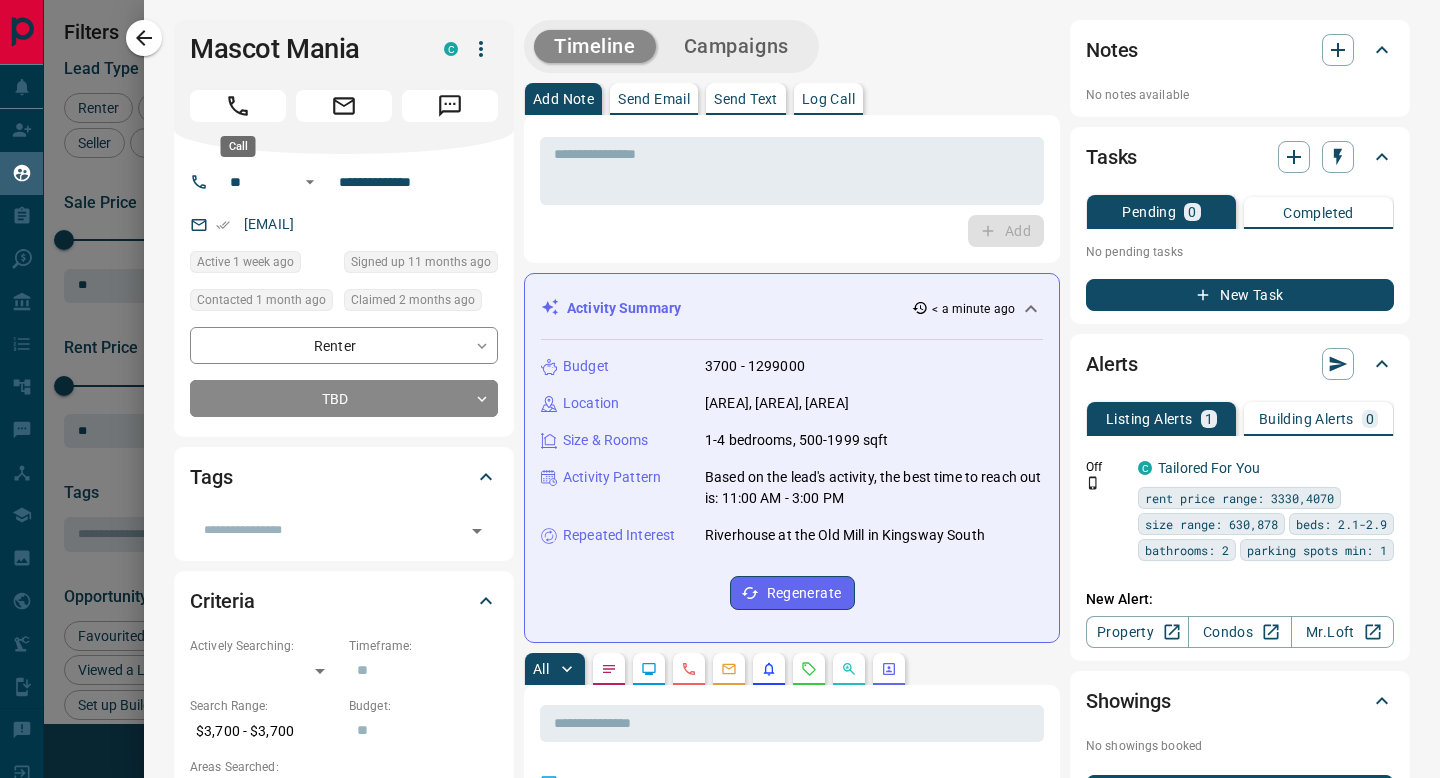 click 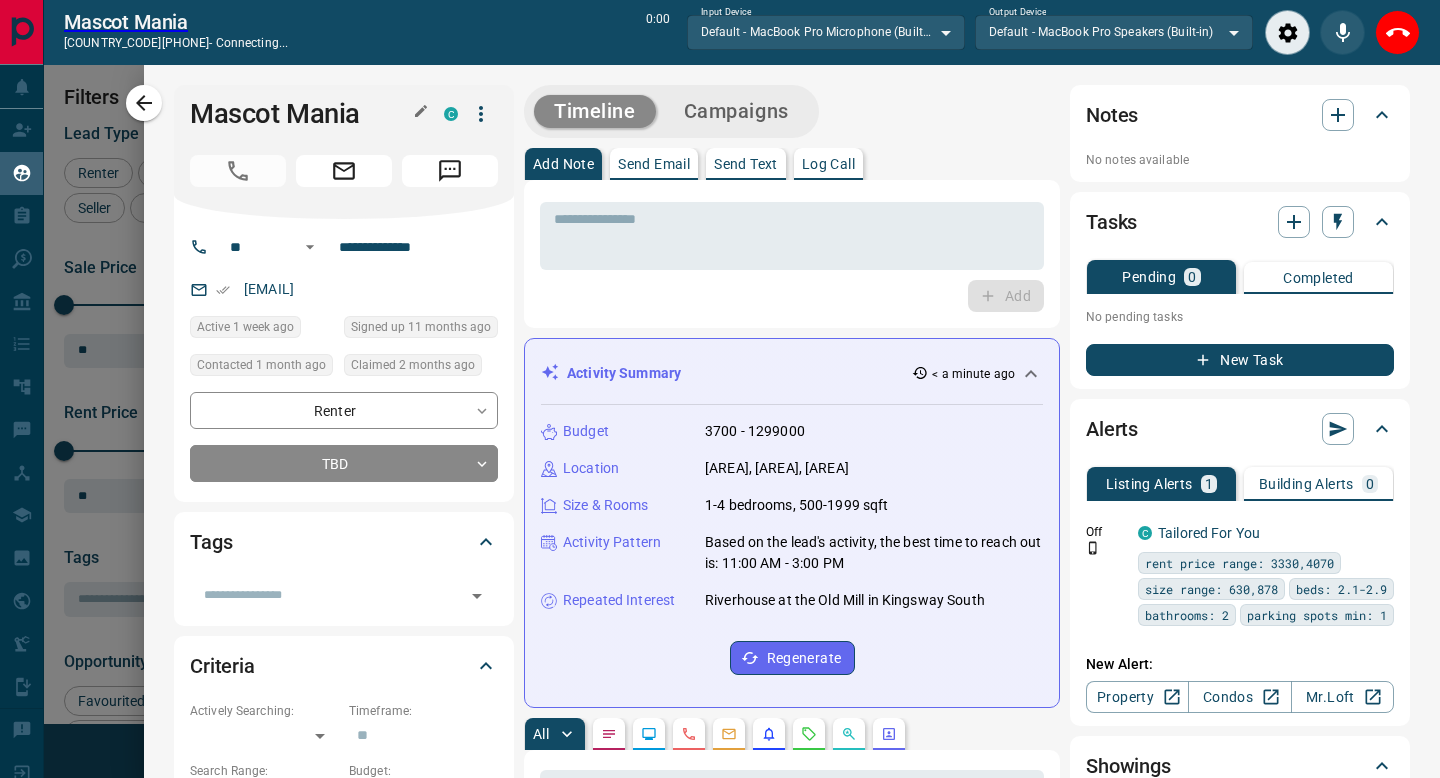 scroll, scrollTop: 537, scrollLeft: 1062, axis: both 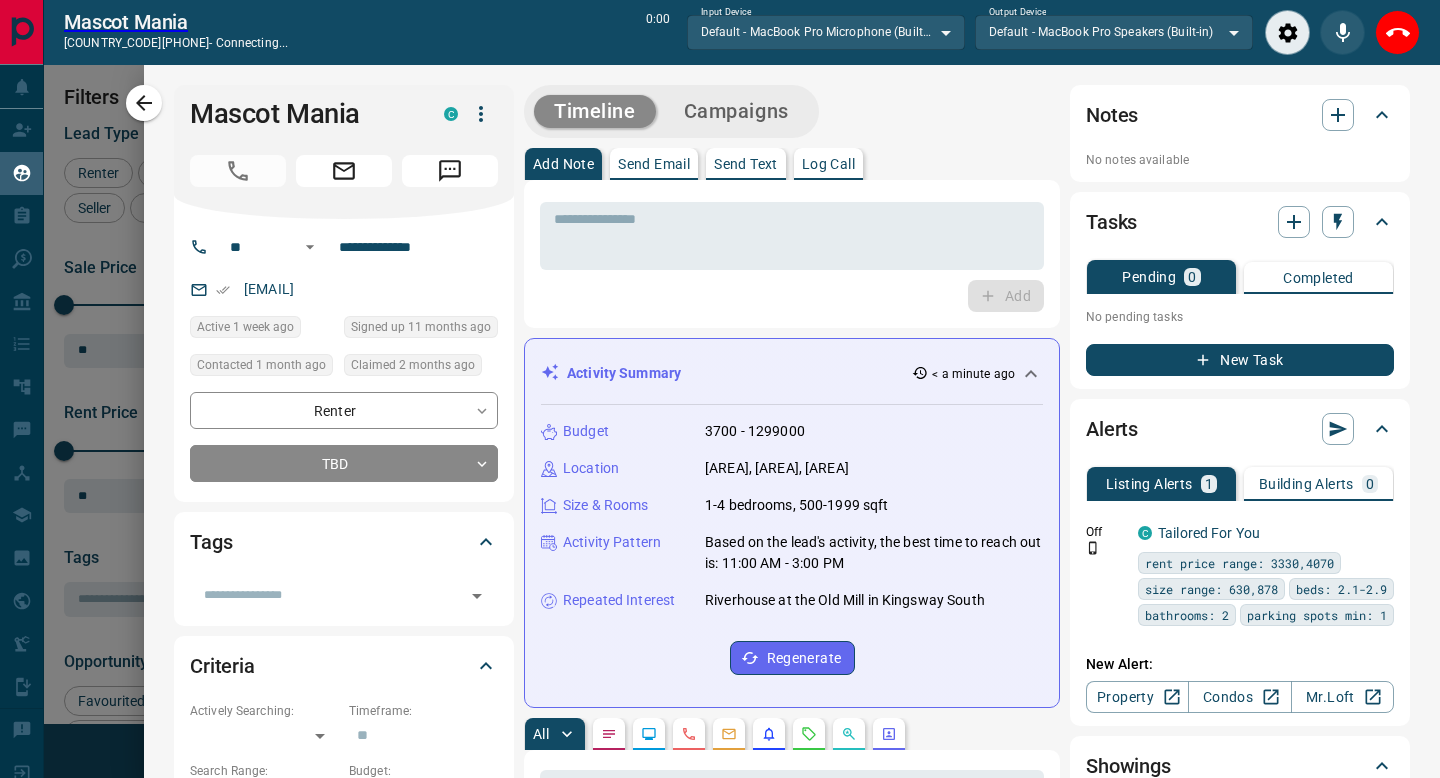 click on "**********" at bounding box center [792, 1269] 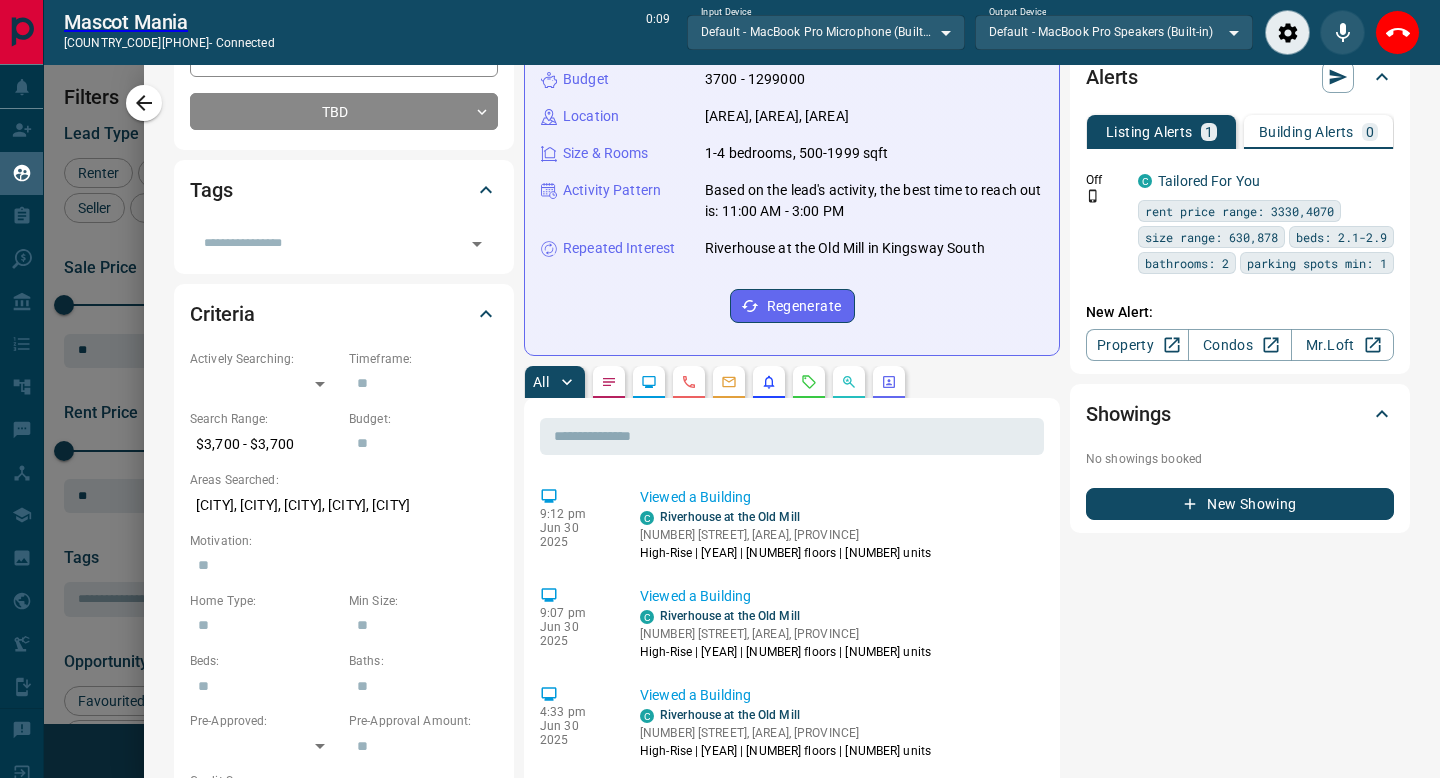 scroll, scrollTop: 0, scrollLeft: 0, axis: both 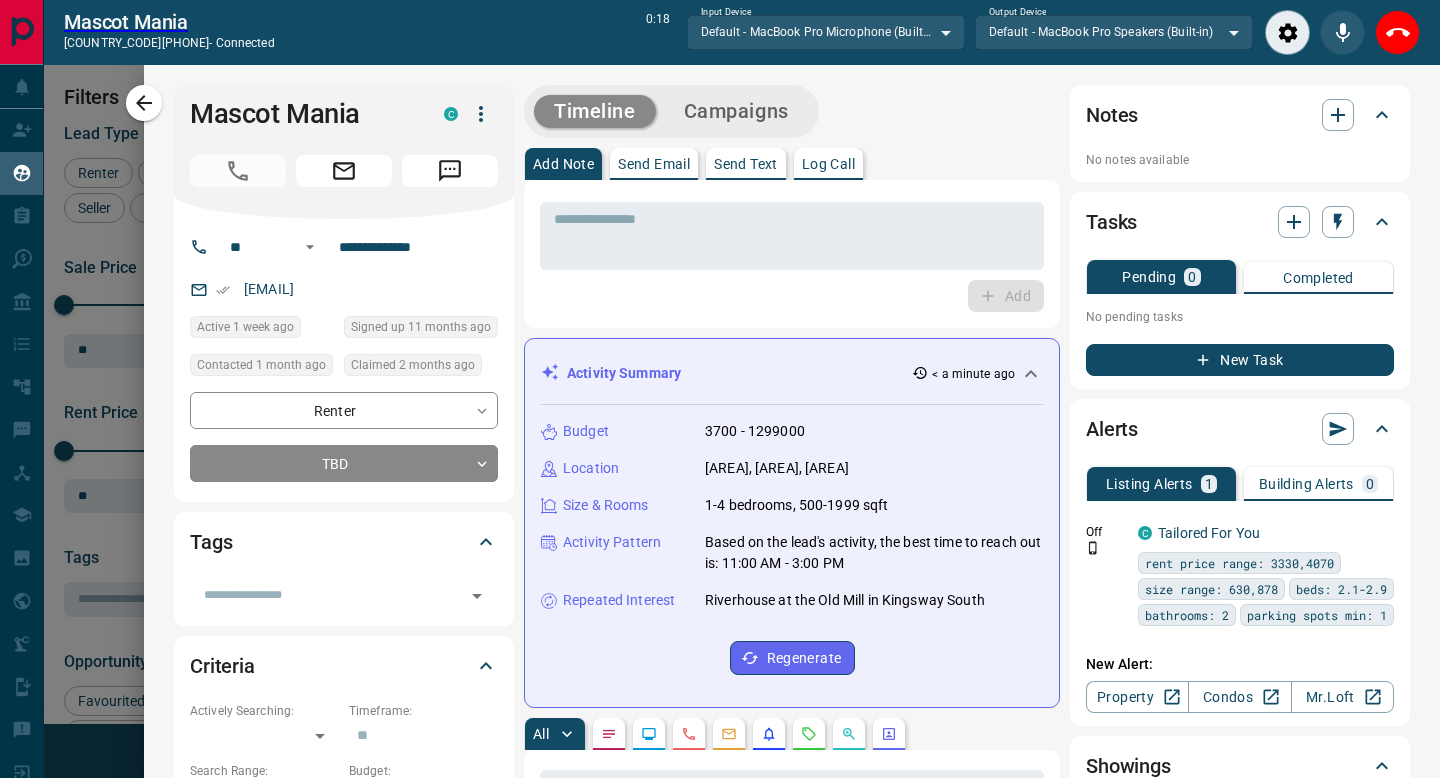 click 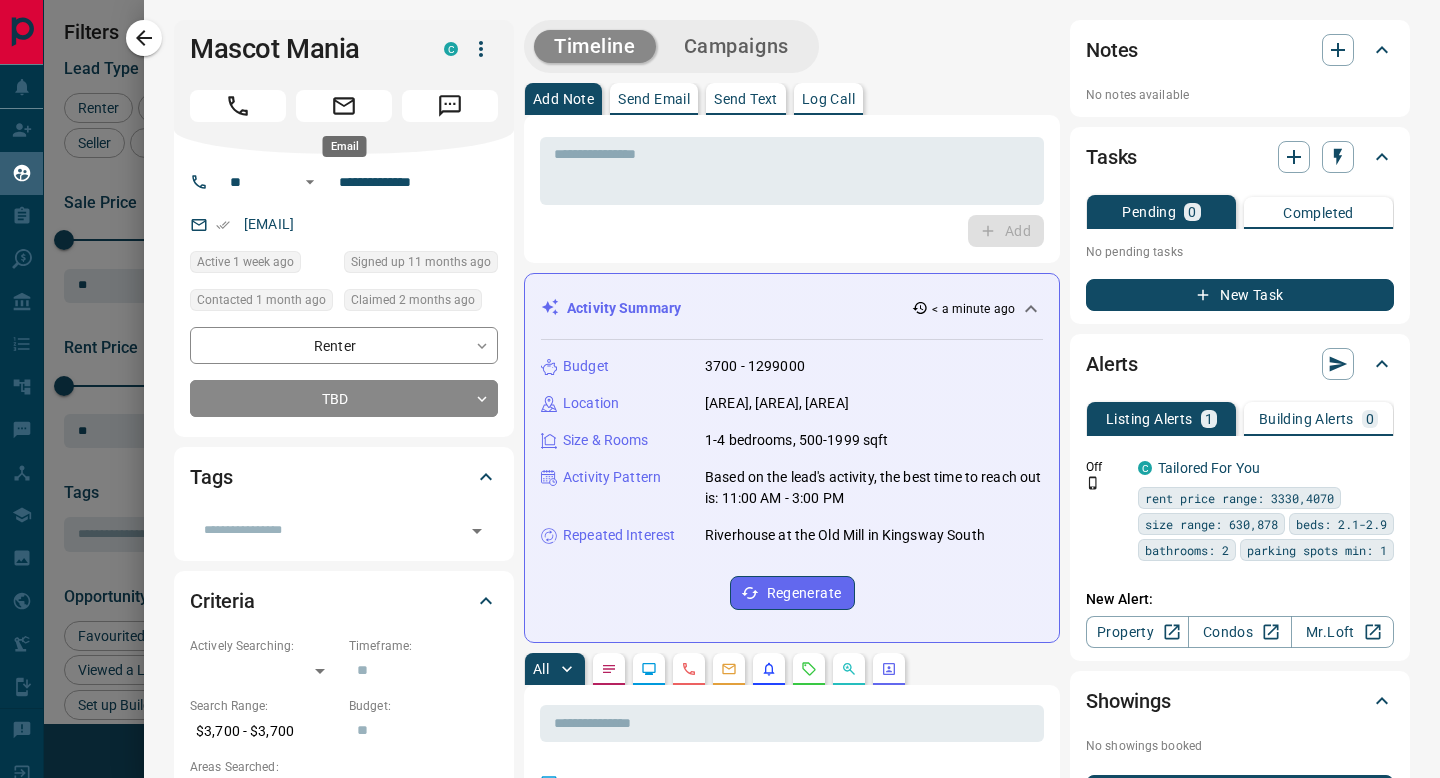 scroll, scrollTop: 1, scrollLeft: 1, axis: both 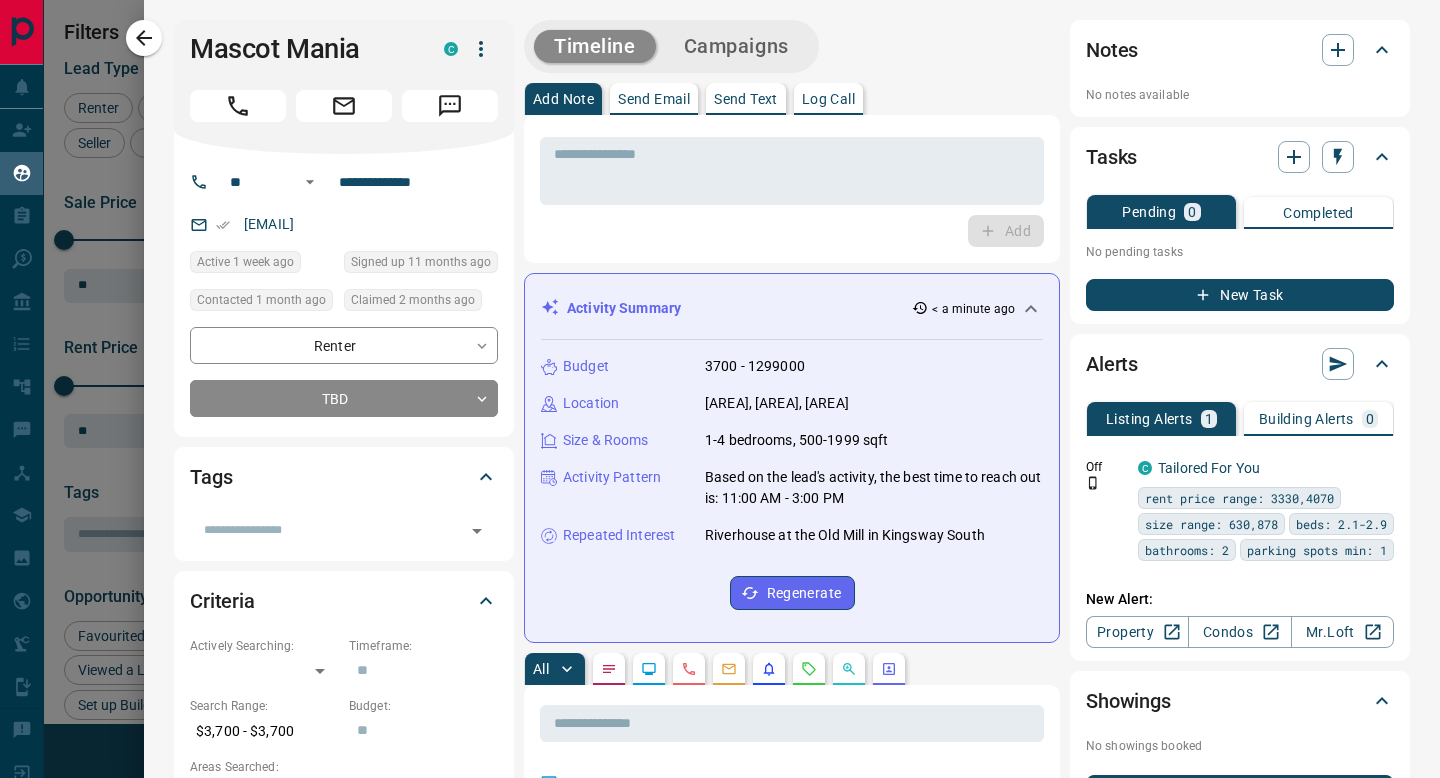 click 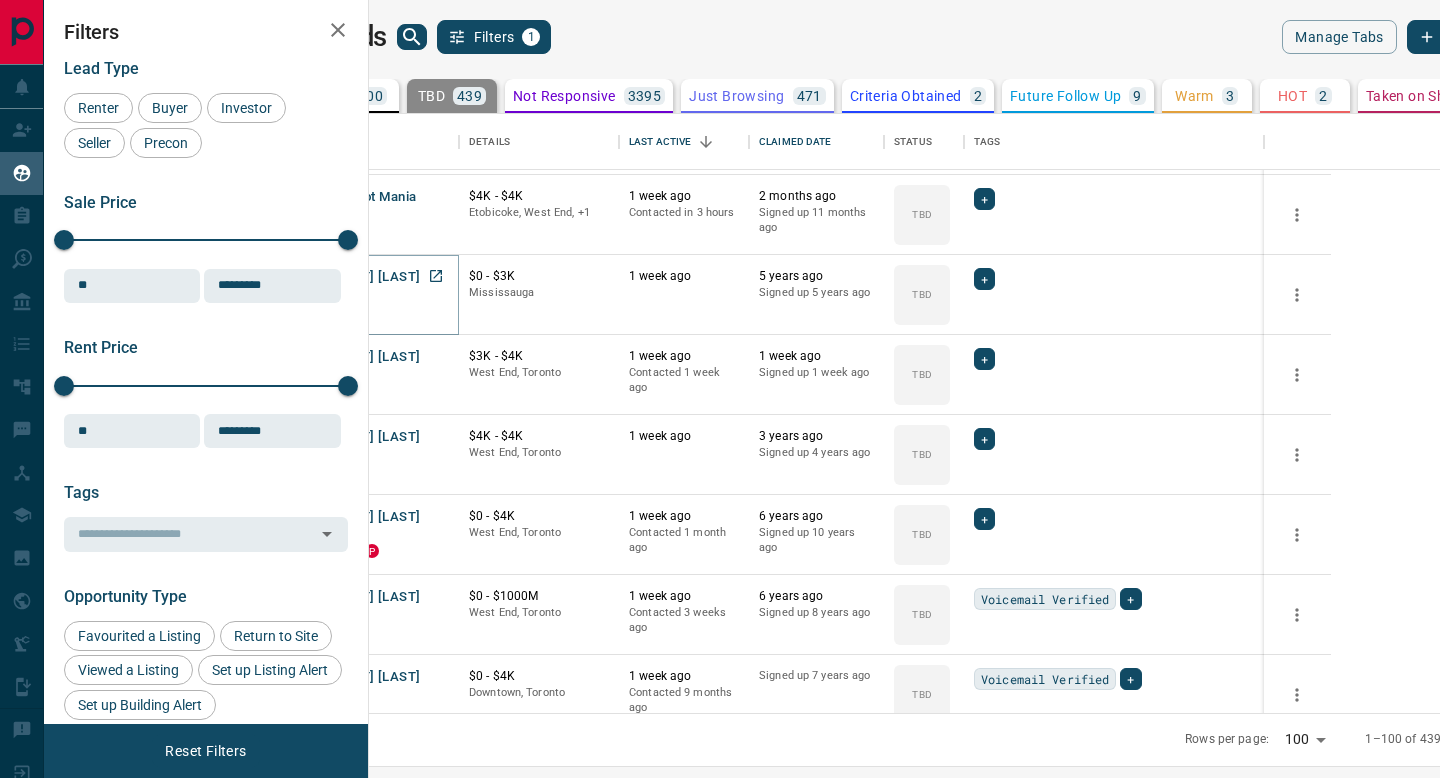 click on "[FIRST] [LAST]" at bounding box center [374, 277] 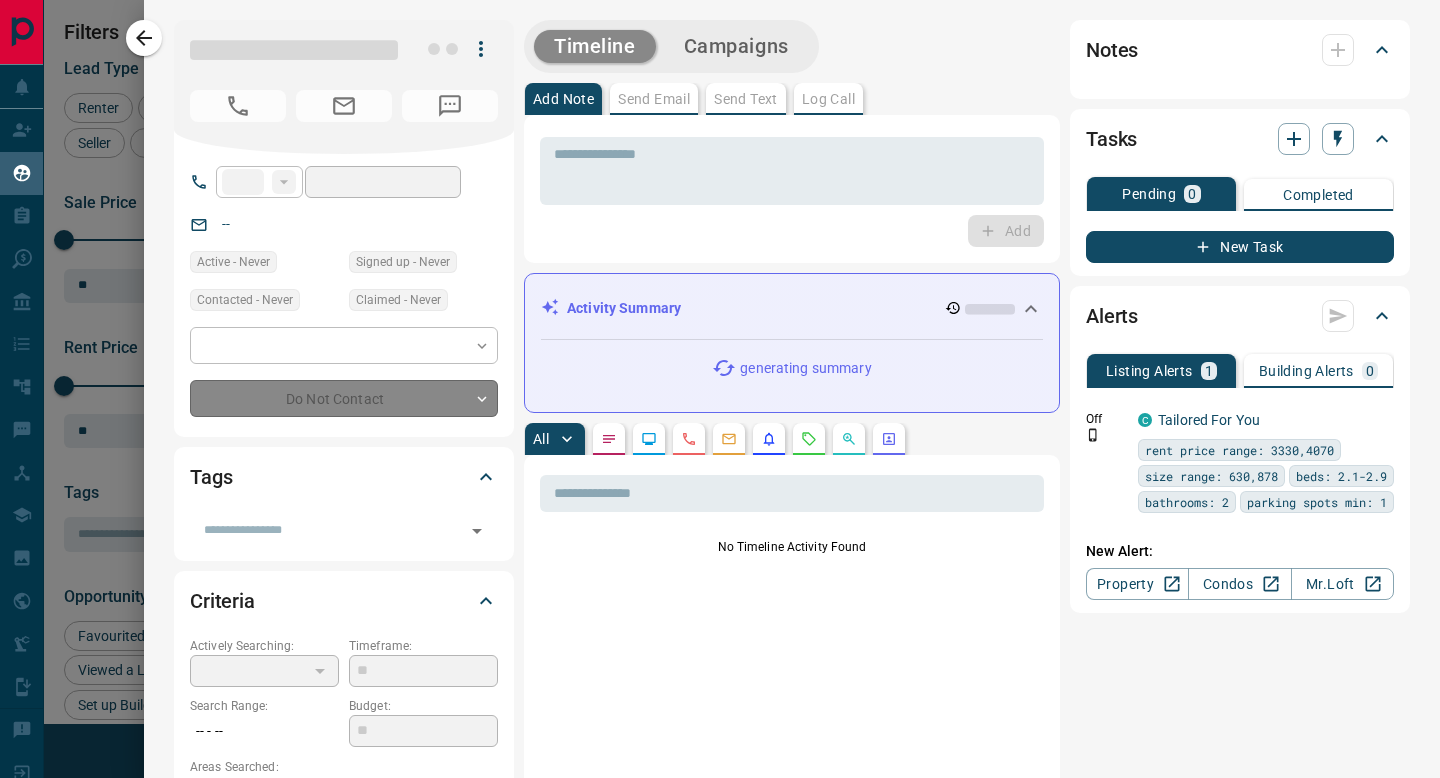 type on "**" 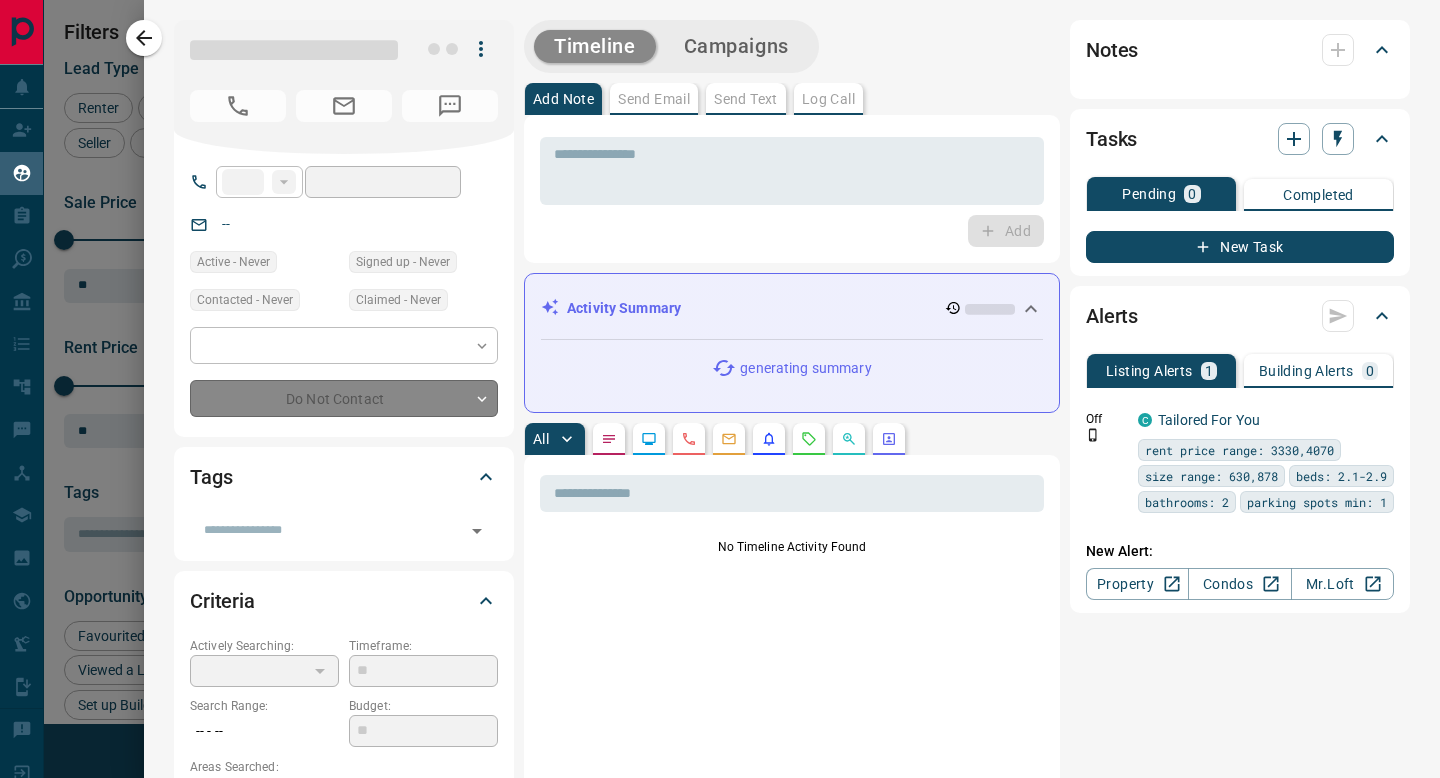 type on "**********" 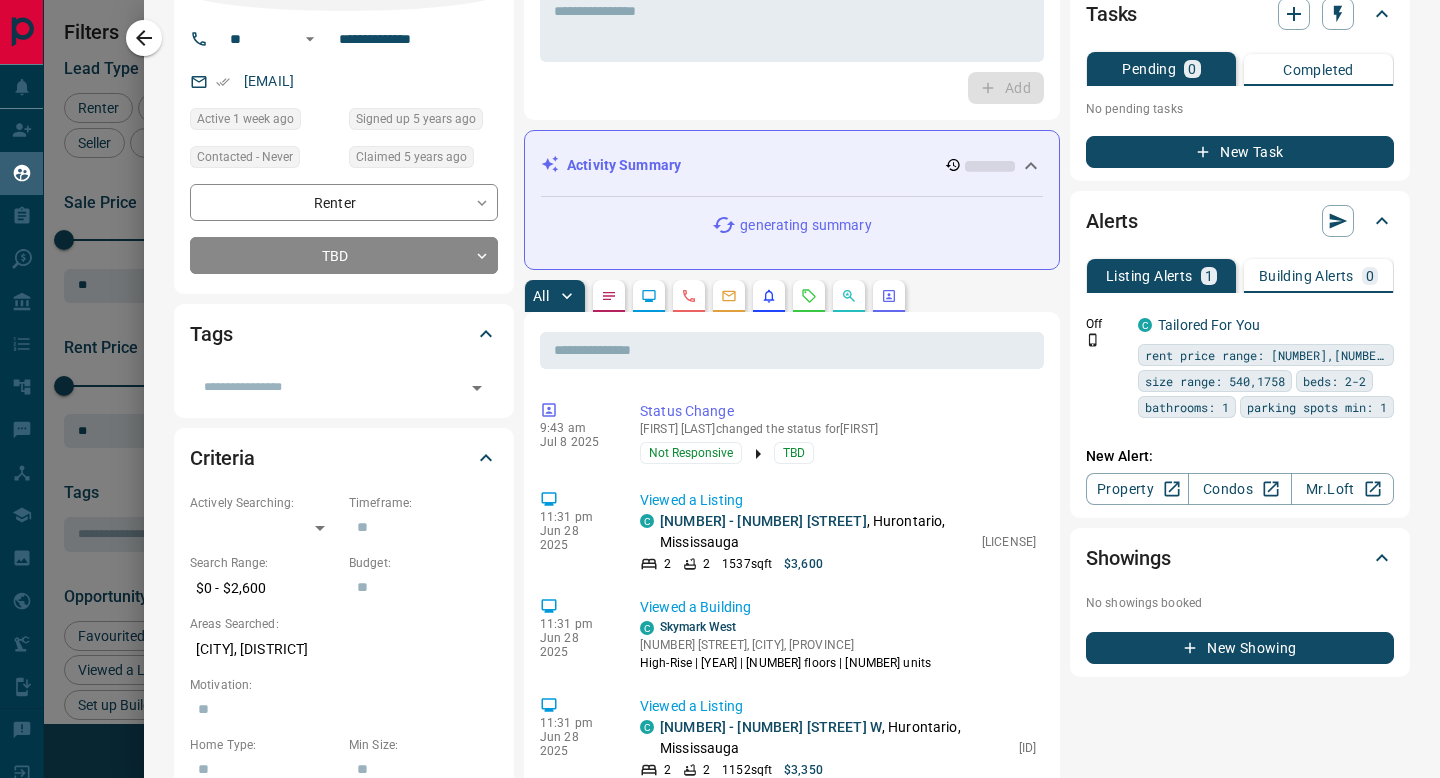 scroll, scrollTop: 0, scrollLeft: 0, axis: both 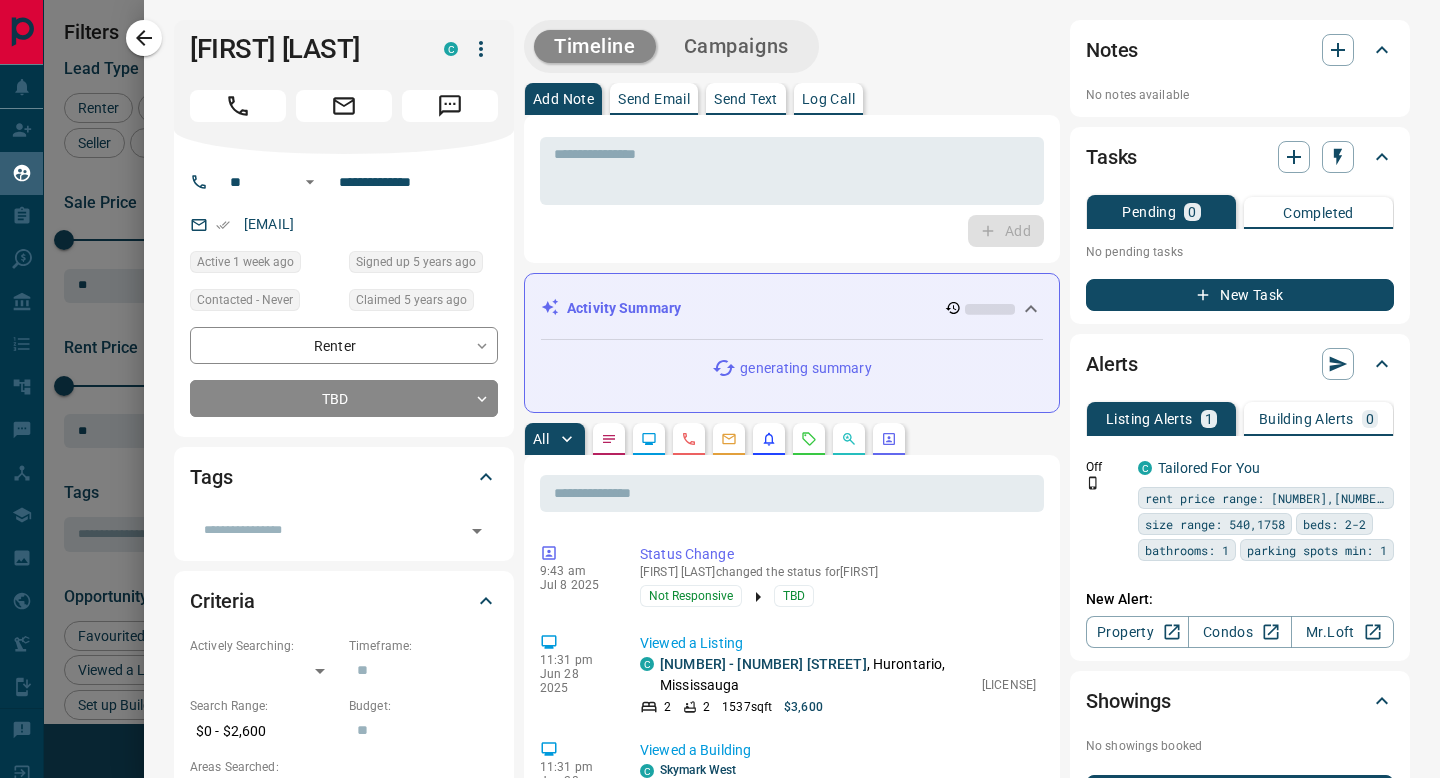 click on "[FIRST] [LAST] C" at bounding box center [344, 87] 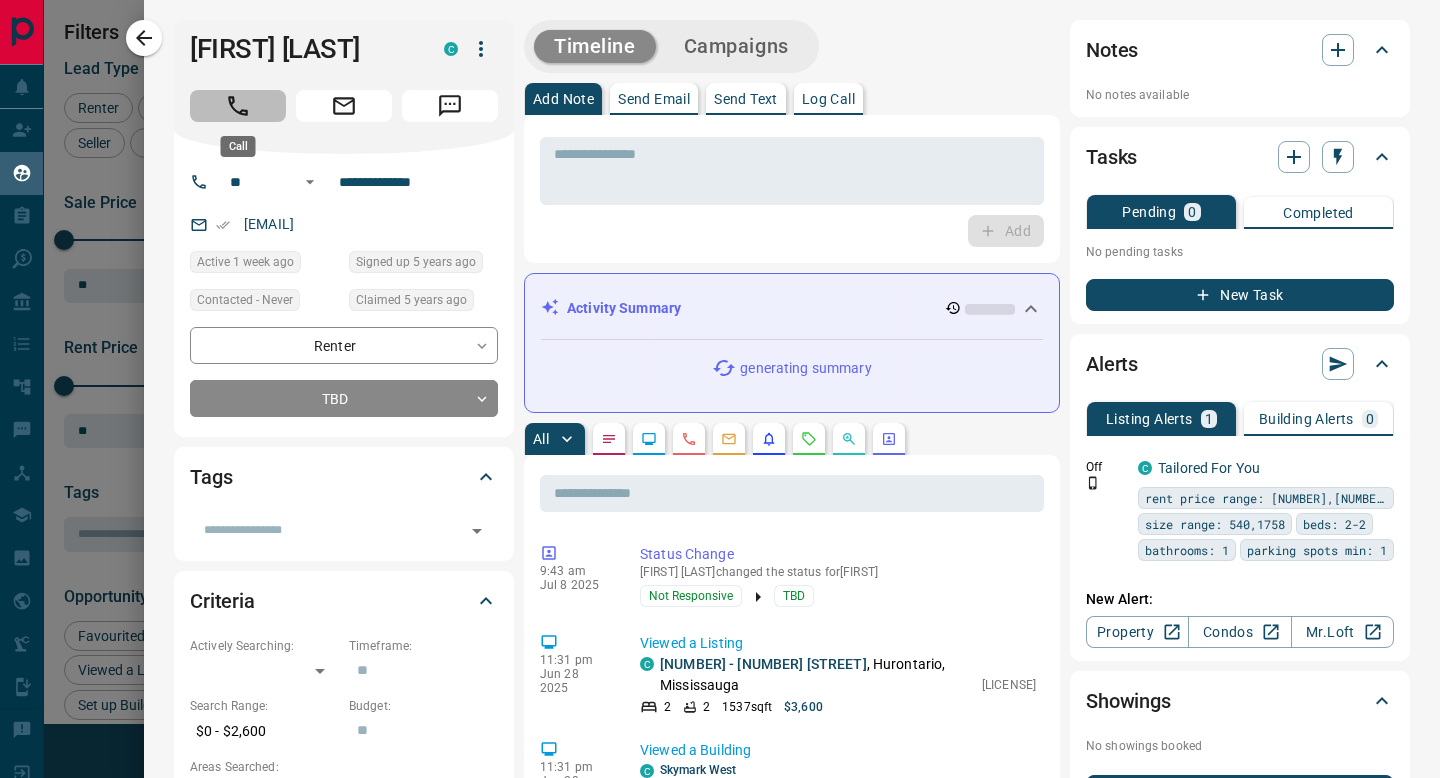 click 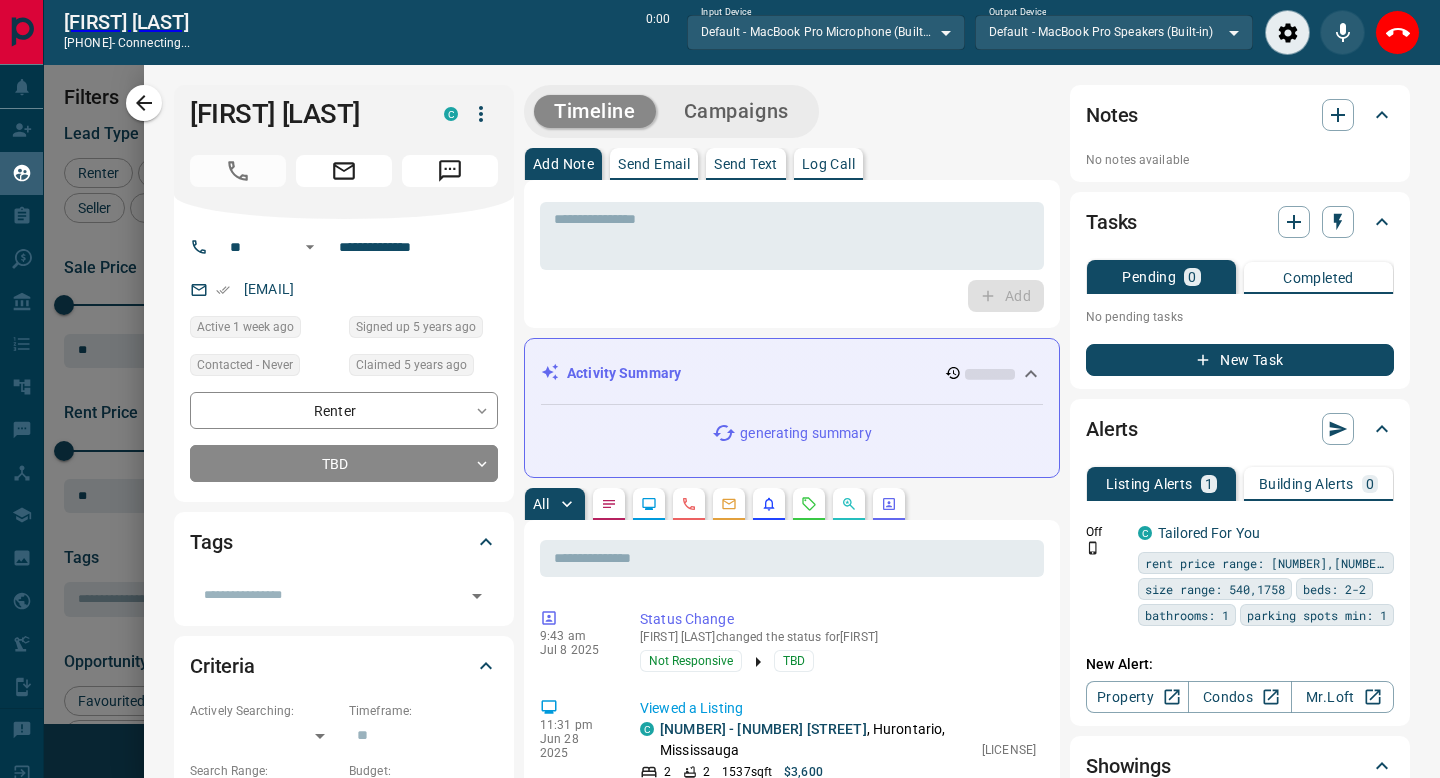 scroll, scrollTop: 537, scrollLeft: 1062, axis: both 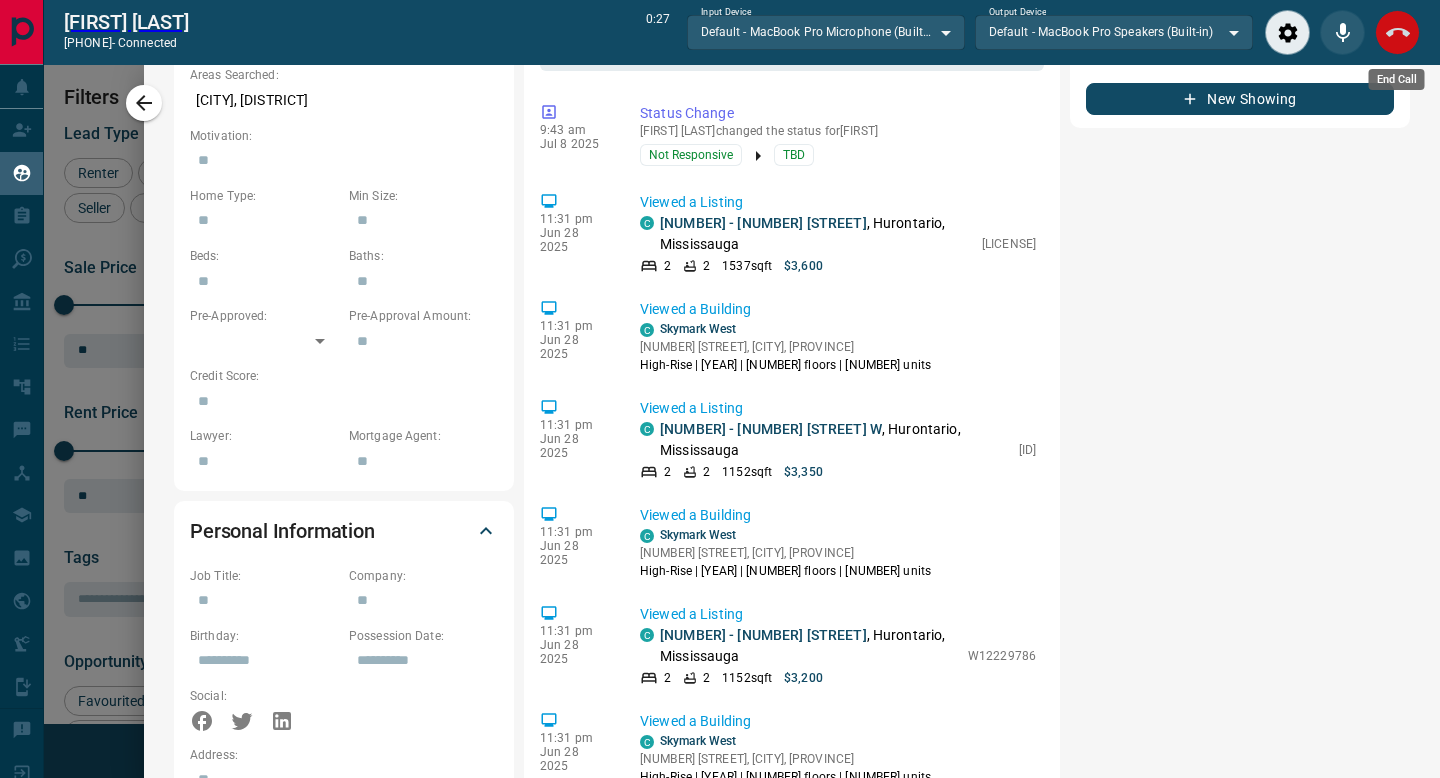 click 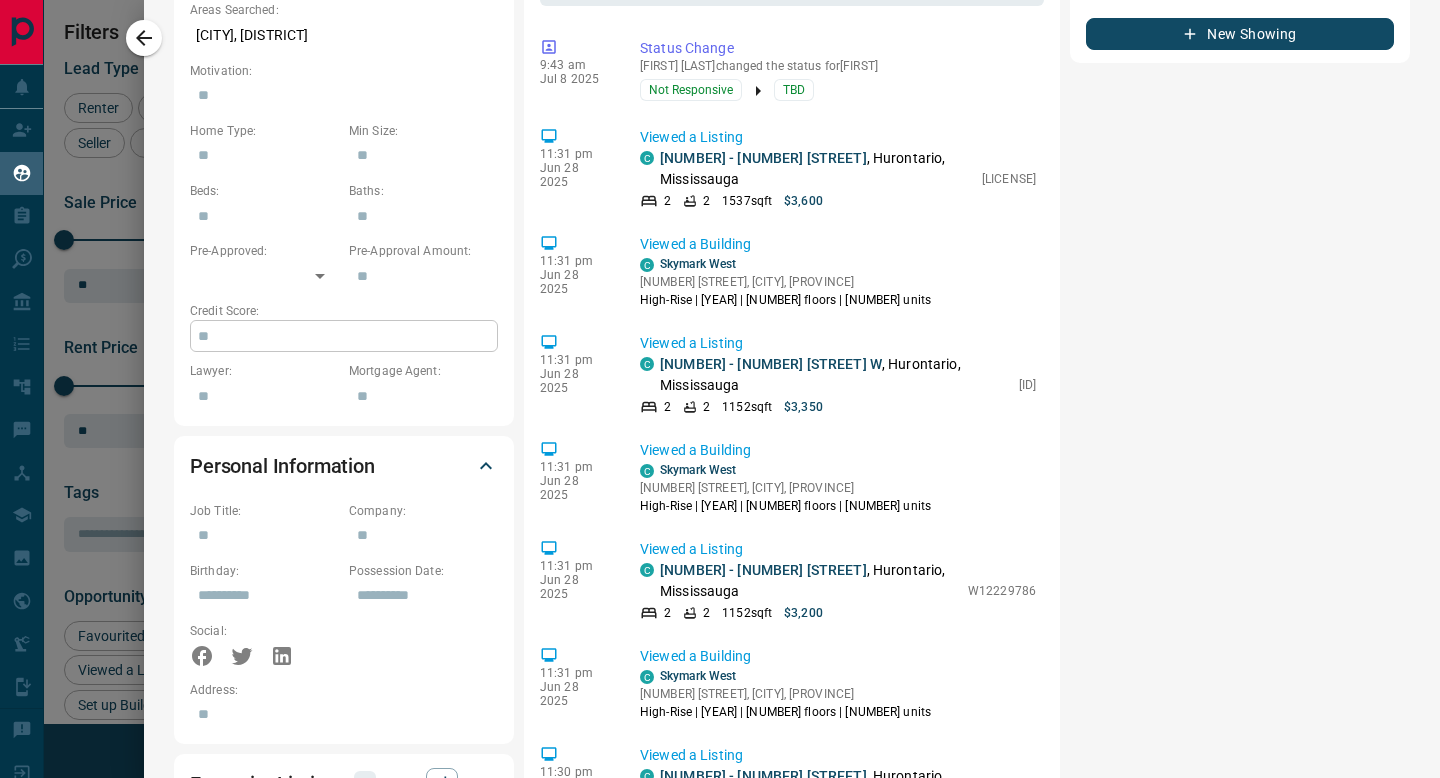 scroll, scrollTop: 1, scrollLeft: 1, axis: both 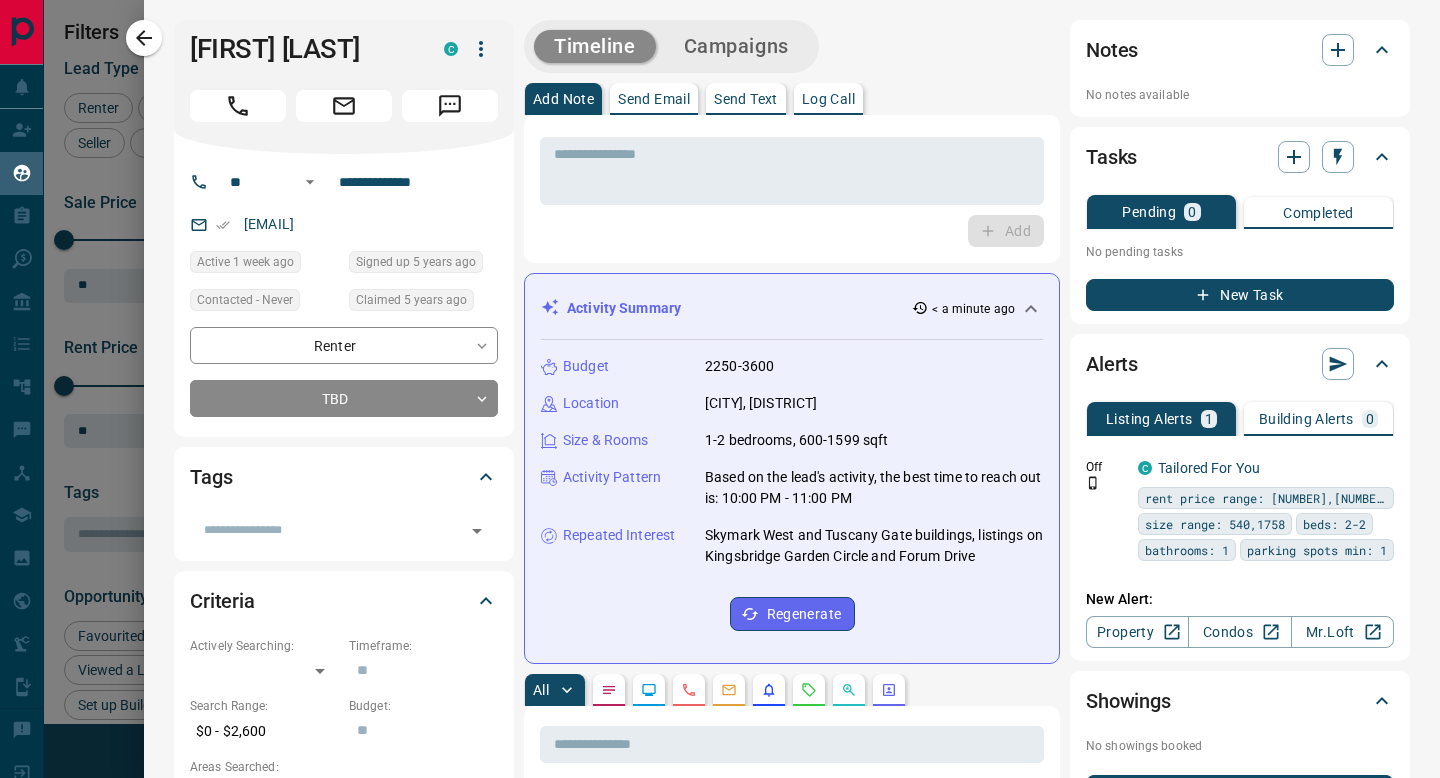 click on "​" at bounding box center [344, 524] 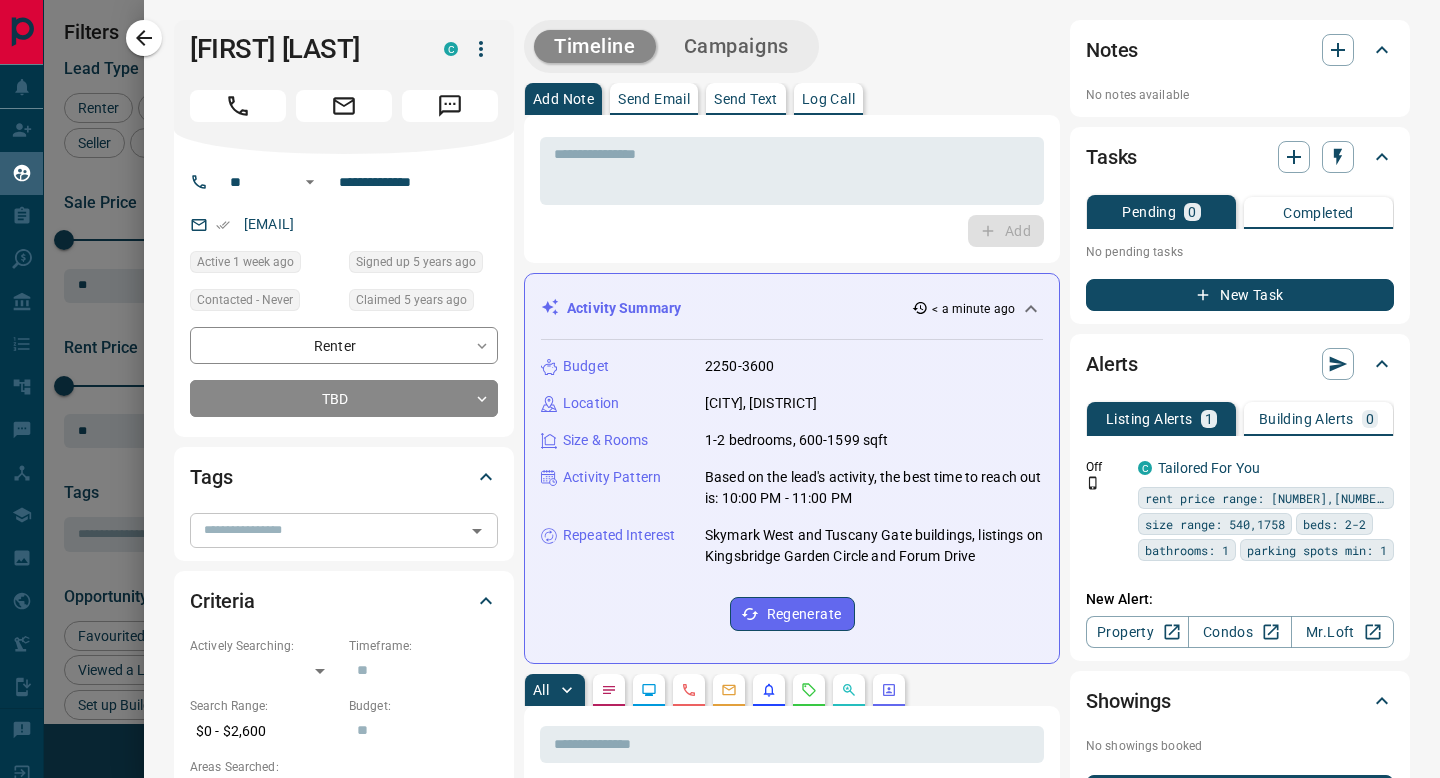 click at bounding box center [327, 530] 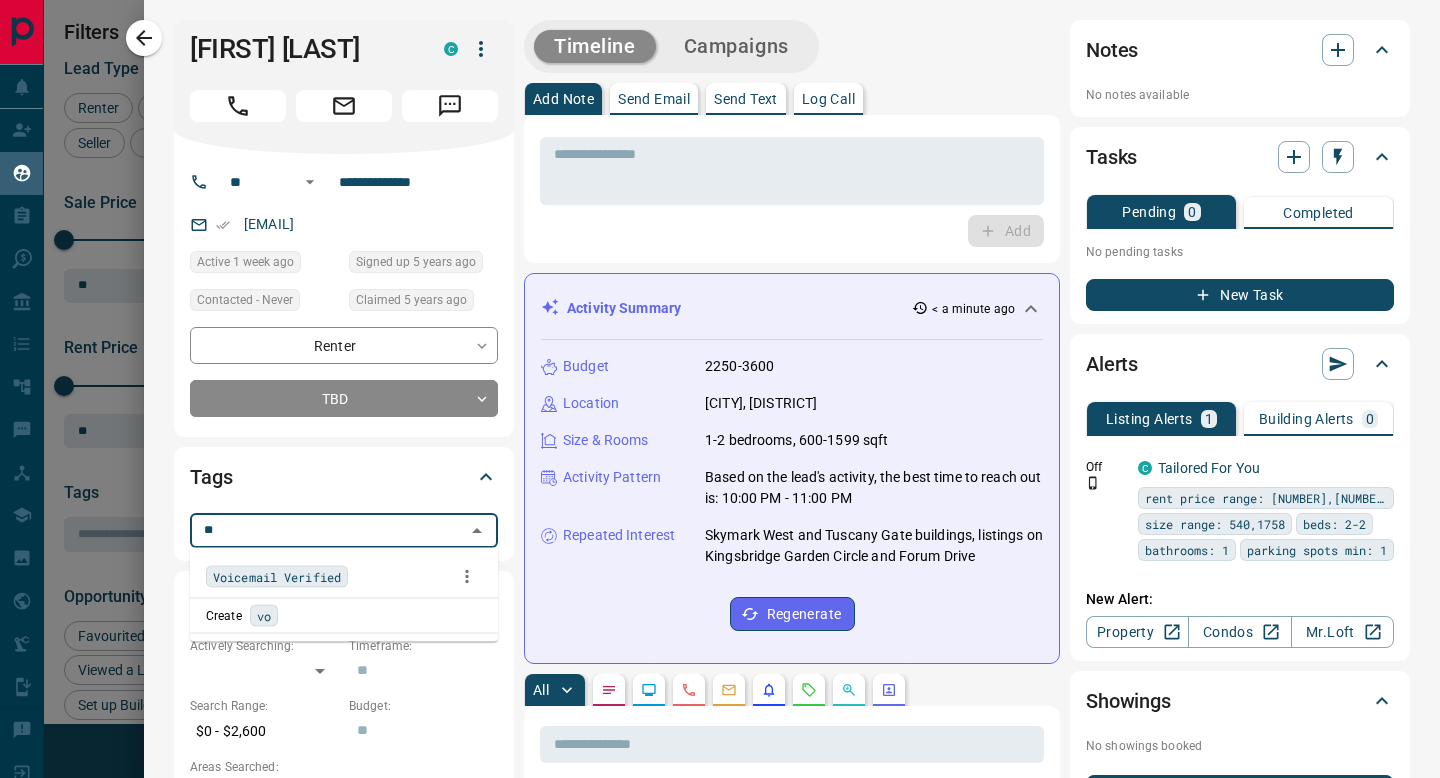 type on "***" 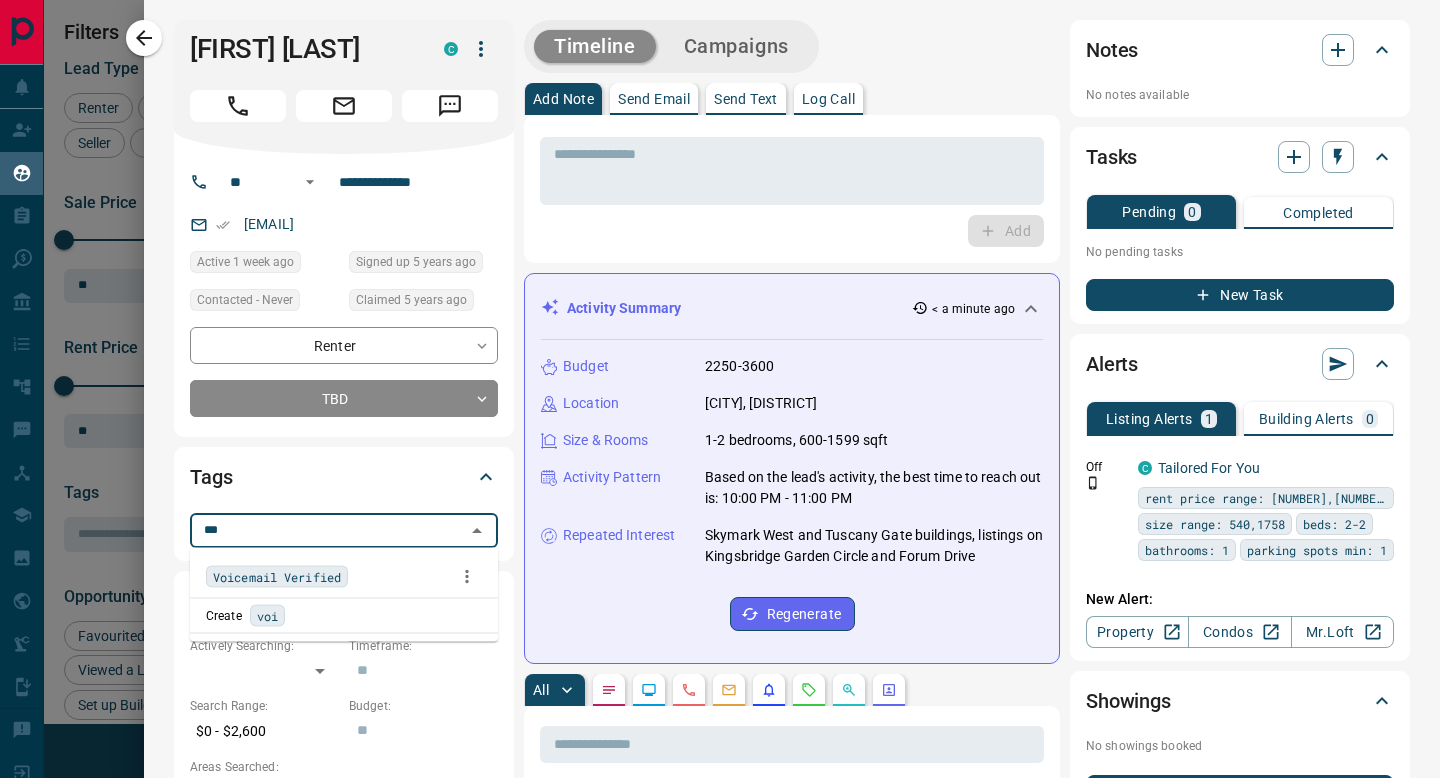 click on "Voicemail Verified" at bounding box center (277, 577) 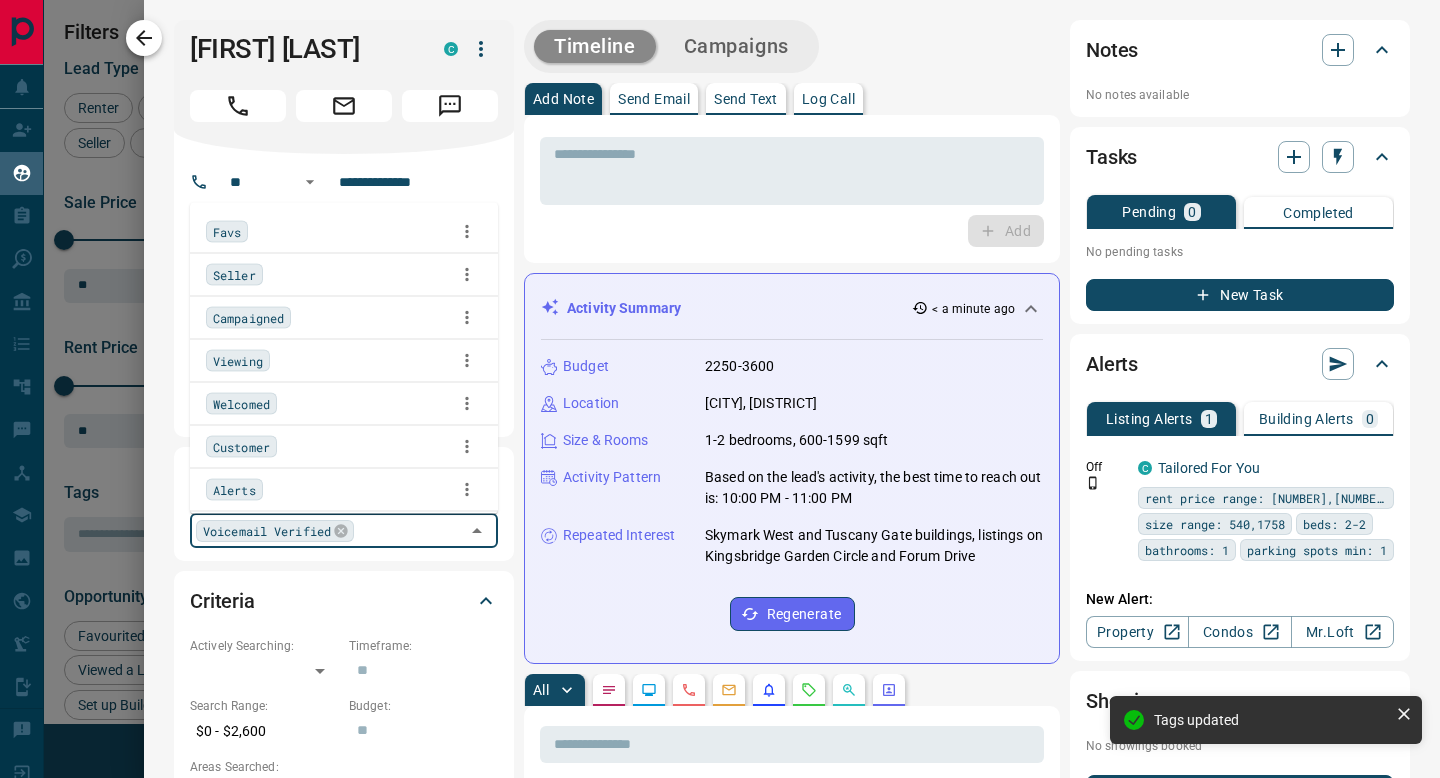 click 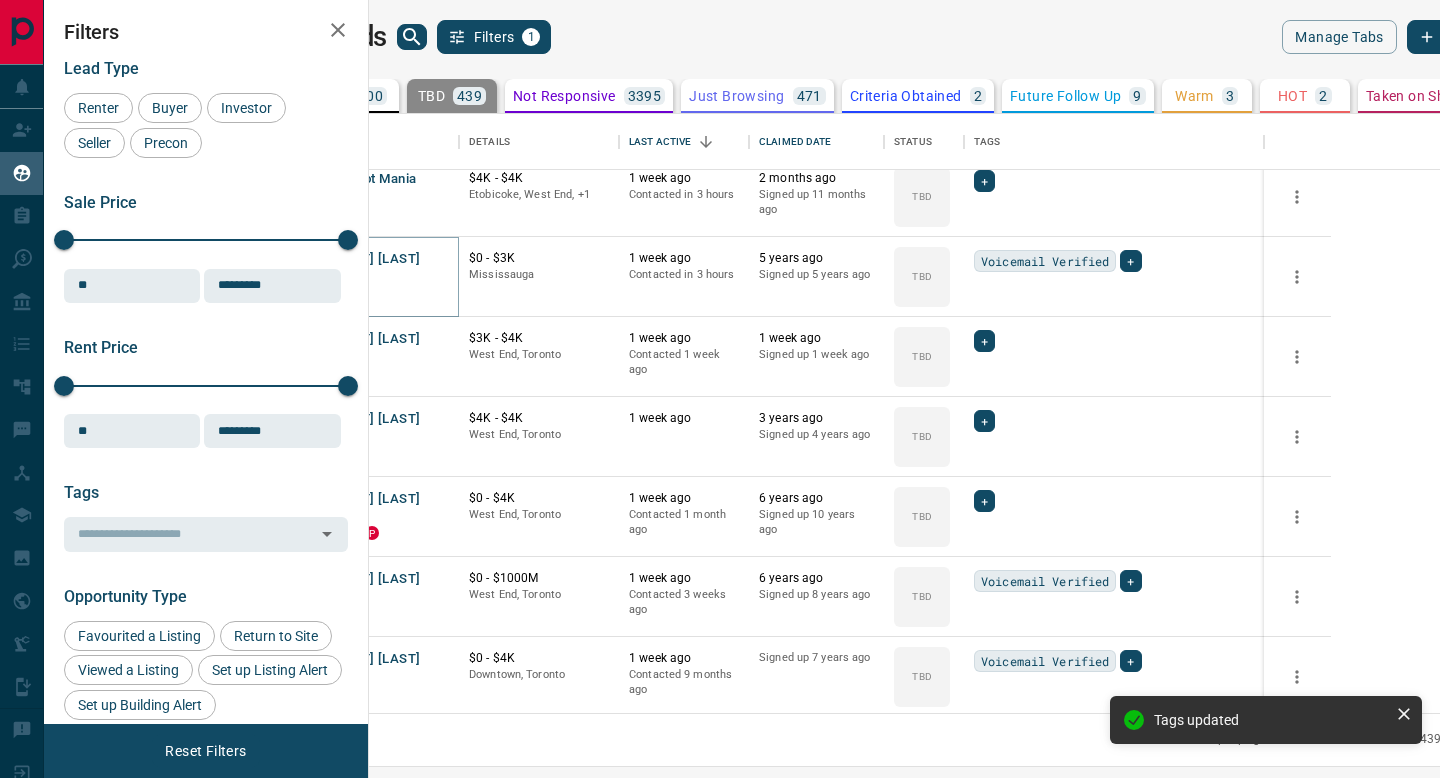 scroll, scrollTop: 5478, scrollLeft: 0, axis: vertical 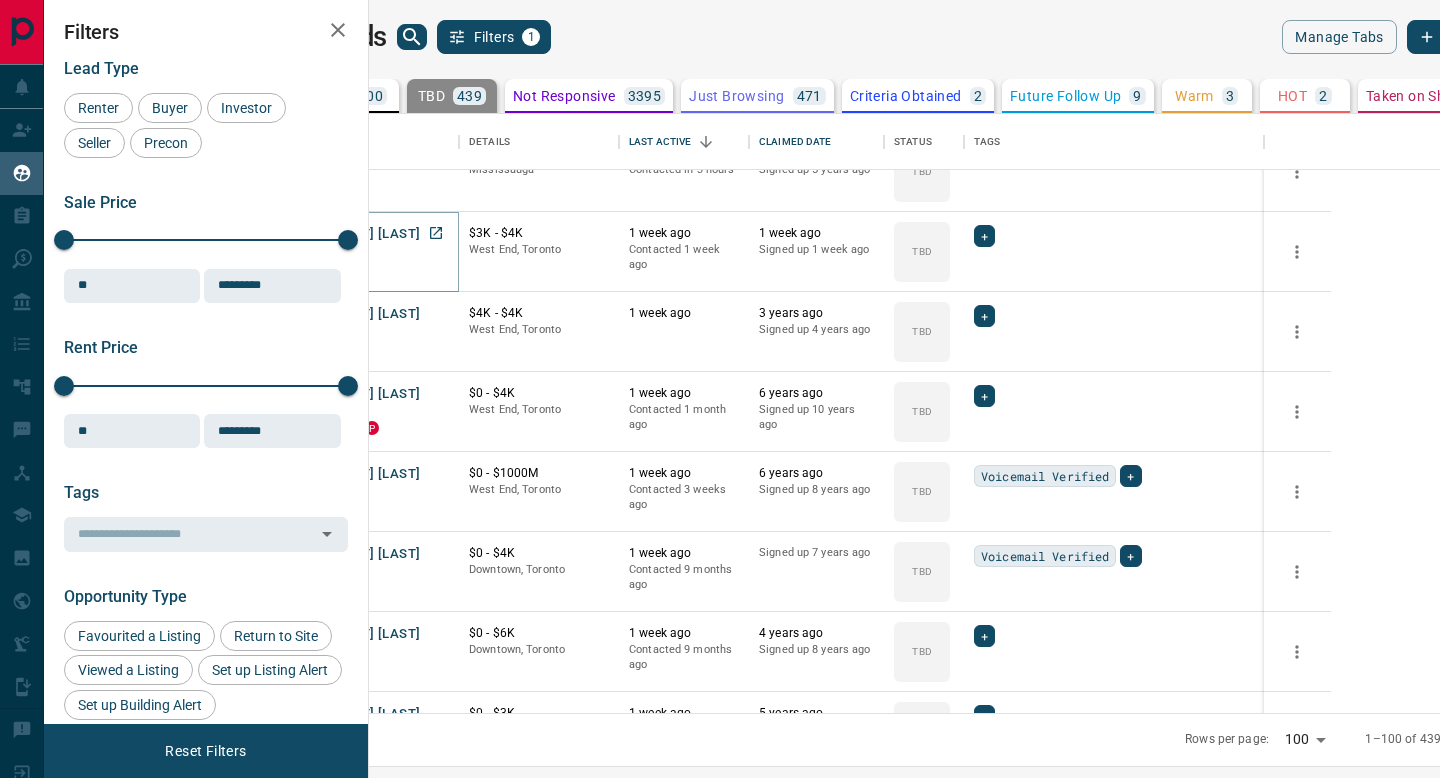click on "[FIRST] [LAST]" at bounding box center [374, 234] 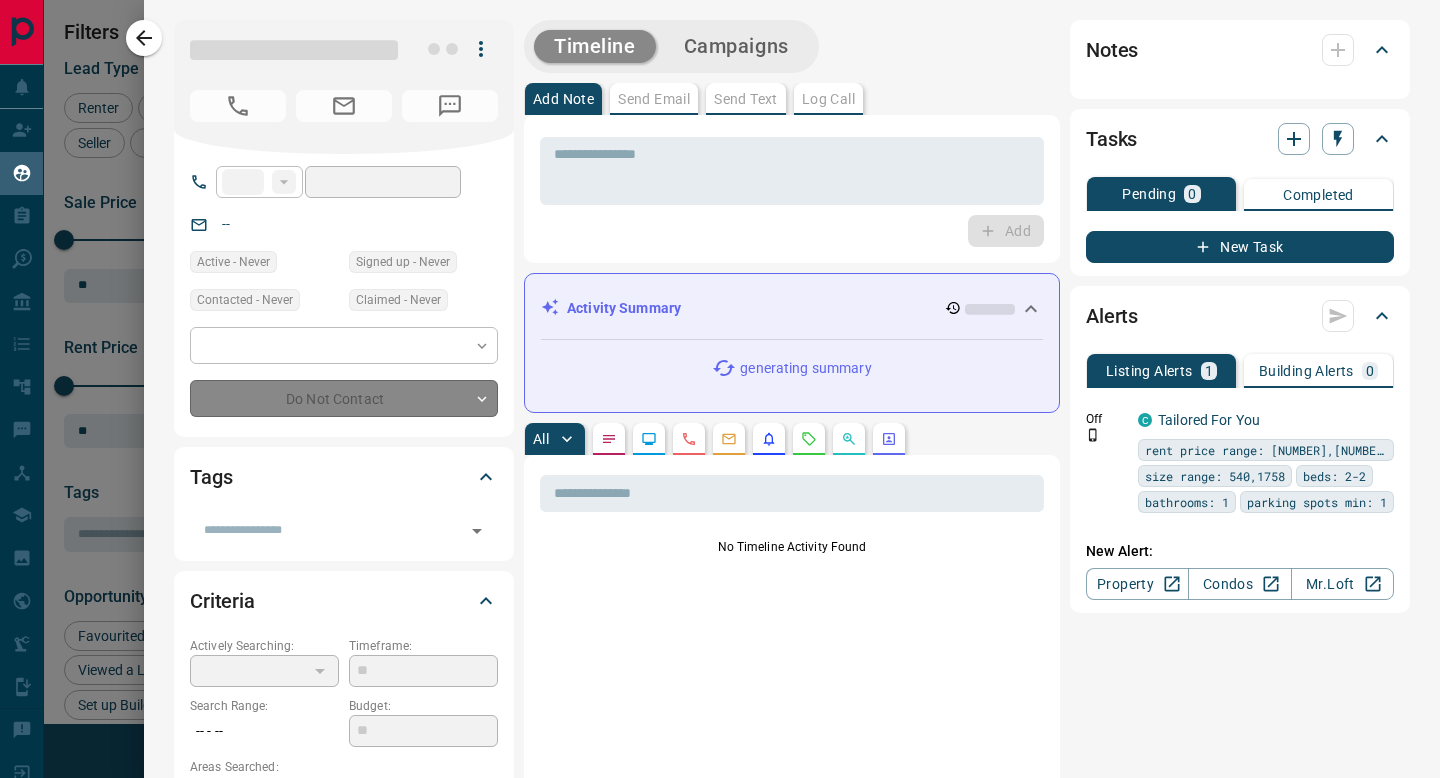 type on "**" 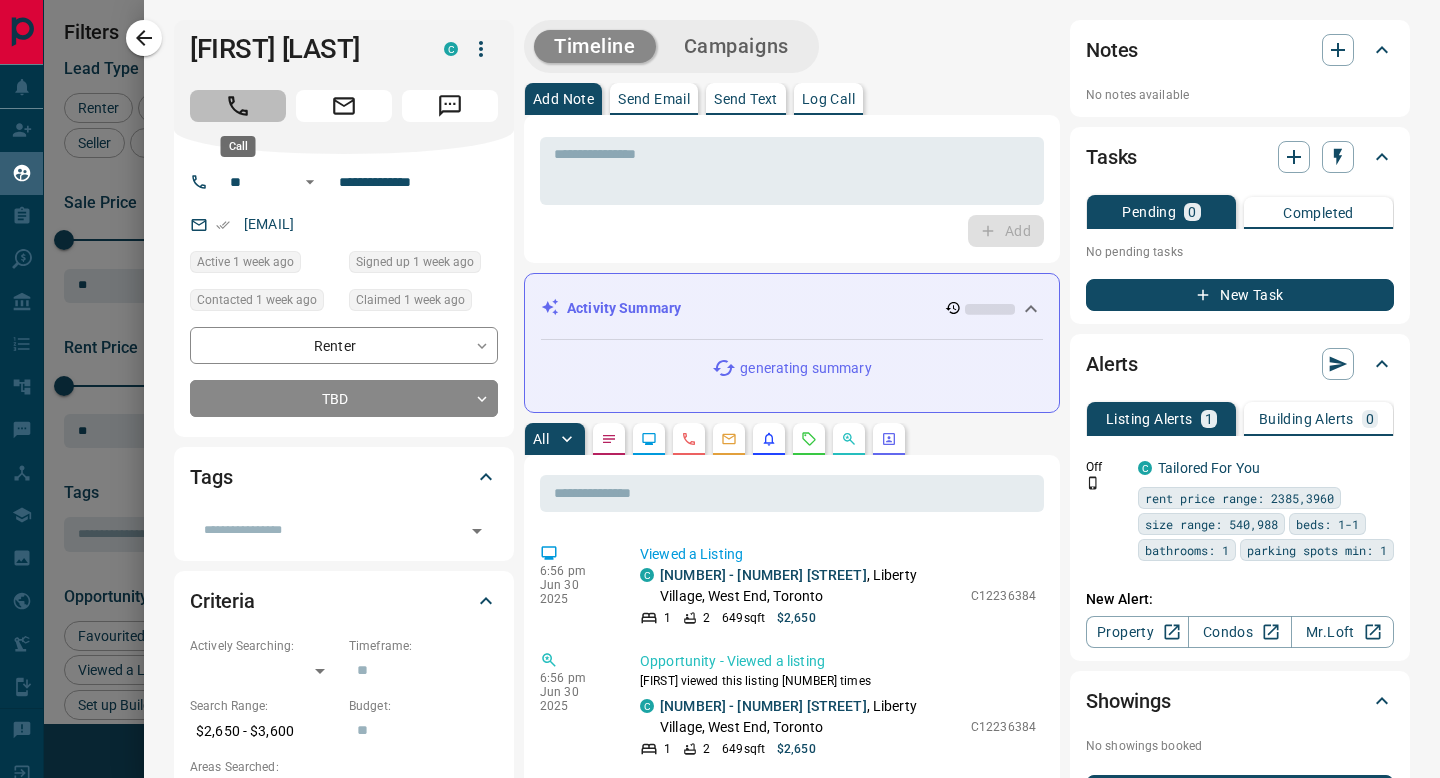 click at bounding box center [238, 106] 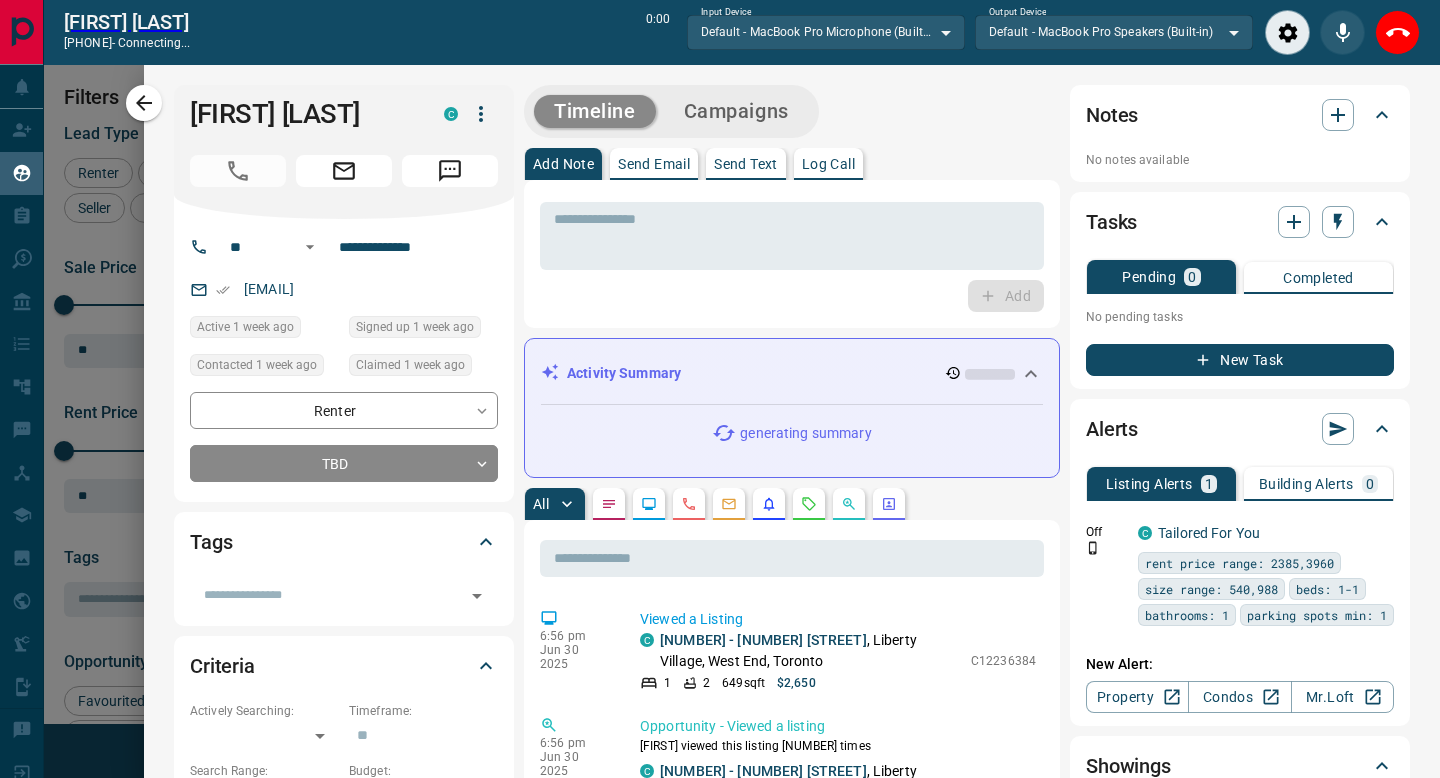 scroll, scrollTop: 537, scrollLeft: 1062, axis: both 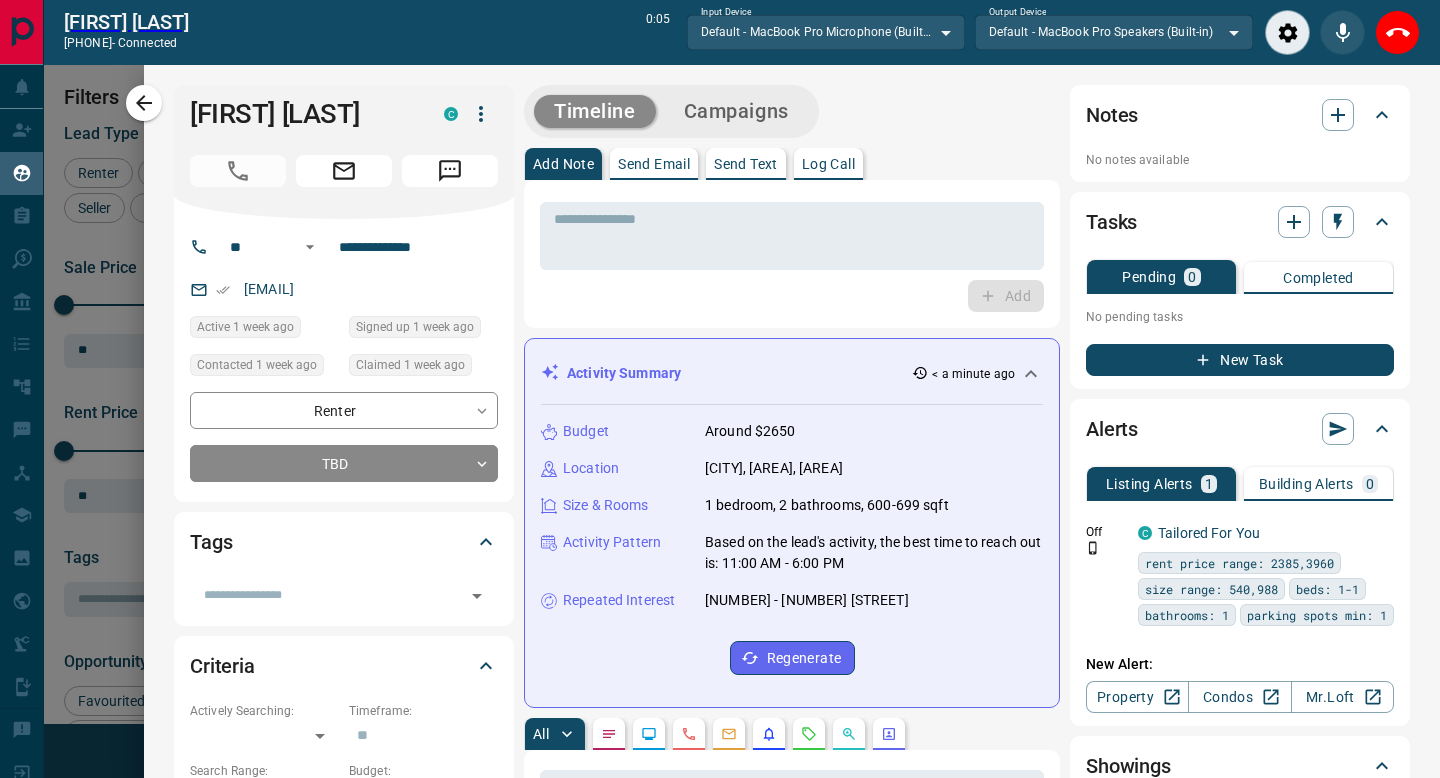 click on "[NUMBER] - [NUMBER] [STREET] [PERSON] Budget Around [PRICE] Location [NEIGHBORHOOD], [CITY], [STATE] Size & Rooms [NUMBER] bedroom, [NUMBER] bathrooms, [NUMBER]-[NUMBER] sqft Activity Pattern Based on the lead's activity, the best time to reach out is: [TIME] - [TIME] Repeated Interest [NUMBER] - [NUMBER] [STREET] All" at bounding box center (792, 1269) 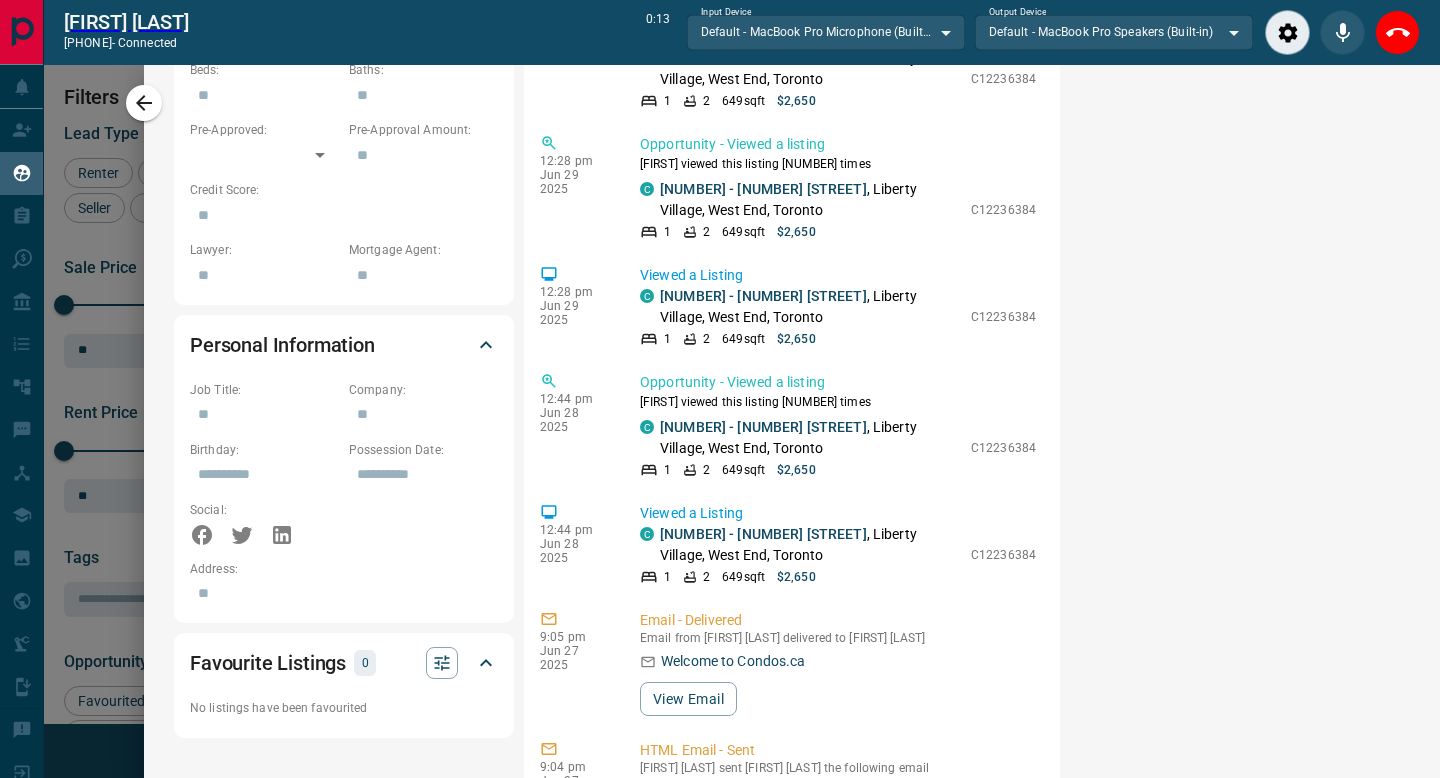 scroll, scrollTop: 0, scrollLeft: 0, axis: both 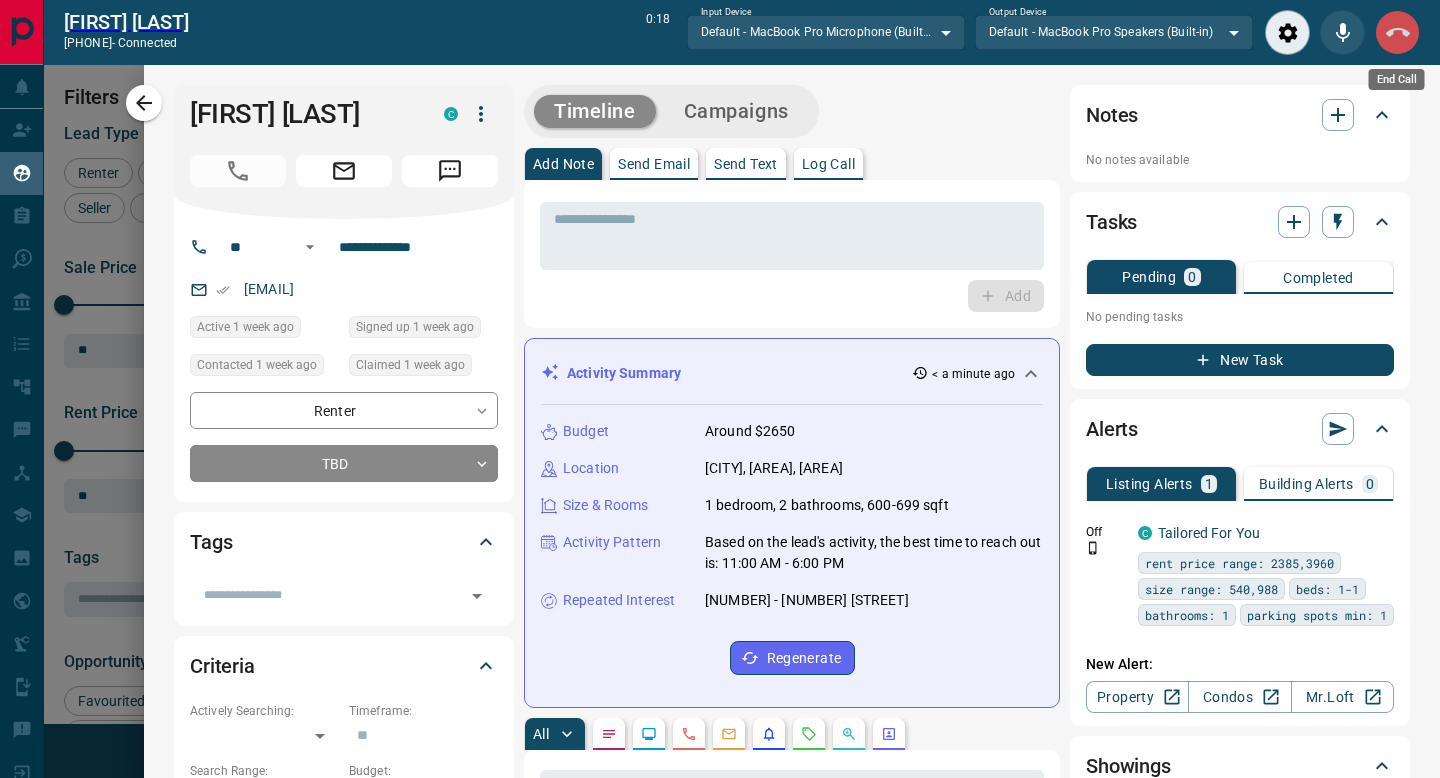 click at bounding box center [1397, 32] 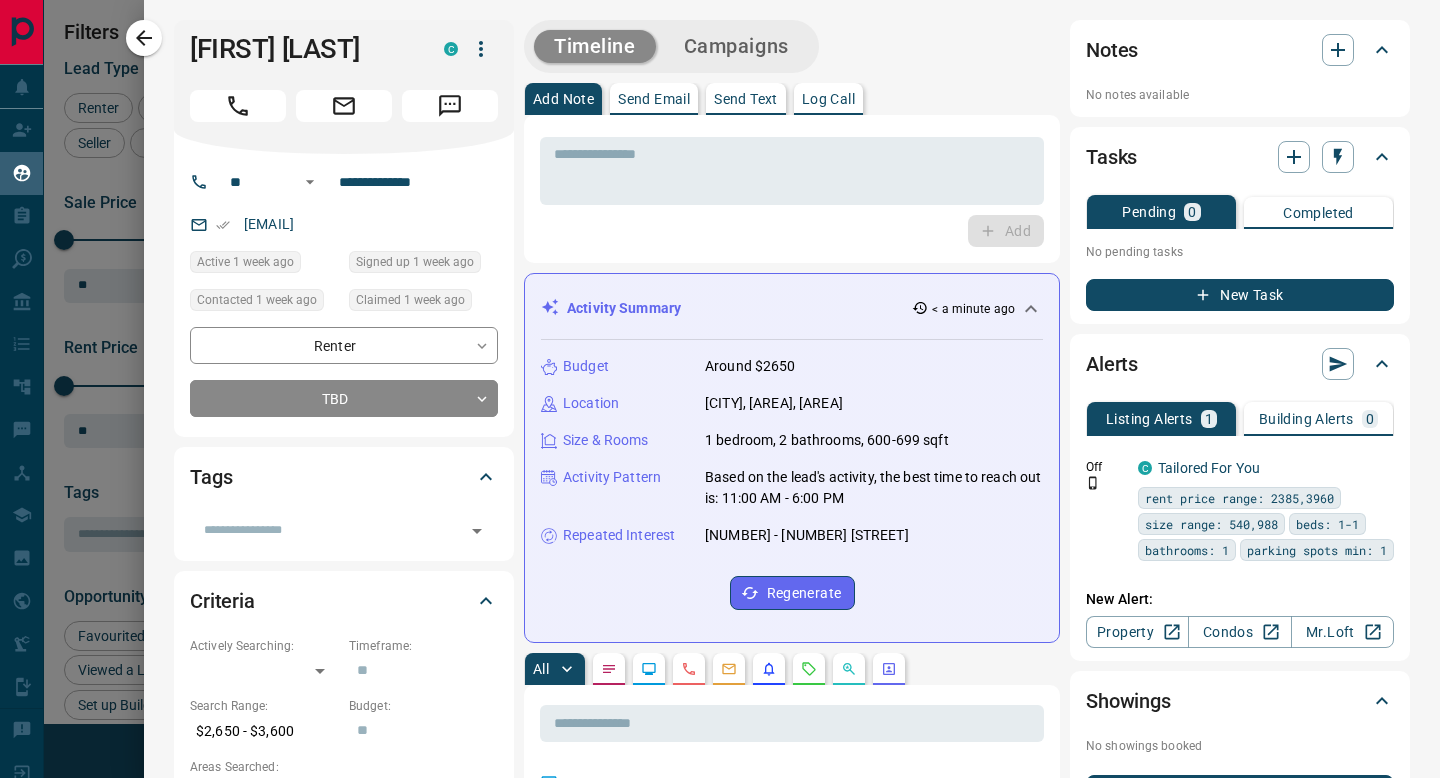 scroll, scrollTop: 1, scrollLeft: 1, axis: both 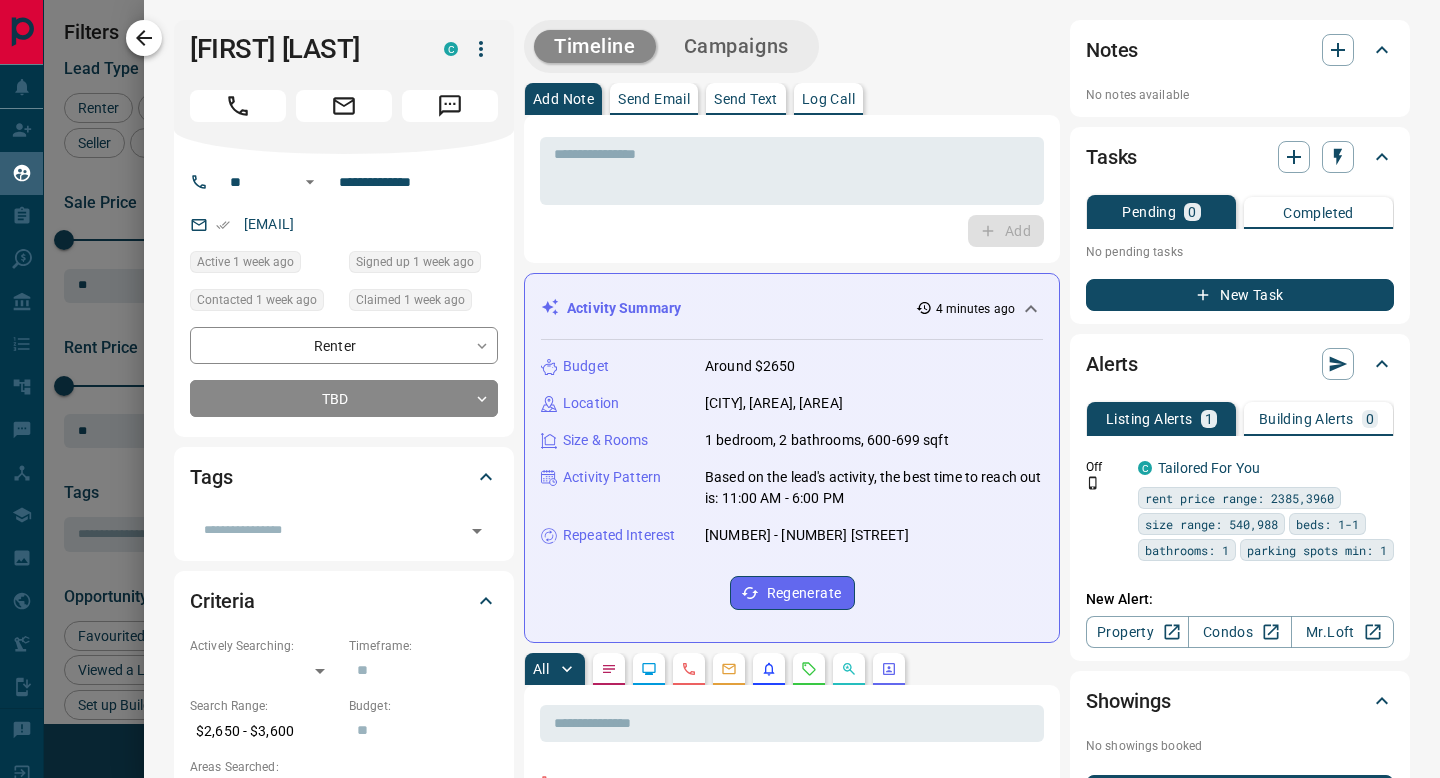 click 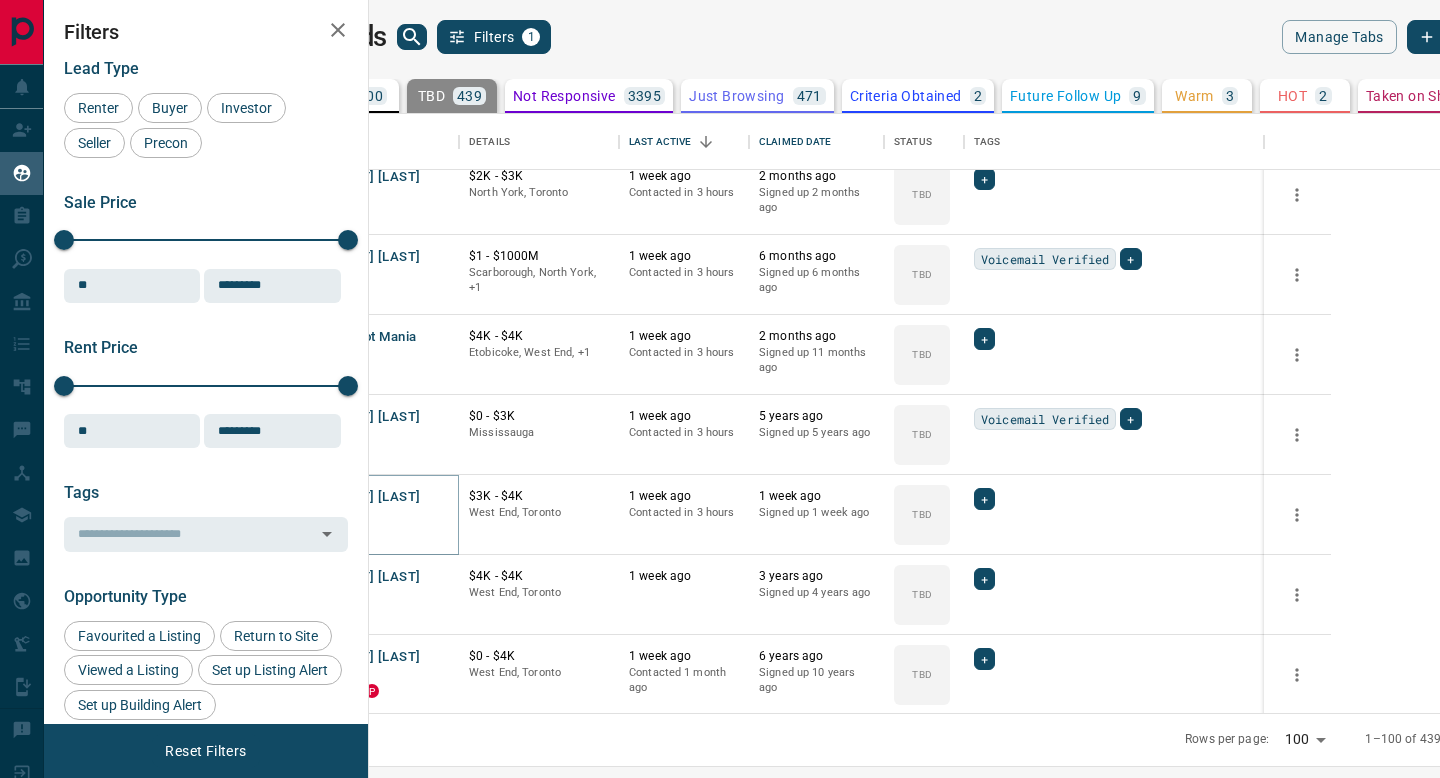 scroll, scrollTop: 5213, scrollLeft: 0, axis: vertical 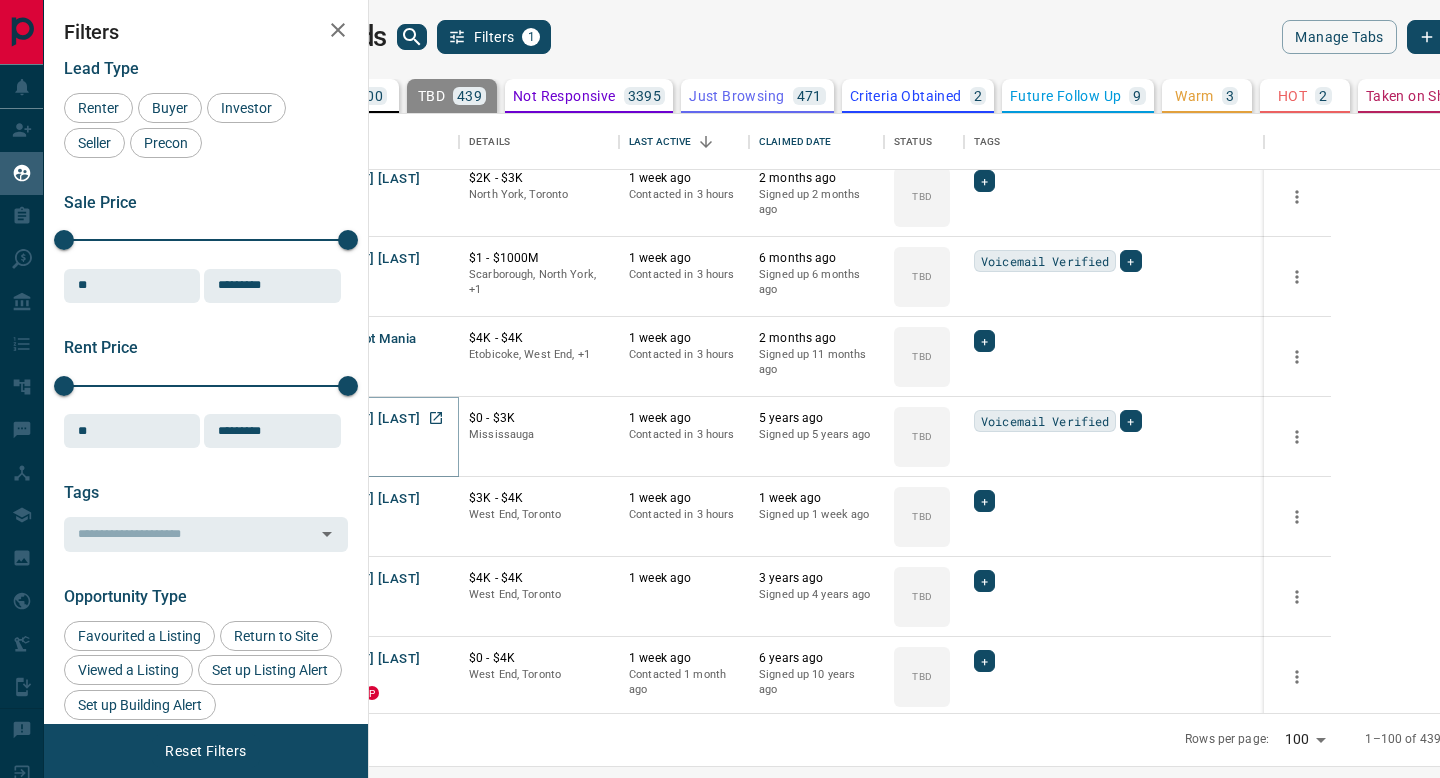 click on "[FIRST] [LAST]" at bounding box center [374, 419] 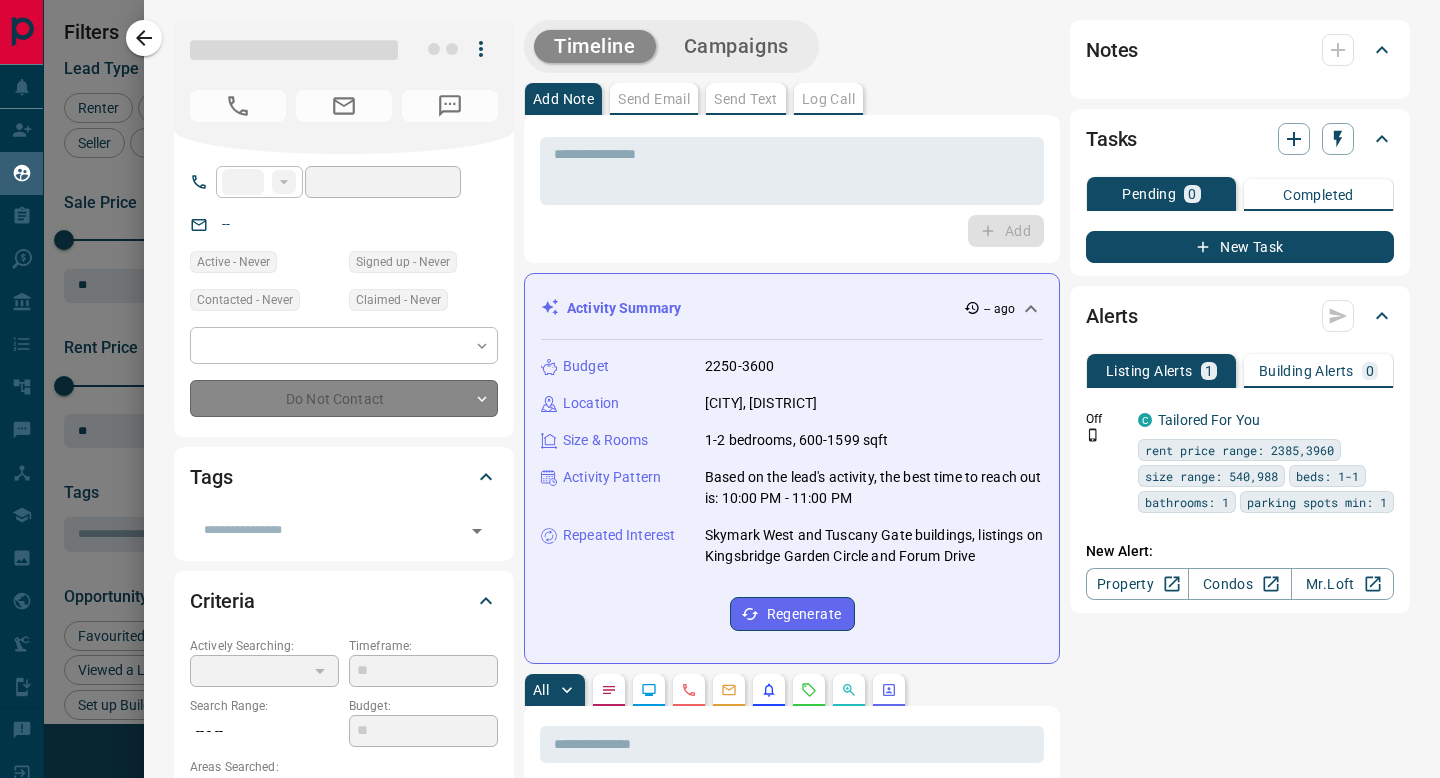 type on "**" 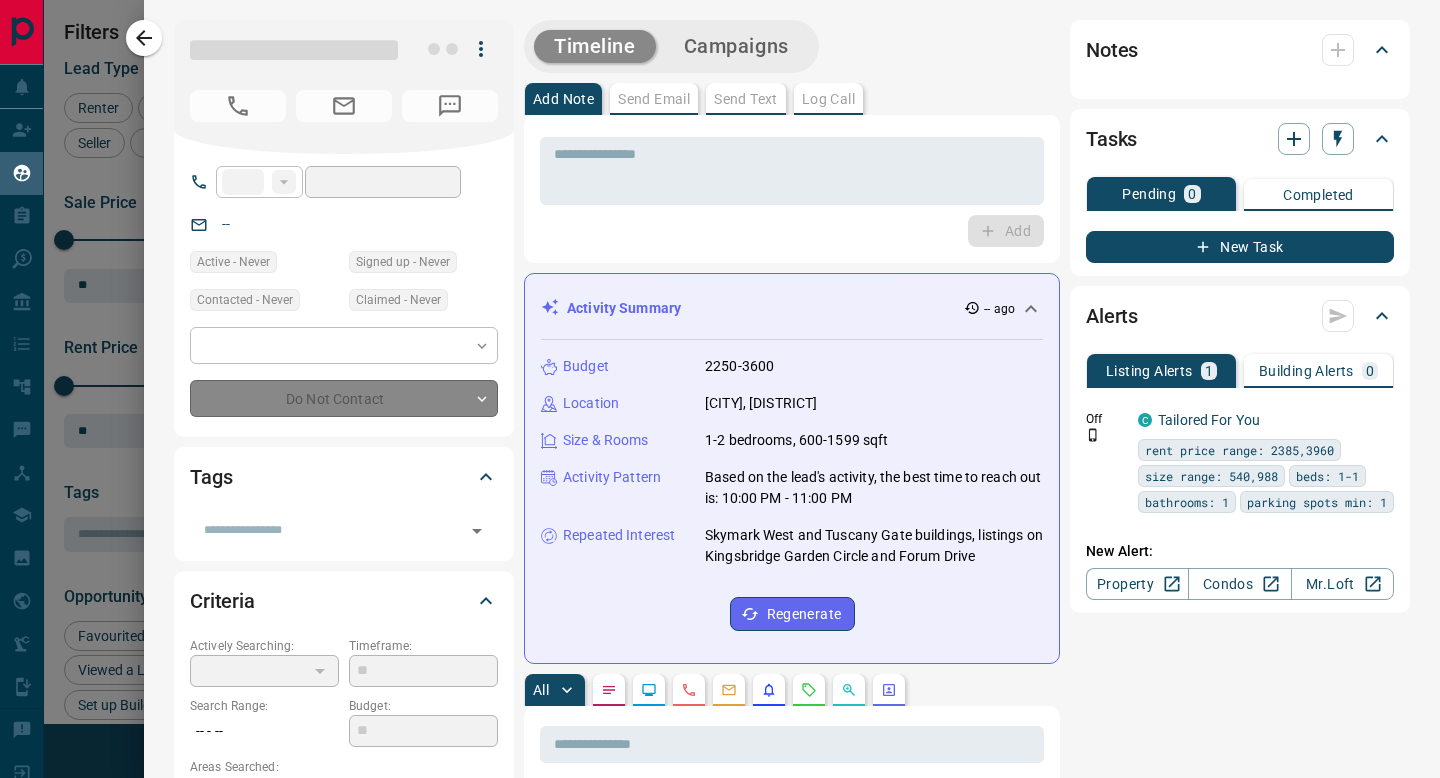 type on "**********" 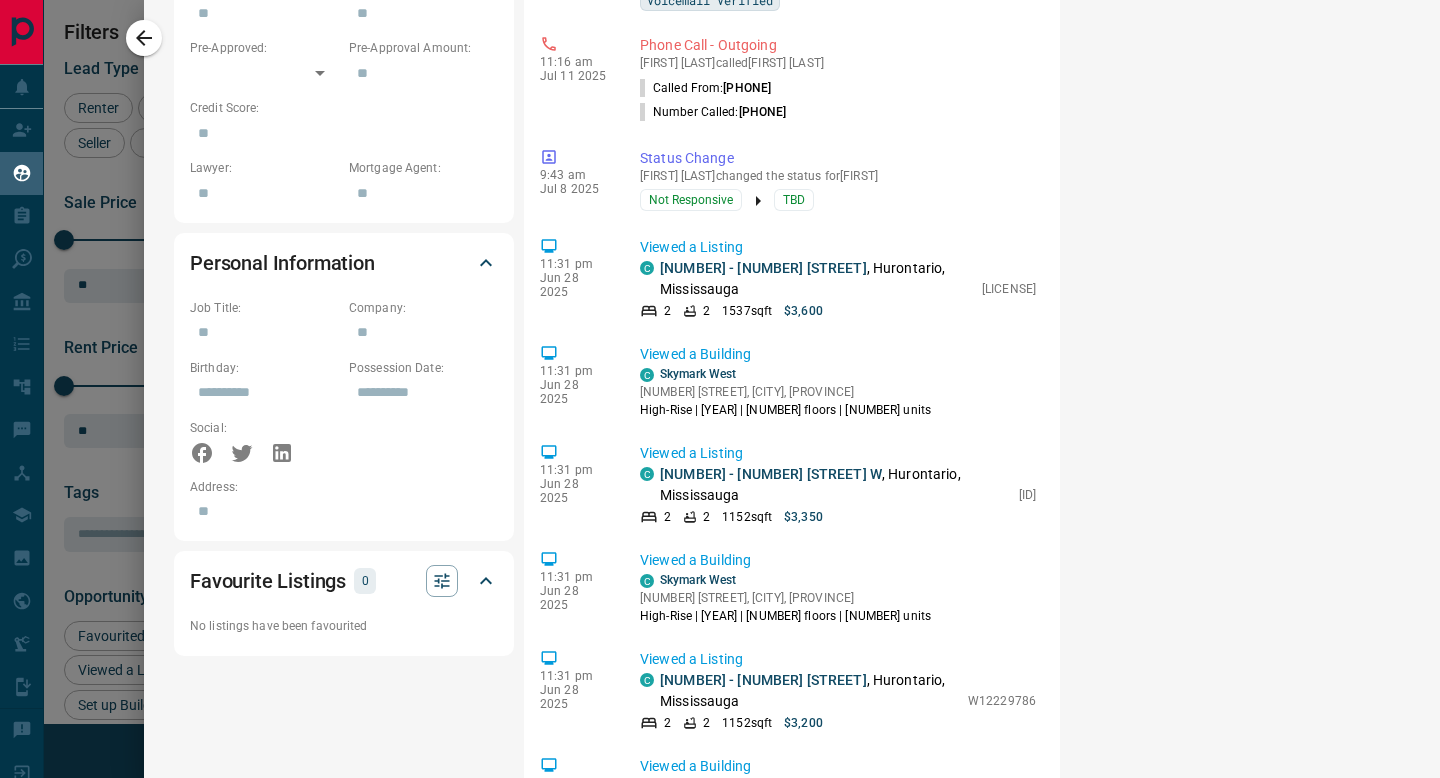 scroll, scrollTop: 0, scrollLeft: 0, axis: both 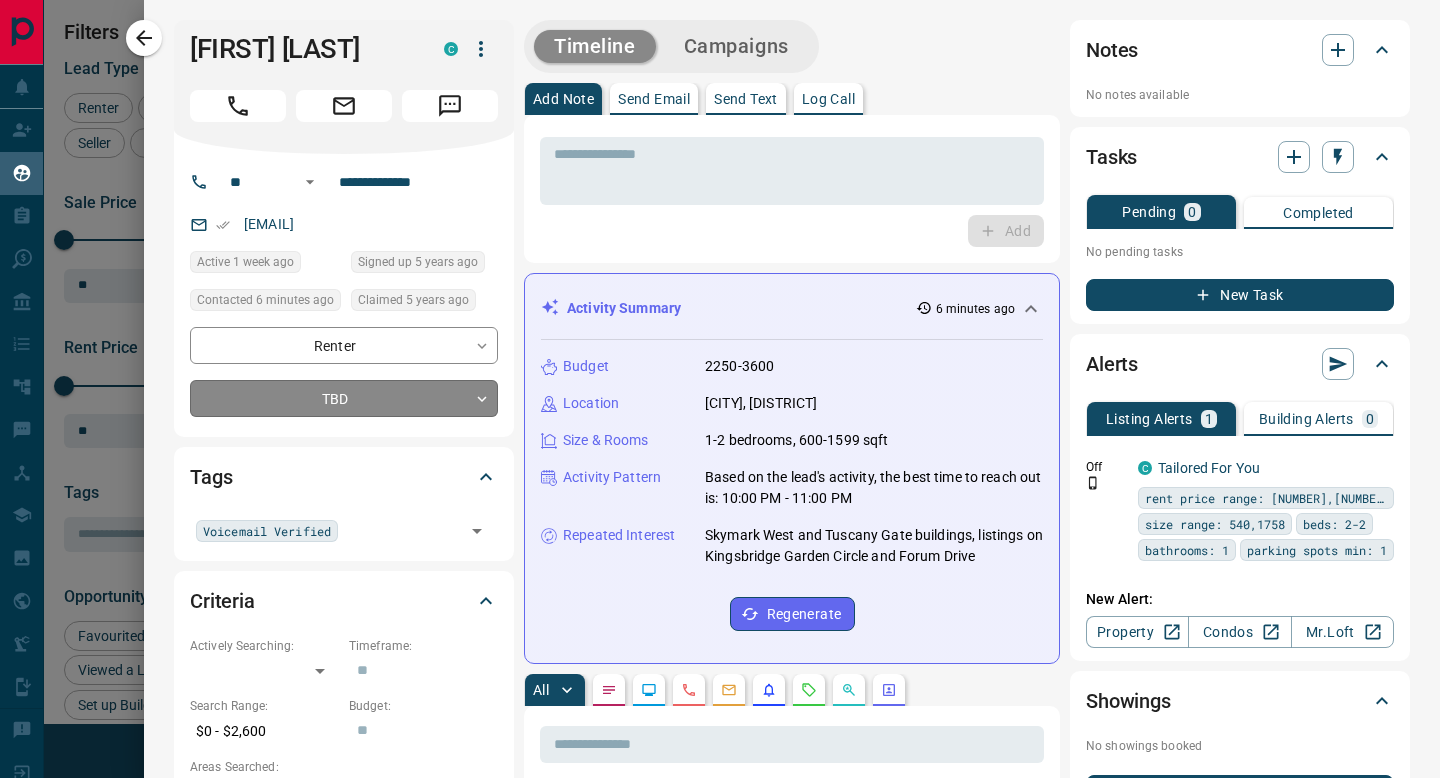click on "Lead Transfers Claim Leads My Leads Tasks Opportunities Deals Campaigns Automations Messages Broker Bay Training Media Services Agent Resources Precon Worksheet Mobile Apps Disclosure Logout My Leads Filters [NUMBER] Manage Tabs New Lead All [NUMBER] TBD [NUMBER] Do Not Contact - Not Responsive [NUMBER] Bogus [NUMBER] Just Browsing [NUMBER] Criteria Obtained [NUMBER] Future Follow Up [NUMBER] Warm [NUMBER] HOT [NUMBER] Taken on Showings [NUMBER] Submitted Offer - Client [NUMBER] Name Details Last Active Claimed Date Status Tags [FIRST] [LAST] Renter C $[NUMBER] - $[NUMBER] [DISTRICT], [DISTRICT] | [DISTRICT], +[NUMBER] [NUMBER] week ago Contacted in [NUMBER] hours [NUMBER] year ago Signed up [NUMBER] year ago TBD Voicemail Verified + [FIRST] [LAST] Buyer C P $[NUMBER] - $[NUMBER] [DISTRICT], [DISTRICT], +[NUMBER] [NUMBER] week ago Contacted in [NUMBER] hours [NUMBER] months ago Signed up [NUMBER] years ago TBD ISR Lead ISR Lead Alerts Voicemail Verified + [FIRST] [LAST] Renter C $[NUMBER] - $[NUMBER] [DISTRICT], [CITY] [NUMBER] week ago Contacted in [NUMBER] hours +" at bounding box center (720, 376) 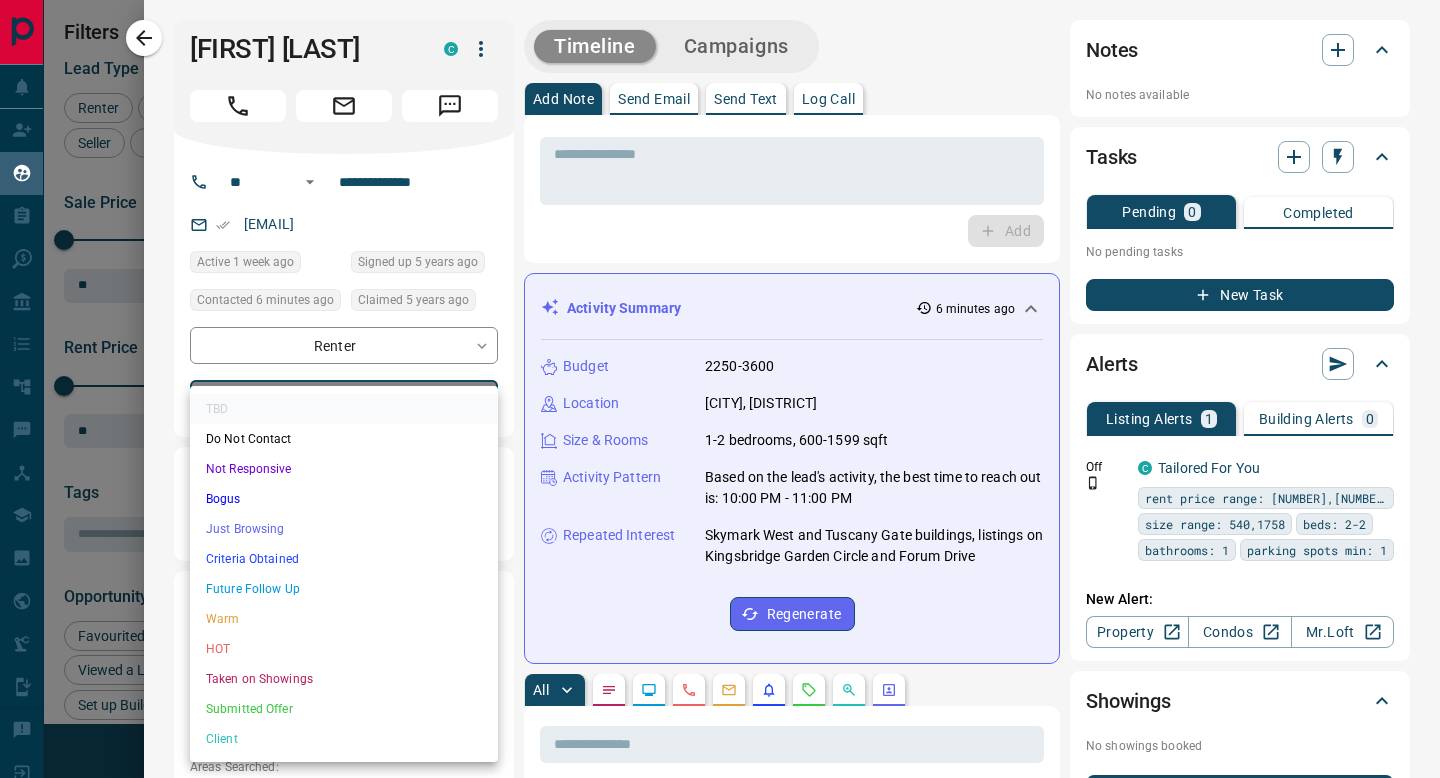 click on "Just Browsing" at bounding box center [344, 529] 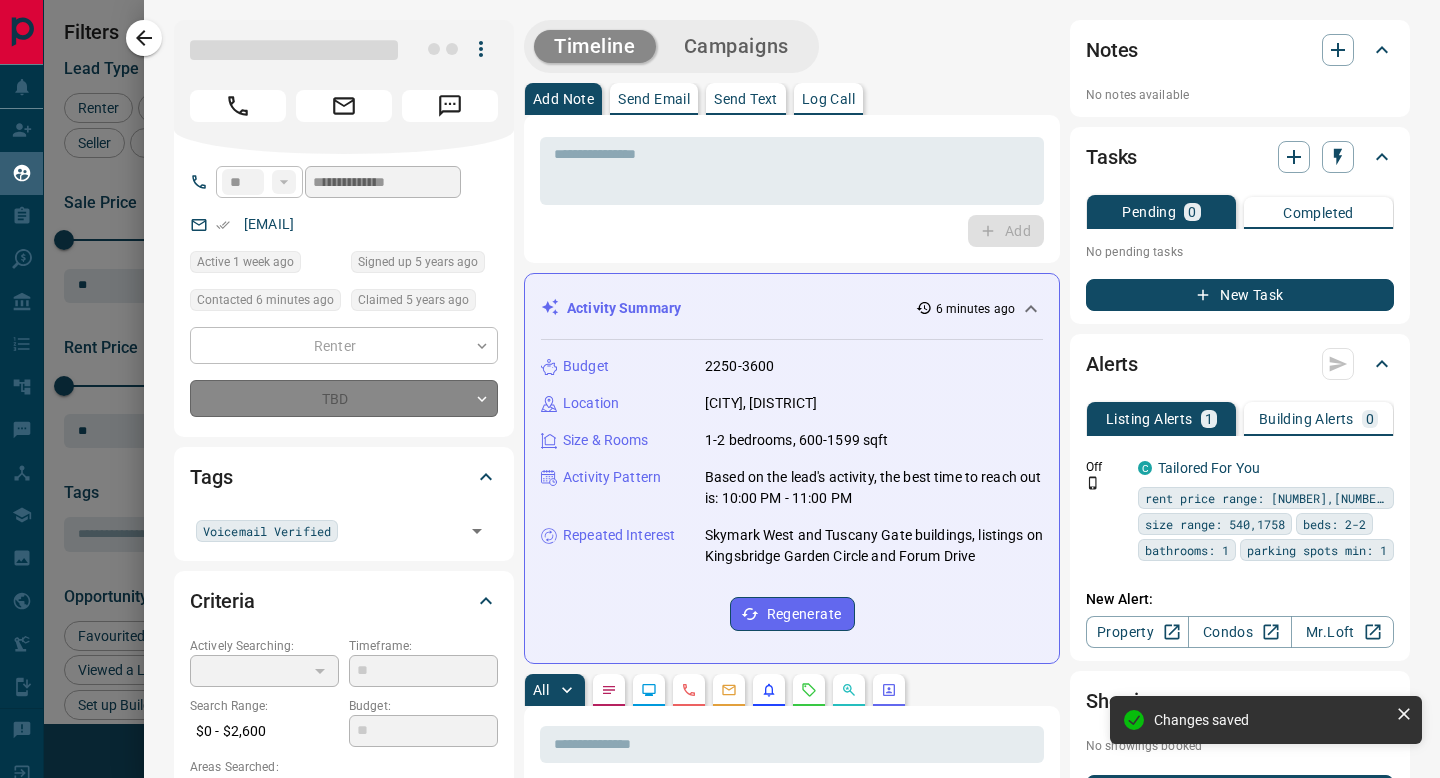 type on "*" 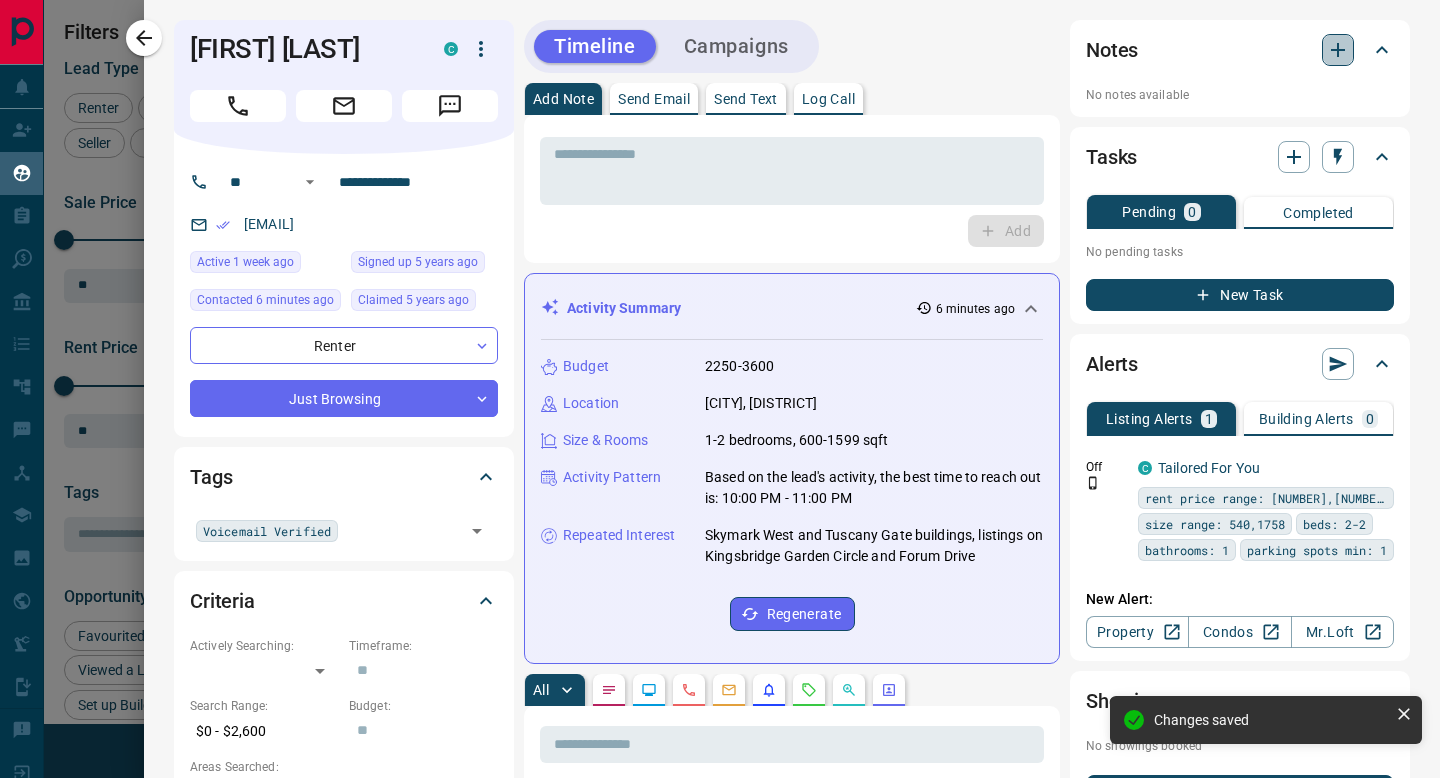 click 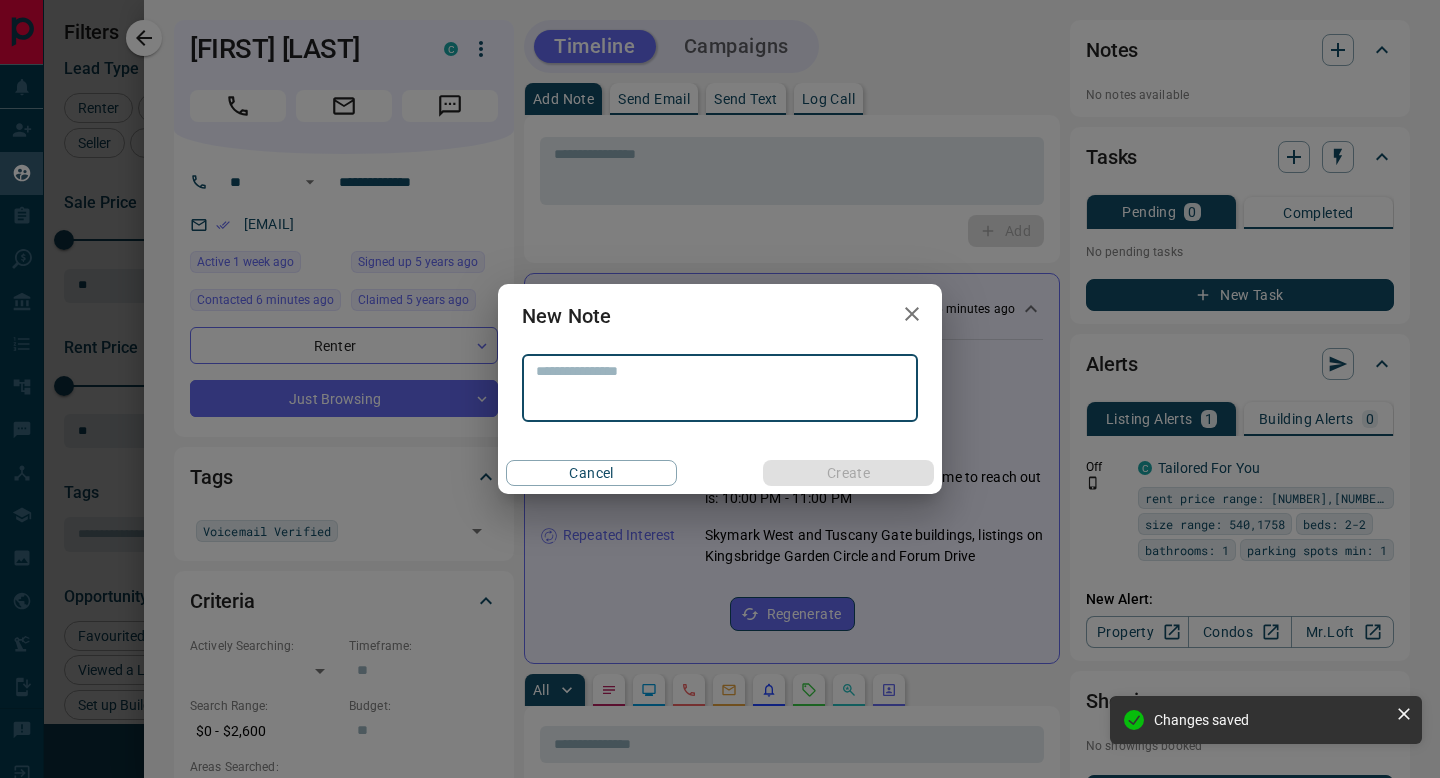 click on "* ​" at bounding box center [720, 388] 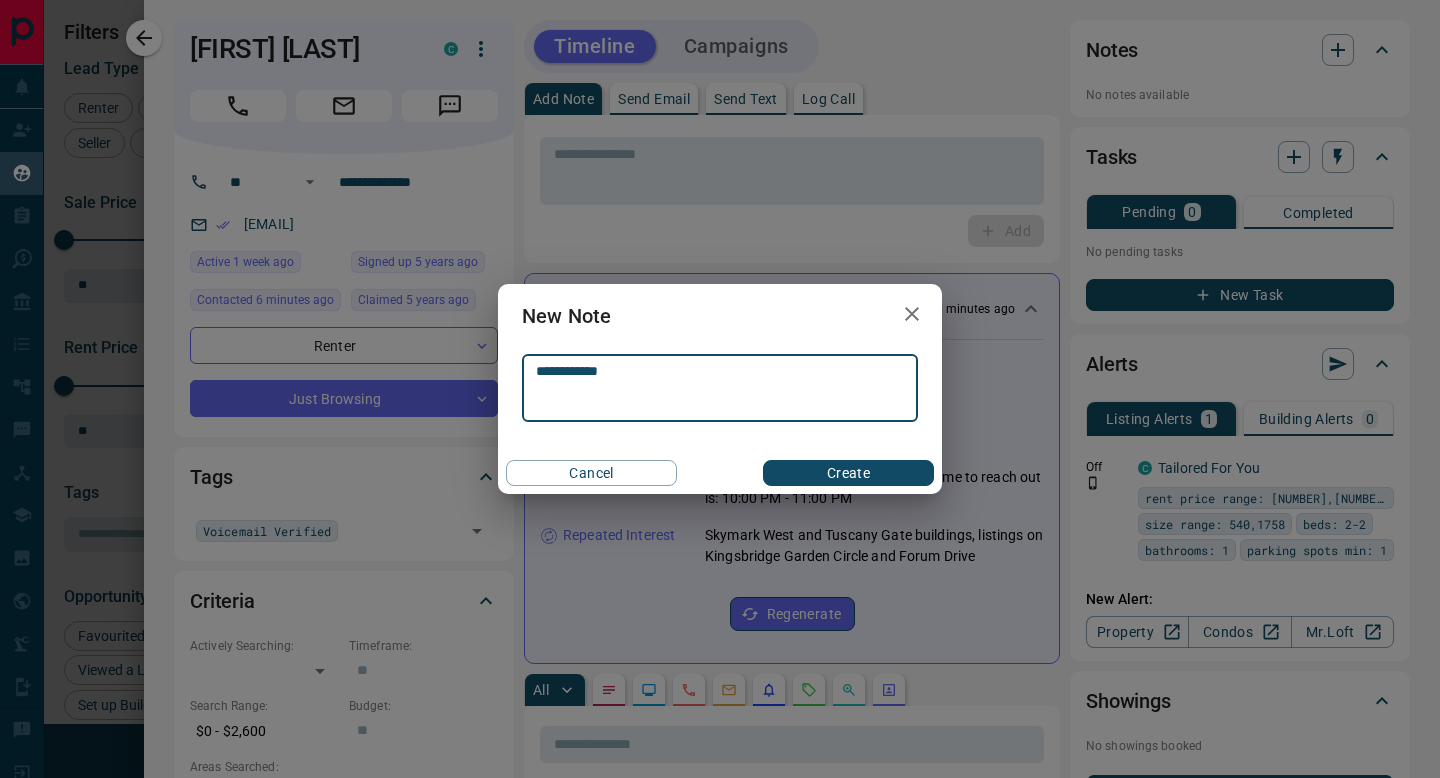 type on "**********" 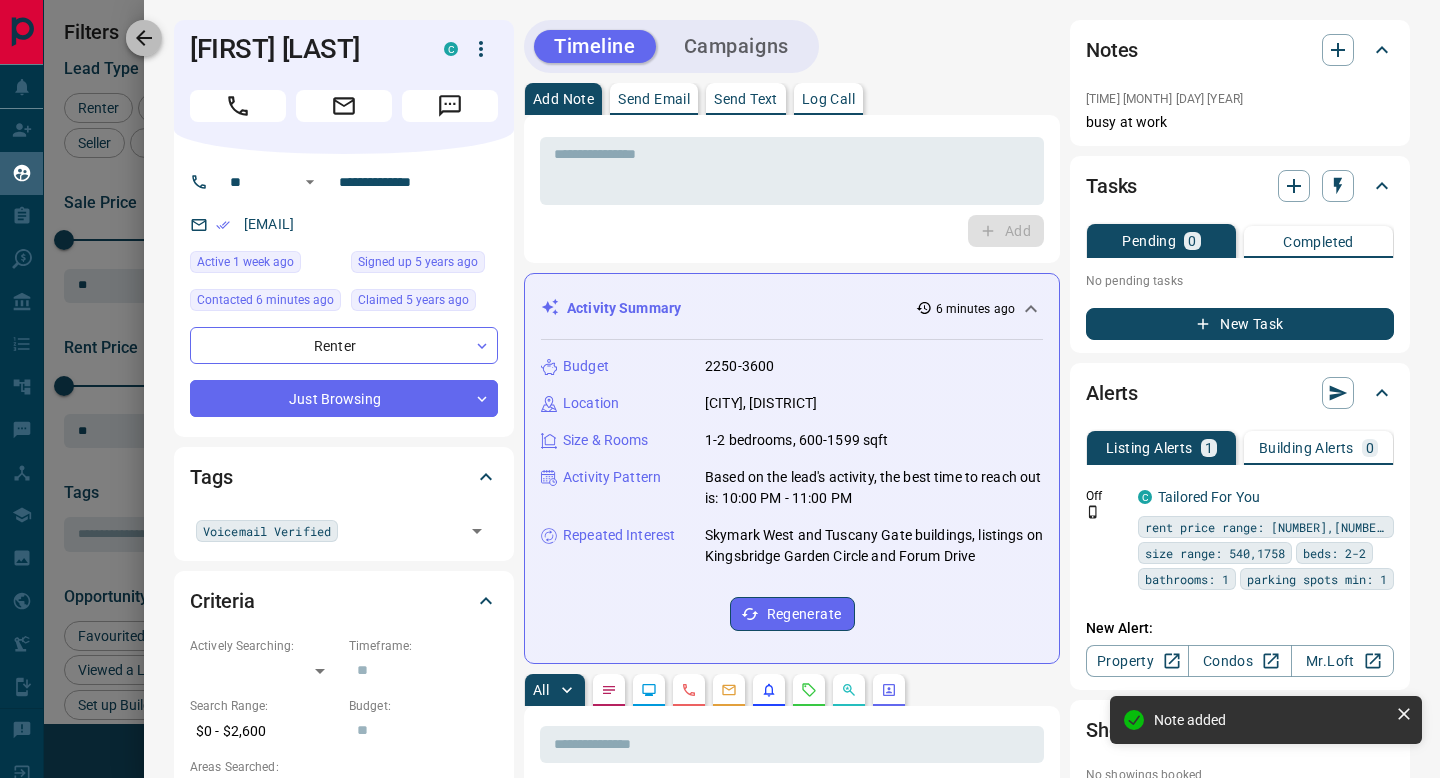 click 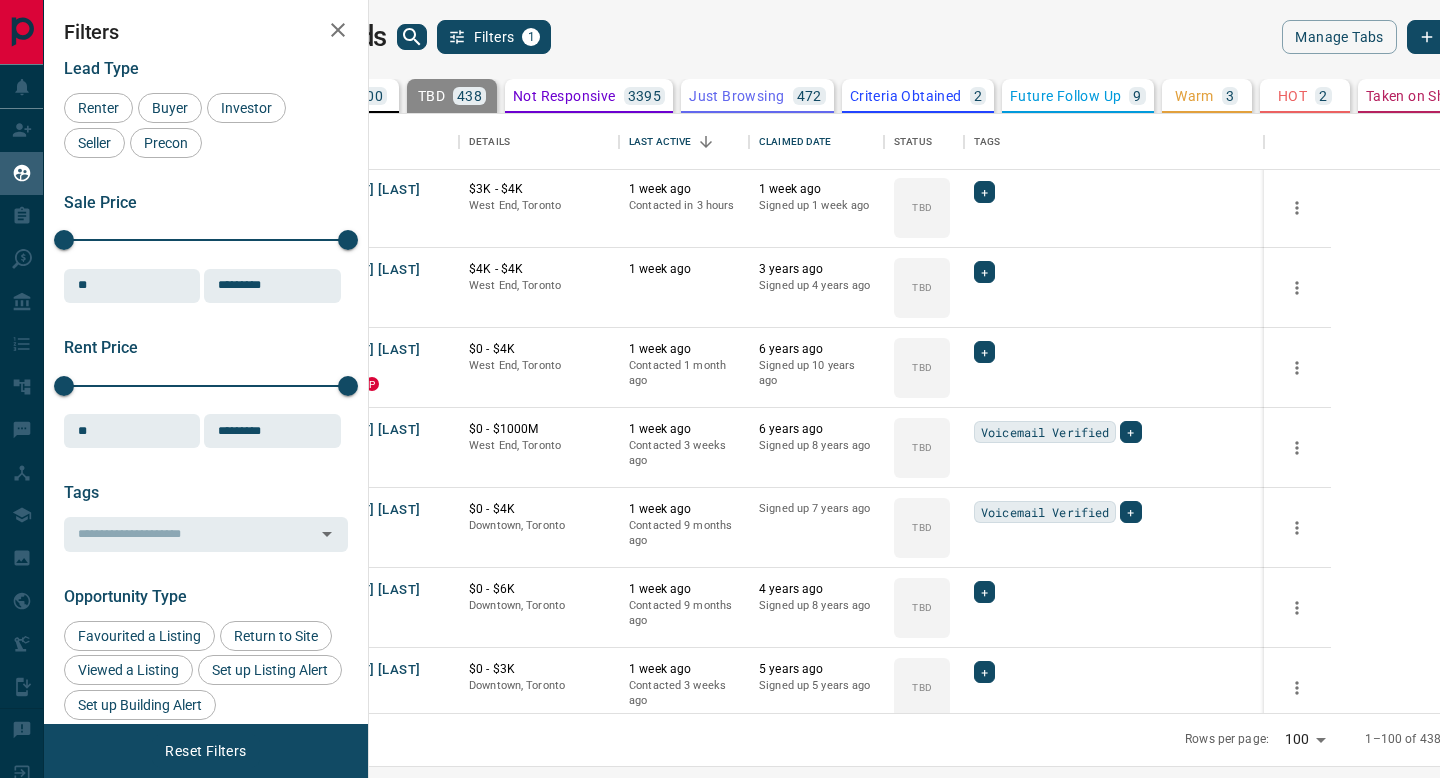 scroll, scrollTop: 5446, scrollLeft: 0, axis: vertical 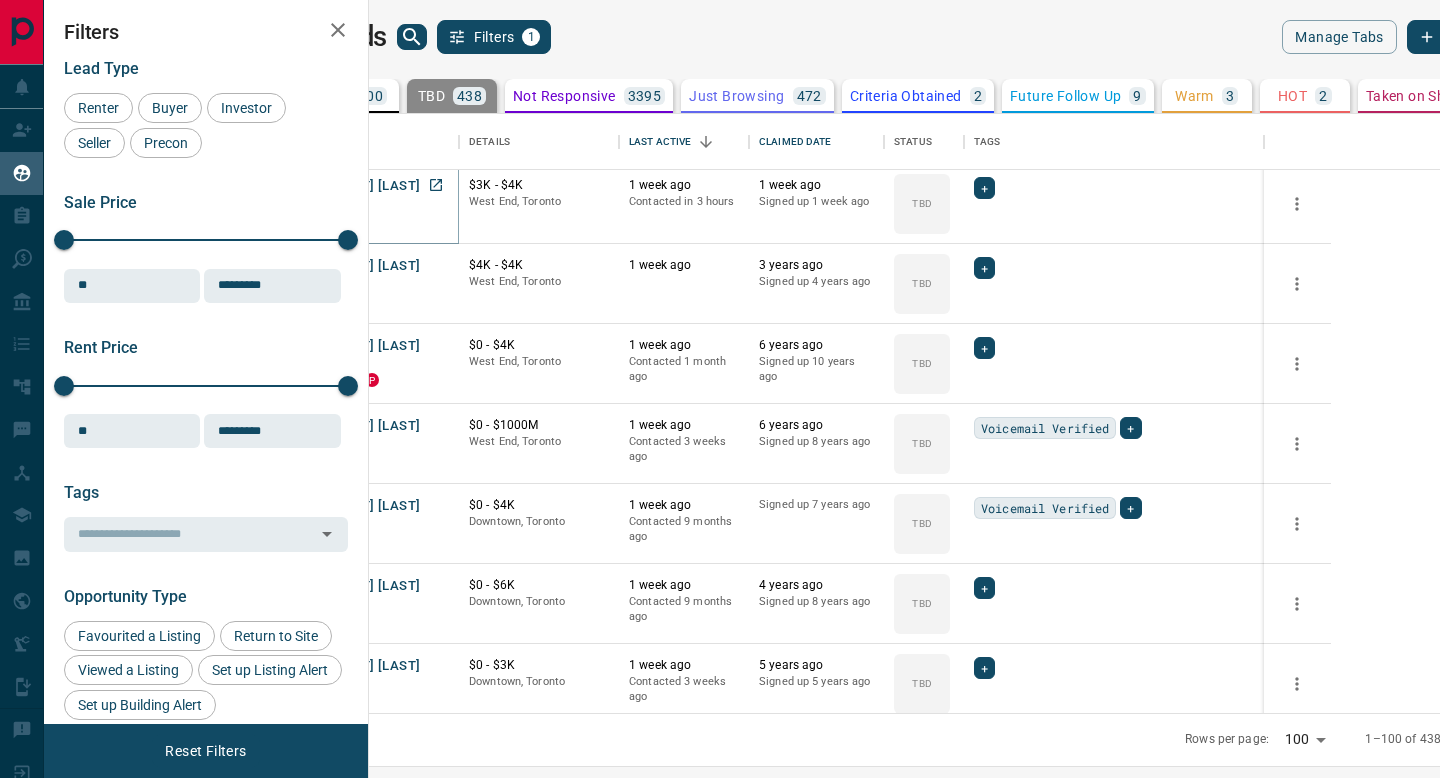 click on "[FIRST] [LAST]" at bounding box center [374, 186] 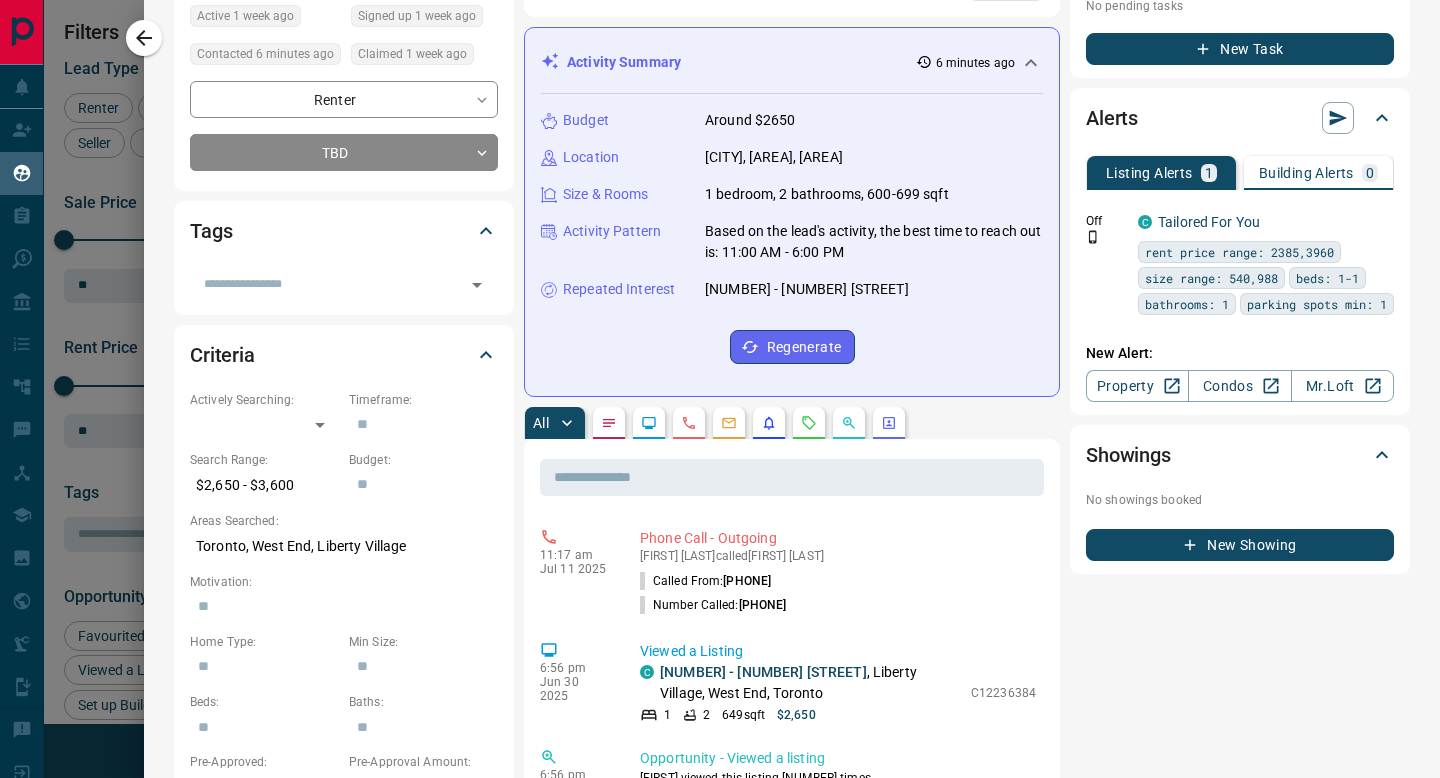scroll, scrollTop: 275, scrollLeft: 0, axis: vertical 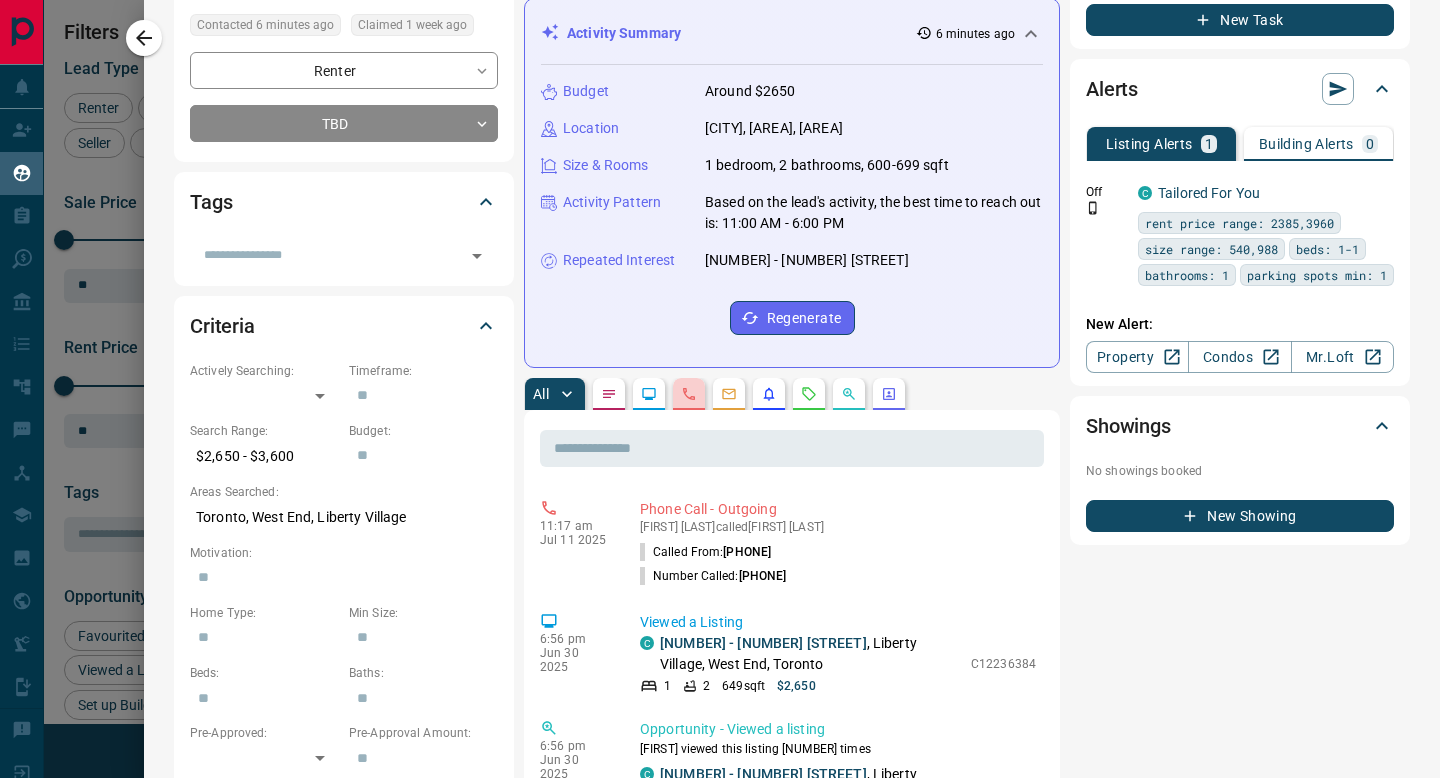 click at bounding box center (689, 394) 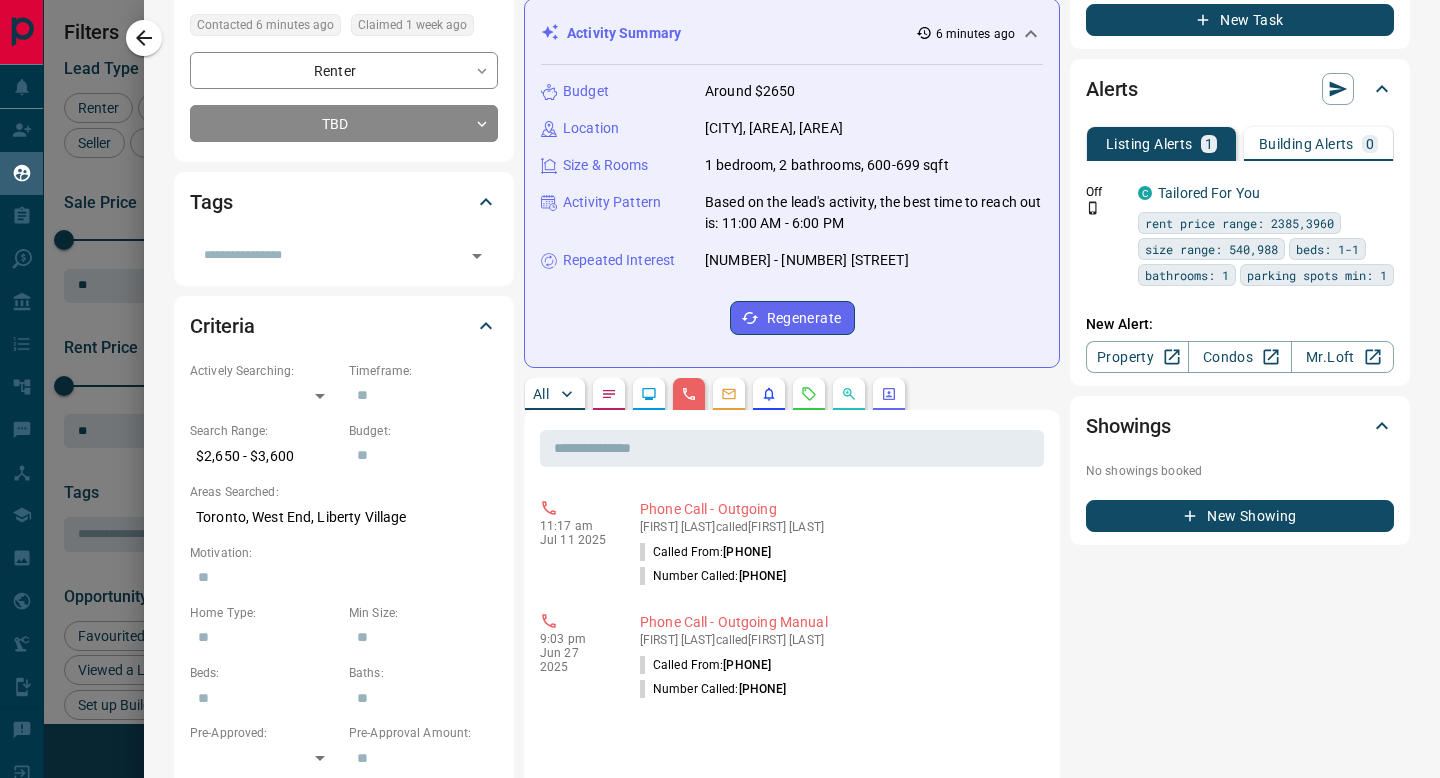 drag, startPoint x: 142, startPoint y: 39, endPoint x: 598, endPoint y: 593, distance: 717.53186 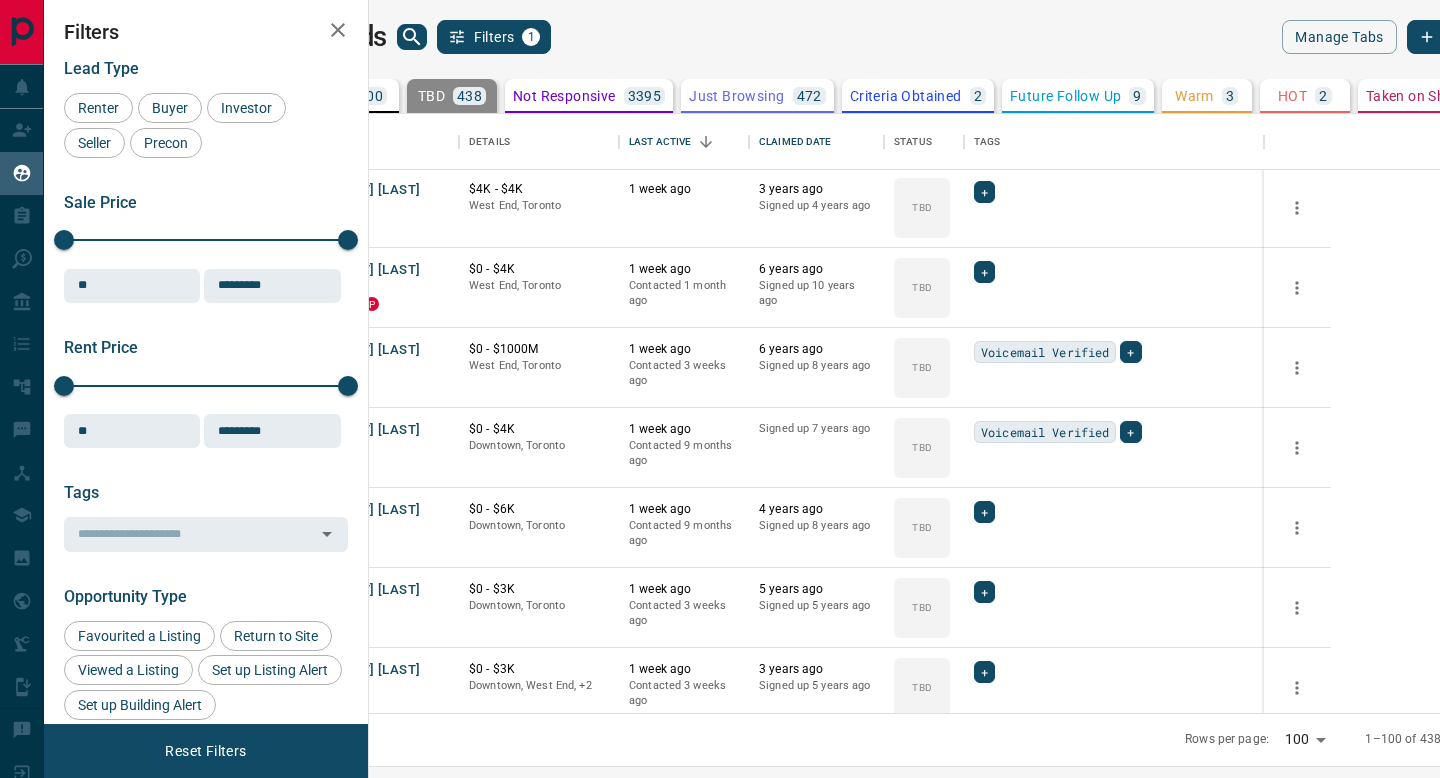 scroll, scrollTop: 5518, scrollLeft: 0, axis: vertical 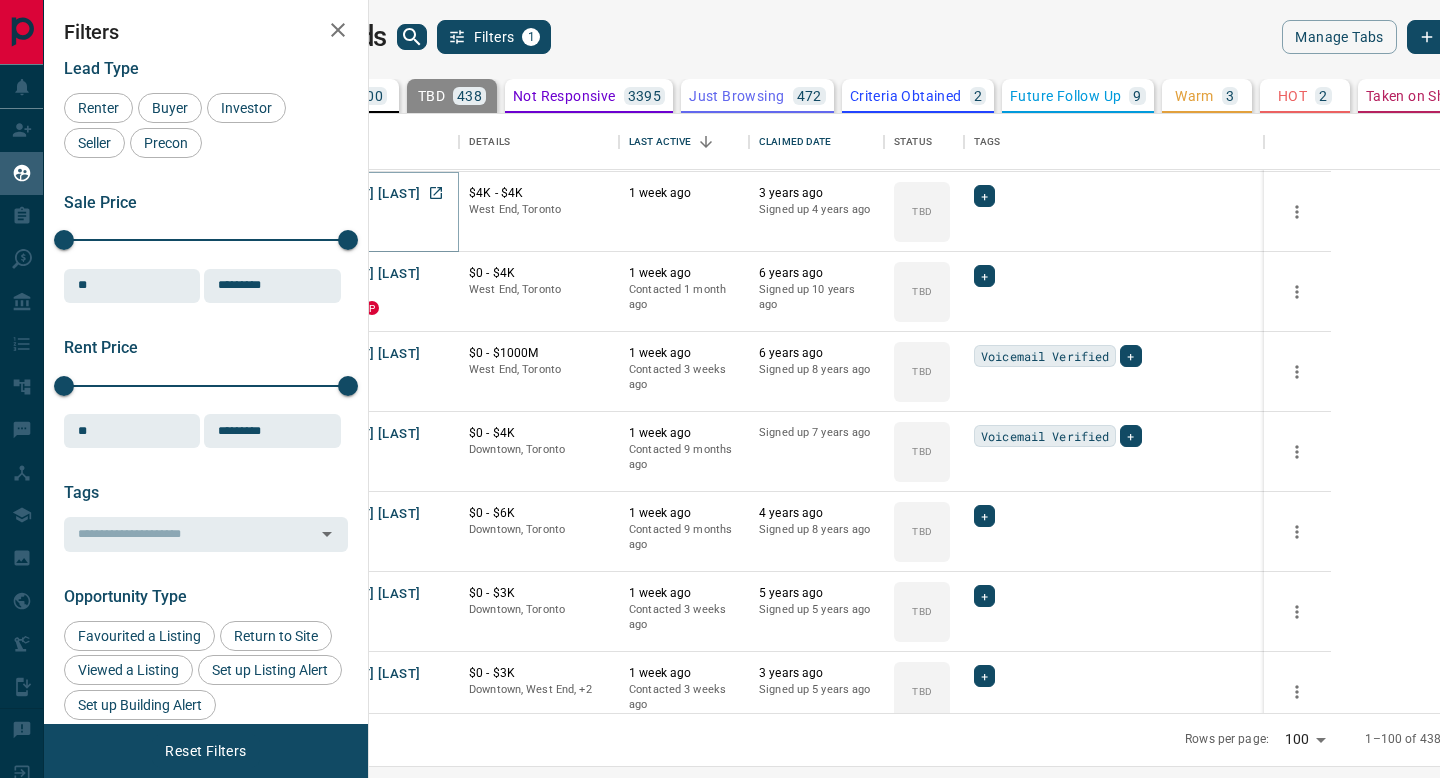 click on "[FIRST] [LAST]" at bounding box center (374, 194) 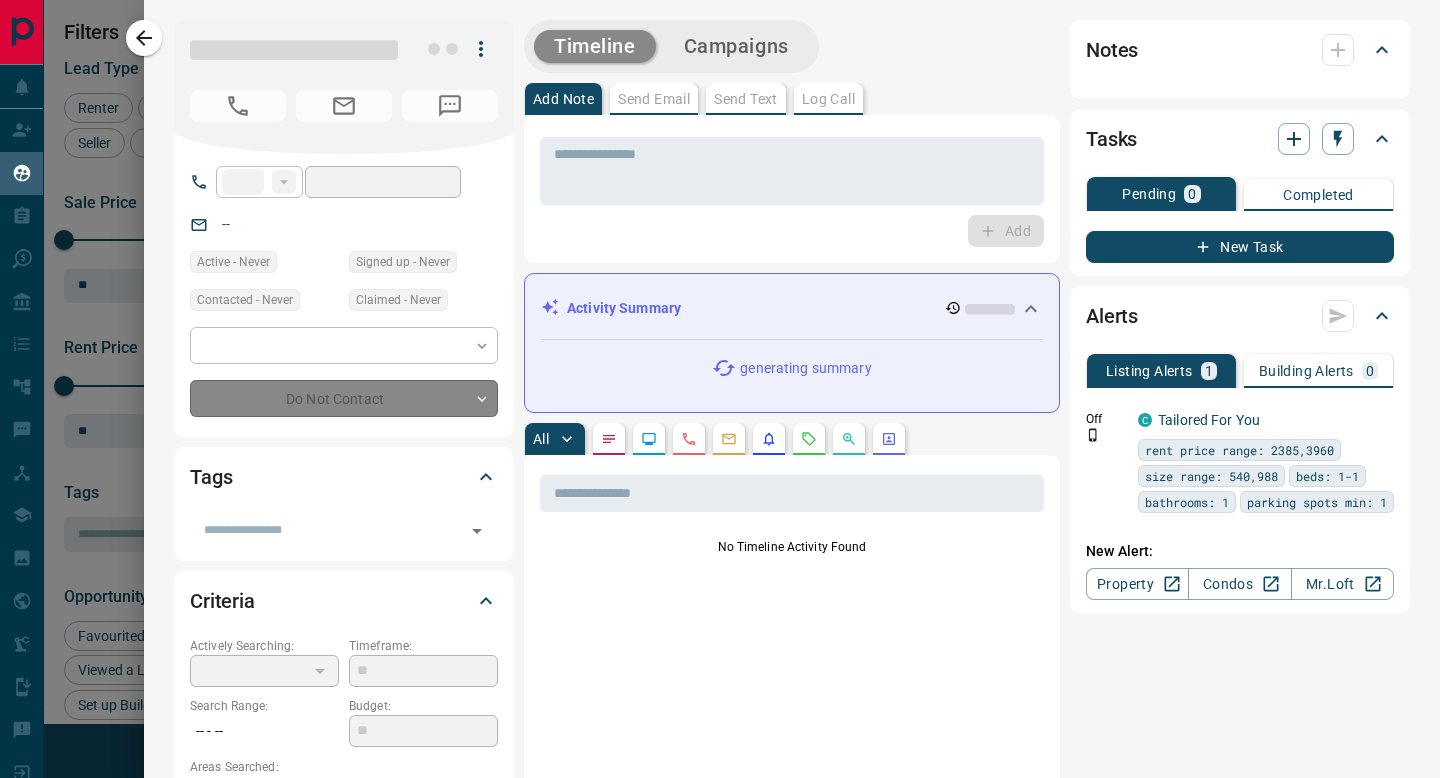 type on "**" 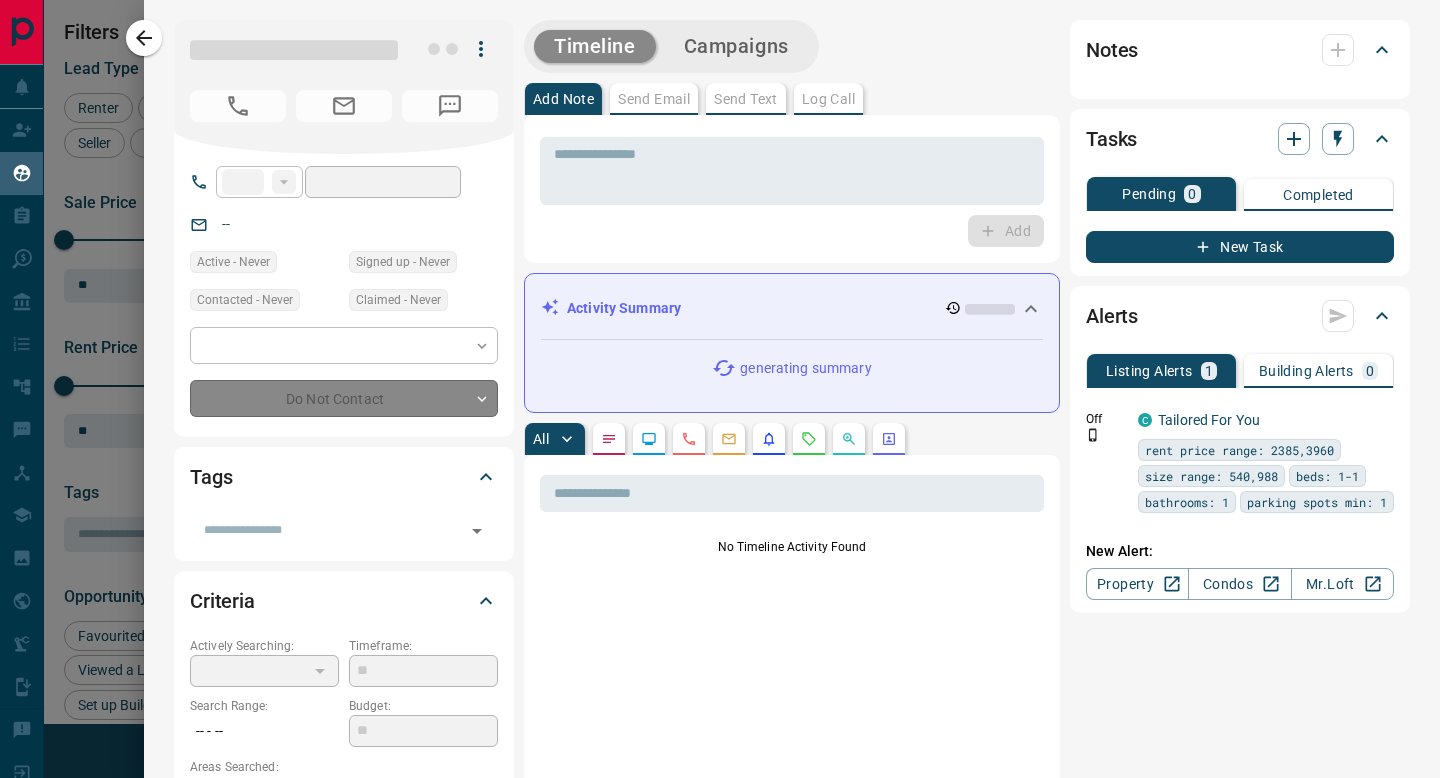 type on "**********" 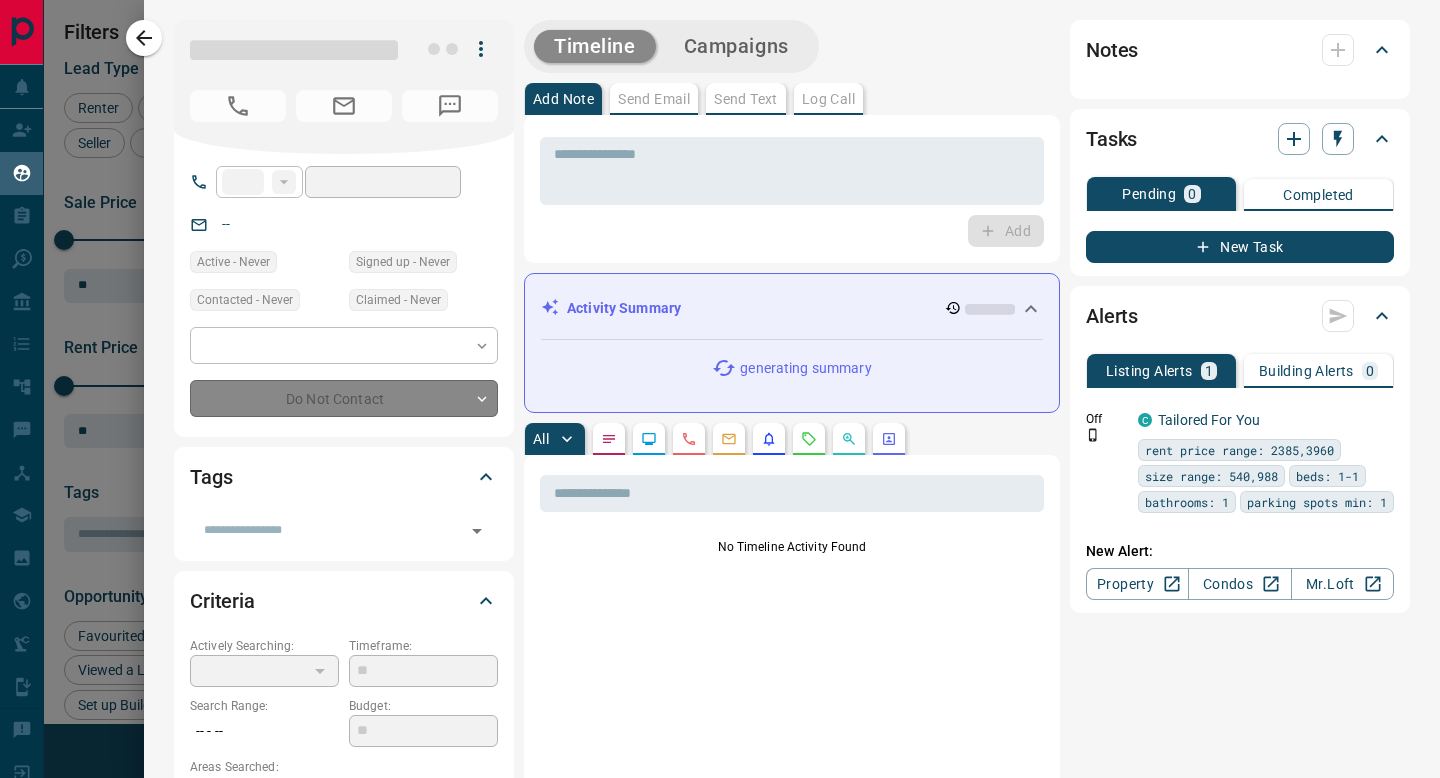 type on "**********" 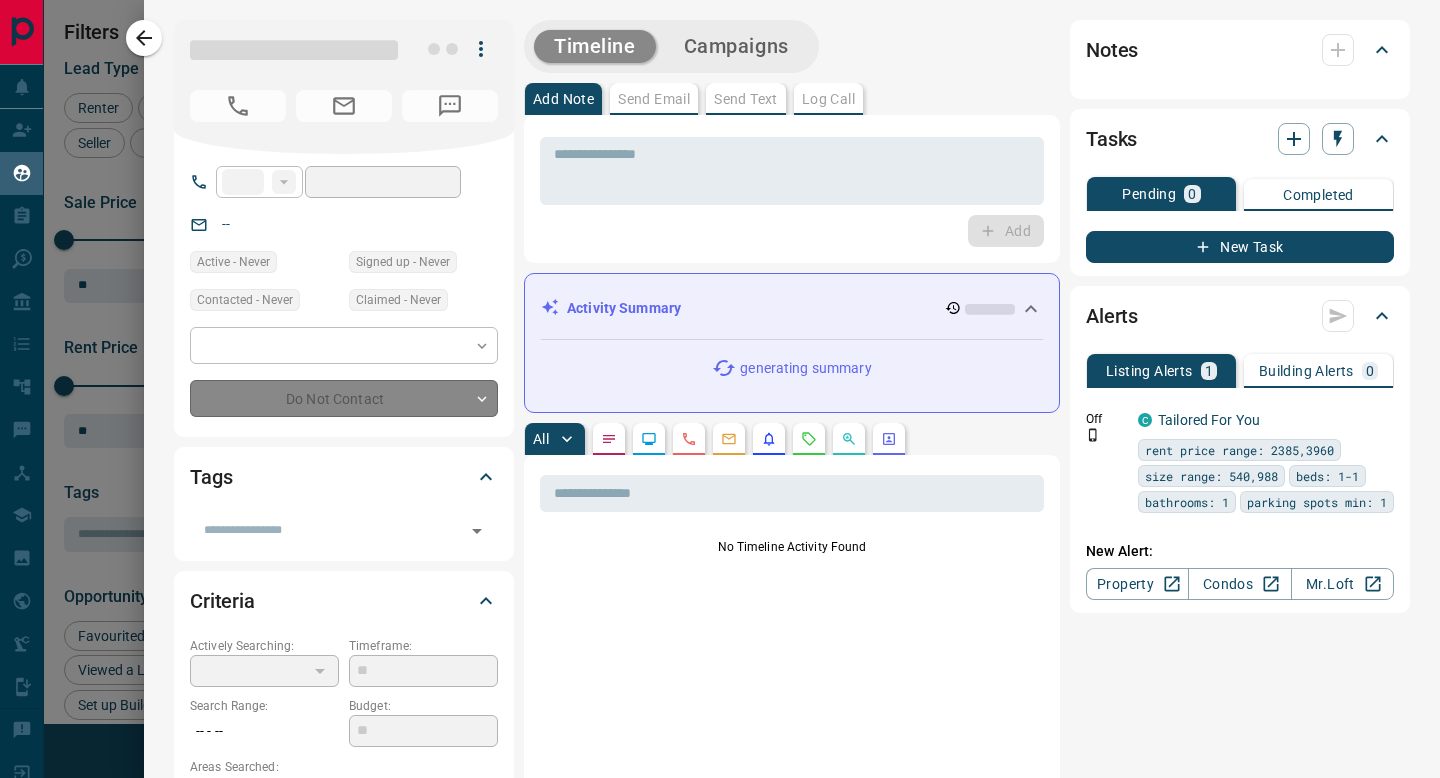 type on "**" 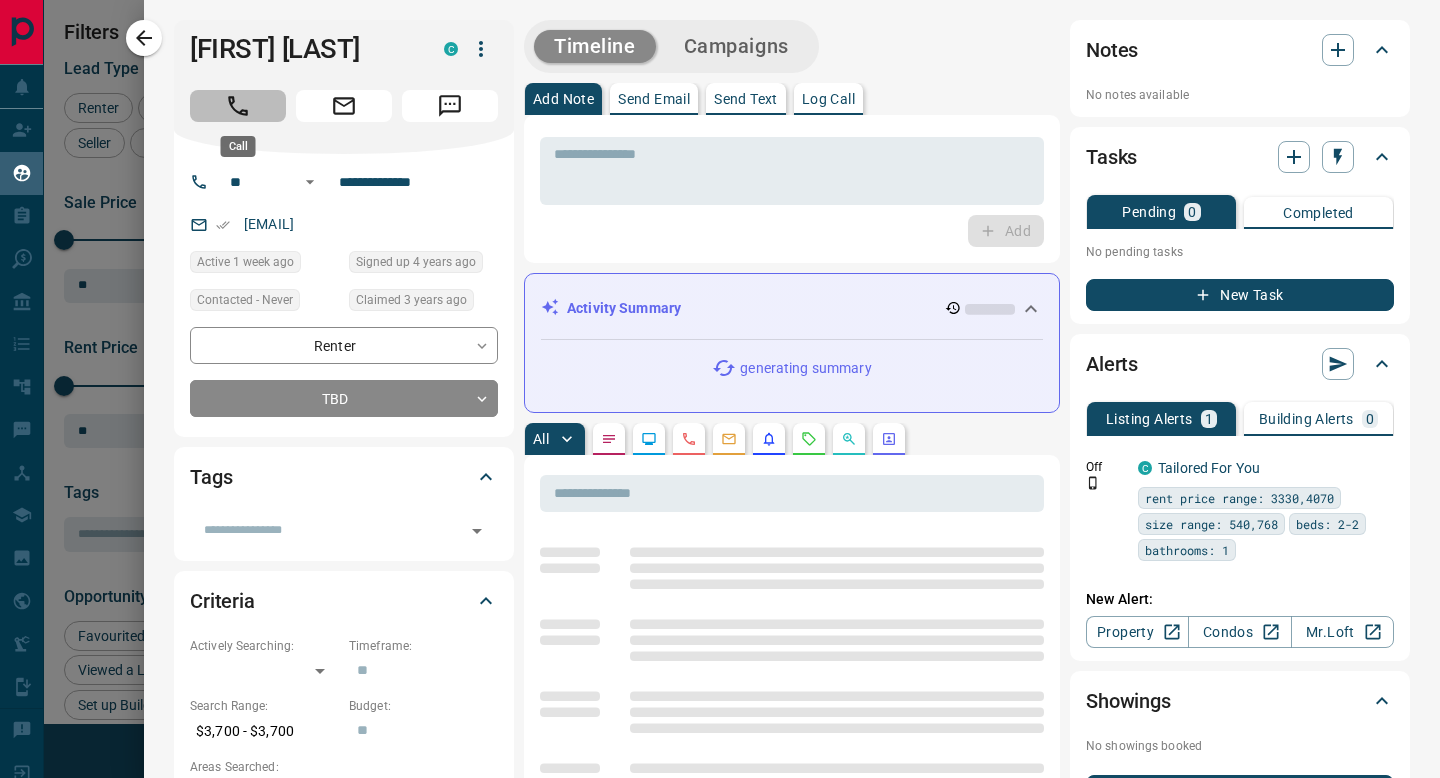 click at bounding box center [238, 106] 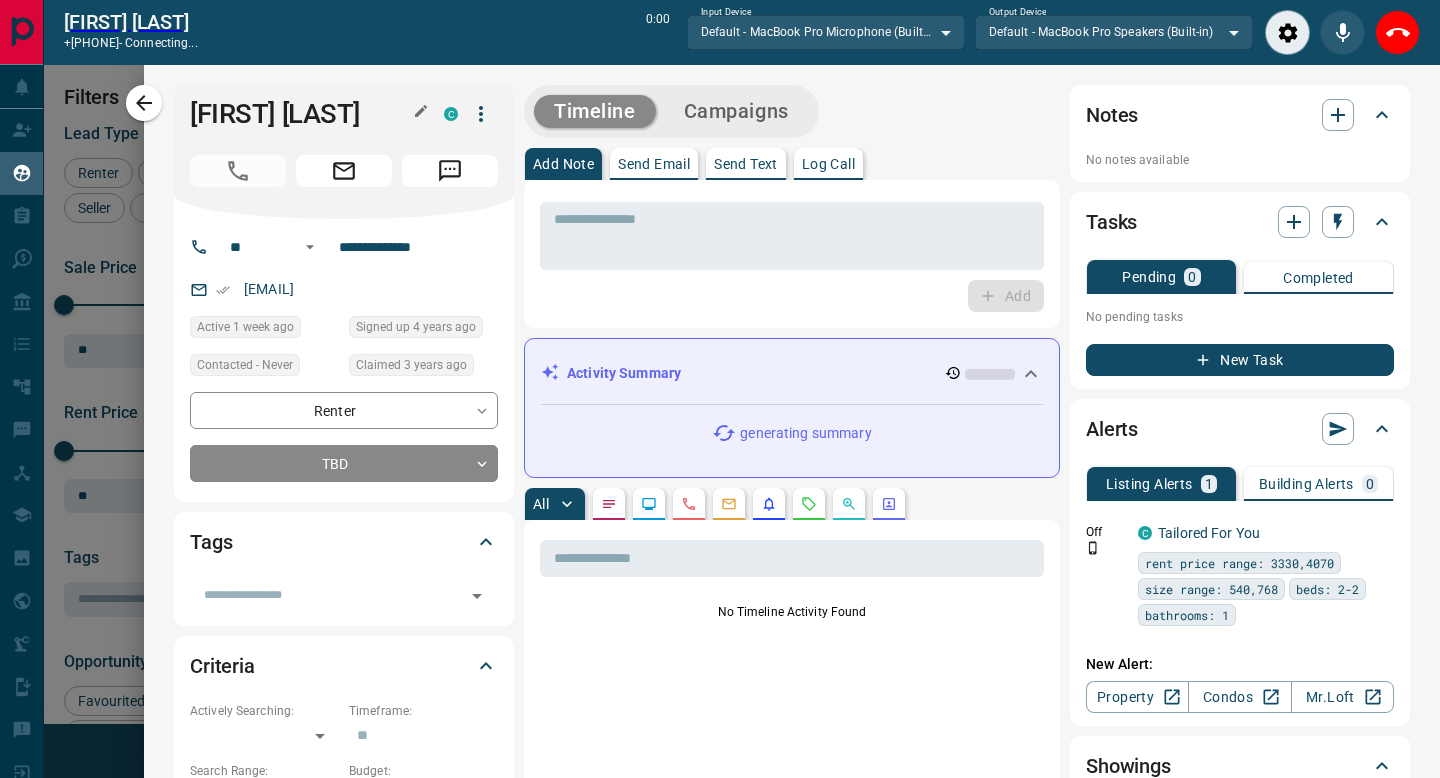 scroll, scrollTop: 537, scrollLeft: 1062, axis: both 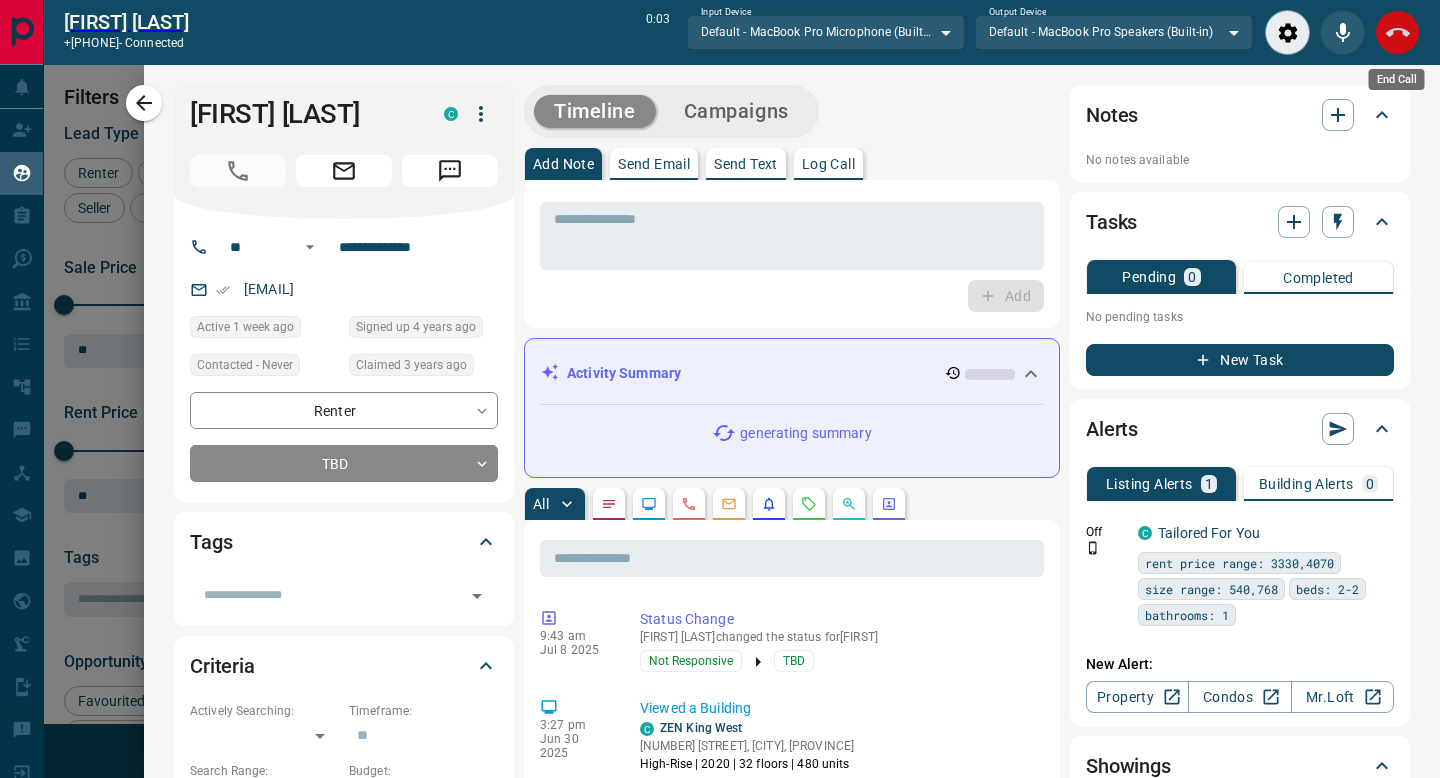 click 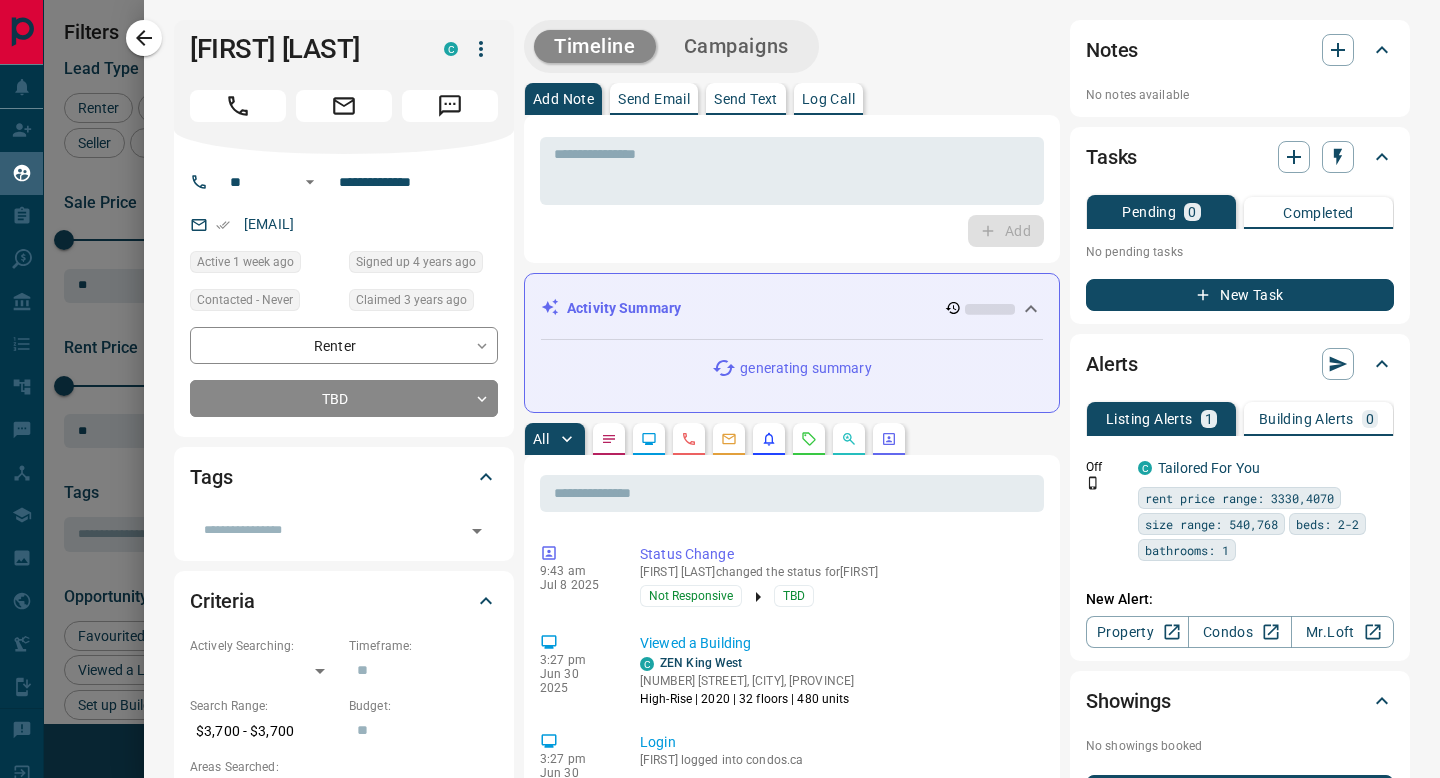 scroll, scrollTop: 1, scrollLeft: 1, axis: both 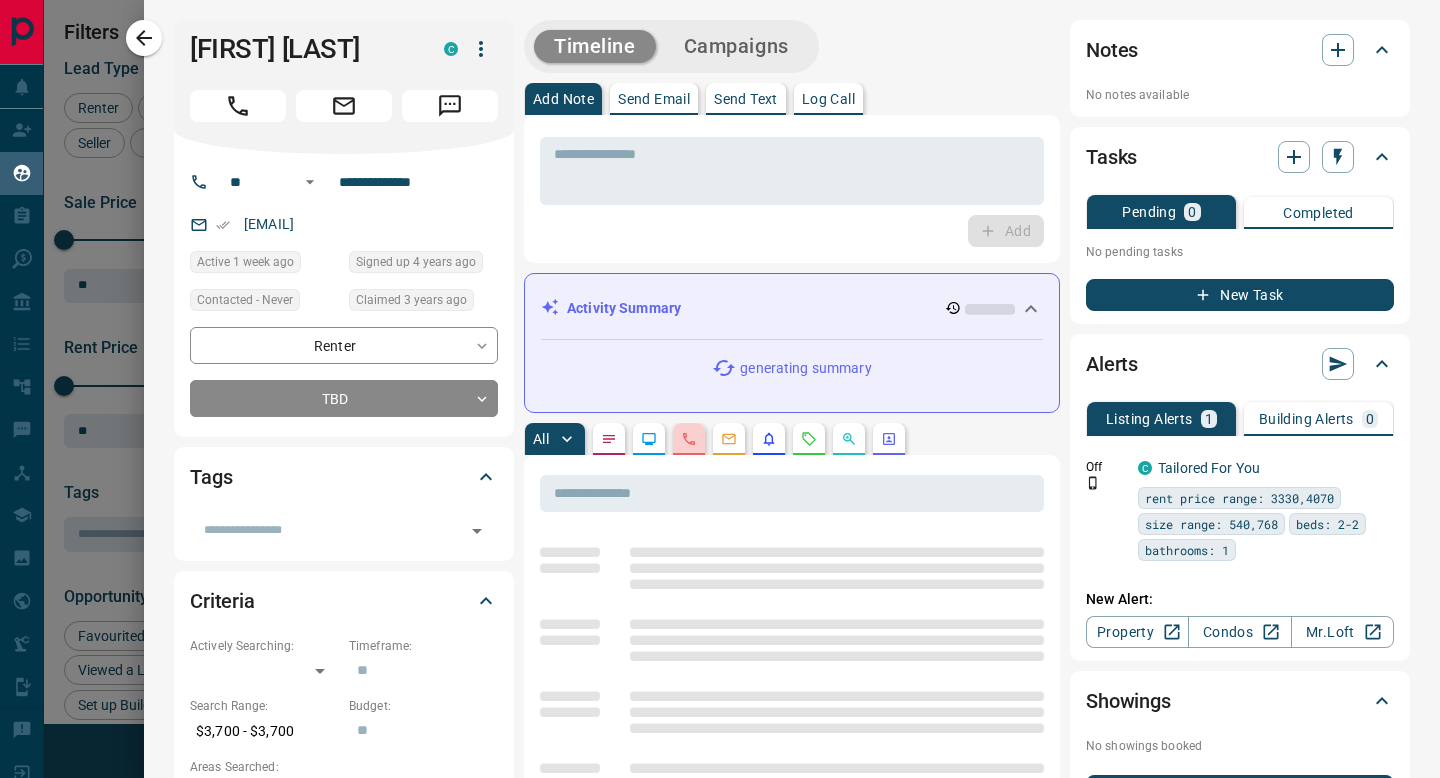 click at bounding box center (689, 439) 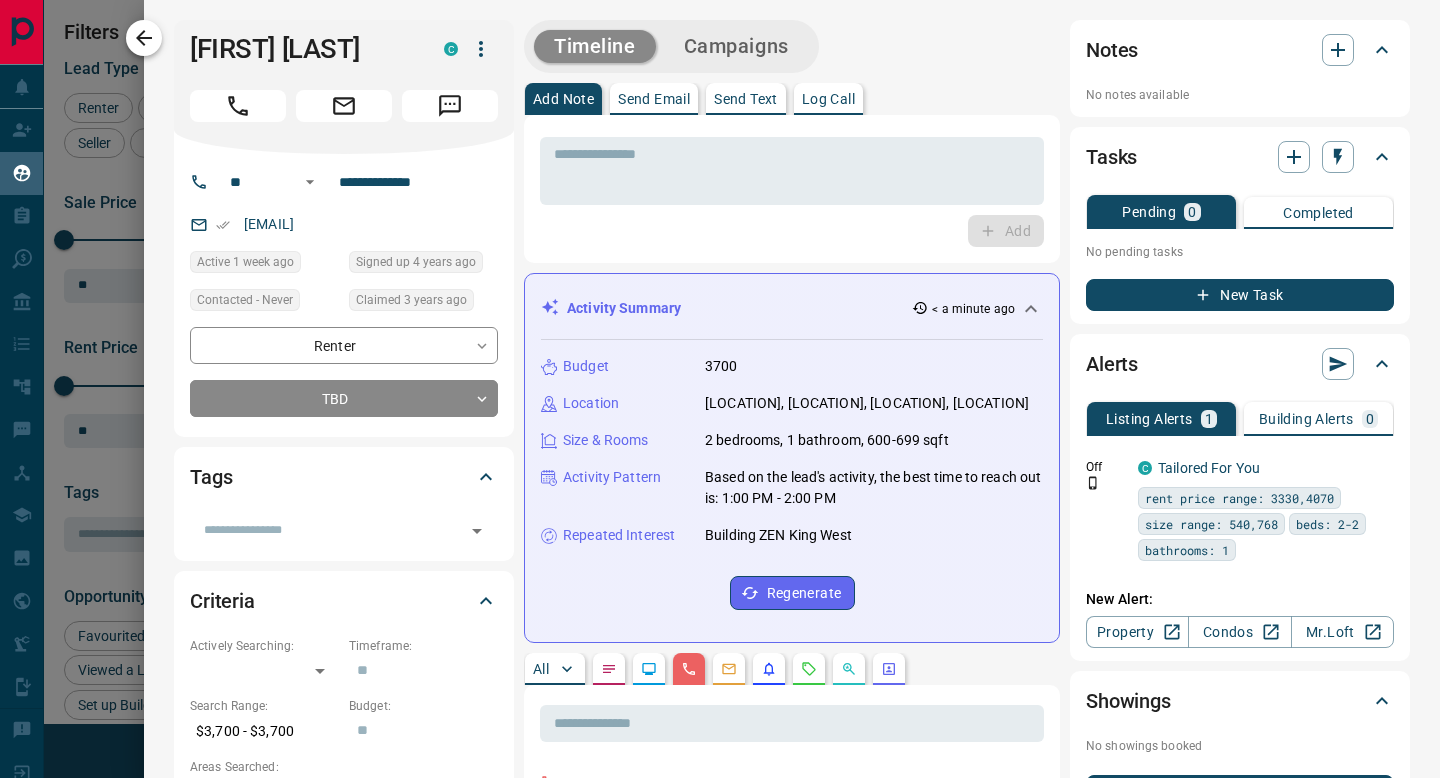 click 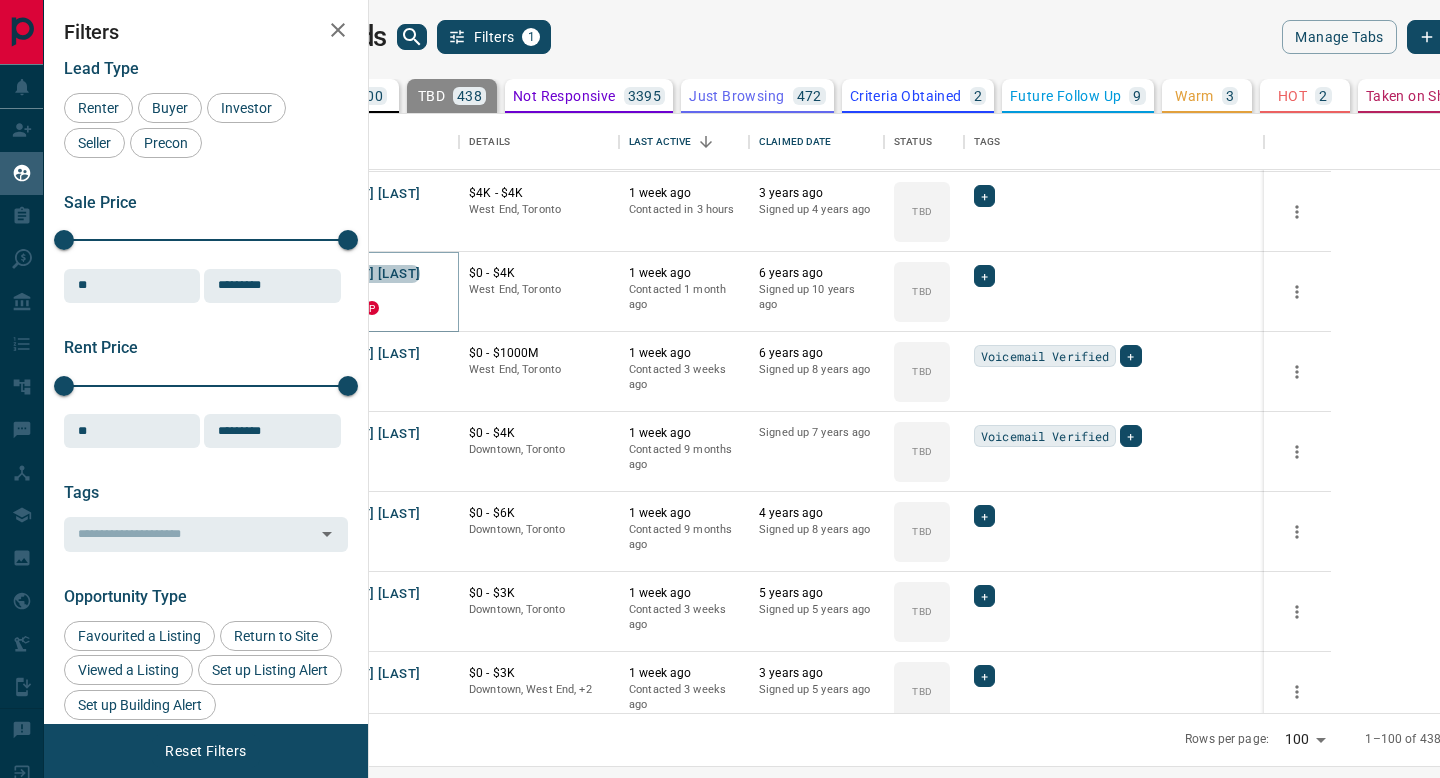click on "[FIRST] [LAST]" at bounding box center [374, 274] 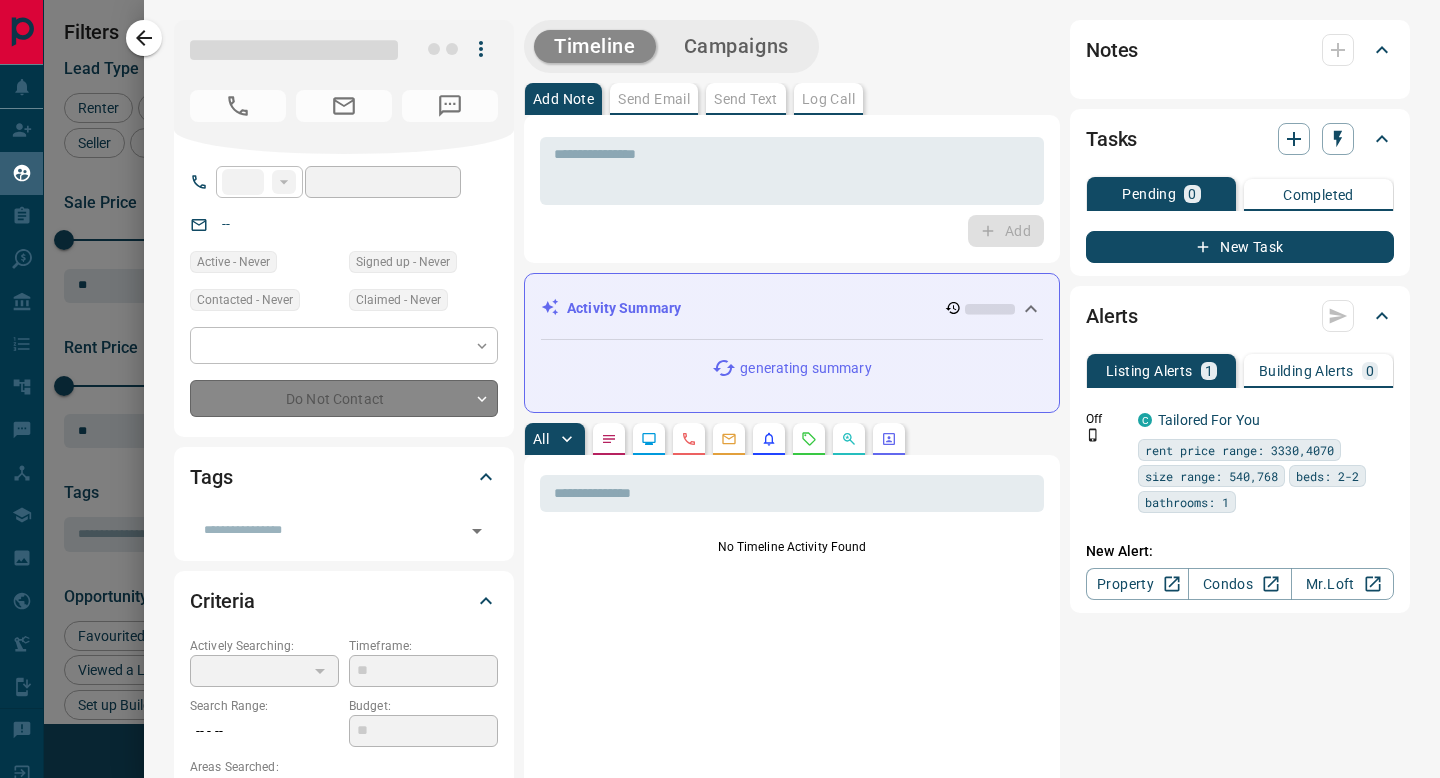 type on "**" 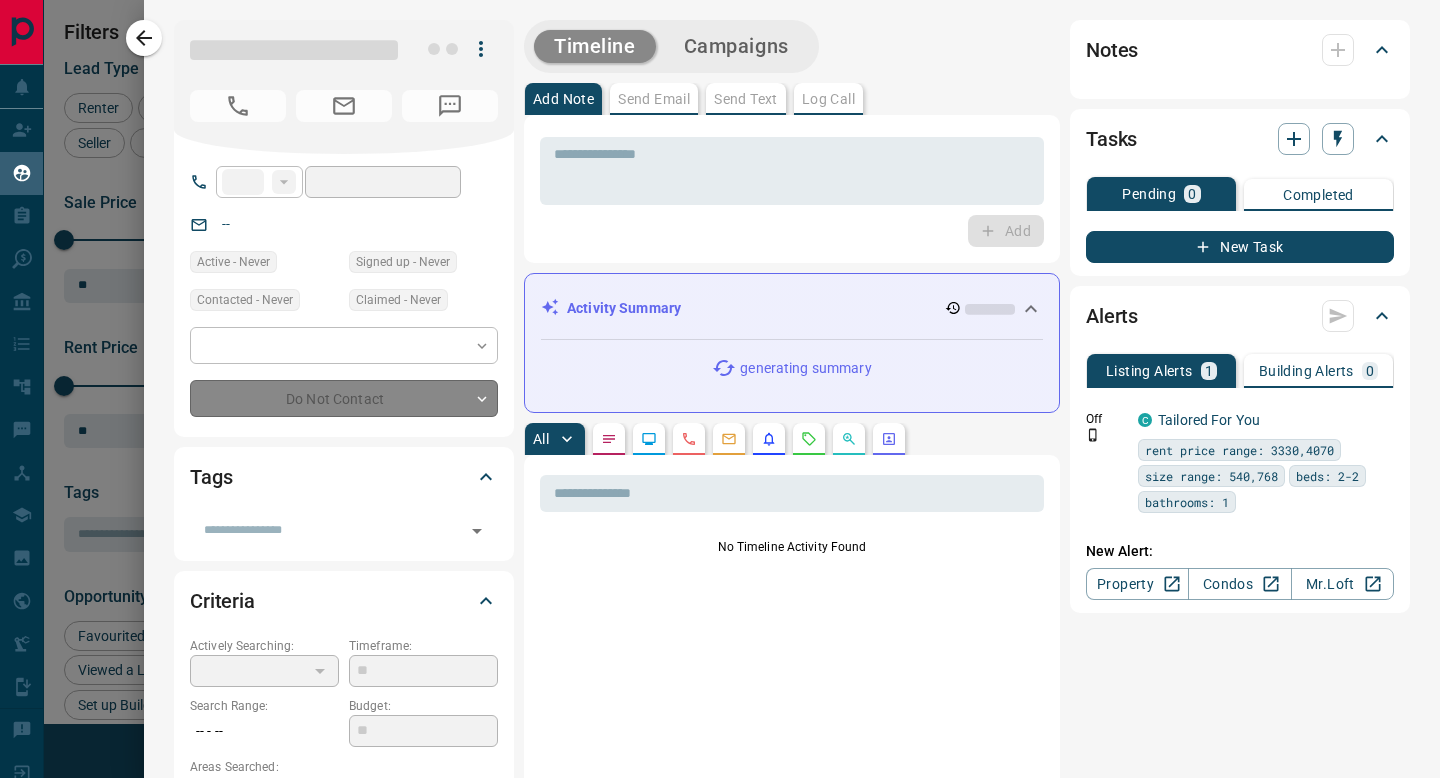 type on "**********" 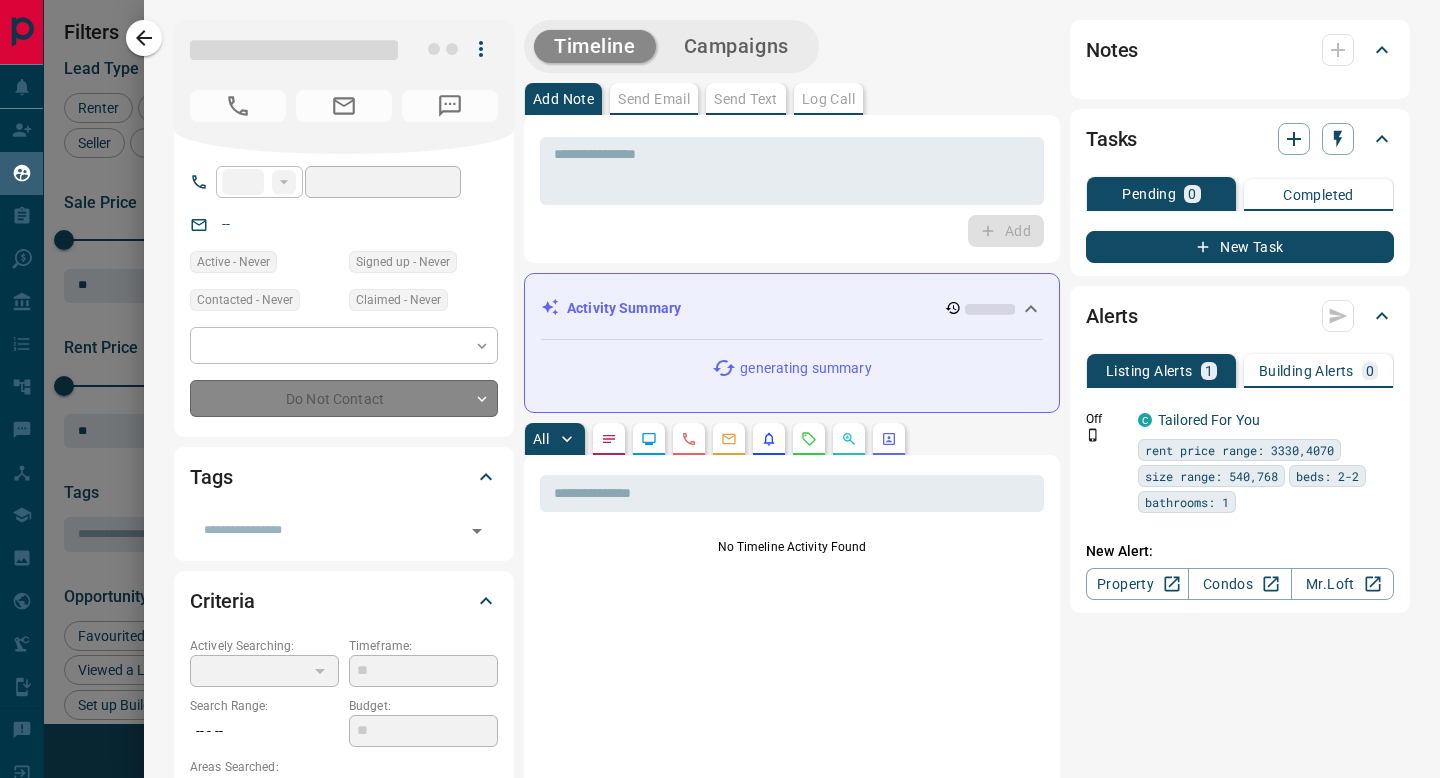 type on "**********" 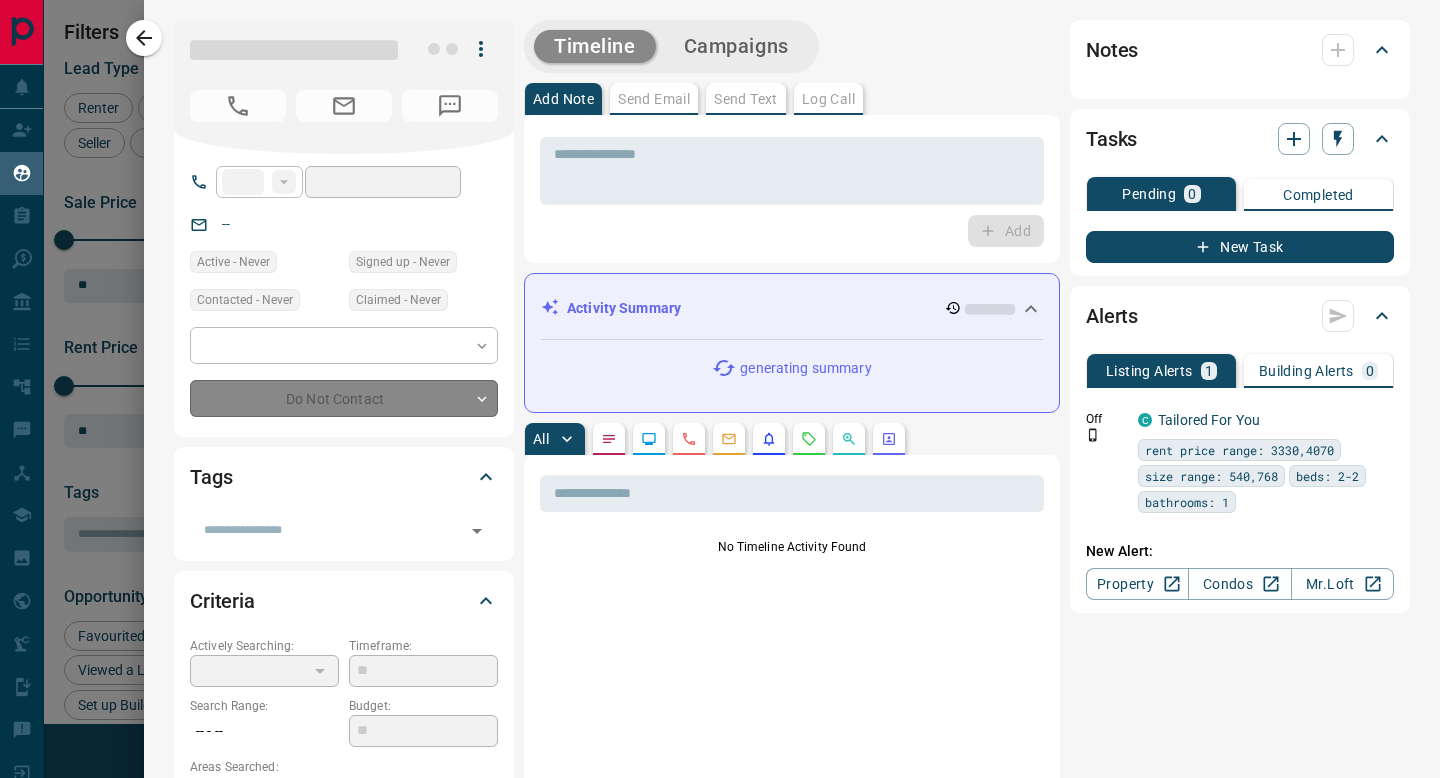 type on "*********" 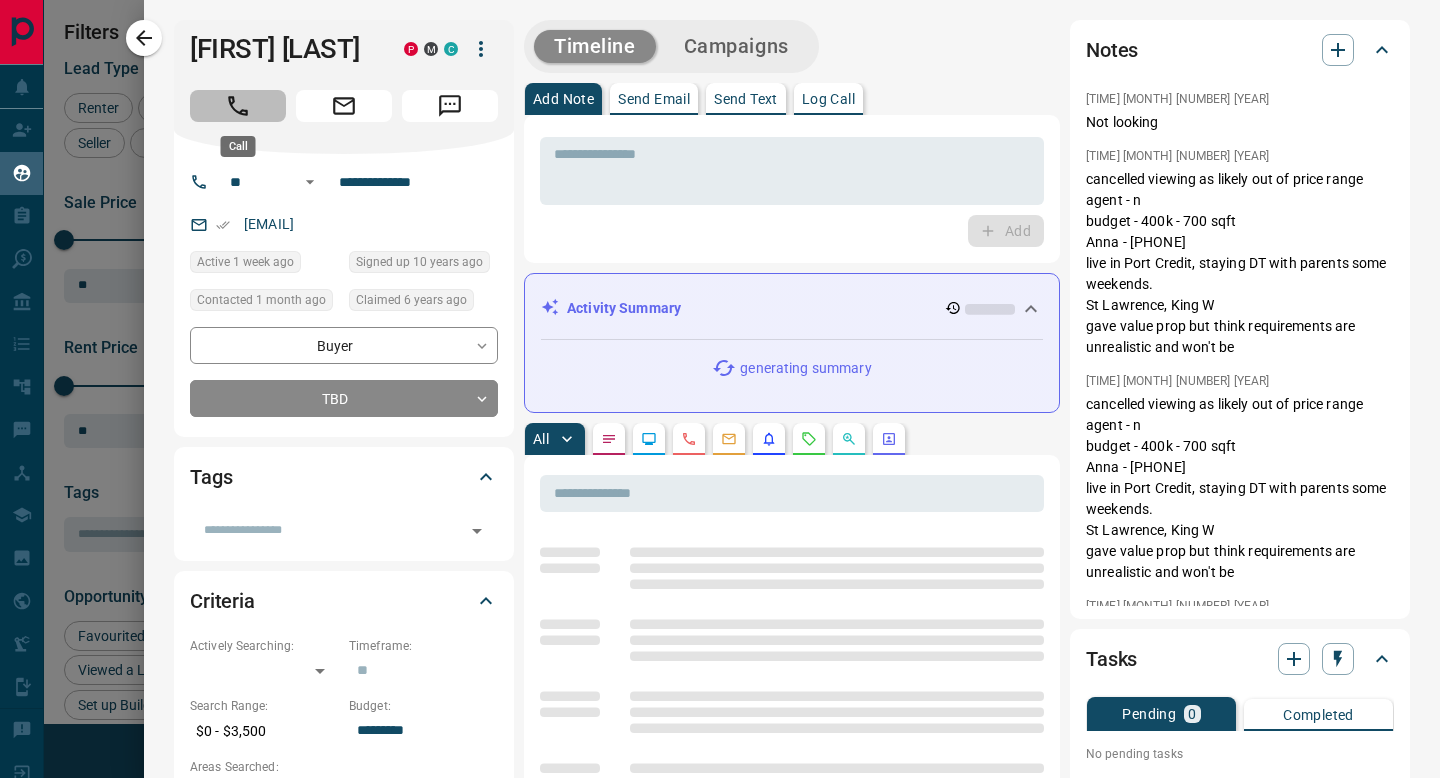 click 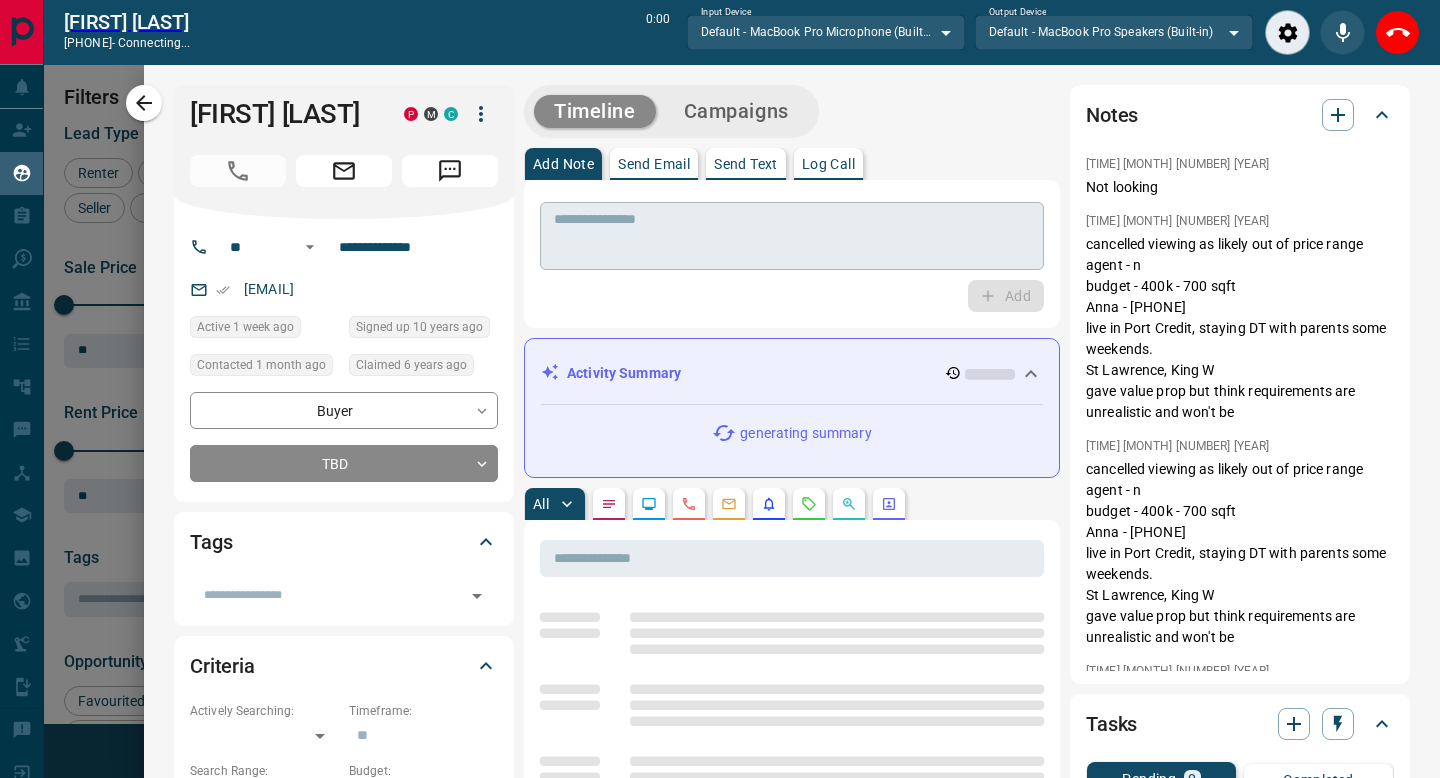 scroll, scrollTop: 537, scrollLeft: 1062, axis: both 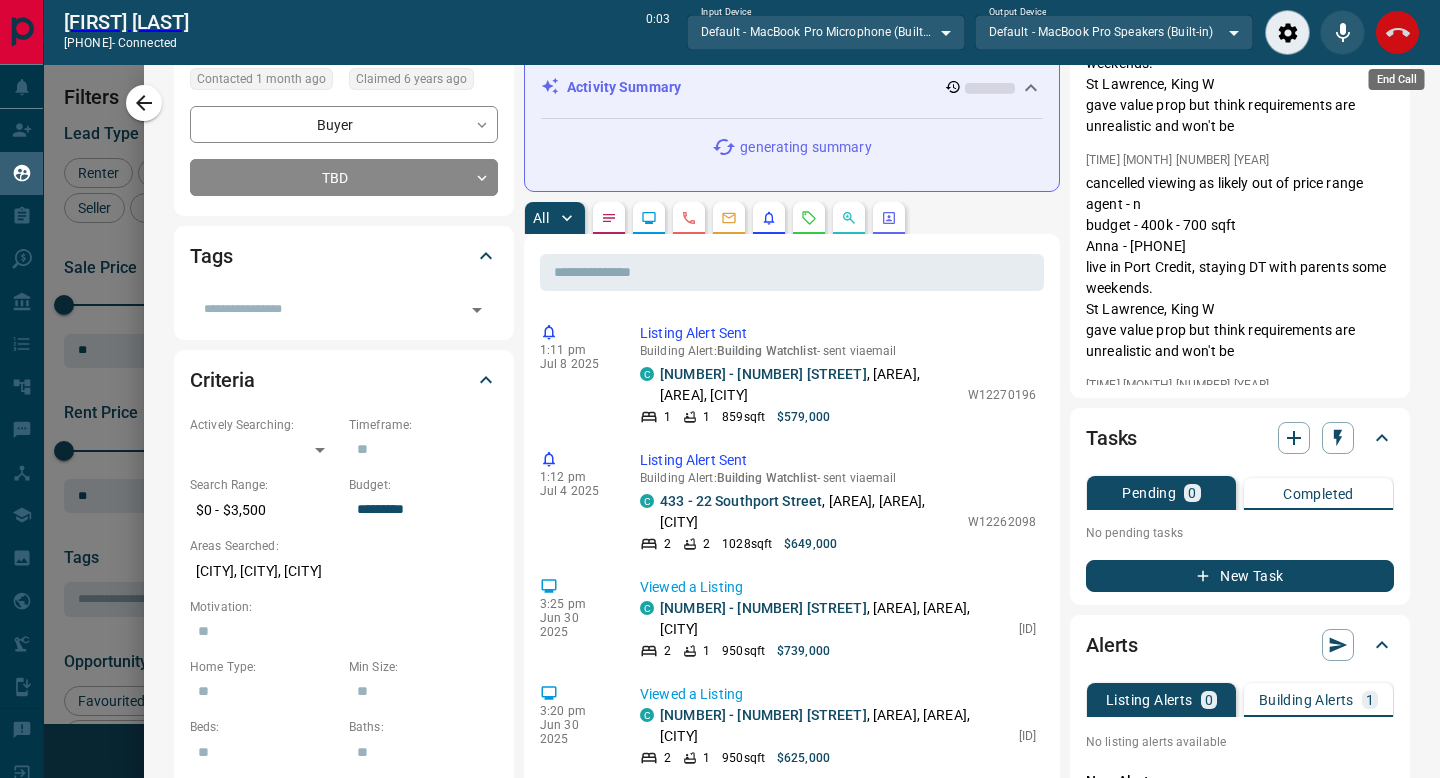 click at bounding box center [1397, 32] 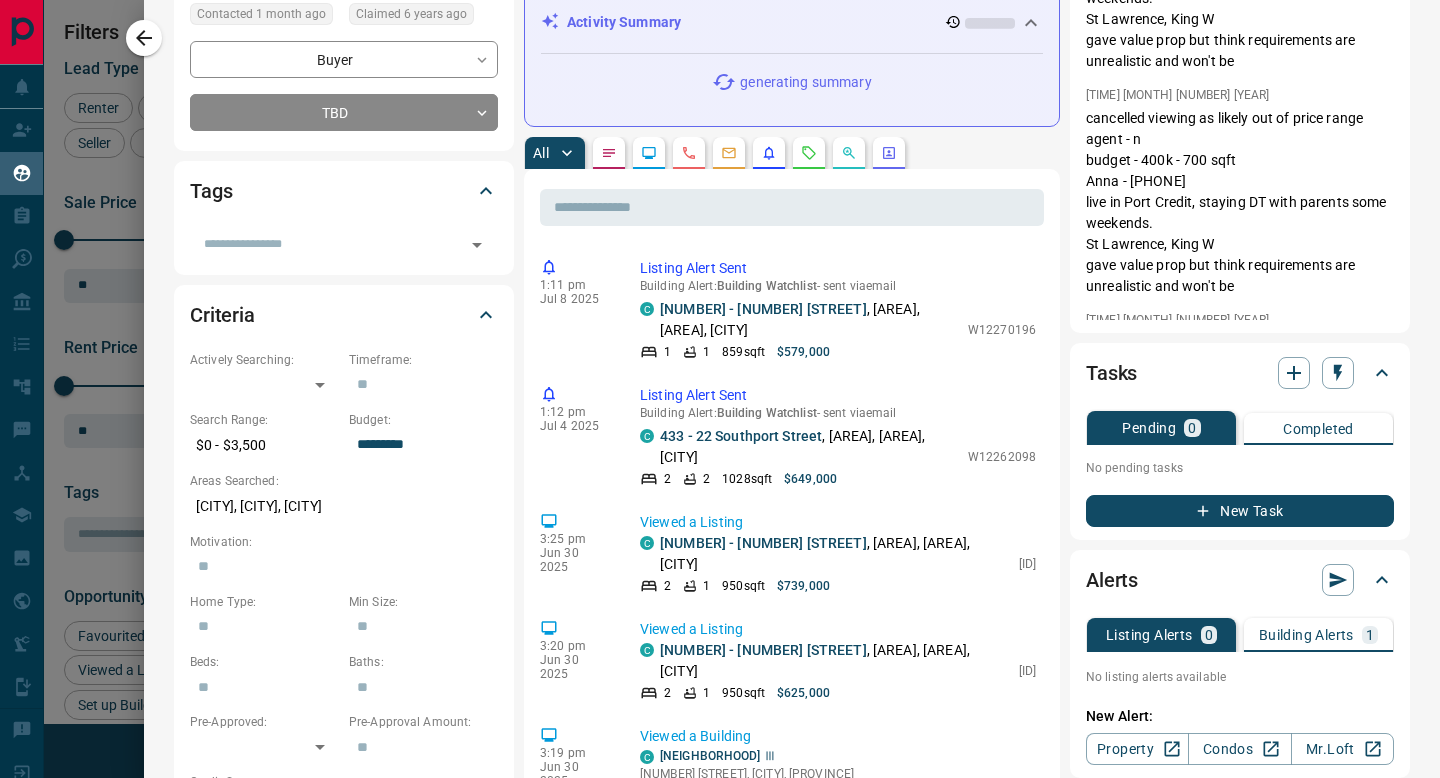 scroll, scrollTop: 1, scrollLeft: 1, axis: both 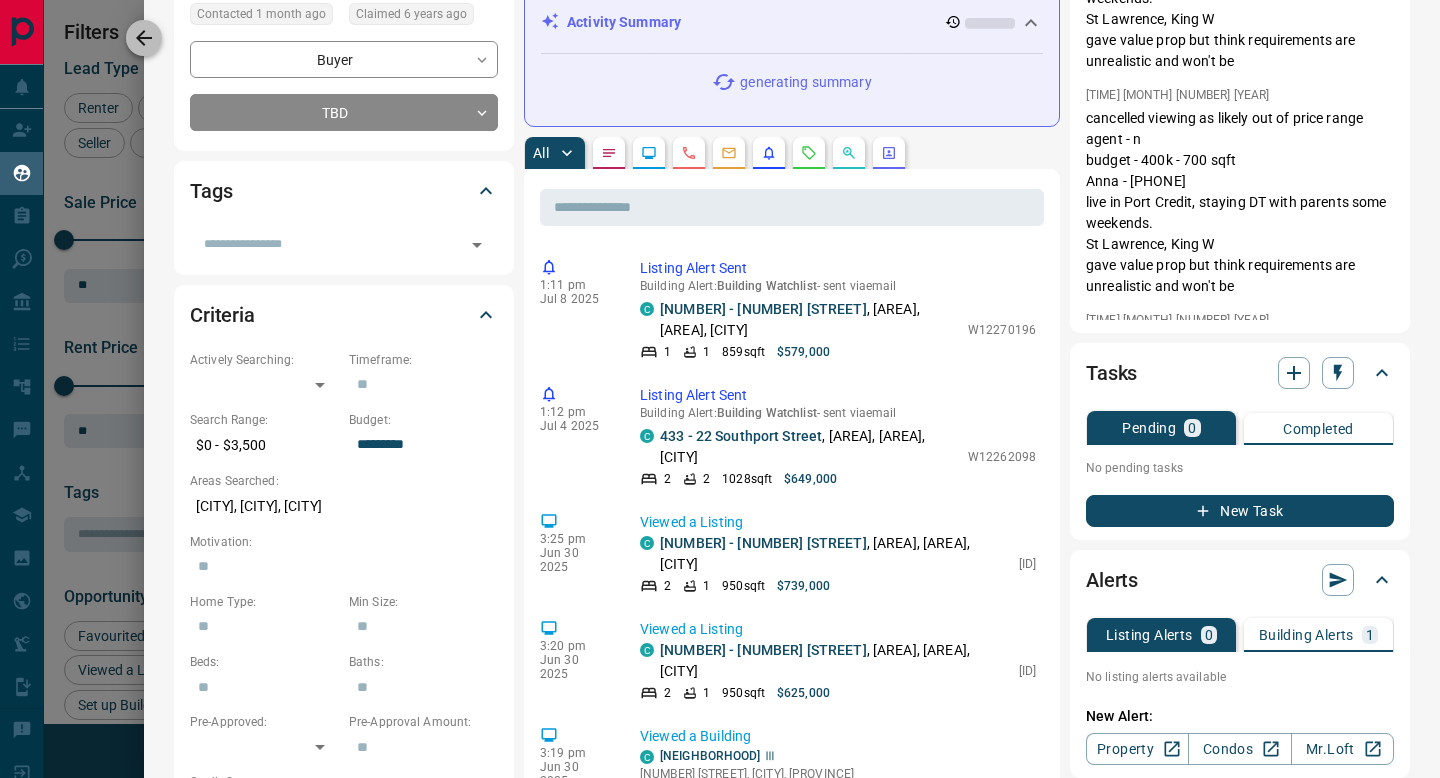 click 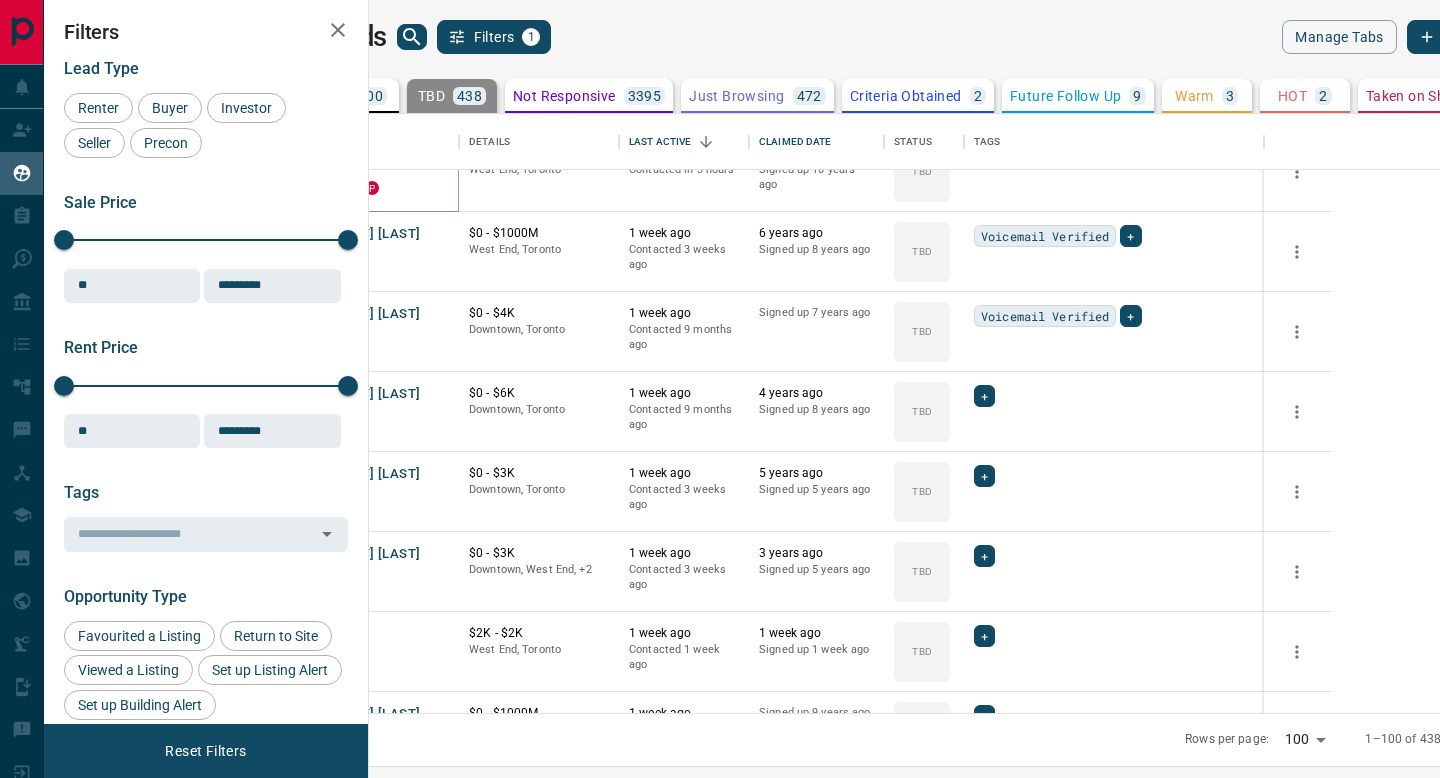 scroll, scrollTop: 5647, scrollLeft: 0, axis: vertical 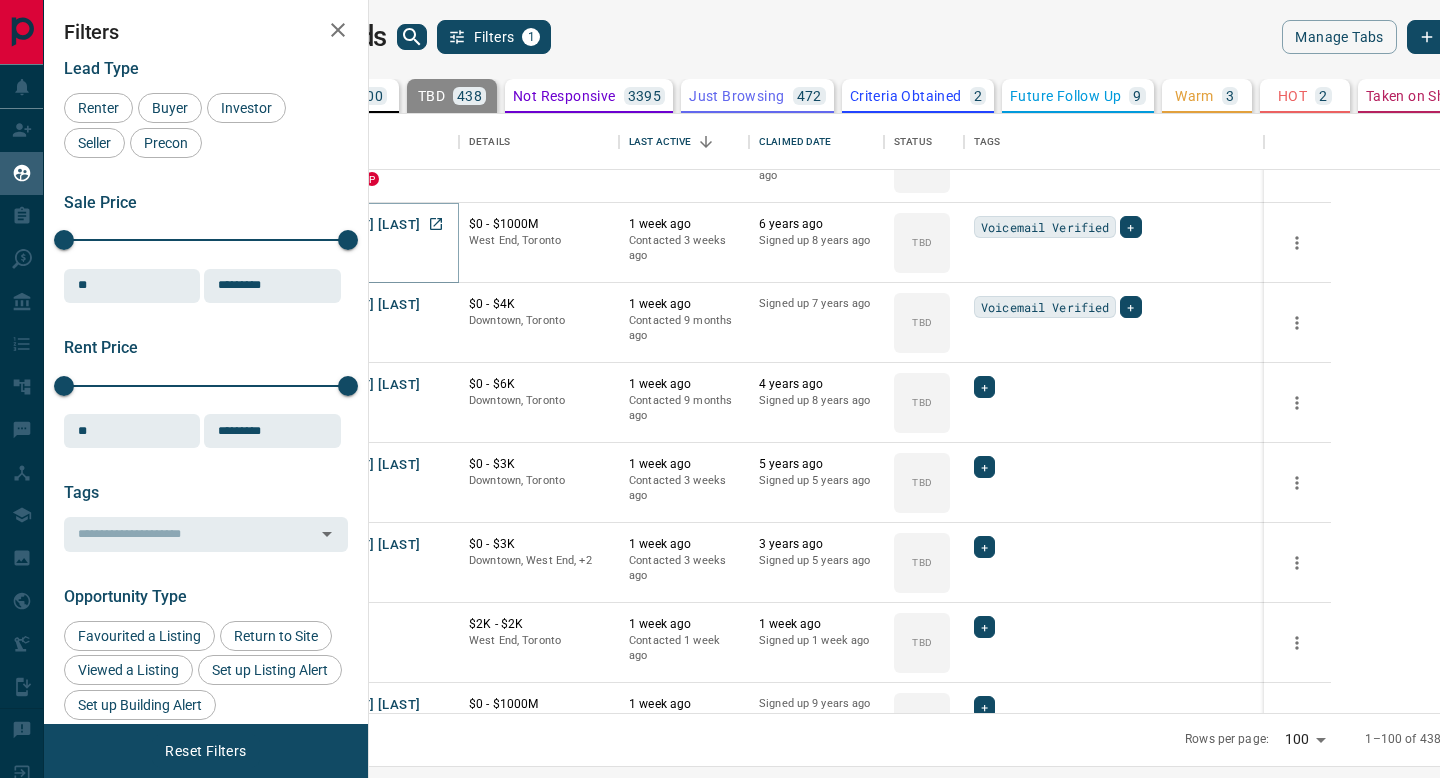 click on "[FIRST] [LAST]" at bounding box center (374, 225) 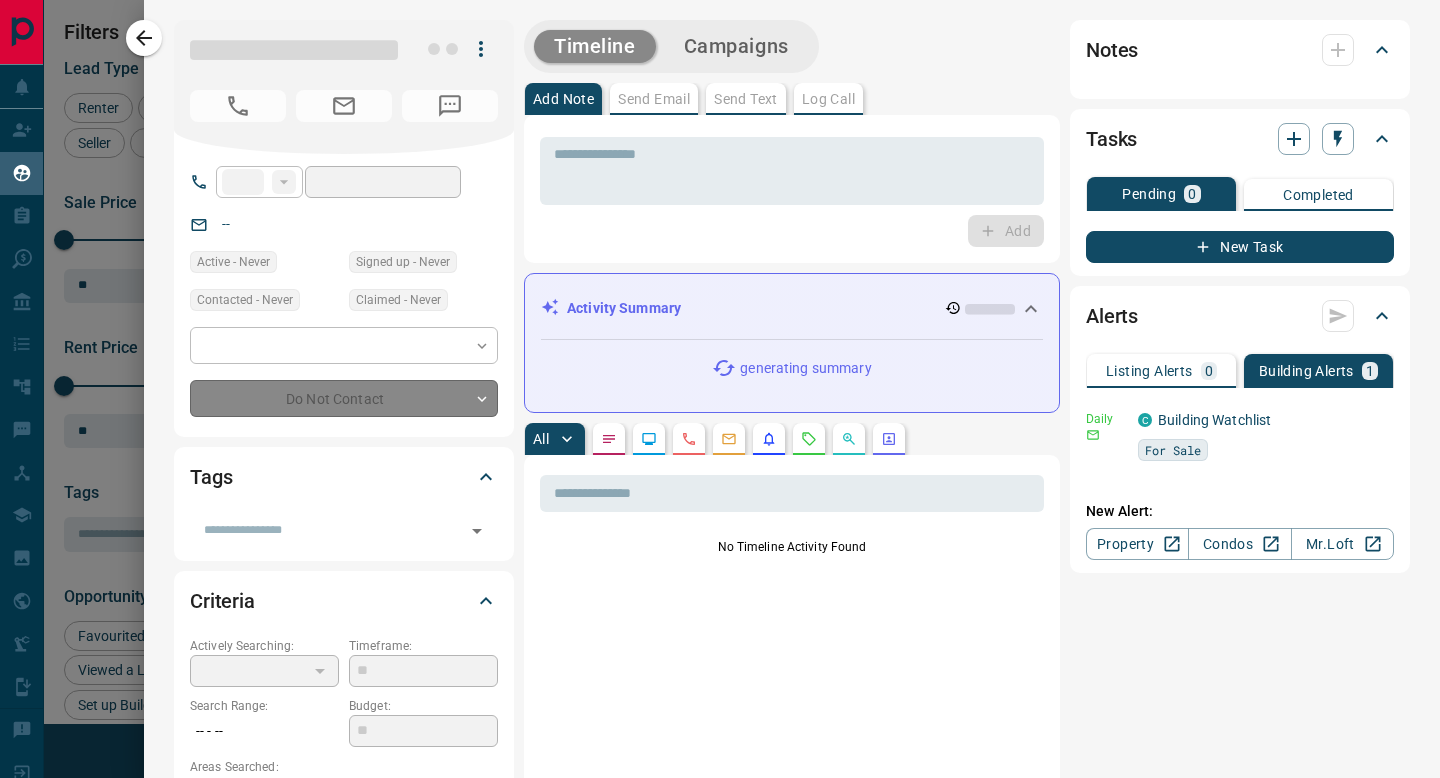 type on "**" 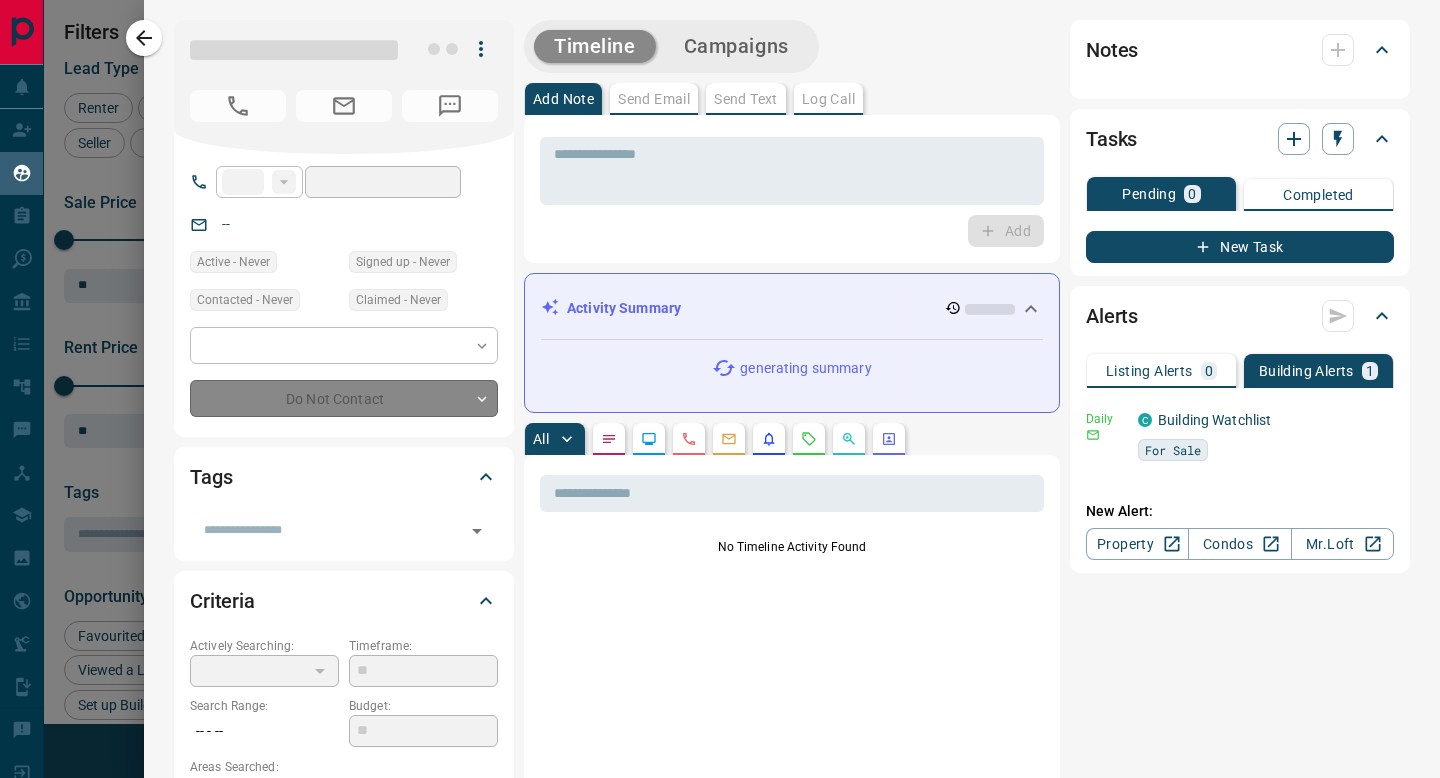 type on "**********" 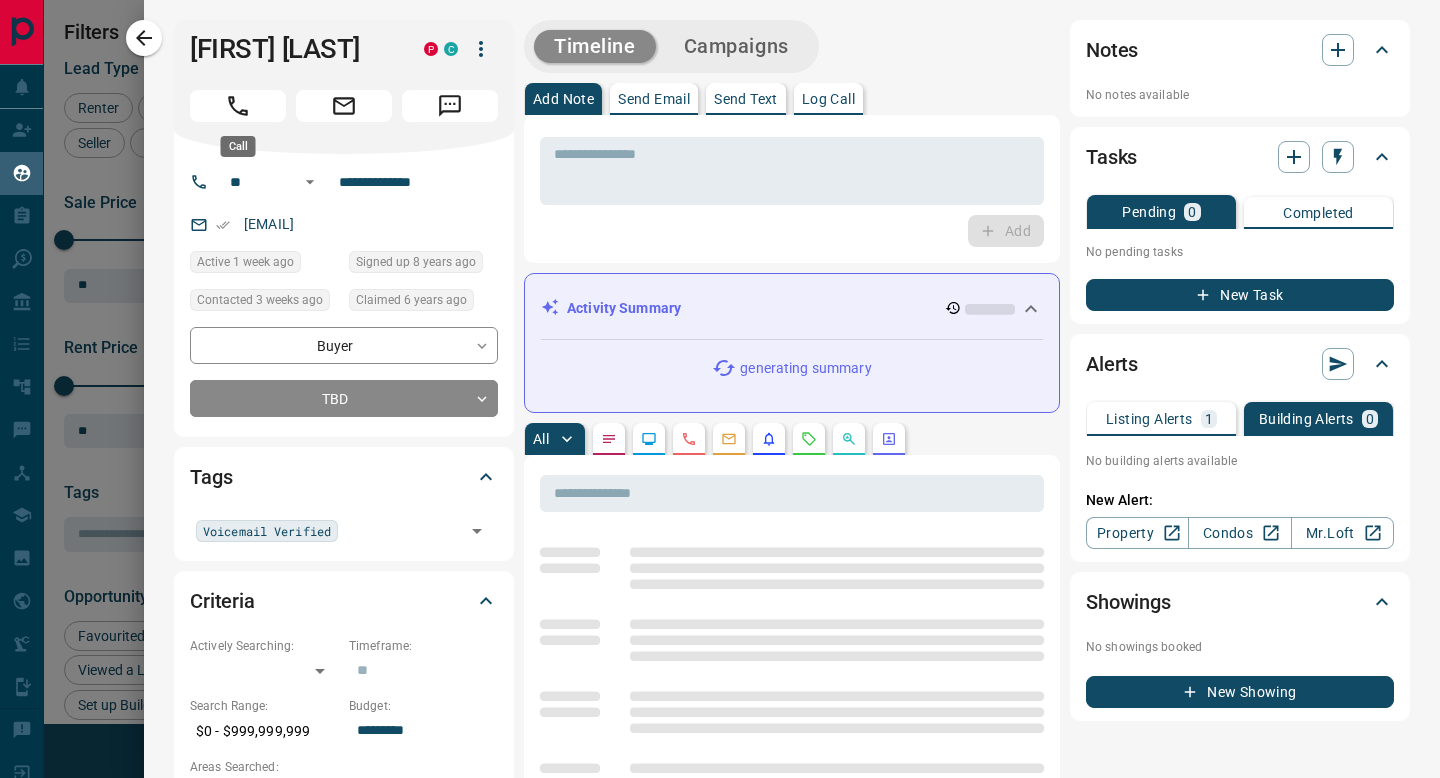 click at bounding box center (238, 106) 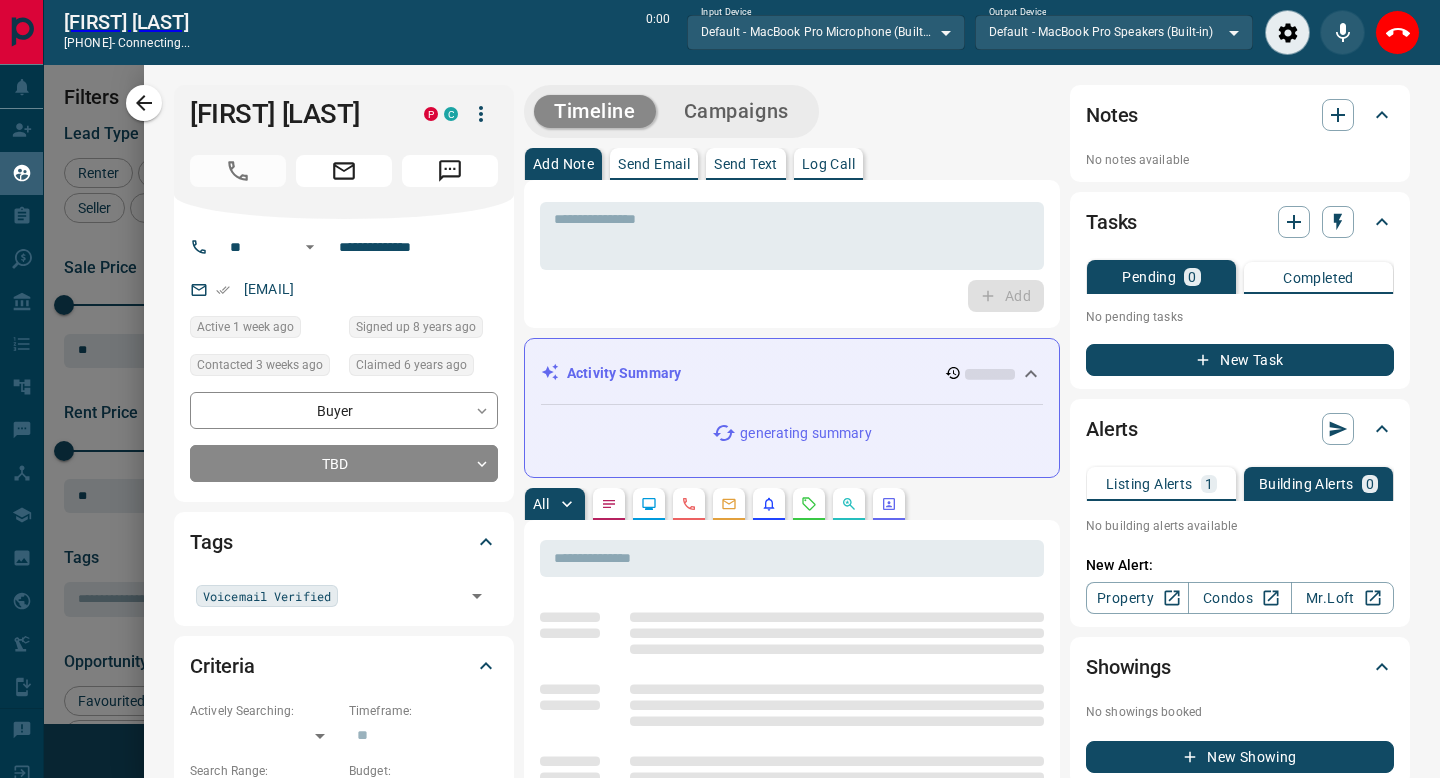 scroll, scrollTop: 537, scrollLeft: 1062, axis: both 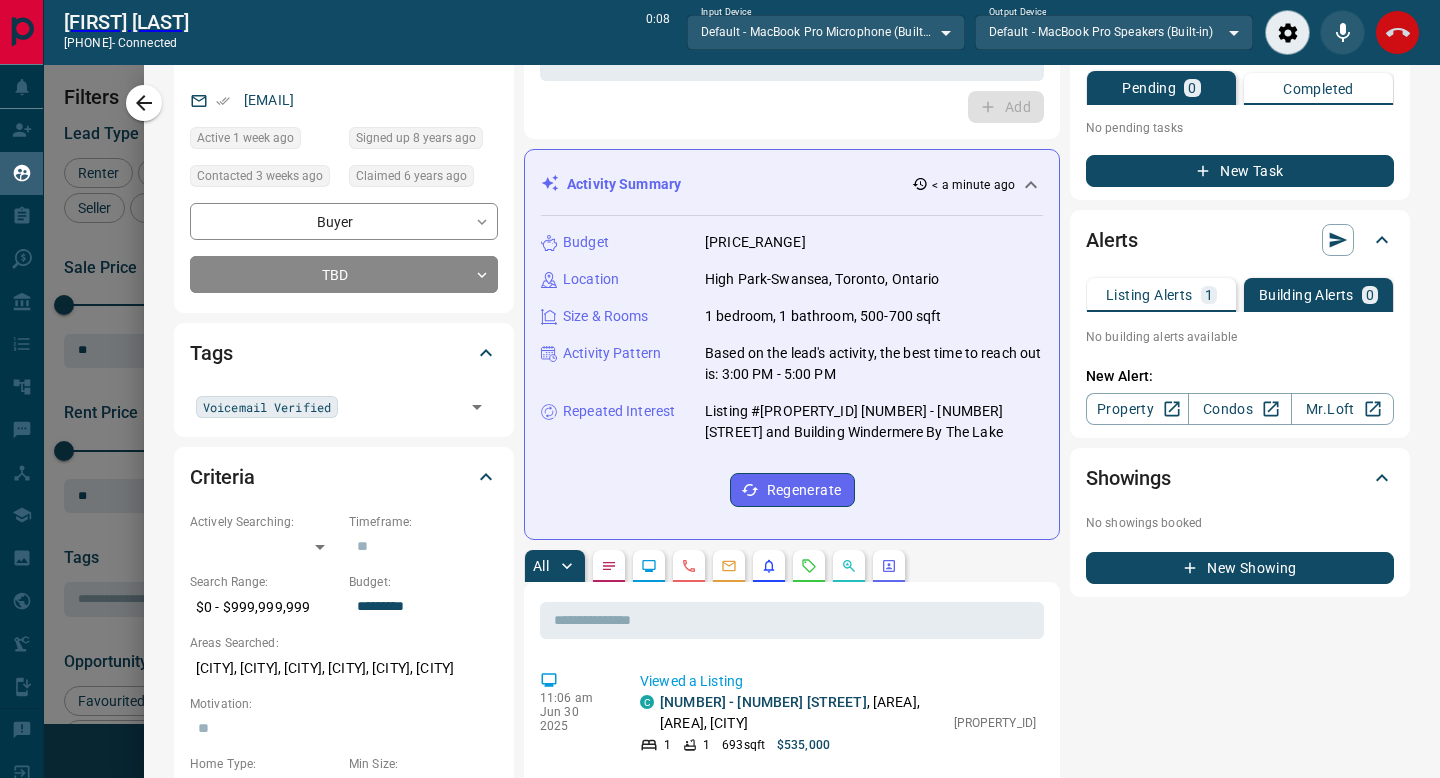 click at bounding box center [1397, 32] 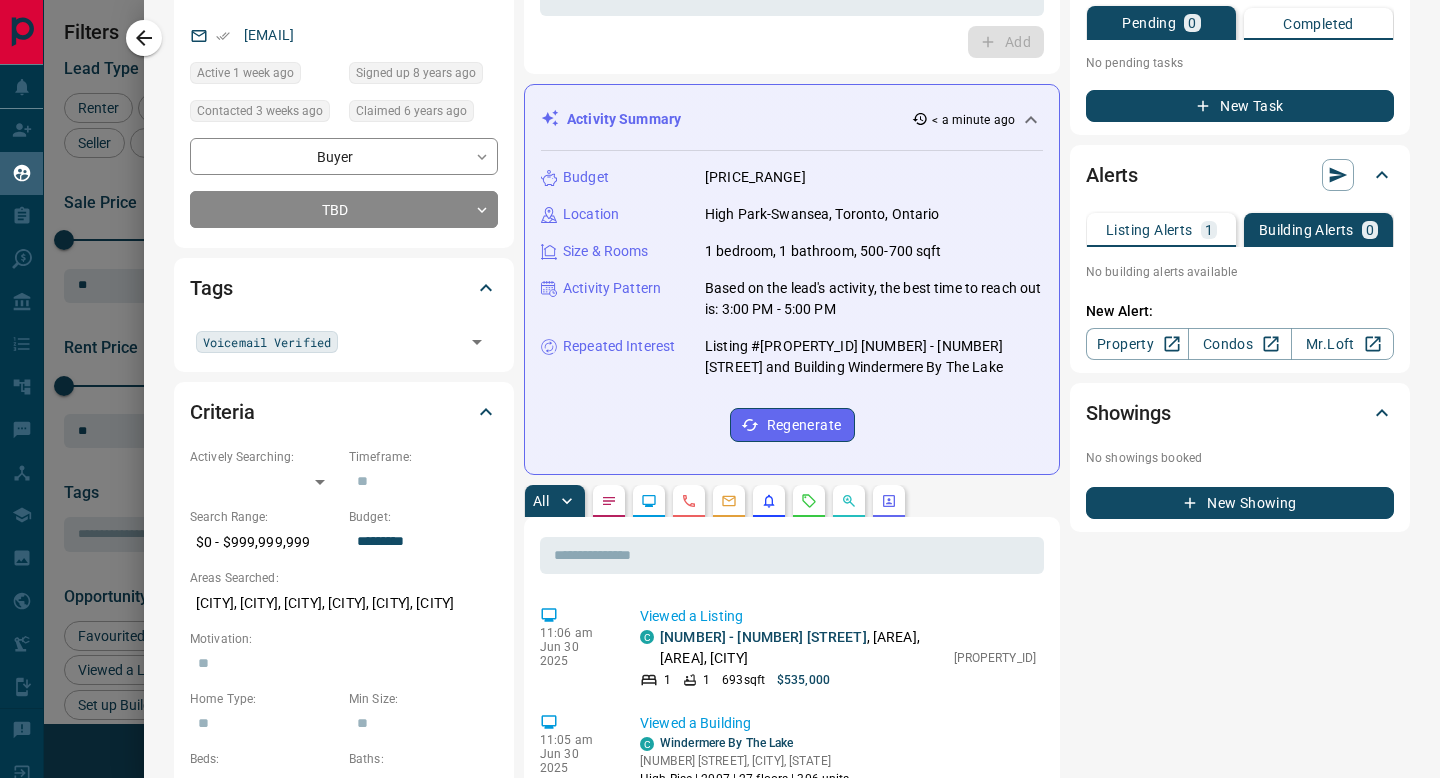 scroll, scrollTop: 1, scrollLeft: 1, axis: both 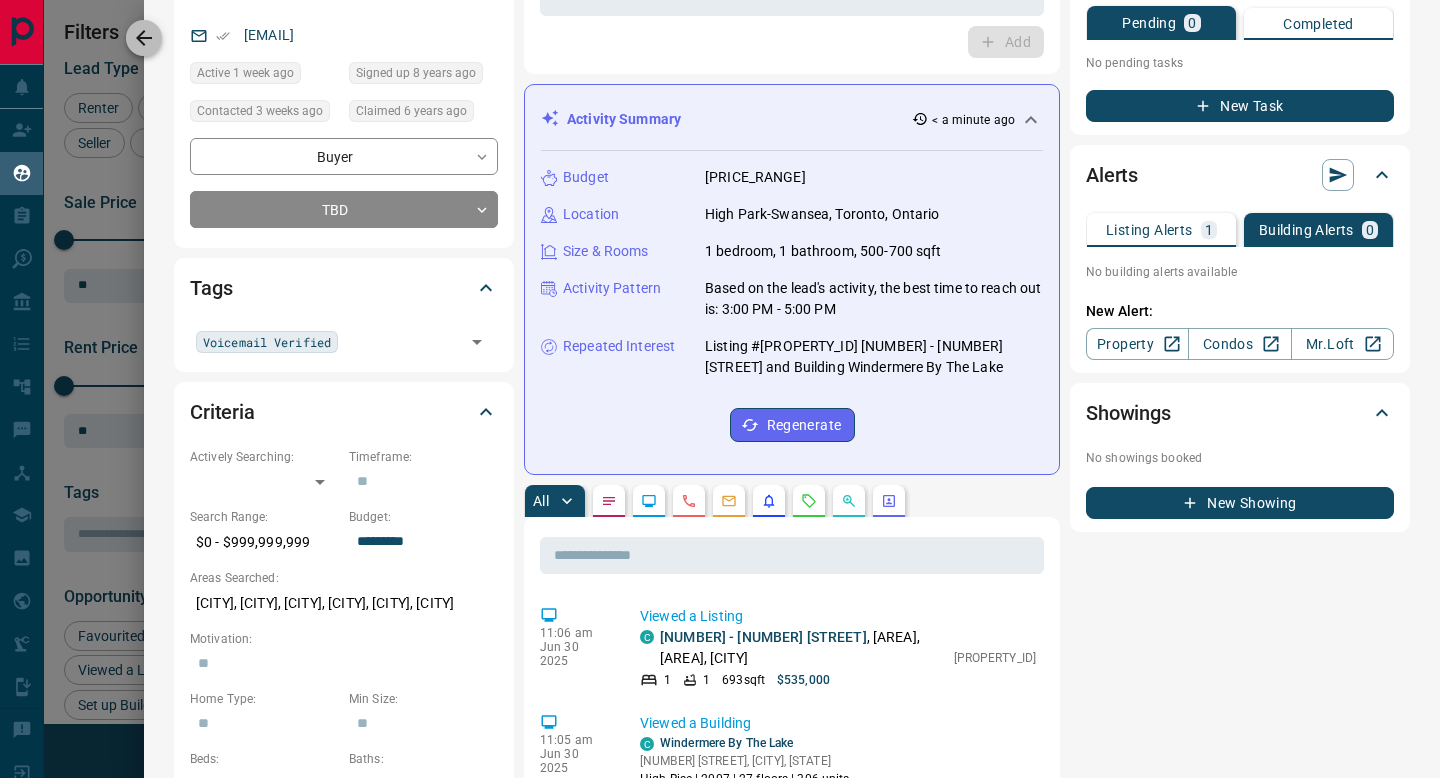 click 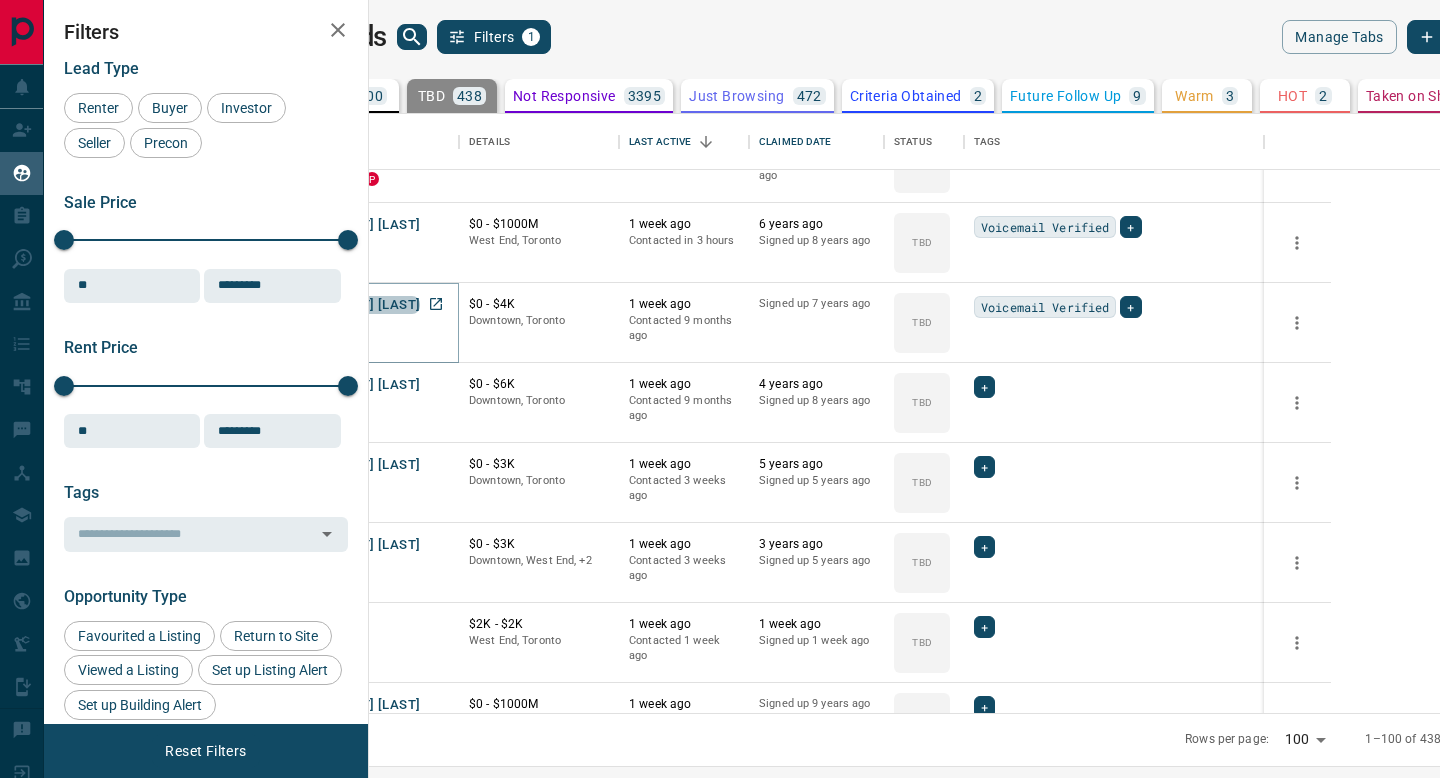 click on "[FIRST] [LAST]" at bounding box center [374, 305] 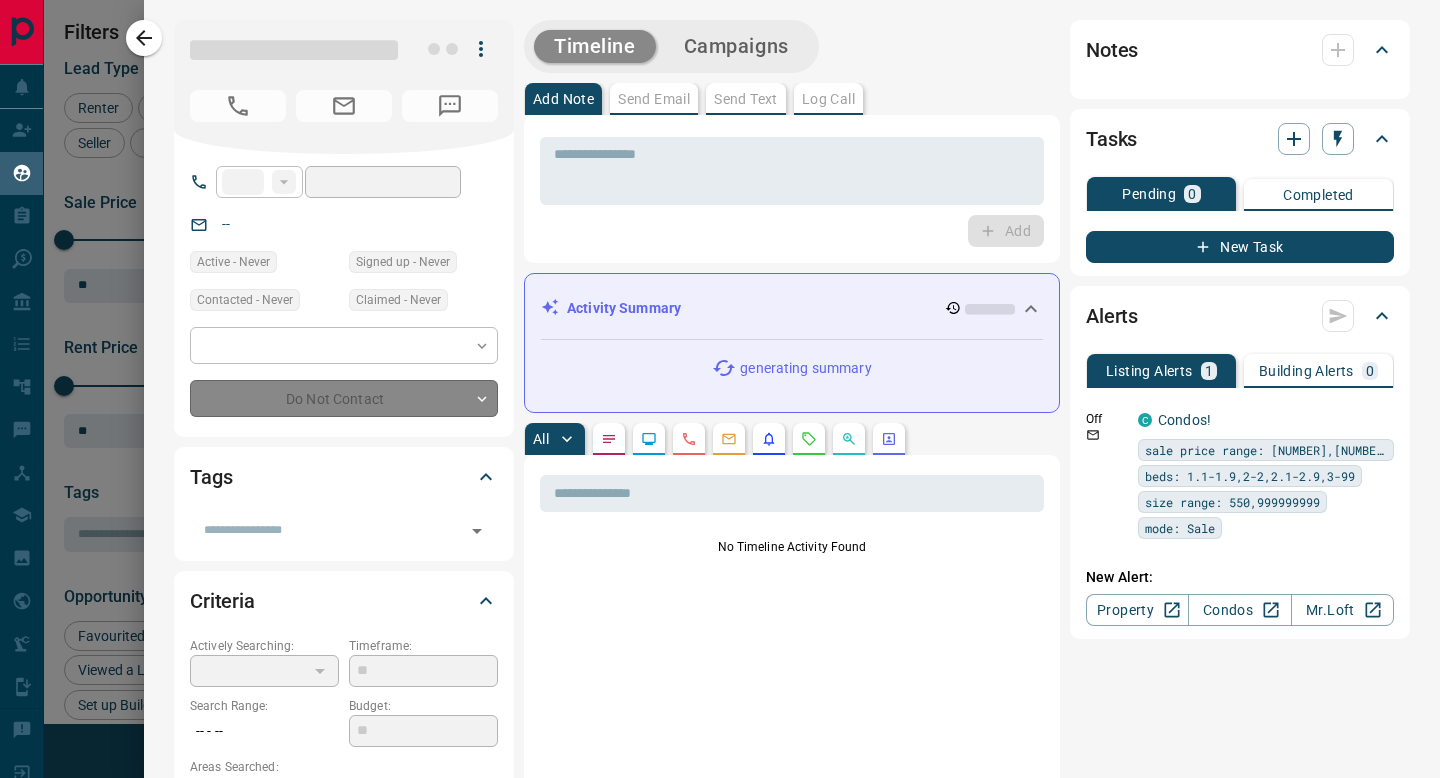type on "**" 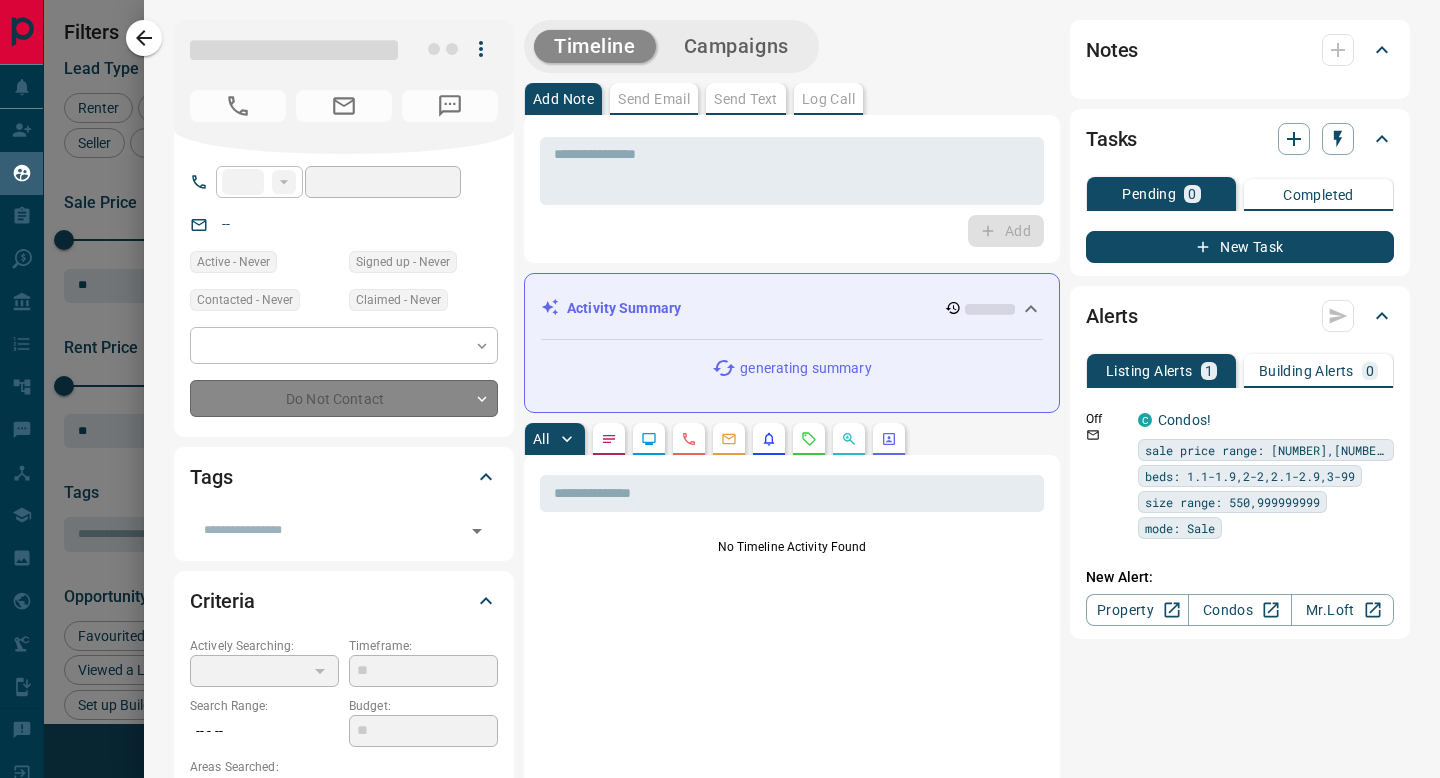 type on "**********" 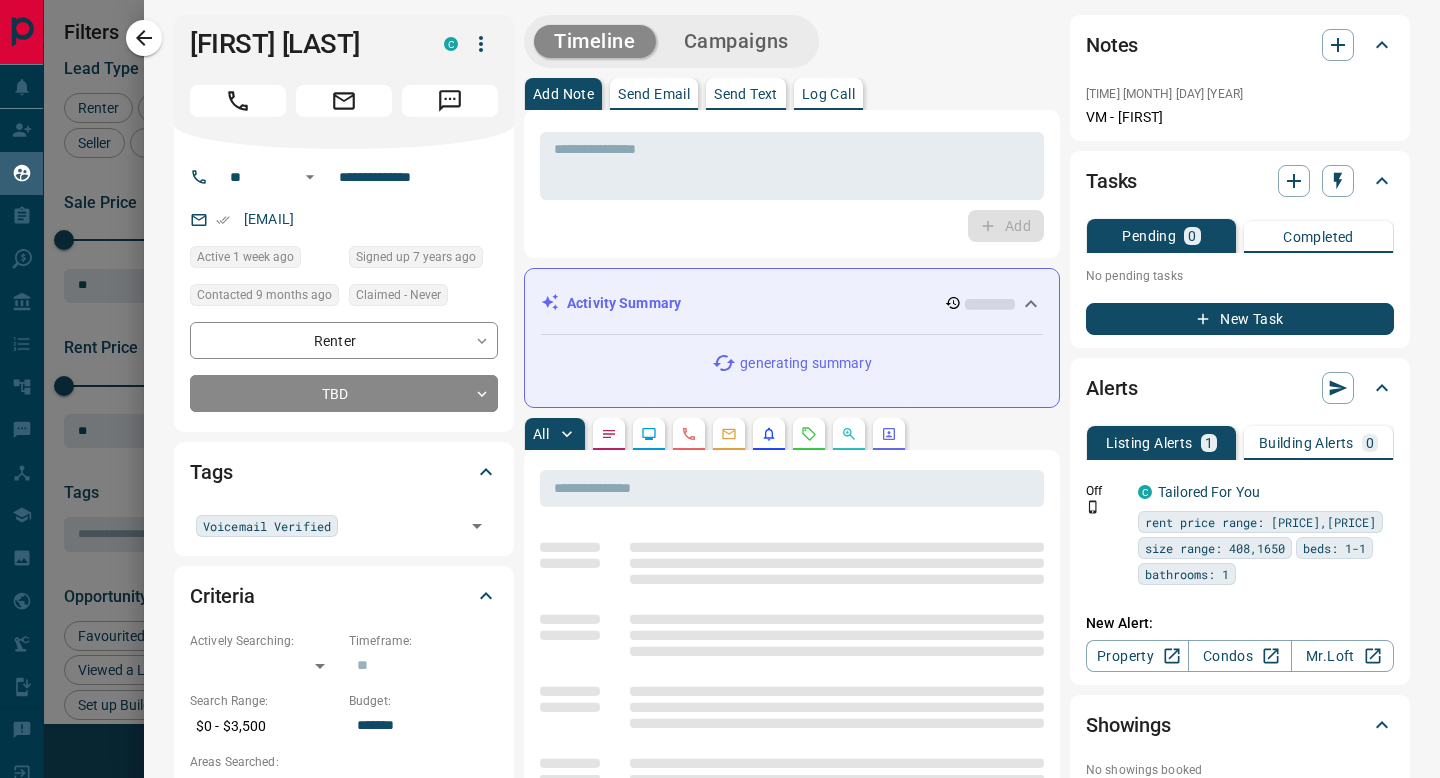 scroll, scrollTop: 0, scrollLeft: 0, axis: both 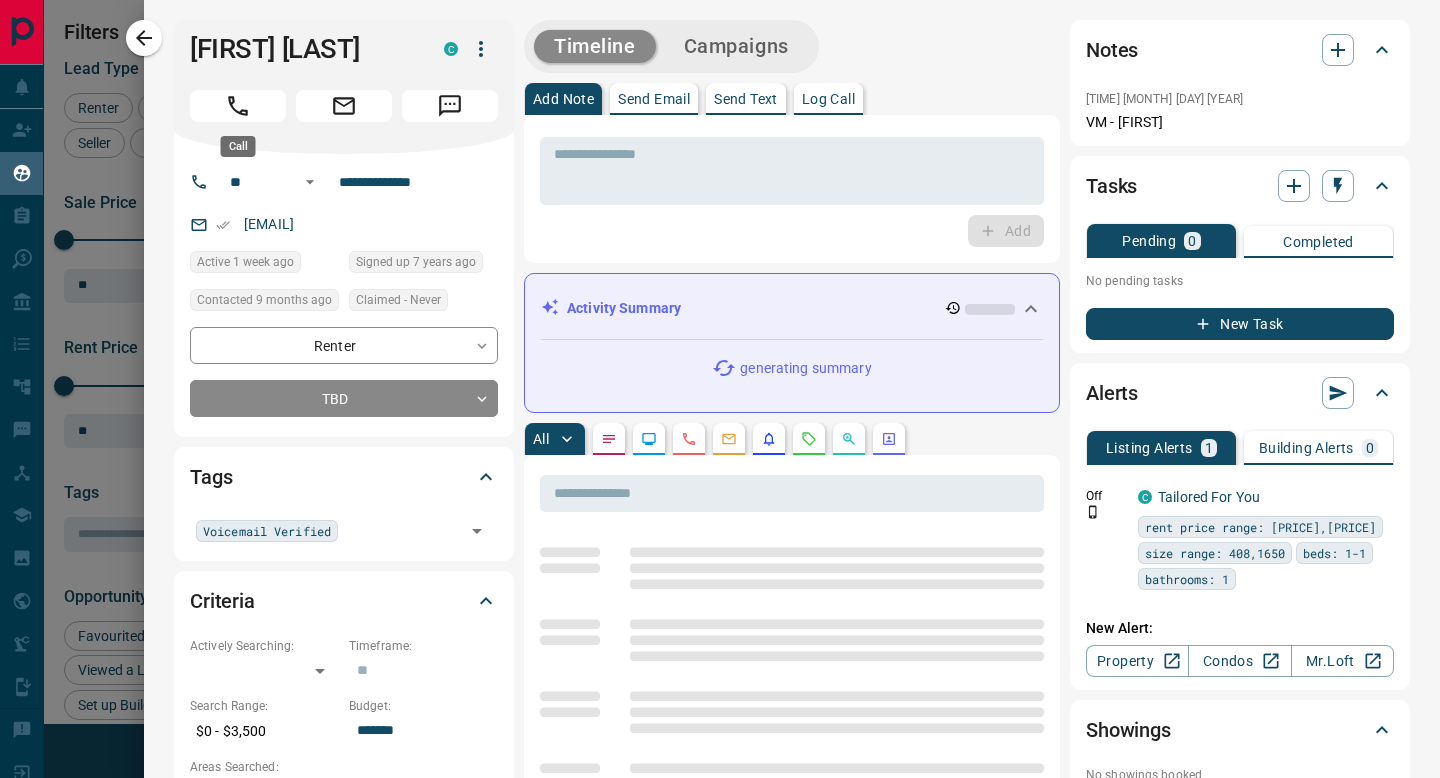 click 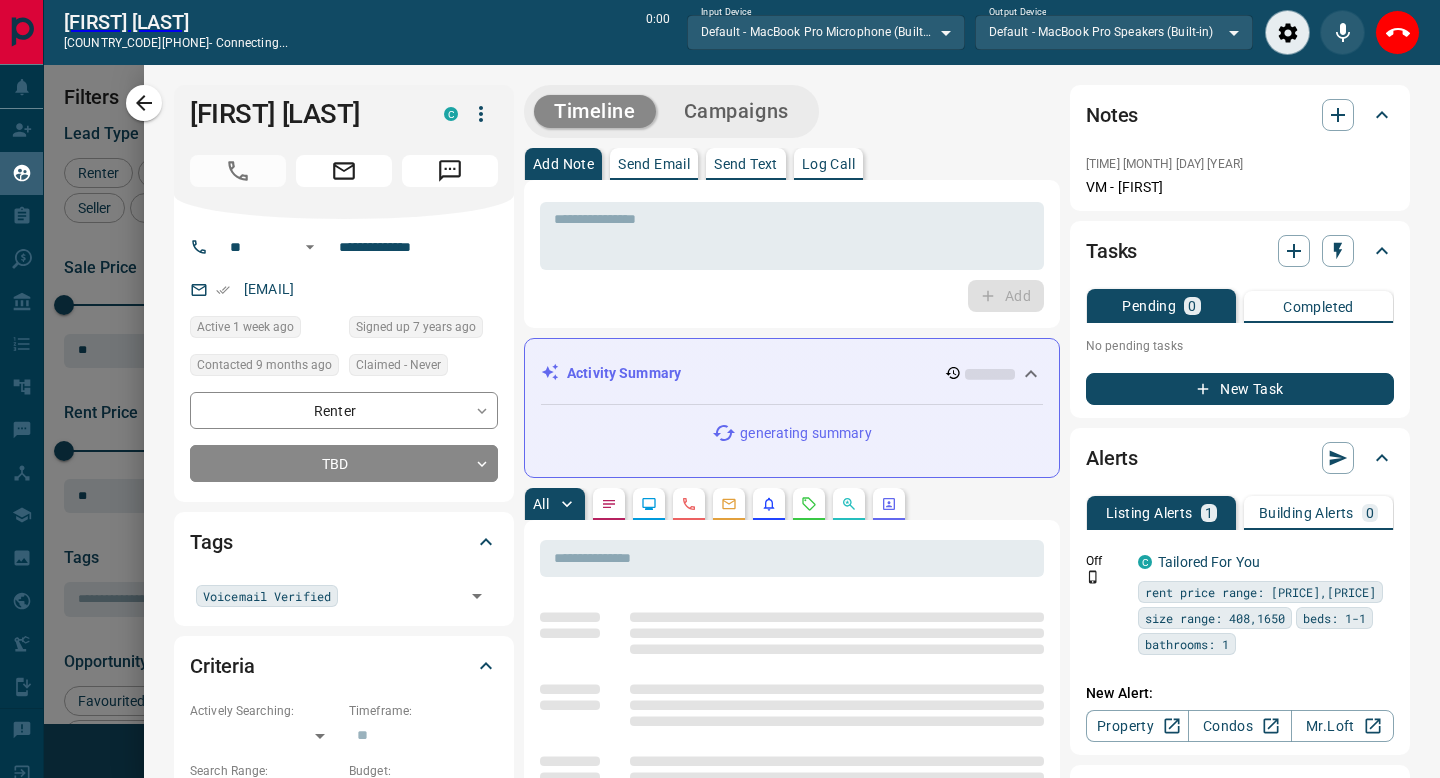 scroll, scrollTop: 537, scrollLeft: 1062, axis: both 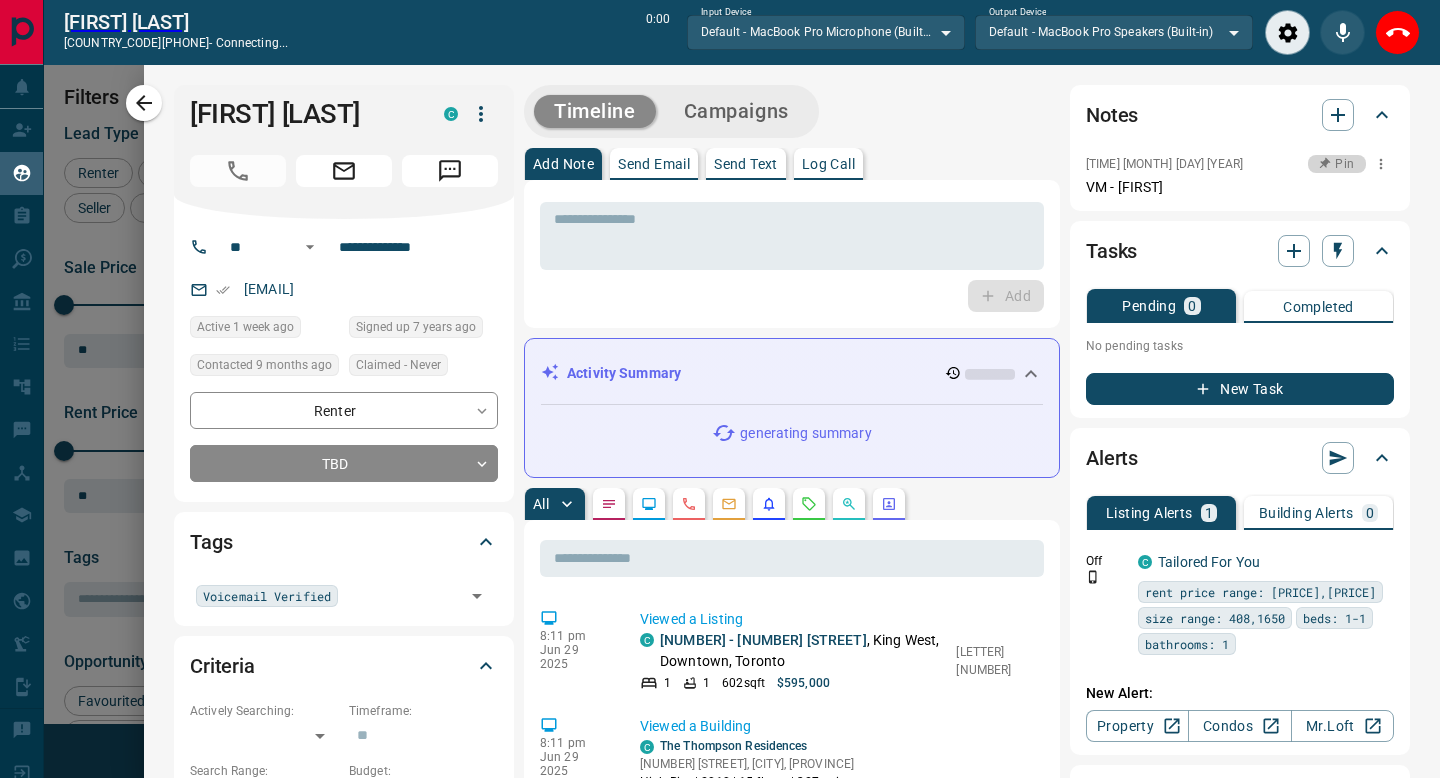 click on "Pin" at bounding box center (1337, 164) 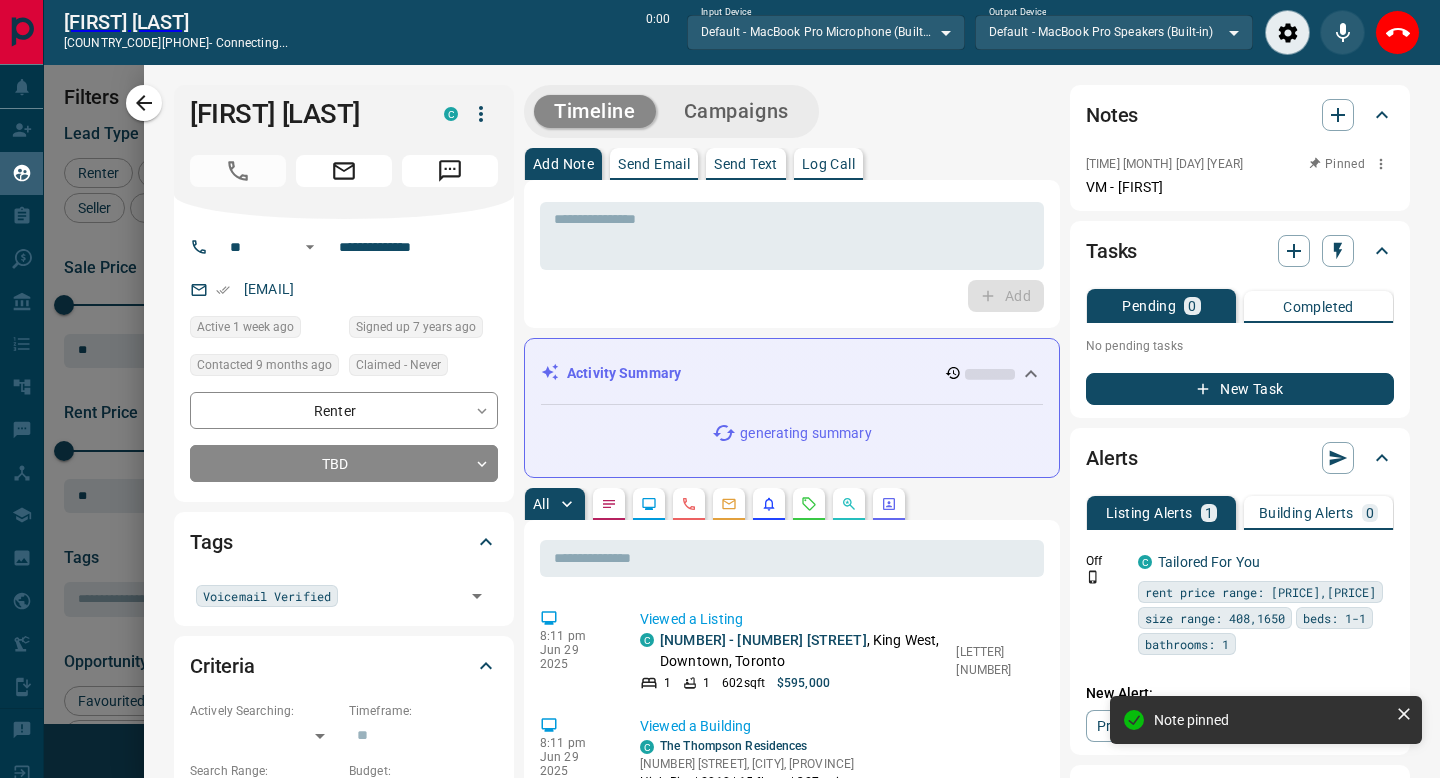 click 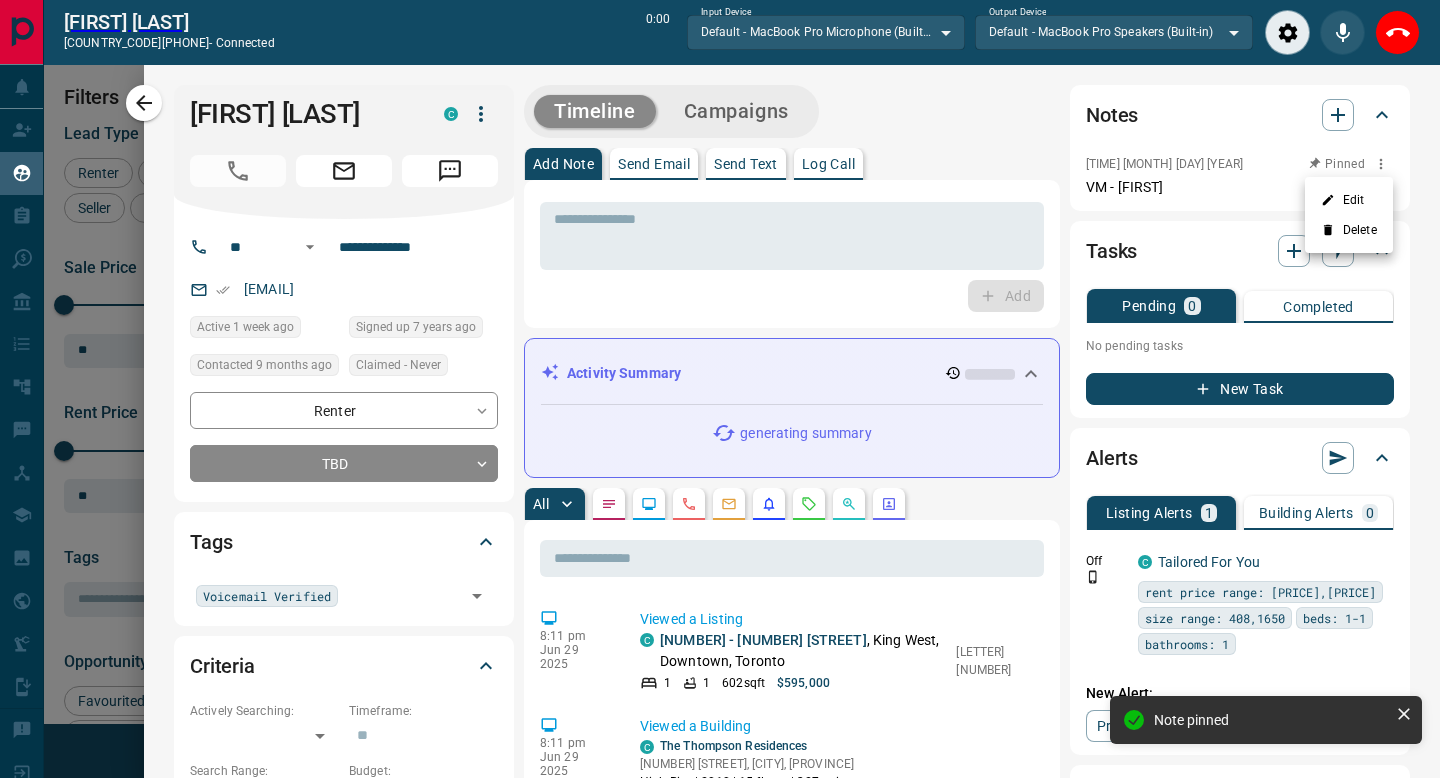 click on "Delete" at bounding box center (1349, 230) 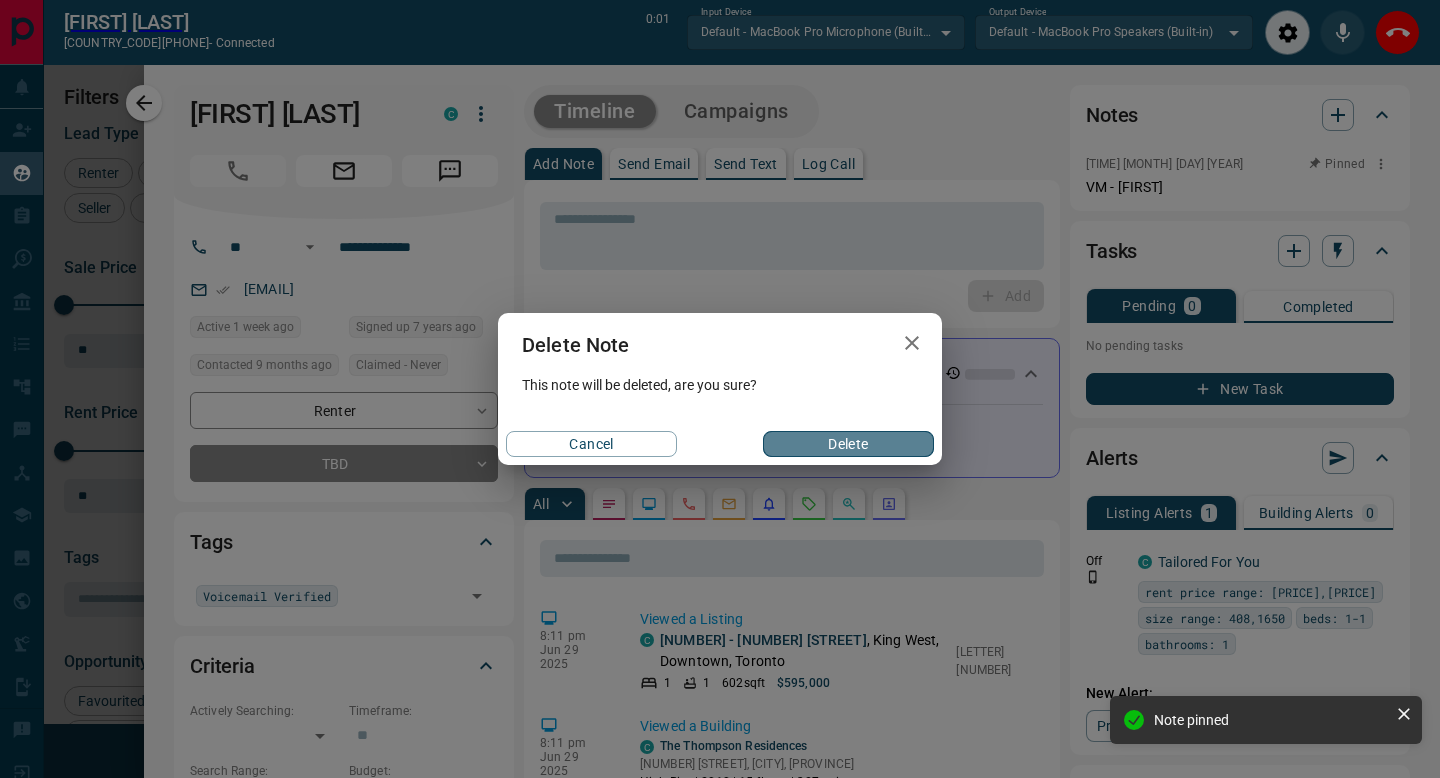 click on "Delete" at bounding box center (848, 444) 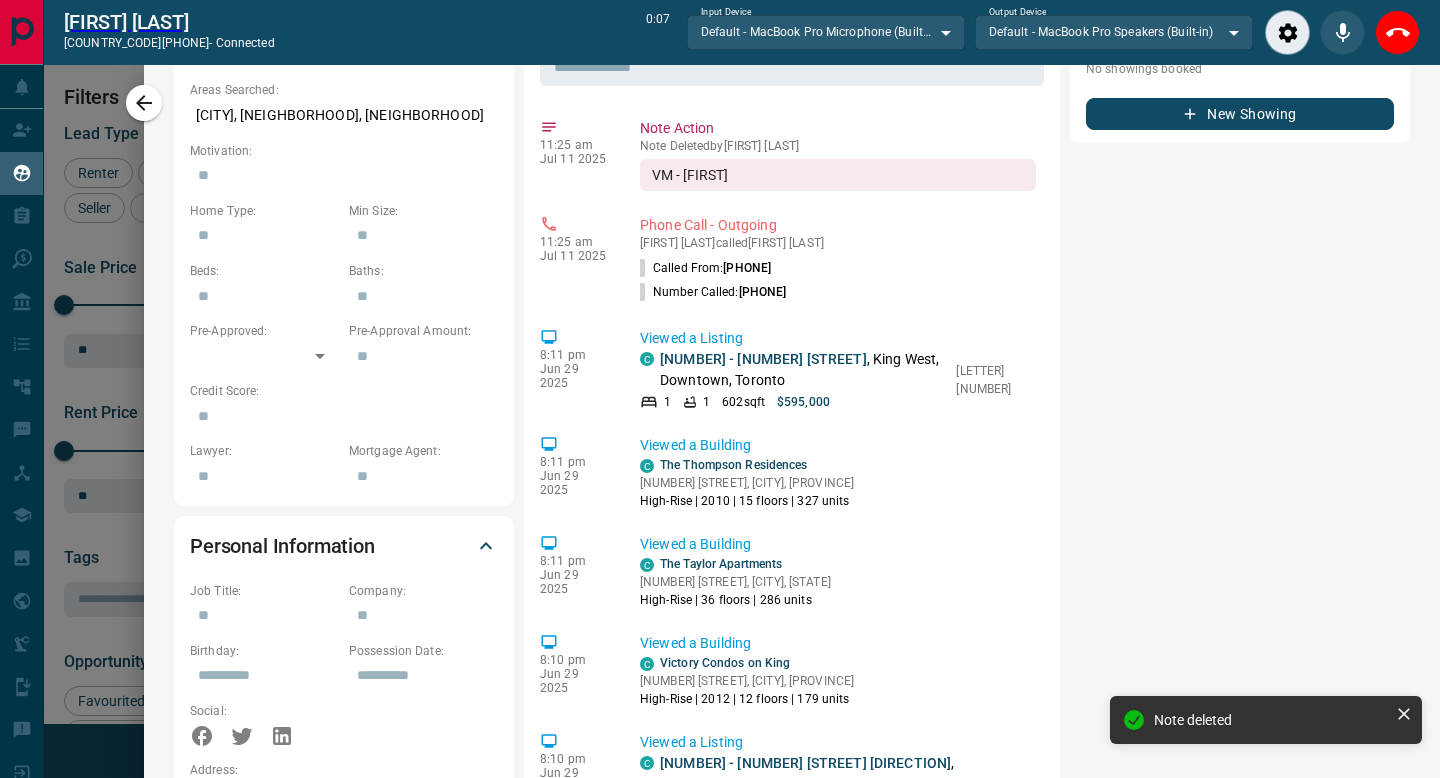 scroll, scrollTop: 746, scrollLeft: 0, axis: vertical 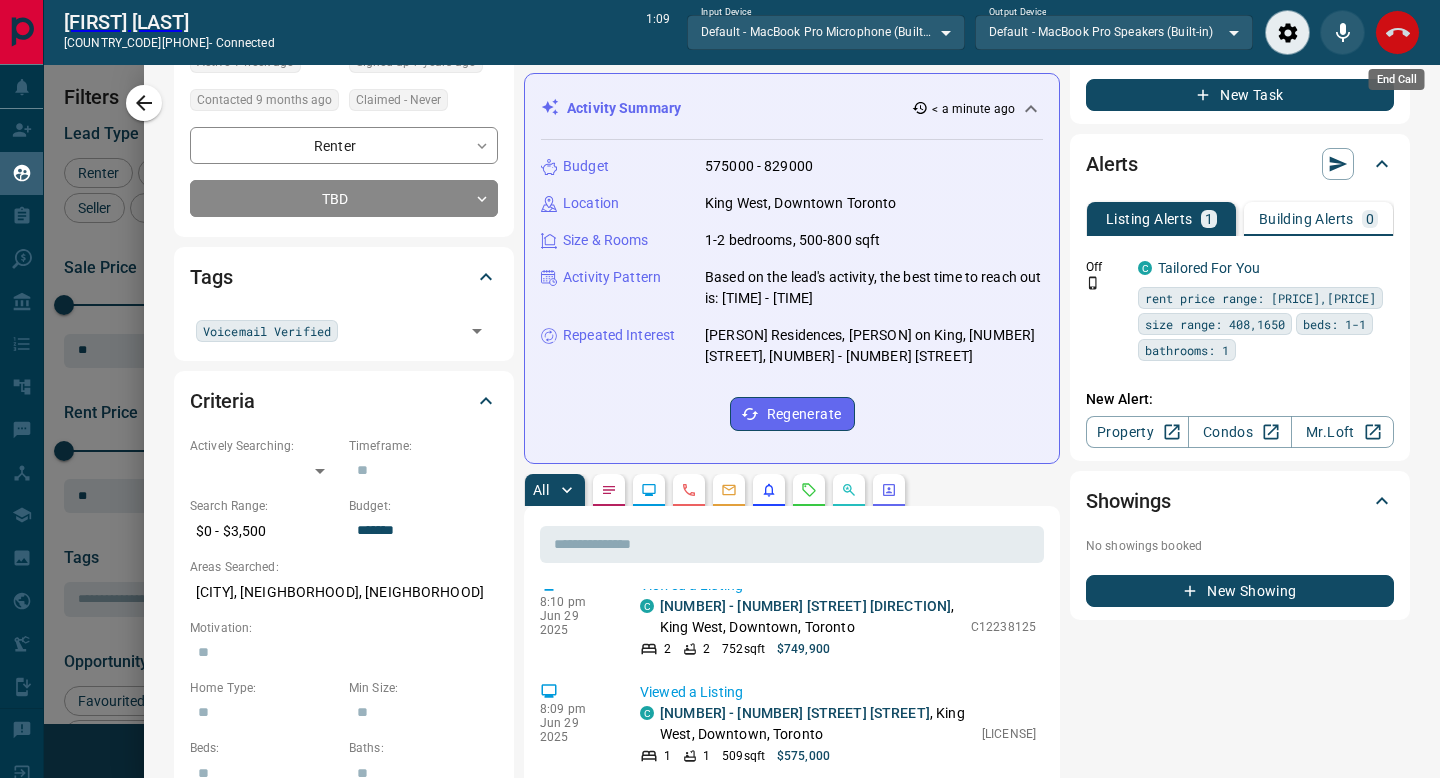 click 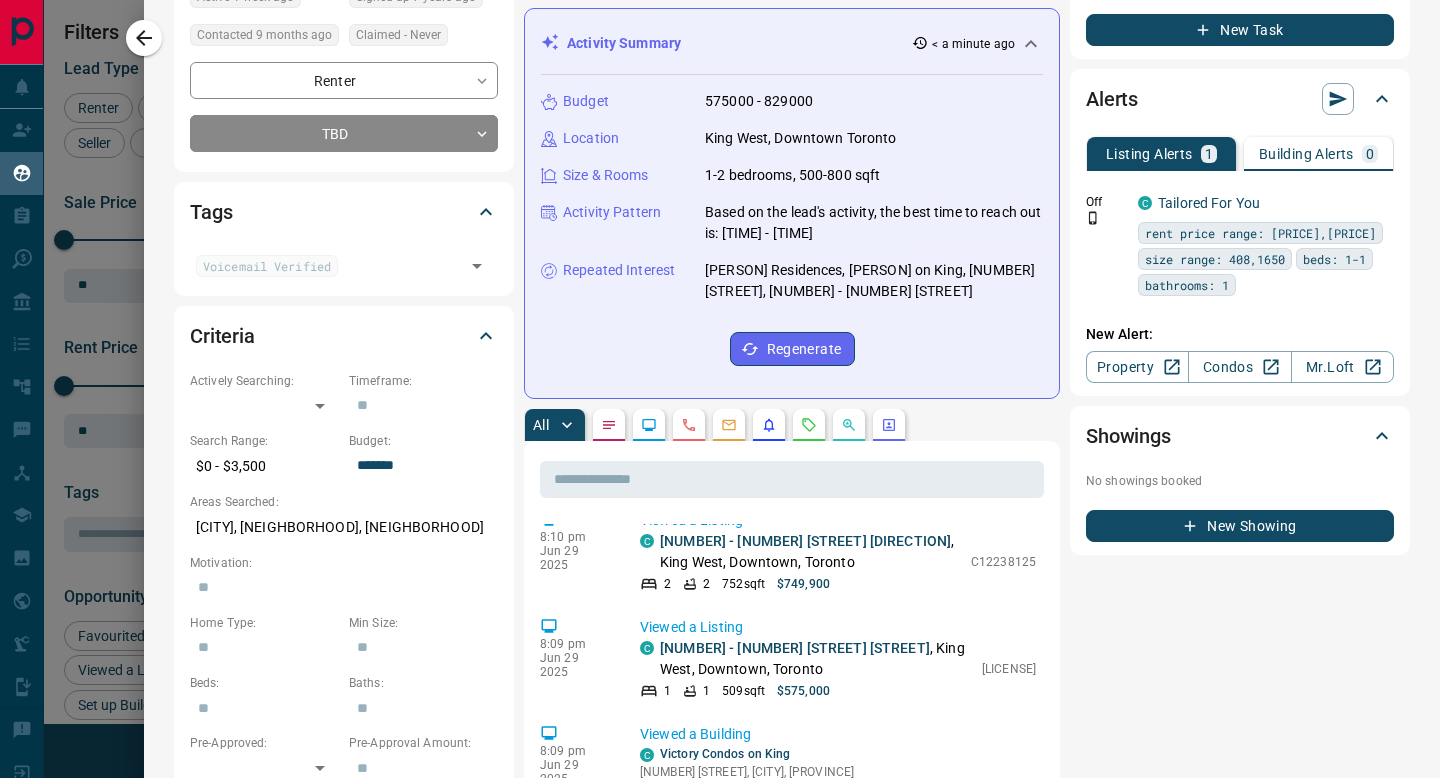 scroll, scrollTop: 1, scrollLeft: 1, axis: both 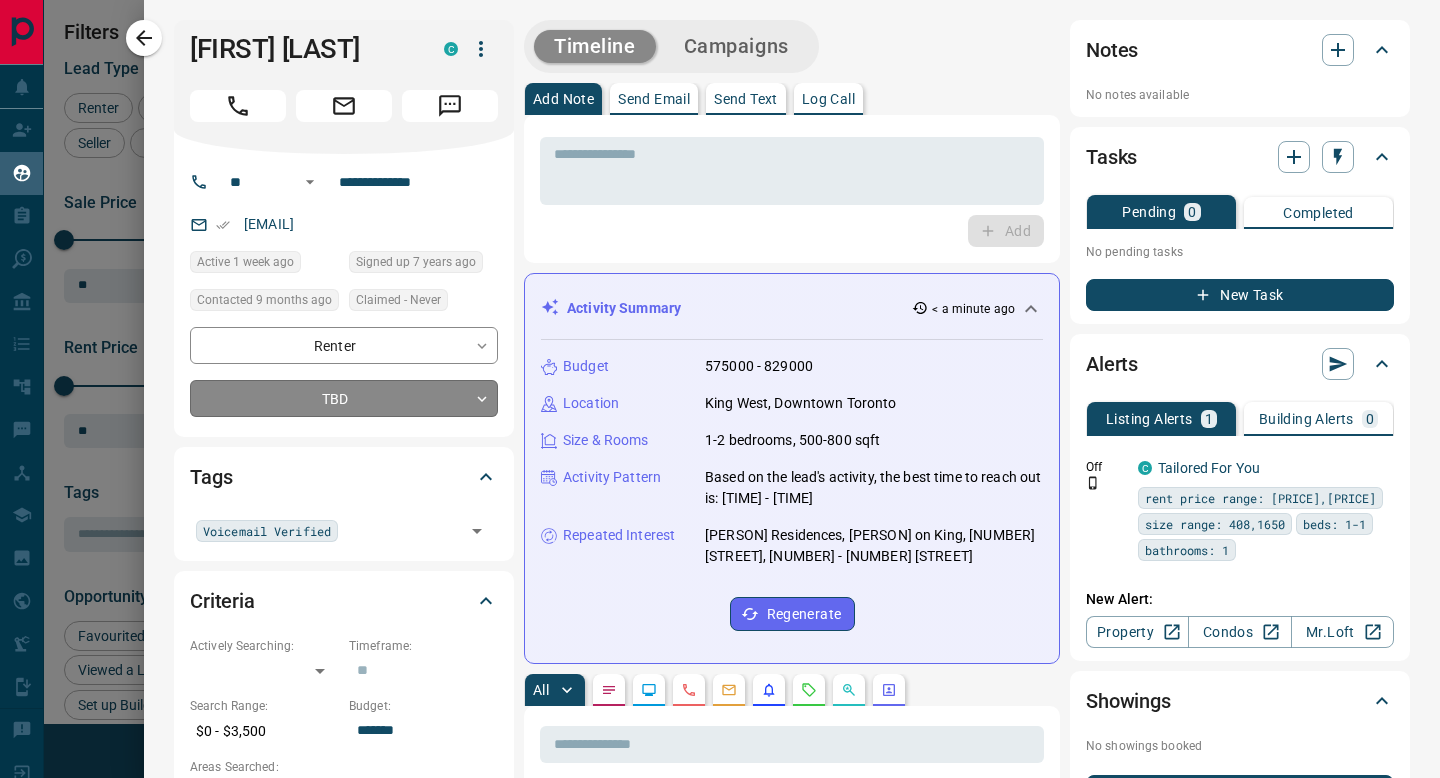 click on "Lead Transfers Claim Leads My Leads Tasks Opportunities Deals Campaigns Automations Messages Broker Bay Training Media Services Agent Resources Precon Worksheet Mobile Apps Disclosure Logout My Leads Filters 1 Manage Tabs New Lead All [NUMBER] TBD [NUMBER] Do Not Contact - Not Responsive [NUMBER] Bogus [NUMBER] Just Browsing [NUMBER] Criteria Obtained [NUMBER] Future Follow Up [NUMBER] Warm [NUMBER] HOT [NUMBER] Taken on Showings [NUMBER] Submitted Offer - Client [NUMBER] Name Details Last Active Claimed Date Status Tags [FIRST] [LAST] Renter [ID] $[PRICE] - $[PRICE] [AREA], [CITY] [TIME] ago Contacted in [HOURS] ago [TIME] ago Signed up [TIME] ago TBD [INITIAL] [FIRST] [LAST] Renter [ID] $[PRICE] - $[PRICE] [AREA], [CITY] [TIME] ago Contacted in [HOURS] ago [YEARS] ago Signed up [YEARS] ago TBD [INITIAL] [FIRST] [LAST] Buyer [ID] [INITIAL] $[PRICE] - $[PRICE] [AREA], [CITY] [TIME] ago Contacted in [HOURS] ago [YEARS] ago Signed up [YEARS] ago TBD [INITIAL] [FIRST] [LAST] Buyer [ID] [INITIAL] $[PRICE] - $[PRICE] [AREA], [CITY] [TIME] ago Contacted in [HOURS] ago [YEARS] ago Signed up [YEARS] ago TBD [INITIAL] [FIRST] [LAST] Renter [ID] $[PRICE] - $[PRICE] [TIME] ago TBD [INITIAL]" at bounding box center (720, 376) 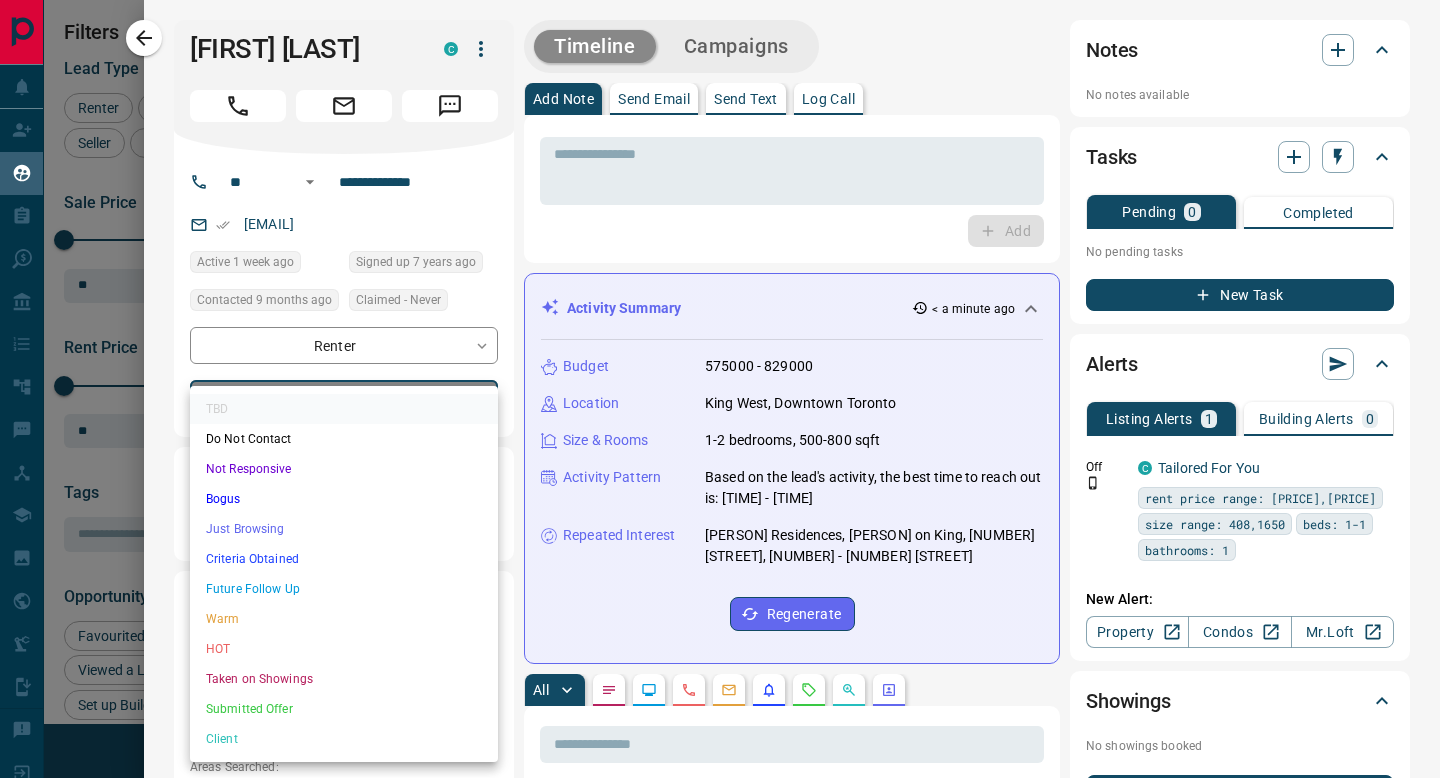 click on "TBD Do Not Contact Not Responsive Bogus Just Browsing Criteria Obtained Future Follow Up Warm HOT Taken on Showings Submitted Offer Client" at bounding box center [344, 574] 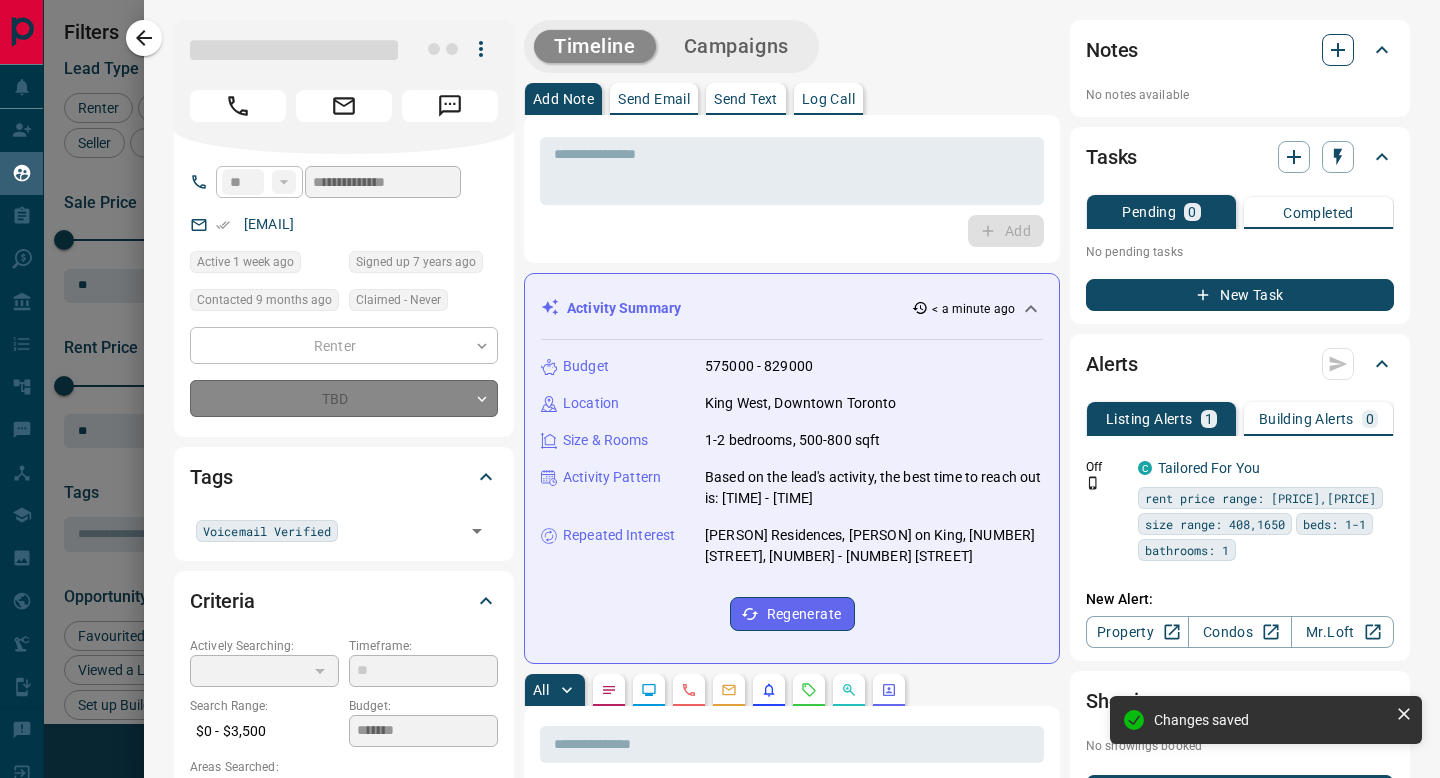 type on "*" 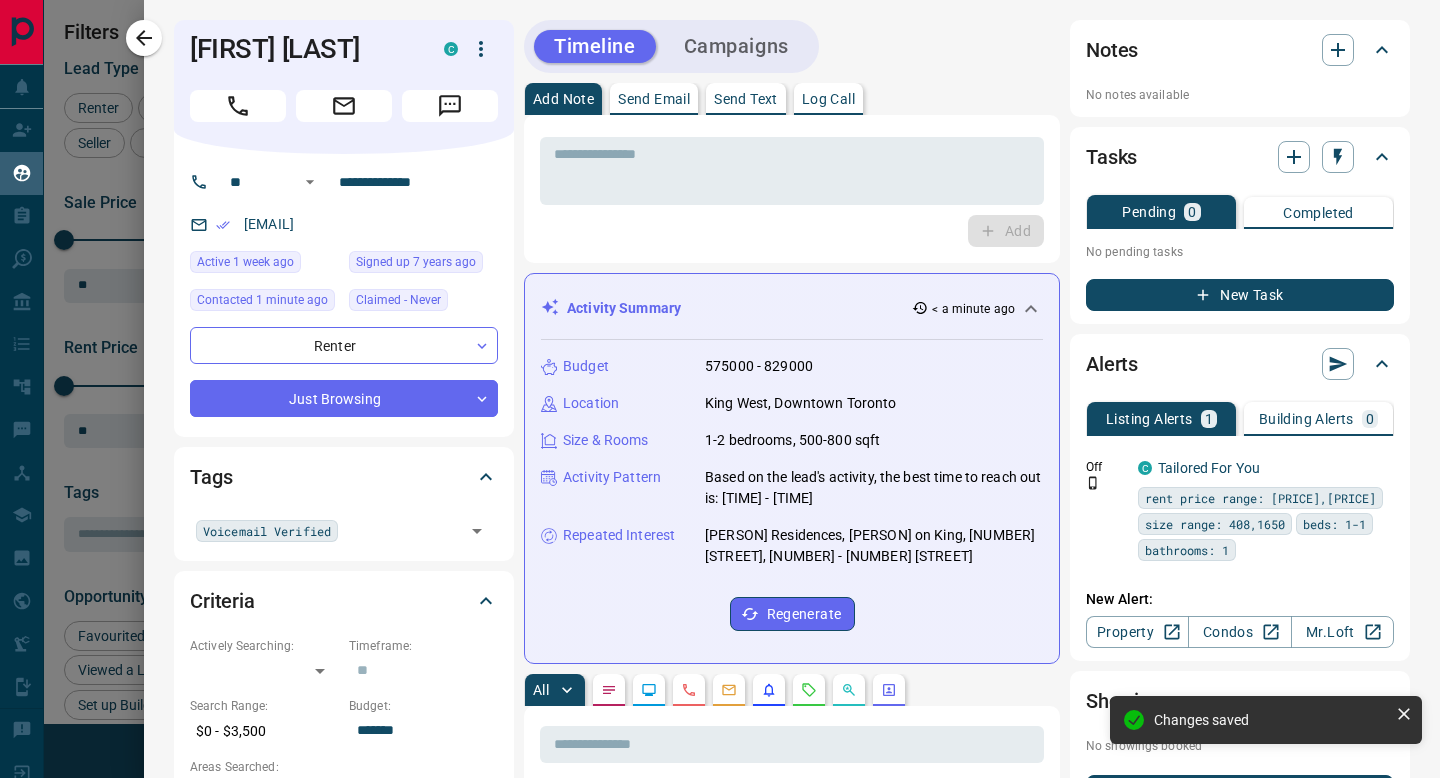 click on "Notes" at bounding box center (1228, 50) 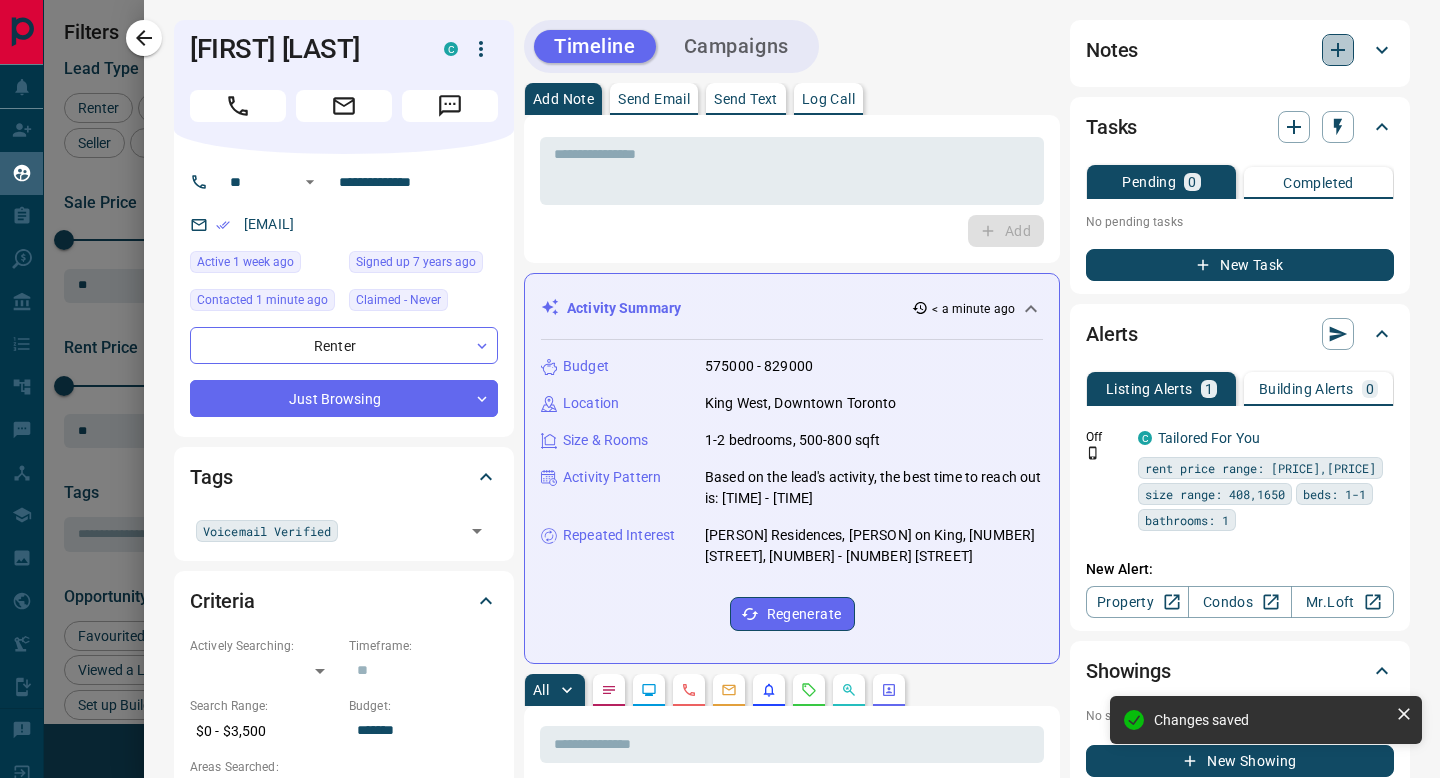 click 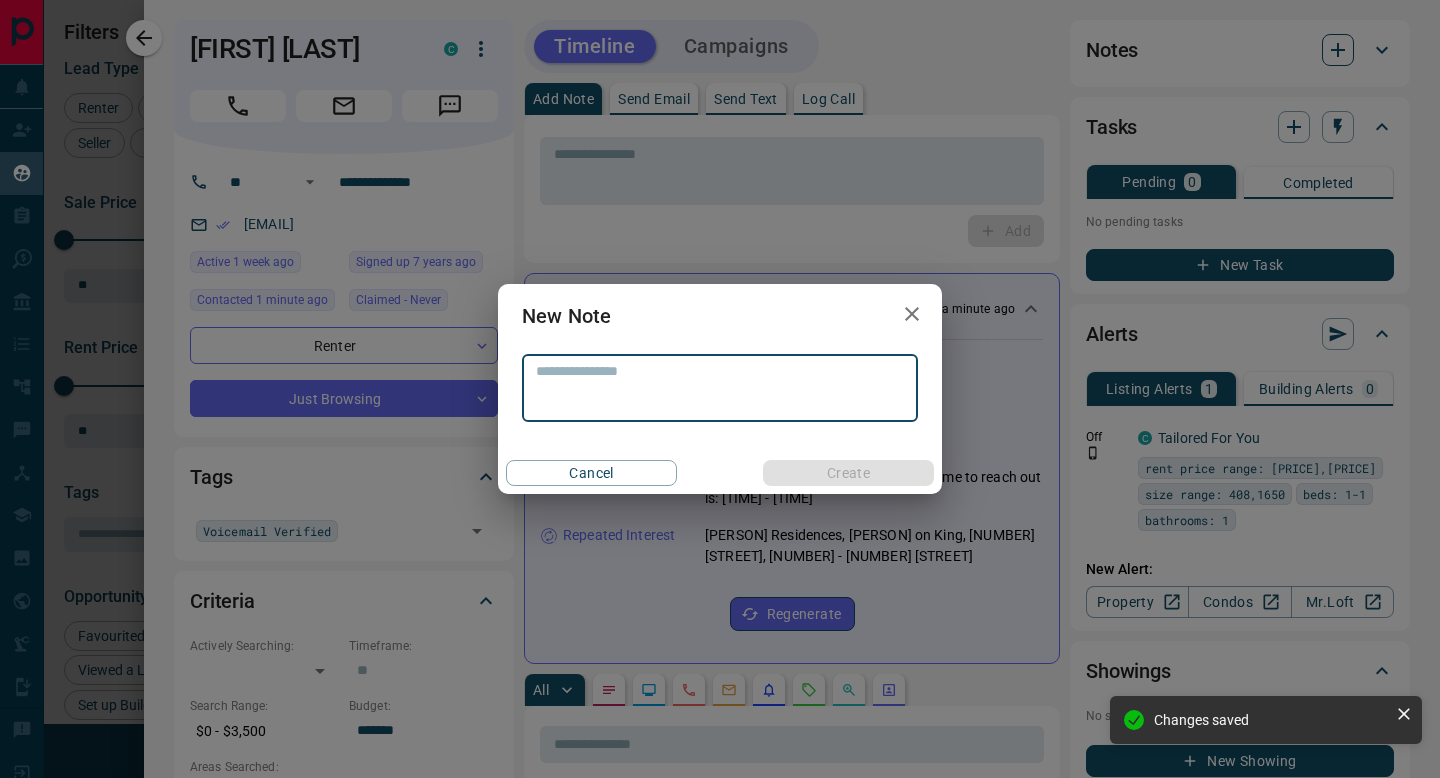 scroll, scrollTop: 723, scrollLeft: 0, axis: vertical 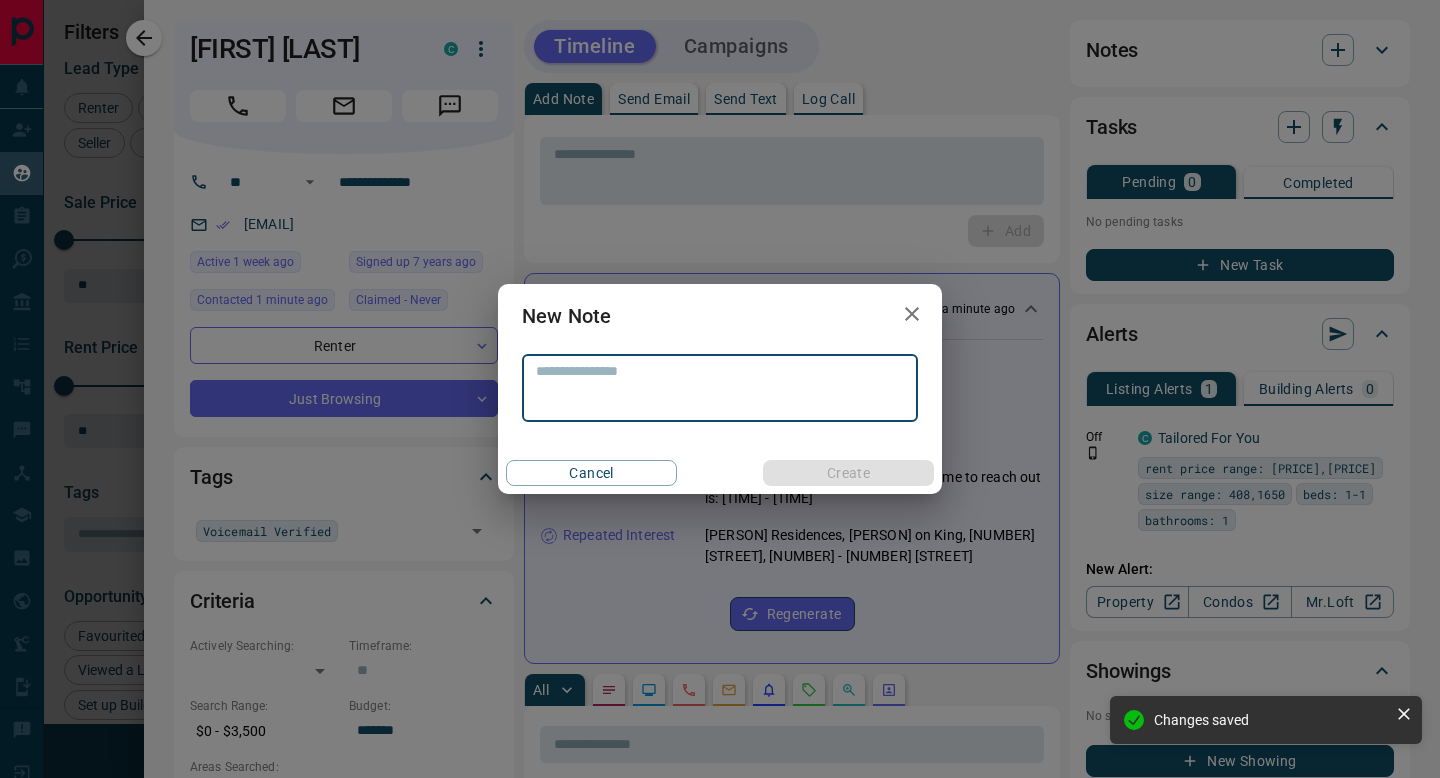 click at bounding box center [720, 388] 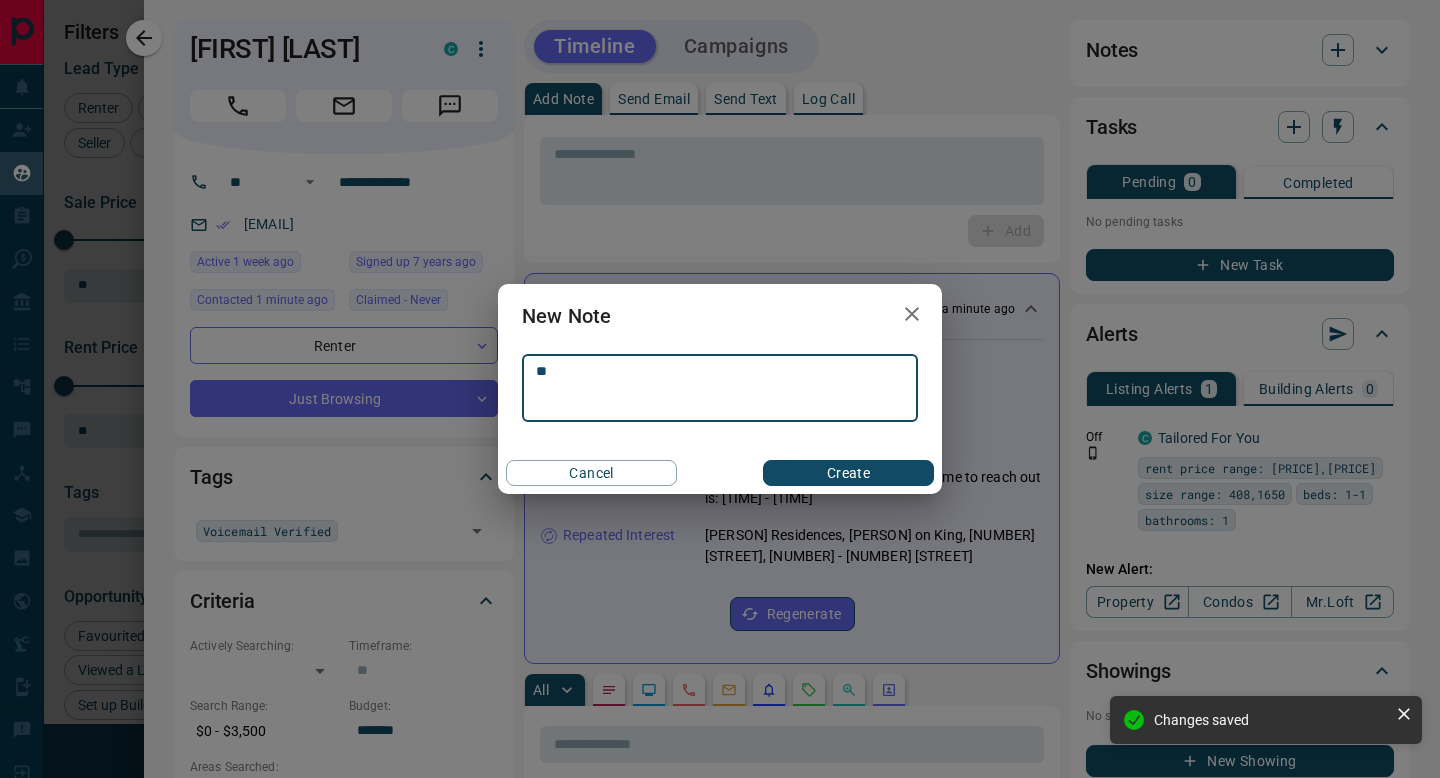 type on "*" 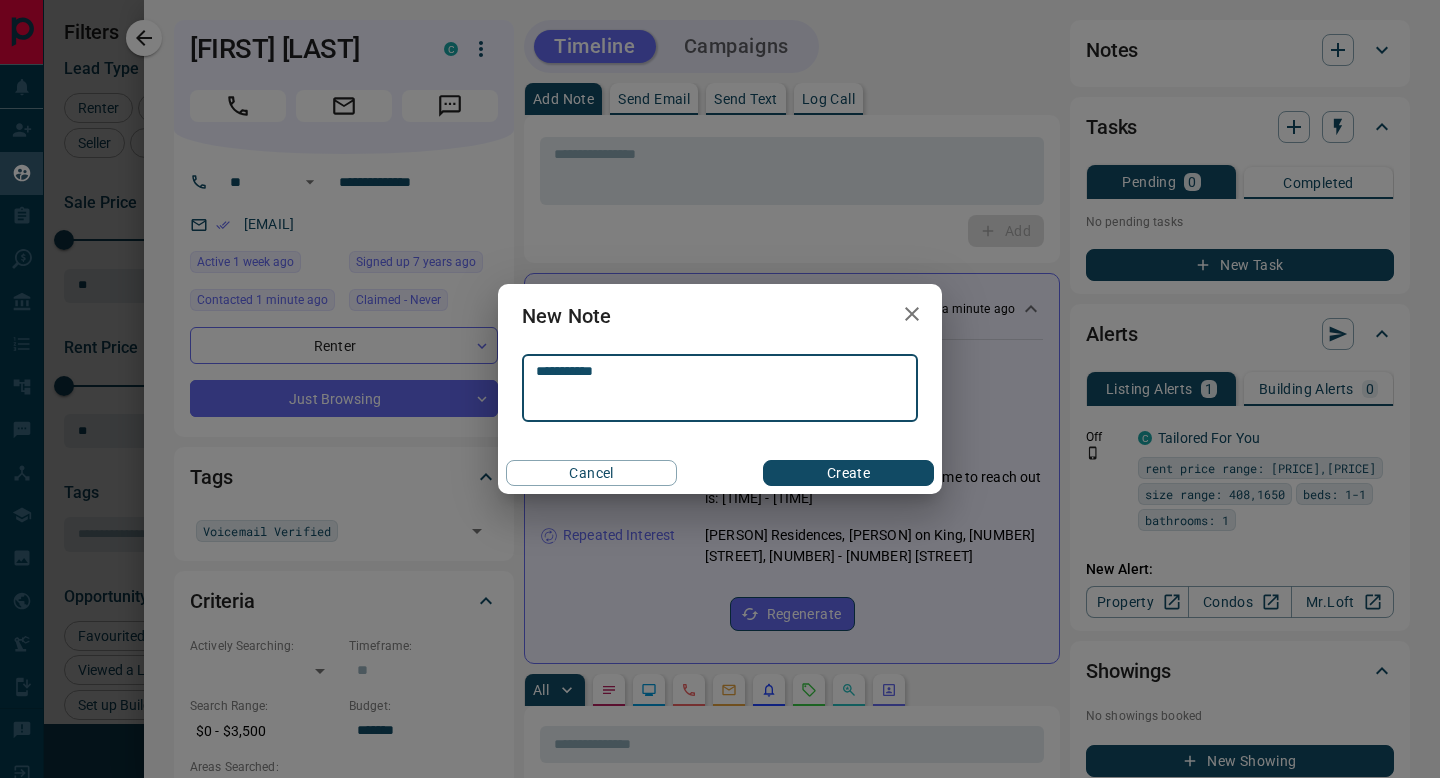 type on "**********" 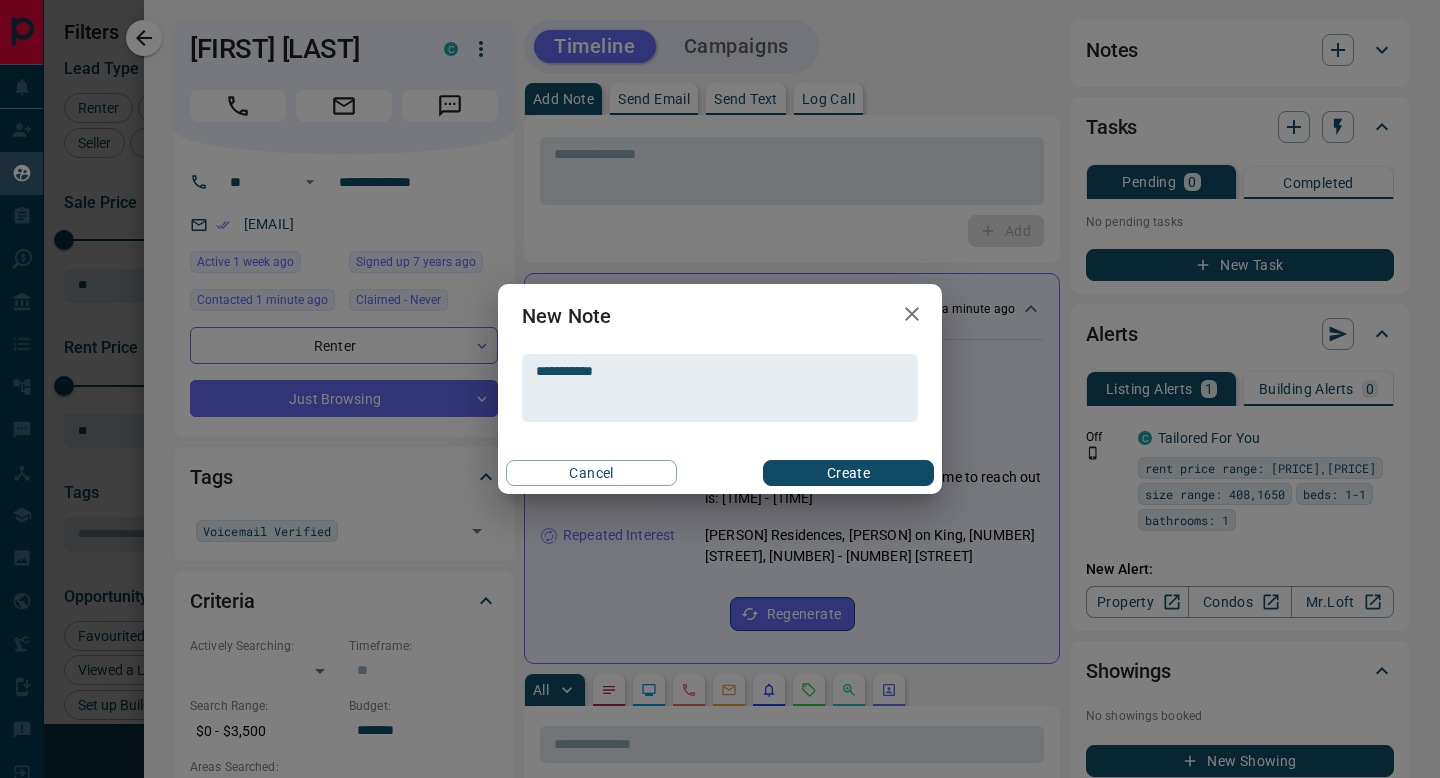 click on "Create" at bounding box center (848, 473) 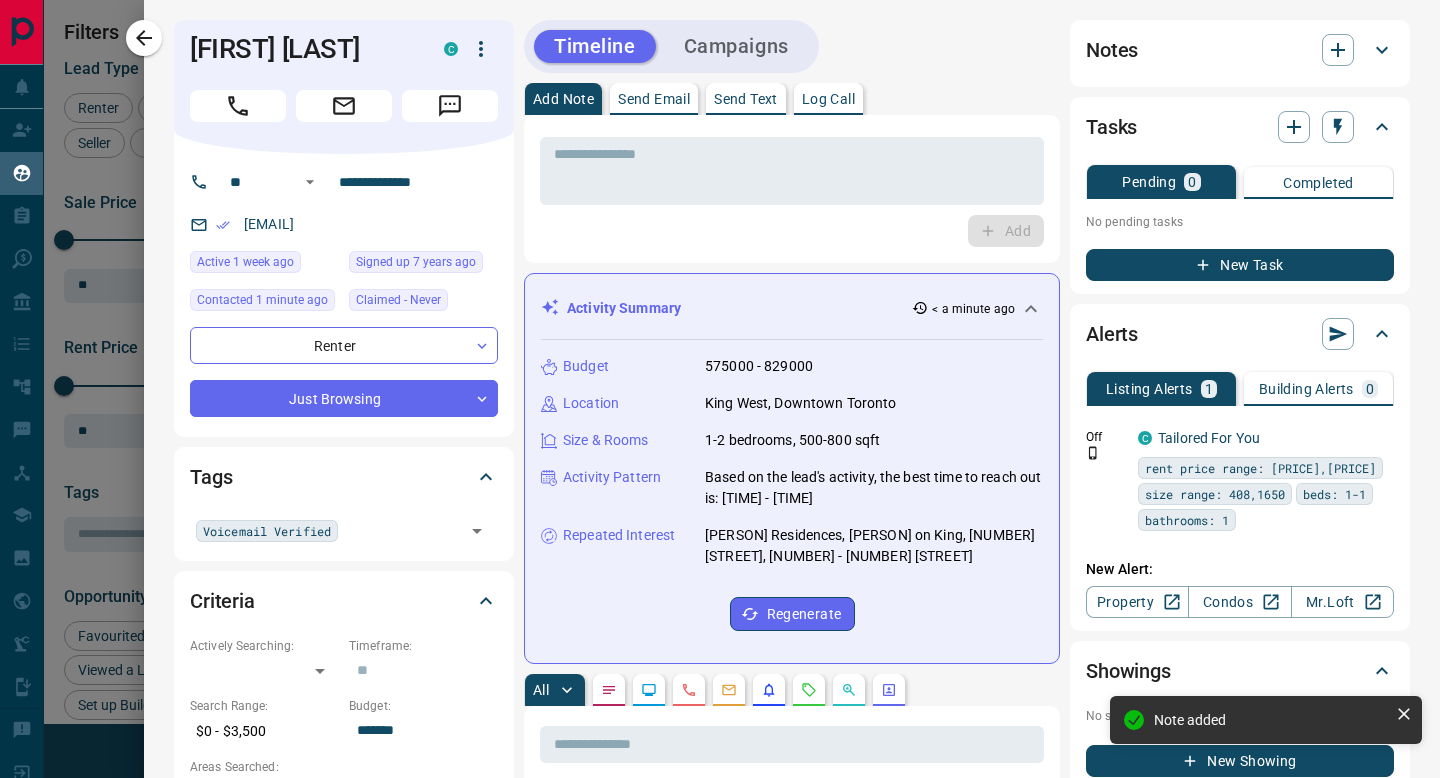 click on "Tags Voicemail Verified ​" at bounding box center (344, 503) 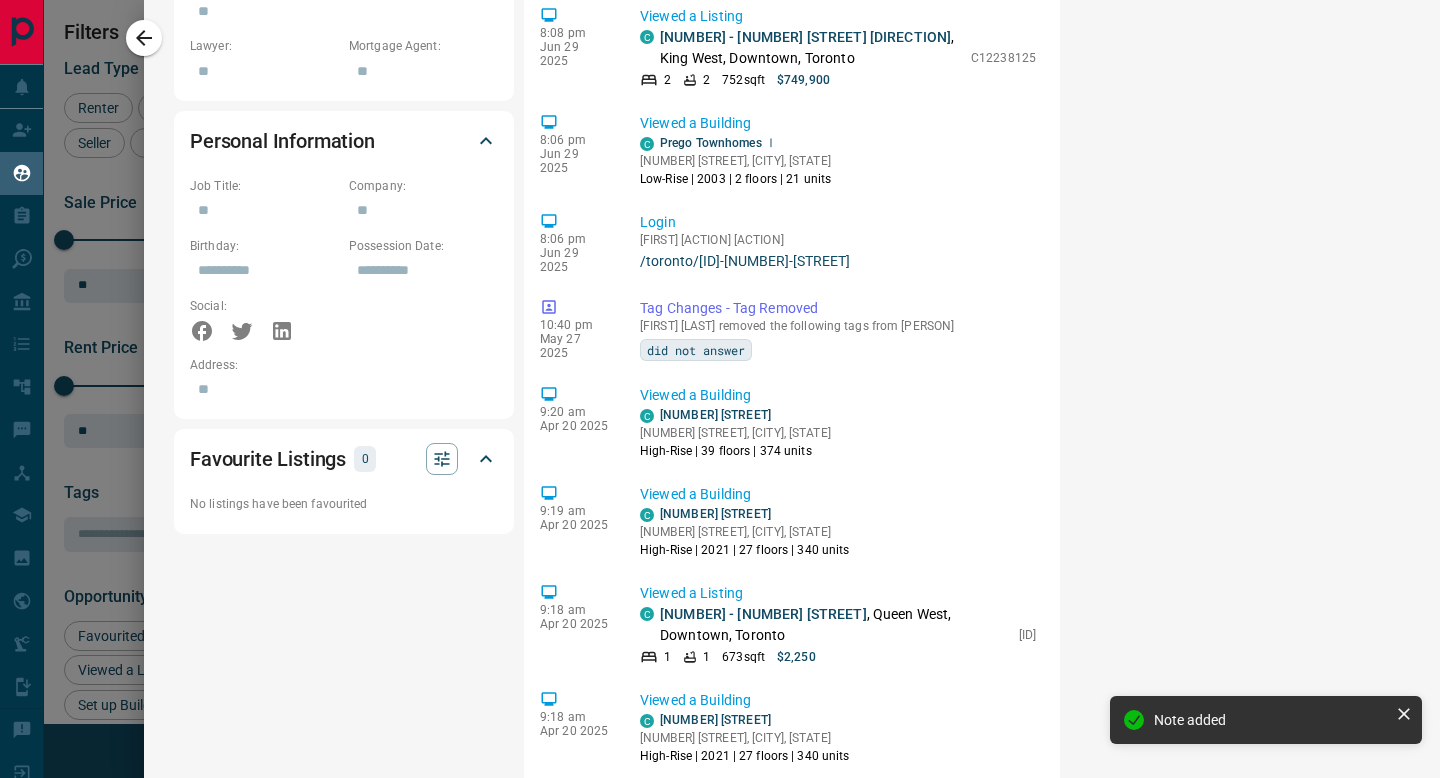 scroll, scrollTop: 1083, scrollLeft: 0, axis: vertical 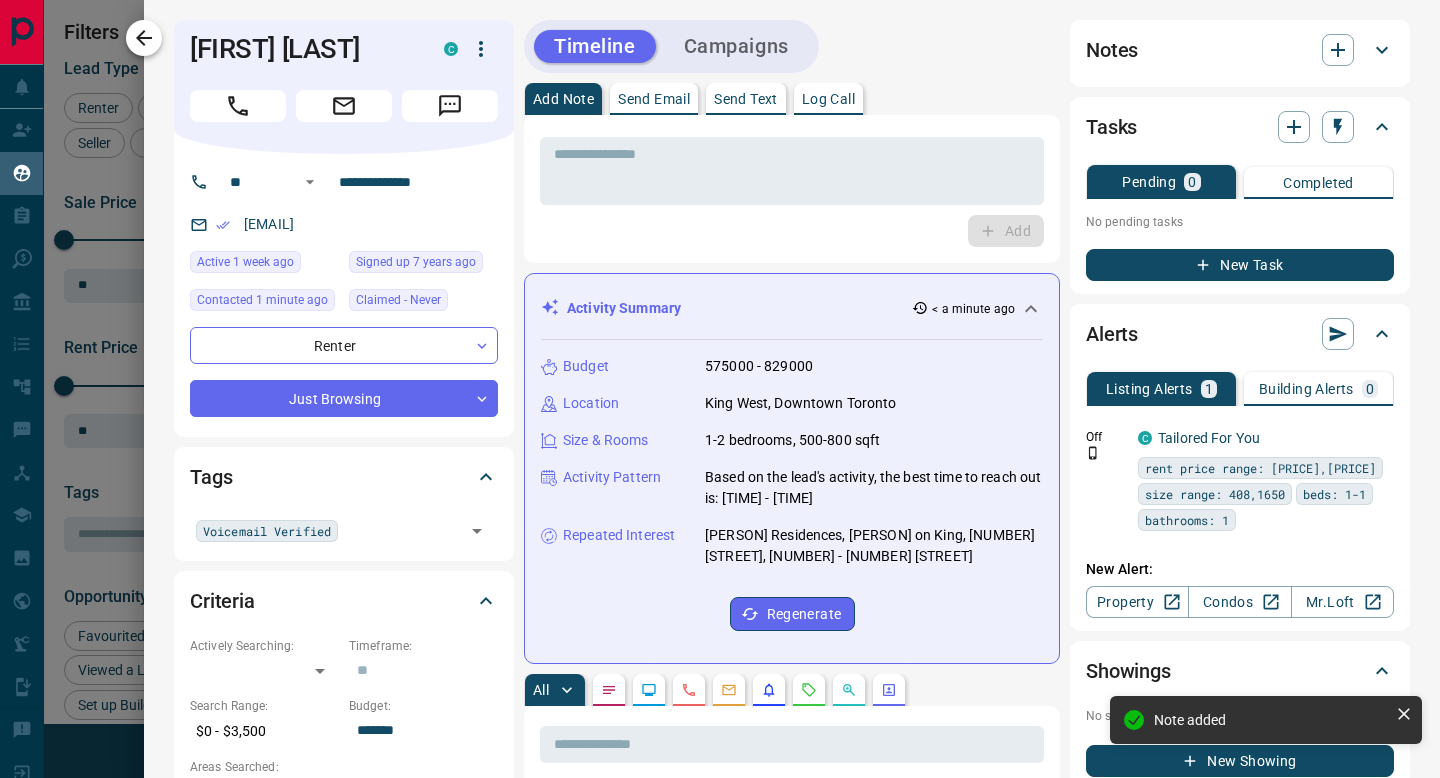 click 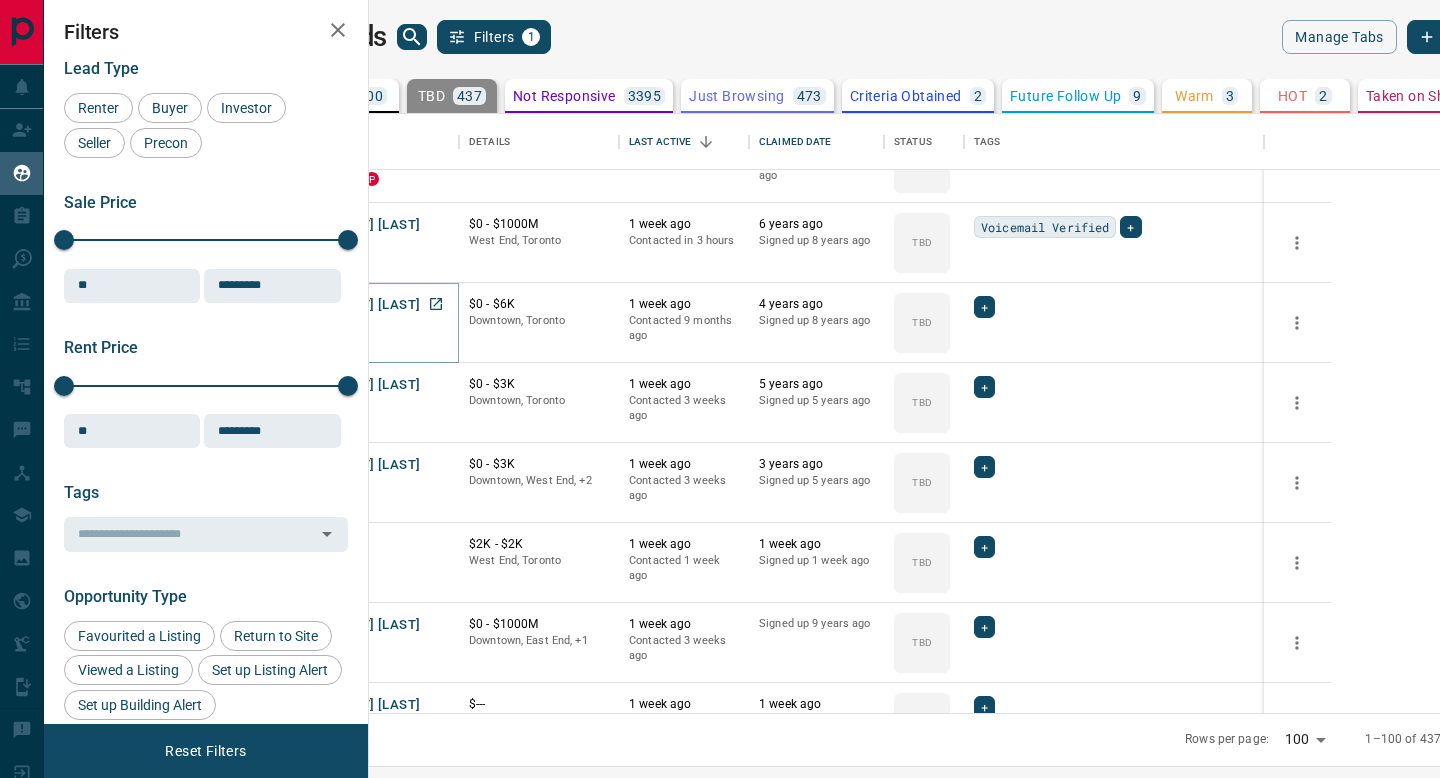click on "[FIRST] [LAST]" at bounding box center (374, 305) 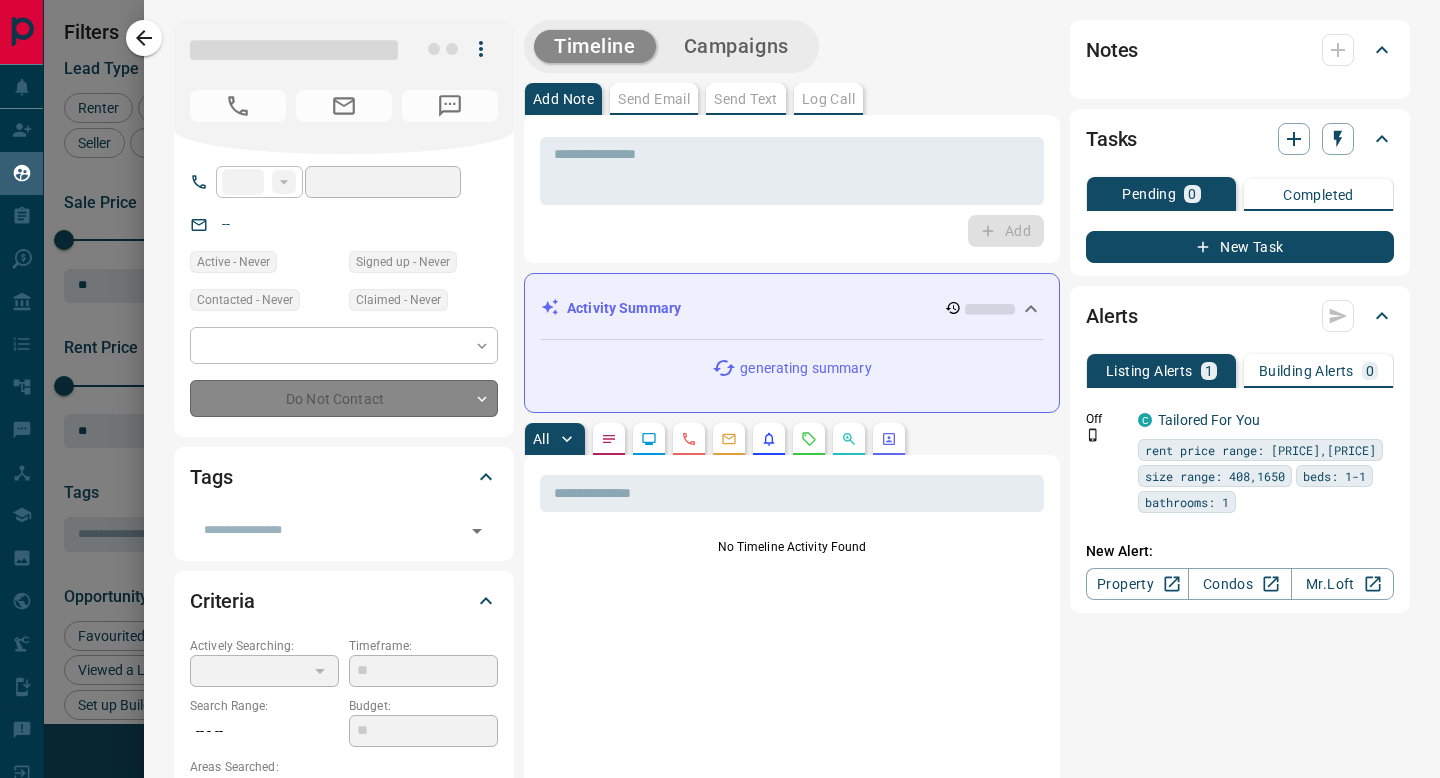 type on "**" 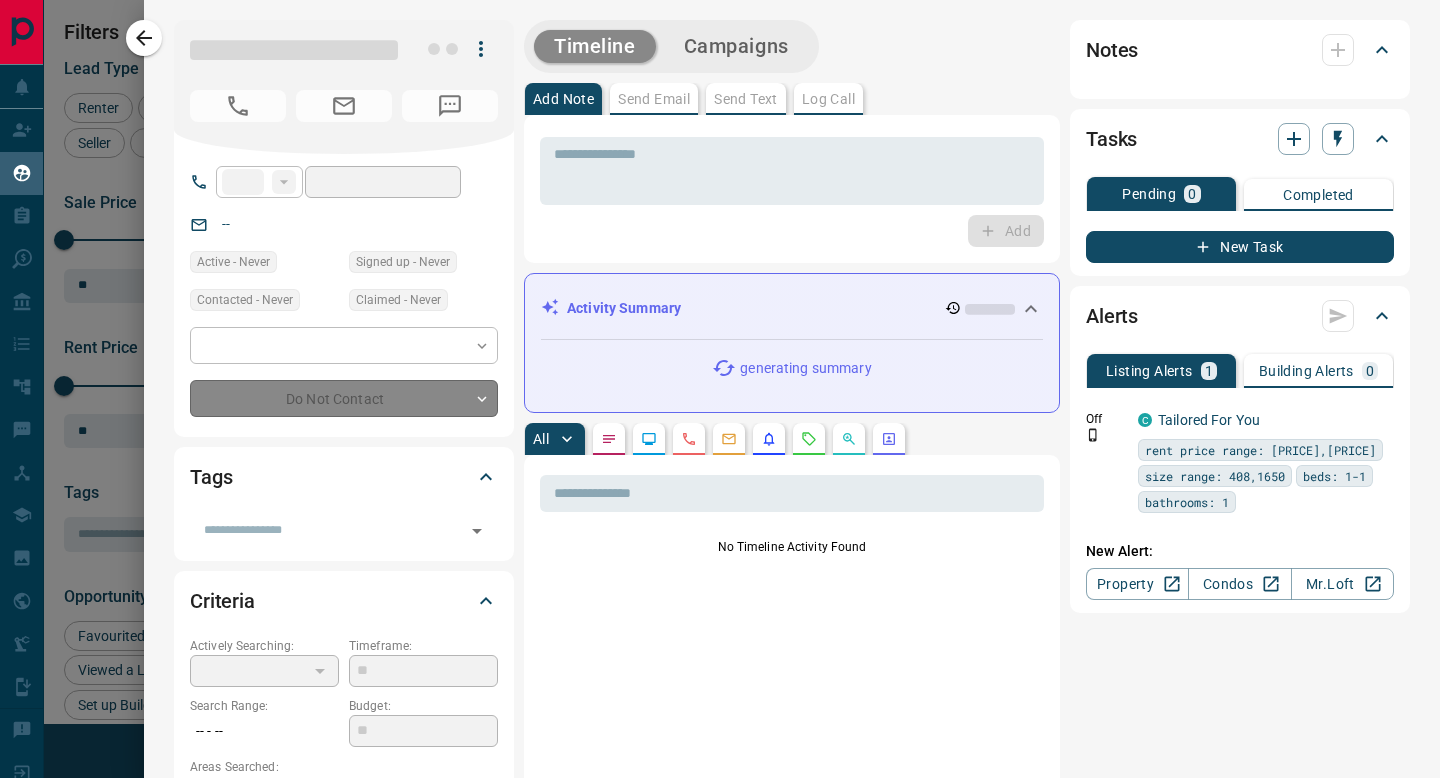 type on "**********" 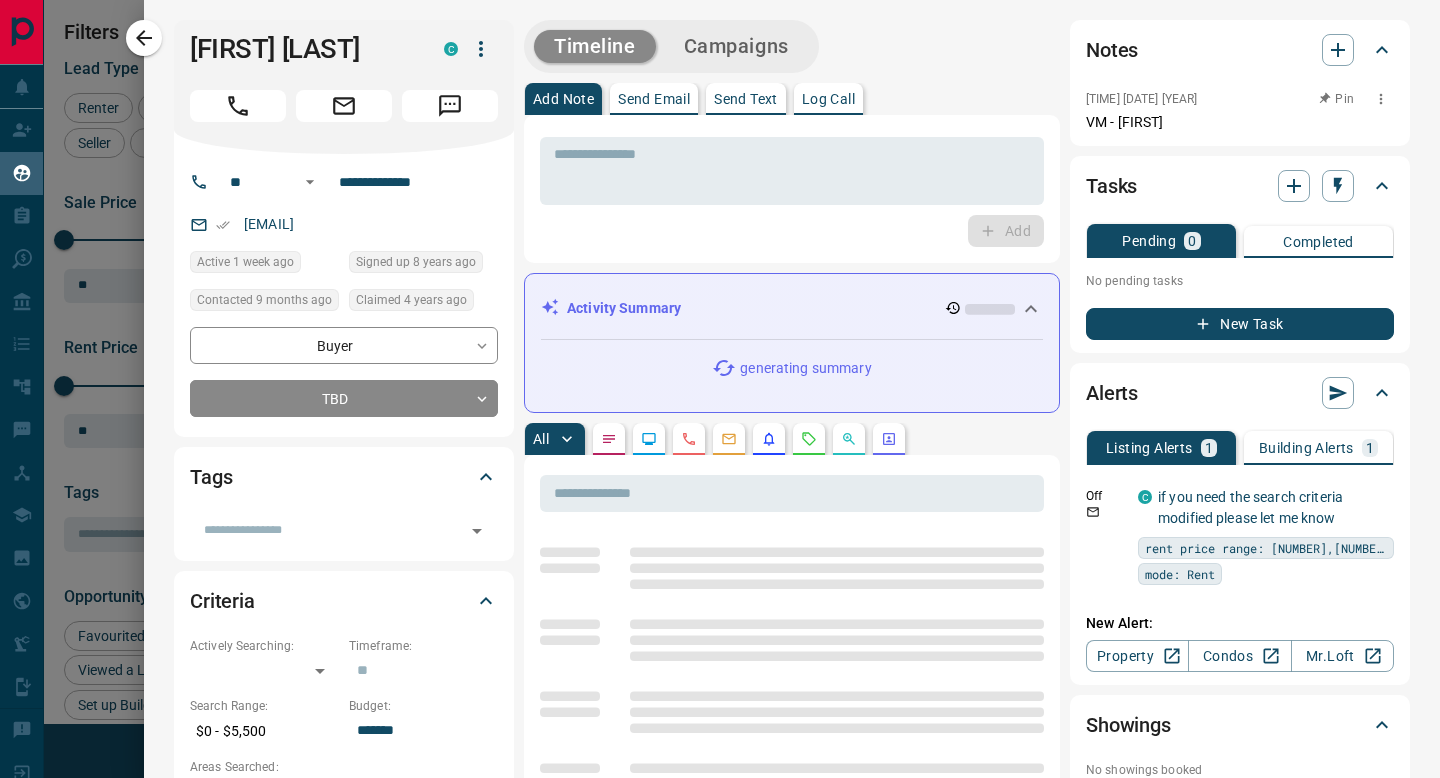 click 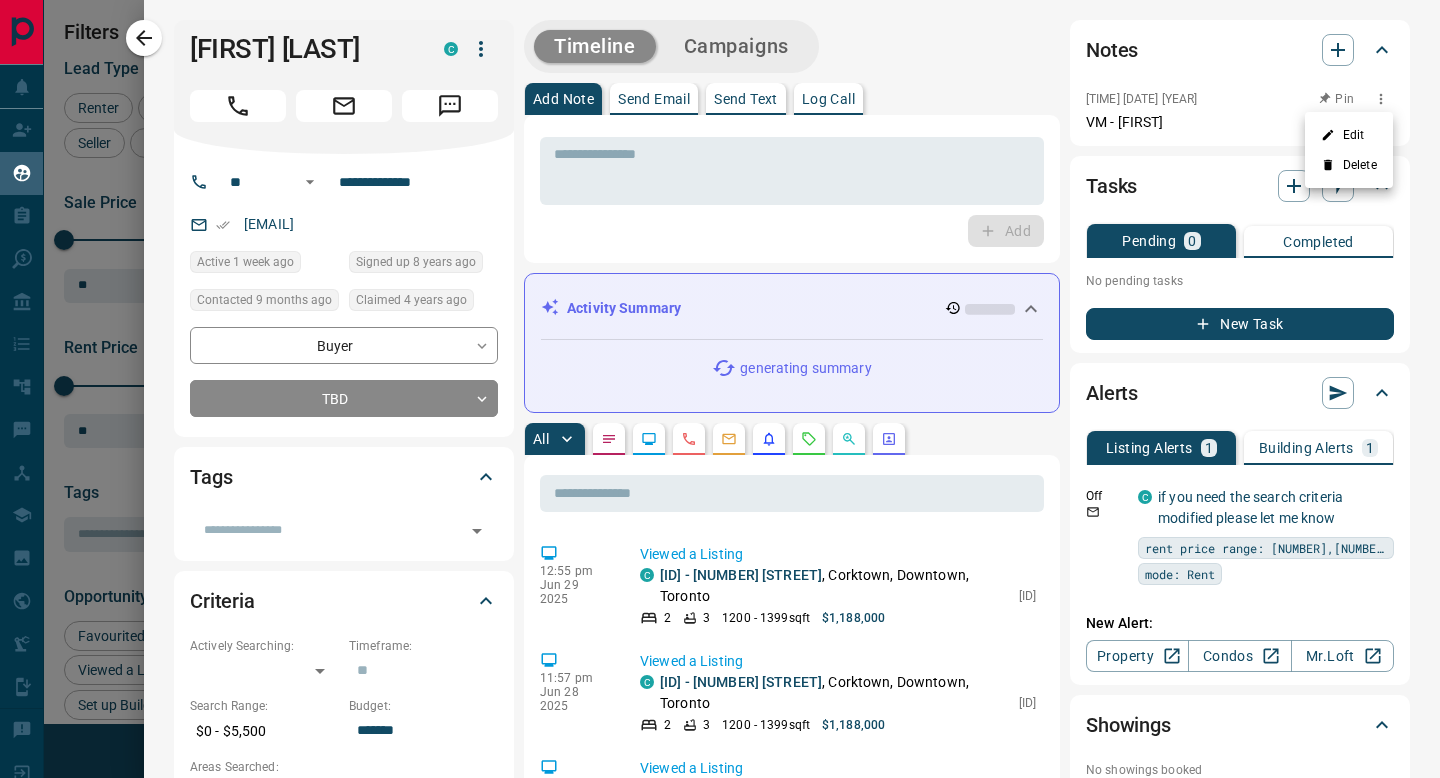 click on "Delete" at bounding box center (1349, 165) 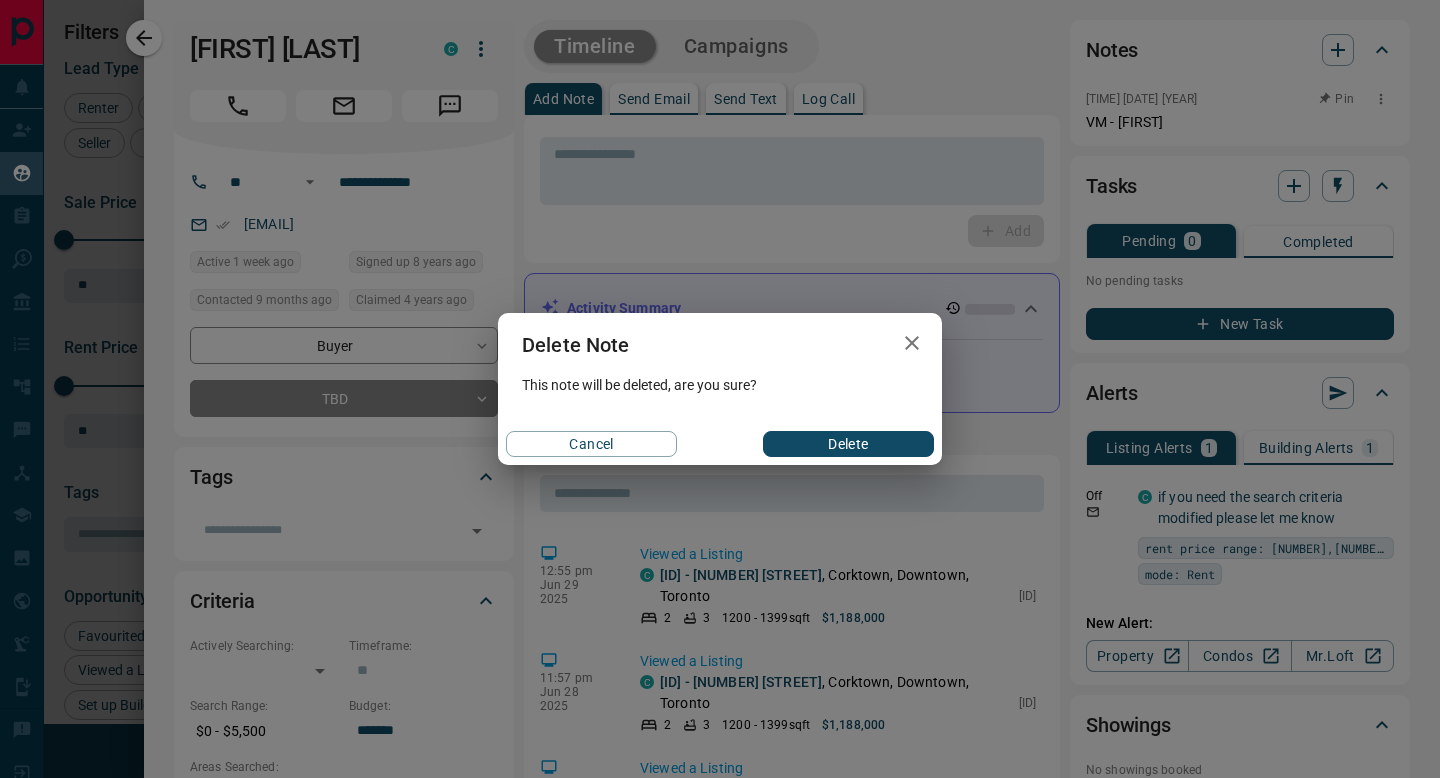 click on "Delete" at bounding box center (848, 444) 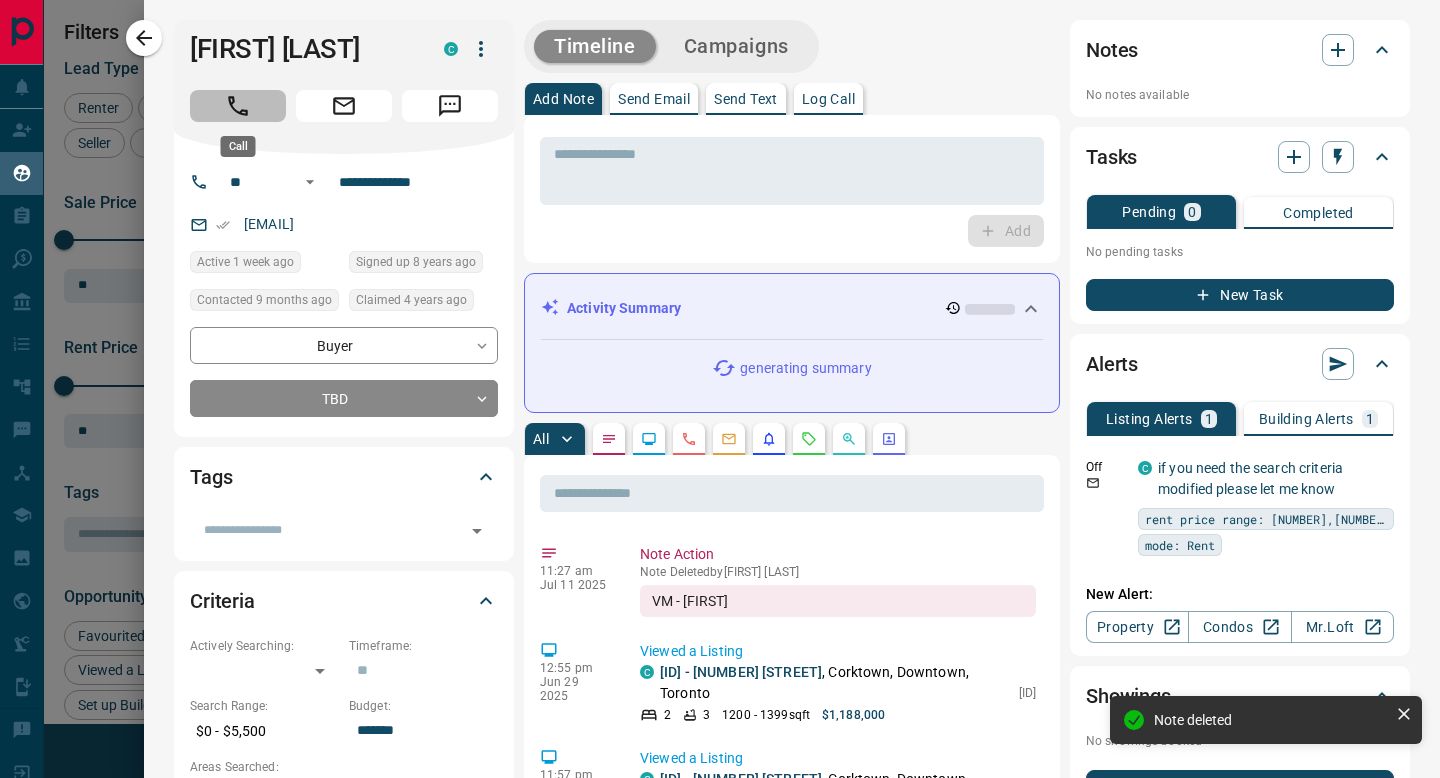 click 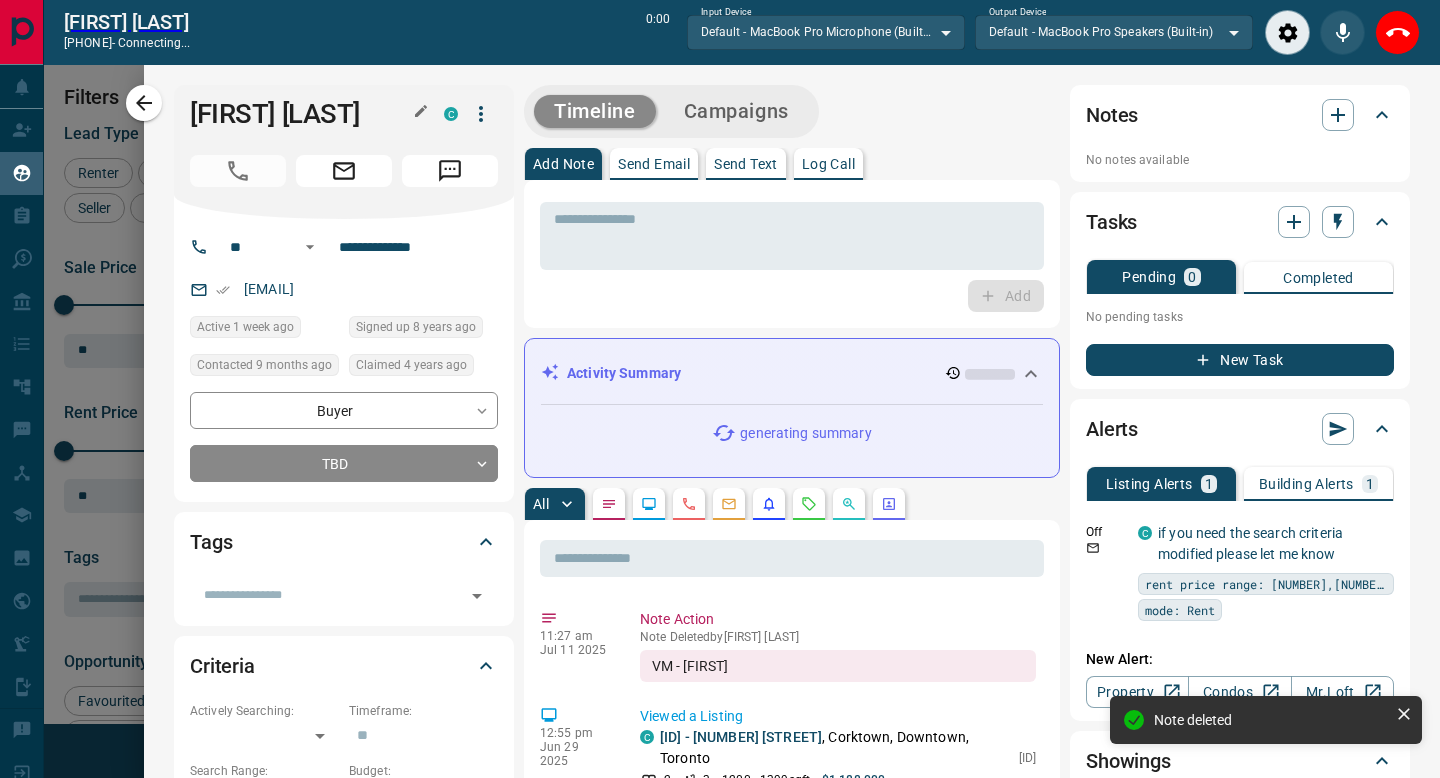 scroll, scrollTop: 537, scrollLeft: 1062, axis: both 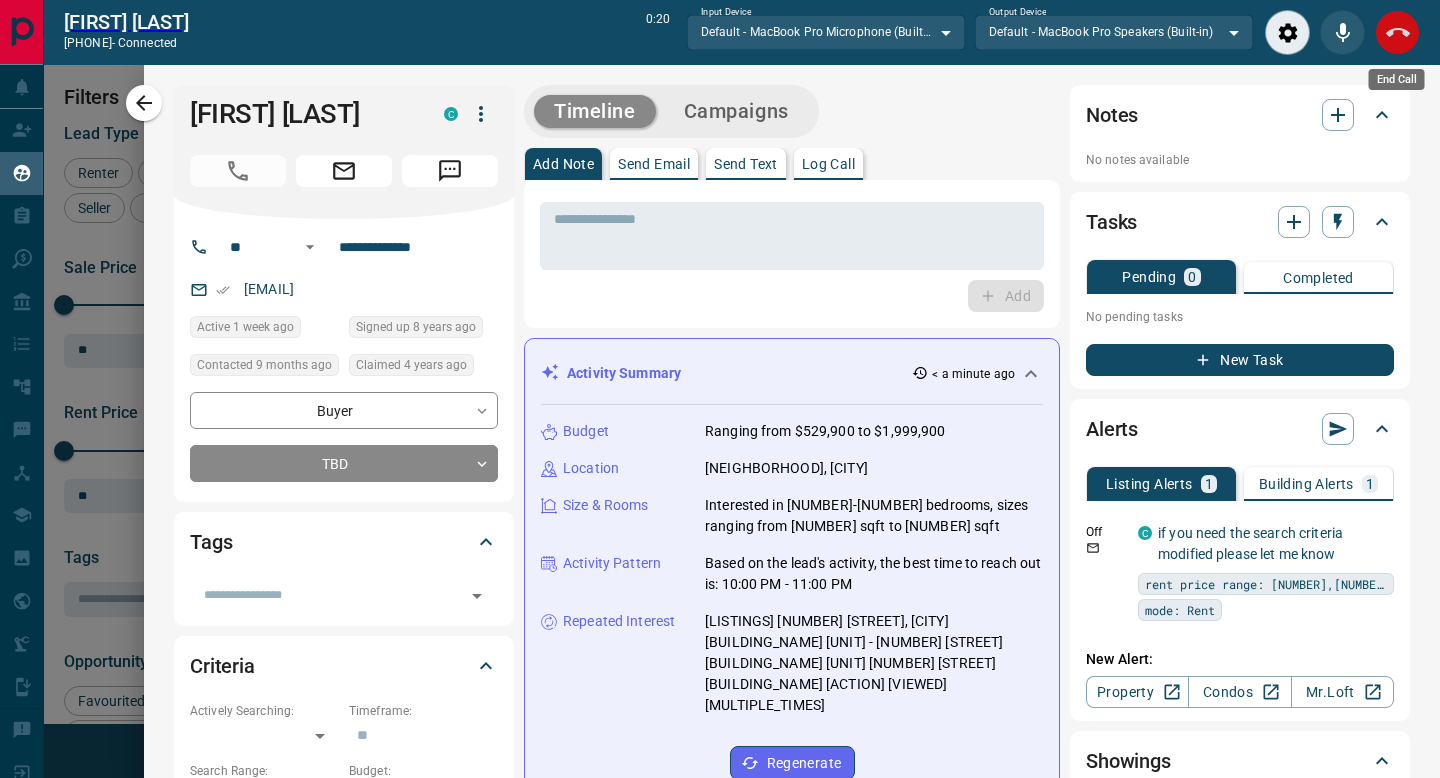 click 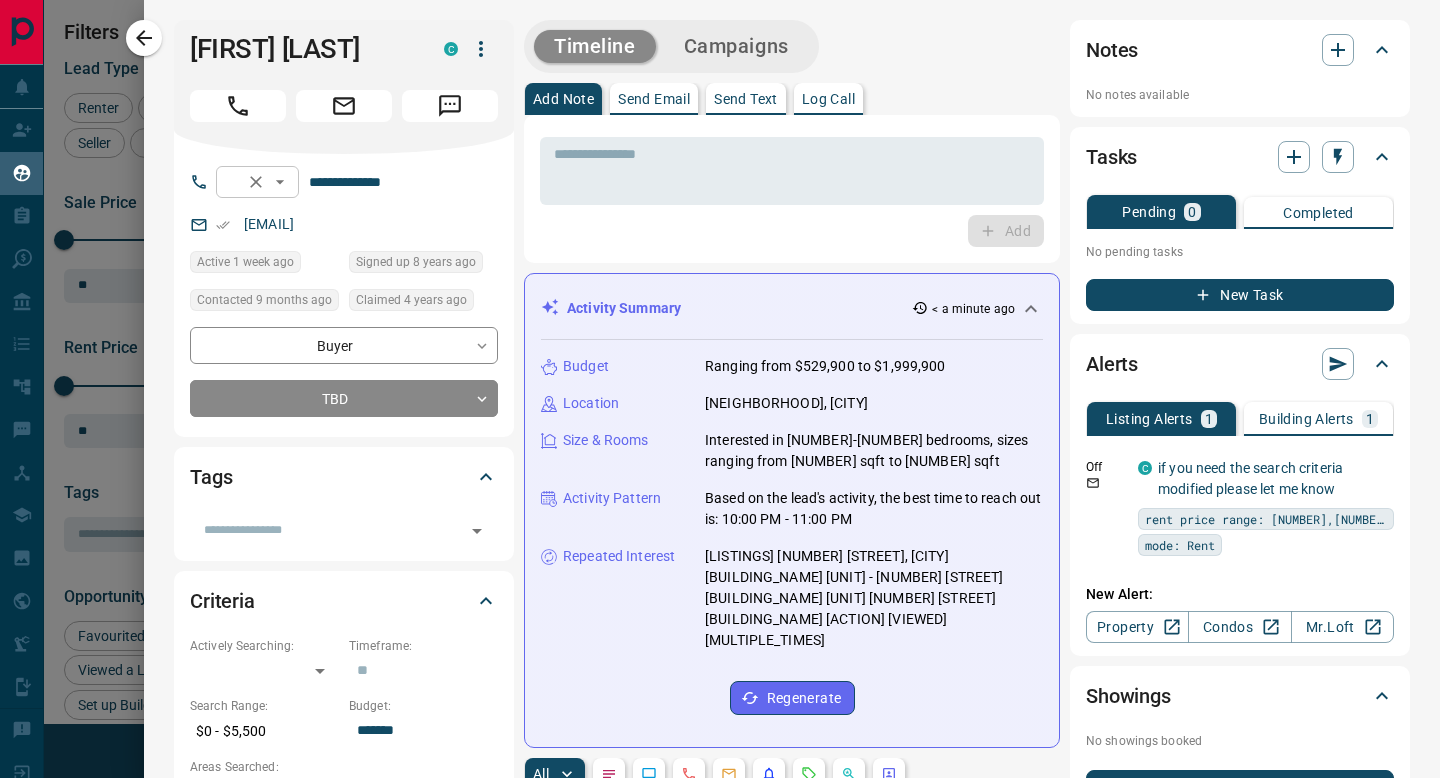 scroll, scrollTop: 1, scrollLeft: 1, axis: both 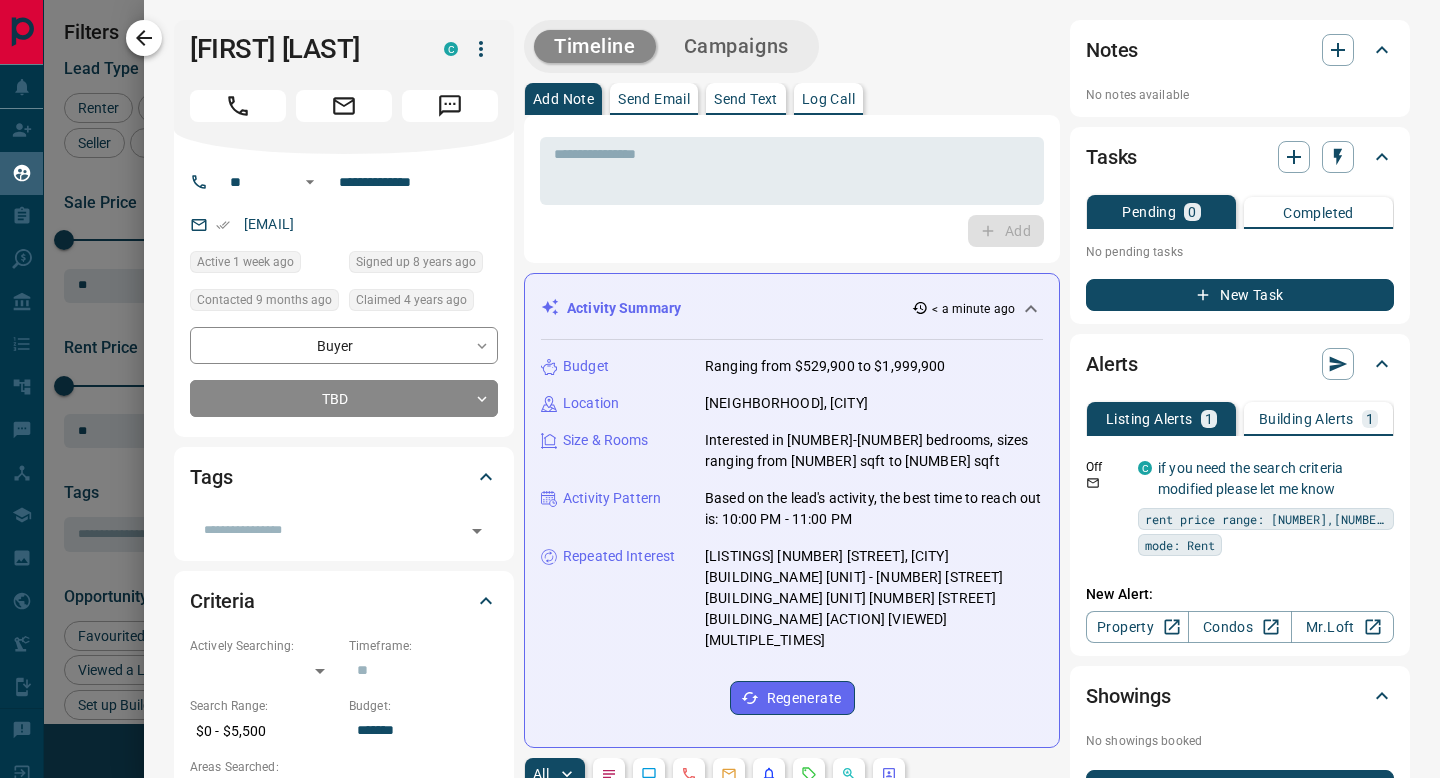 click 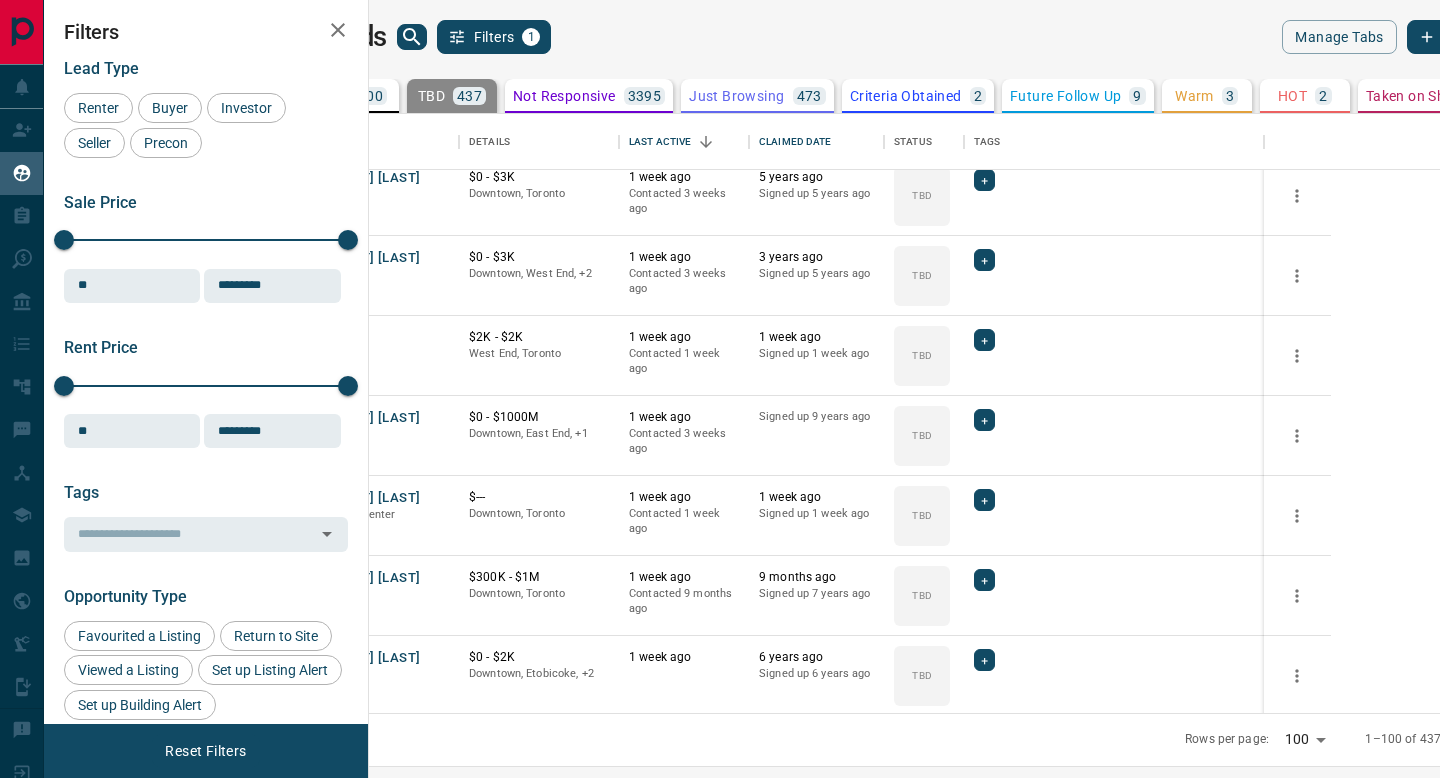 scroll, scrollTop: 5852, scrollLeft: 0, axis: vertical 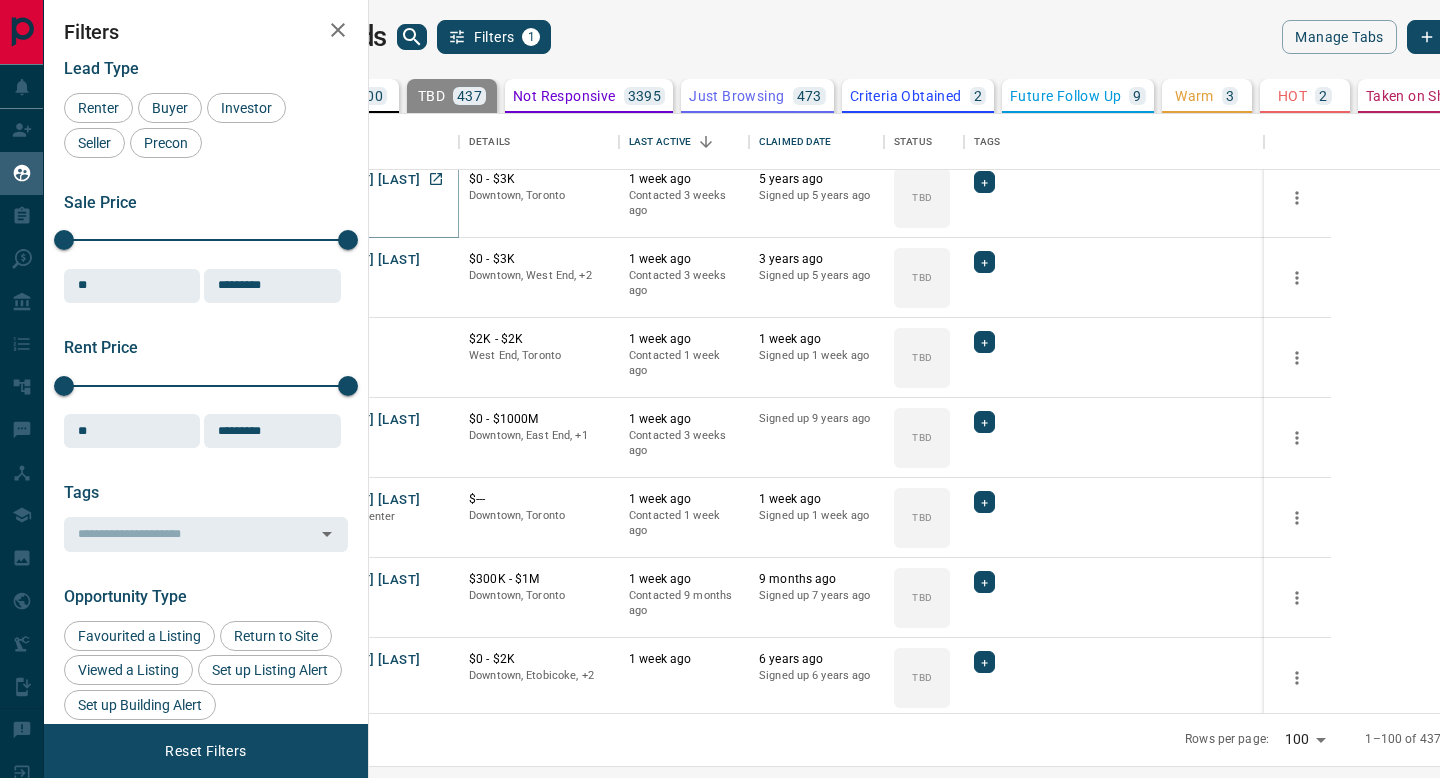 click on "[FIRST] [LAST]" at bounding box center (374, 180) 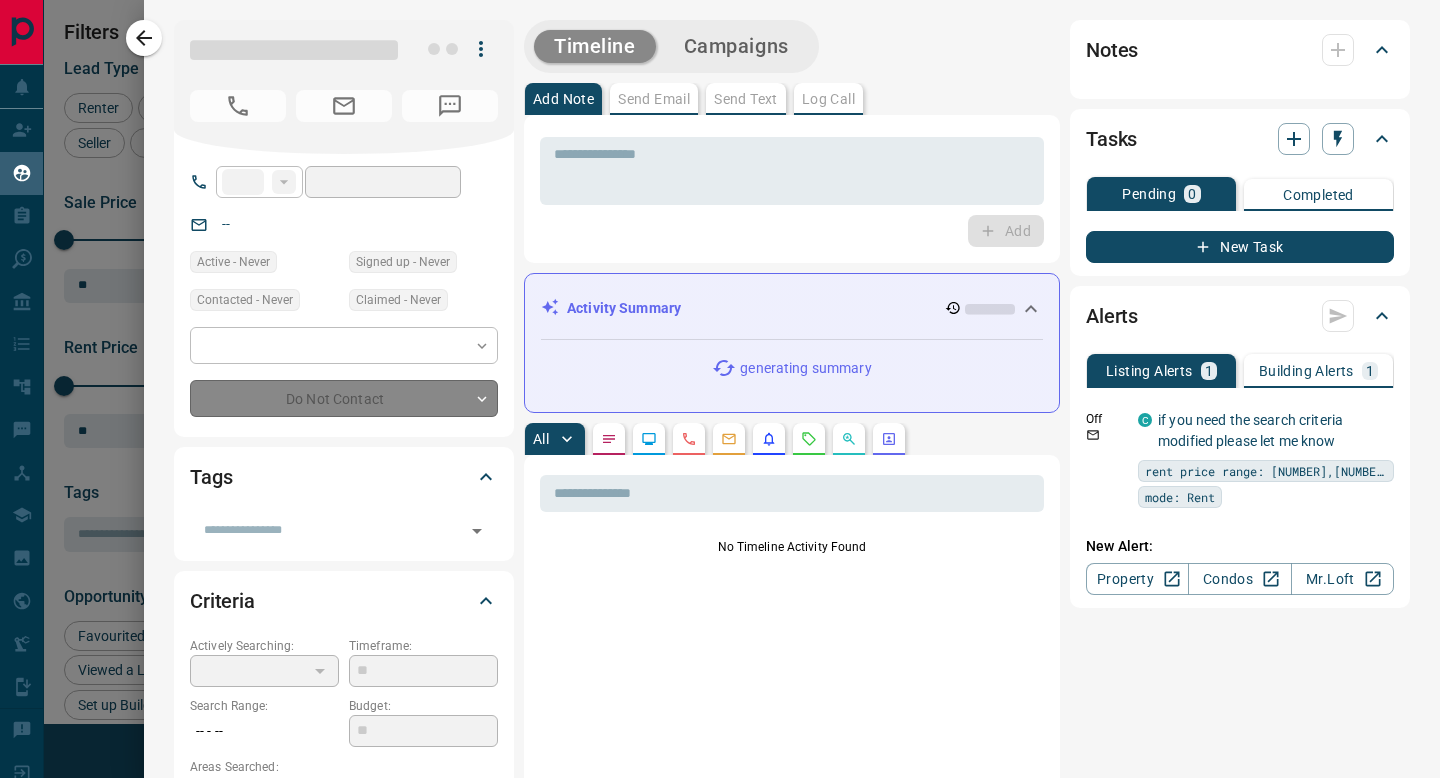 type on "**" 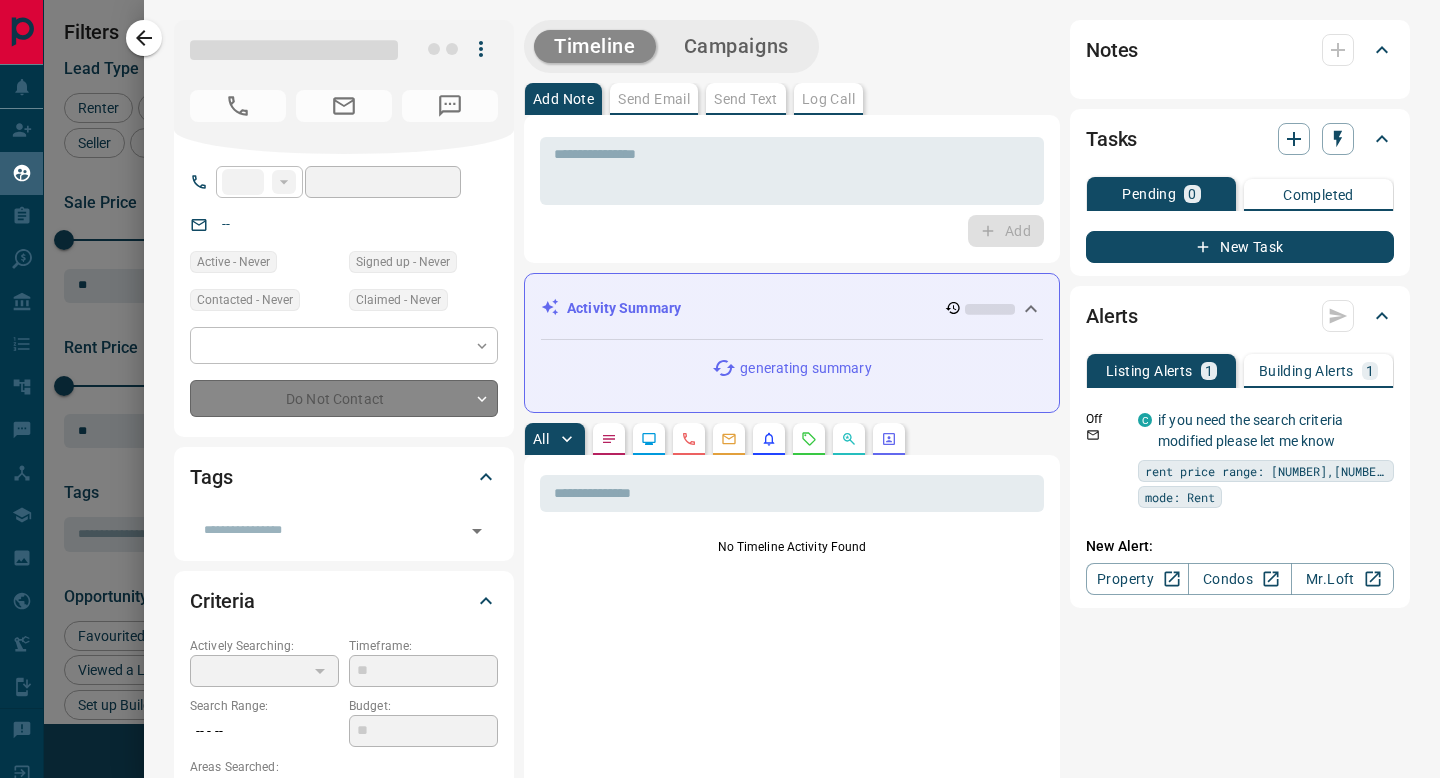 type on "**********" 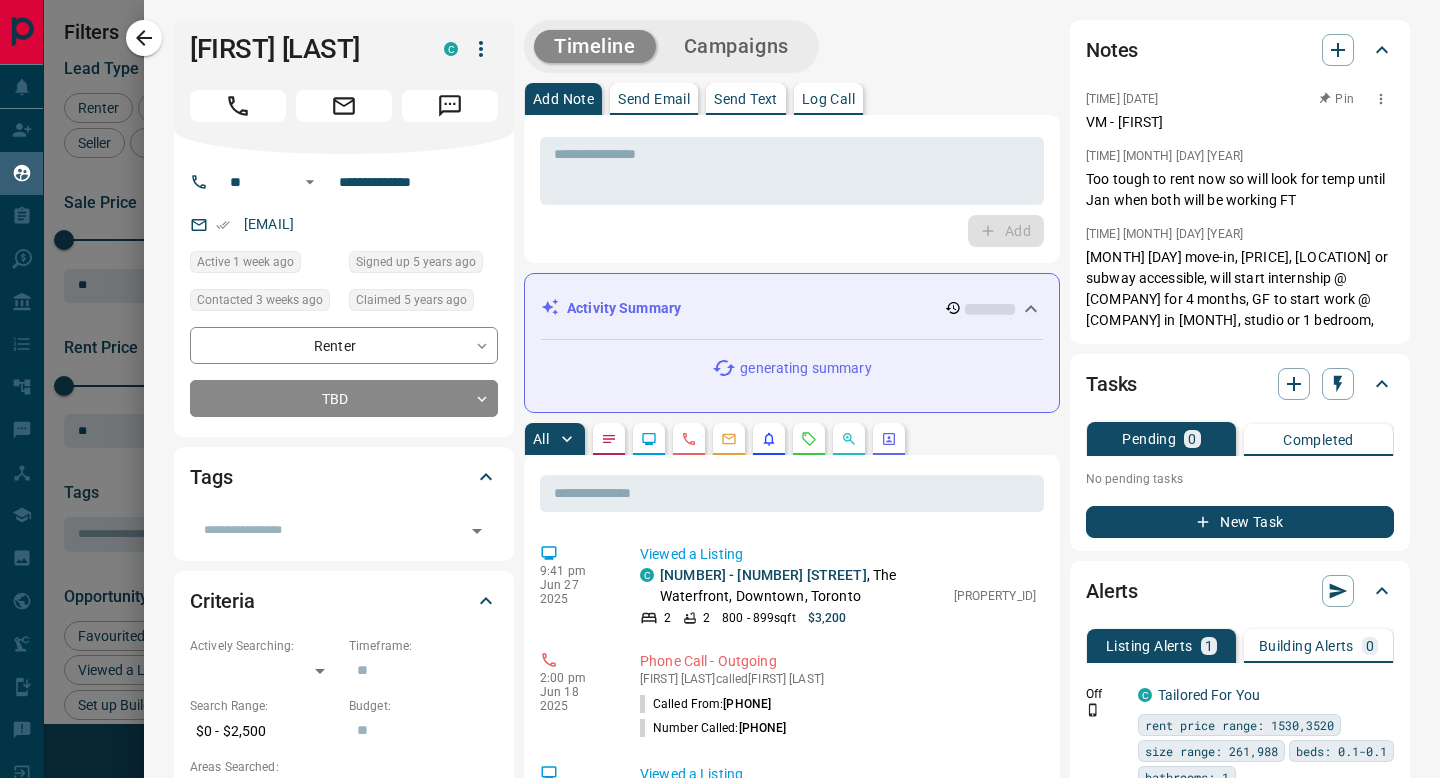 click 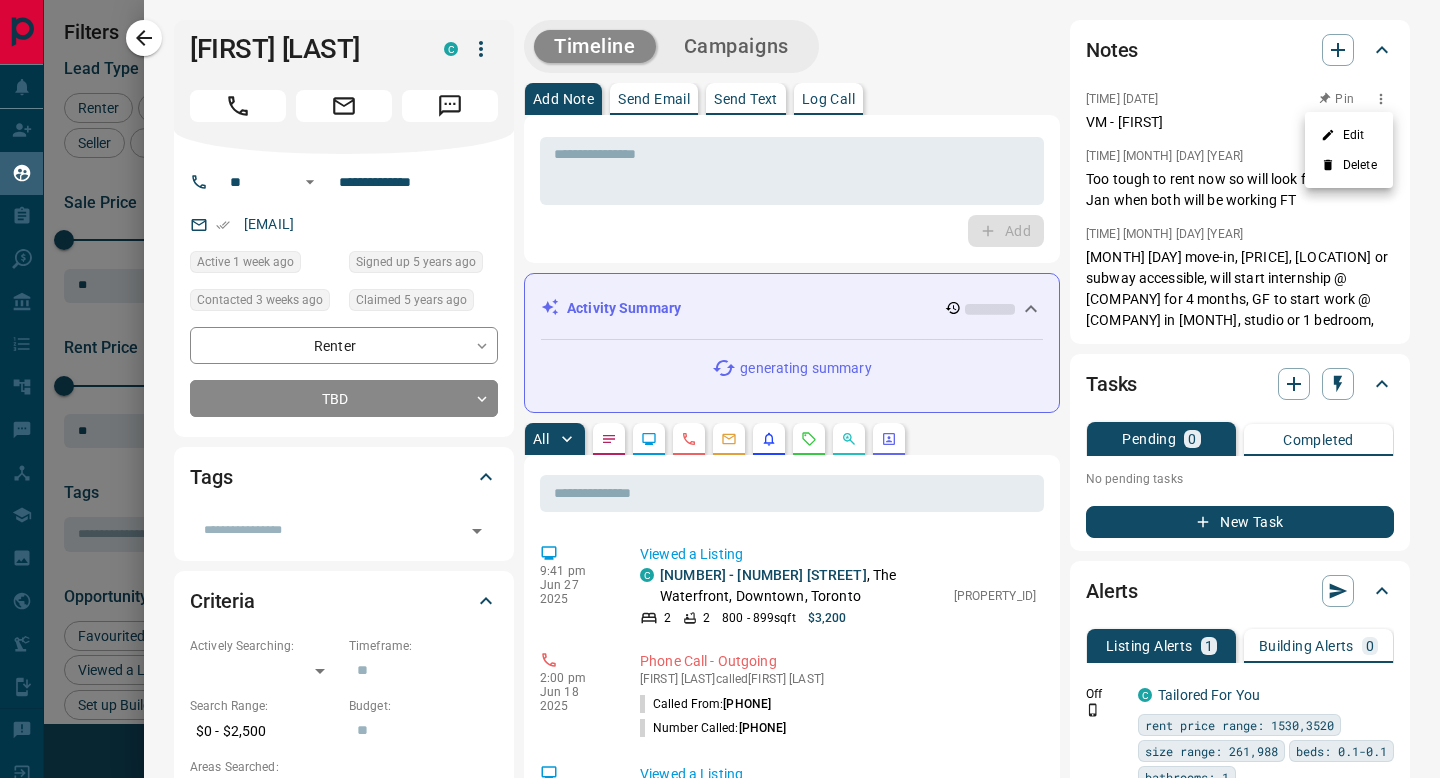click on "Delete" at bounding box center [1349, 165] 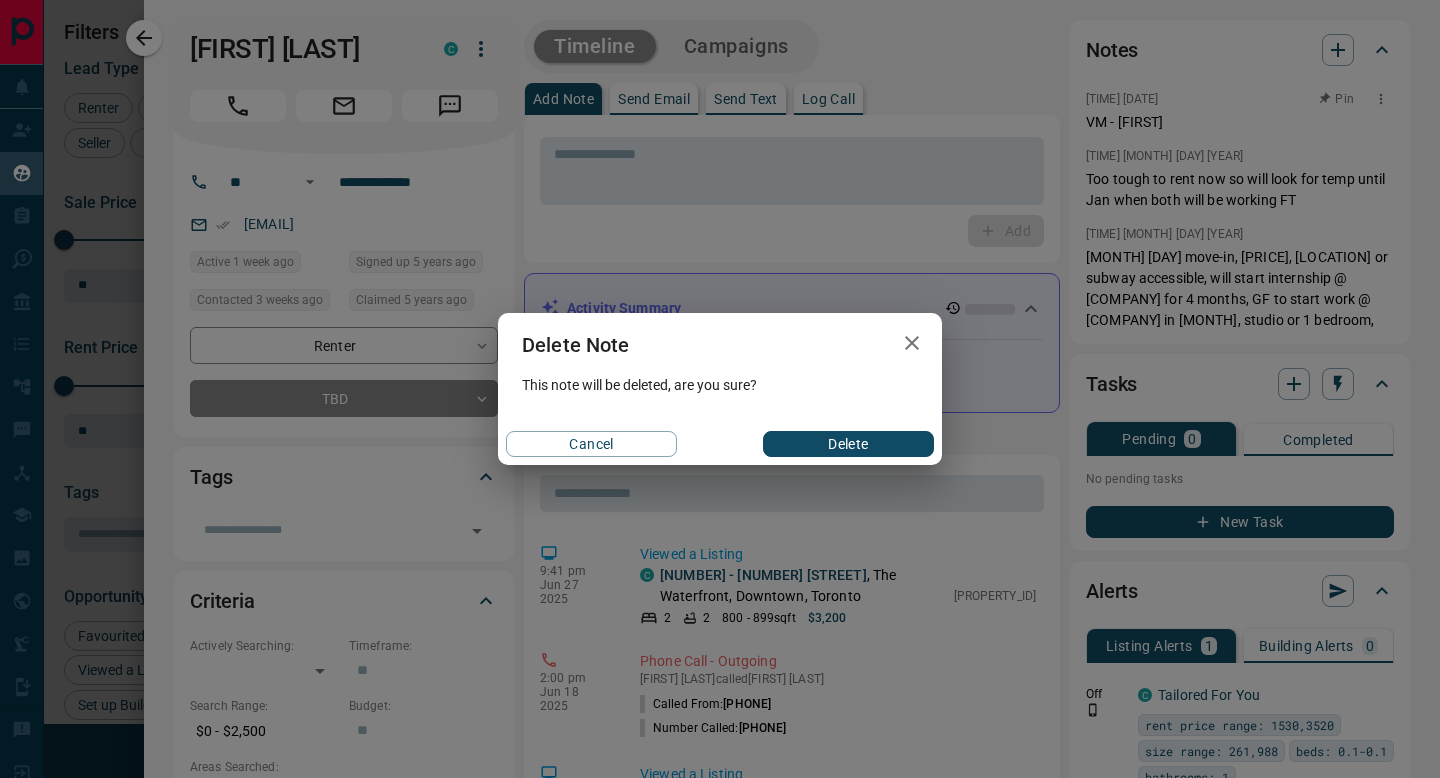click on "Delete" at bounding box center [848, 444] 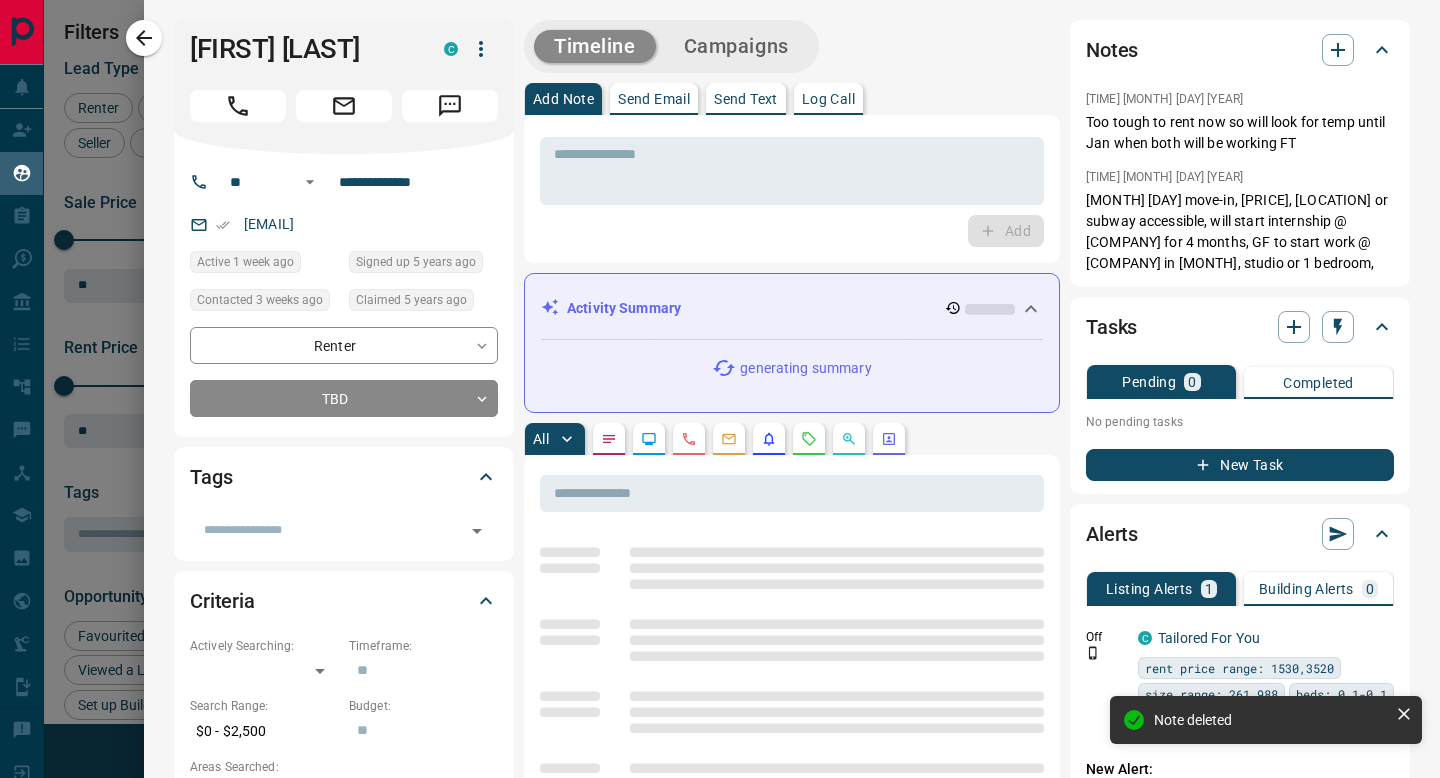 click 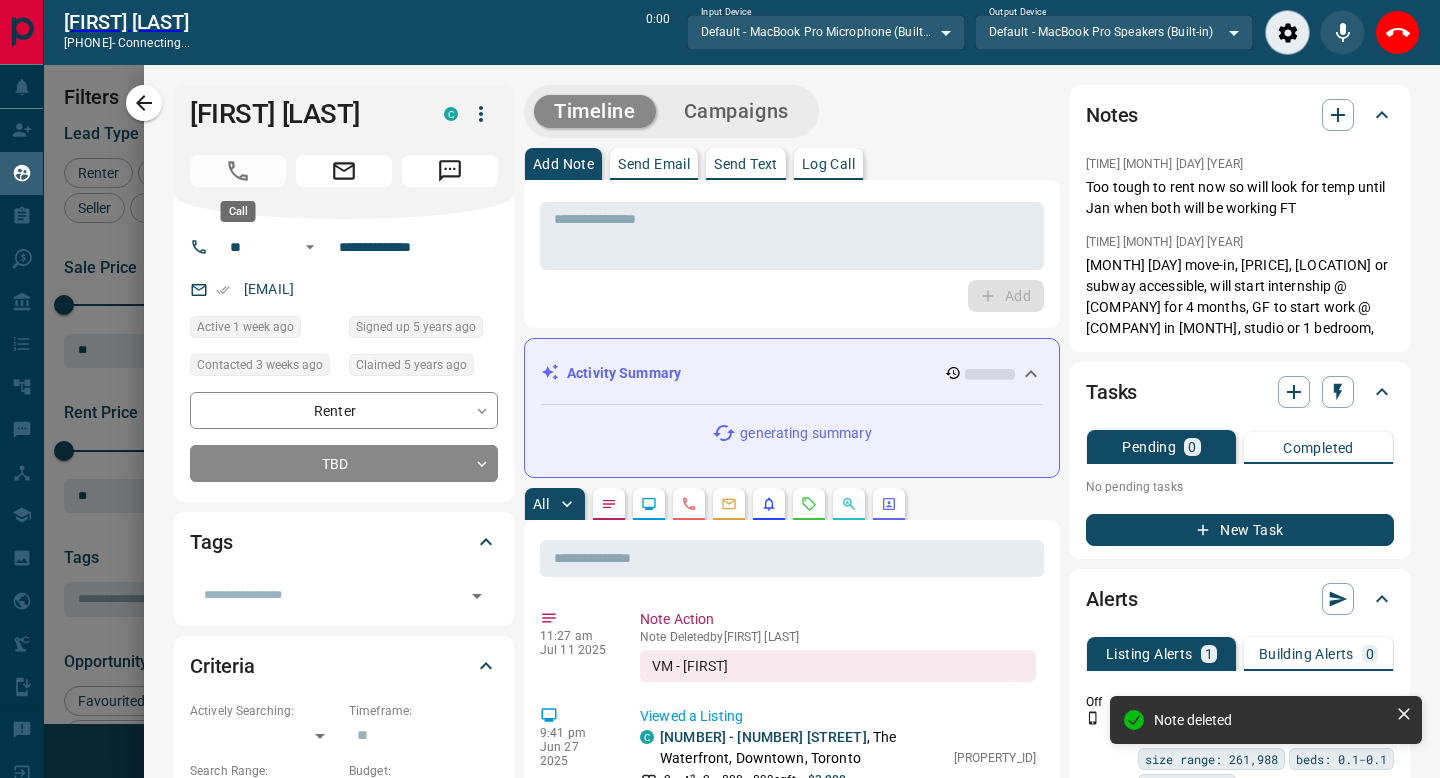 scroll, scrollTop: 537, scrollLeft: 1062, axis: both 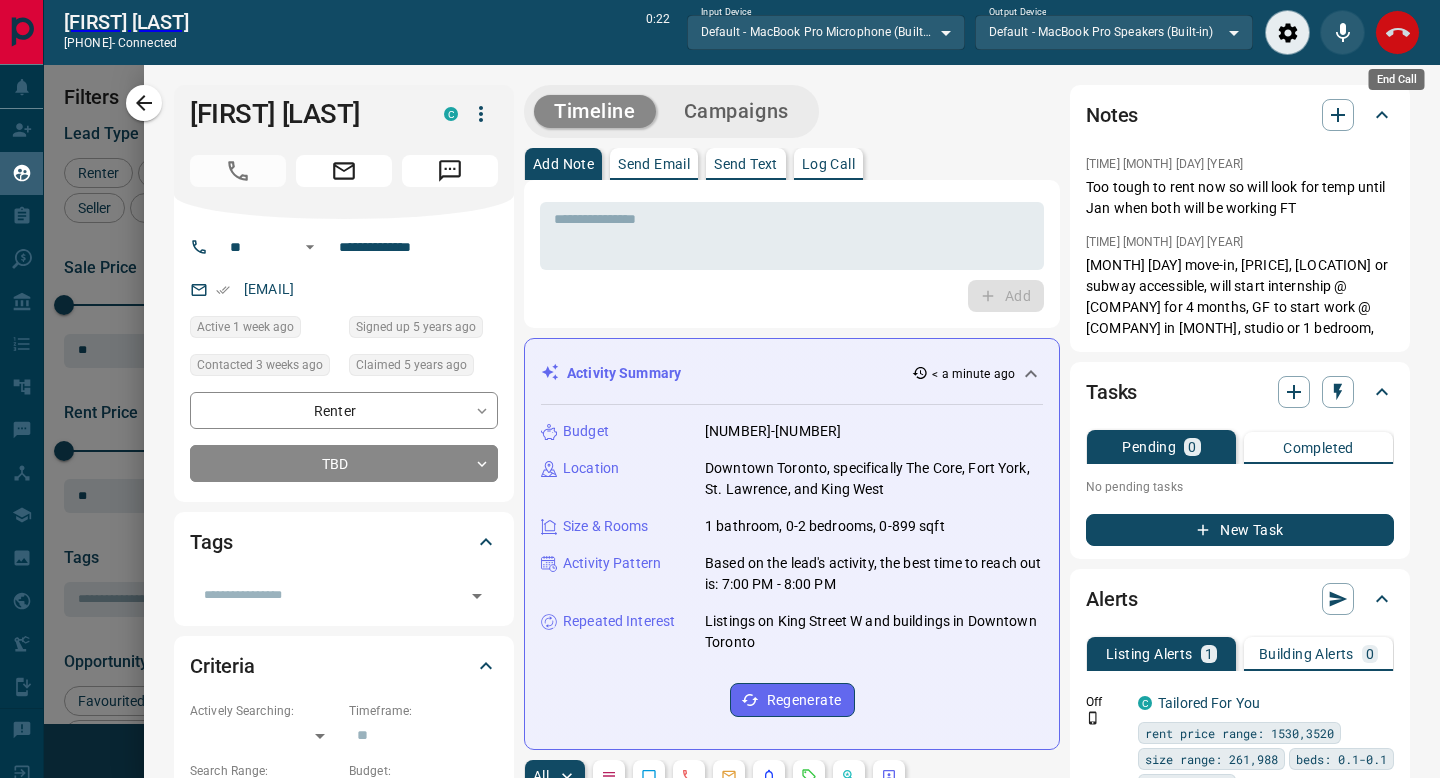 click at bounding box center (1397, 32) 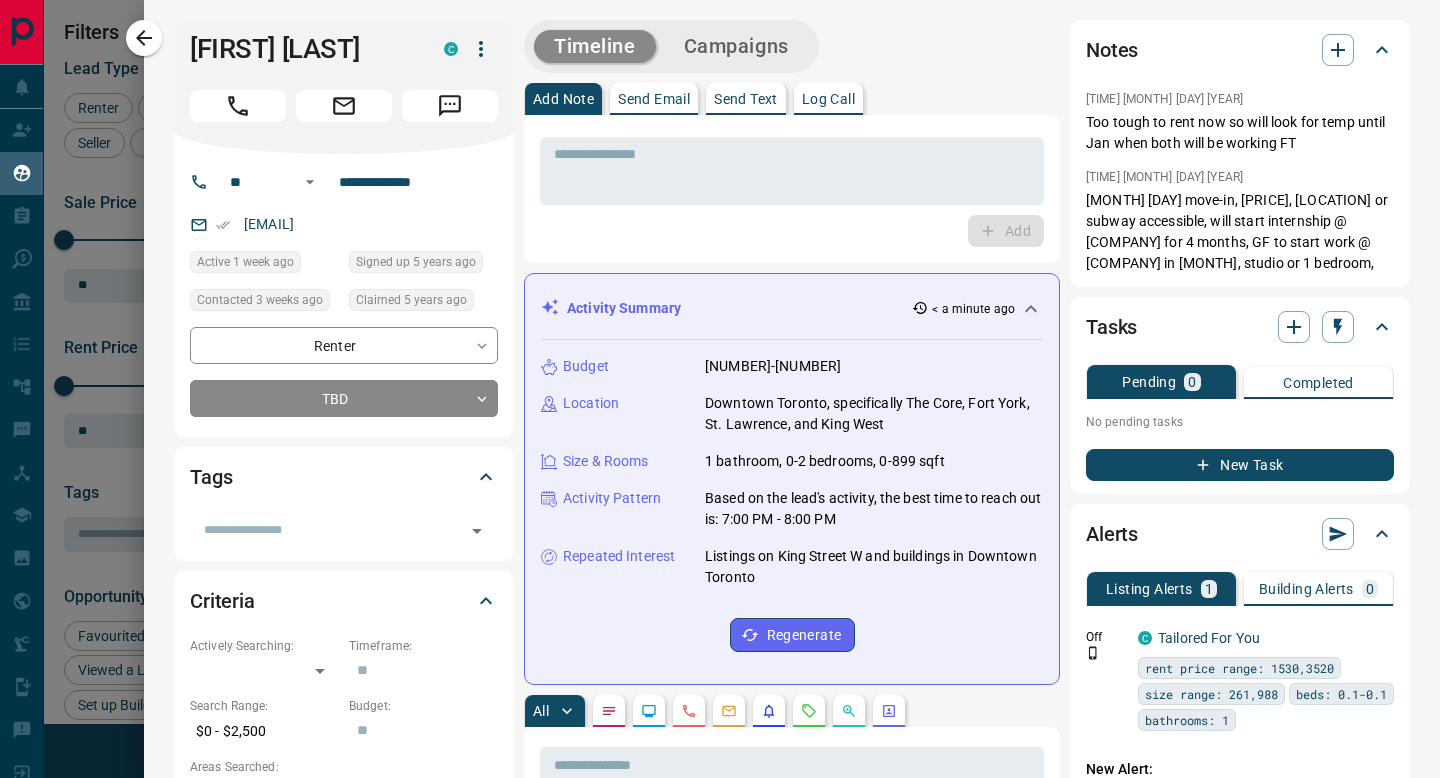 scroll, scrollTop: 1, scrollLeft: 1, axis: both 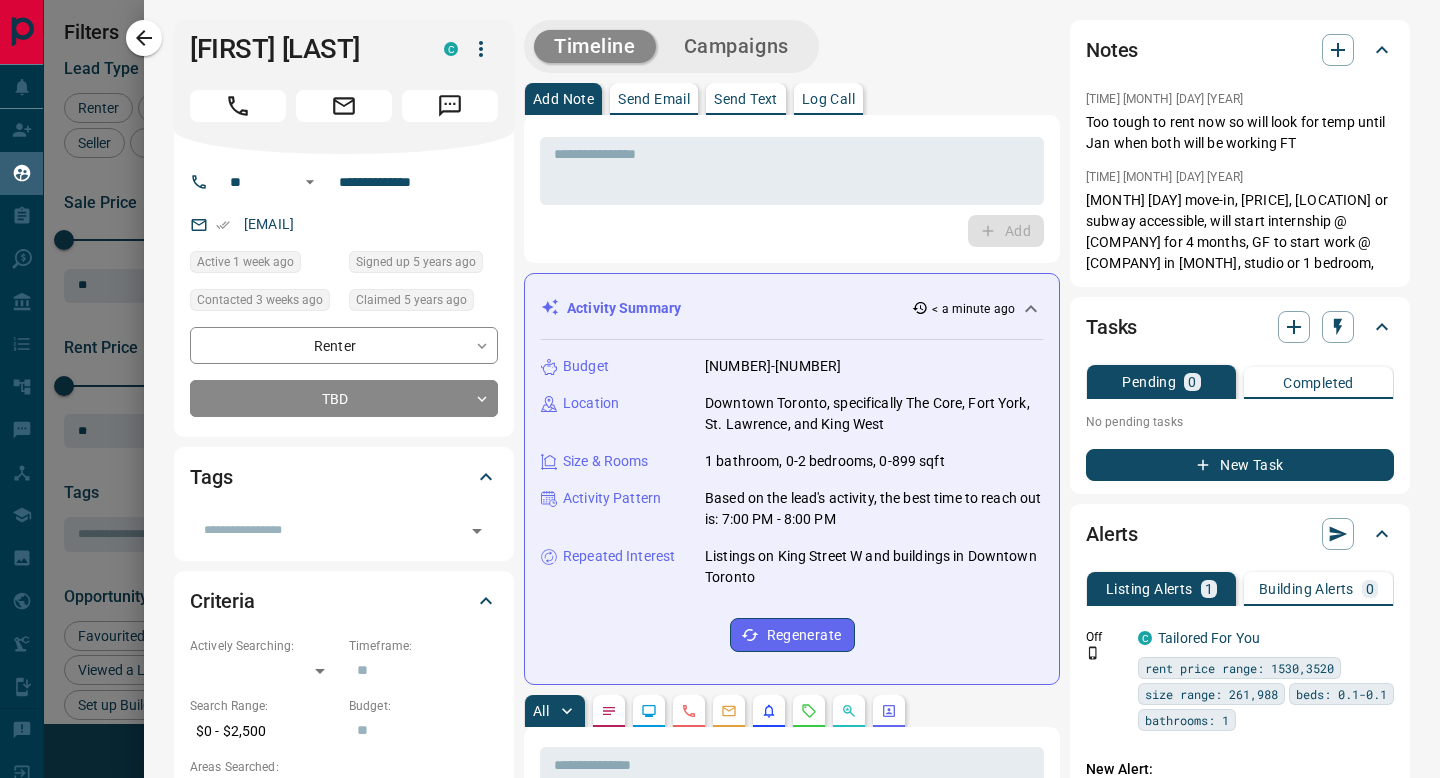 click on "**********" at bounding box center (792, 1235) 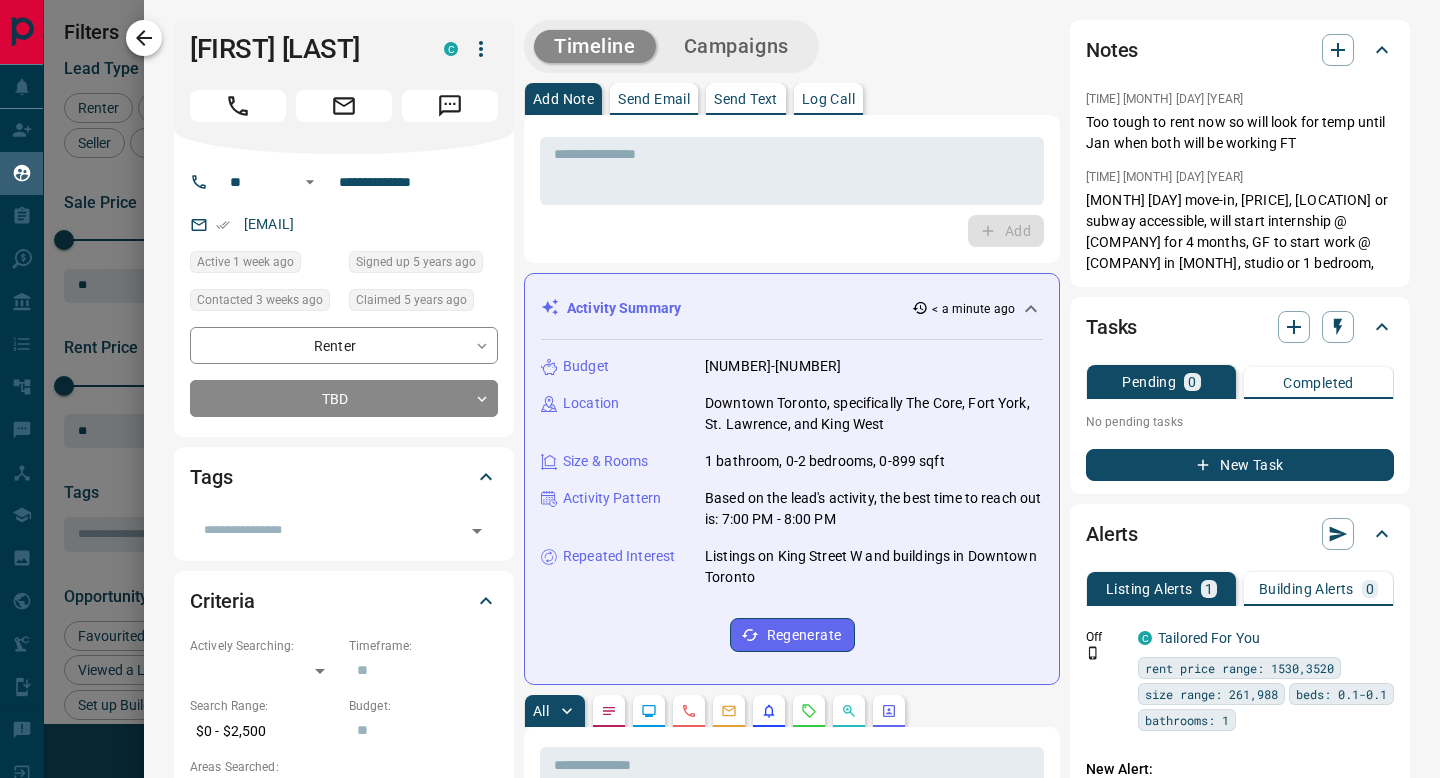 click 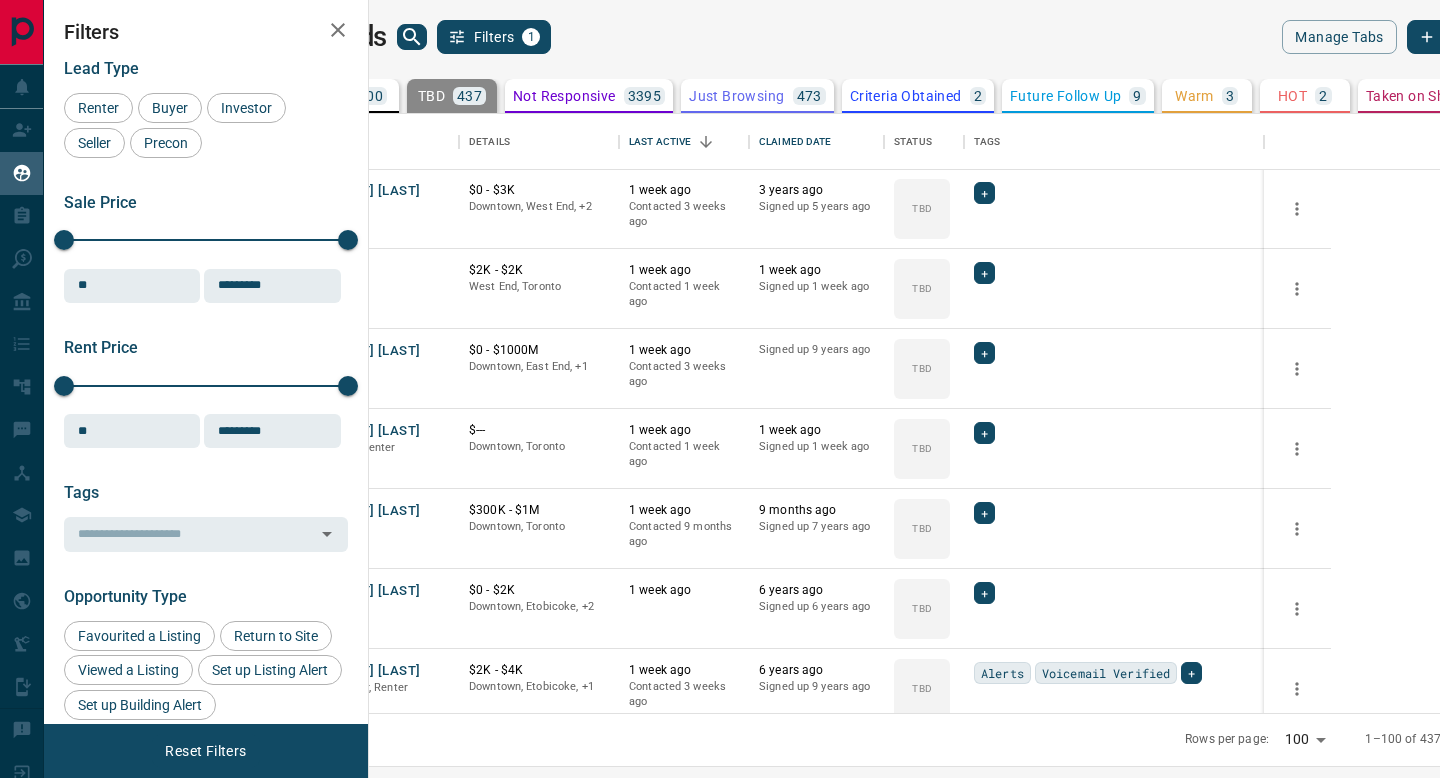 scroll, scrollTop: 5922, scrollLeft: 0, axis: vertical 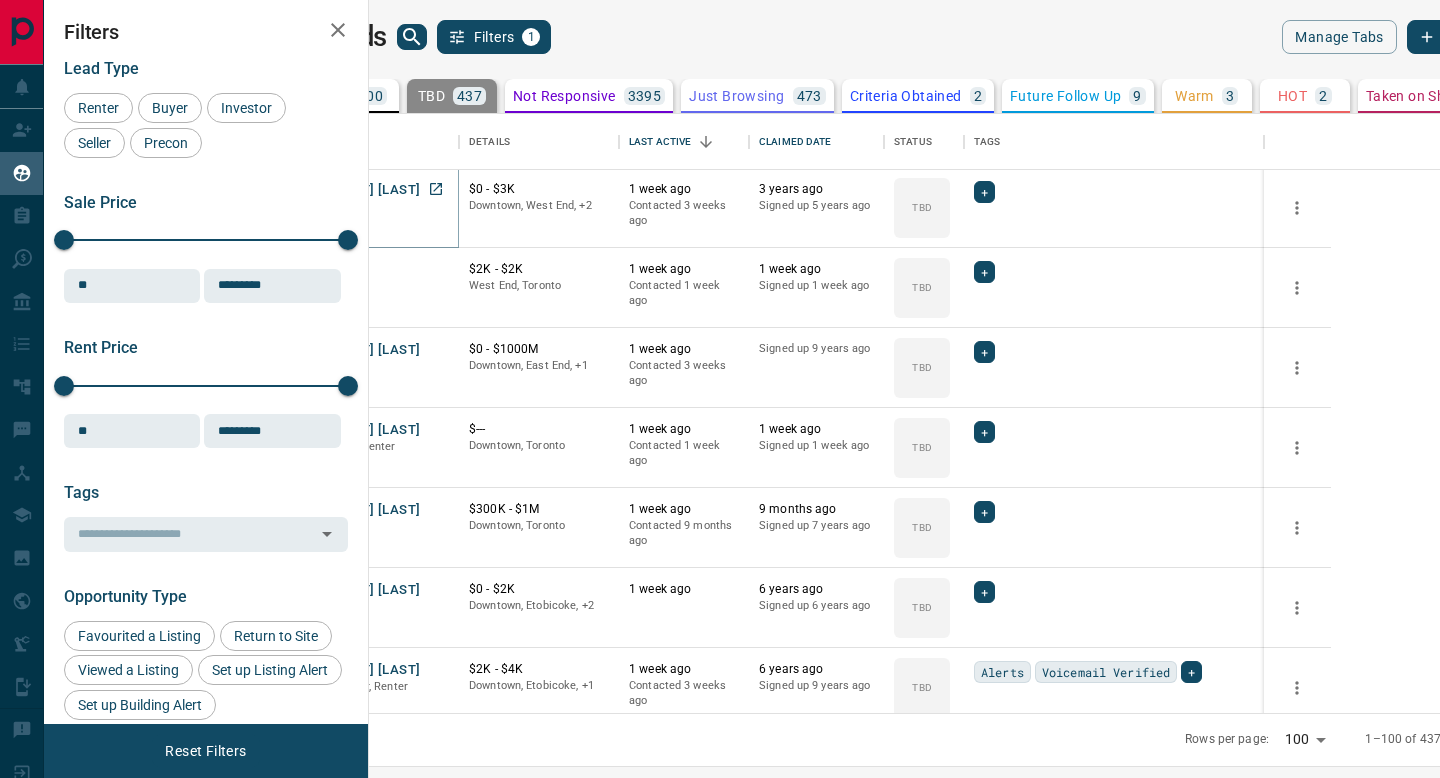 click on "[FIRST] [LAST]" at bounding box center (374, 190) 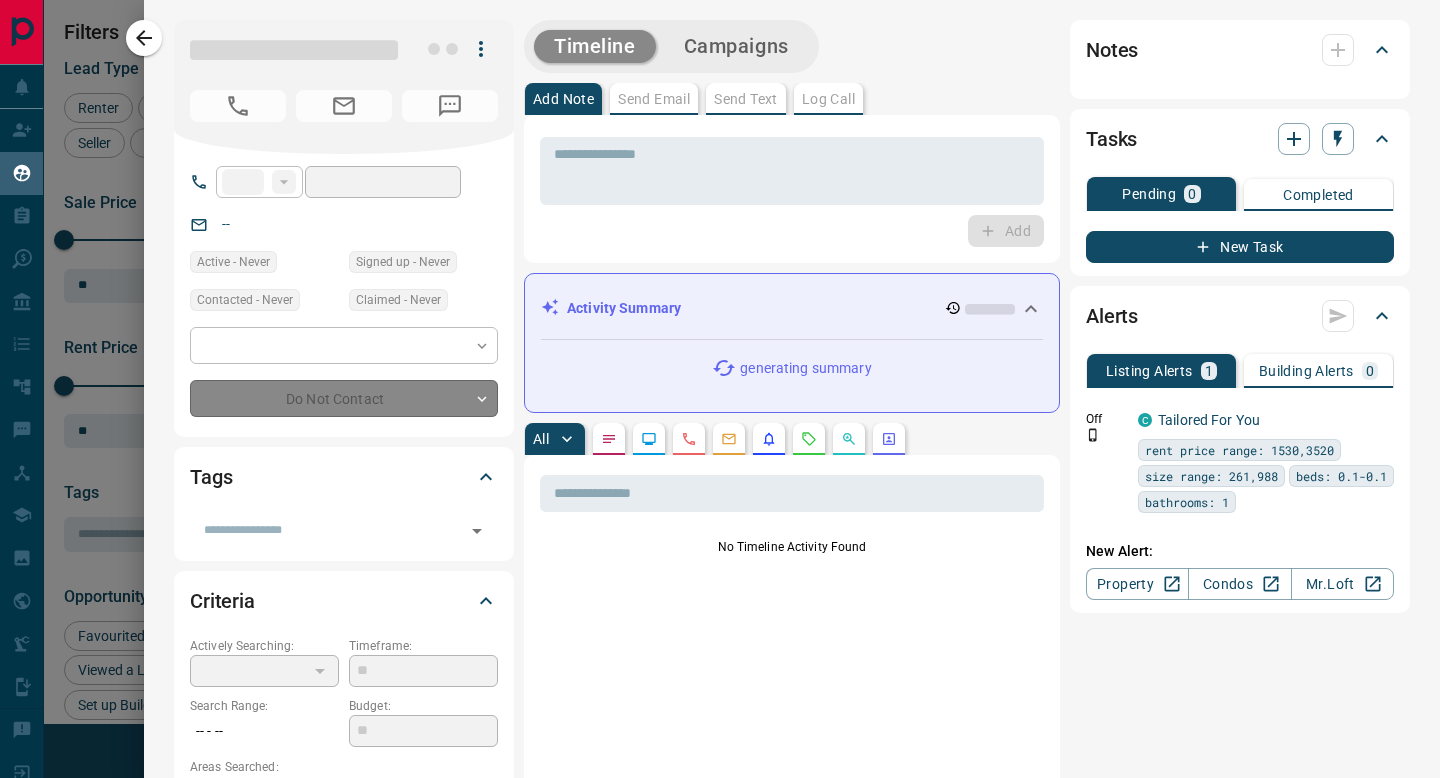 type on "**" 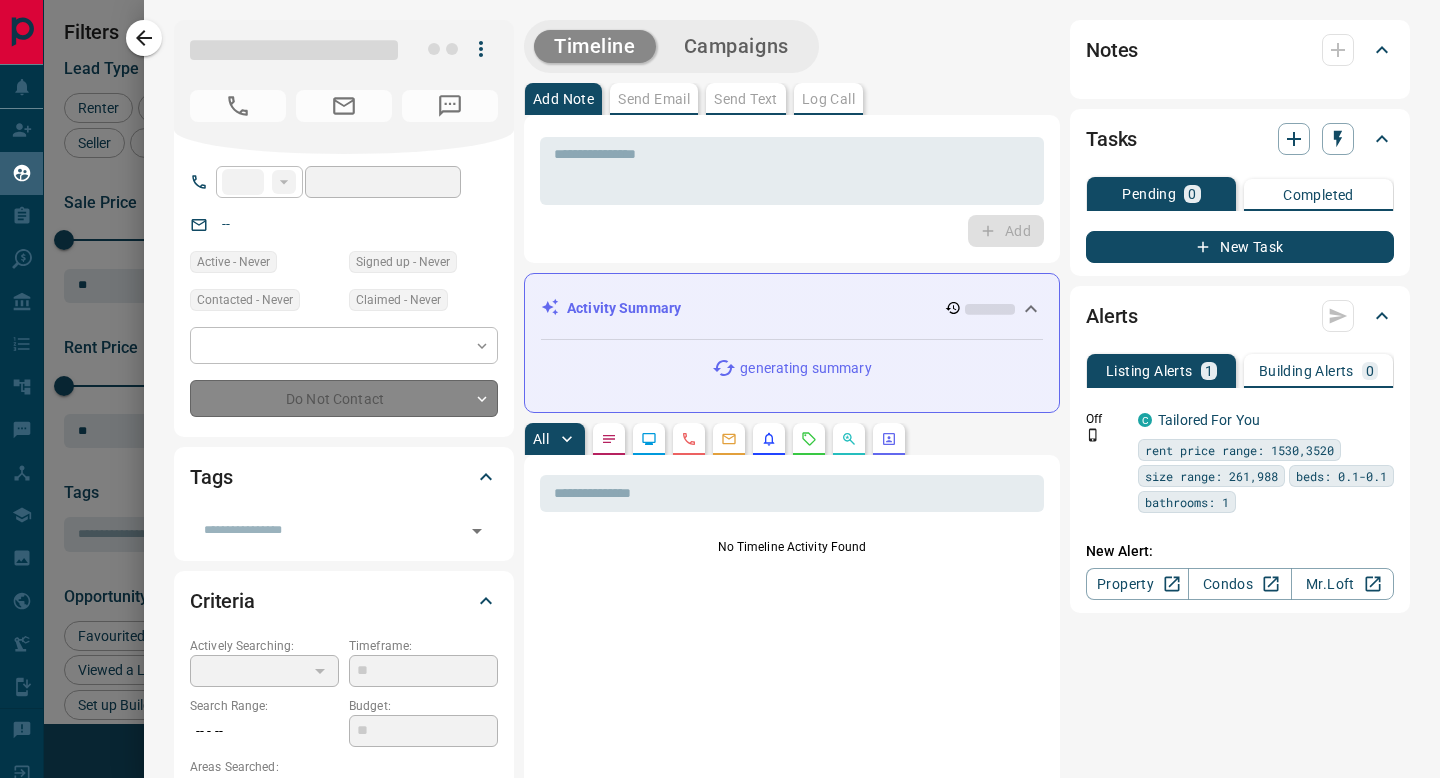 type on "**********" 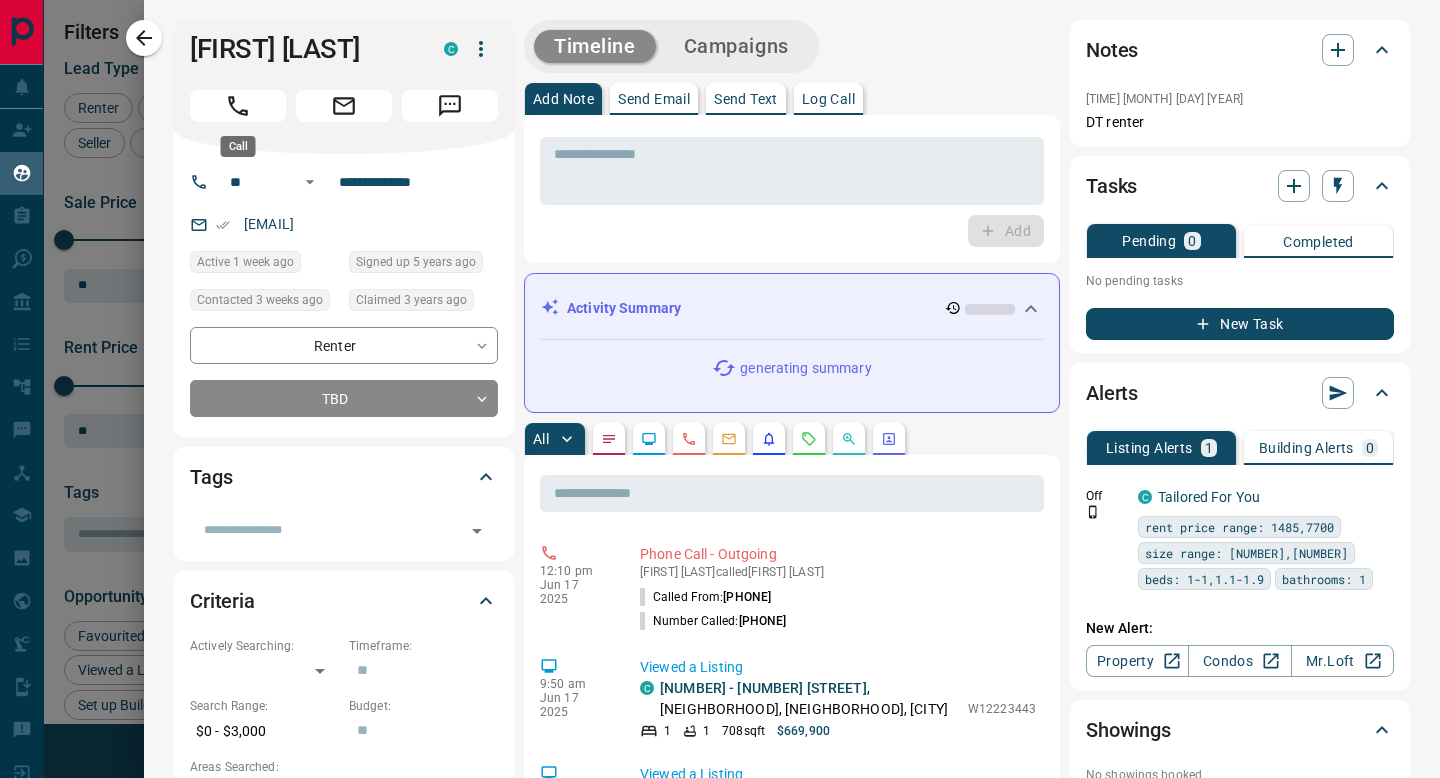 click at bounding box center [238, 106] 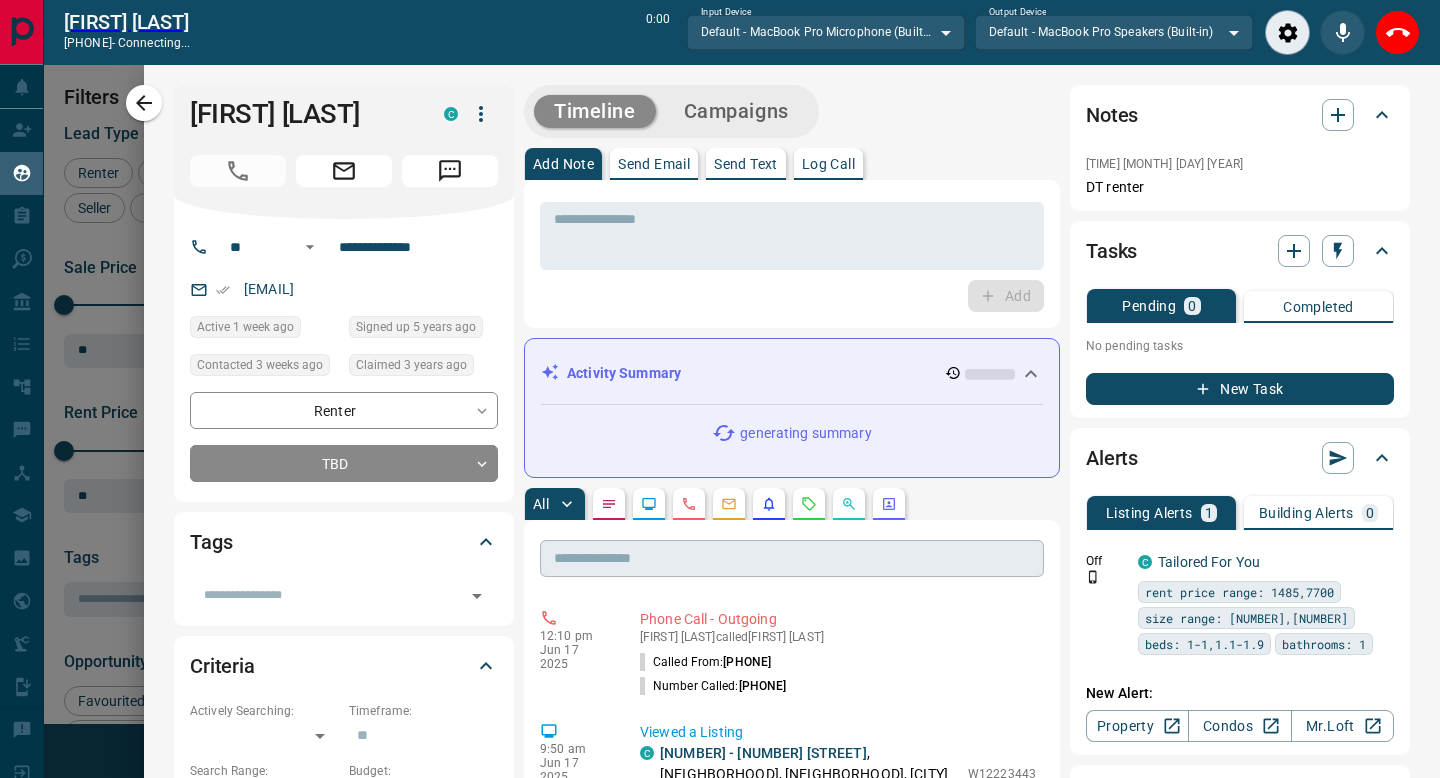 scroll, scrollTop: 537, scrollLeft: 1062, axis: both 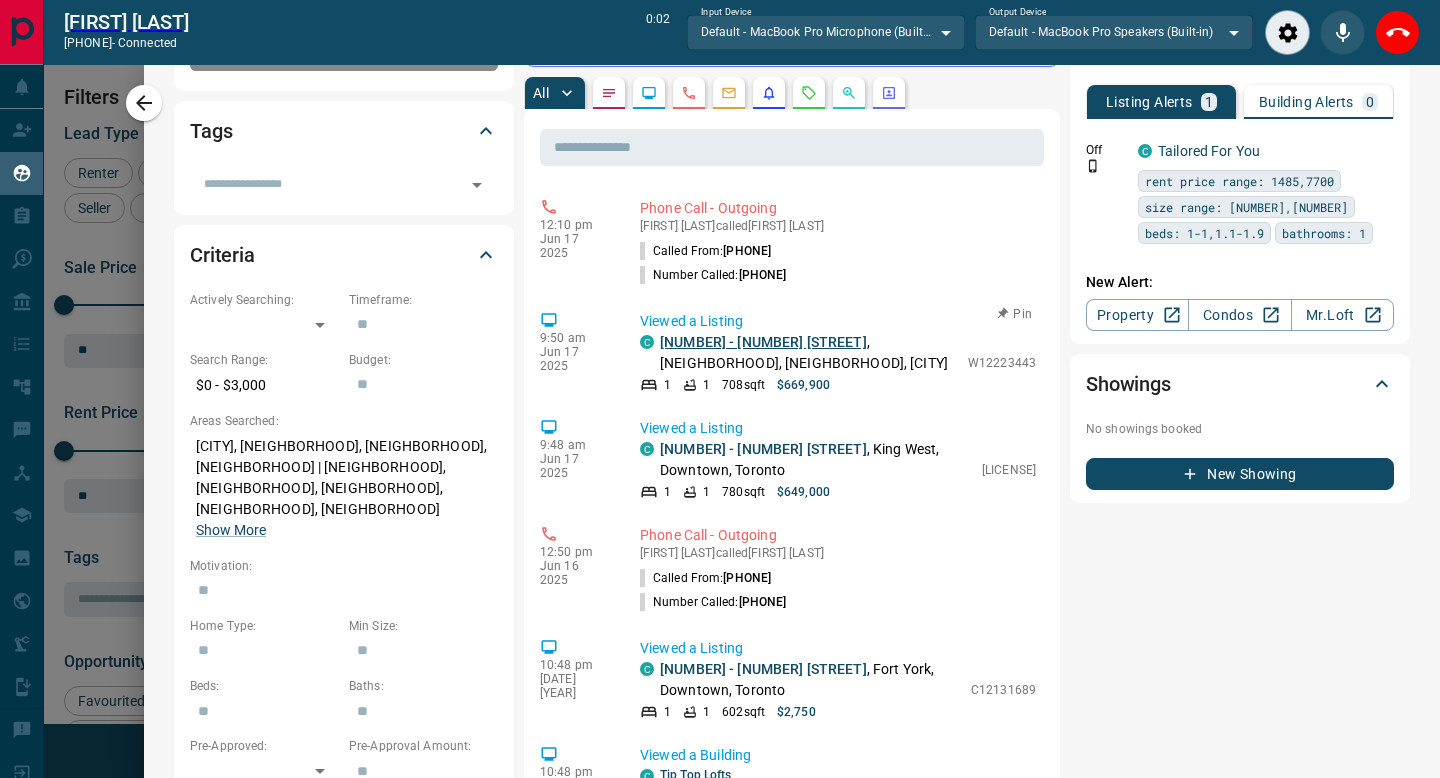click on "[NUMBER] - [NUMBER] [STREET]" at bounding box center (763, 342) 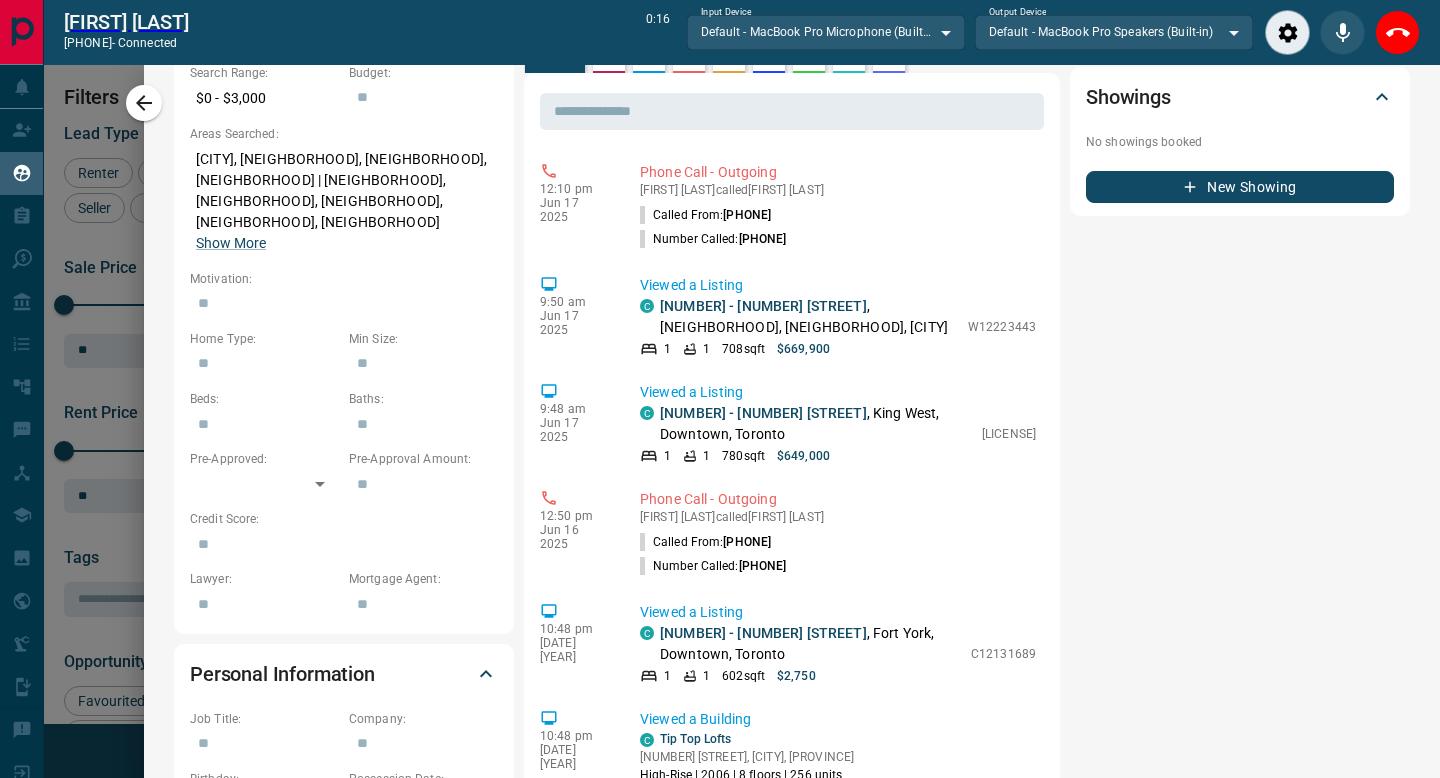 scroll, scrollTop: 688, scrollLeft: 0, axis: vertical 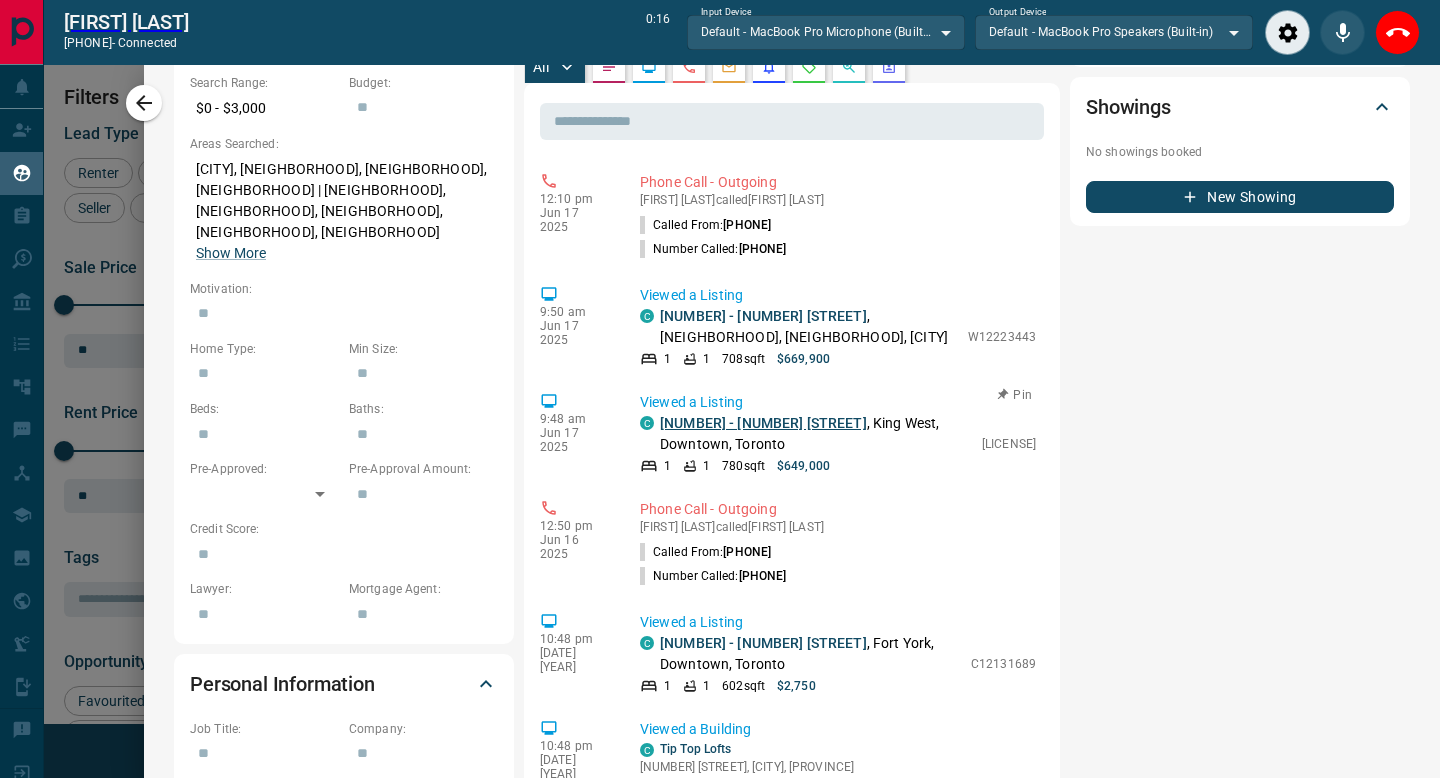 click on "[NUMBER] - [NUMBER] [STREET]" at bounding box center (763, 423) 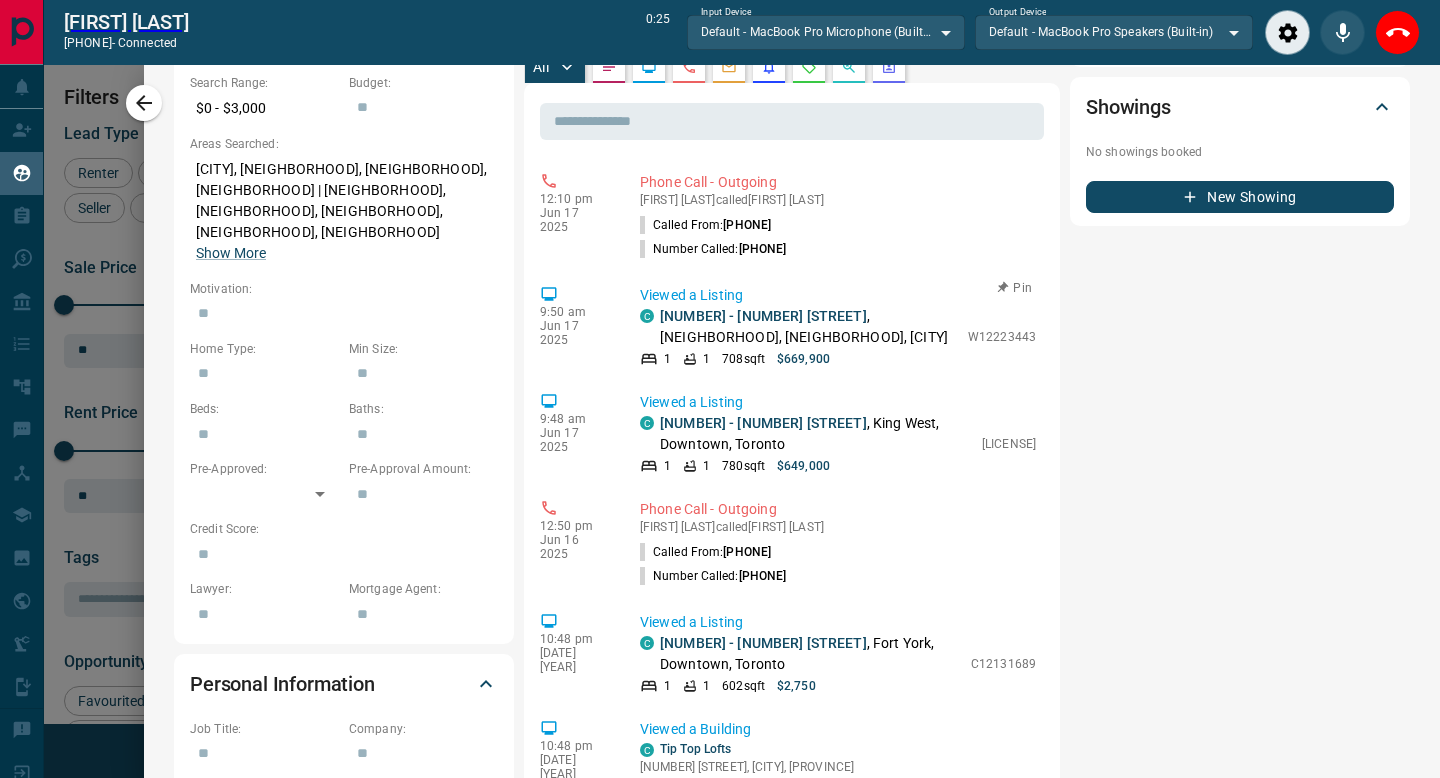 scroll, scrollTop: 0, scrollLeft: 0, axis: both 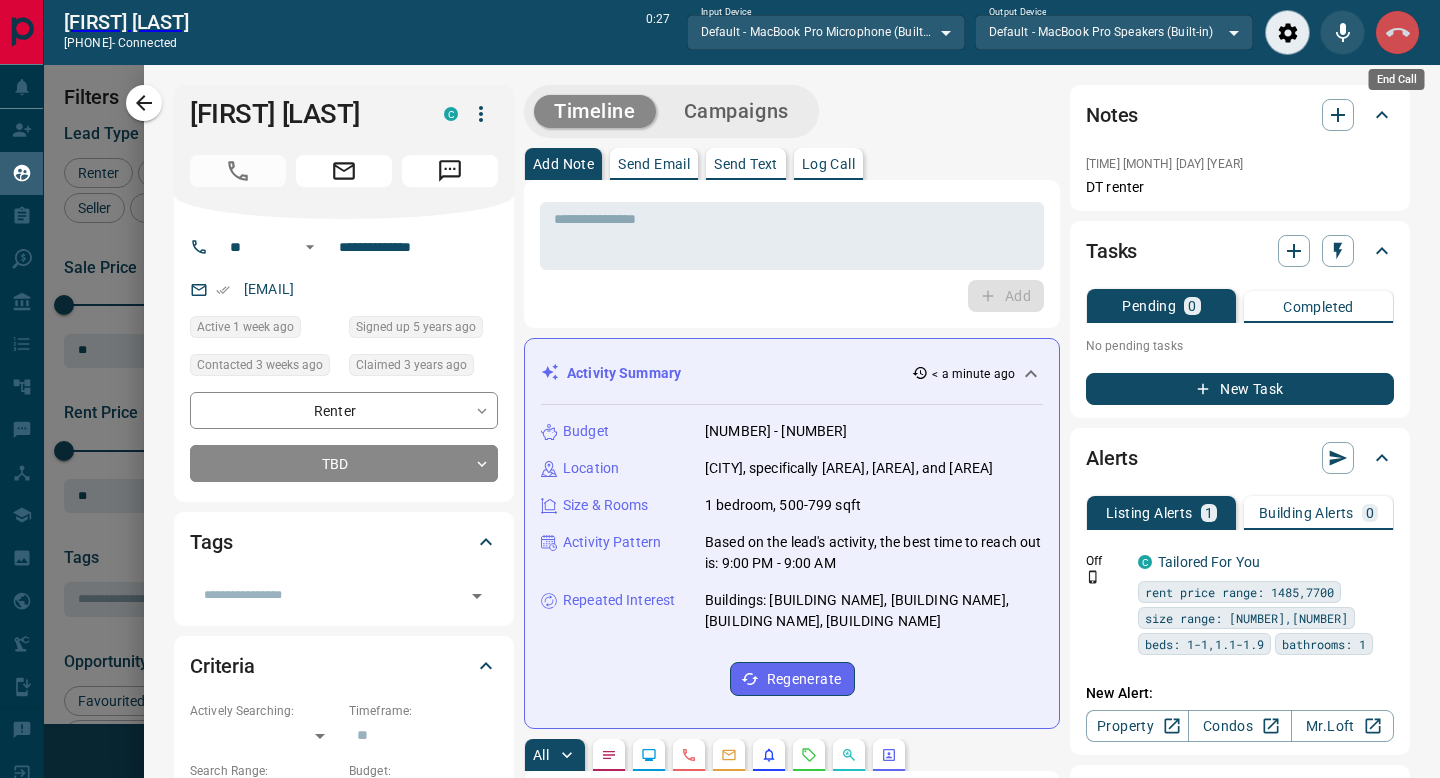 click at bounding box center (1397, 32) 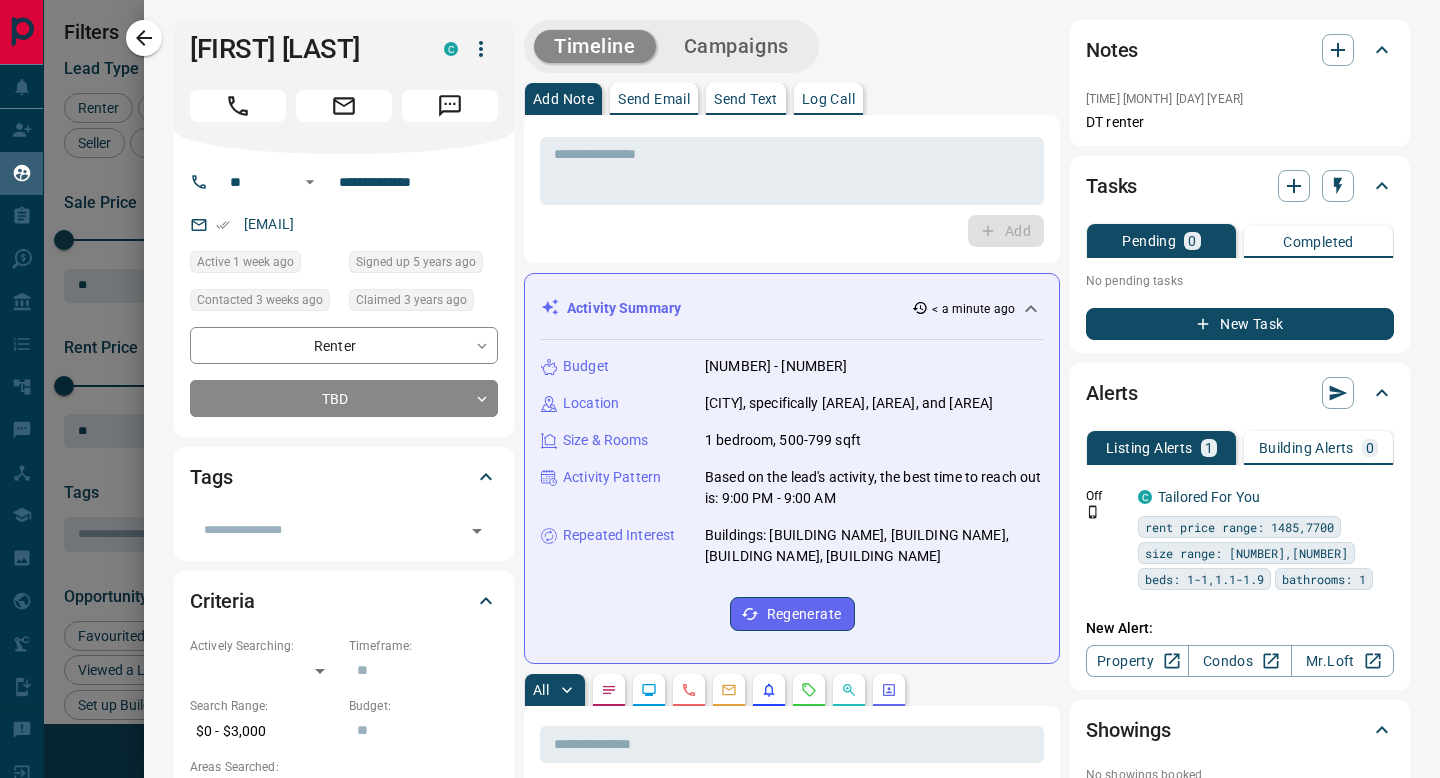 scroll, scrollTop: 1, scrollLeft: 1, axis: both 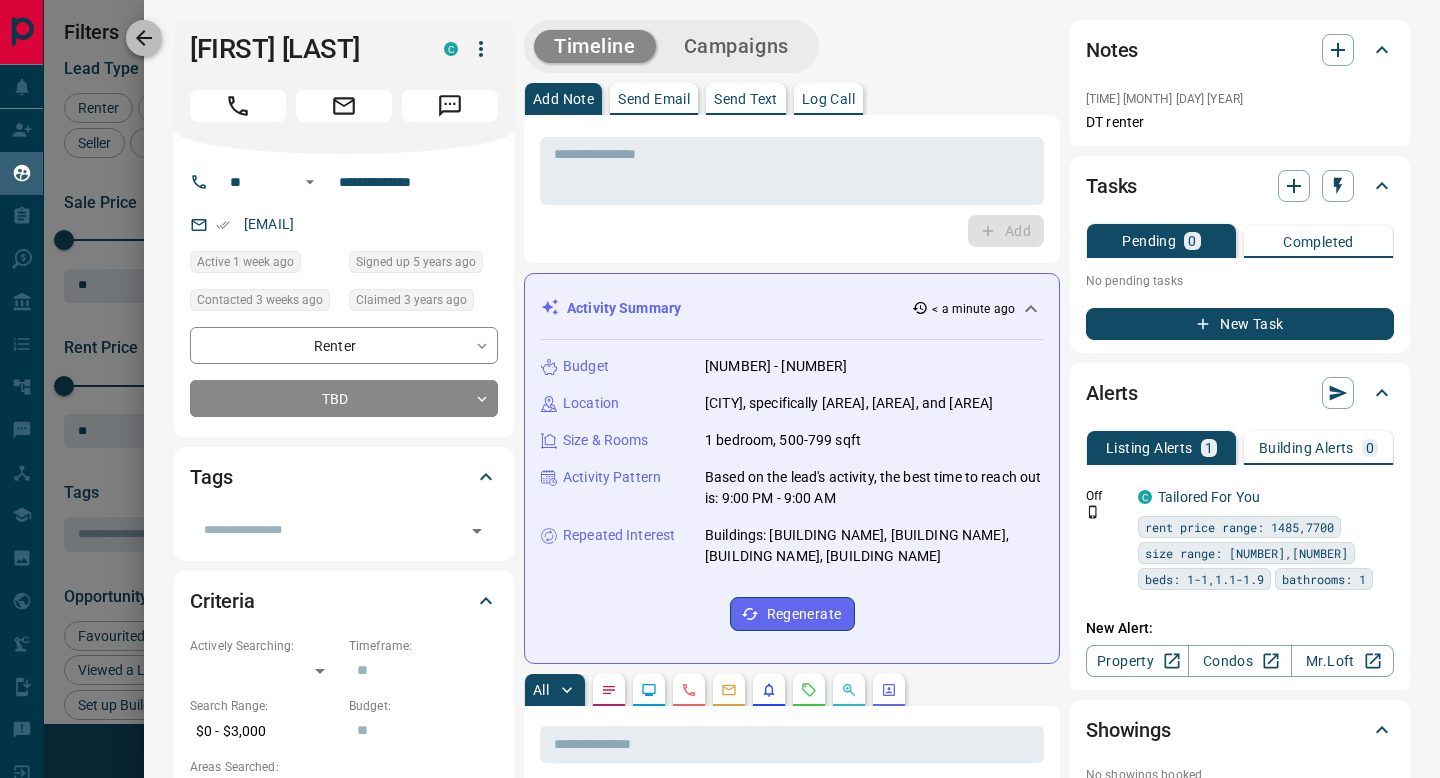 click at bounding box center (144, 38) 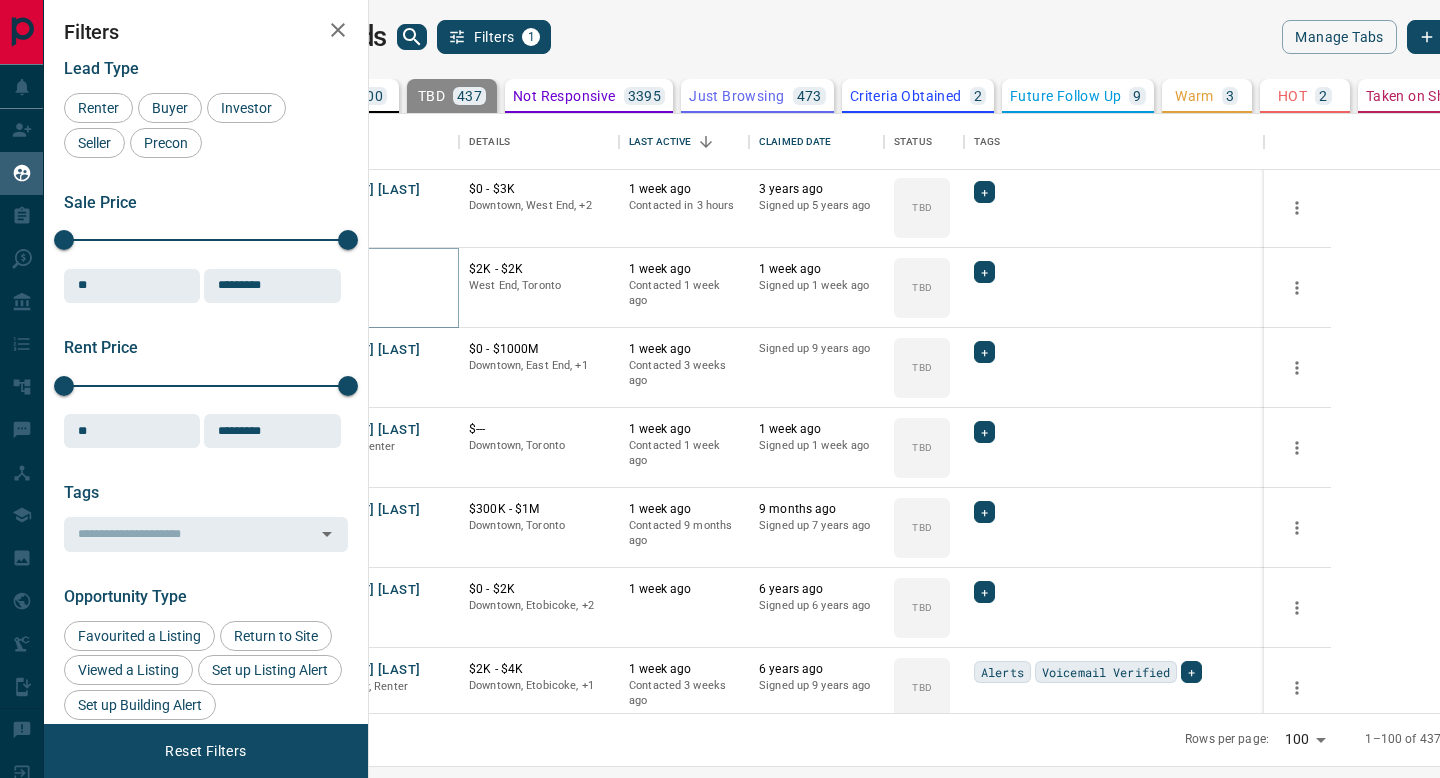 click on "K M" at bounding box center [341, 270] 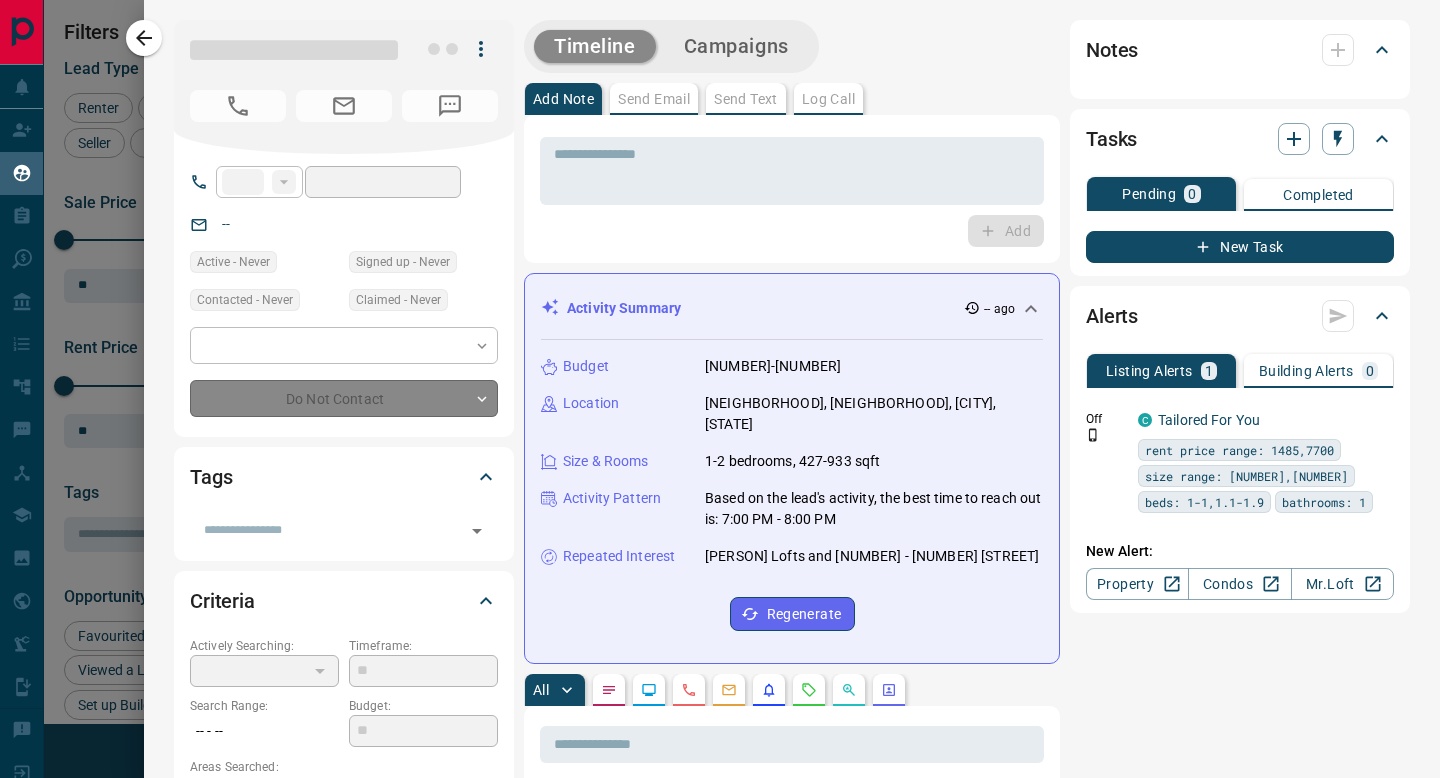 type on "**" 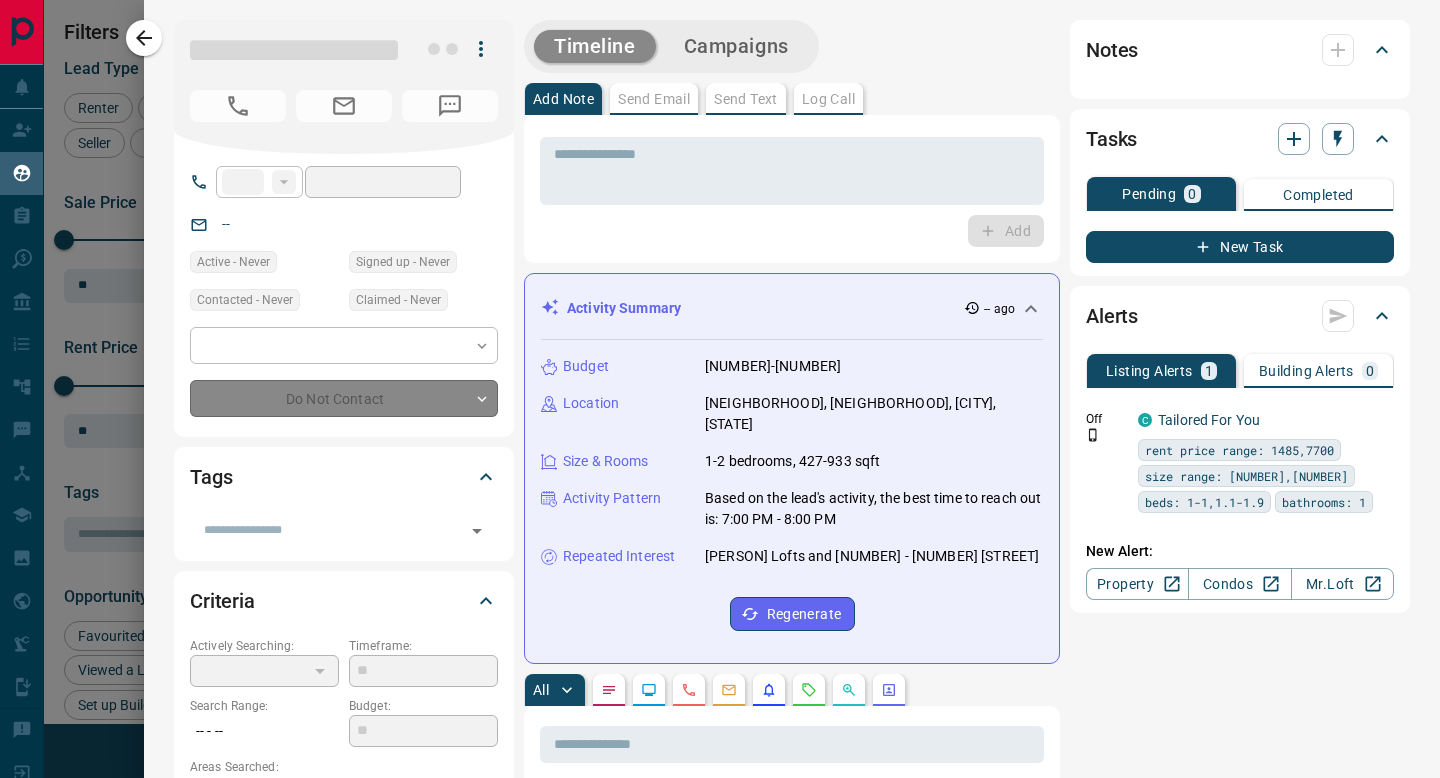 type on "**********" 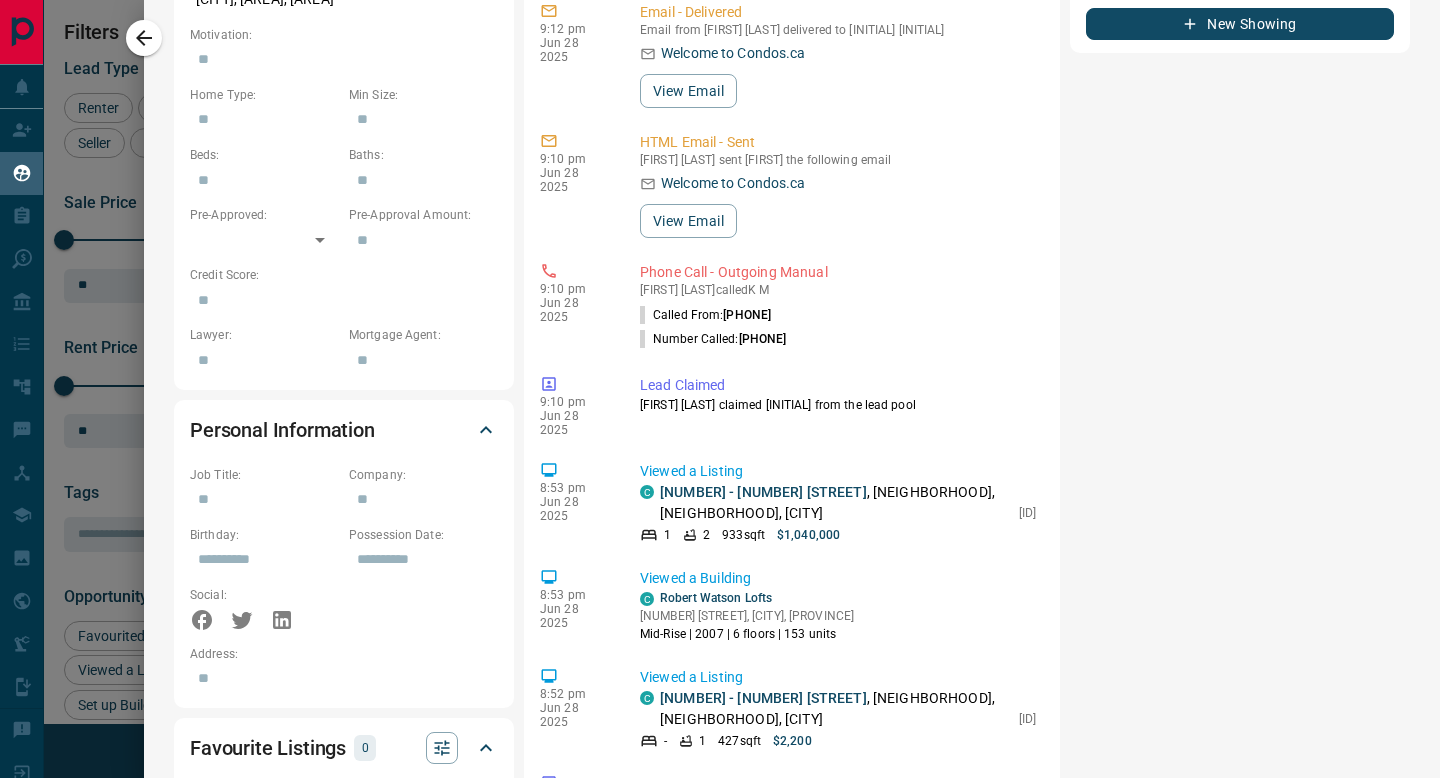 scroll, scrollTop: 0, scrollLeft: 0, axis: both 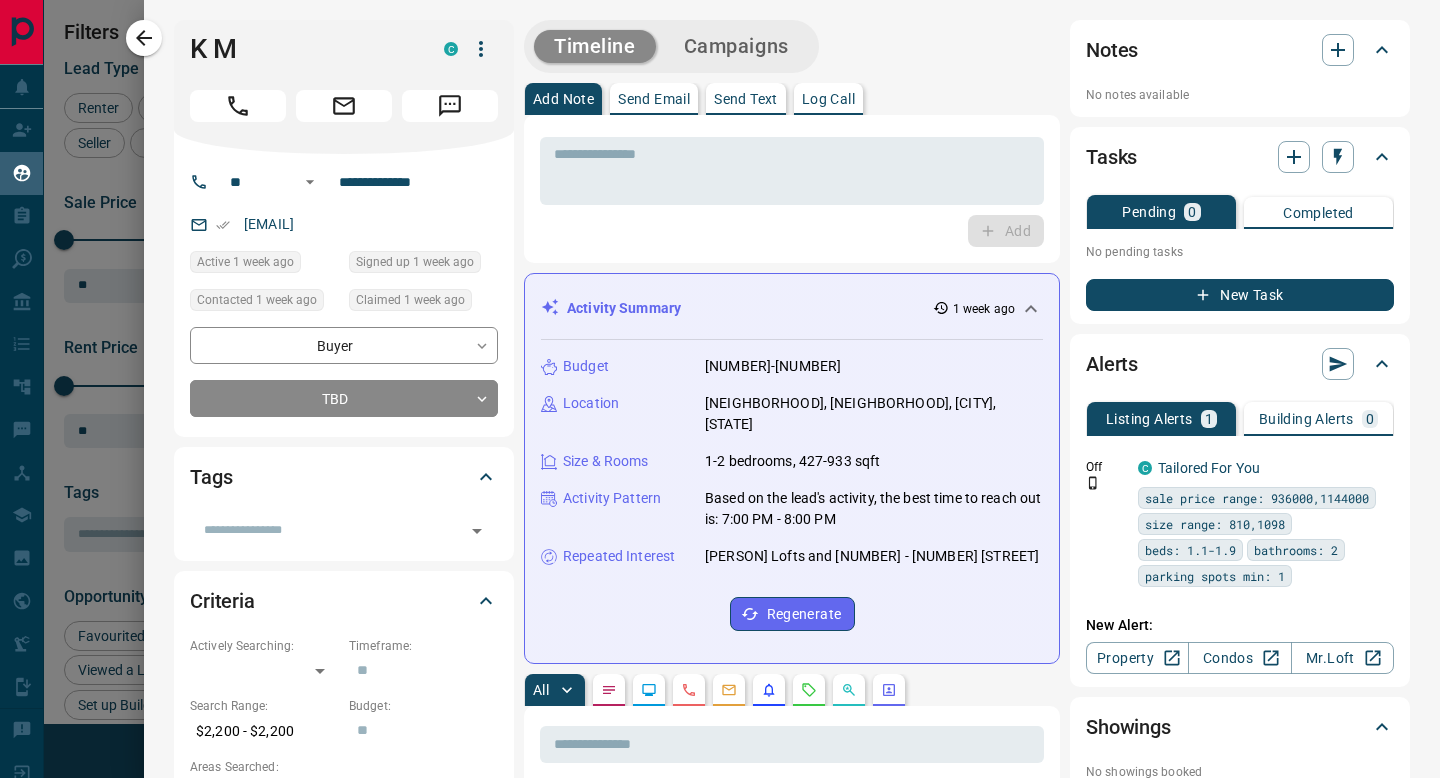 click at bounding box center (238, 106) 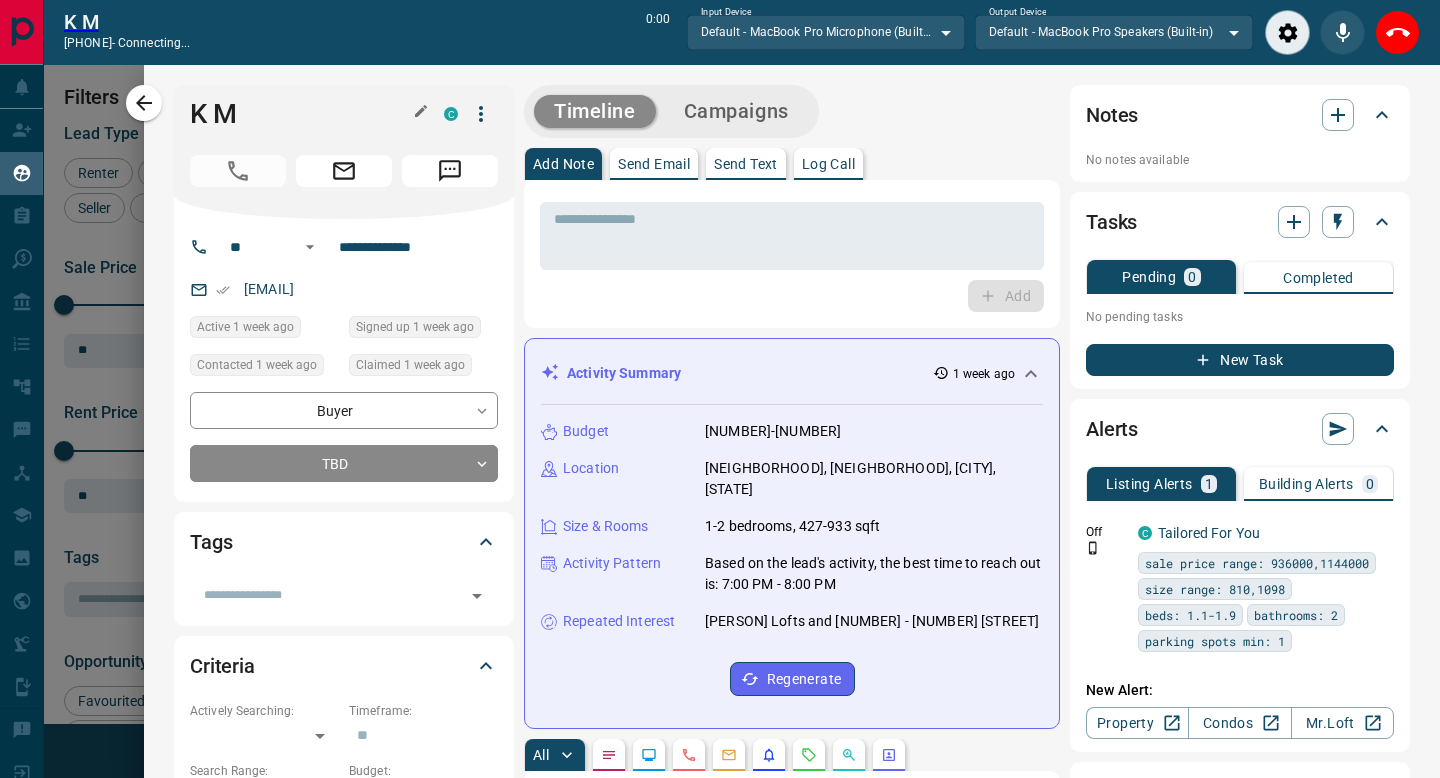 scroll, scrollTop: 537, scrollLeft: 1062, axis: both 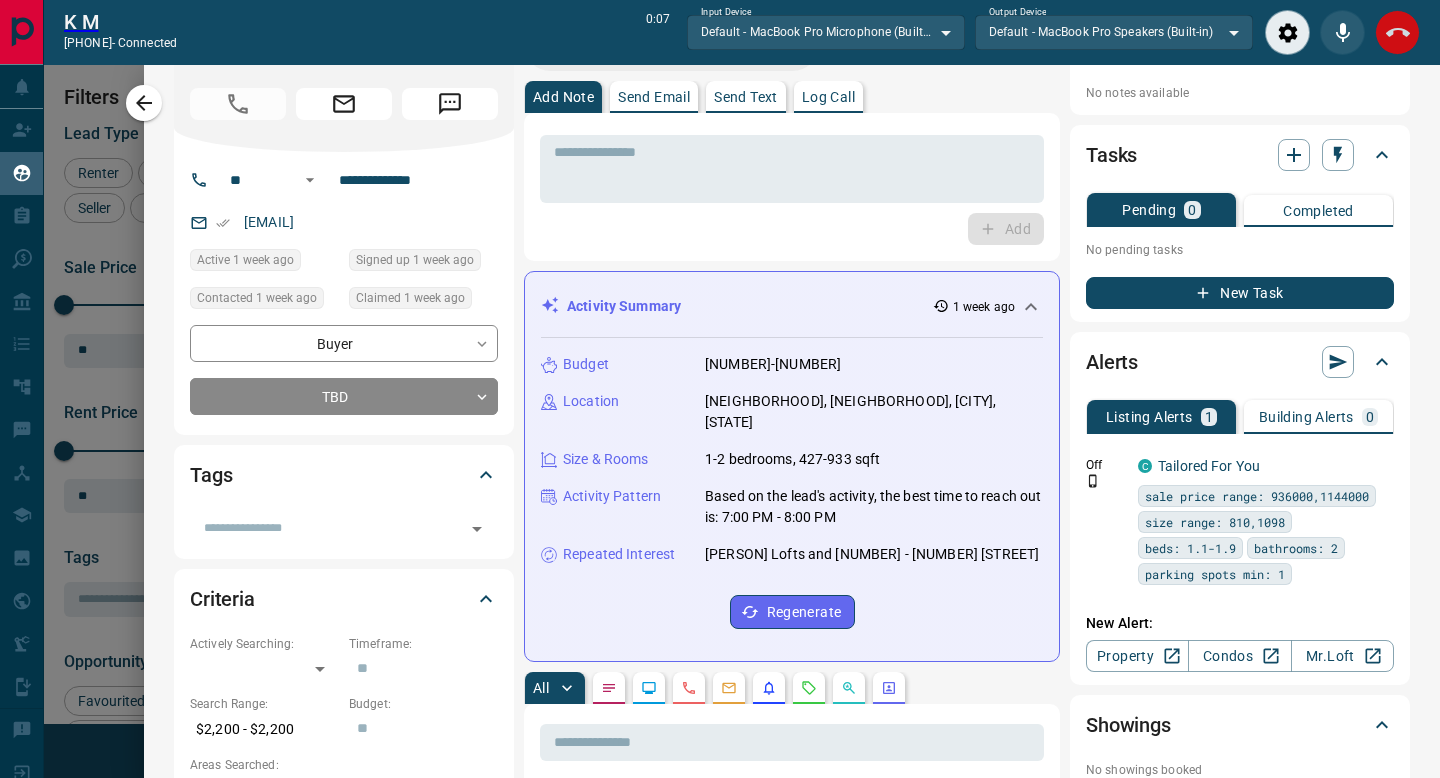 click 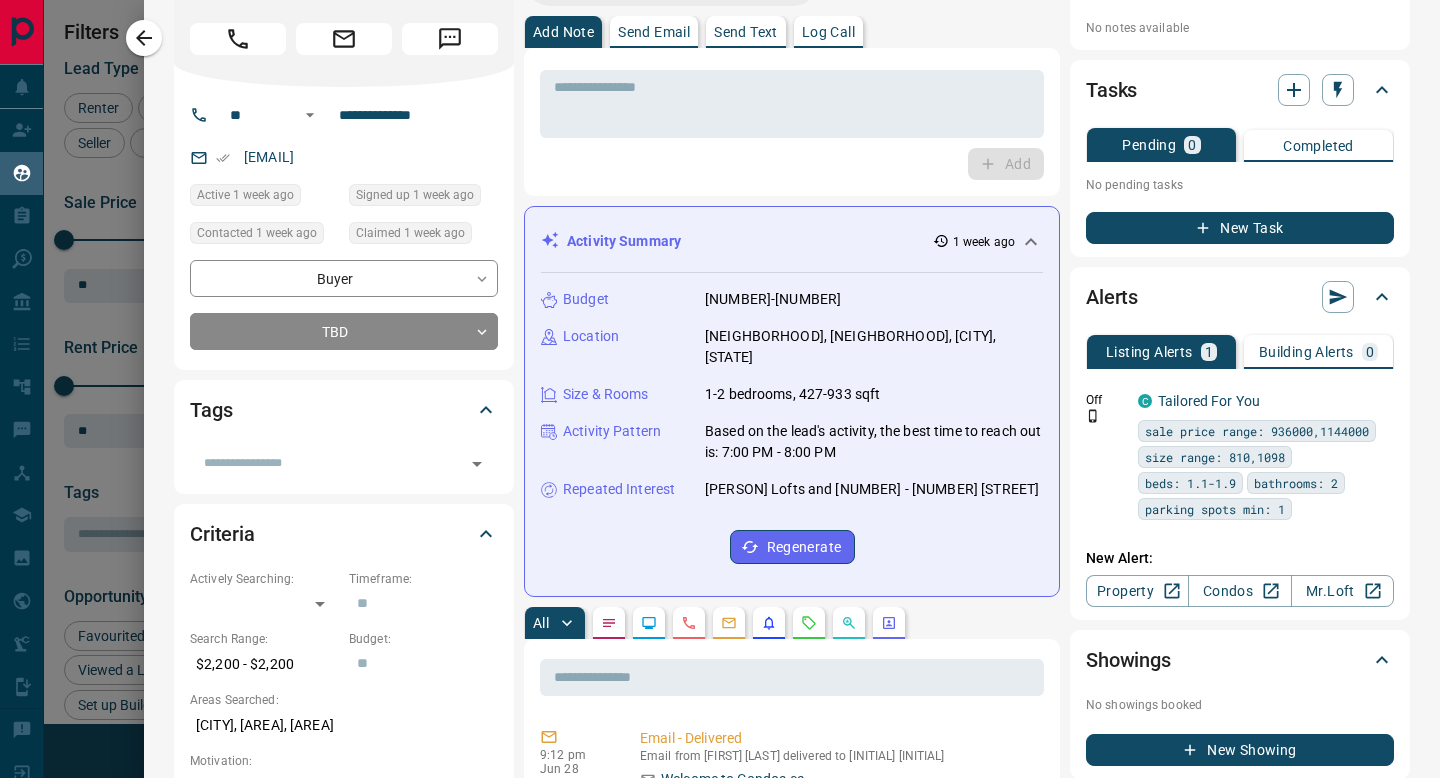 scroll, scrollTop: 1, scrollLeft: 1, axis: both 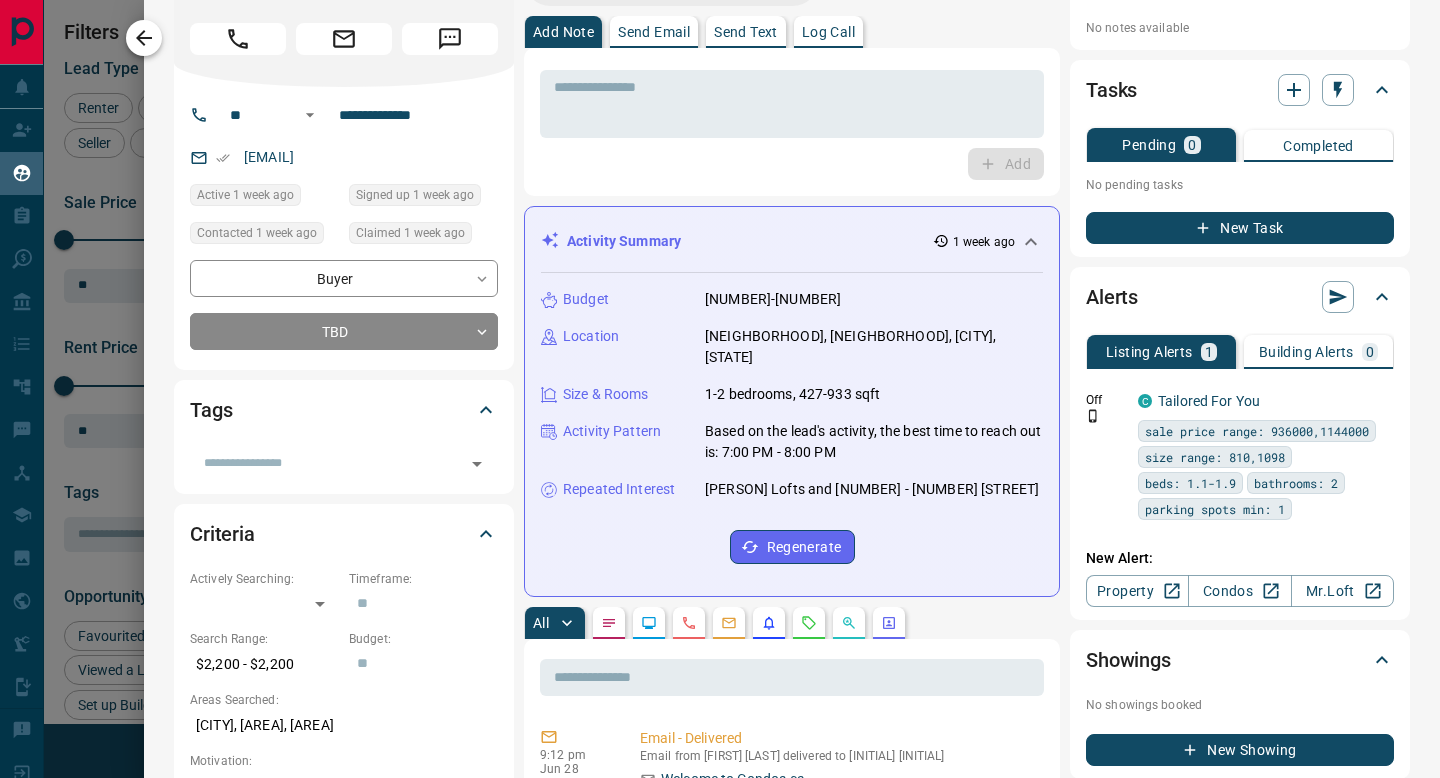click 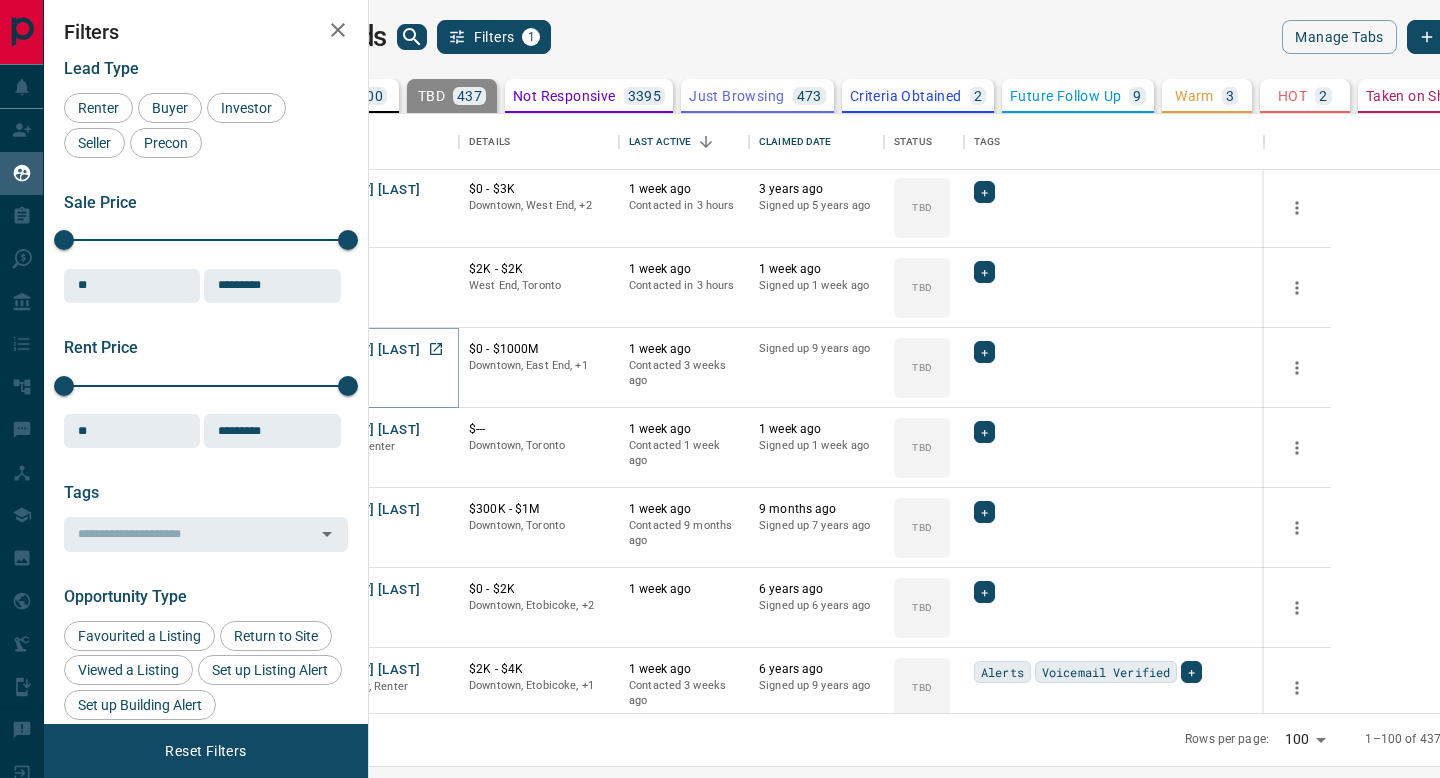 click on "[FIRST] [LAST]" at bounding box center [374, 350] 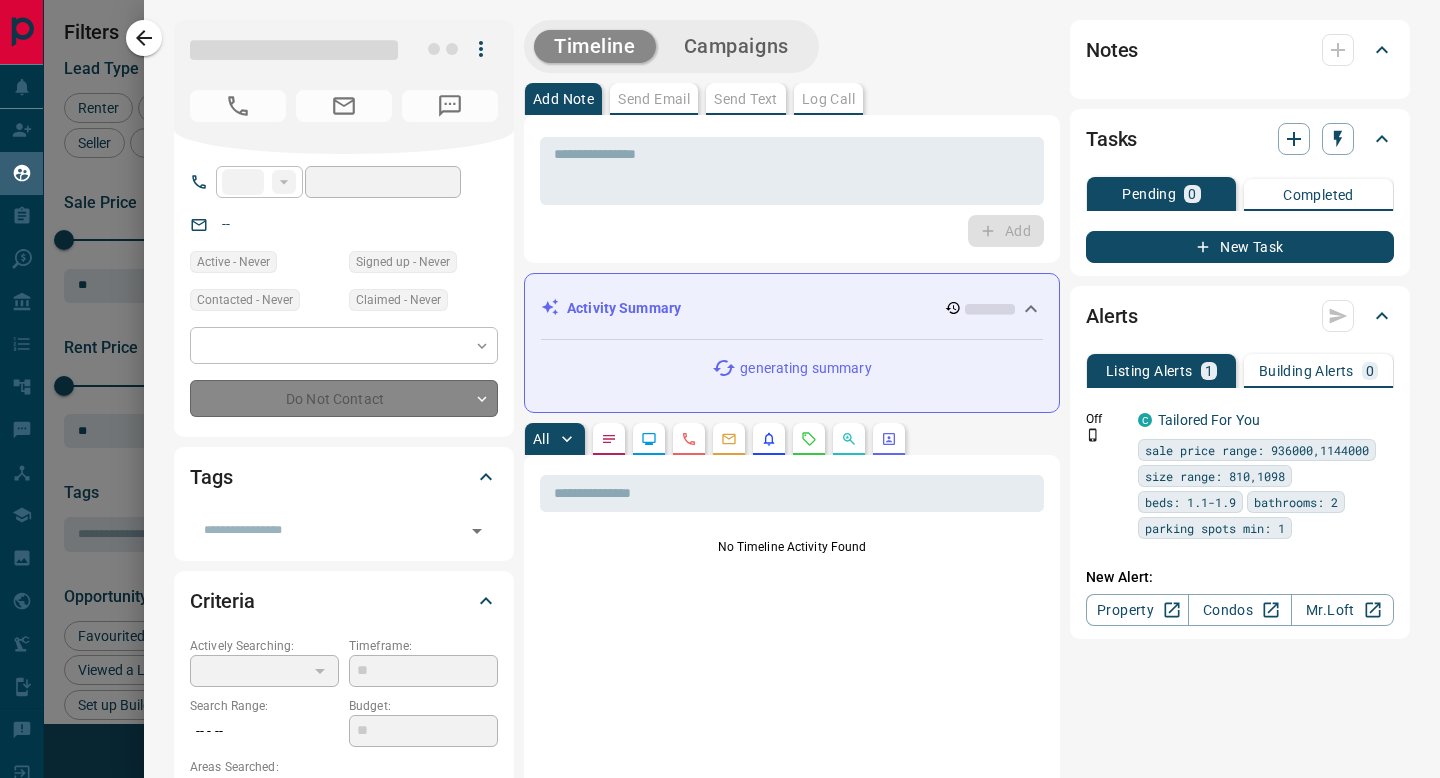 type on "**" 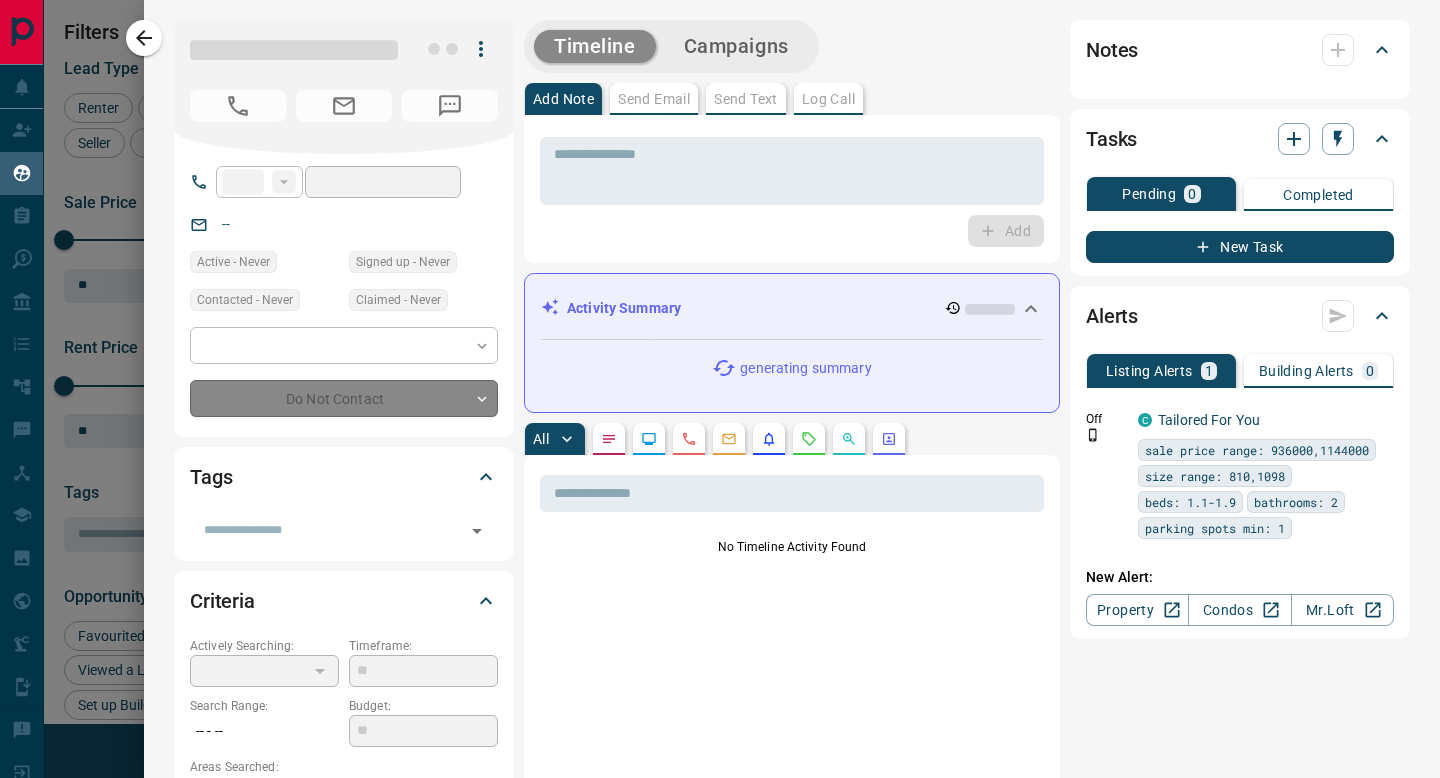 type on "**********" 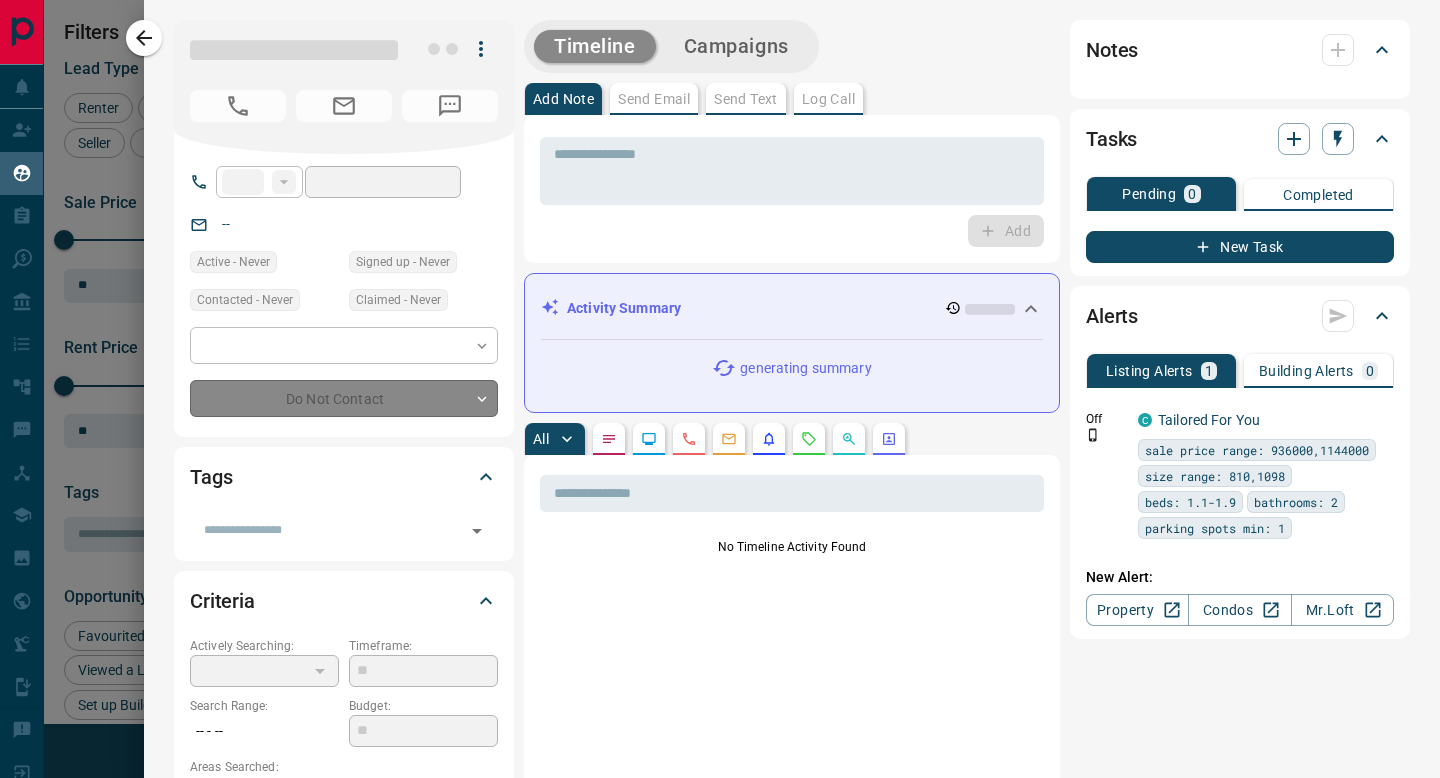type on "*******" 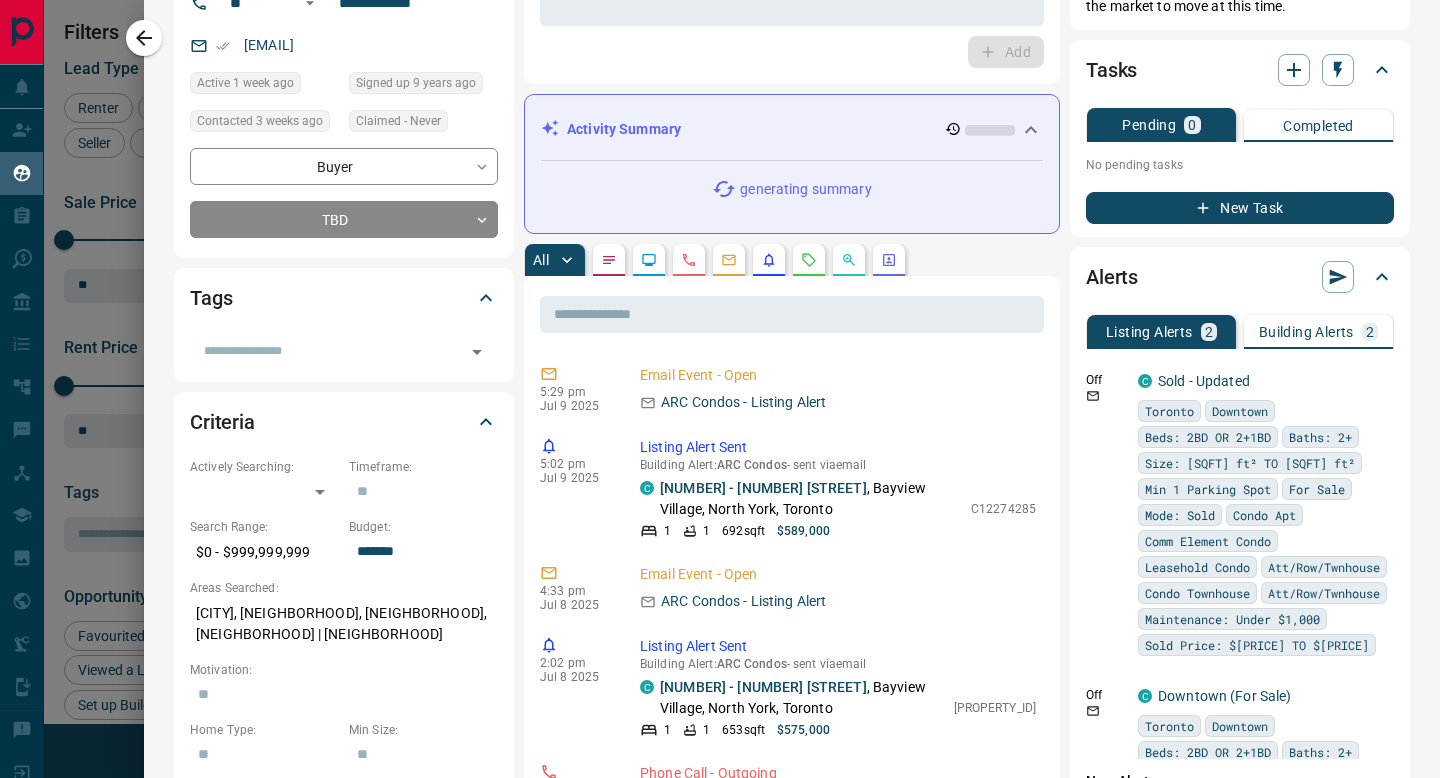 scroll, scrollTop: 180, scrollLeft: 0, axis: vertical 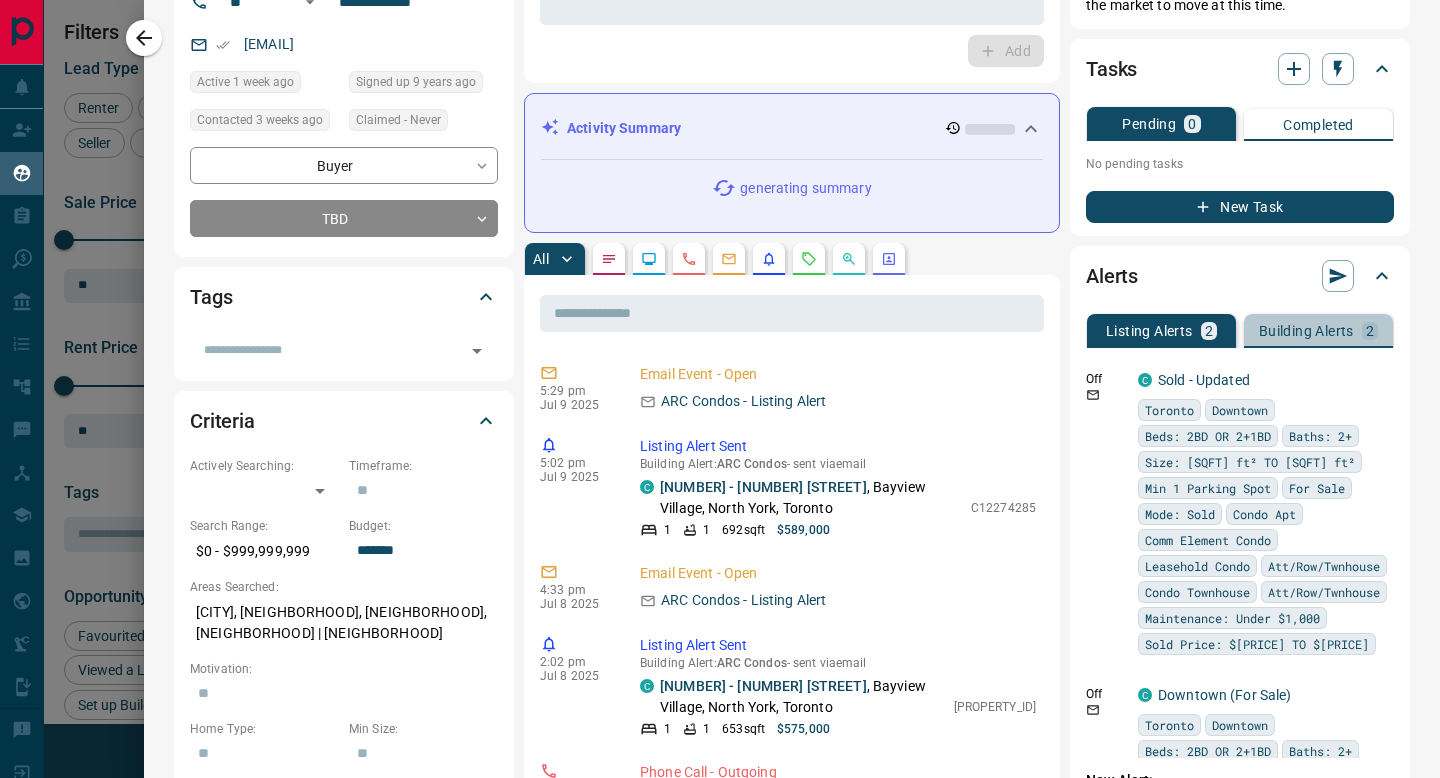 click on "Building Alerts 2" at bounding box center [1318, 331] 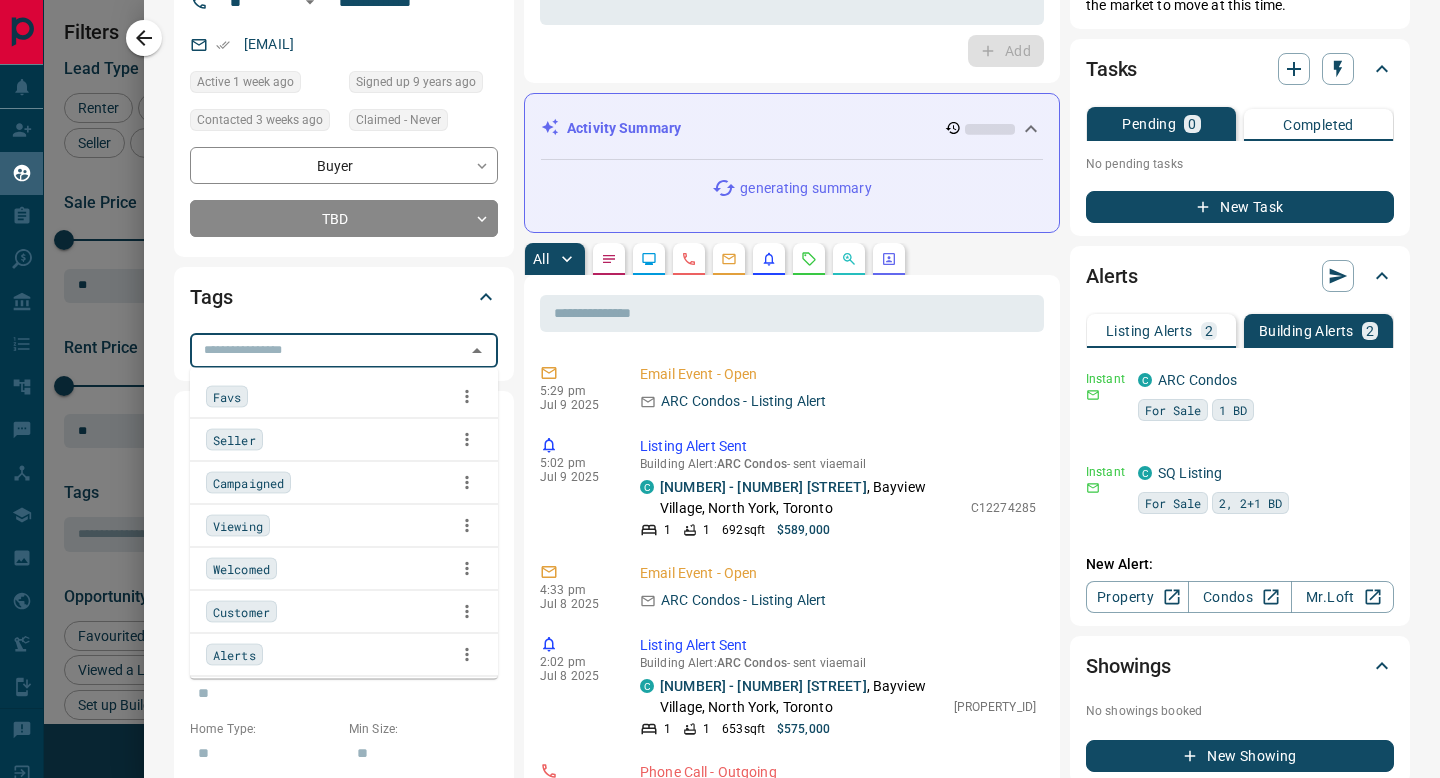 click at bounding box center [327, 350] 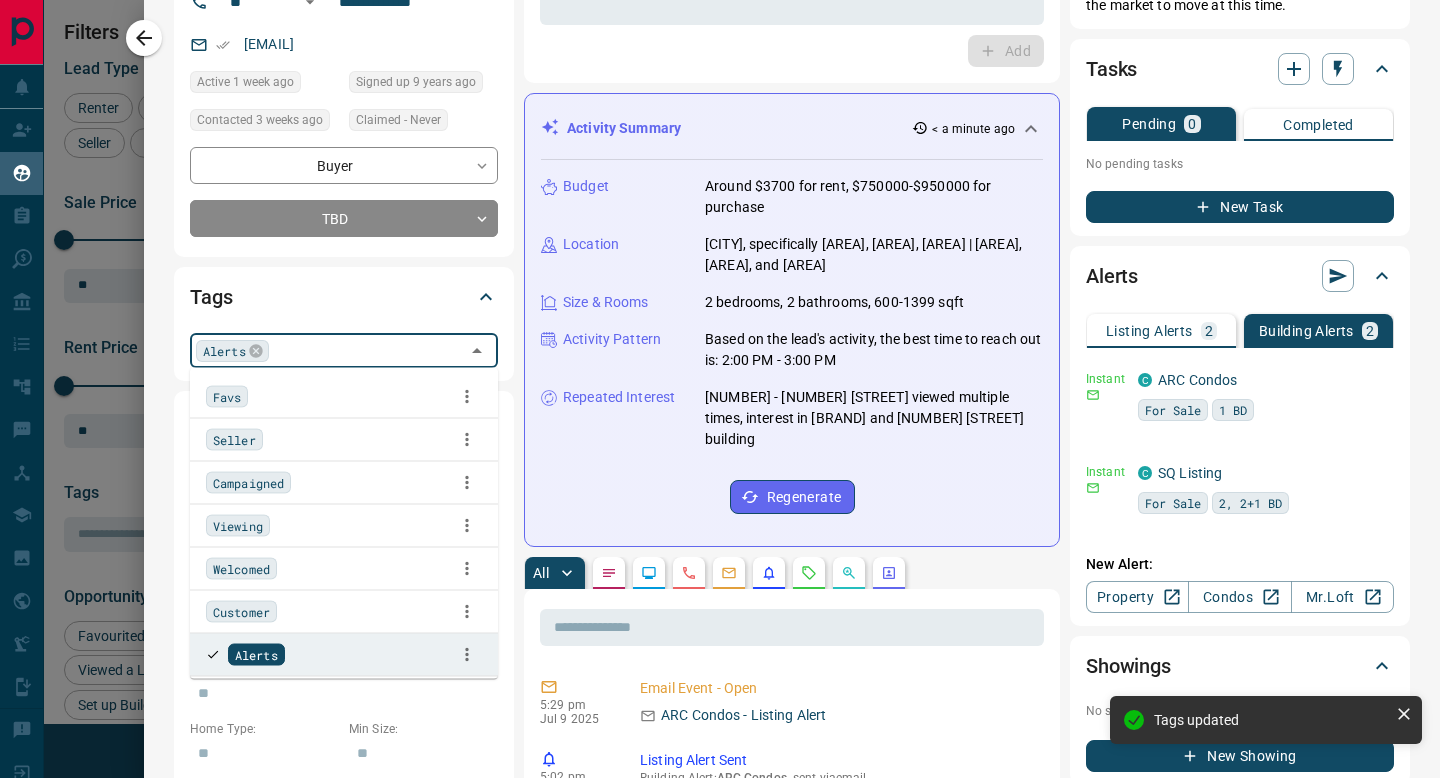 click on "**********" at bounding box center [792, 1066] 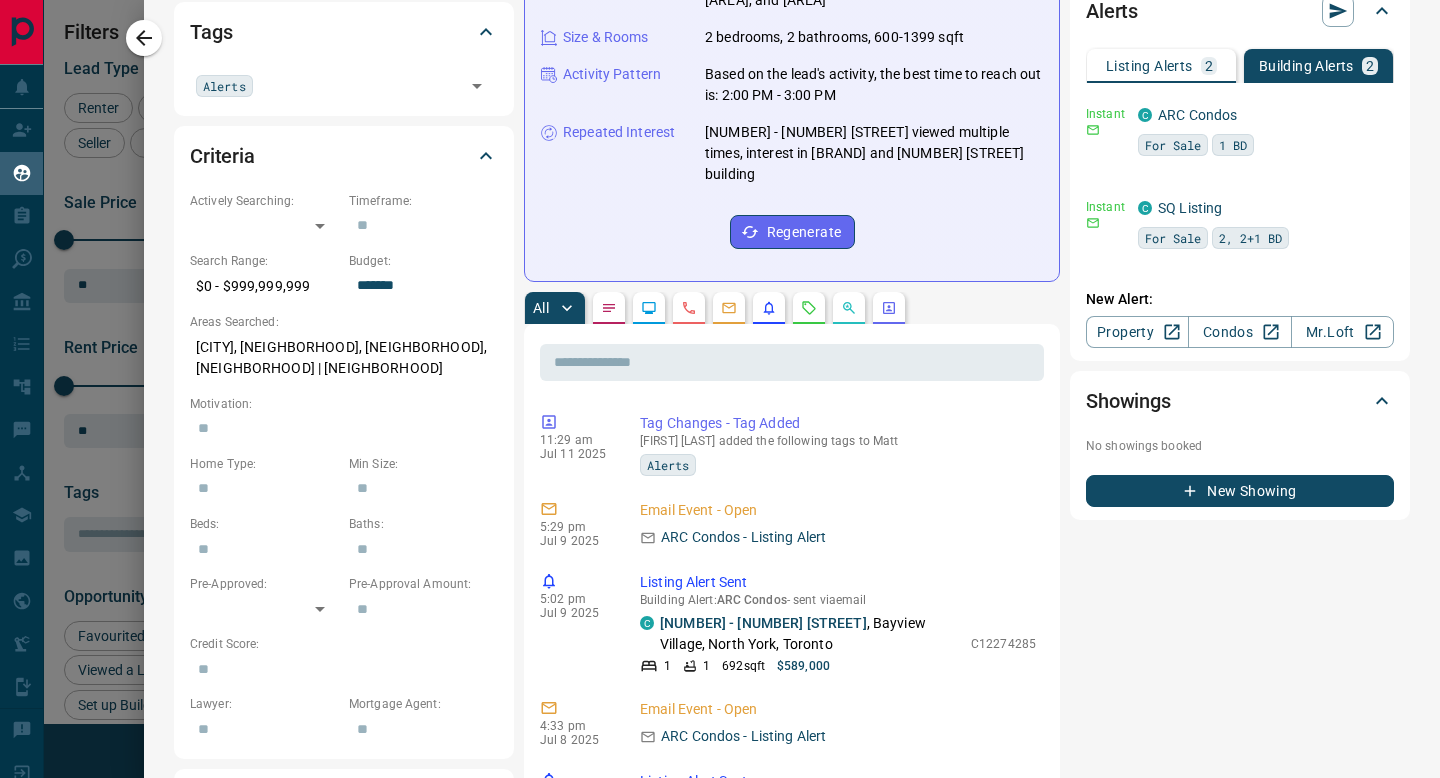 scroll, scrollTop: 0, scrollLeft: 0, axis: both 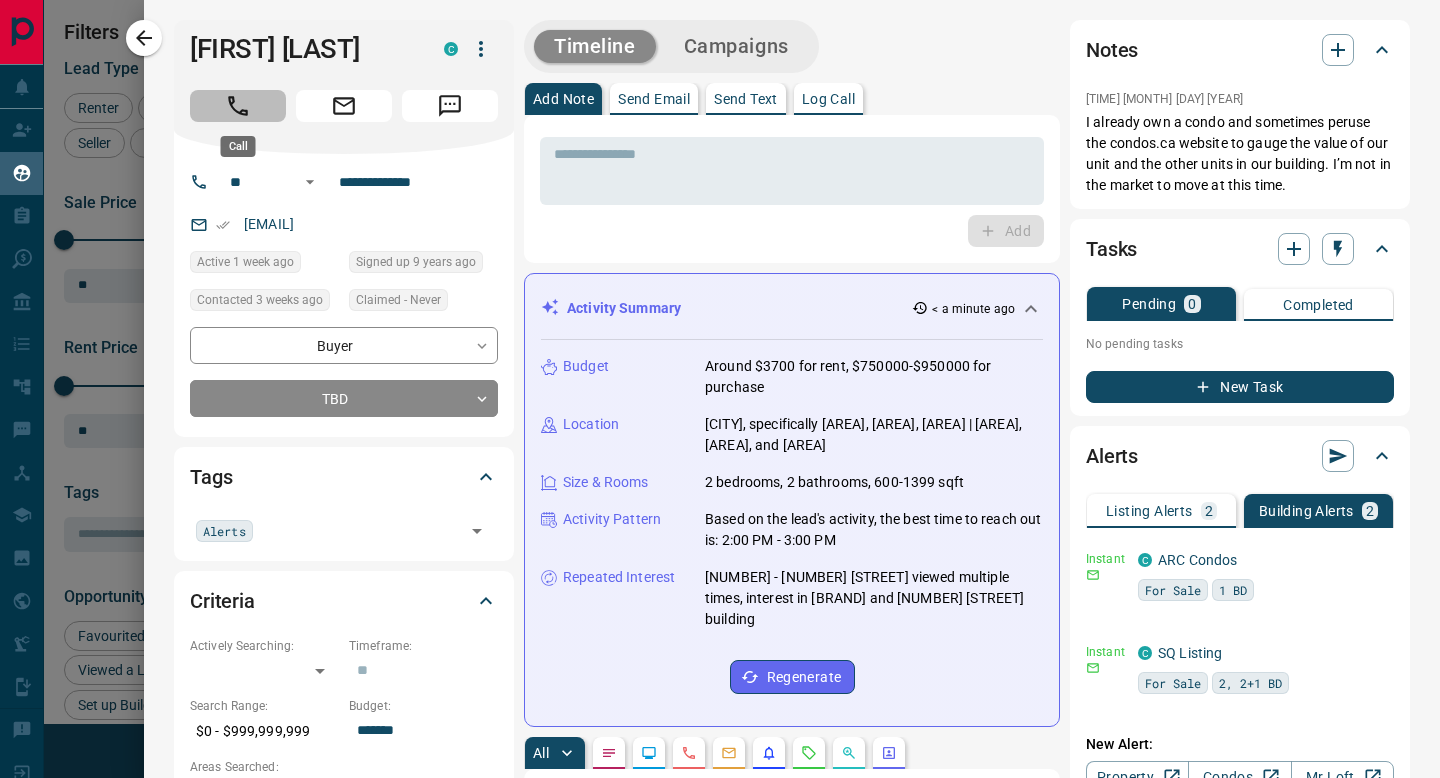 click 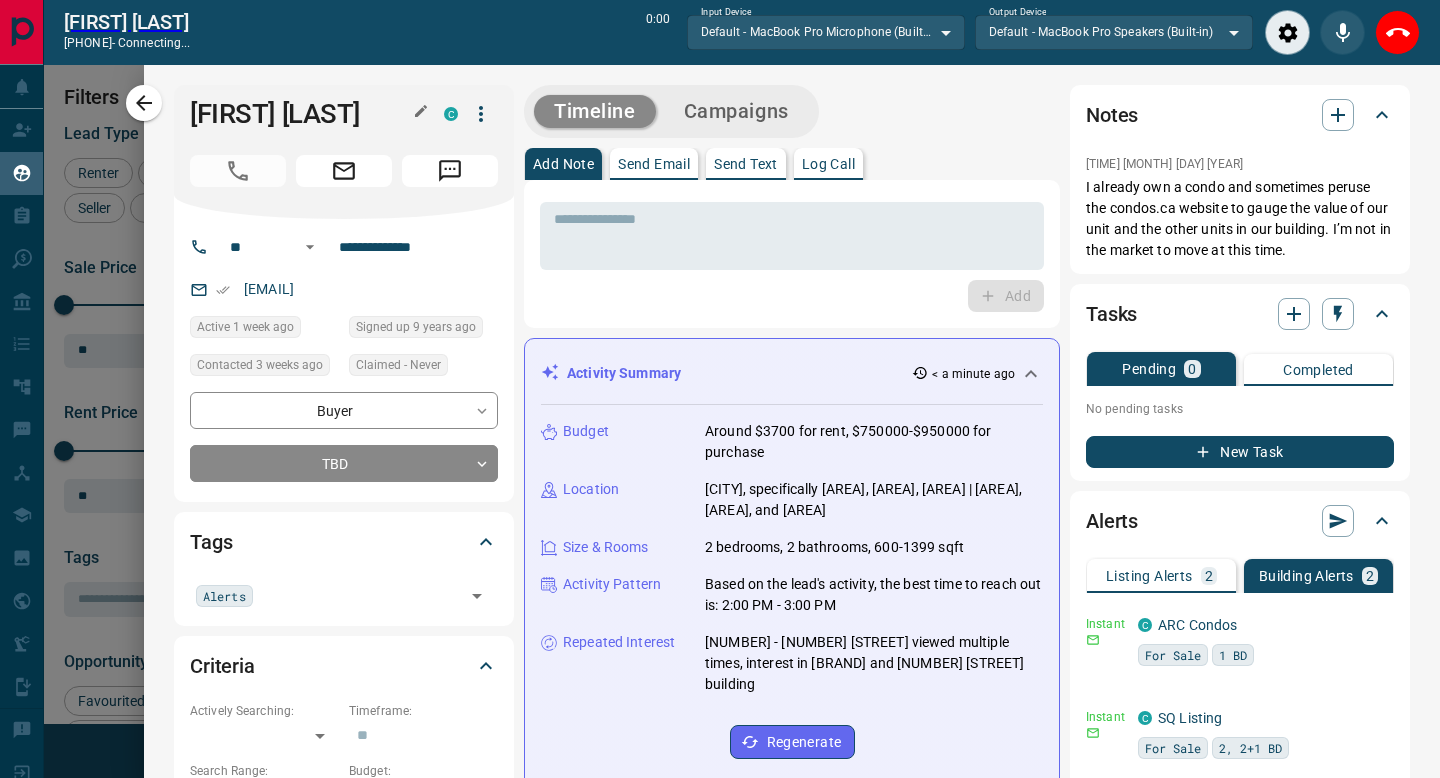 scroll, scrollTop: 537, scrollLeft: 1062, axis: both 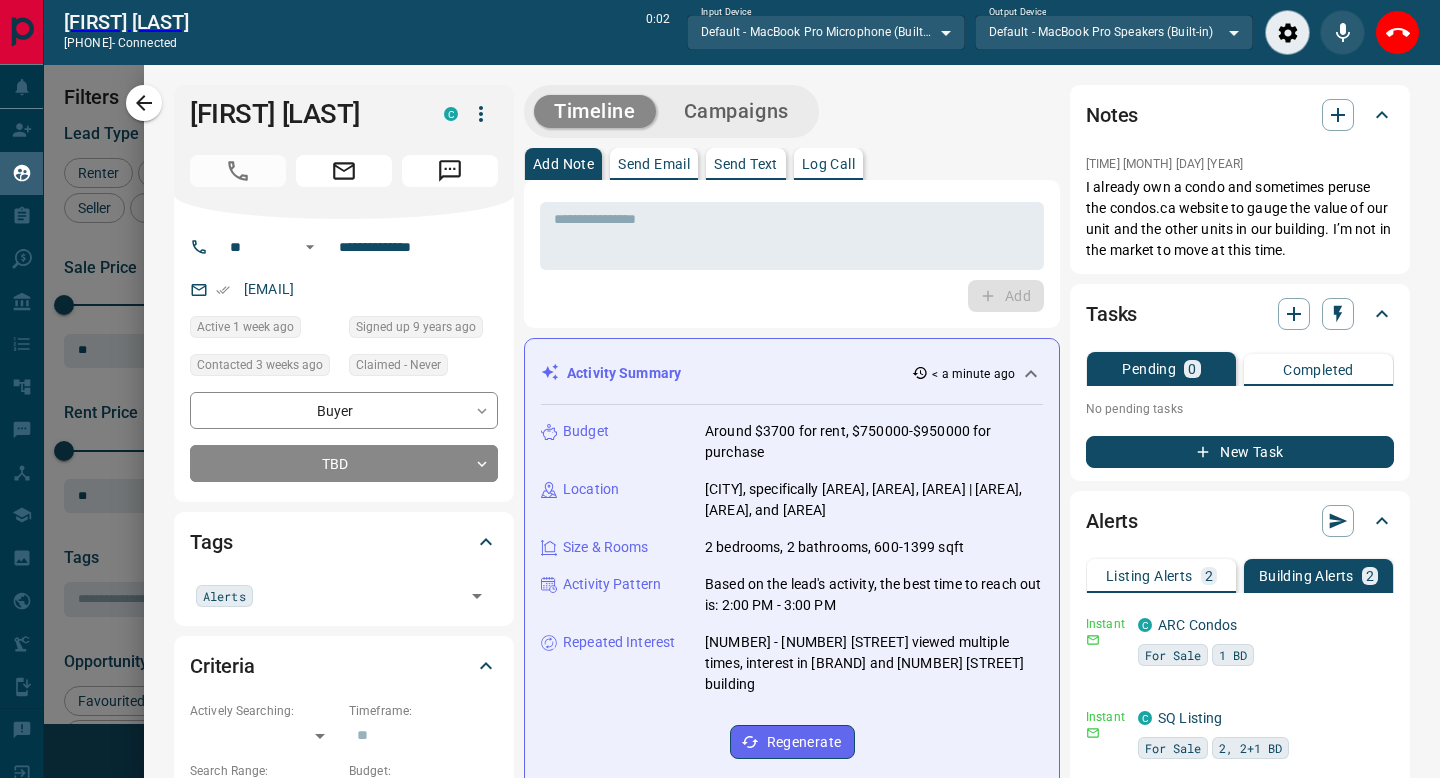 click 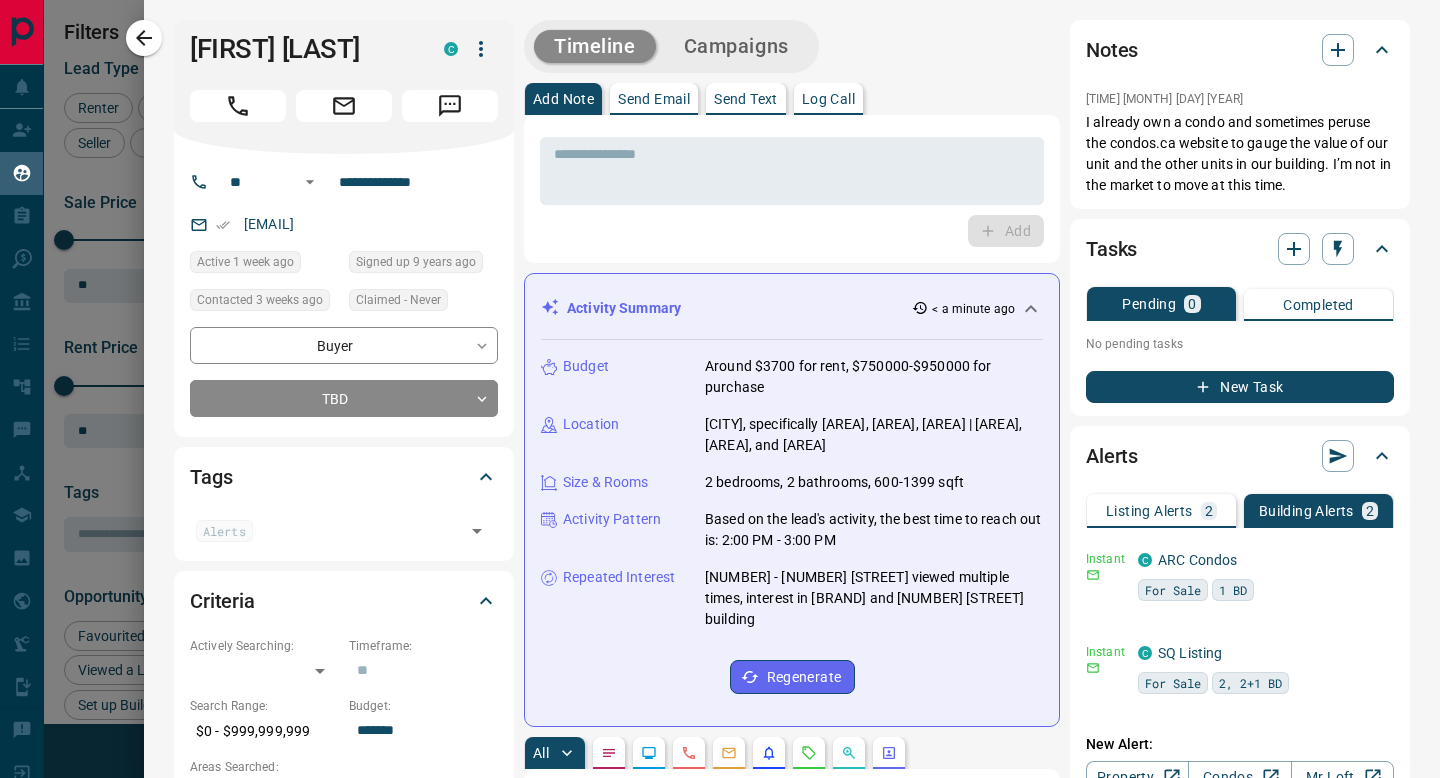 scroll, scrollTop: 1, scrollLeft: 1, axis: both 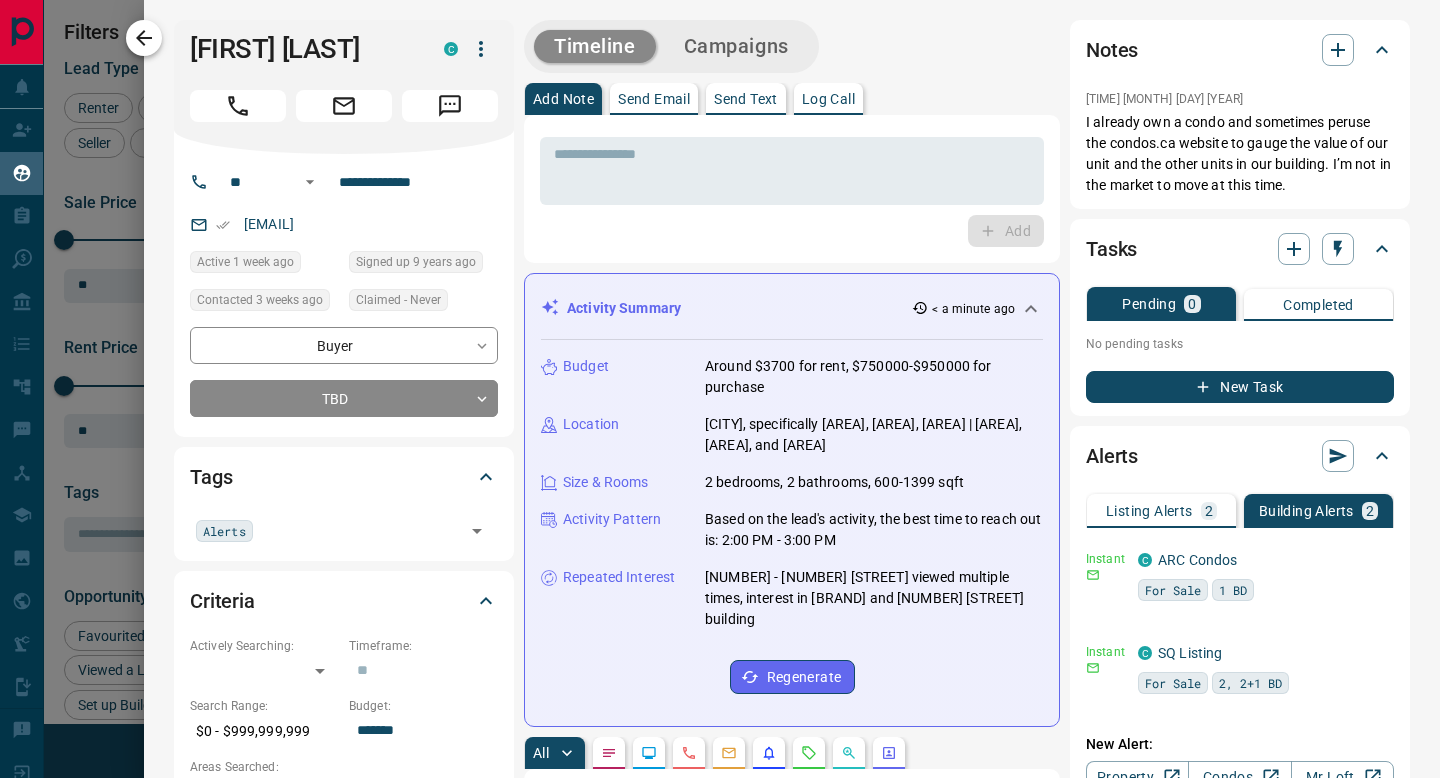 click 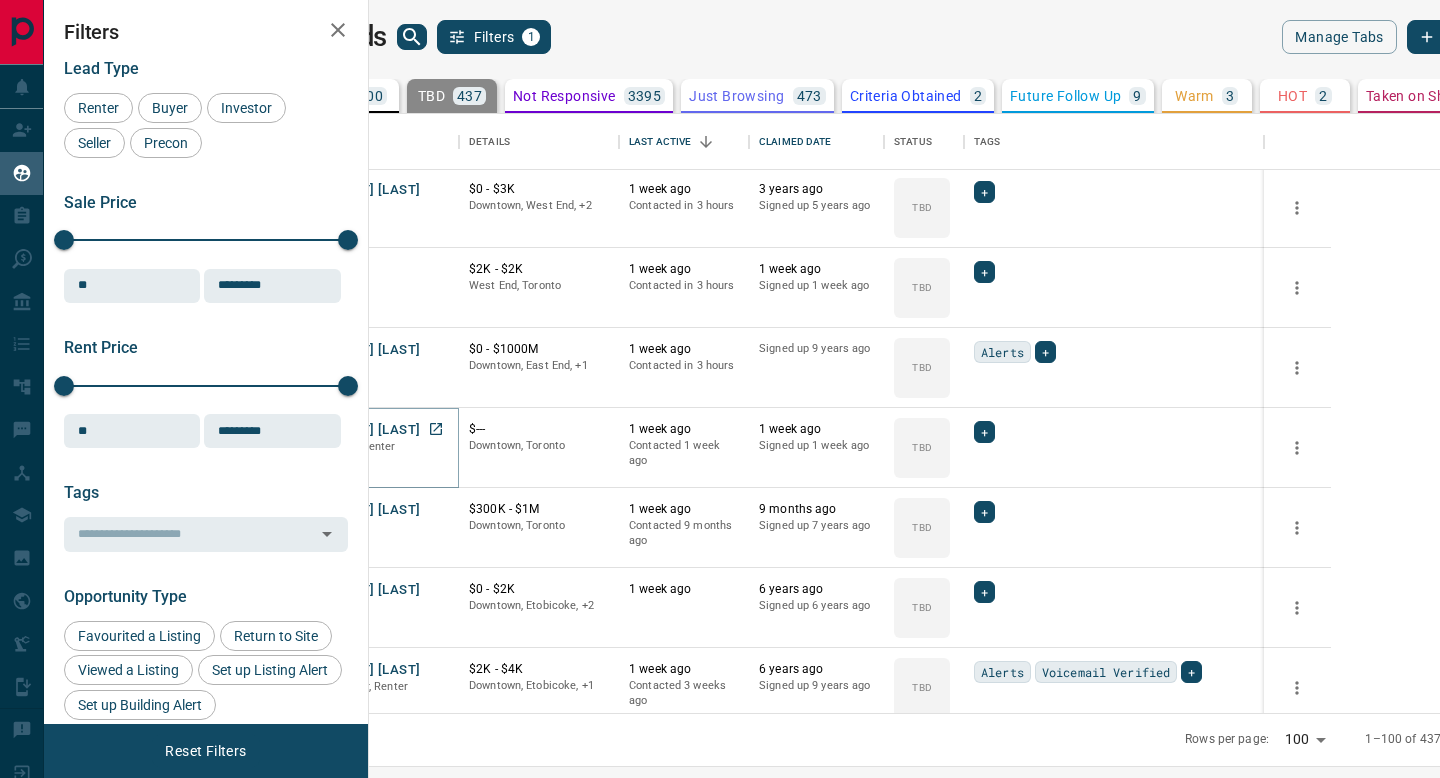 click on "[FIRST] [LAST]" at bounding box center (374, 430) 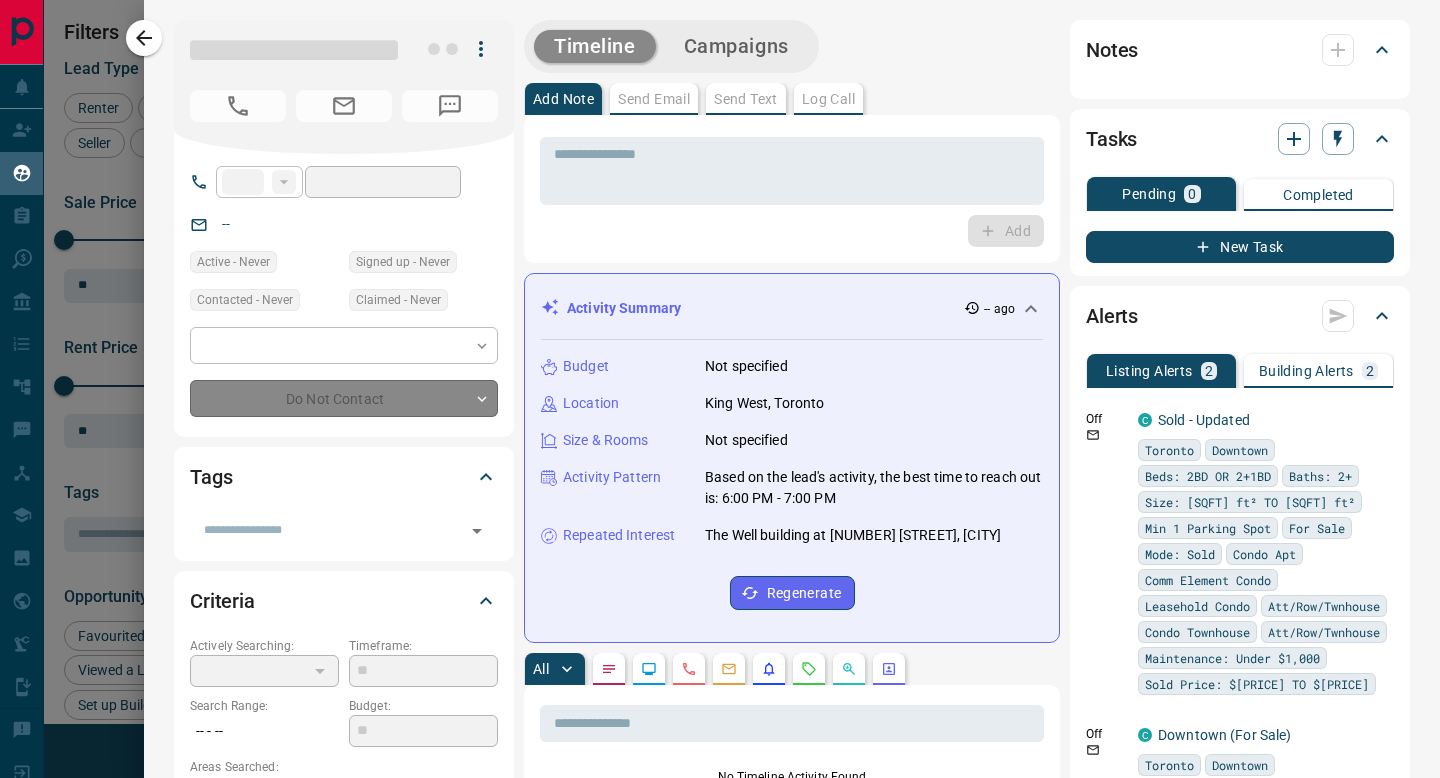 type on "**" 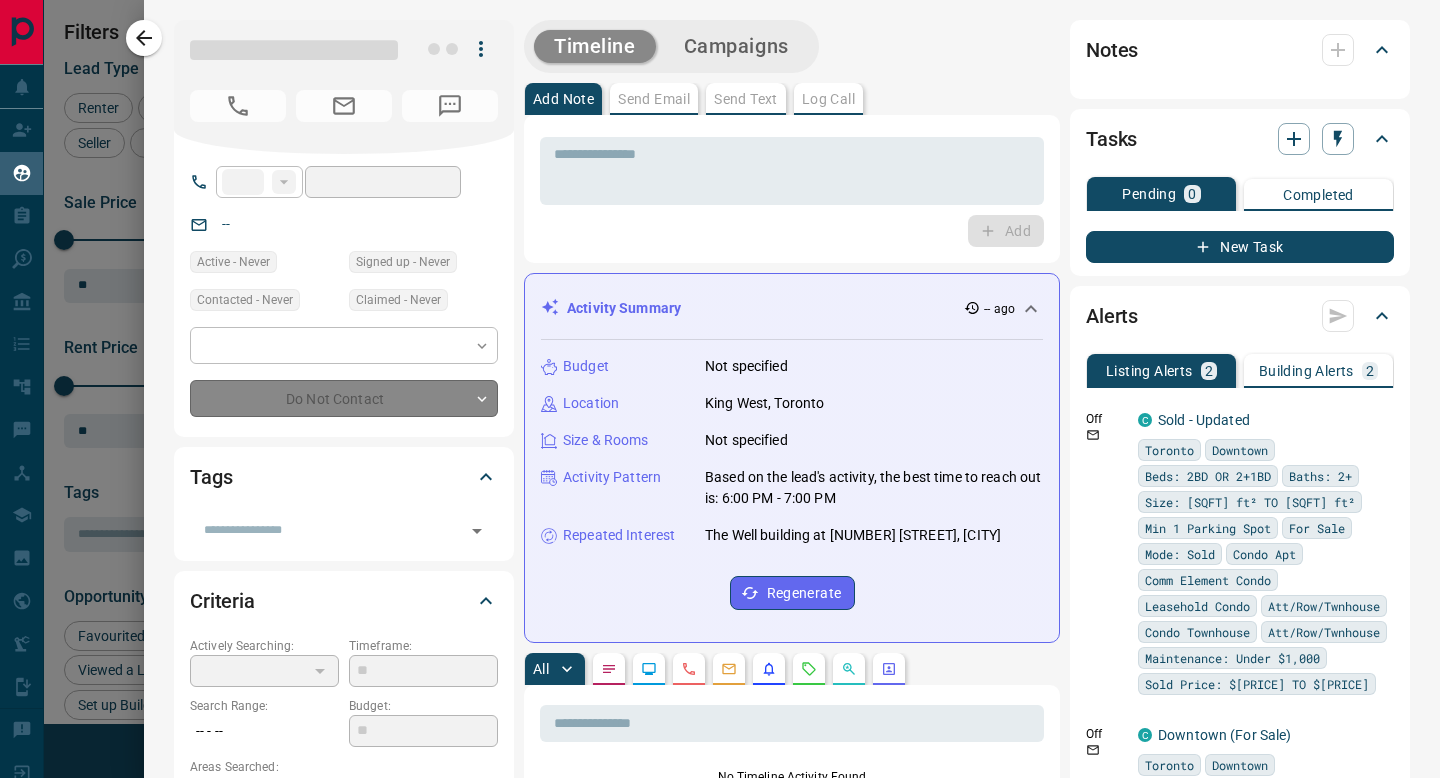 type on "**********" 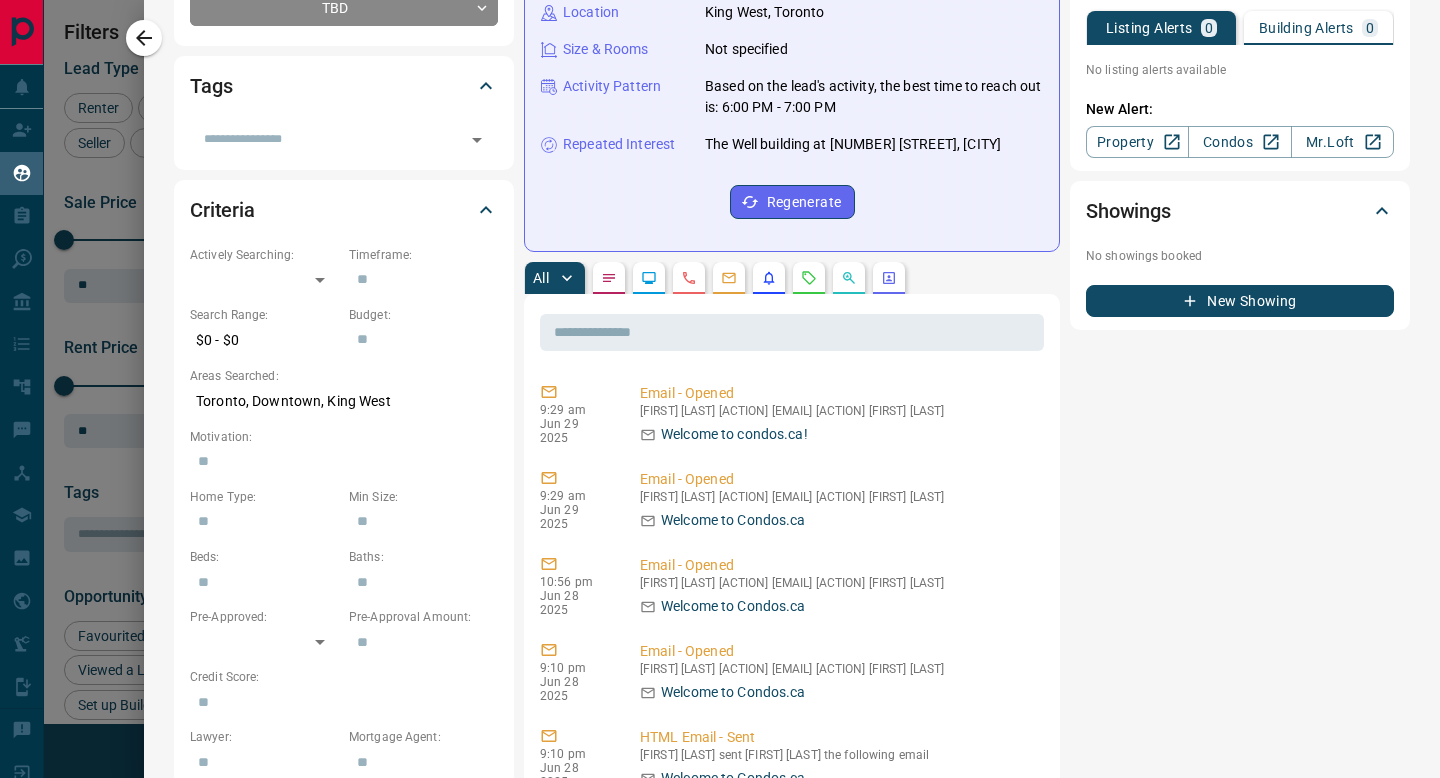 scroll, scrollTop: 0, scrollLeft: 0, axis: both 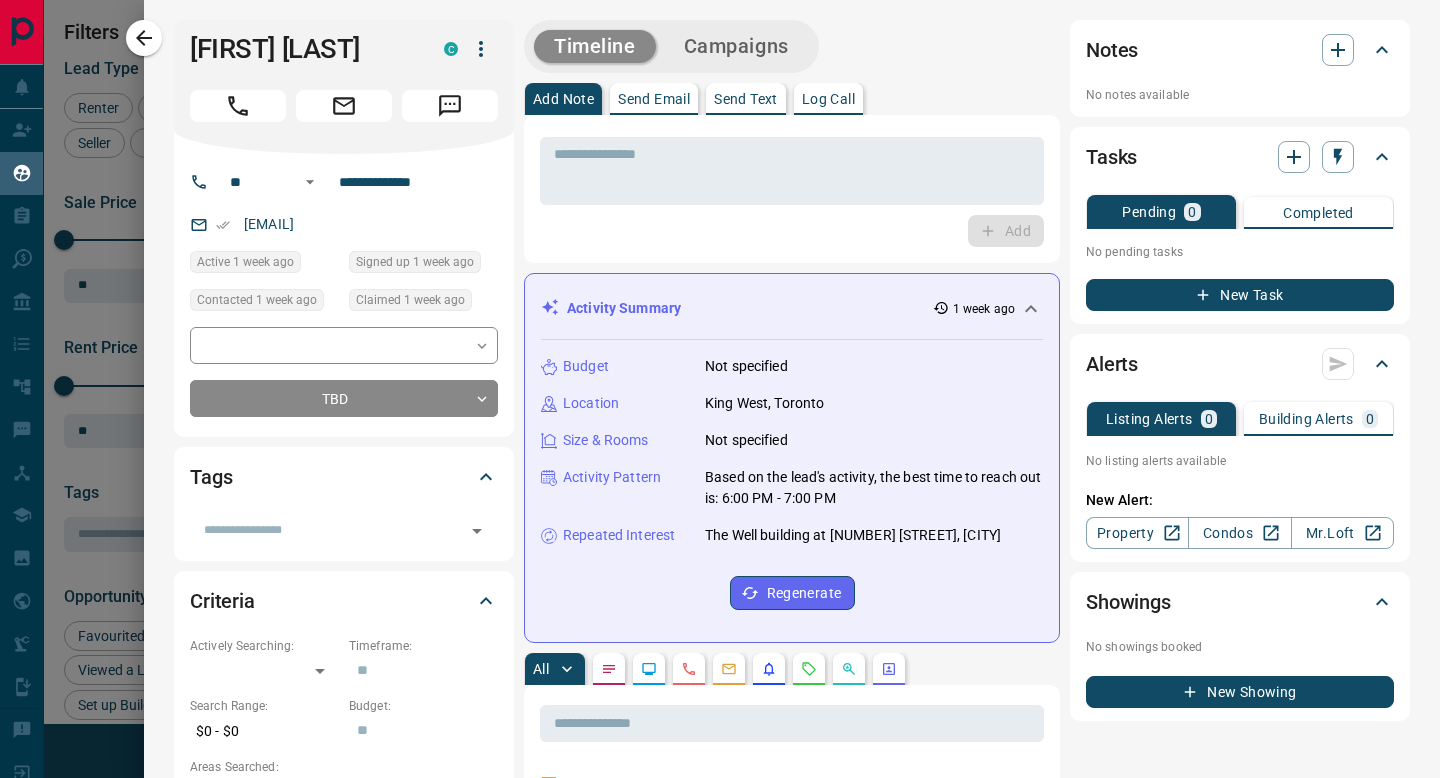 click 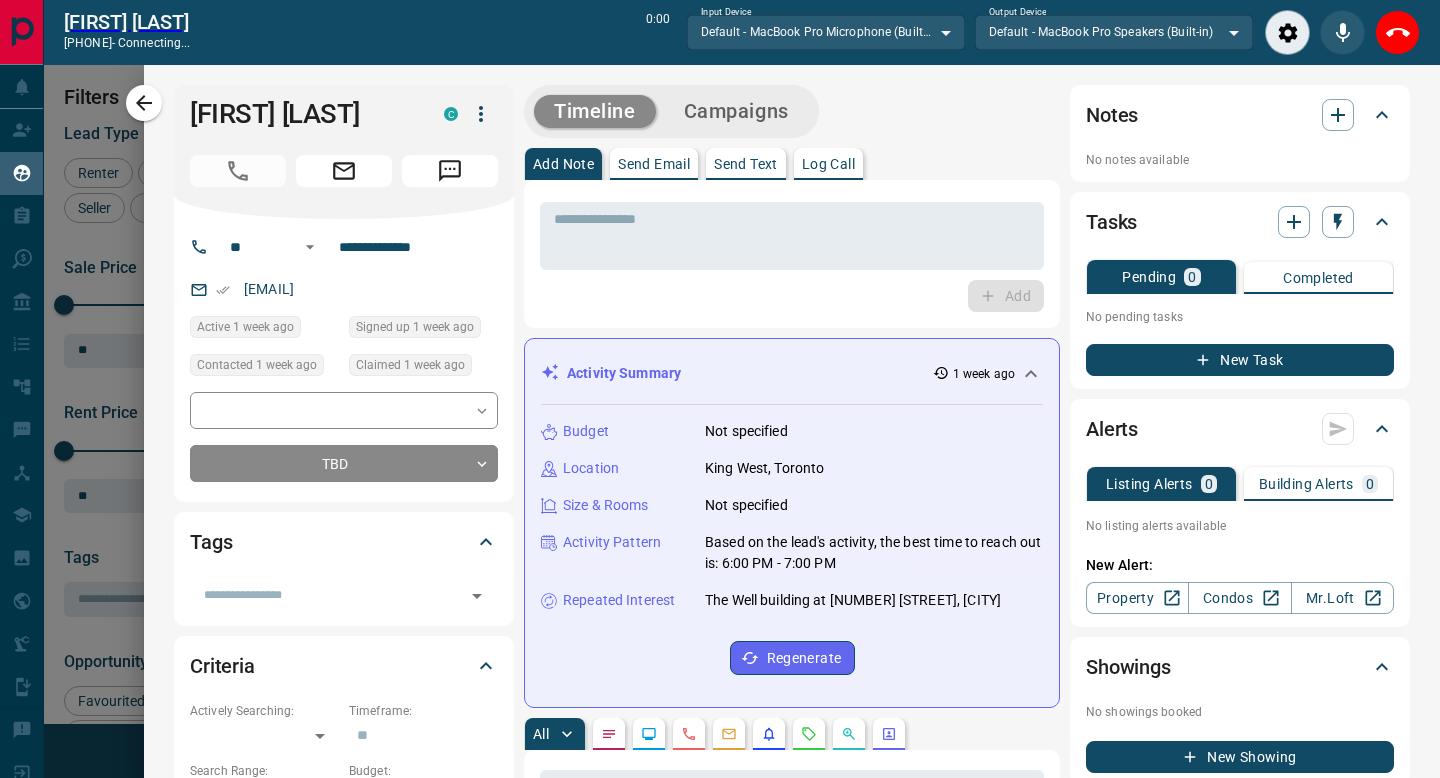scroll, scrollTop: 537, scrollLeft: 1062, axis: both 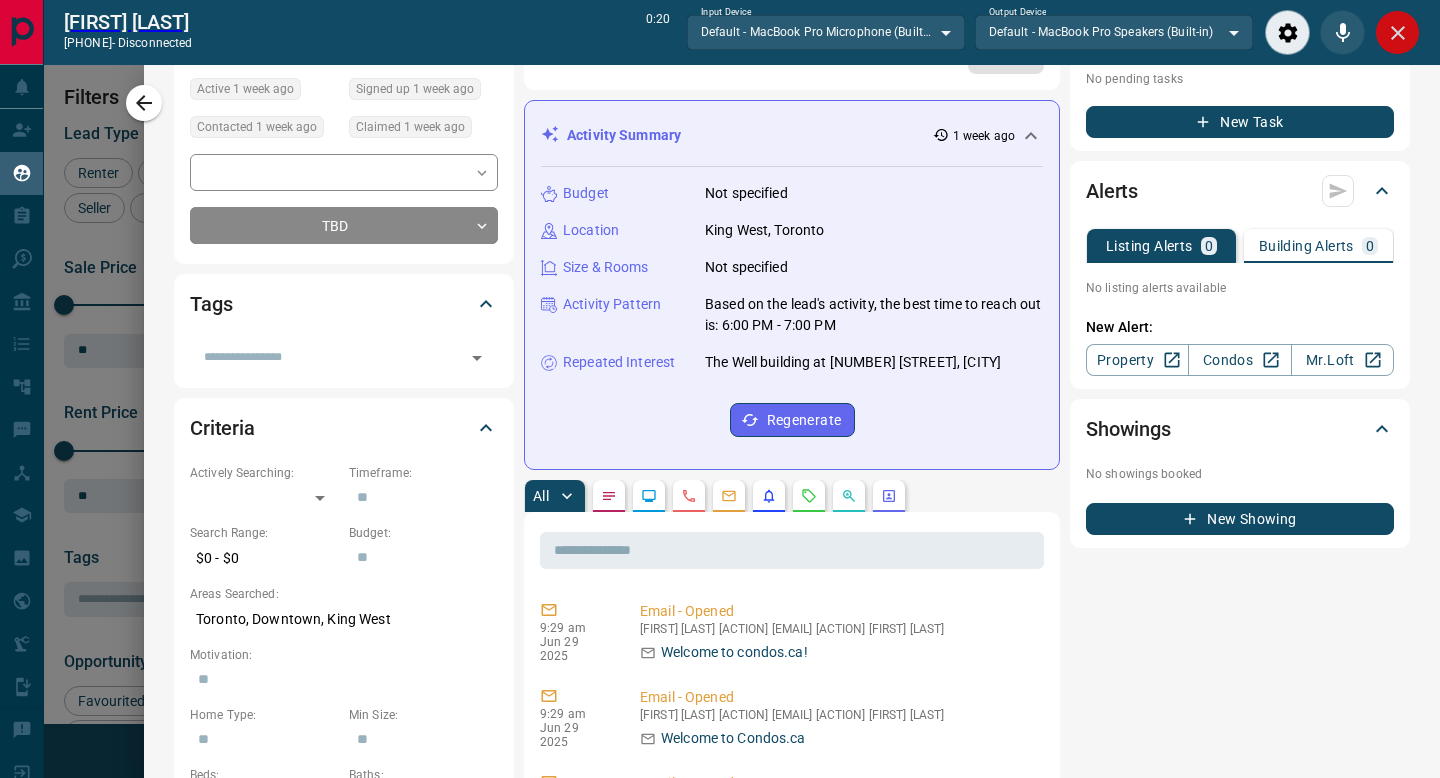 click 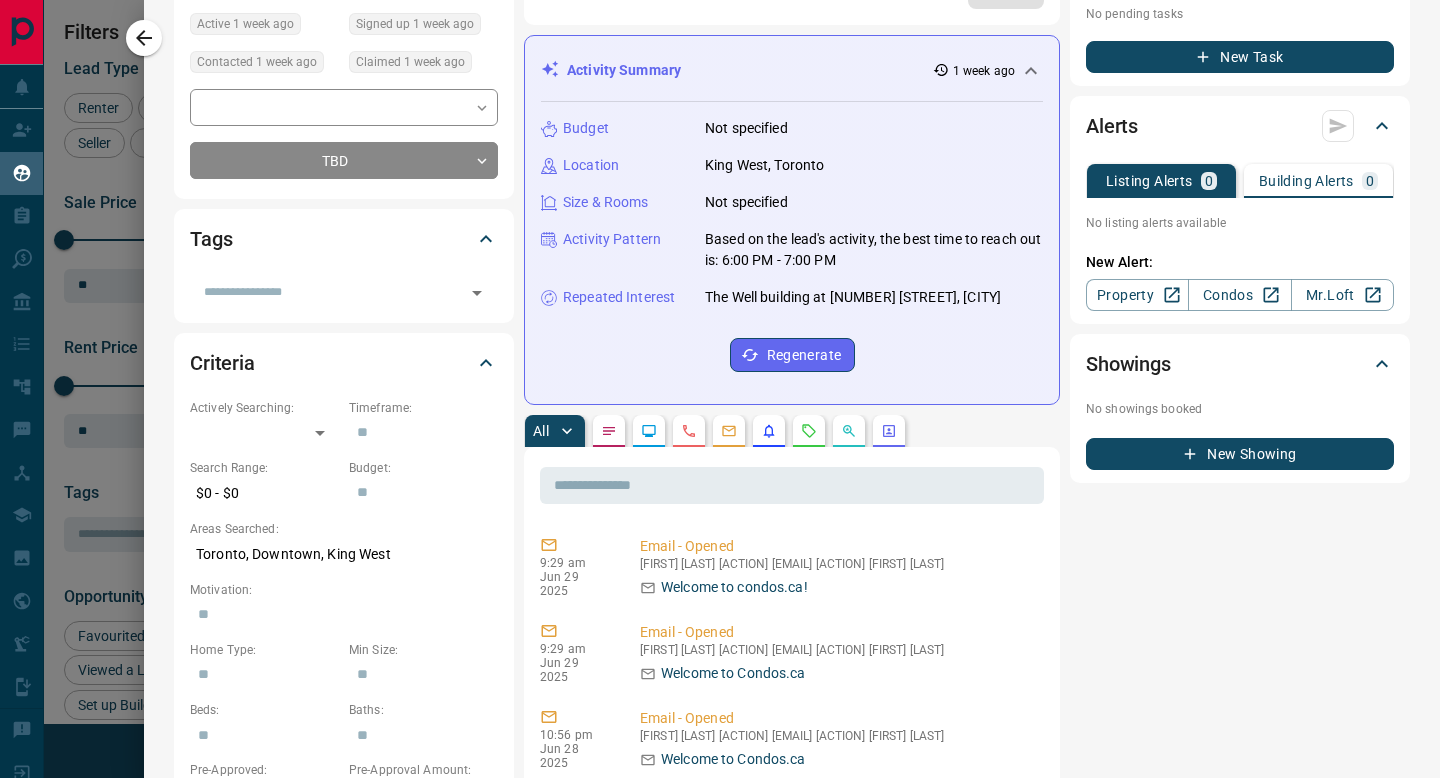 scroll, scrollTop: 1, scrollLeft: 1, axis: both 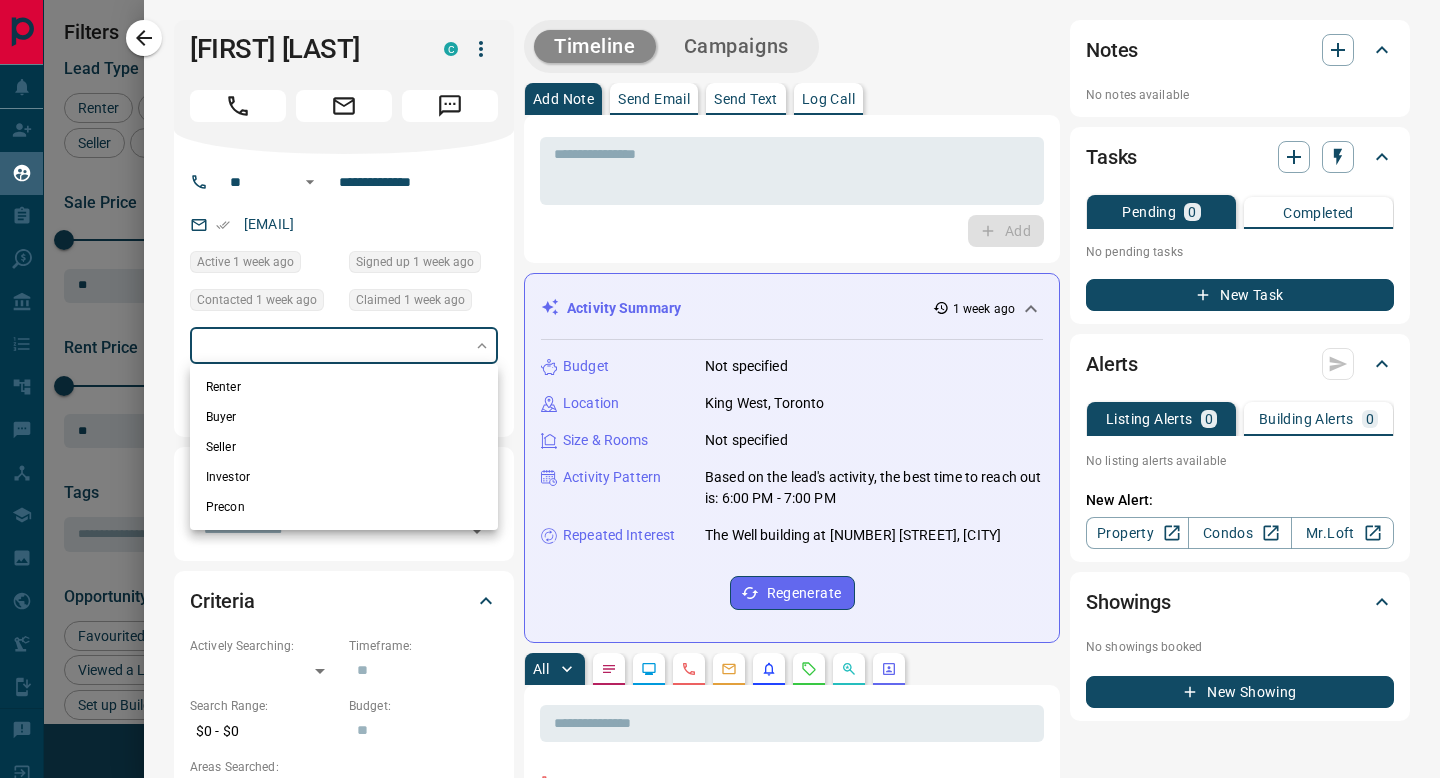 click on "Lead Transfers Claim Leads My Leads Tasks Opportunities Deals Campaigns Automations Messages Broker Bay Training Media Services Agent Resources Precon Worksheet Mobile Apps Disclosure Logout My Leads Filters 1 Manage Tabs New Lead All [NUMBER] TBD [NUMBER] Do Not Contact - Not Responsive [NUMBER] Bogus [NUMBER] Just Browsing [NUMBER] Criteria Obtained [NUMBER] Future Follow Up [NUMBER] Warm [NUMBER] HOT [NUMBER] Taken on Showings [NUMBER] Submitted Offer - Client [NUMBER] Name Details Last Active Claimed Date Status Tags [FIRST] [LAST] Buyer C $0 - $6K [NEIGHBORHOOD], [CITY] [TIME] ago Contacted in 3 hours [TIME] ago Signed up [TIME] ago TBD + [FIRST] [LAST] Renter C $0 - $3K [NEIGHBORHOOD], [NEIGHBORHOOD], +[NUMBER] [TIME] ago Contacted in 3 hours [TIME] ago Signed up [TIME] ago TBD + [FIRST] [LAST] Renter C $0 - $3K [NEIGHBORHOOD], [NEIGHBORHOOD], +[NUMBER] [TIME] ago Contacted in 3 hours [TIME] ago Signed up [TIME] ago TBD + [FIRST] [LAST] Buyer C $2K - $2K [NEIGHBORHOOD], [CITY] [TIME] ago Contacted in 3 hours [TIME] ago Signed up [TIME] ago TBD + [FIRST] [LAST] Buyer C $0 - $1000M [NEIGHBORHOOD], [NEIGHBORHOOD], +[NUMBER] [TIME] ago TBD Alerts" at bounding box center (720, 376) 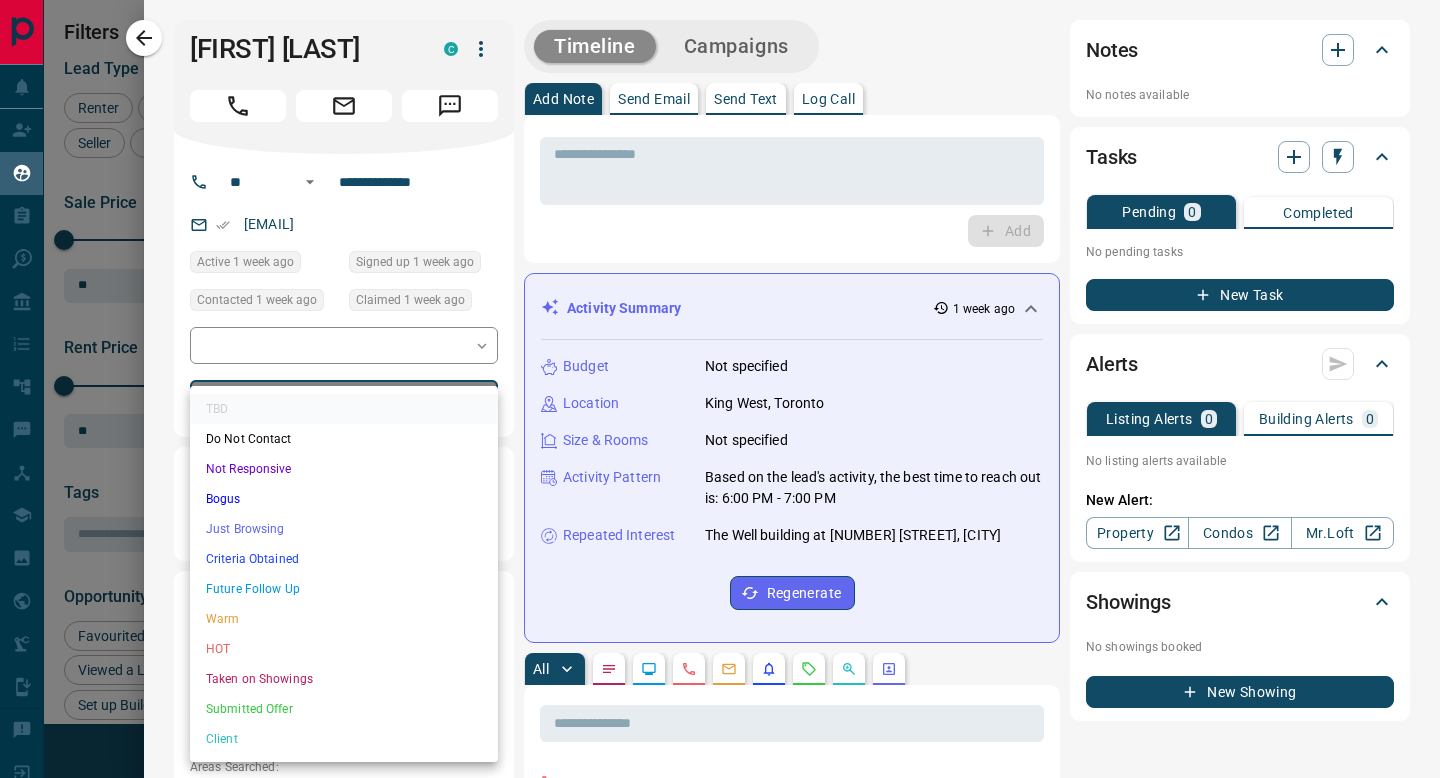 click on "Lead Transfers Claim Leads My Leads Tasks Opportunities Deals Campaigns Automations Messages Broker Bay Training Media Services Agent Resources Precon Worksheet Mobile Apps Disclosure Logout My Leads Filters 1 Manage Tabs New Lead All [NUMBER] TBD [NUMBER] Do Not Contact - Not Responsive [NUMBER] Bogus [NUMBER] Just Browsing [NUMBER] Criteria Obtained [NUMBER] Future Follow Up [NUMBER] Warm [NUMBER] HOT [NUMBER] Taken on Showings [NUMBER] Submitted Offer - Client [NUMBER] Name Details Last Active Claimed Date Status Tags [FIRST] [LAST] Buyer C $0 - $6K [NEIGHBORHOOD], [CITY] [TIME] ago Contacted in 3 hours [TIME] ago Signed up [TIME] ago TBD + [FIRST] [LAST] Renter C $0 - $3K [NEIGHBORHOOD], [NEIGHBORHOOD], +[NUMBER] [TIME] ago Contacted in 3 hours [TIME] ago Signed up [TIME] ago TBD + [FIRST] [LAST] Renter C $0 - $3K [NEIGHBORHOOD], [NEIGHBORHOOD], +[NUMBER] [TIME] ago Contacted in 3 hours [TIME] ago Signed up [TIME] ago TBD + [FIRST] [LAST] Buyer C $2K - $2K [NEIGHBORHOOD], [CITY] [TIME] ago Contacted in 3 hours [TIME] ago Signed up [TIME] ago TBD + [FIRST] [LAST] Buyer C $0 - $1000M [NEIGHBORHOOD], [NEIGHBORHOOD], +[NUMBER] [TIME] ago TBD Alerts" at bounding box center (720, 376) 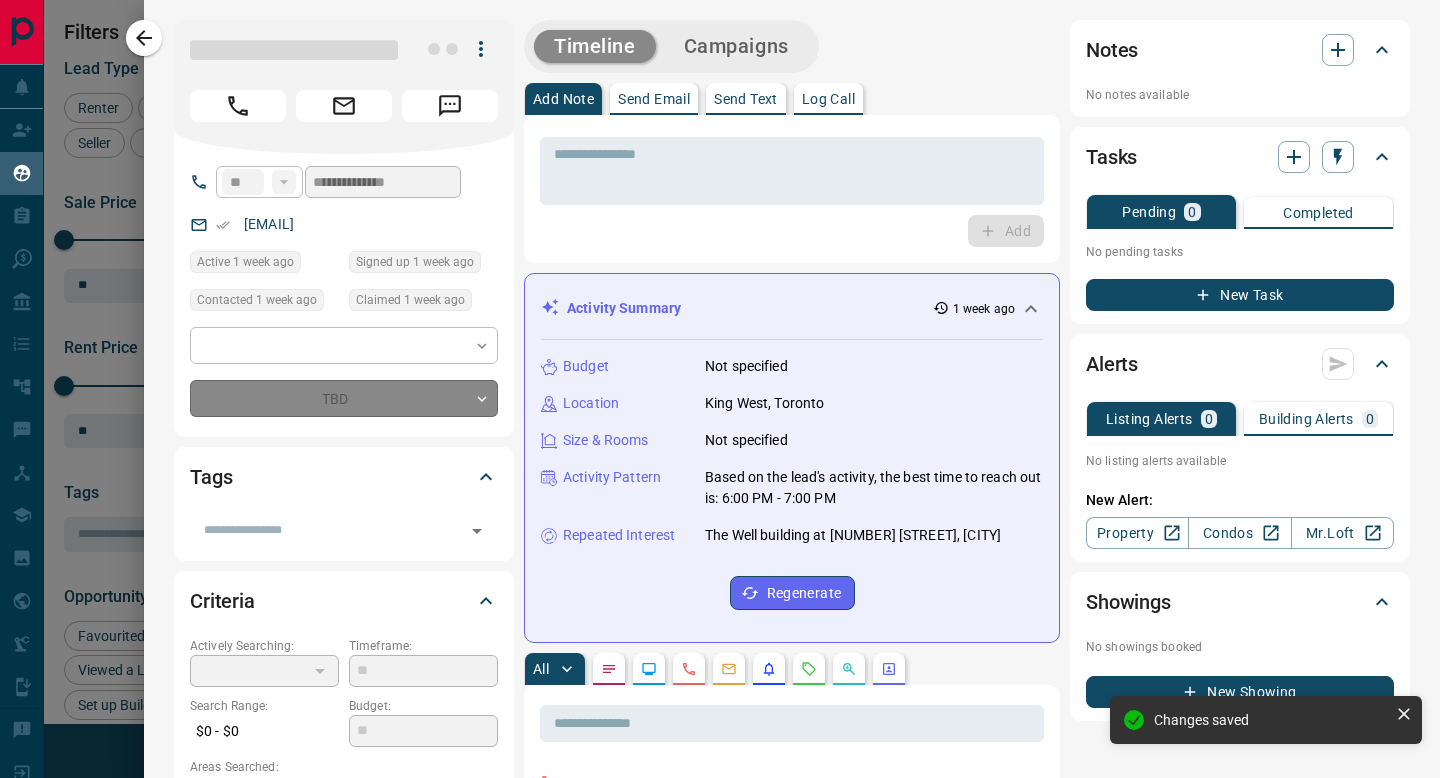 type on "*" 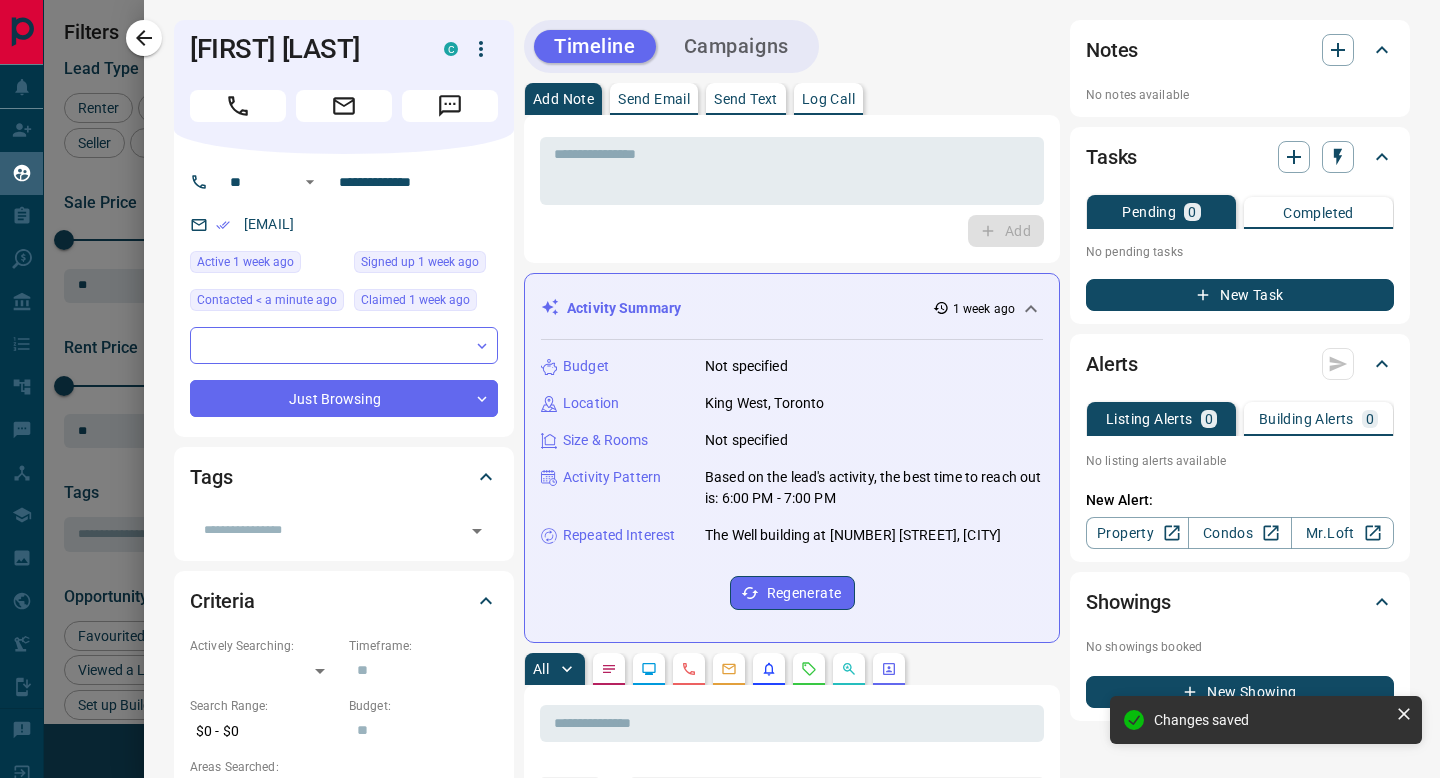 click on "* ​ Add" at bounding box center [792, 189] 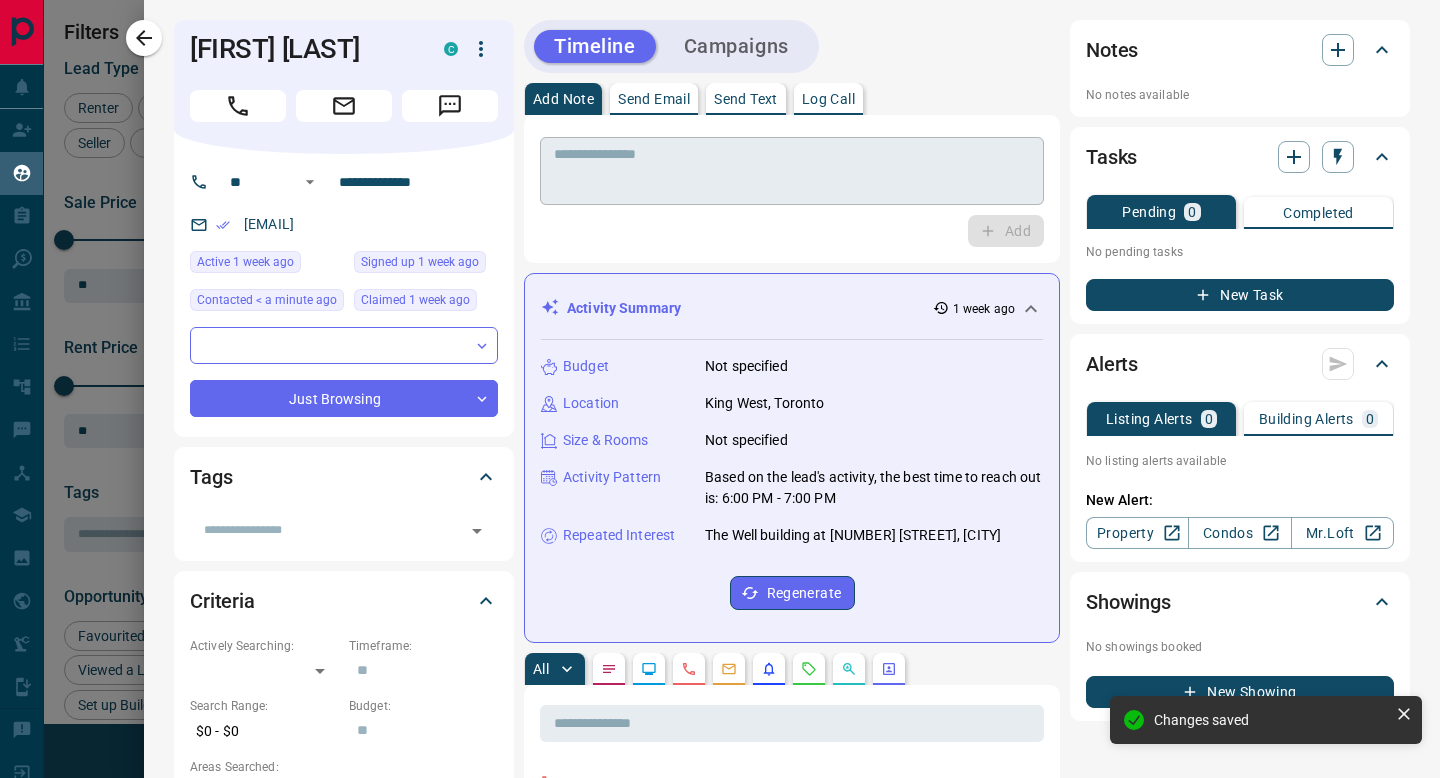 click at bounding box center [792, 171] 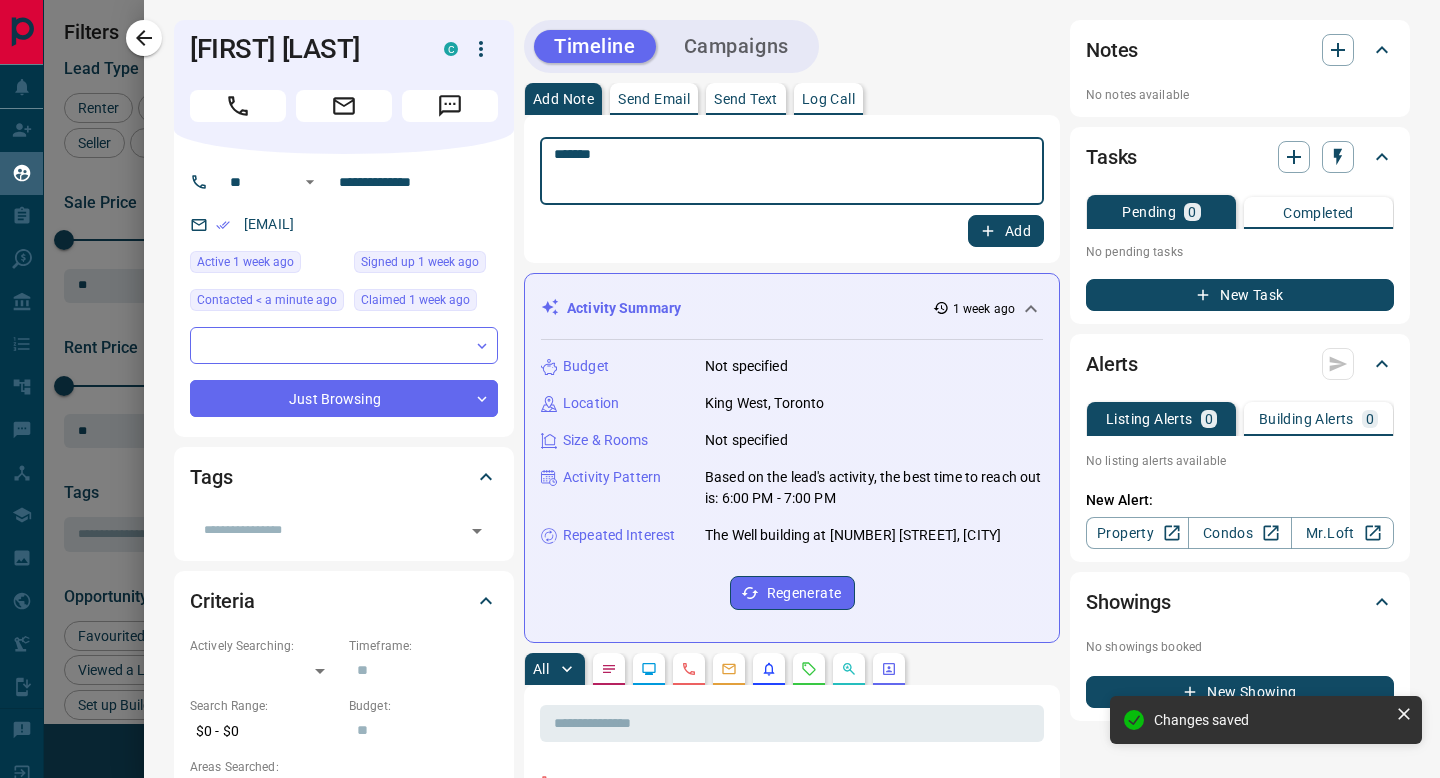 type on "*******" 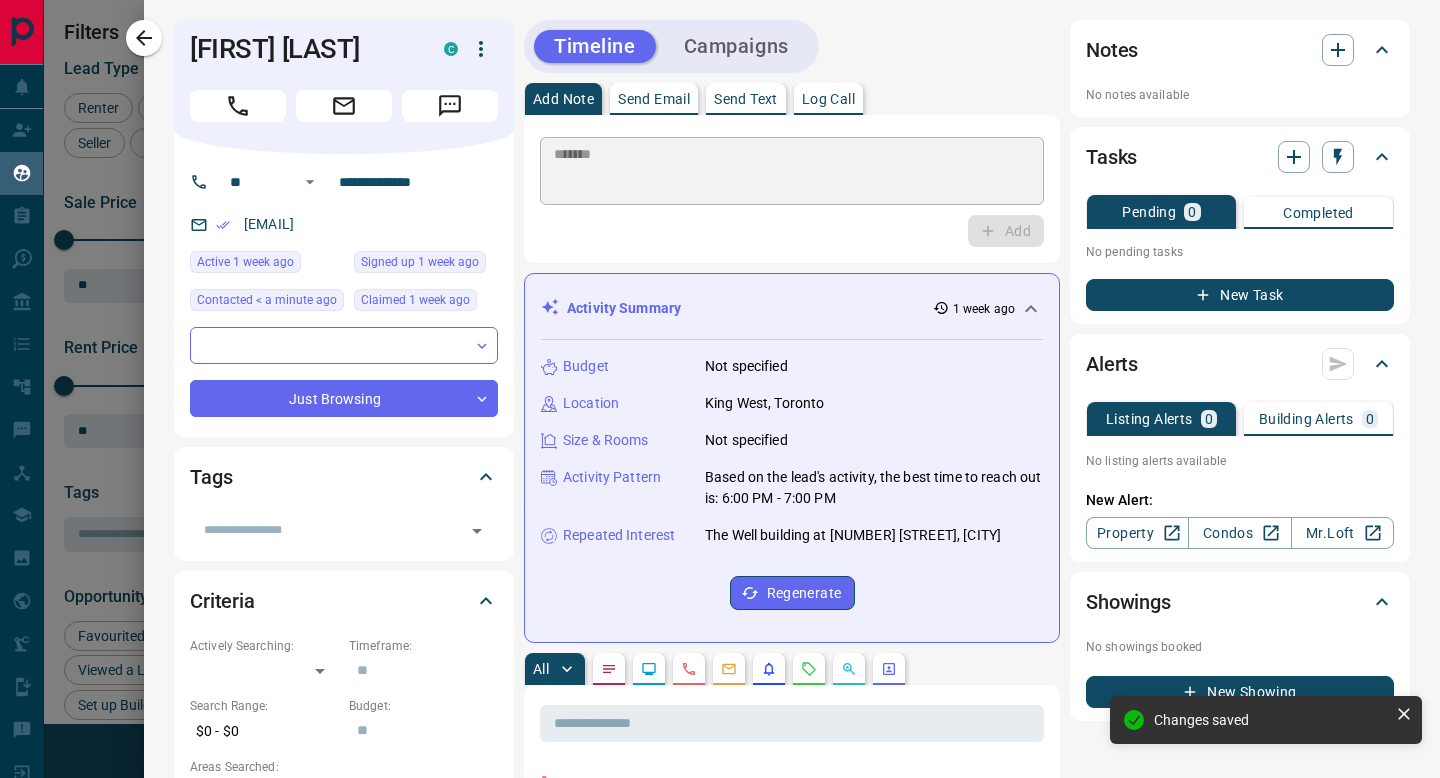 type 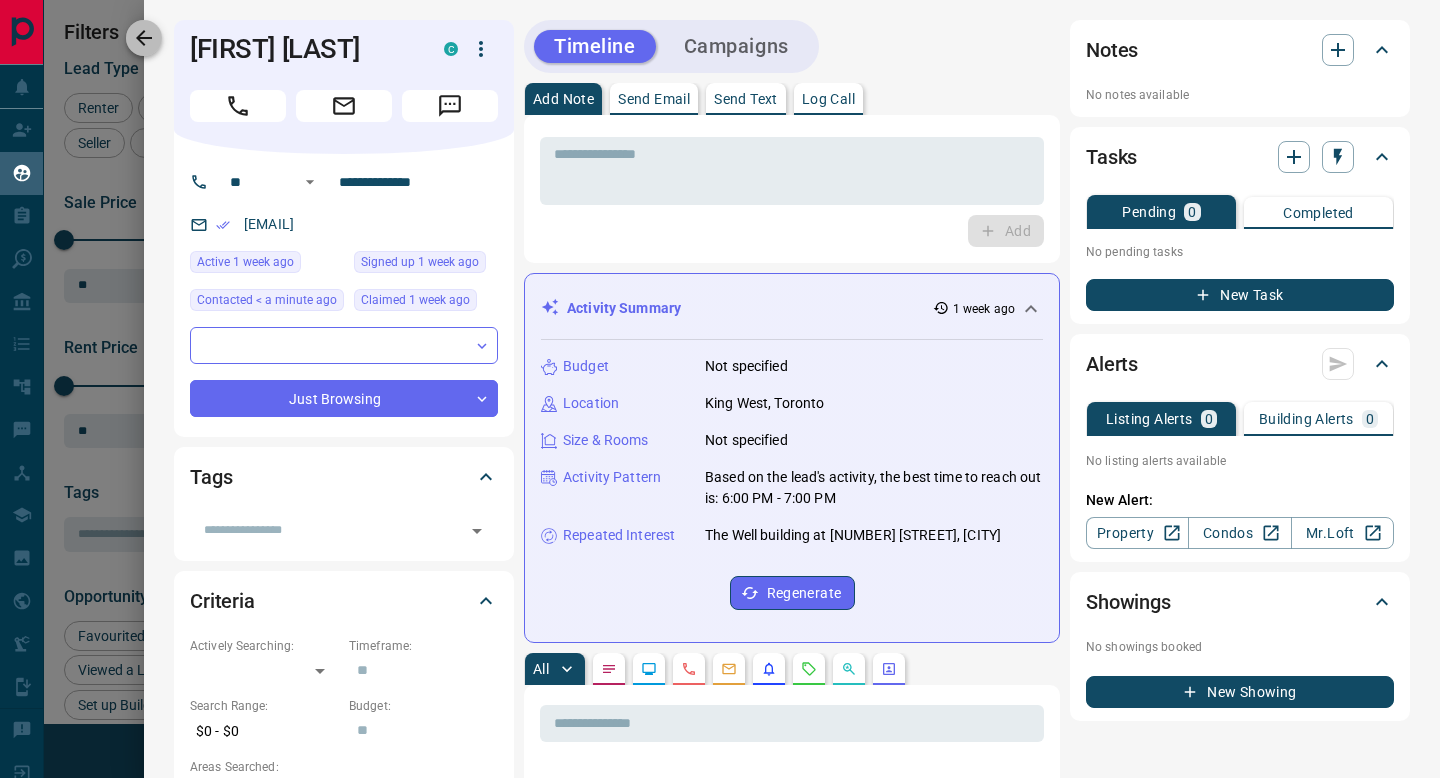click at bounding box center (144, 38) 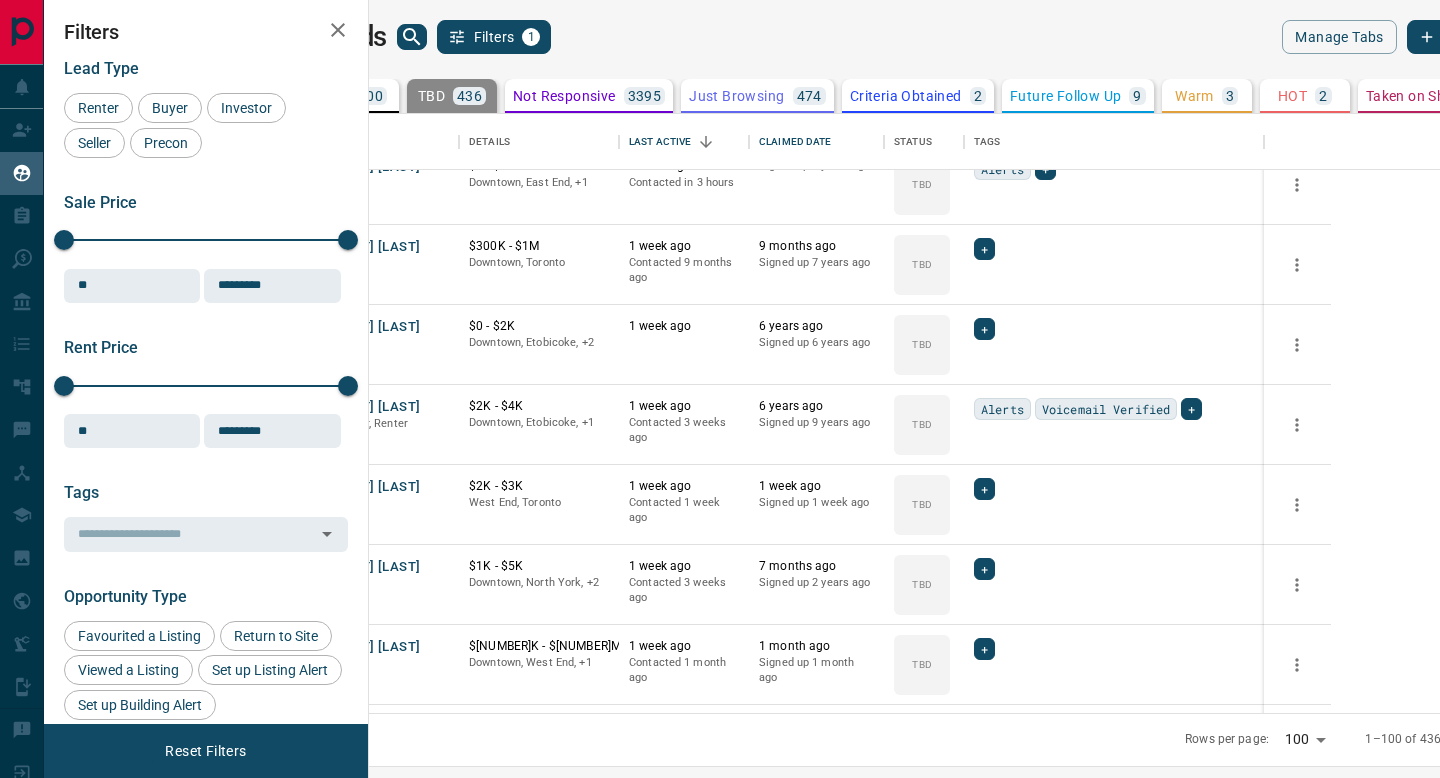 scroll, scrollTop: 6149, scrollLeft: 0, axis: vertical 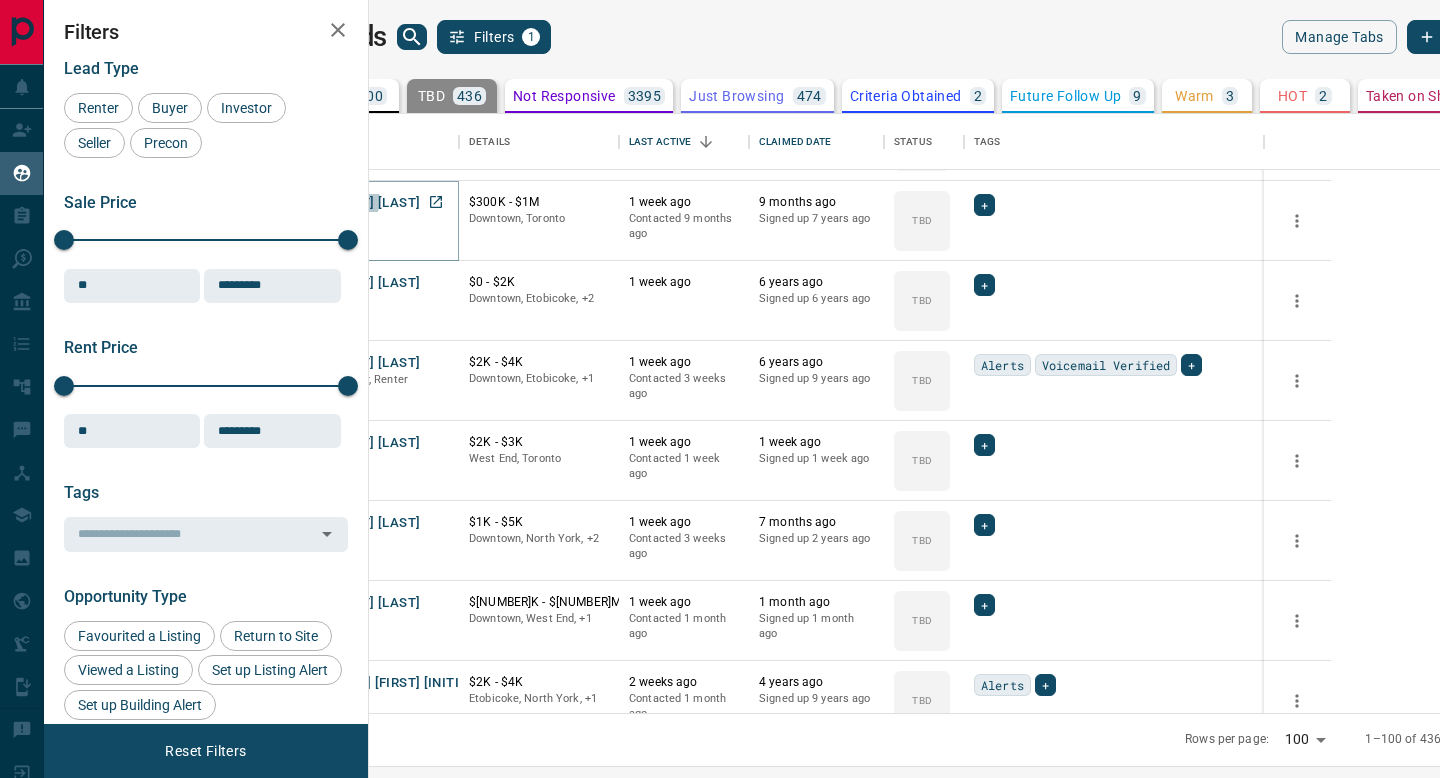click on "[FIRST] [LAST]" at bounding box center (374, 203) 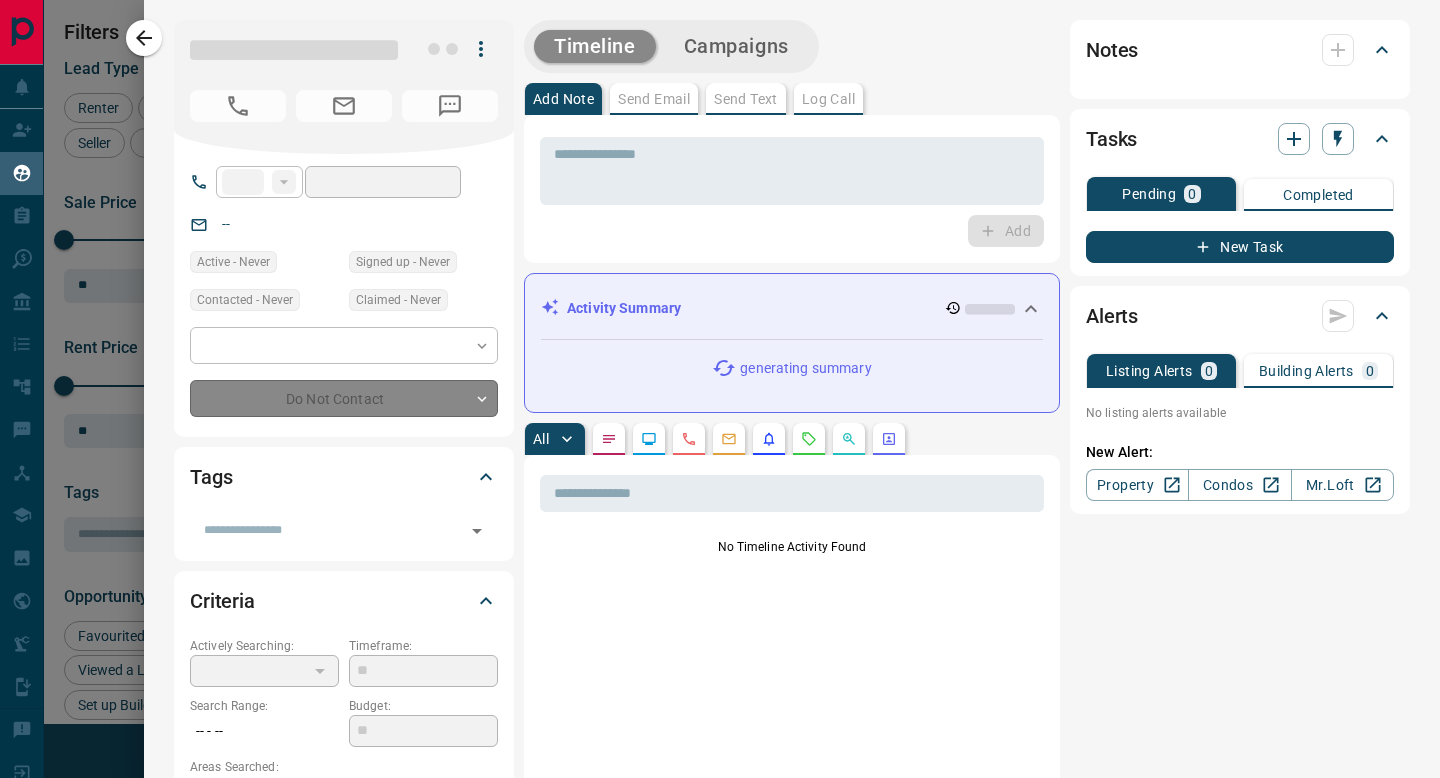 type on "**" 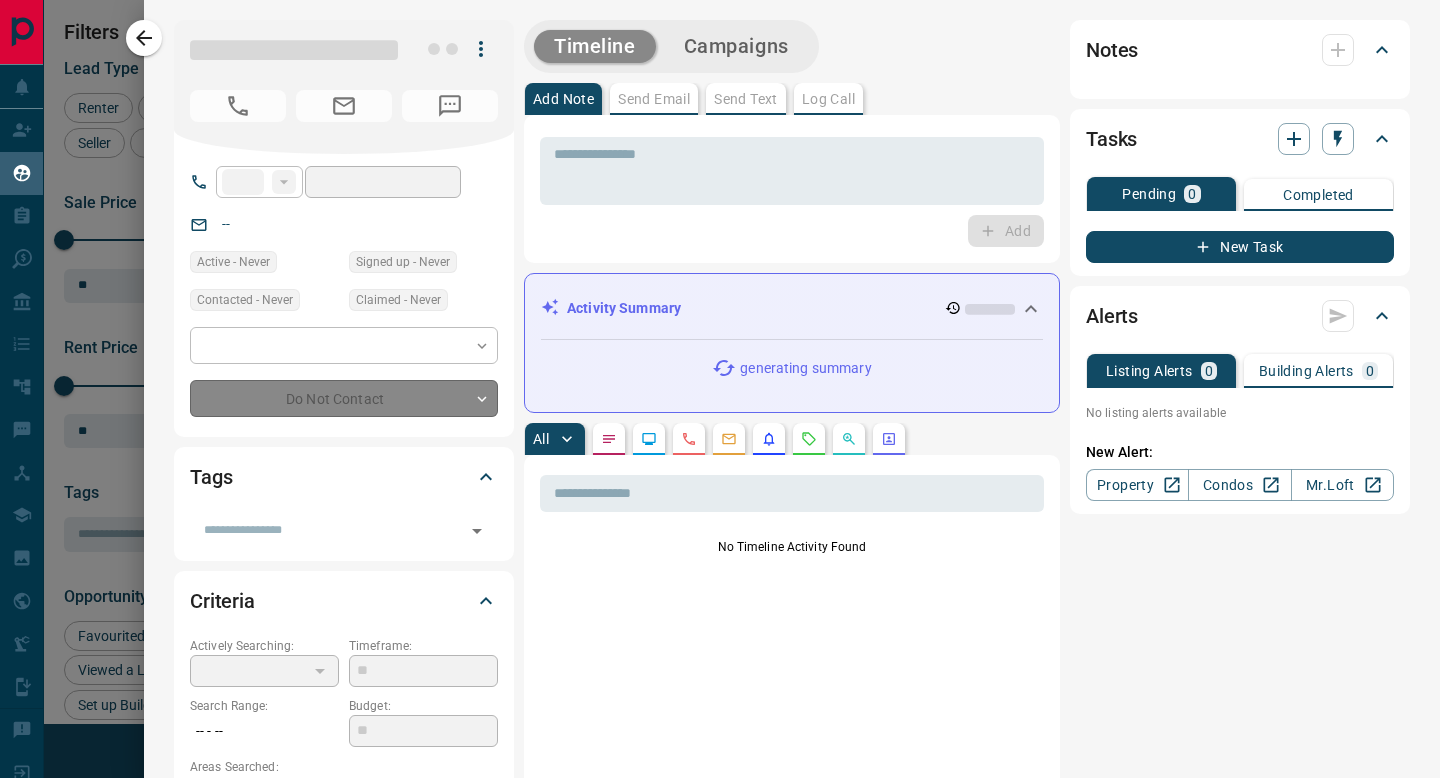 type on "**********" 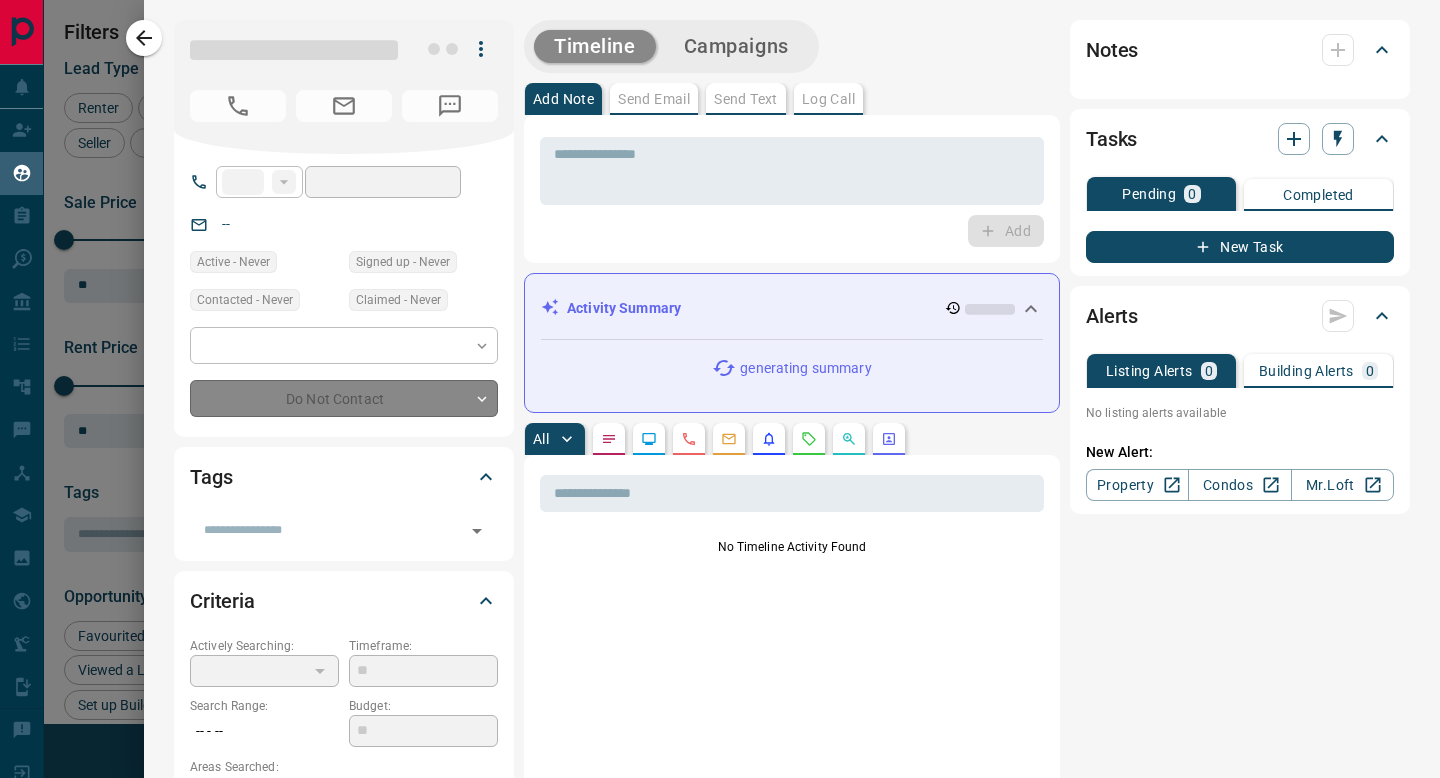 type on "**" 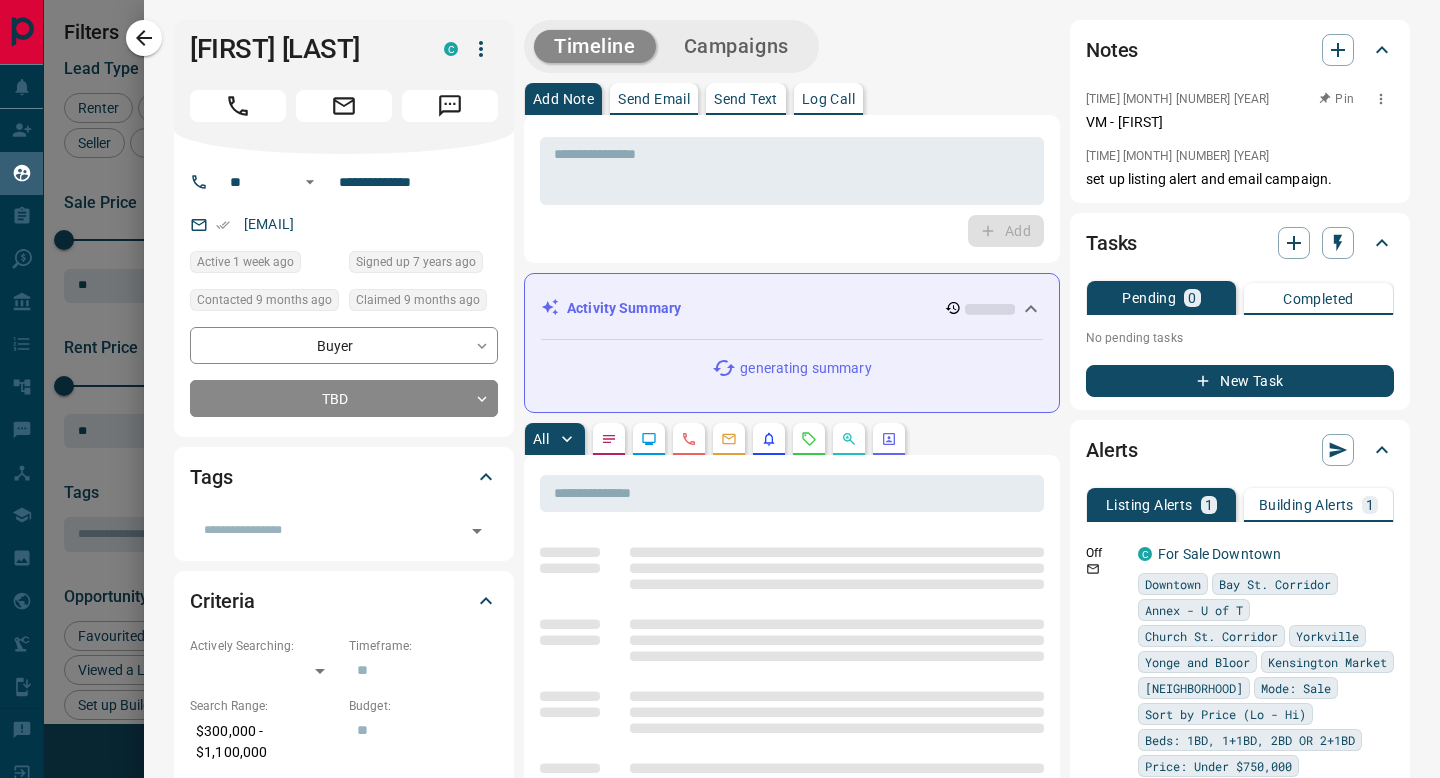 click 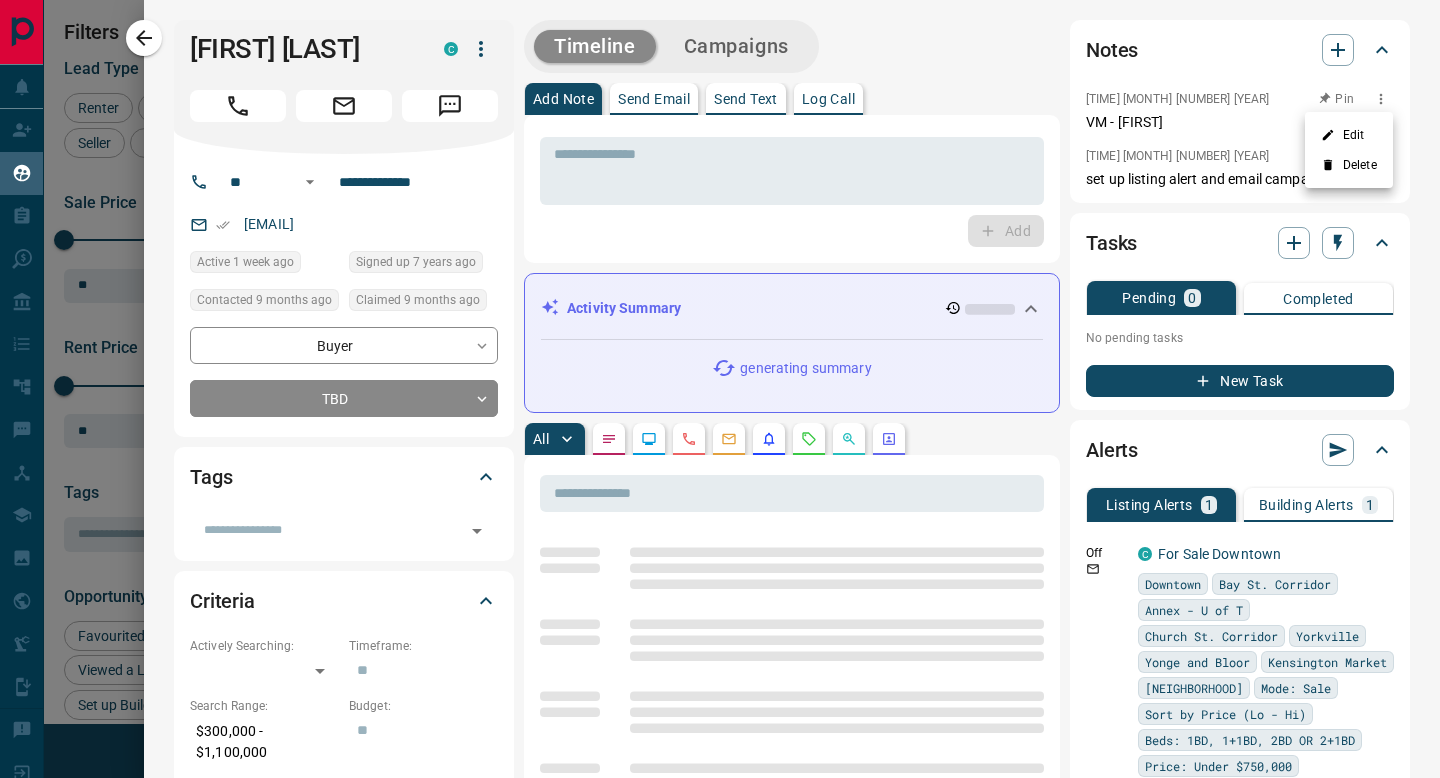click on "Delete" at bounding box center [1349, 165] 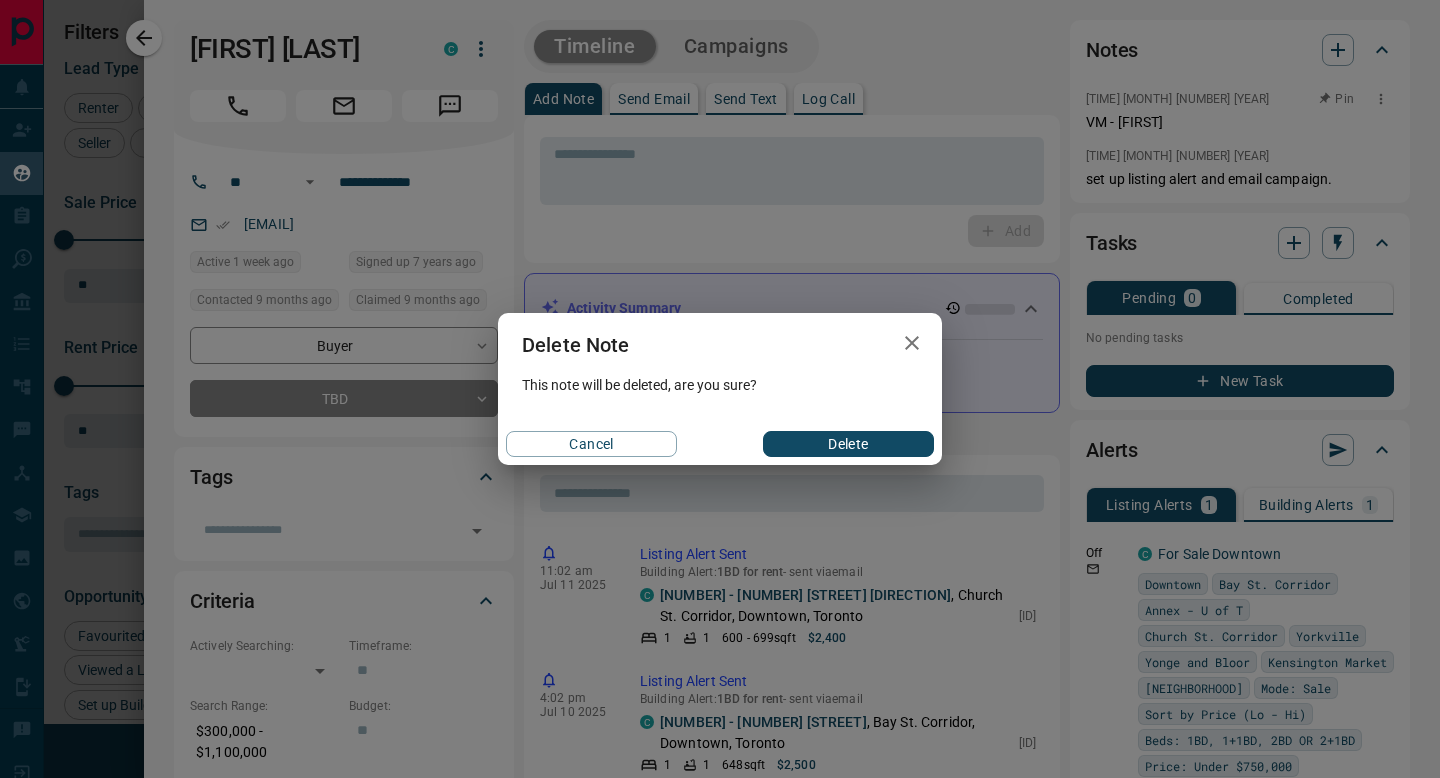 click on "Delete" at bounding box center (848, 444) 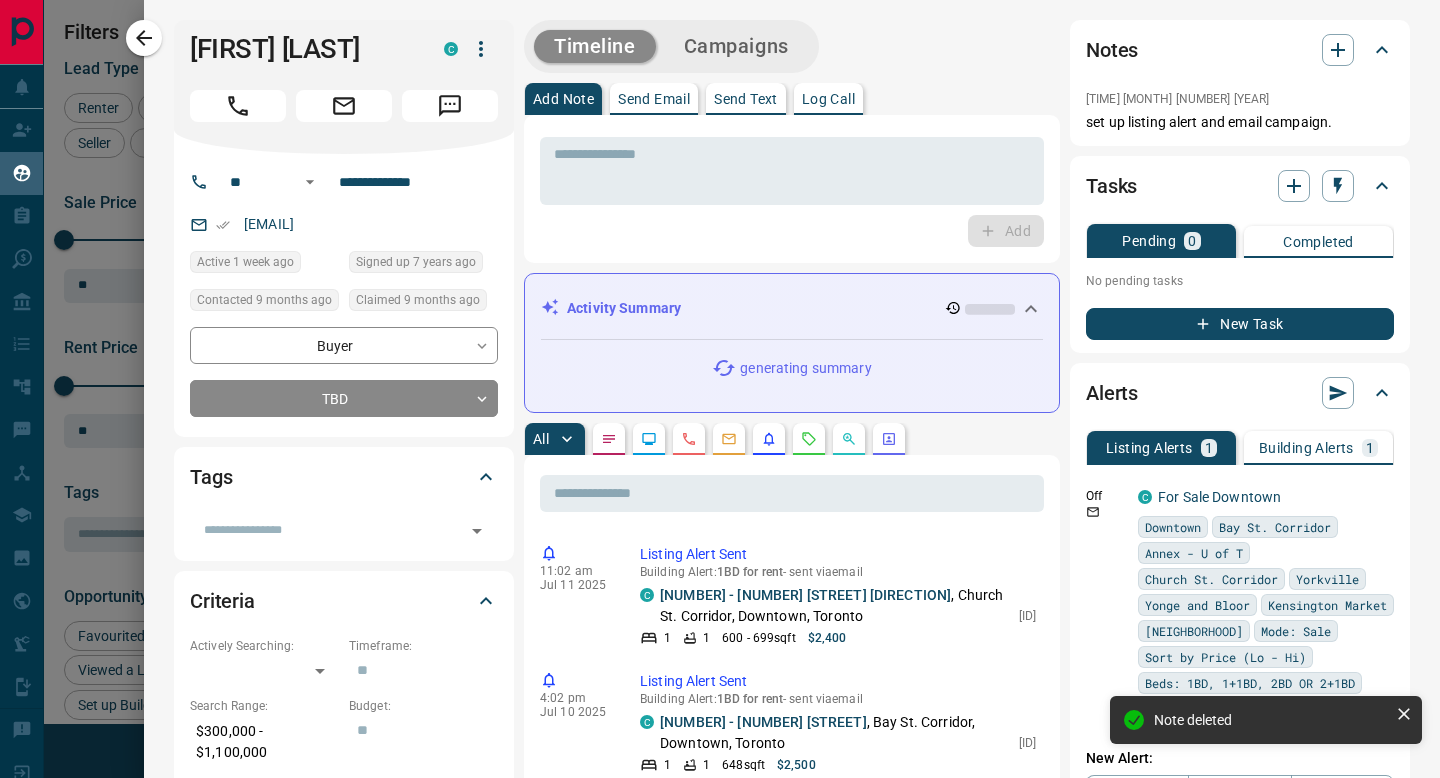 click 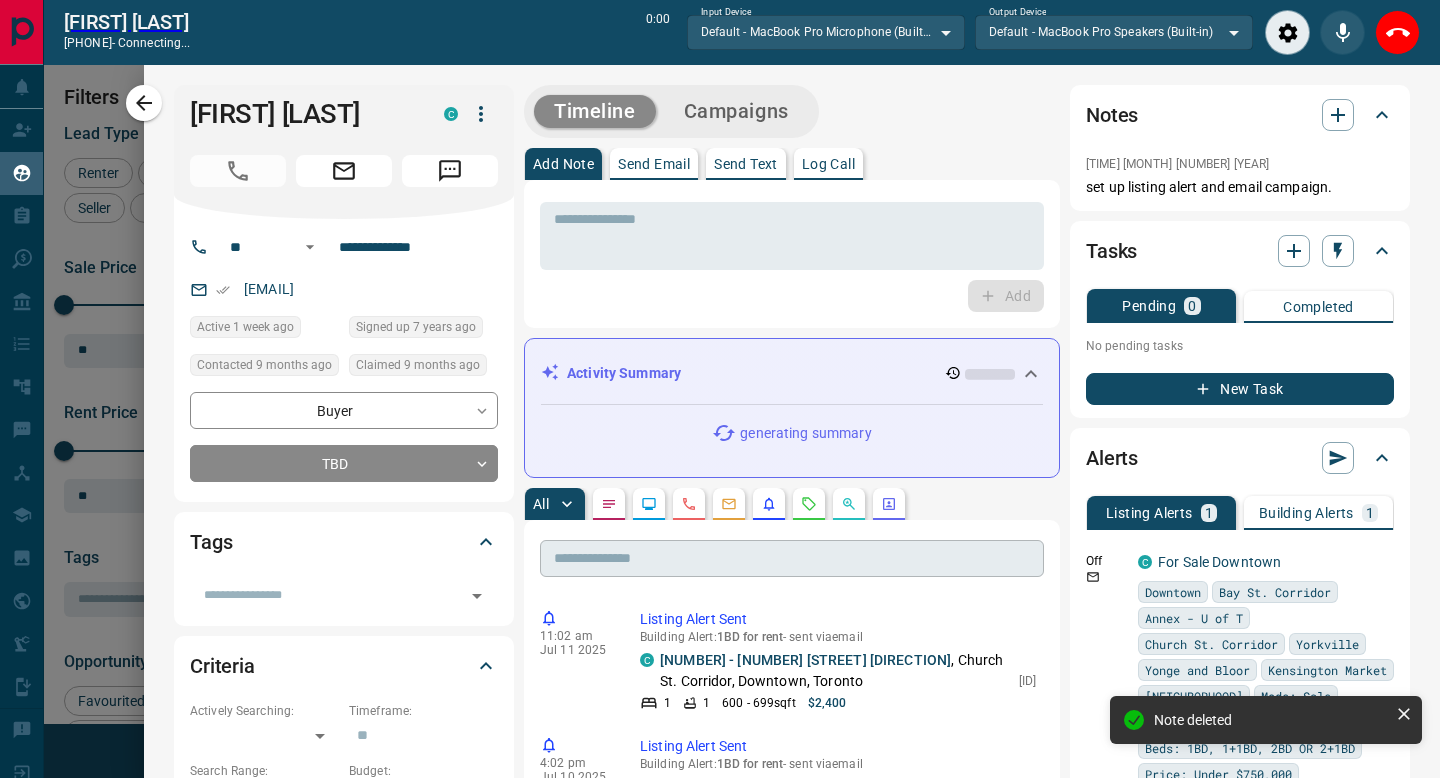 scroll, scrollTop: 537, scrollLeft: 1062, axis: both 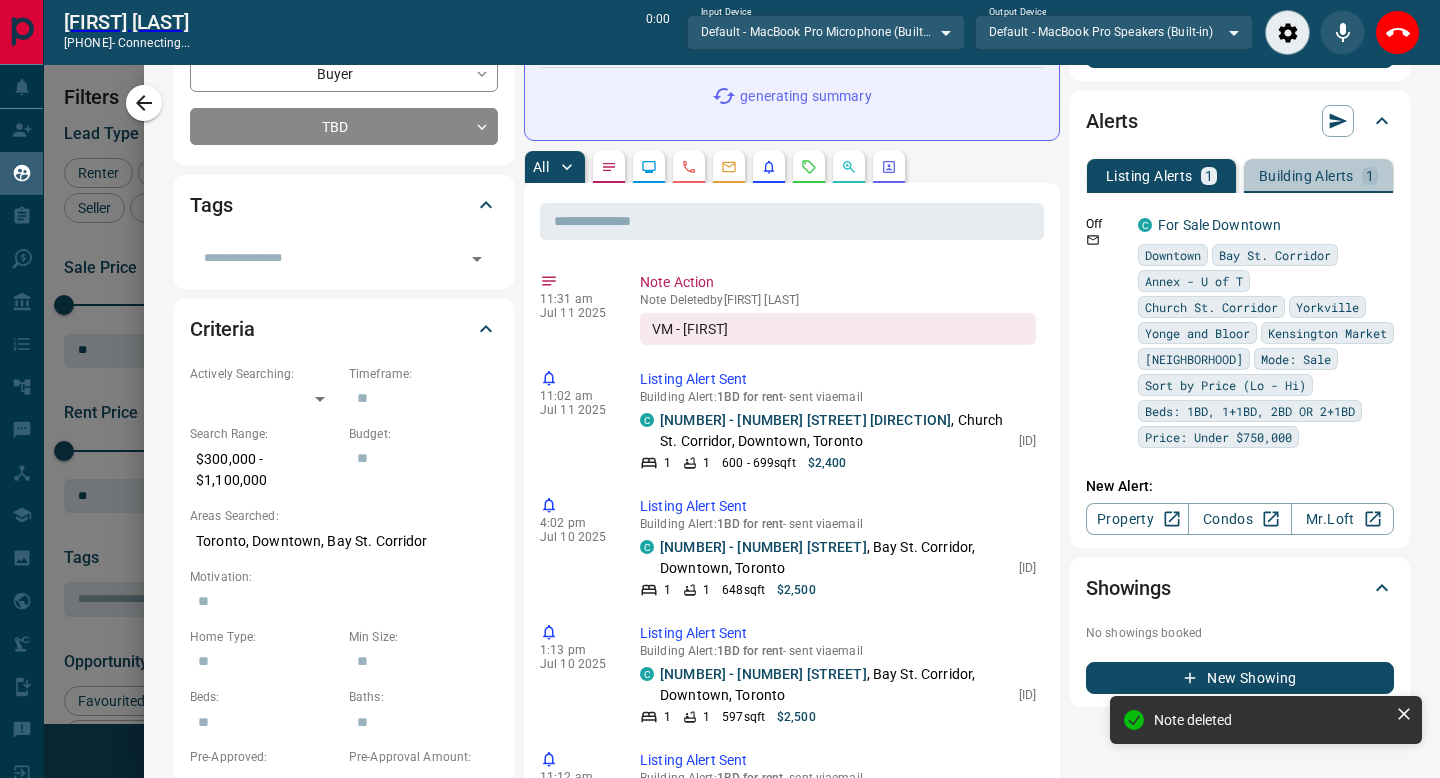 click on "Building Alerts 1" at bounding box center [1318, 176] 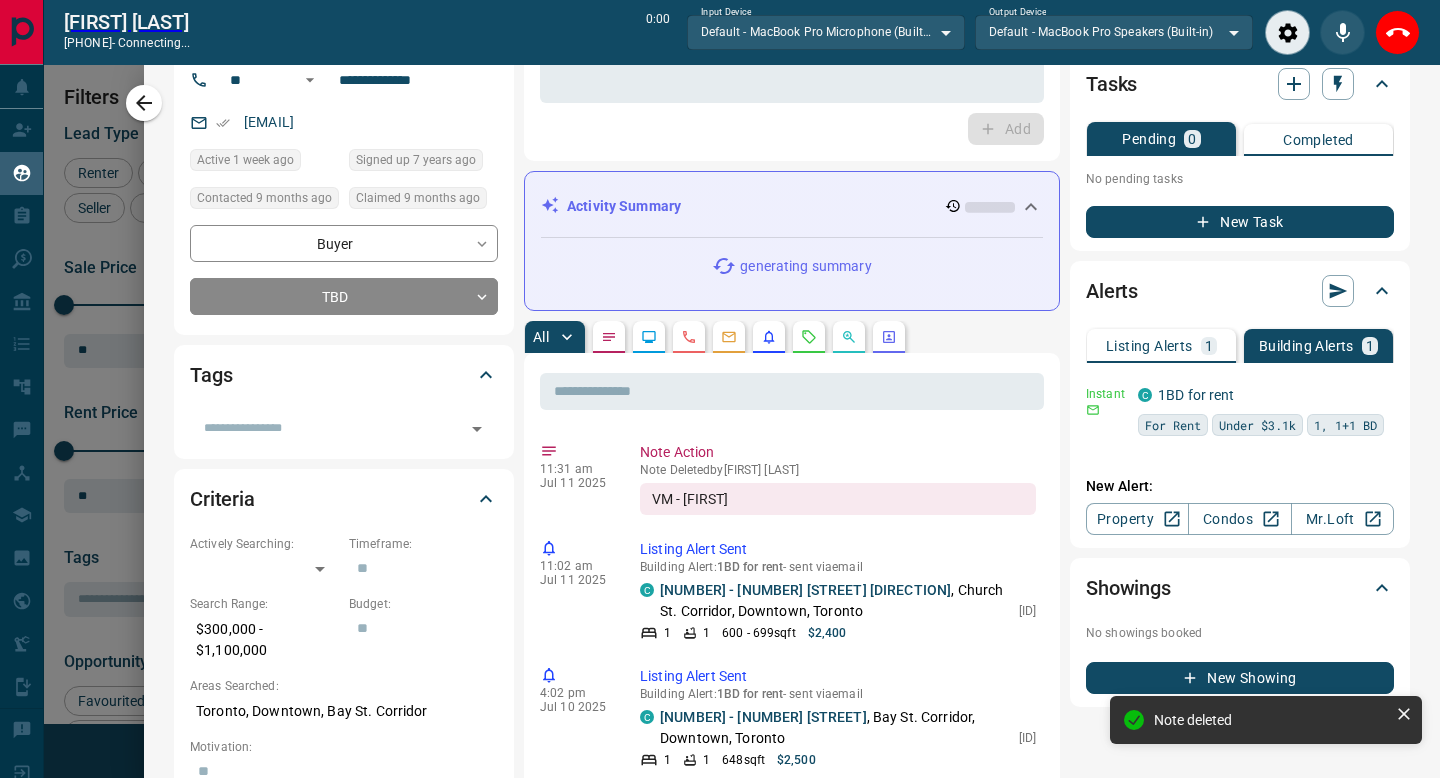 scroll, scrollTop: 166, scrollLeft: 0, axis: vertical 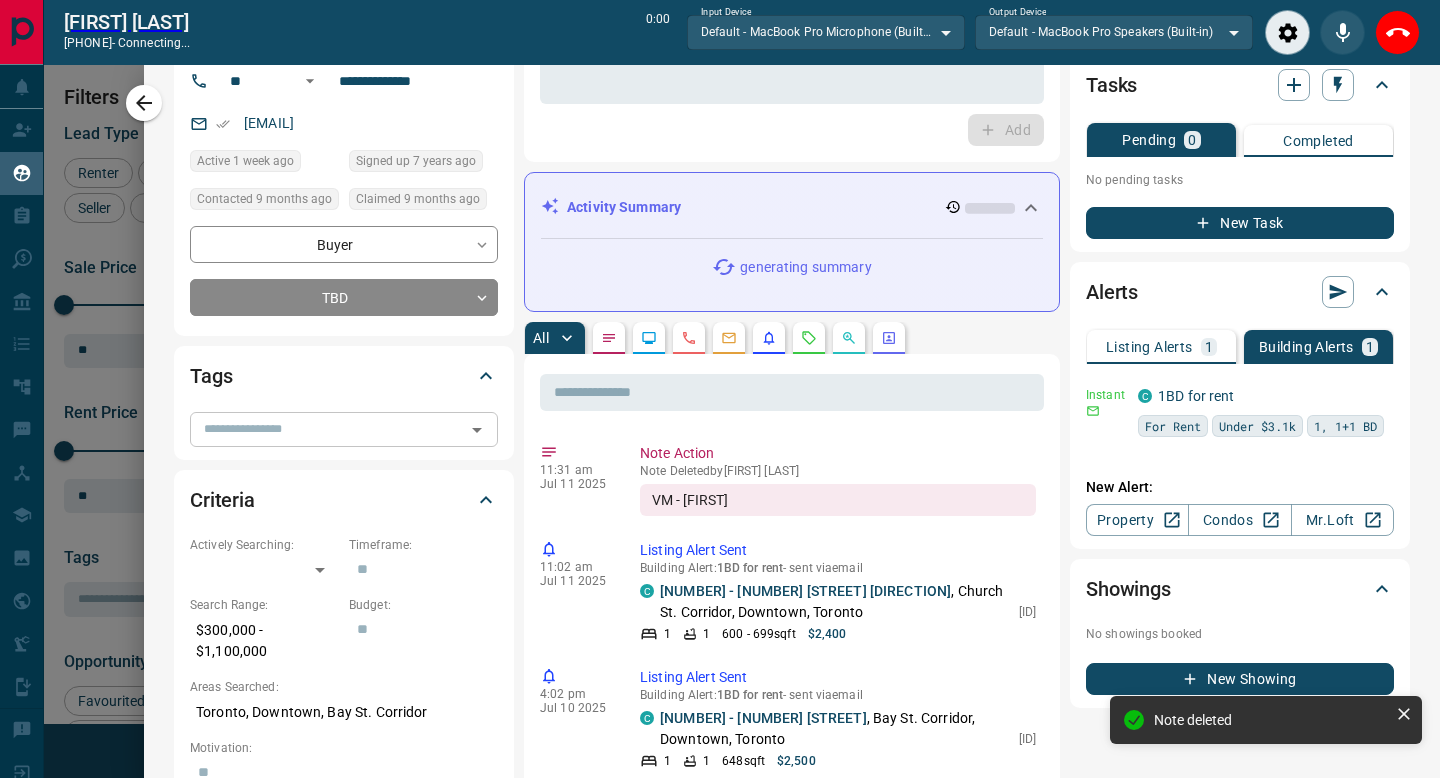 click at bounding box center [327, 429] 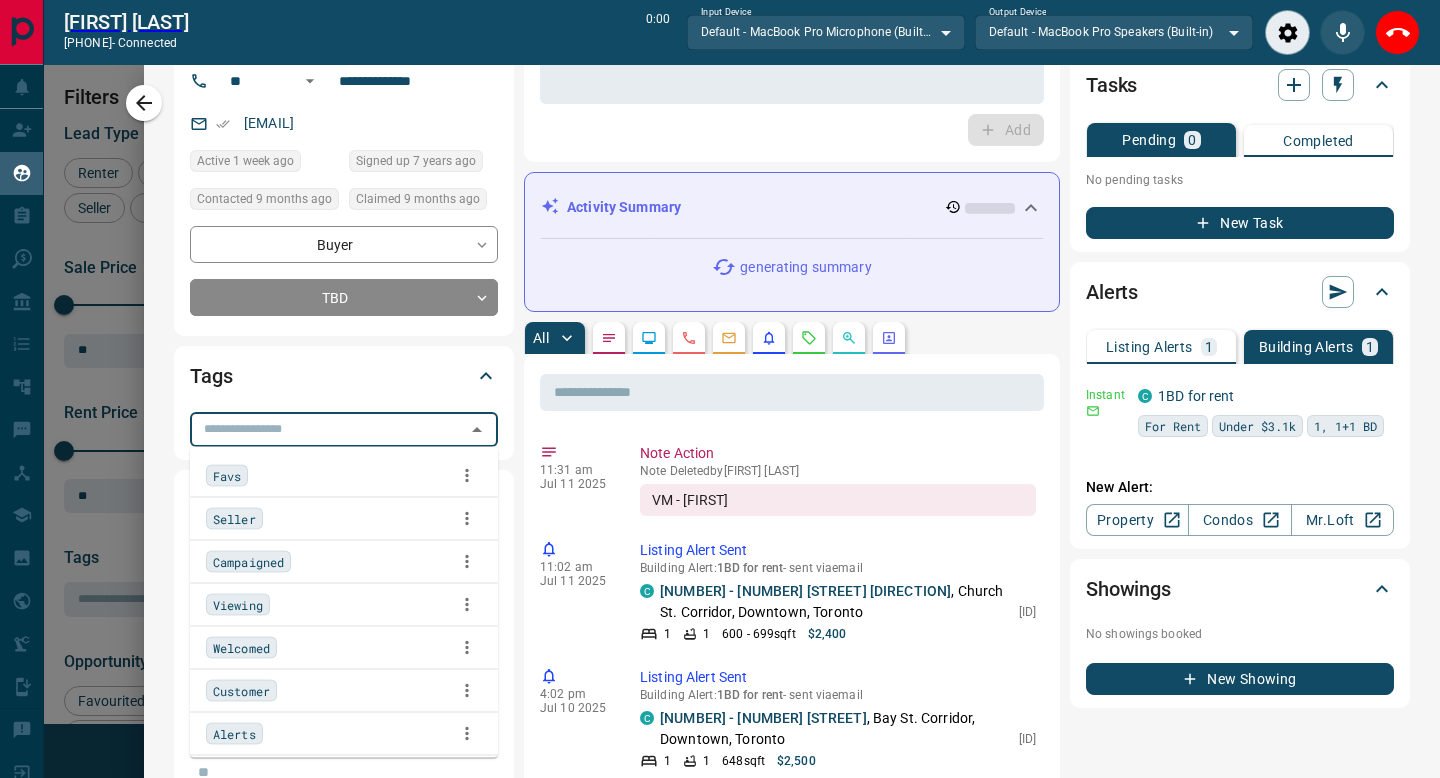 click on "Alerts" at bounding box center (234, 734) 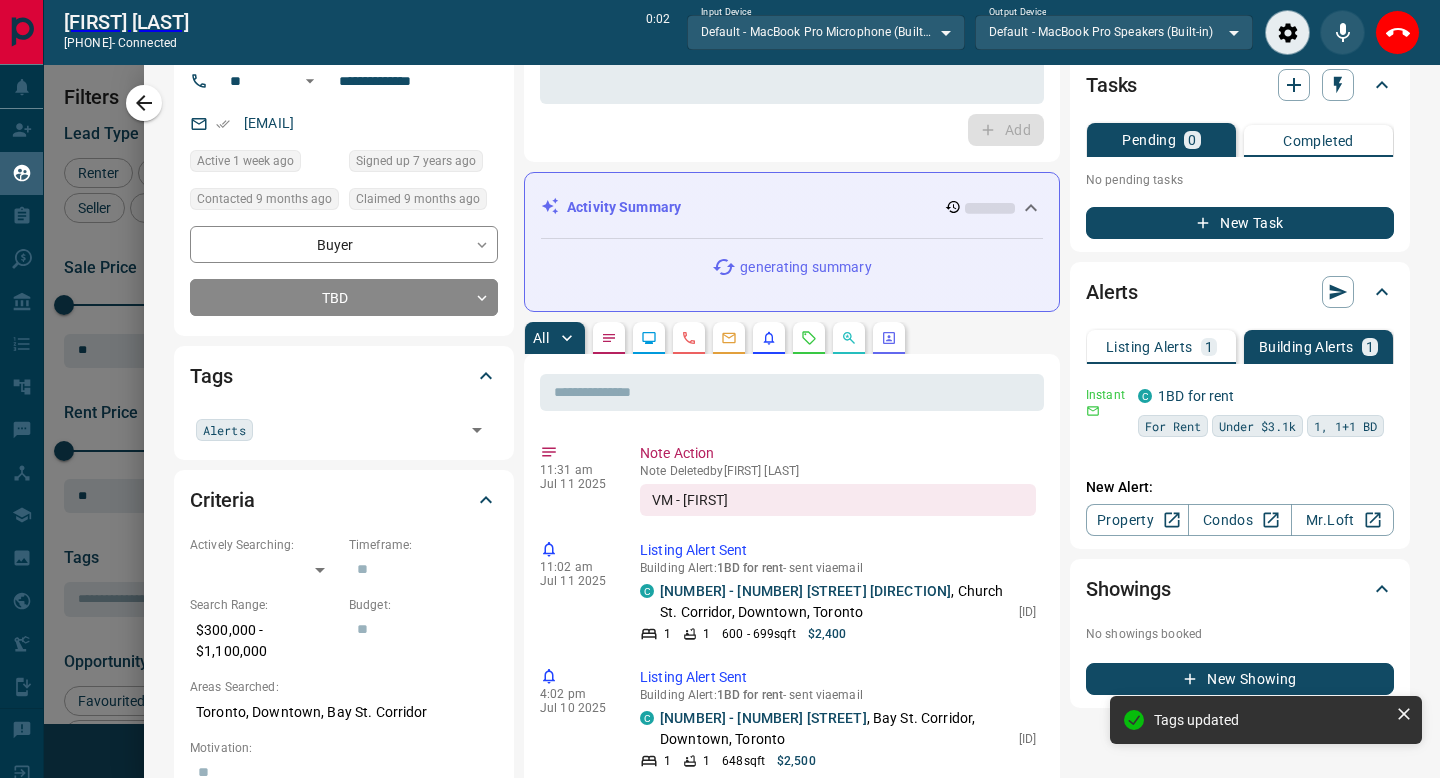 click on "[FIRST] [INITIAL] [STARS] Active [TIME] ago Signed up [YEARS] ago Contacted [MONTHS] ago Claimed [MONTHS] ago Buyer [STARS] TBD Tags Alerts Criteria Actively Searching: Timeframe: Search Range: $[PRICE] - $[PRICE] Budget: Areas Searched: [CITY], [CITY], [CITY], [CITY], [CITY], [CITY], [CITY] Motivation: Home Type: Min Size: Beds: Baths: Pre-Approved: Pre-Approval Amount: Credit Score: Lawyer: Mortgage Agent: Personal Information Job Title: Company: Birthday: Possession Date: Social: Address: Favourite Listings [NUMBER] $[PRICE] [DAYS] [ADDRESS] [BEDS] | [BATHS] [SQFT] $[PRICE] [DAYS] [ADDRESS] [BEDS] | [BATHS] [SQFT] $[PRICE] [DAYS] [ADDRESS] [BEDS] | [BATHS] [SQFT] $[PRICE] [DAYS] [ADDRESS] [BEDS] | [BATHS] [SQFT] $[PRICE] [DAYS]" at bounding box center (792, 988) 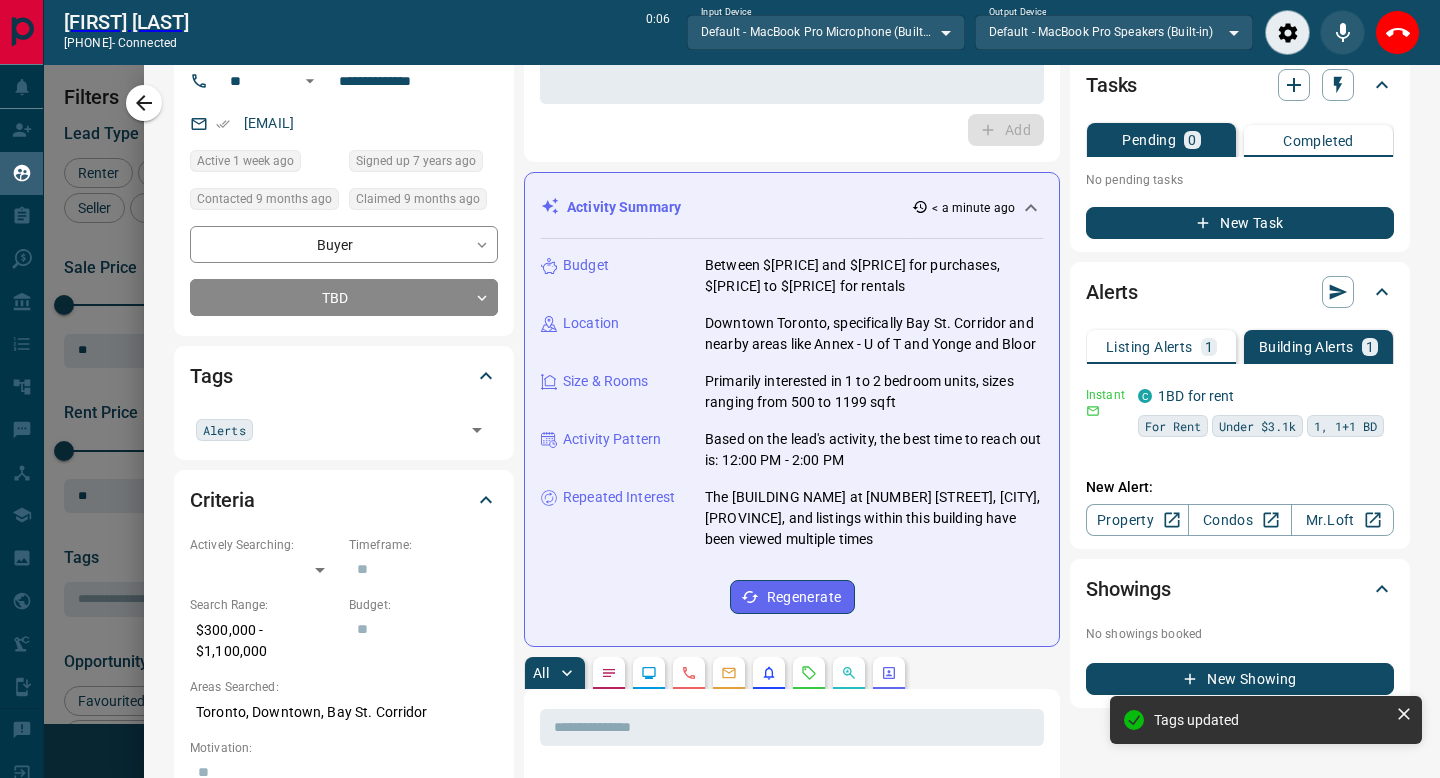 scroll, scrollTop: 0, scrollLeft: 0, axis: both 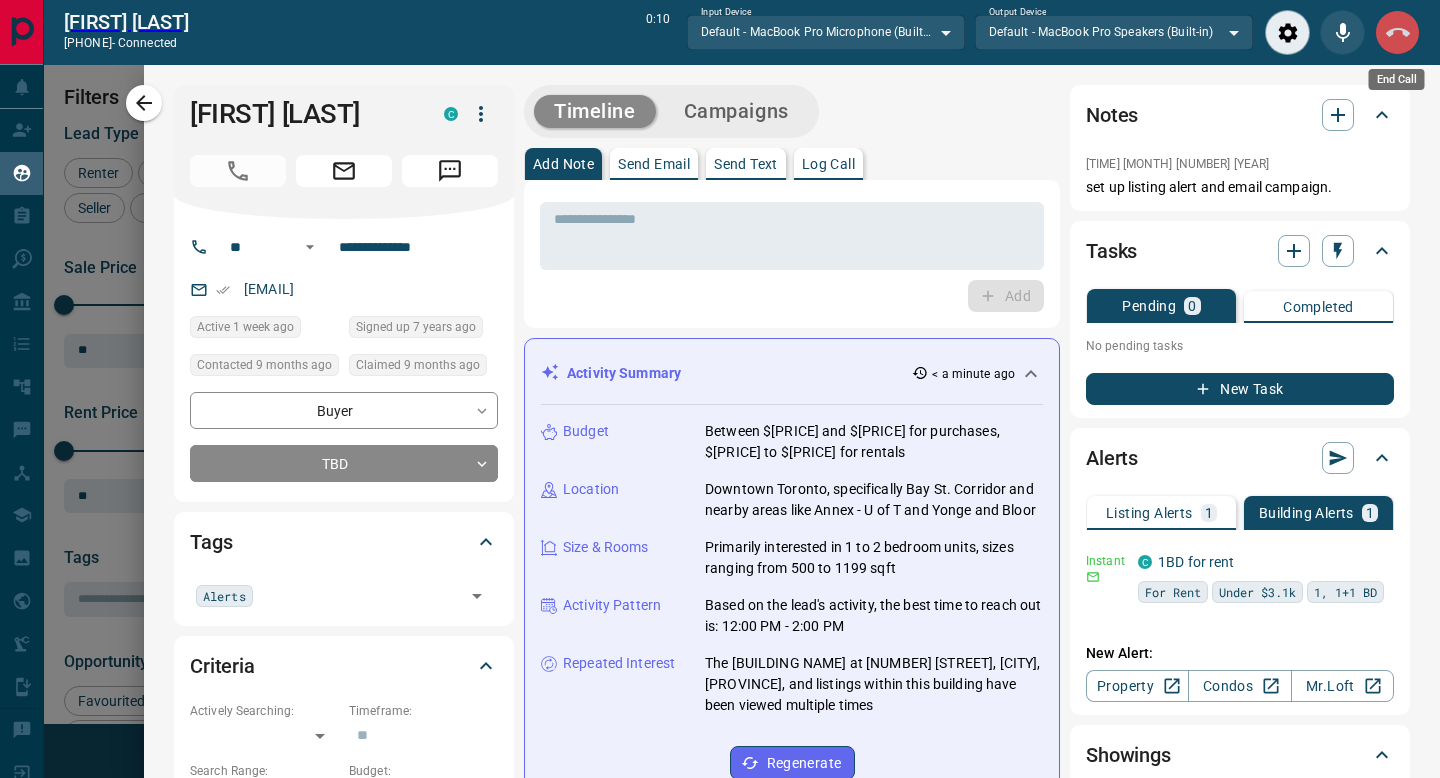 click 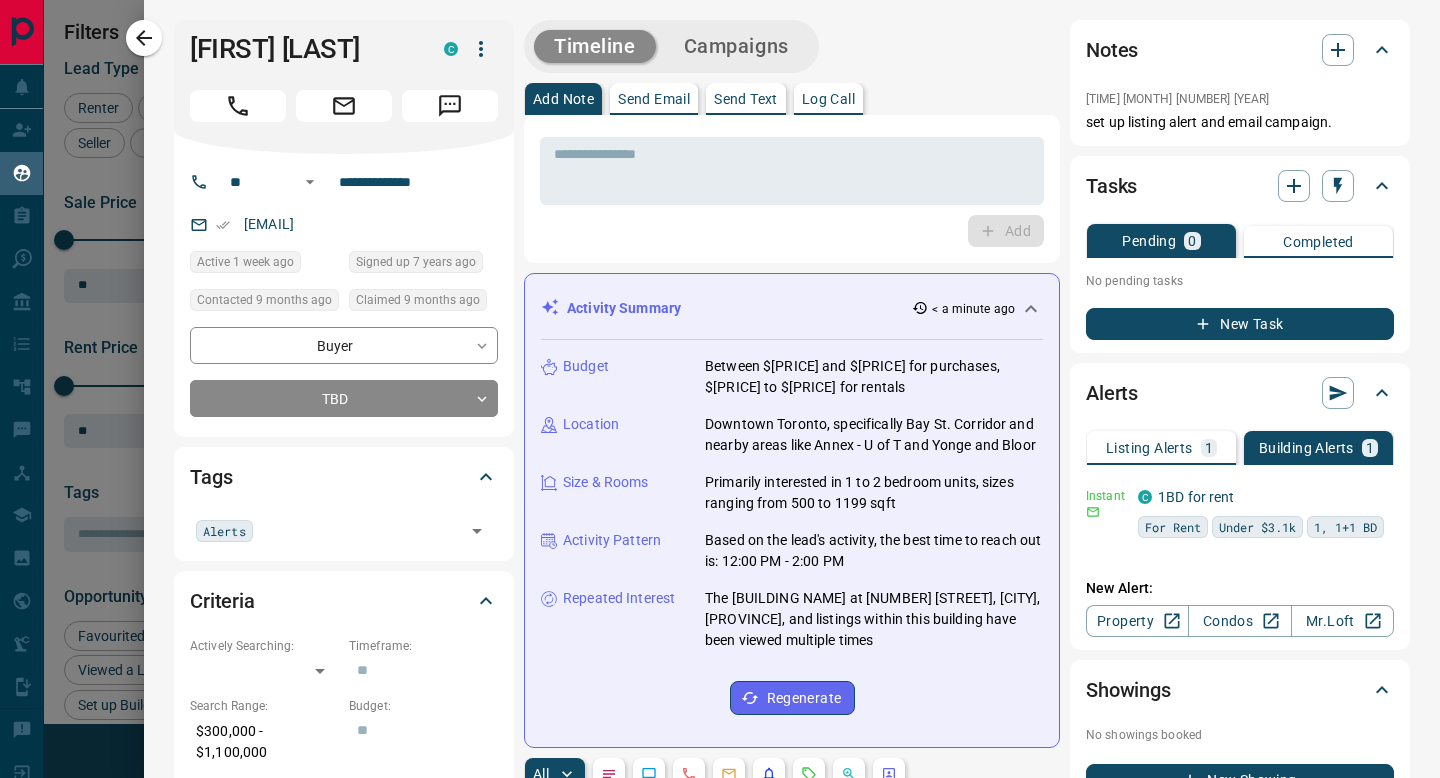 scroll, scrollTop: 1, scrollLeft: 1, axis: both 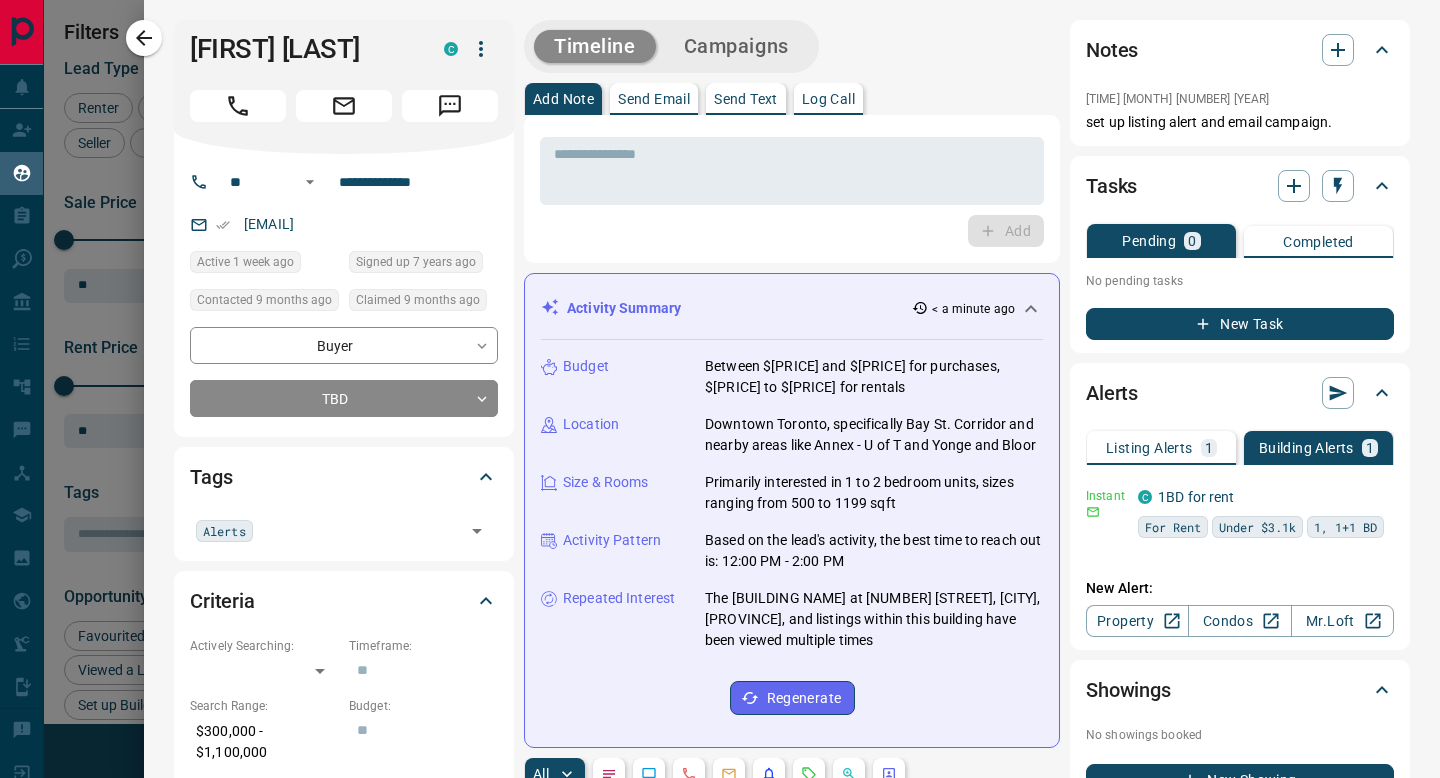 click on "[FIRST] [INITIAL] [STARS] Active [TIME] ago Signed up [YEARS] ago Contacted [MONTHS] ago Claimed [MONTHS] ago Buyer [STARS] TBD Tags Alerts Criteria Actively Searching: Timeframe: Search Range: $[PRICE] - $[PRICE] Budget: Areas Searched: [CITY], [CITY], [CITY], [CITY], [CITY], [CITY], [CITY] Motivation: Home Type: Min Size: Beds: Baths: Pre-Approved: Pre-Approval Amount: Credit Score: Lawyer: Mortgage Agent: Personal Information Job Title: Company: Birthday: Possession Date: Social: Address: Favourite Listings [NUMBER] $[PRICE] [DAYS] [ADDRESS] [BEDS] | [BATHS] [SQFT] $[PRICE] [DAYS] [ADDRESS] [BEDS] | [BATHS] [SQFT] $[PRICE] [DAYS] [ADDRESS] [BEDS] | [BATHS] [SQFT] $[PRICE] [DAYS] [ADDRESS] [BEDS] | [BATHS] [SQFT] $[PRICE] [DAYS]" at bounding box center [792, 1266] 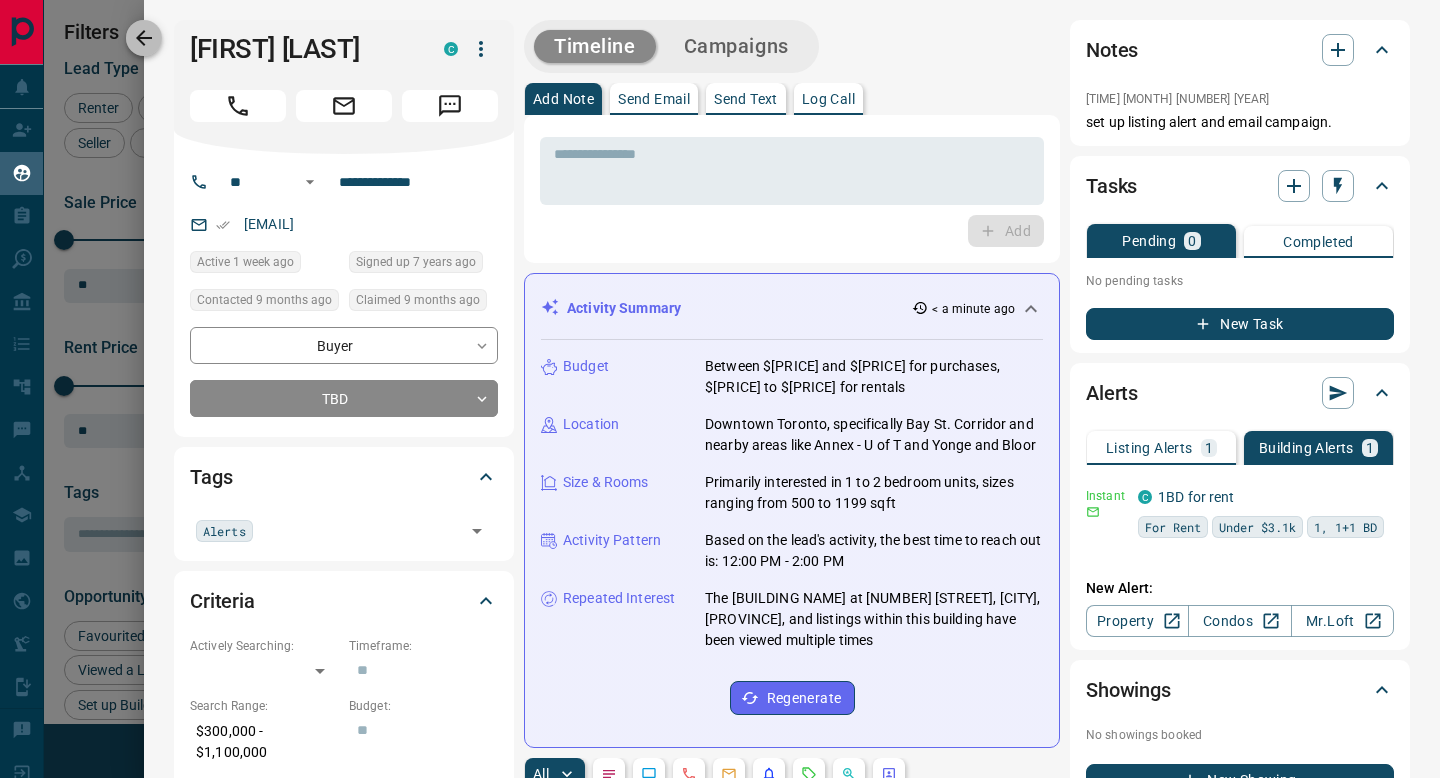 click 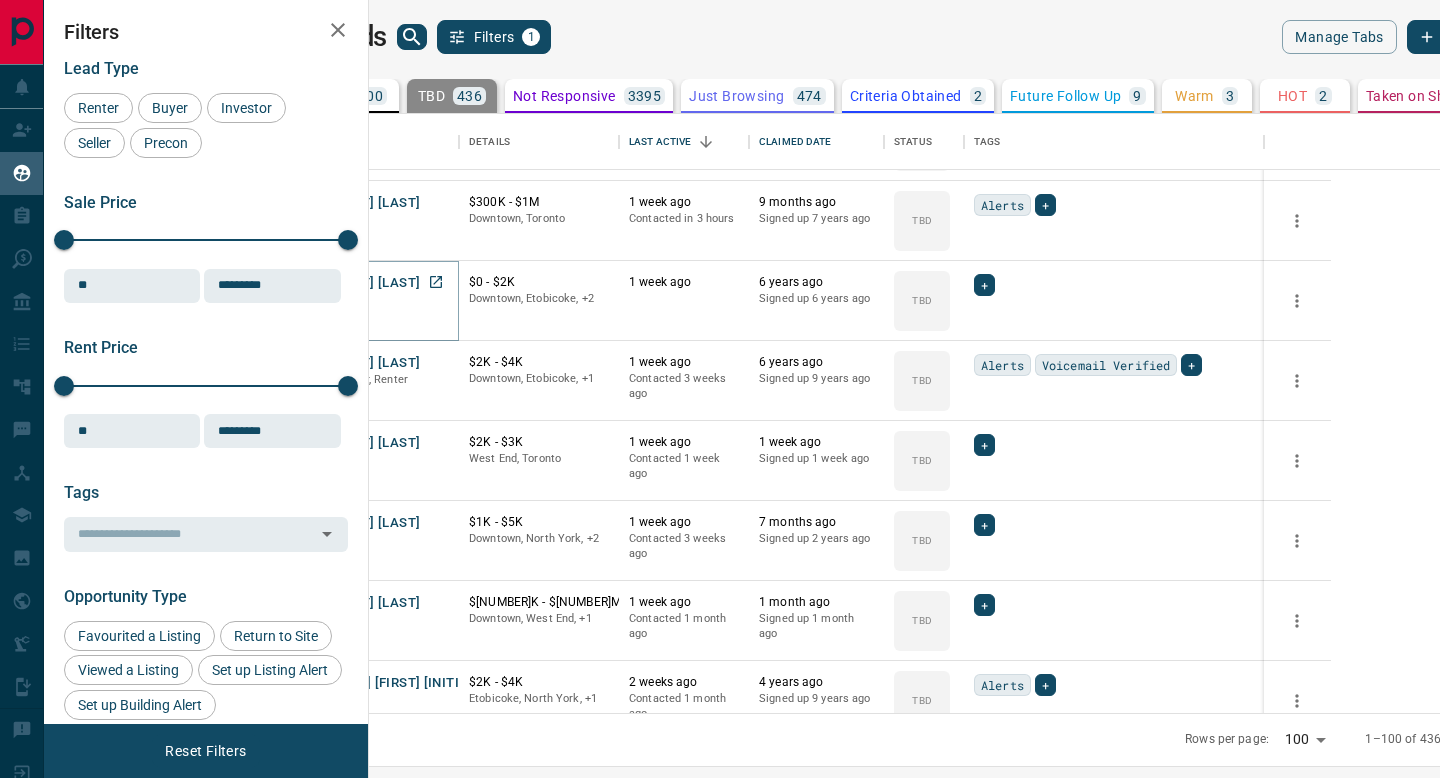 click on "[FIRST] [LAST]" at bounding box center [374, 283] 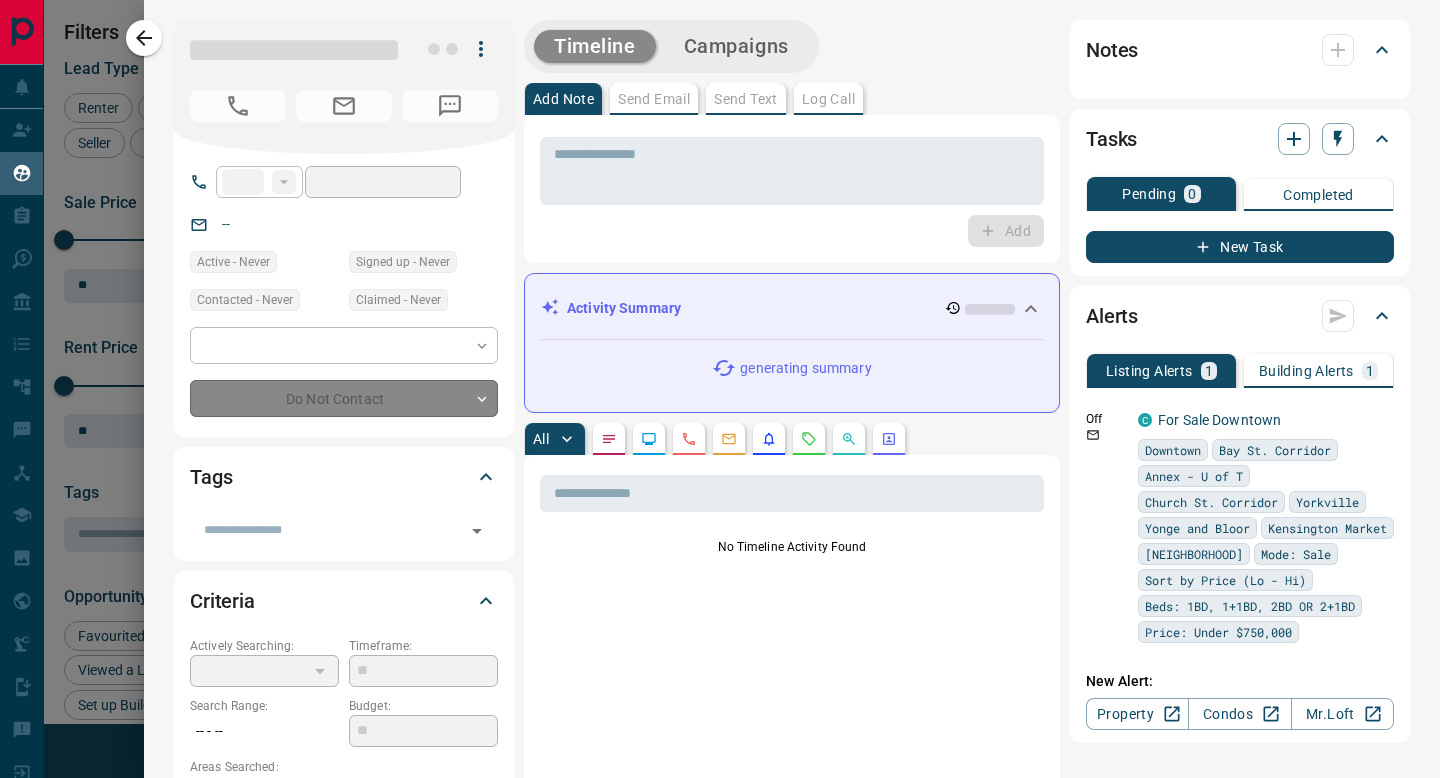type on "**" 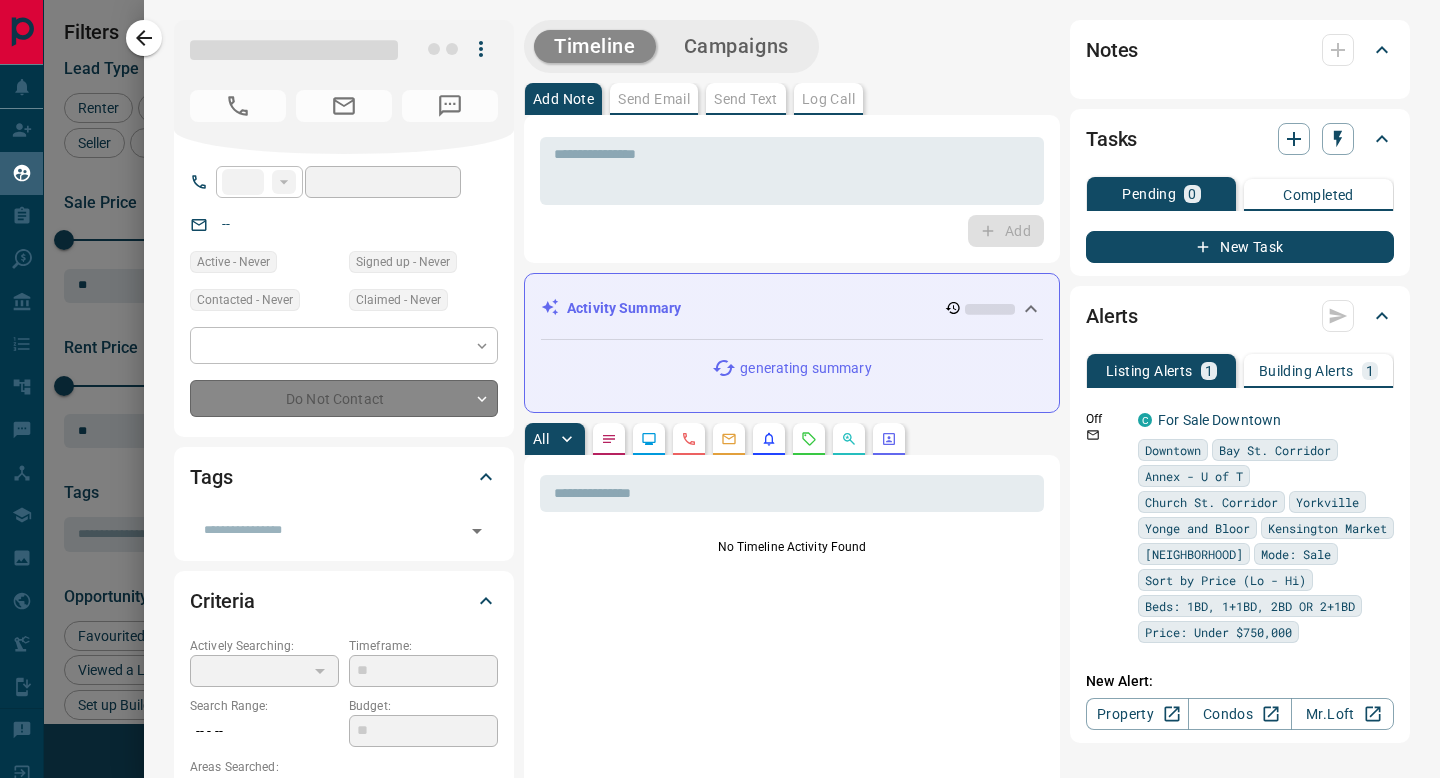 type on "**********" 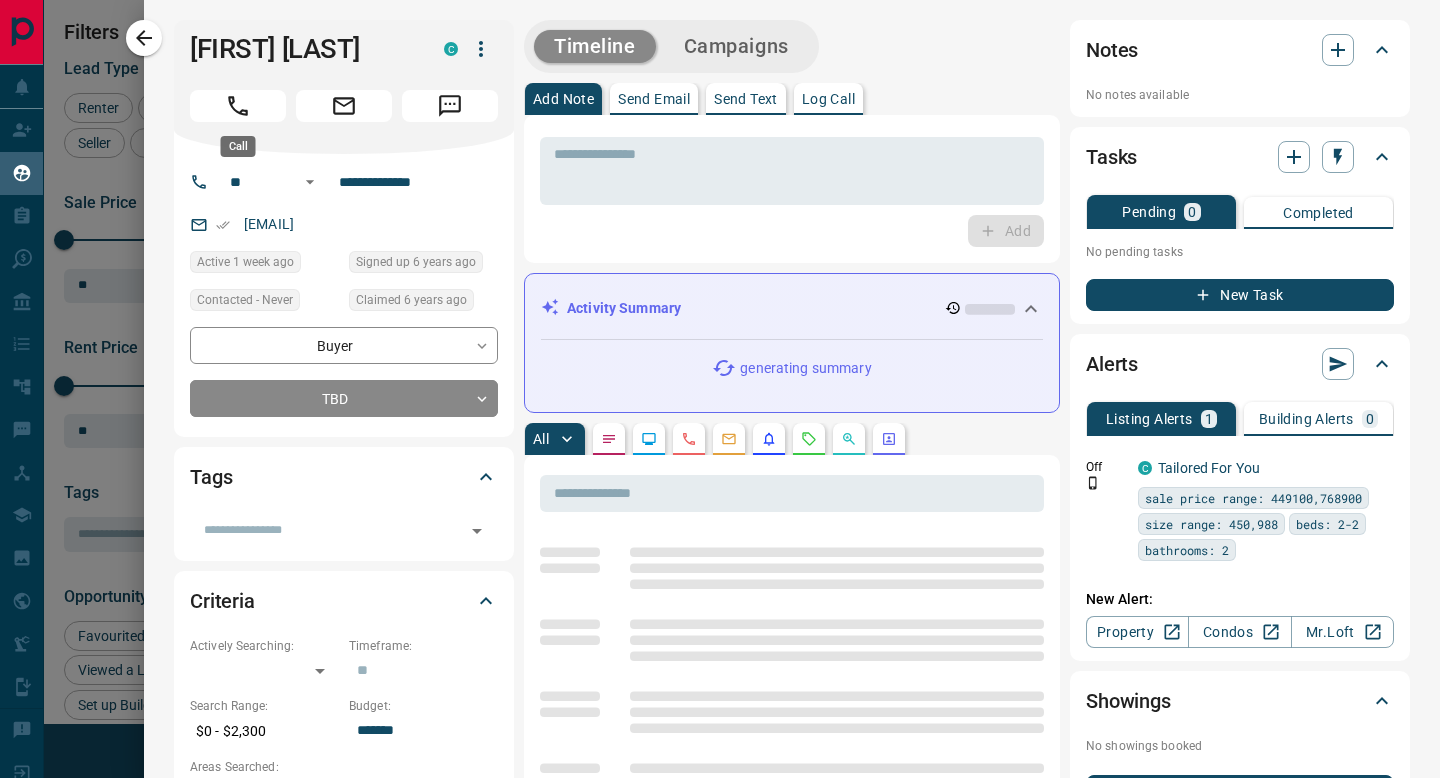 click at bounding box center (238, 106) 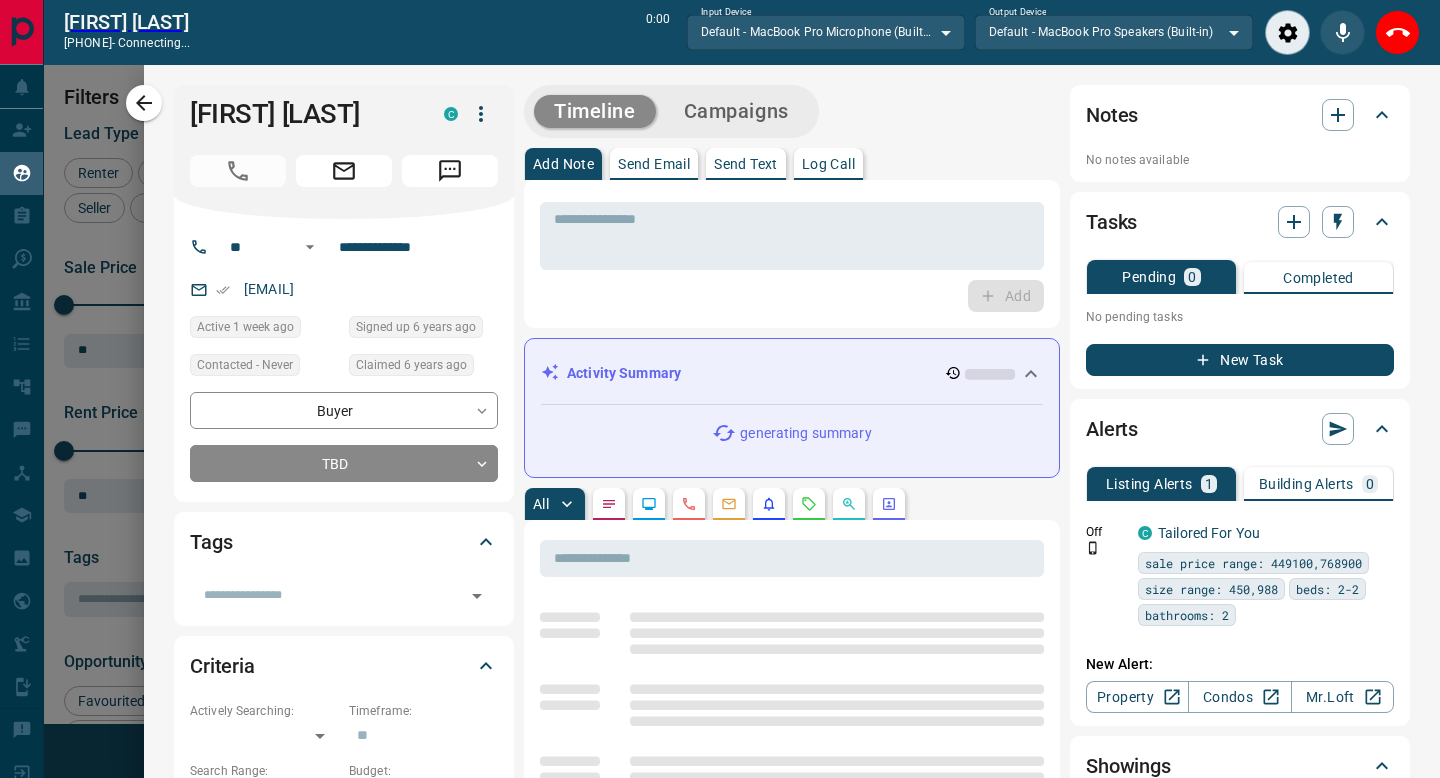 scroll, scrollTop: 537, scrollLeft: 1062, axis: both 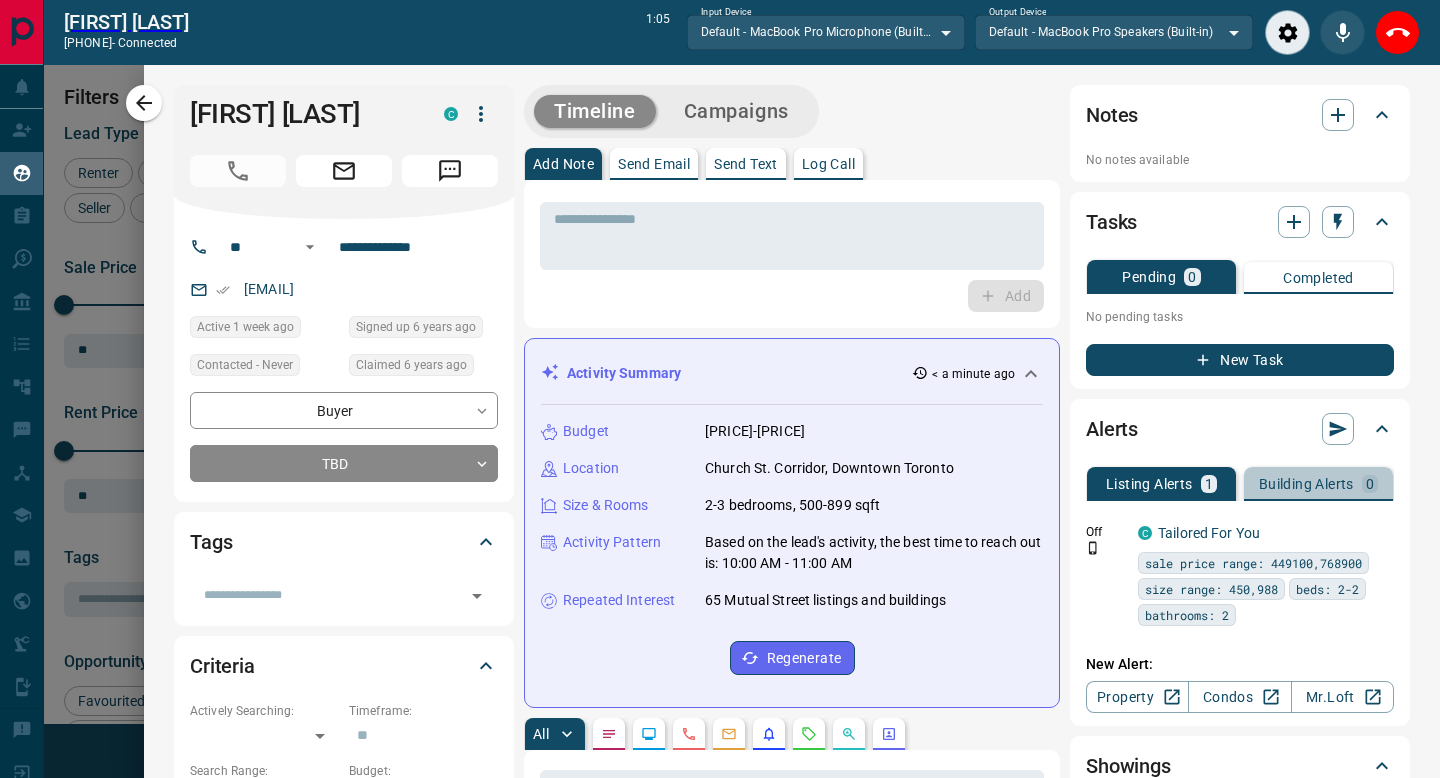click on "Building Alerts" at bounding box center [1306, 484] 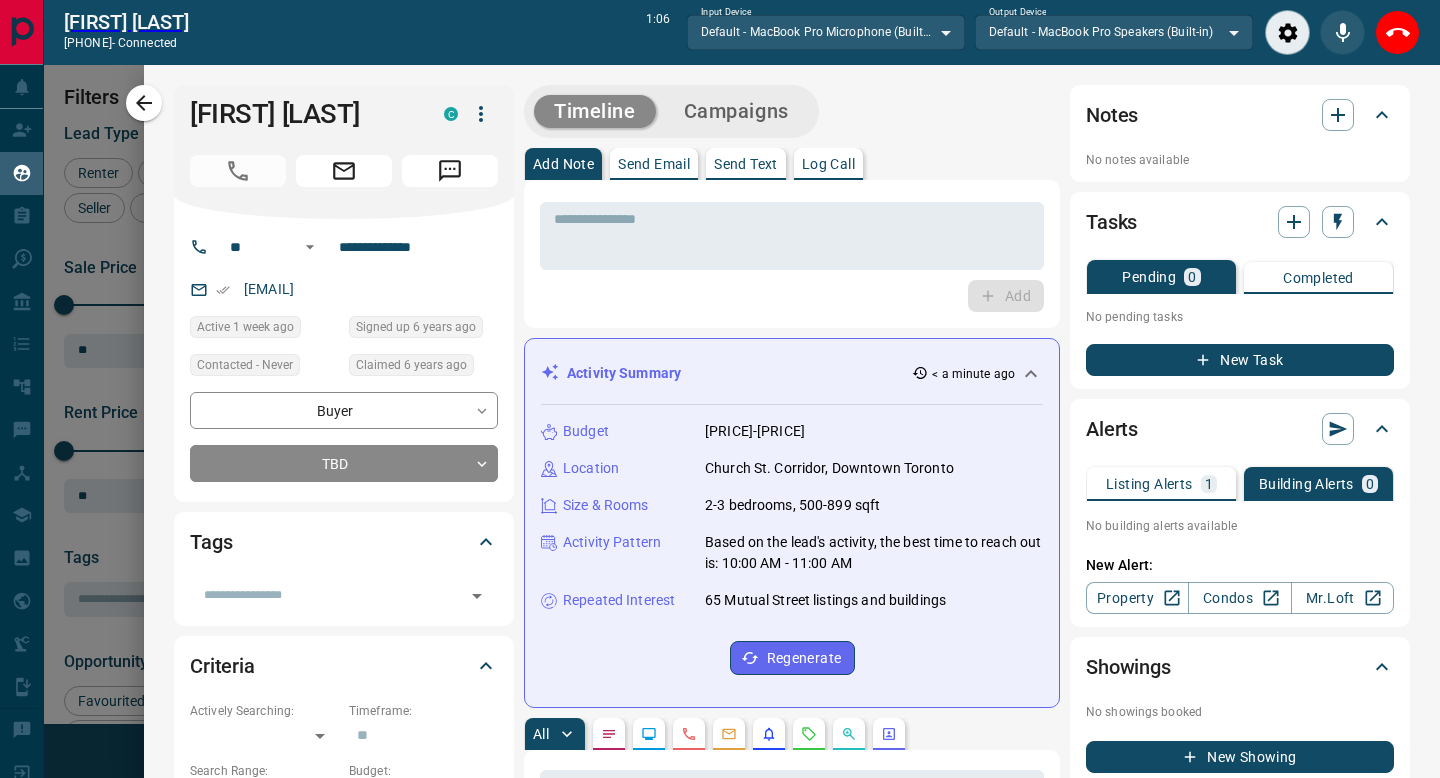 click on "Listing Alerts" at bounding box center [1149, 484] 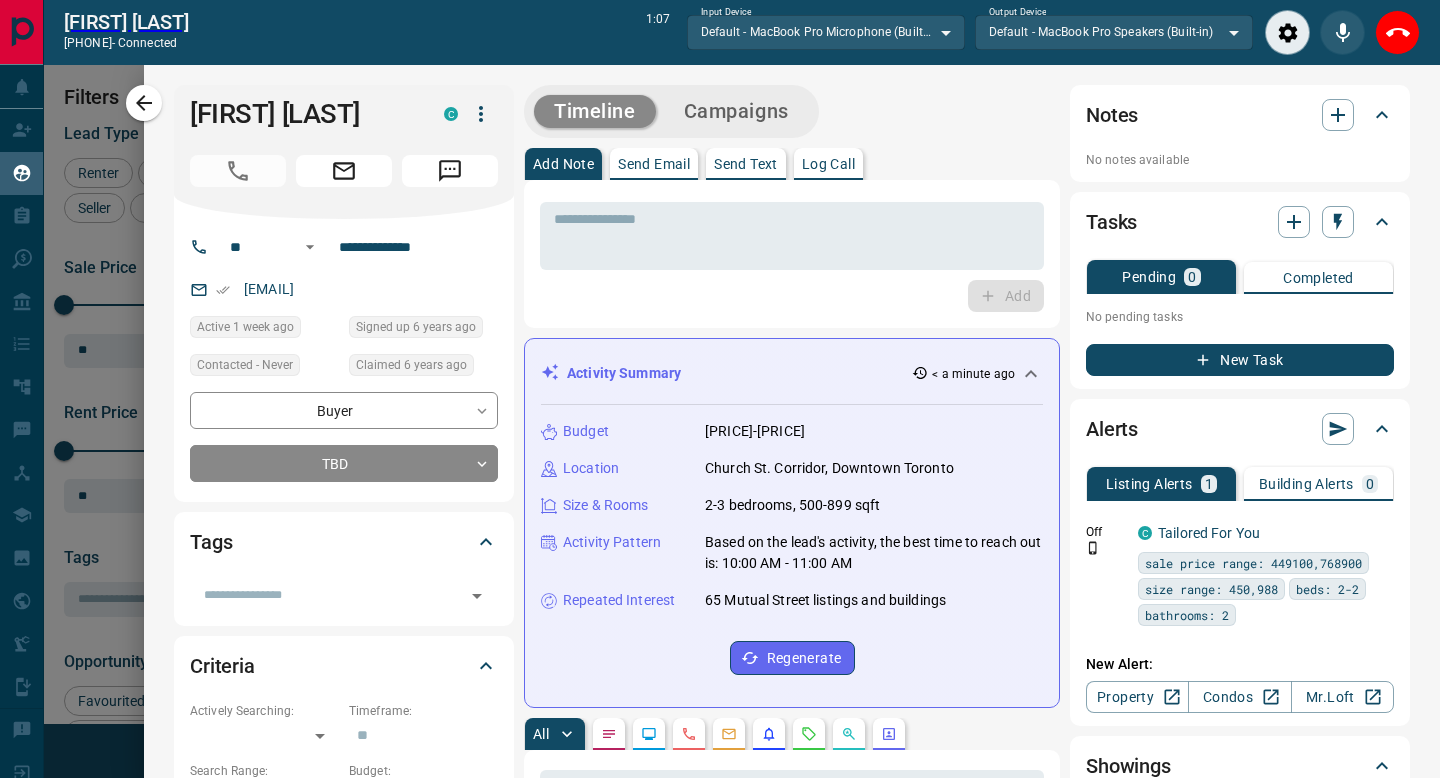 click on "Building Alerts" at bounding box center (1306, 484) 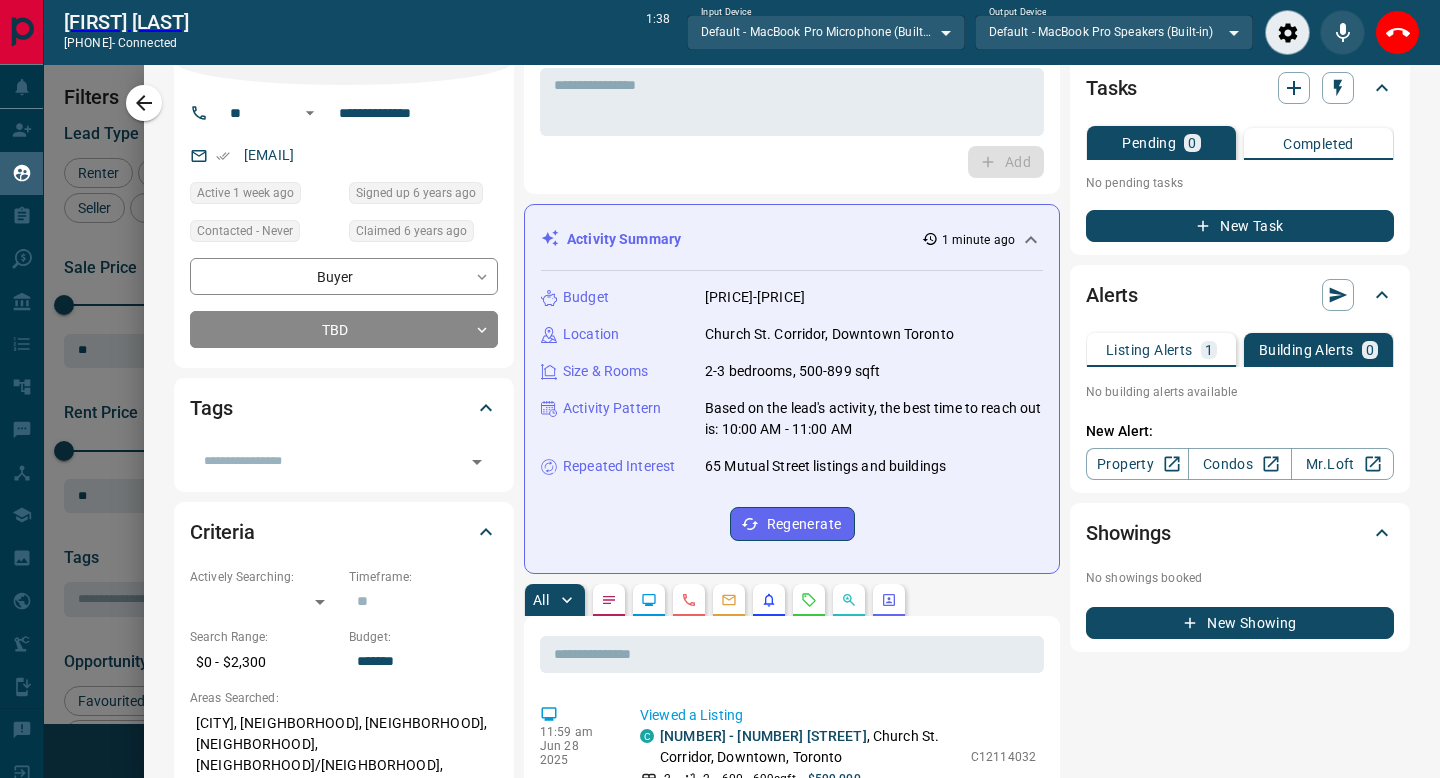 scroll, scrollTop: 137, scrollLeft: 0, axis: vertical 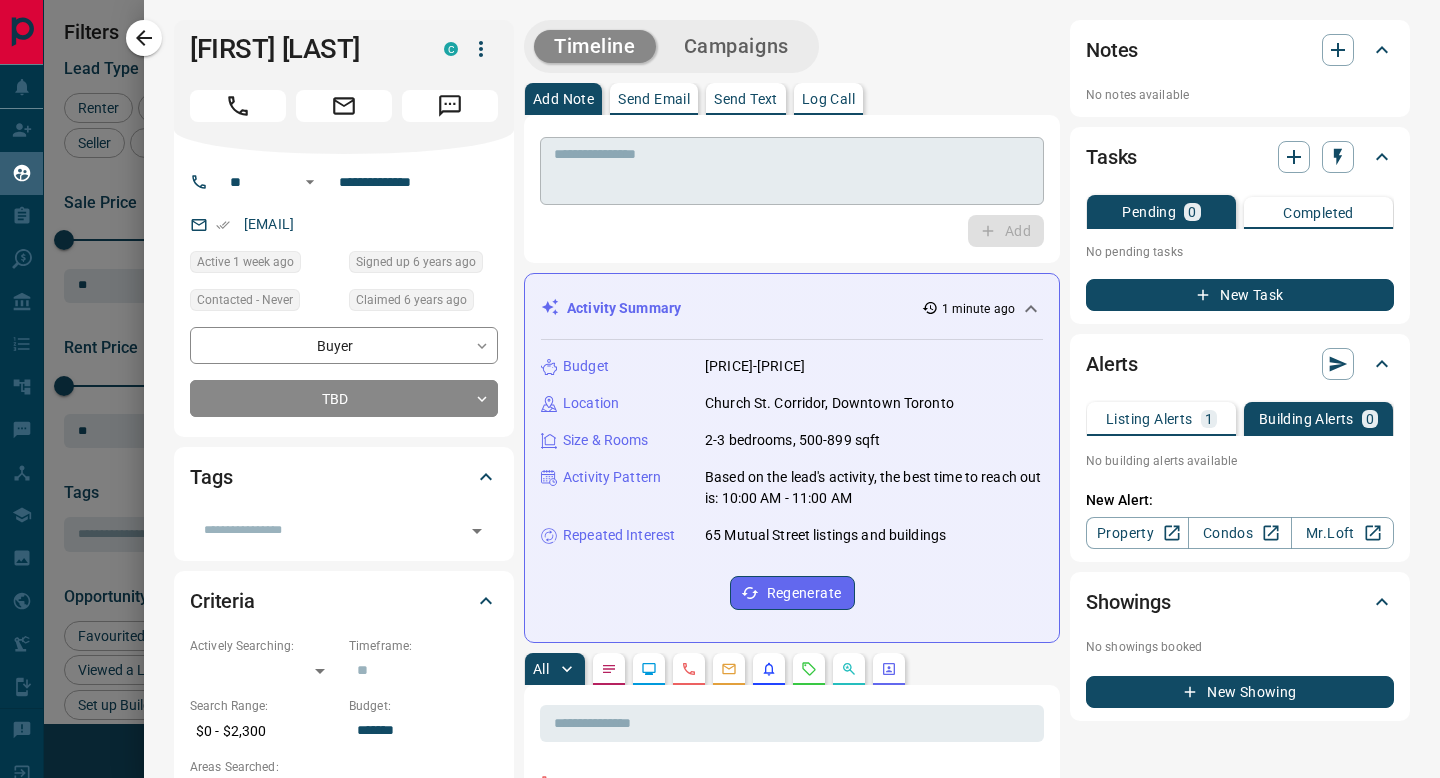 click at bounding box center [792, 171] 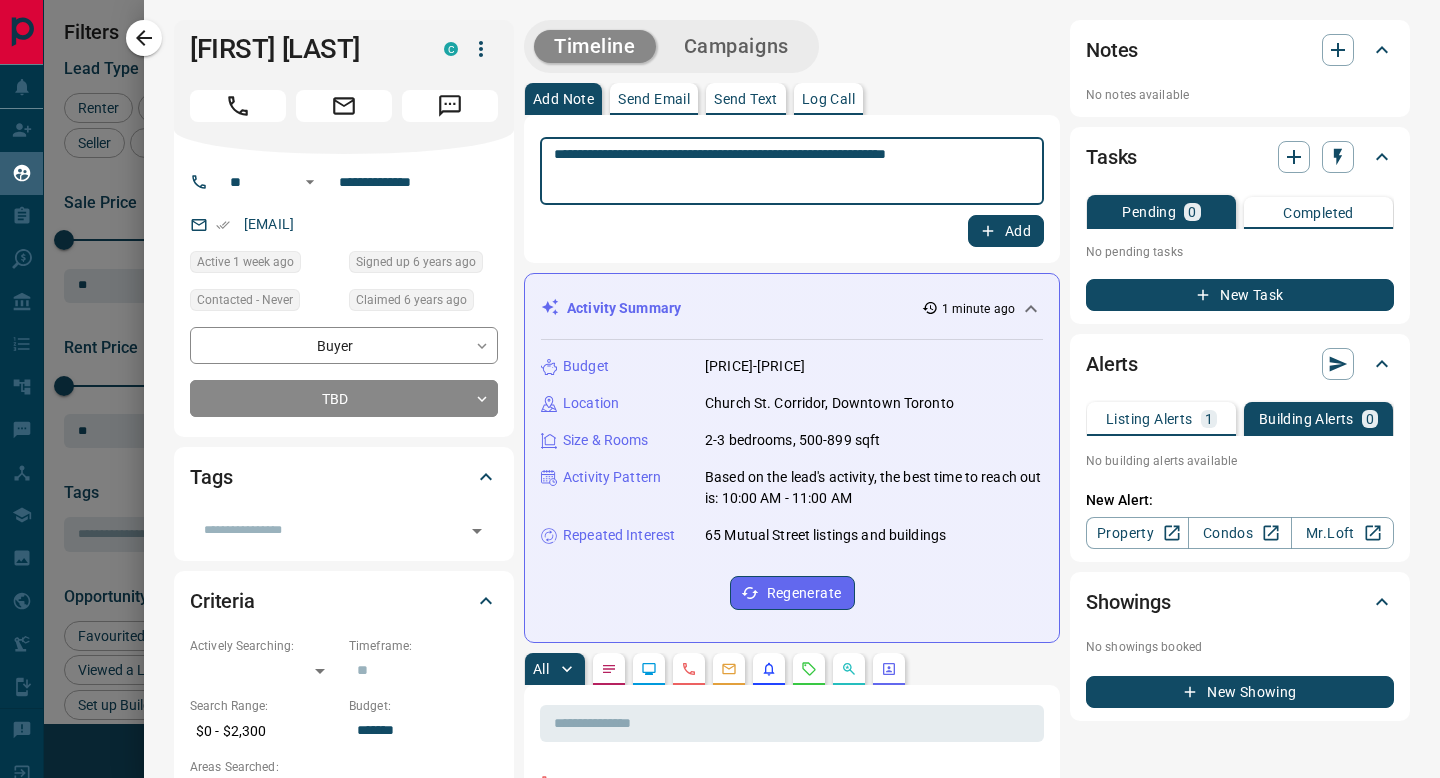 type on "**********" 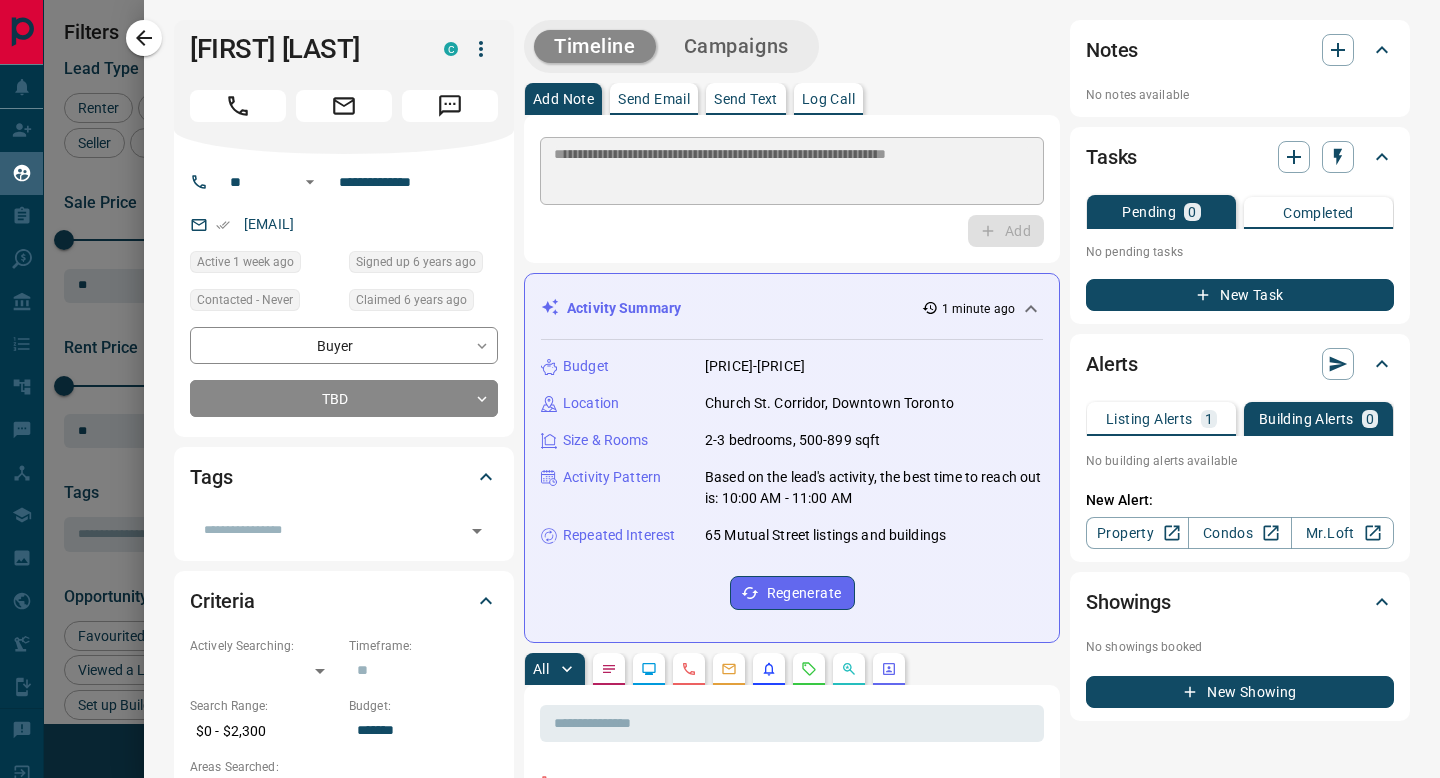type 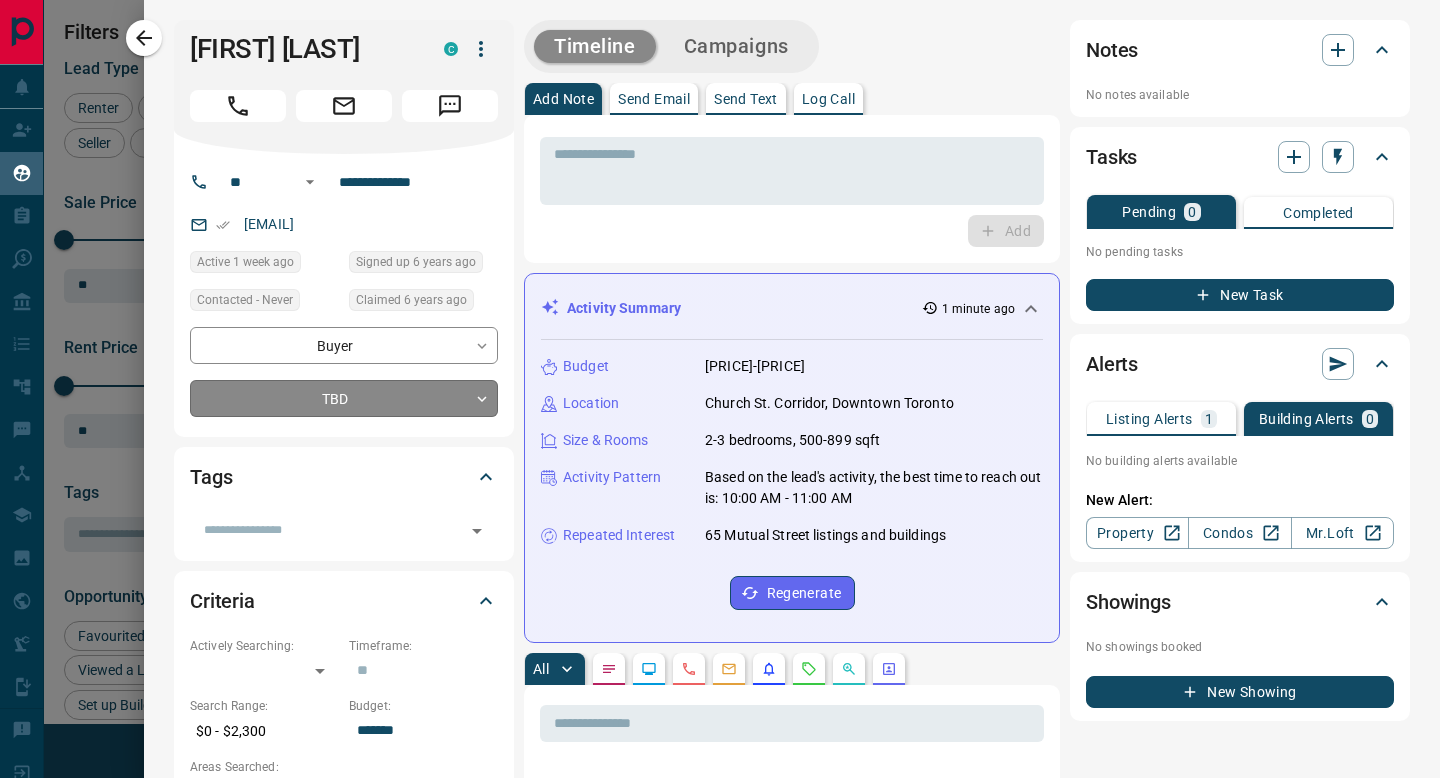 click on "[FIRST] [LAST] [ACTION] [EMAIL] [ACTION] [FIRST] [LAST]" at bounding box center [720, 376] 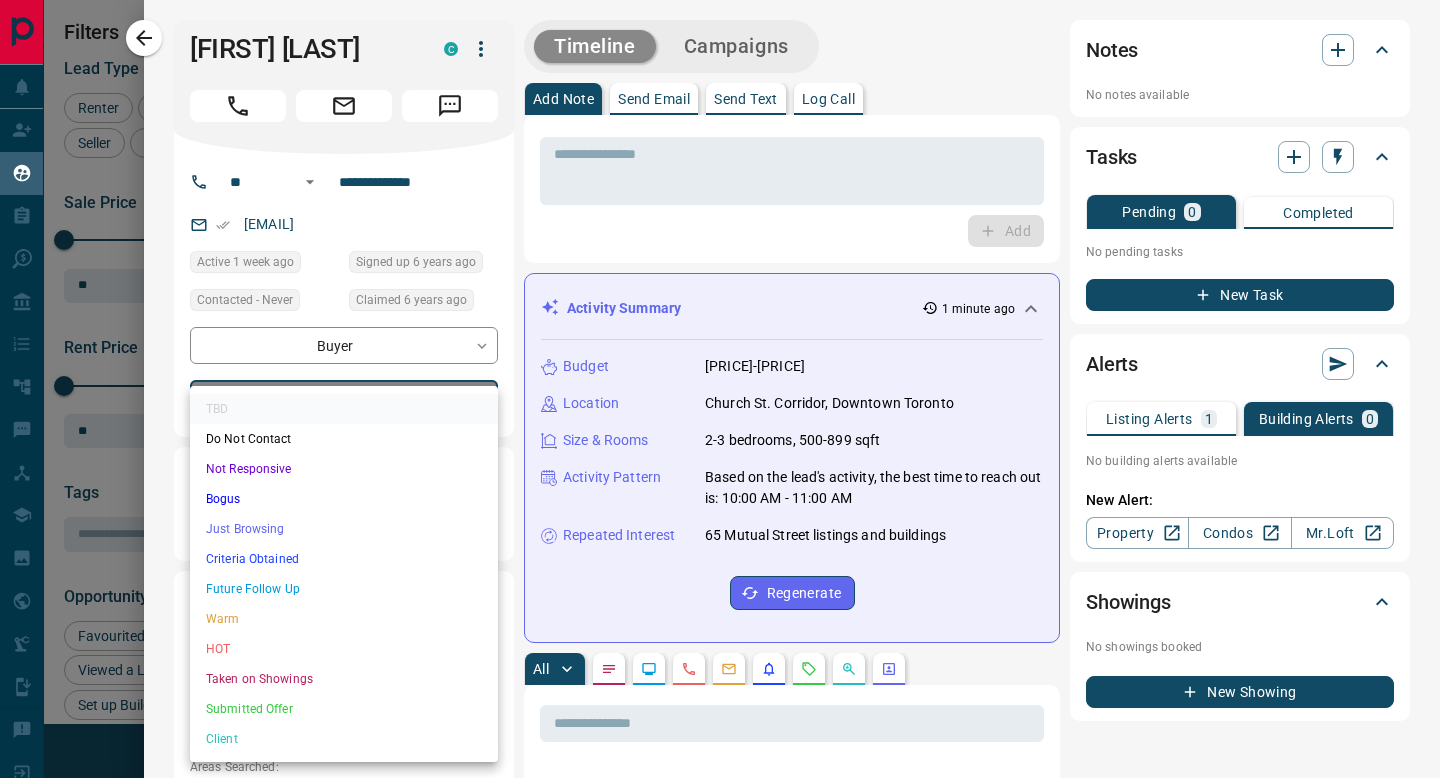 click on "Just Browsing" at bounding box center (344, 529) 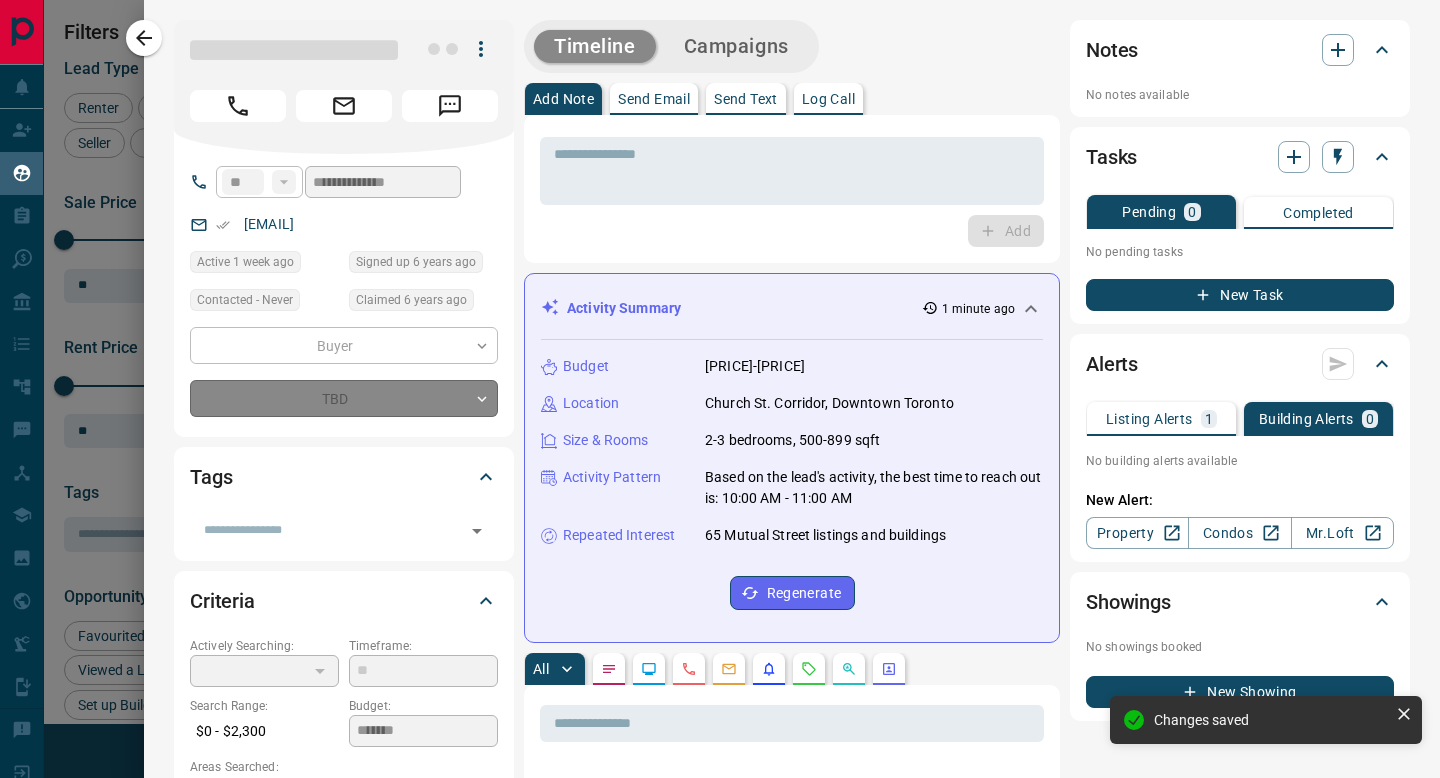 type on "*" 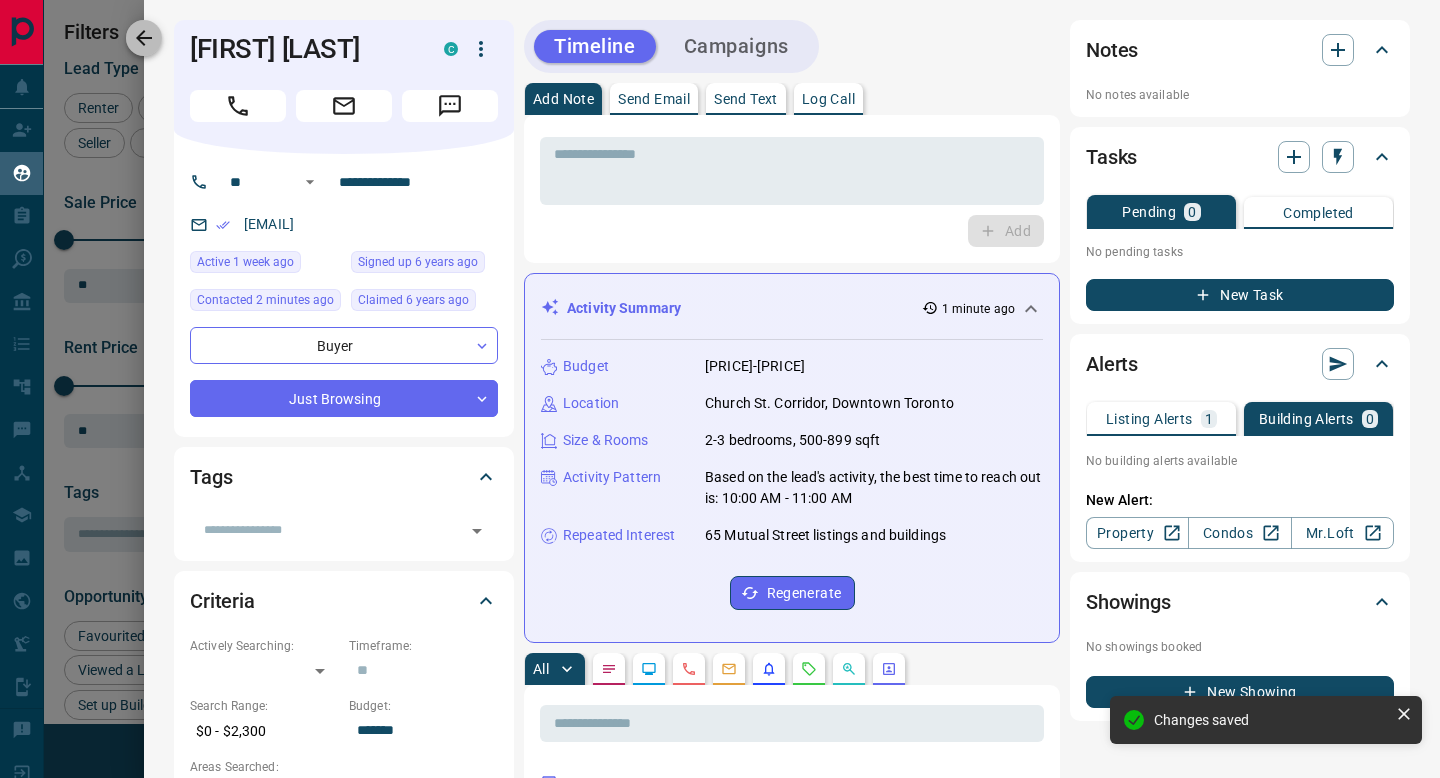 click 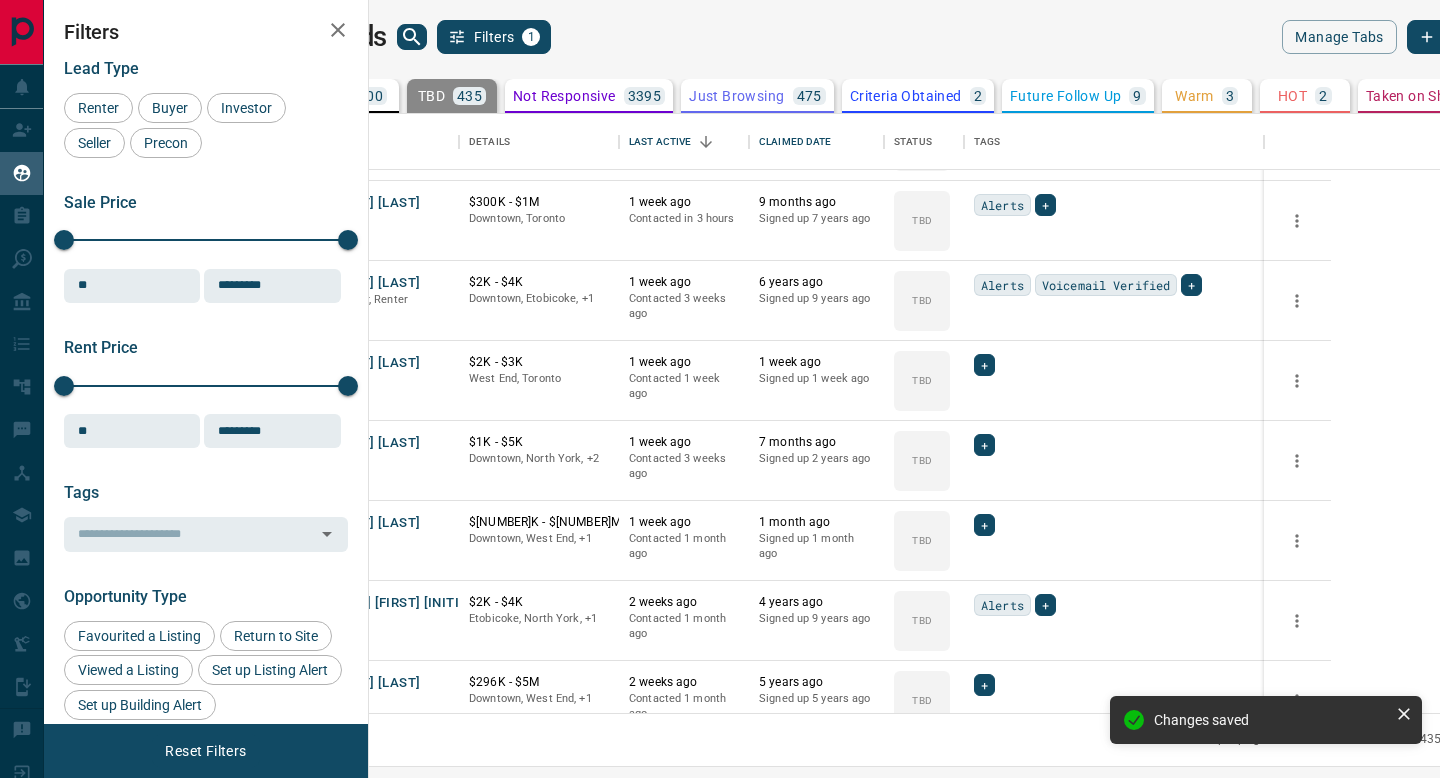 scroll, scrollTop: 6000, scrollLeft: 0, axis: vertical 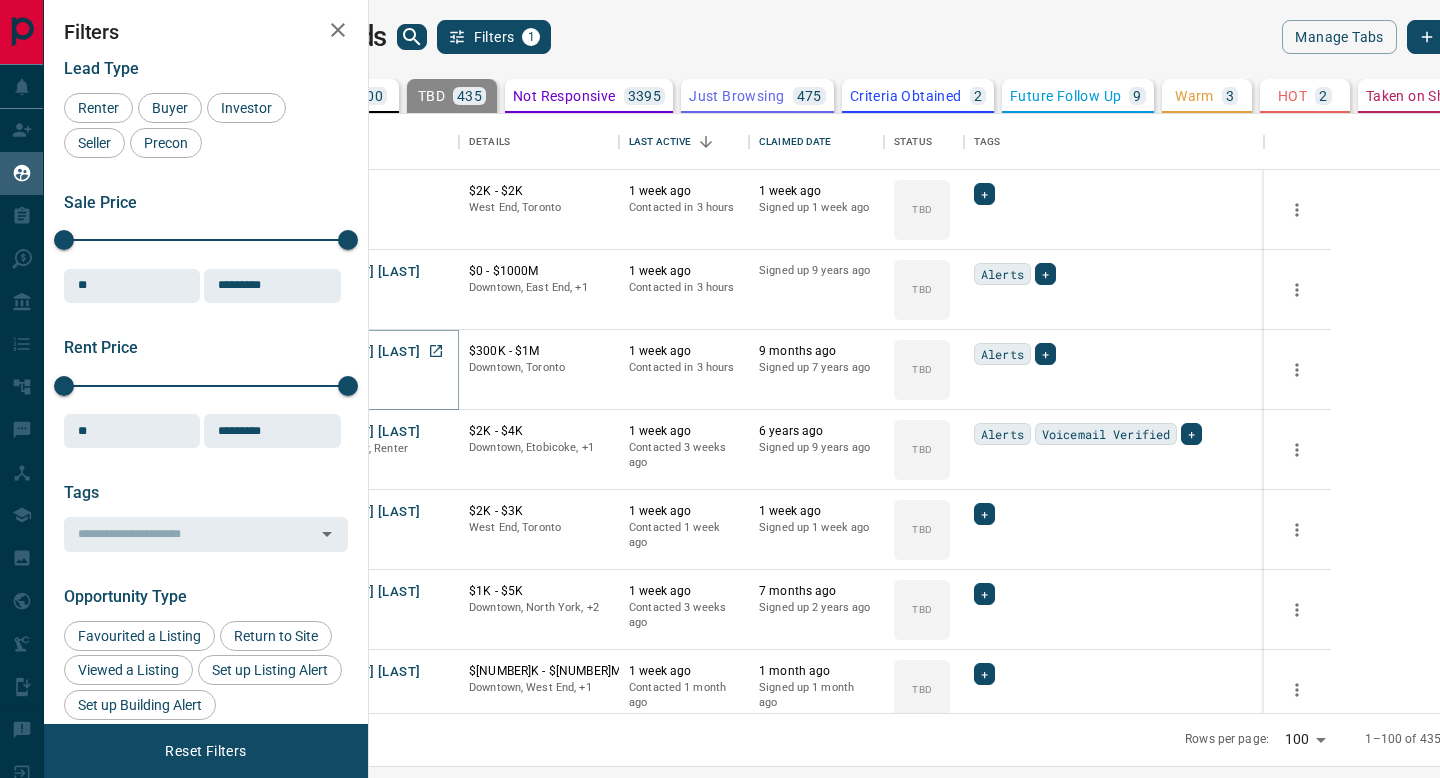 click on "[FIRST] [LAST]" at bounding box center (374, 352) 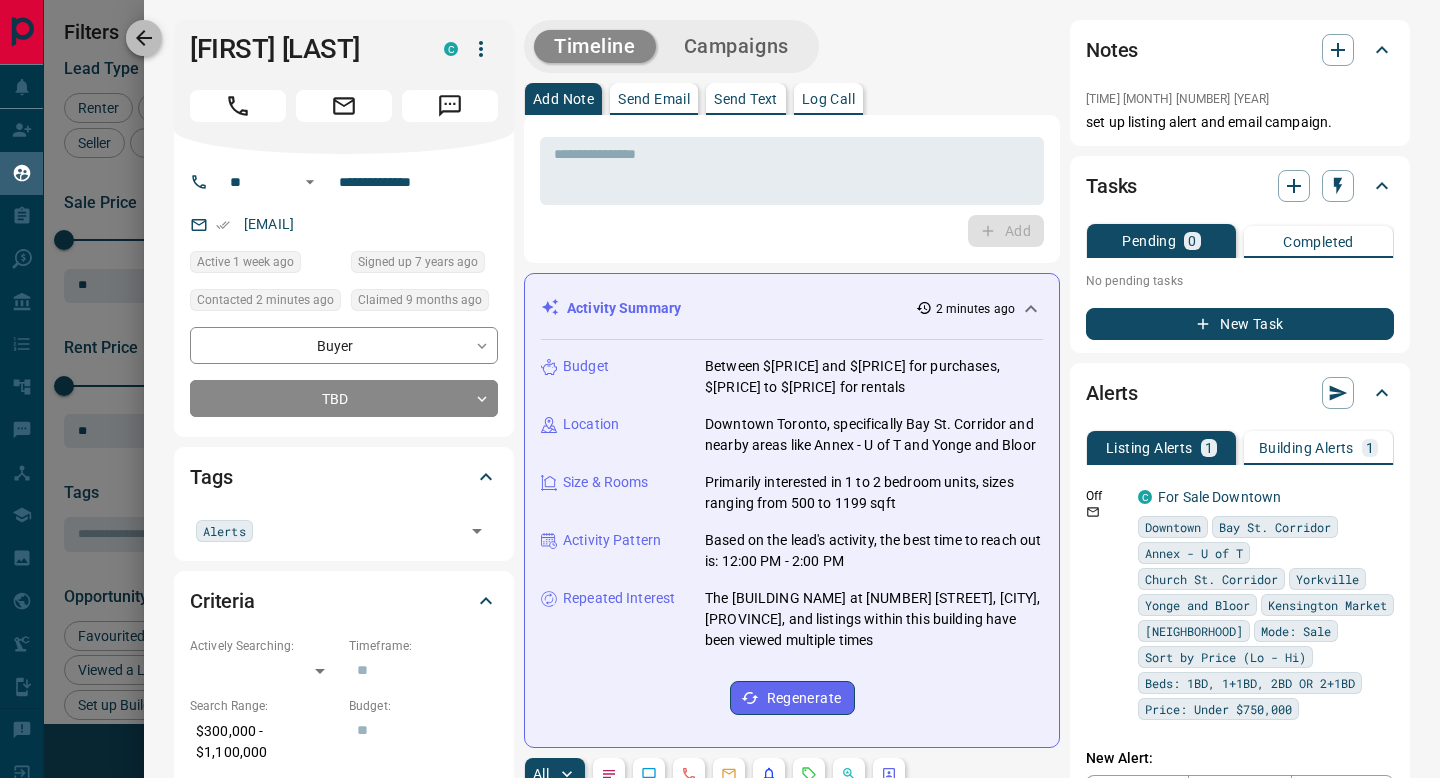 click 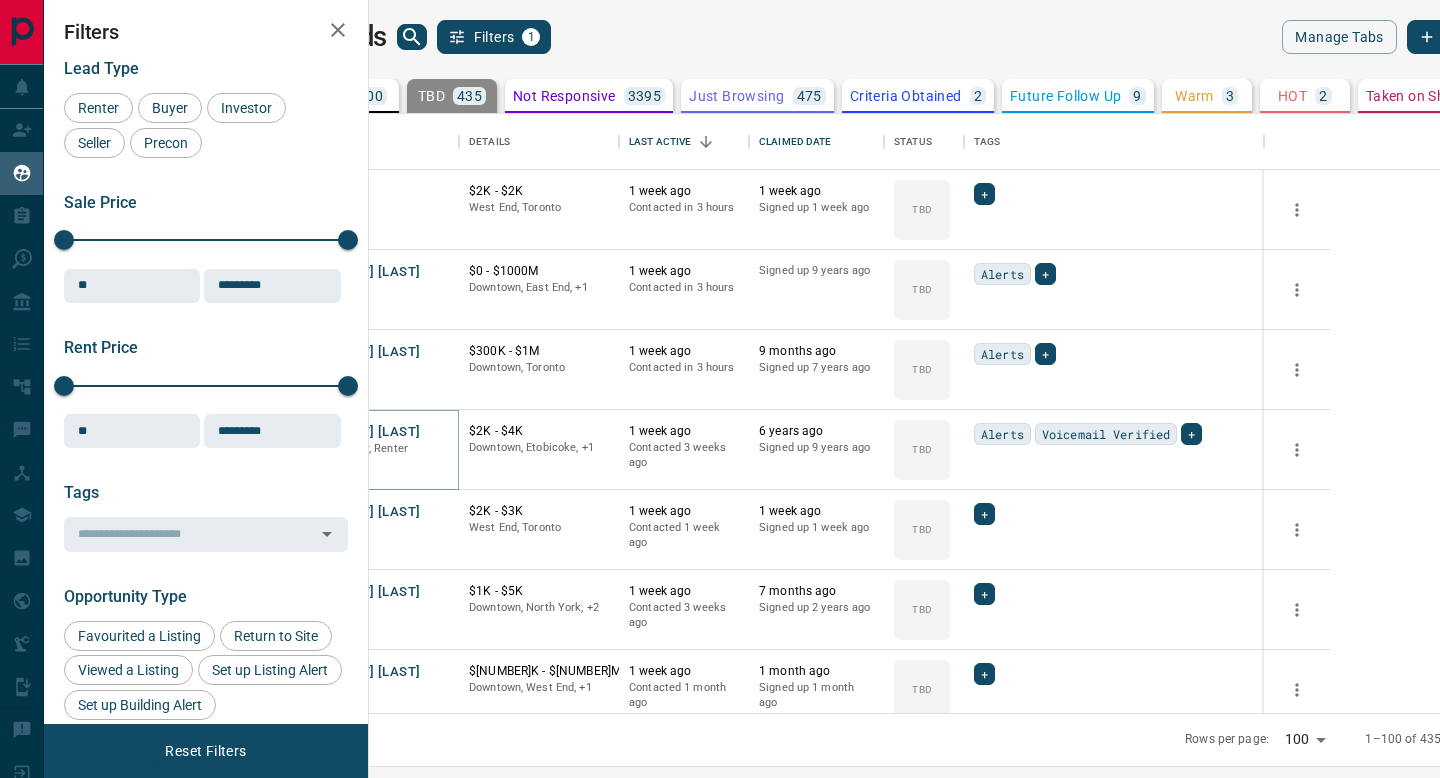 click on "[FIRST] [LAST]" at bounding box center [374, 432] 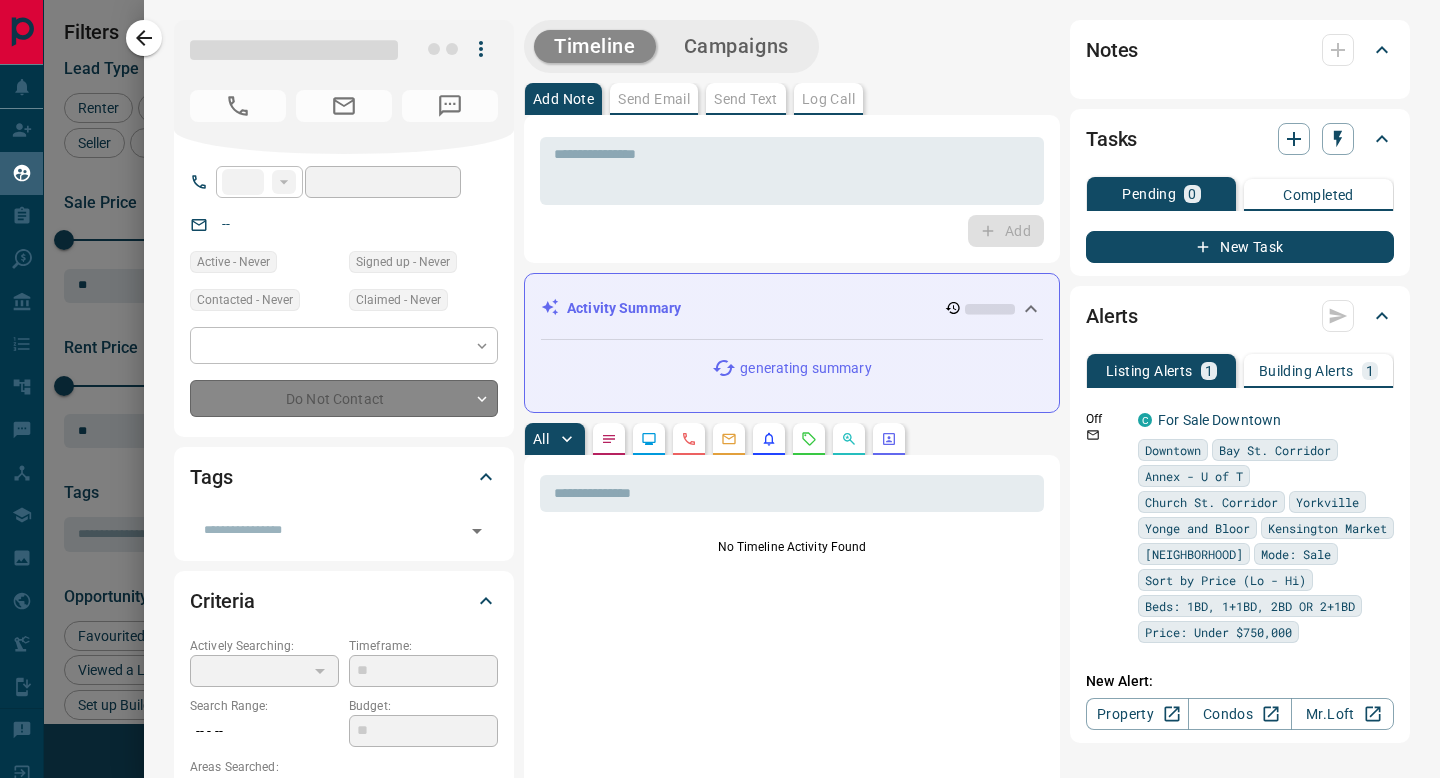type on "**" 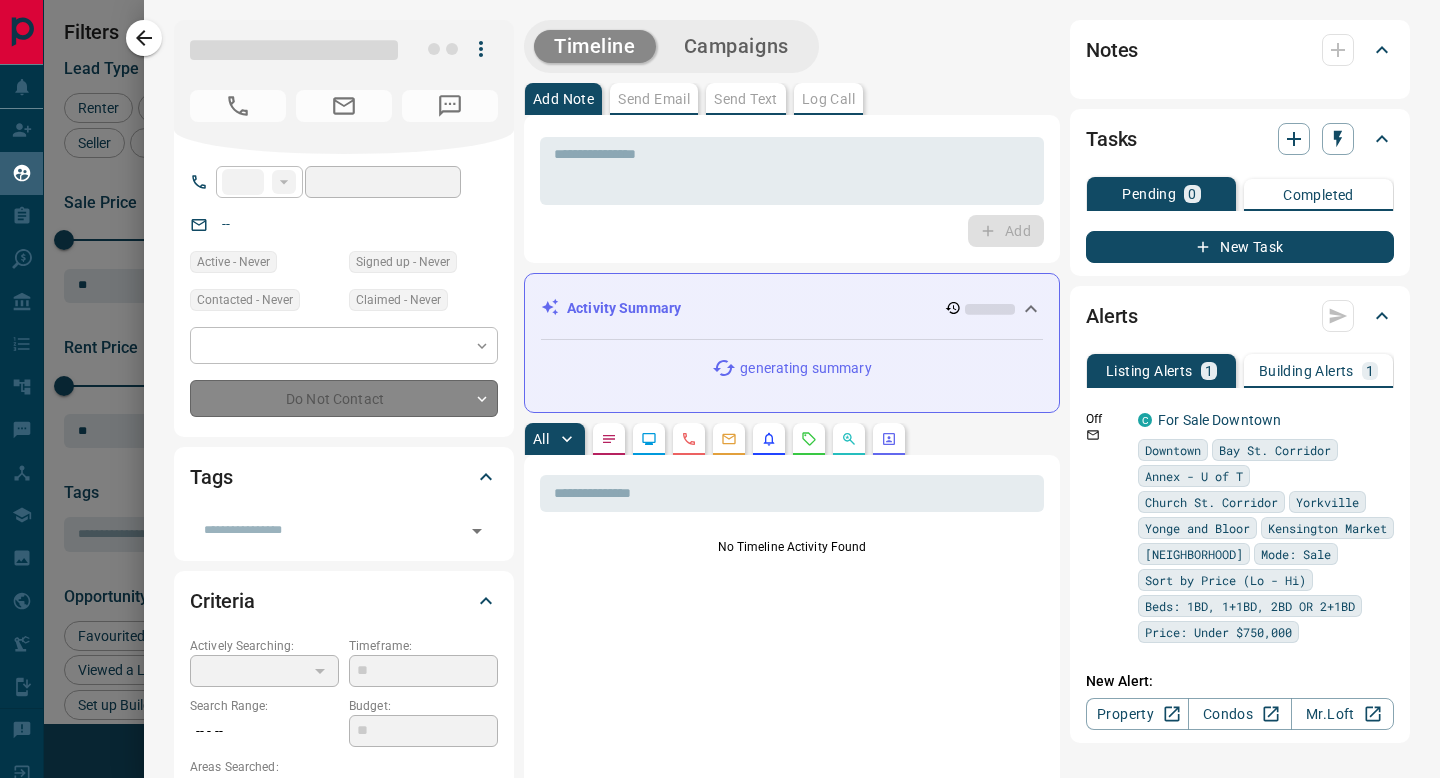 type on "**********" 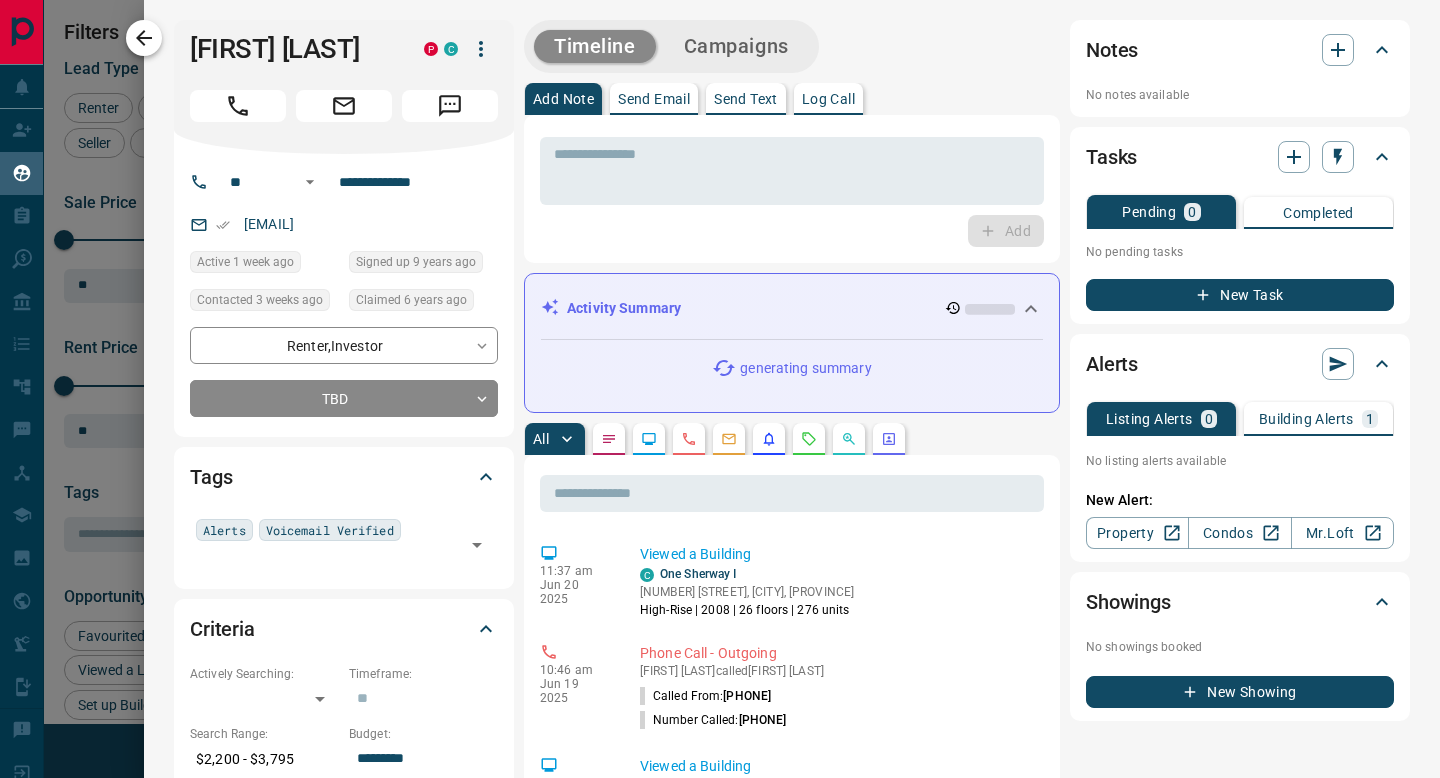 click at bounding box center [144, 38] 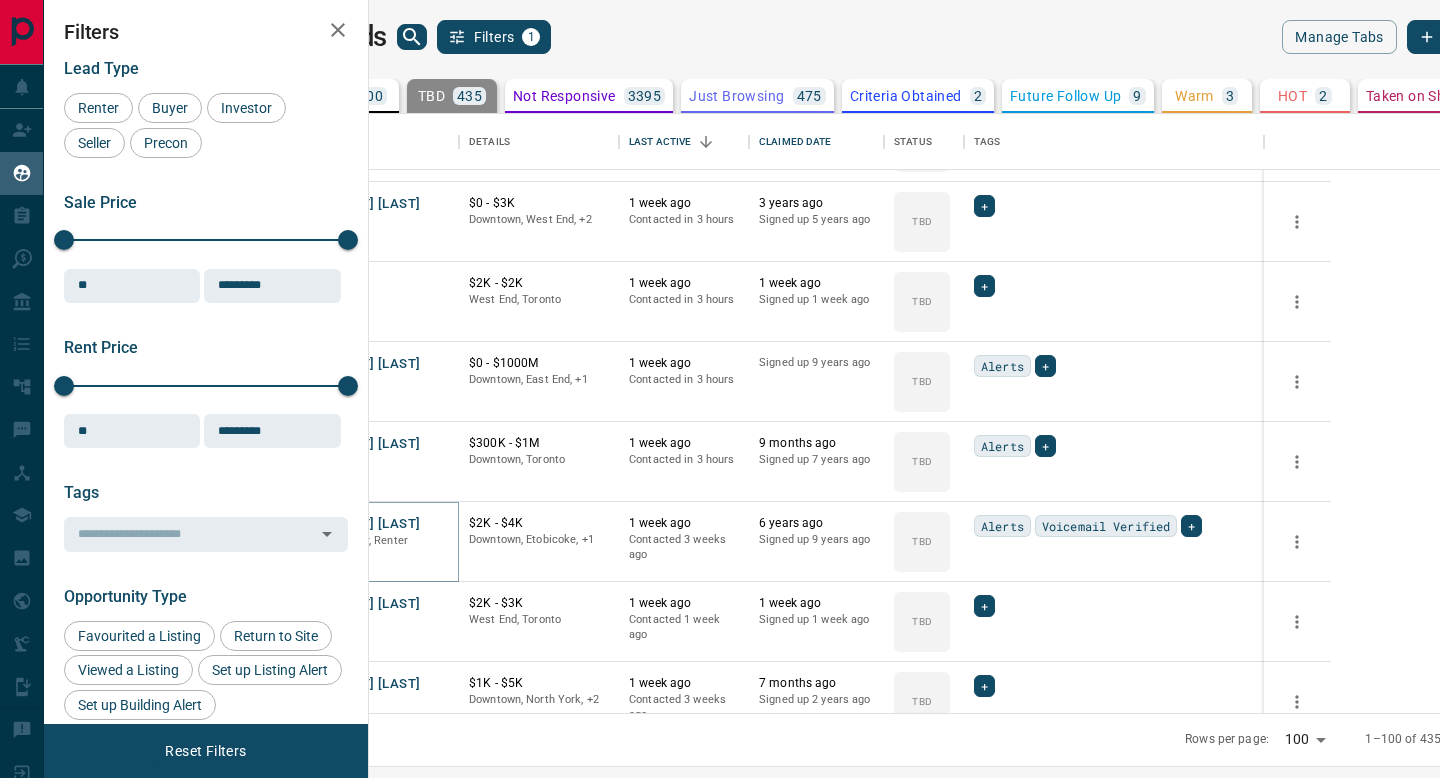 scroll, scrollTop: 5884, scrollLeft: 0, axis: vertical 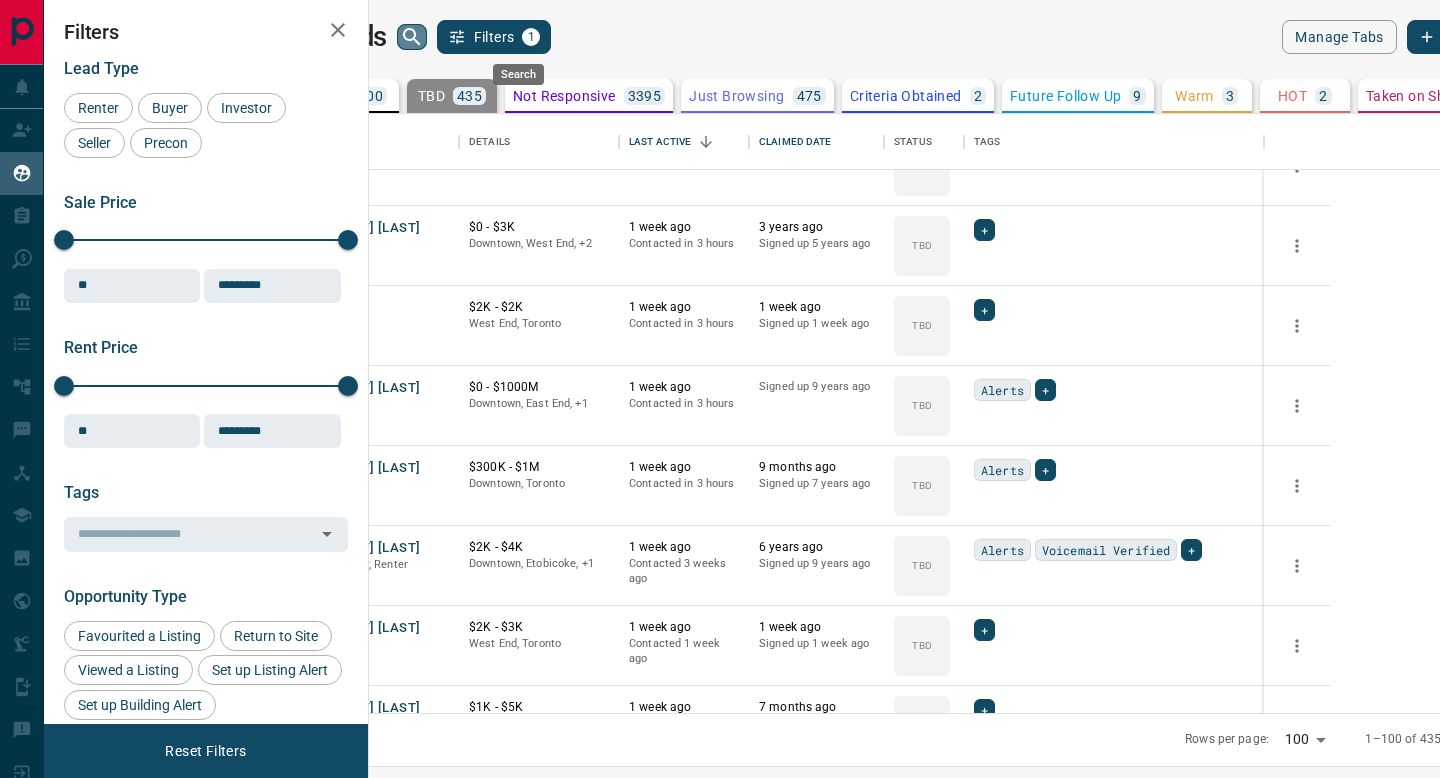 click 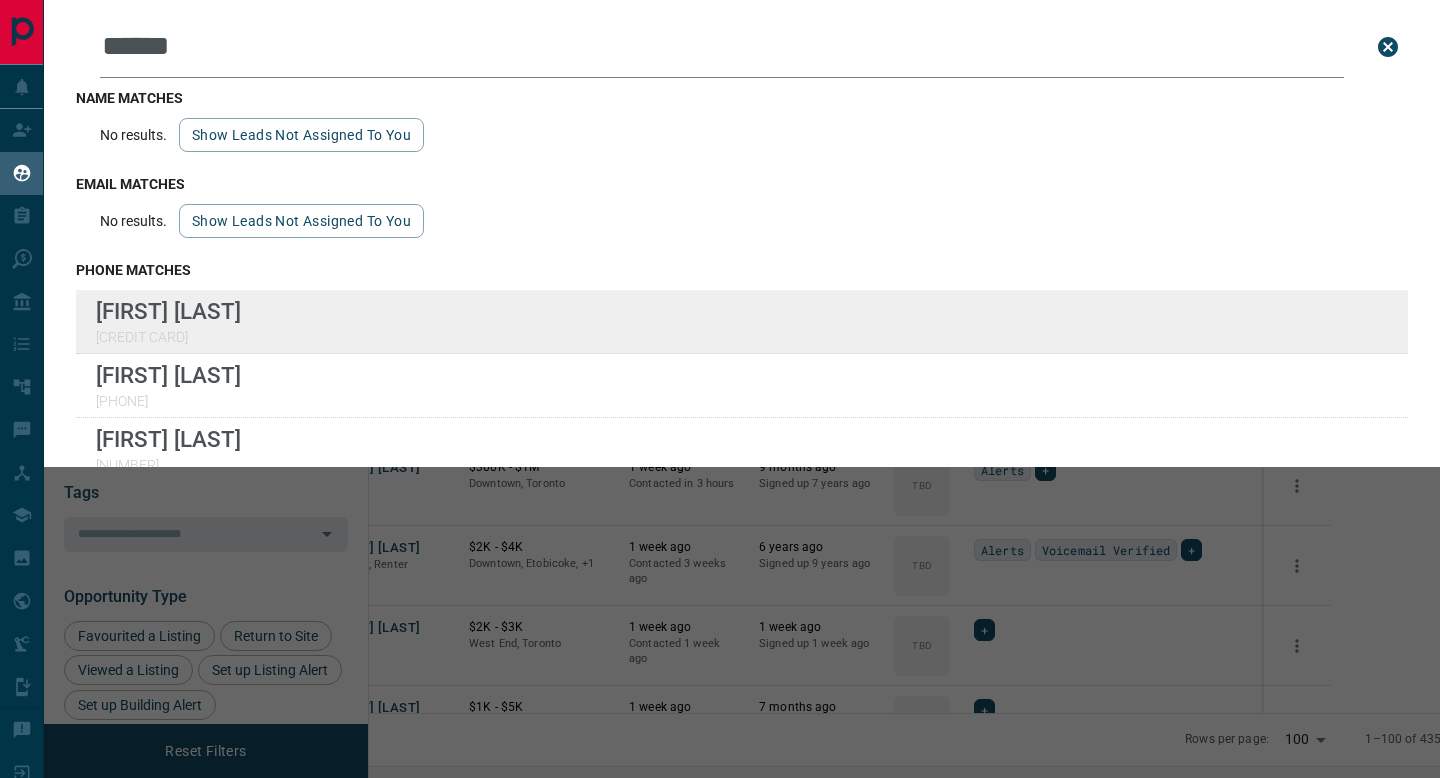 type on "******" 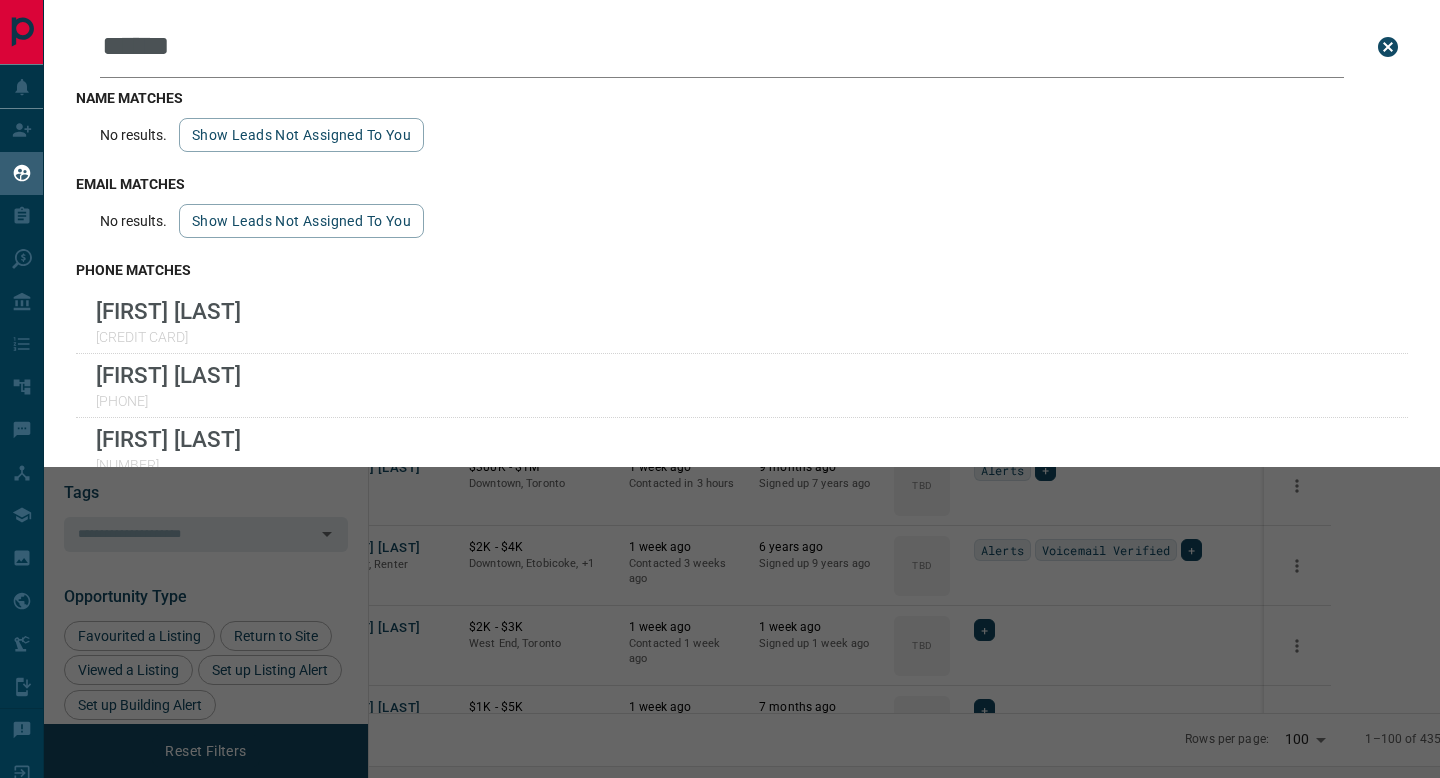 click on "Leads Search Bar [STARS] Search for a lead by name, email, phone, or id name matches No results. Show leads not assigned to you email matches No results. Show leads not assigned to you phone matches [FIRST] [LAST] [PHONE] [FIRST] [LAST] [PHONE] [FIRST] [LAST] [PHONE] id matches [FIRST] [LAST] [ID] [FIRST] [LAST] [ID]" at bounding box center [764, 389] 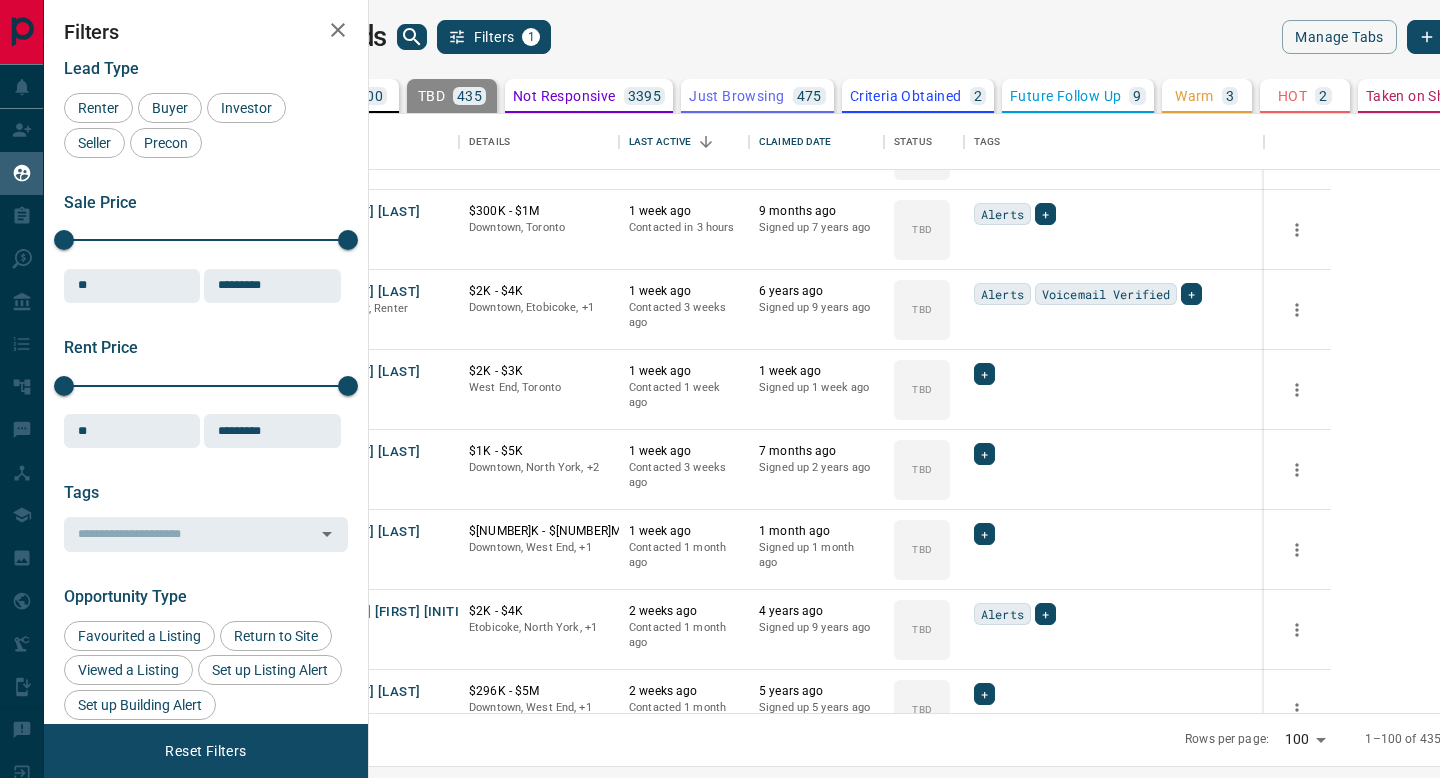 scroll, scrollTop: 6142, scrollLeft: 0, axis: vertical 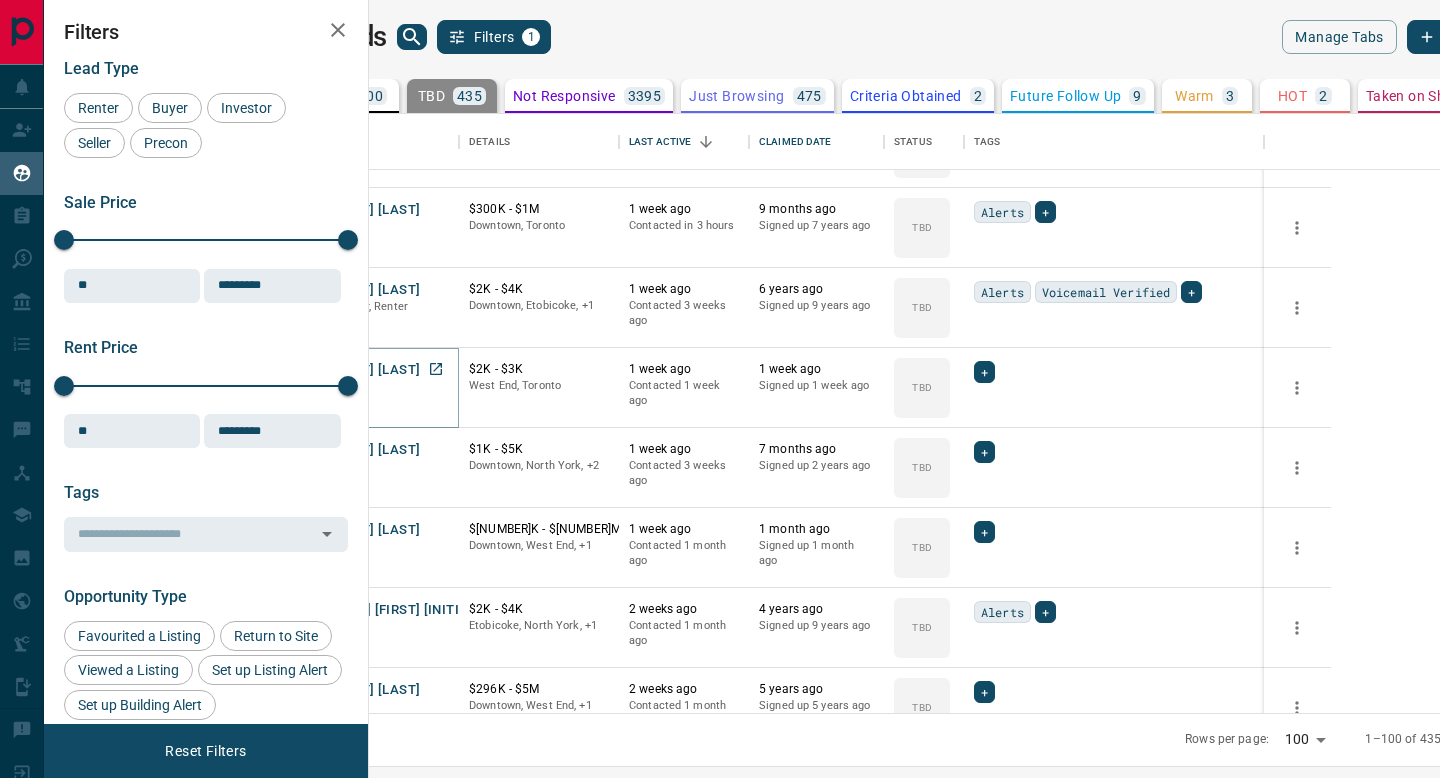 click on "[FIRST] [LAST]" at bounding box center (374, 370) 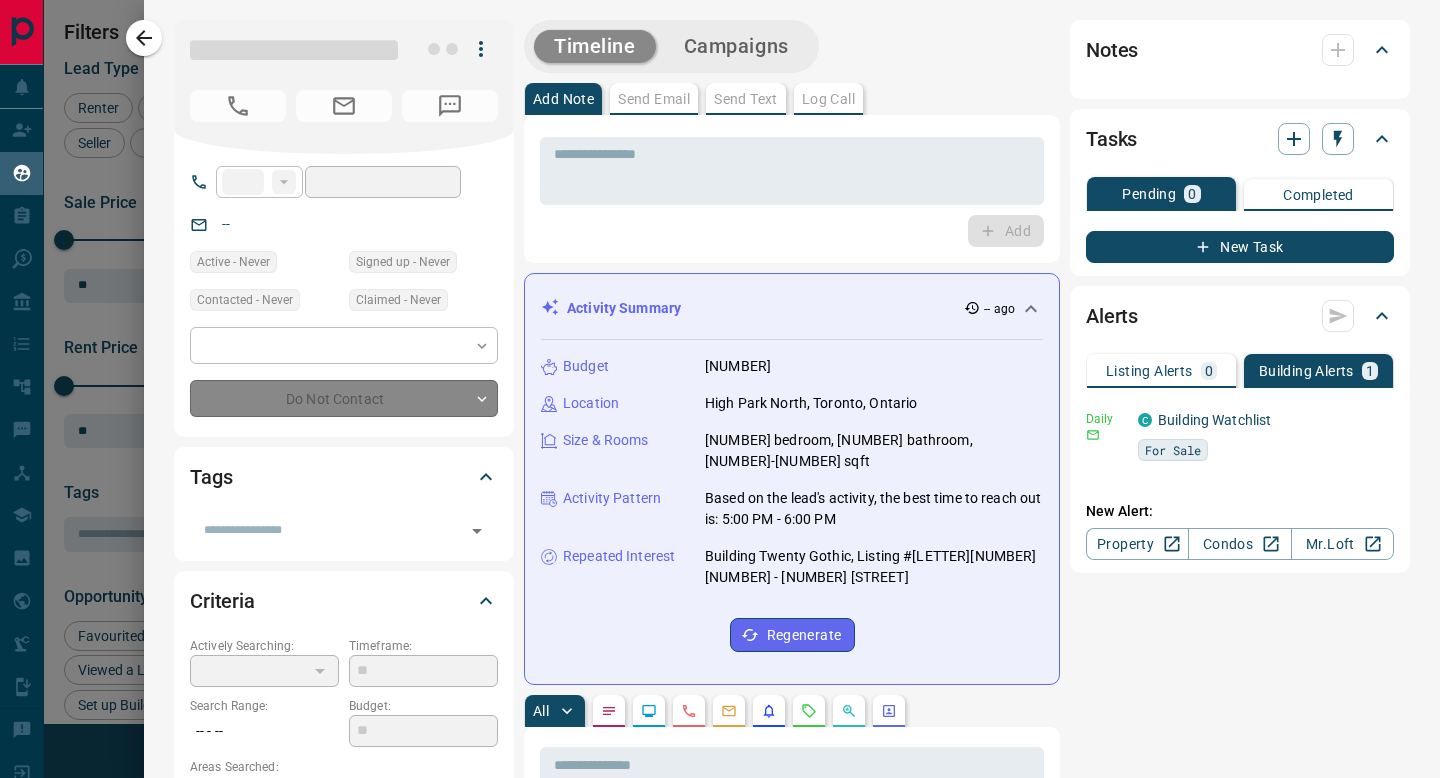 type on "**" 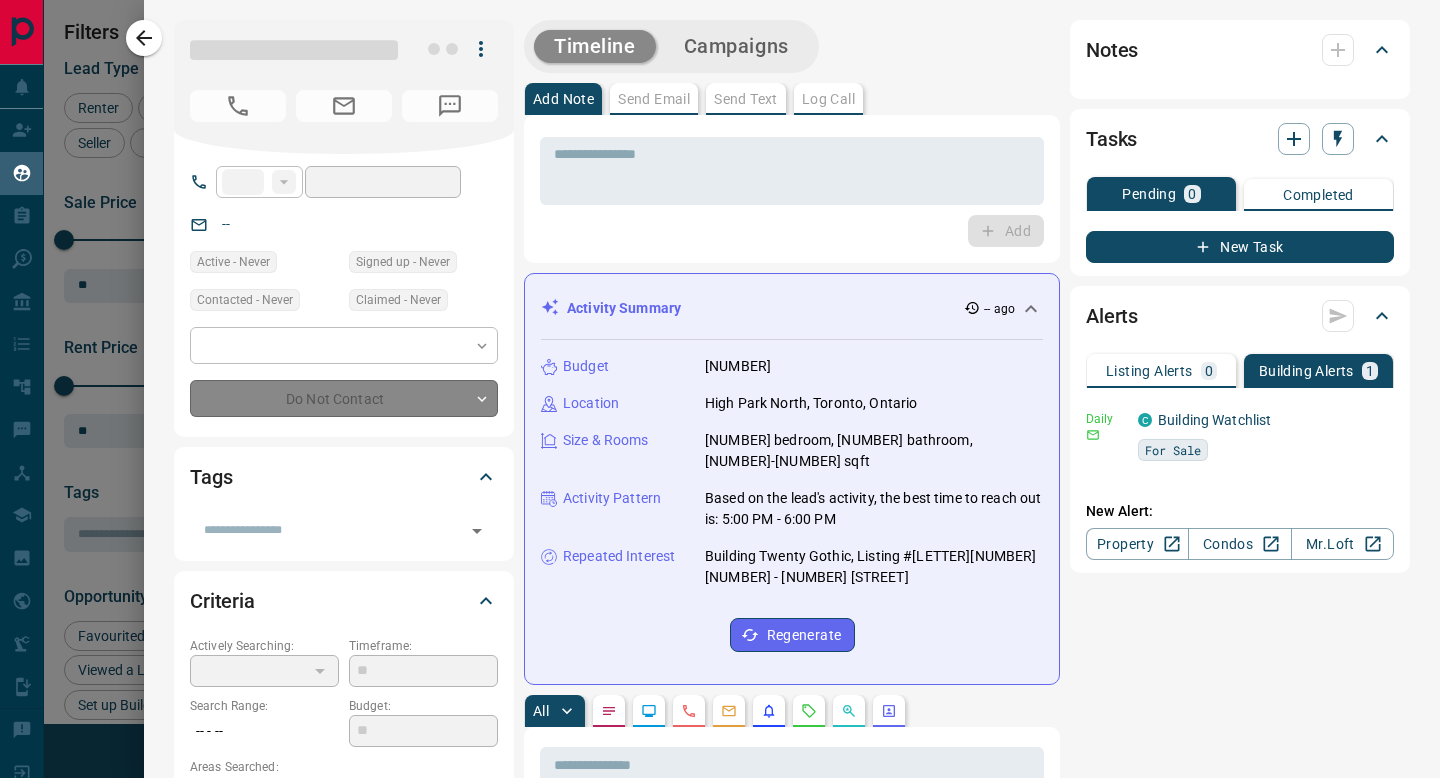 type on "**********" 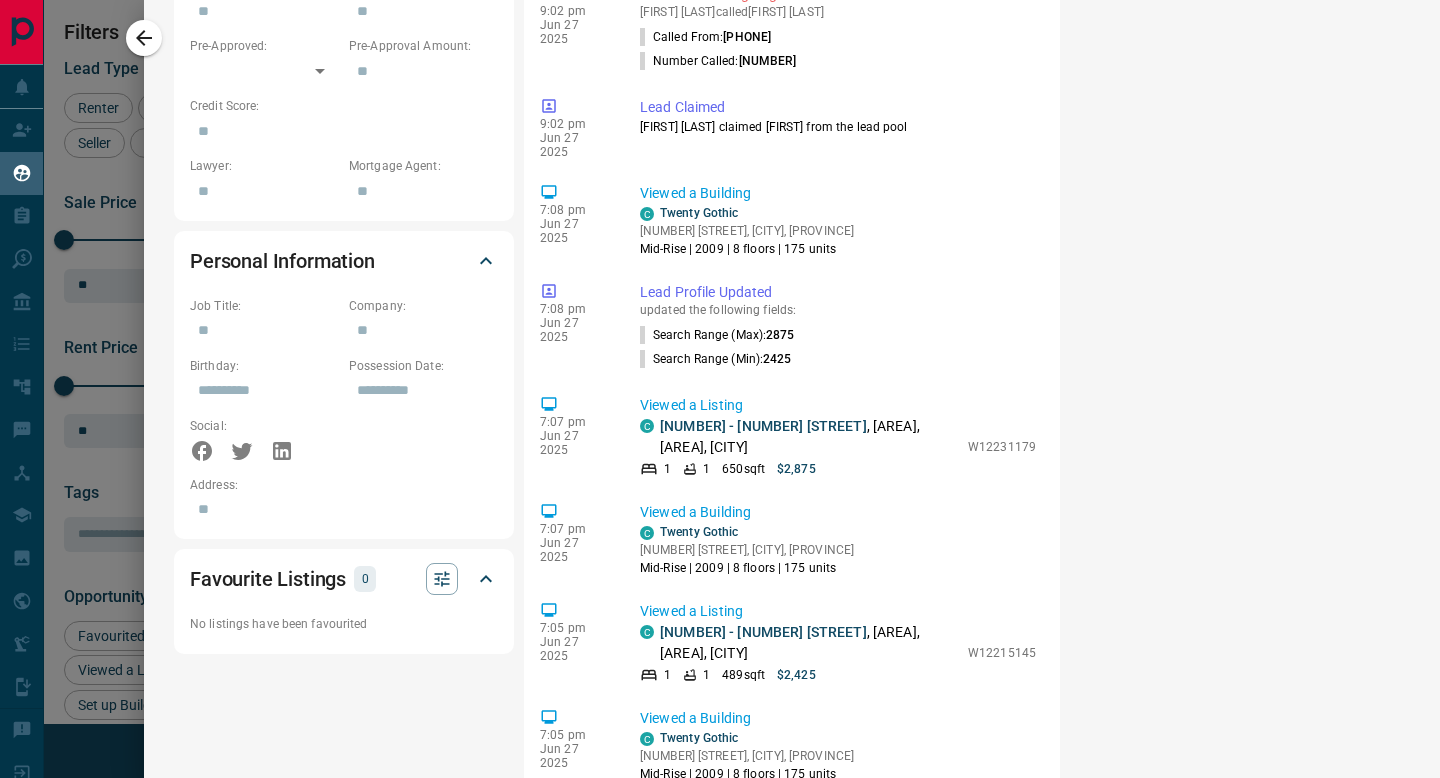 scroll, scrollTop: 0, scrollLeft: 0, axis: both 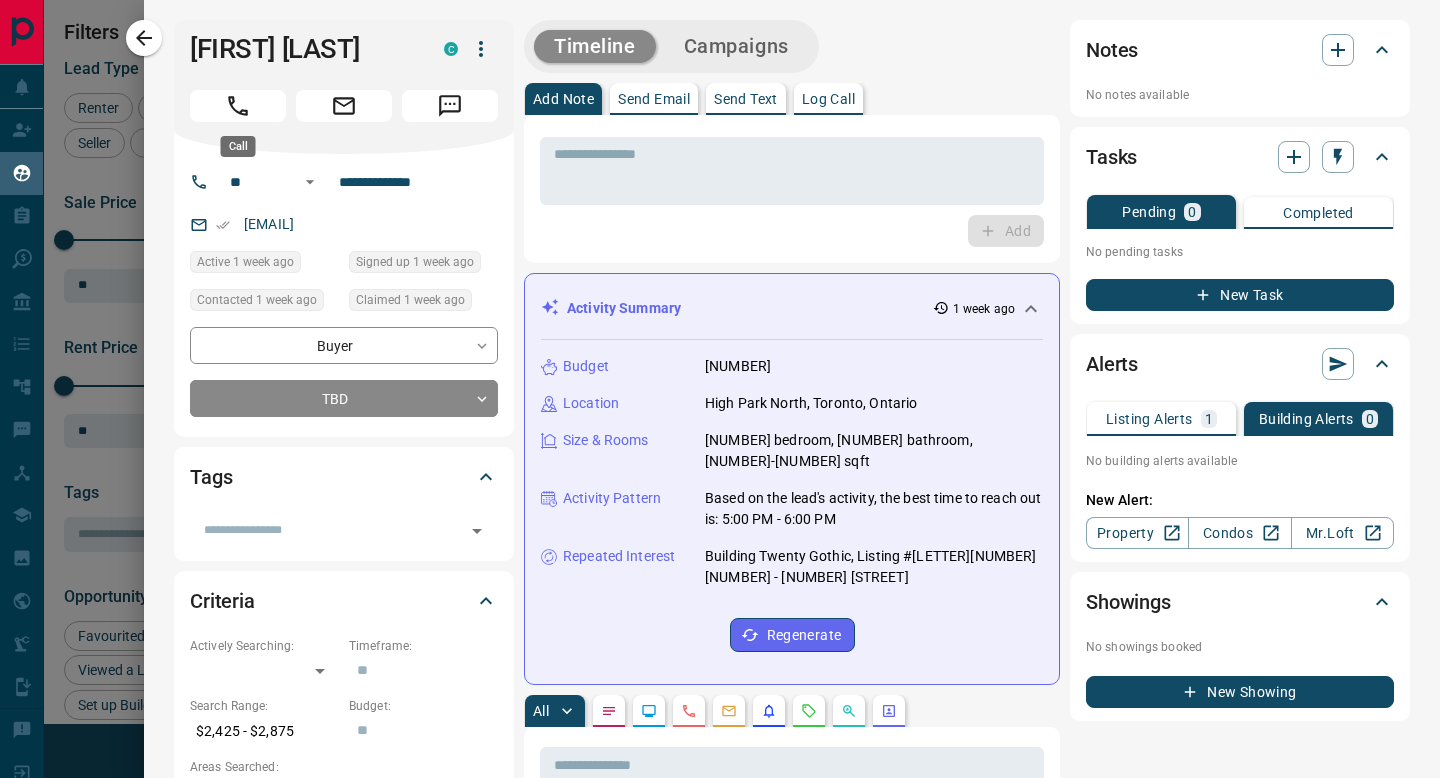 click at bounding box center [238, 106] 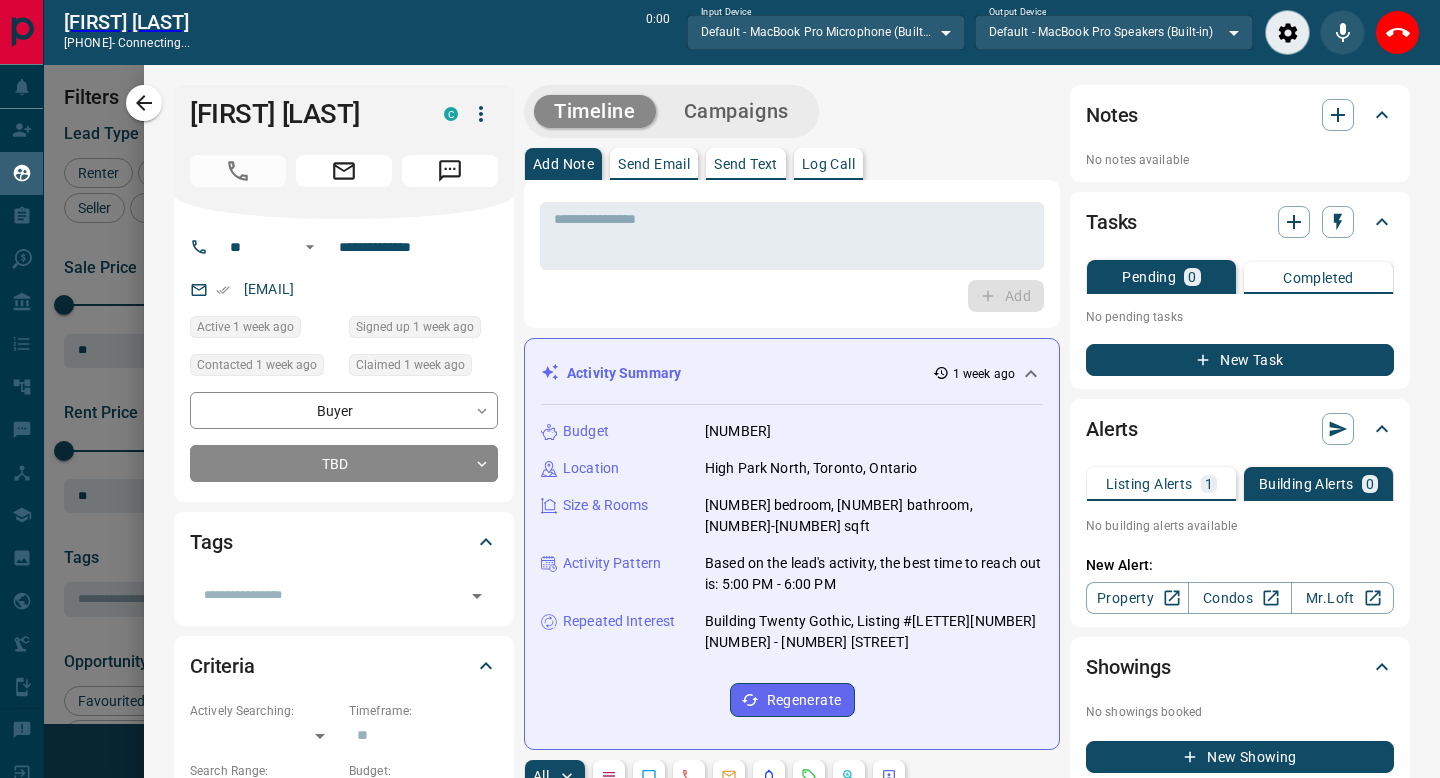 scroll, scrollTop: 537, scrollLeft: 1062, axis: both 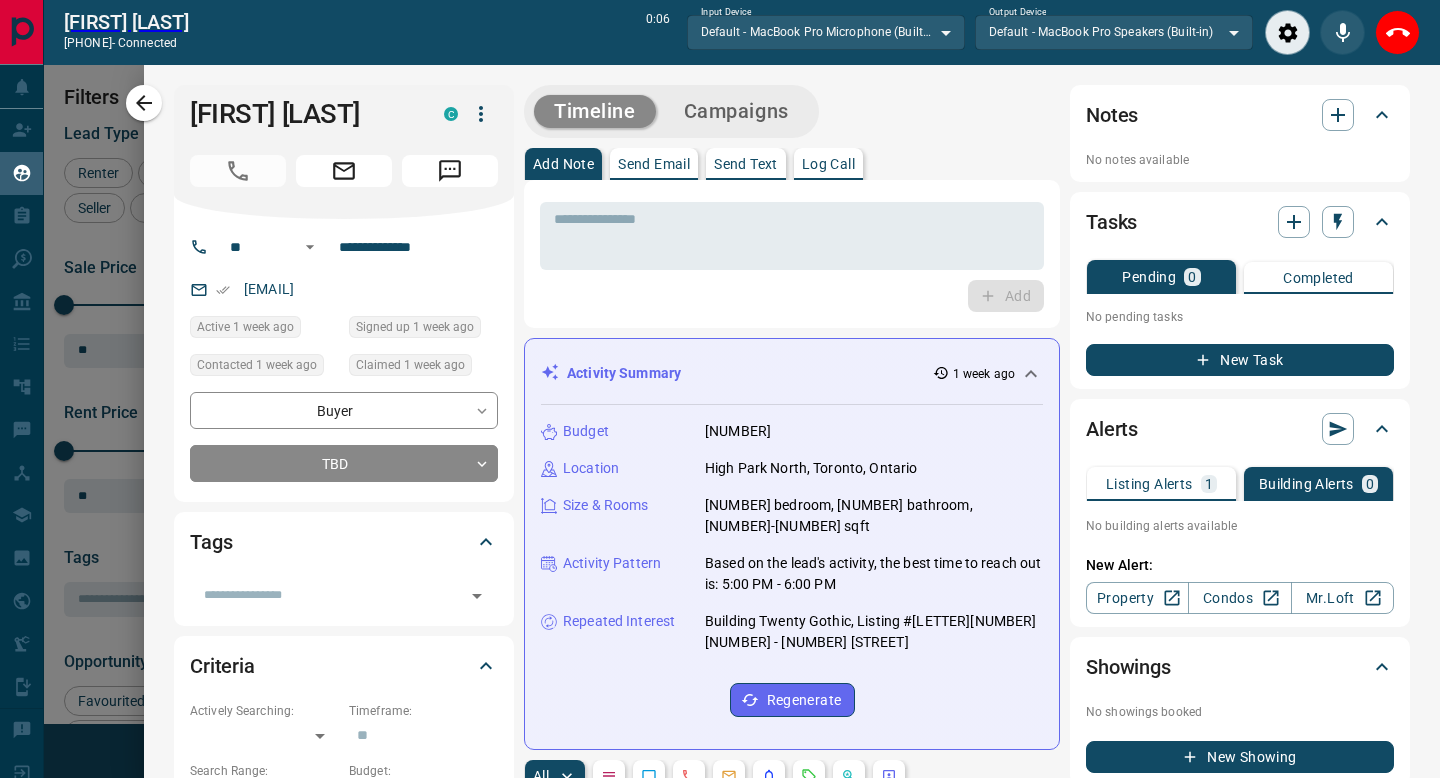 click on "[FIRST] [LAST] C" at bounding box center (344, 152) 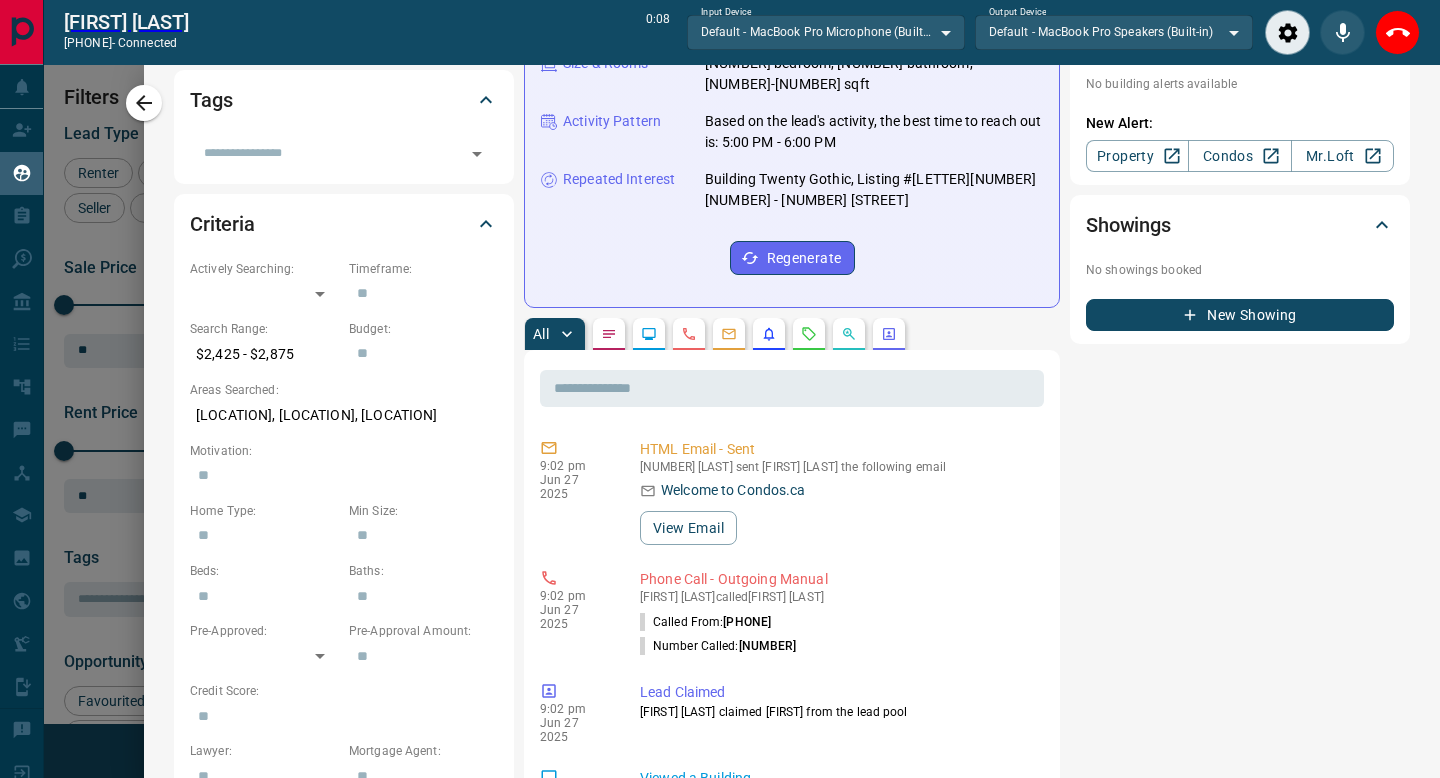 scroll, scrollTop: 880, scrollLeft: 0, axis: vertical 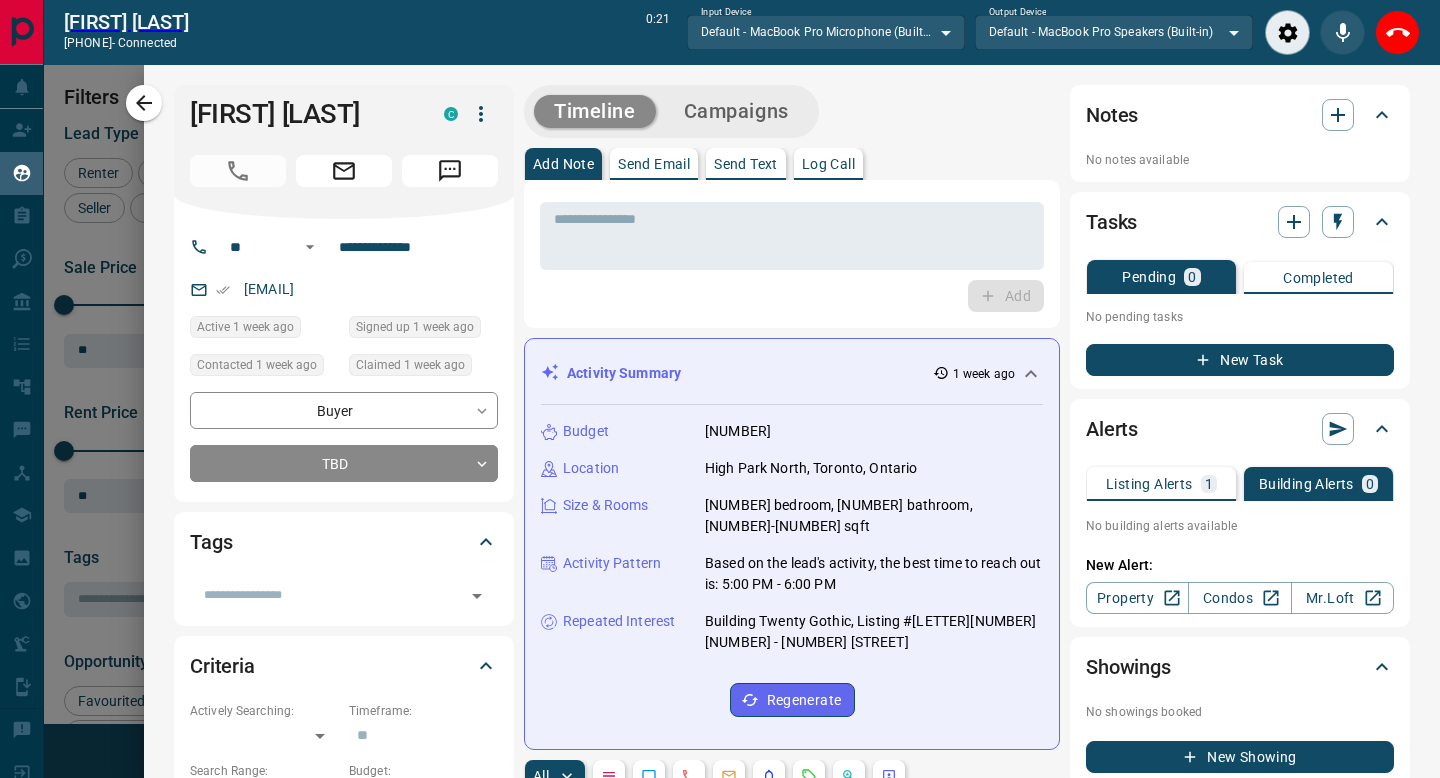 click on "[FIRST] [LAST] +[PHONE]  -   connected [NUMBER]:[NUMBER] Input Device Default - MacBook Pro Microphone (Built-in) ******* ​ Output Device Default - MacBook Pro Speakers (Built-in) ******* ​" at bounding box center [742, 32] 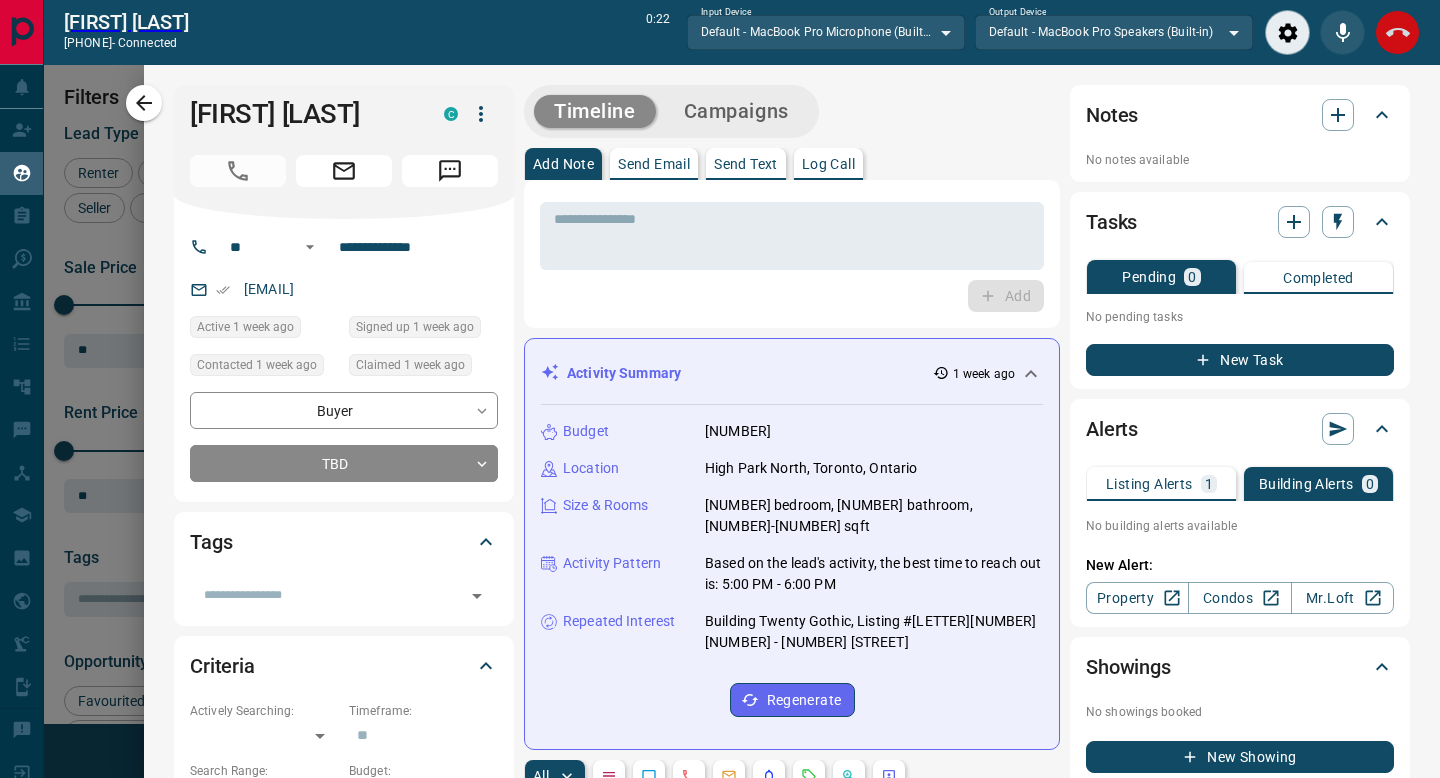 click 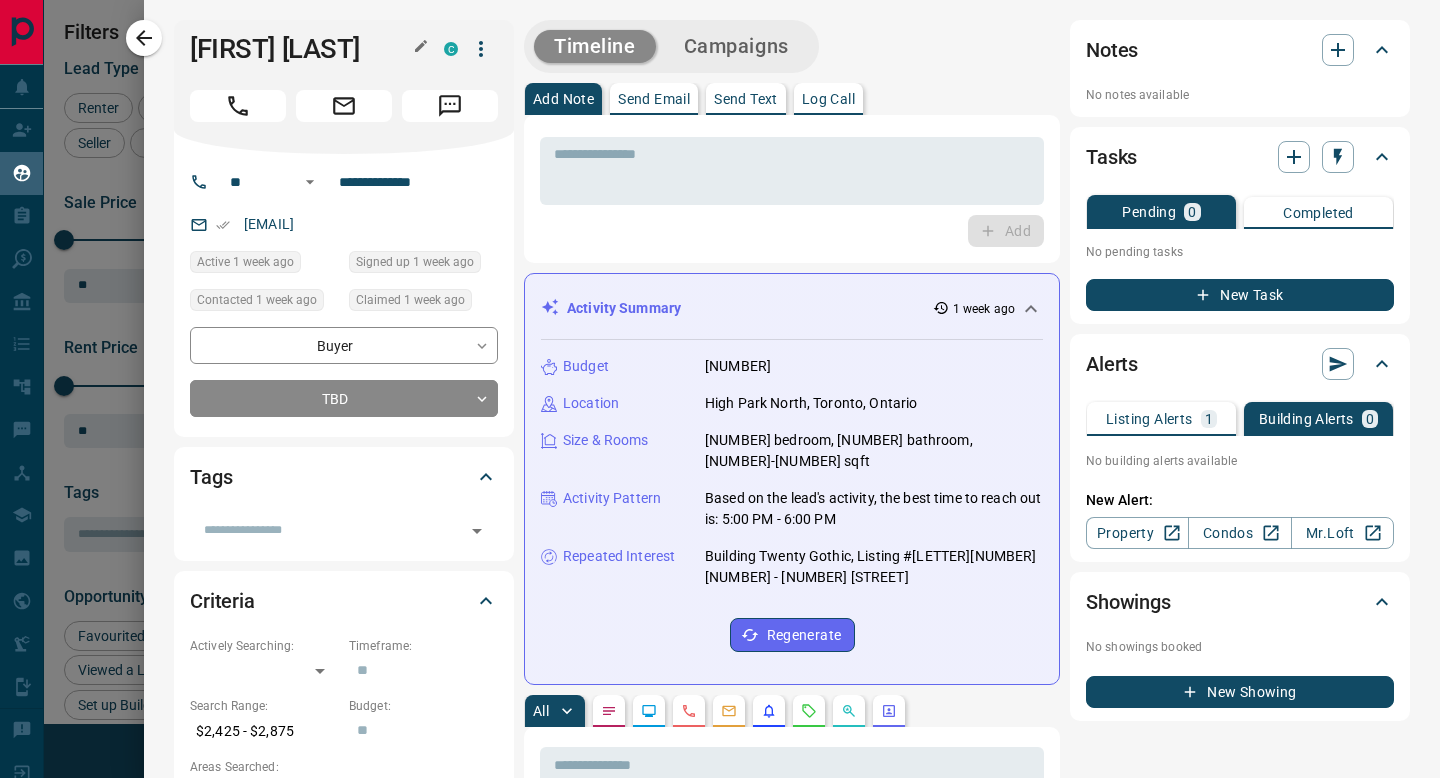 scroll, scrollTop: 1, scrollLeft: 1, axis: both 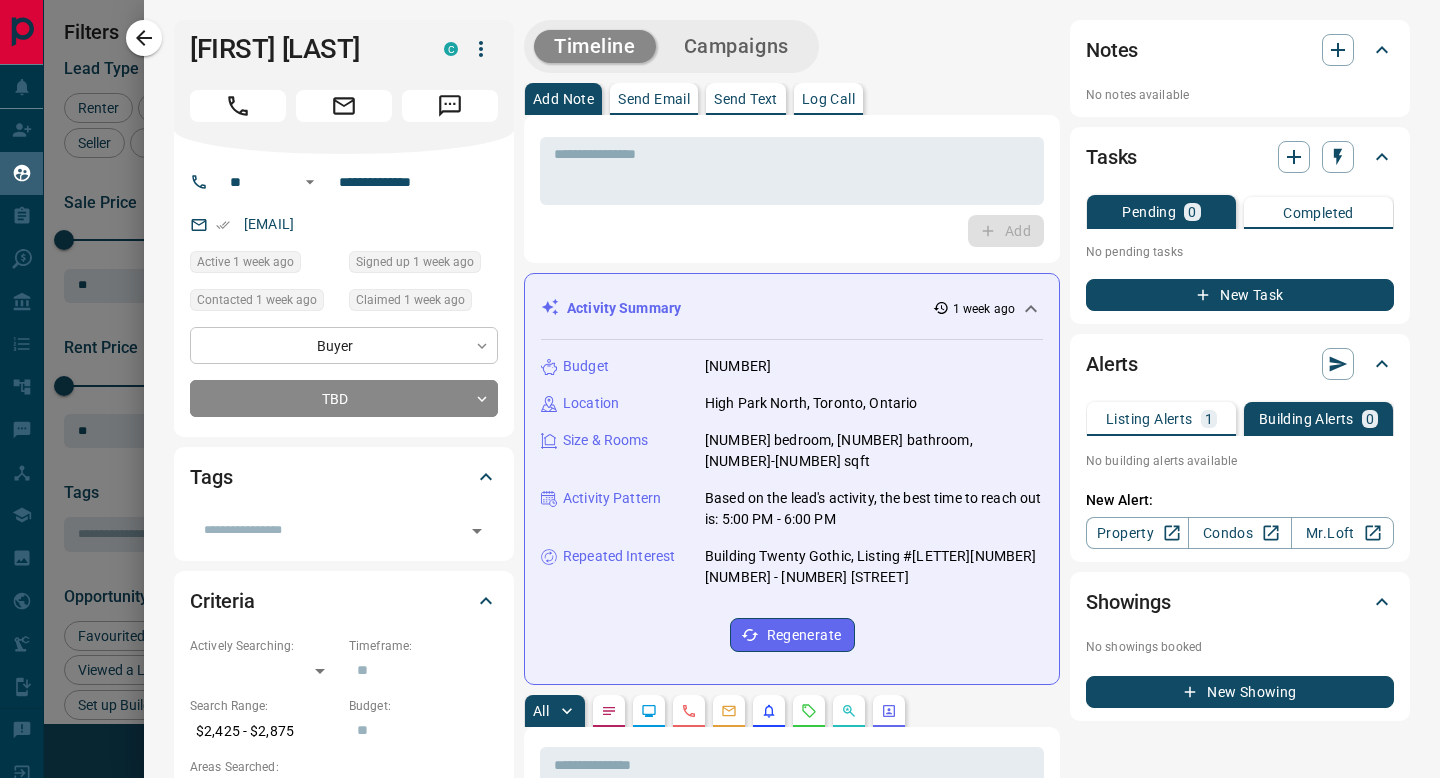drag, startPoint x: 142, startPoint y: 44, endPoint x: 497, endPoint y: 338, distance: 460.9349 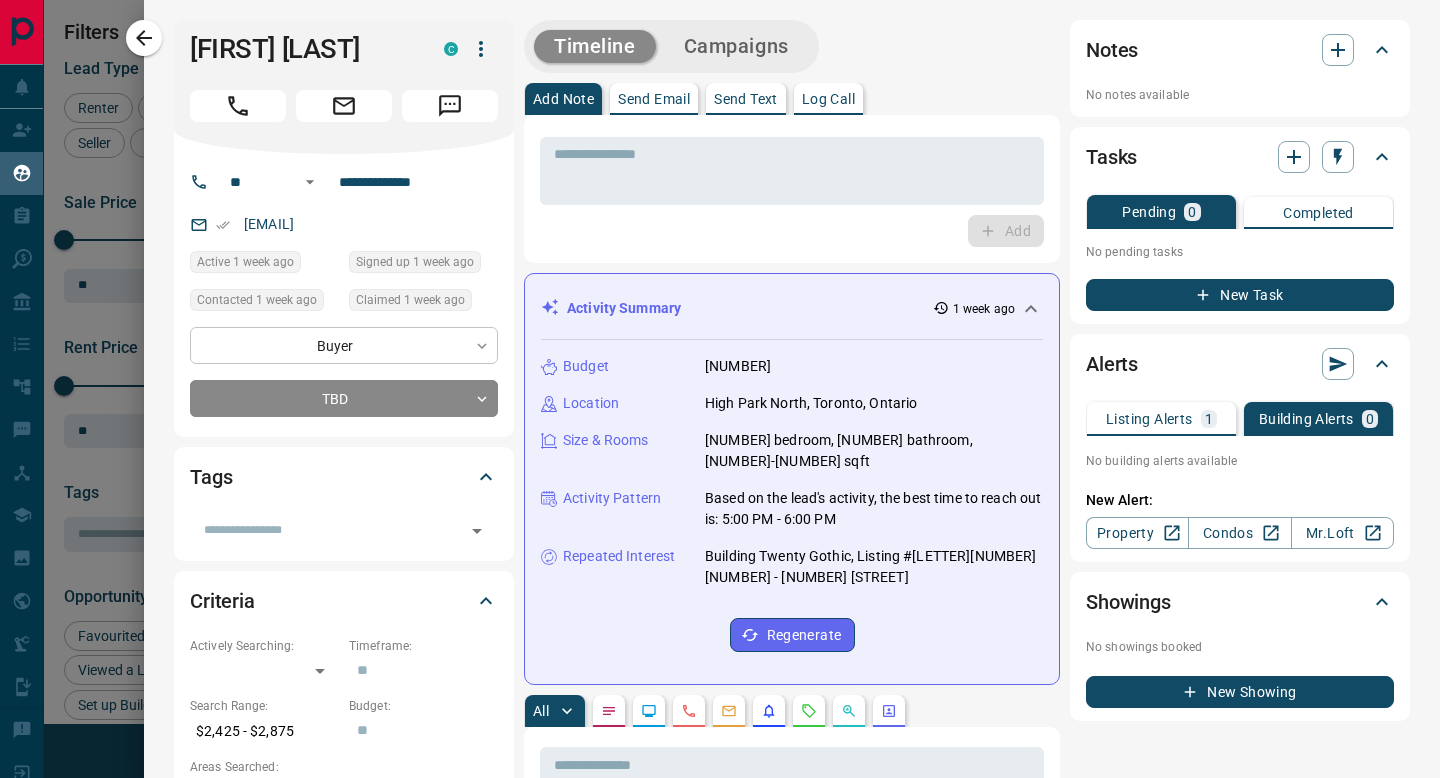 click 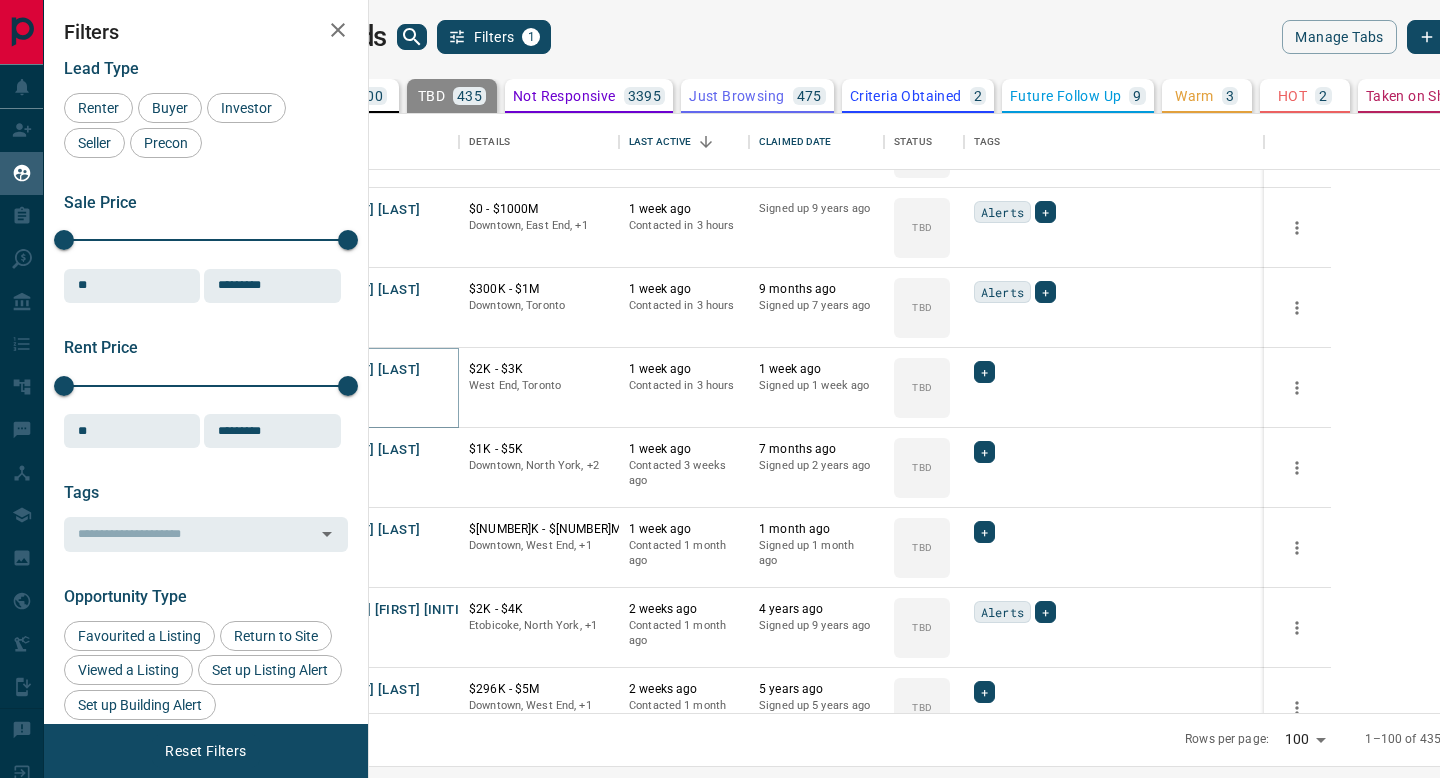 scroll, scrollTop: 6222, scrollLeft: 0, axis: vertical 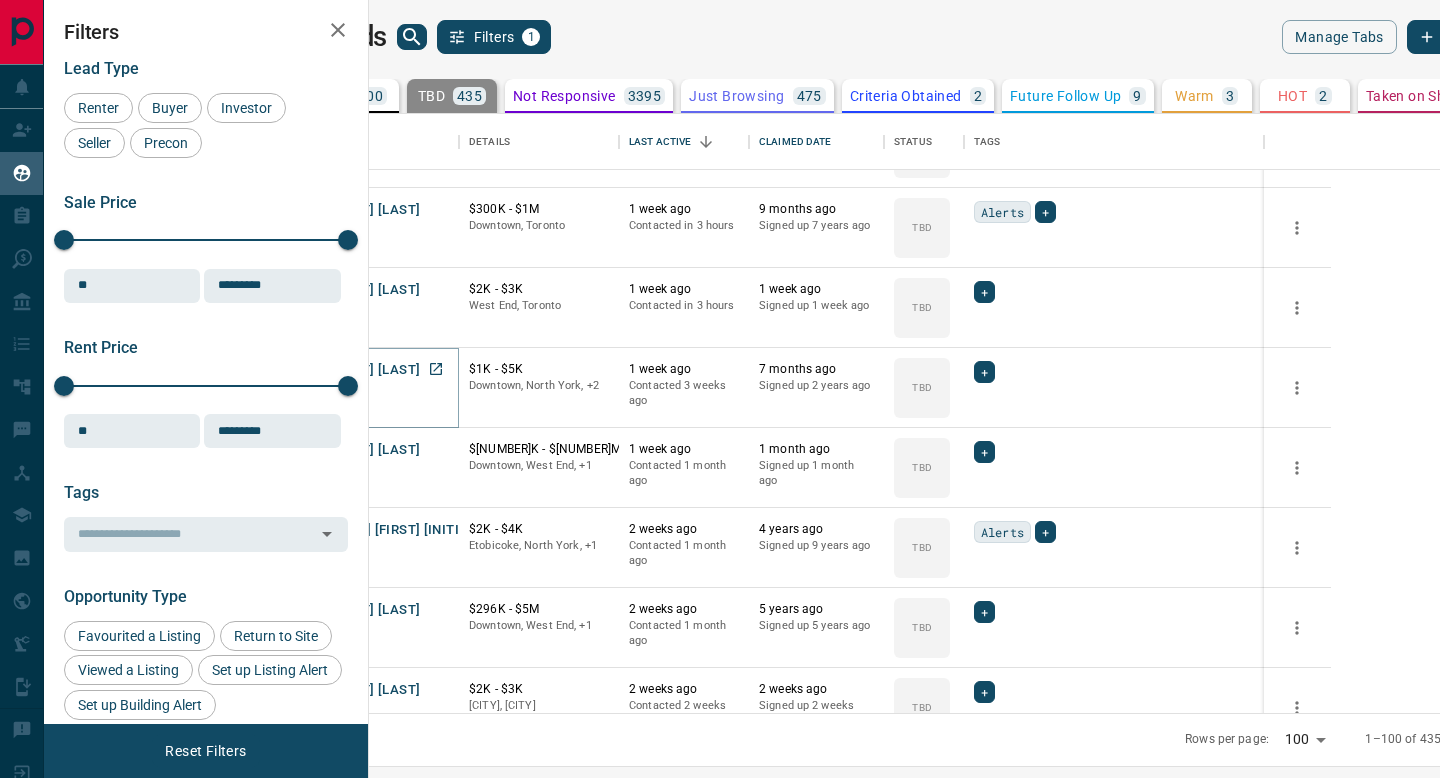 click on "[FIRST] [LAST]" at bounding box center [374, 370] 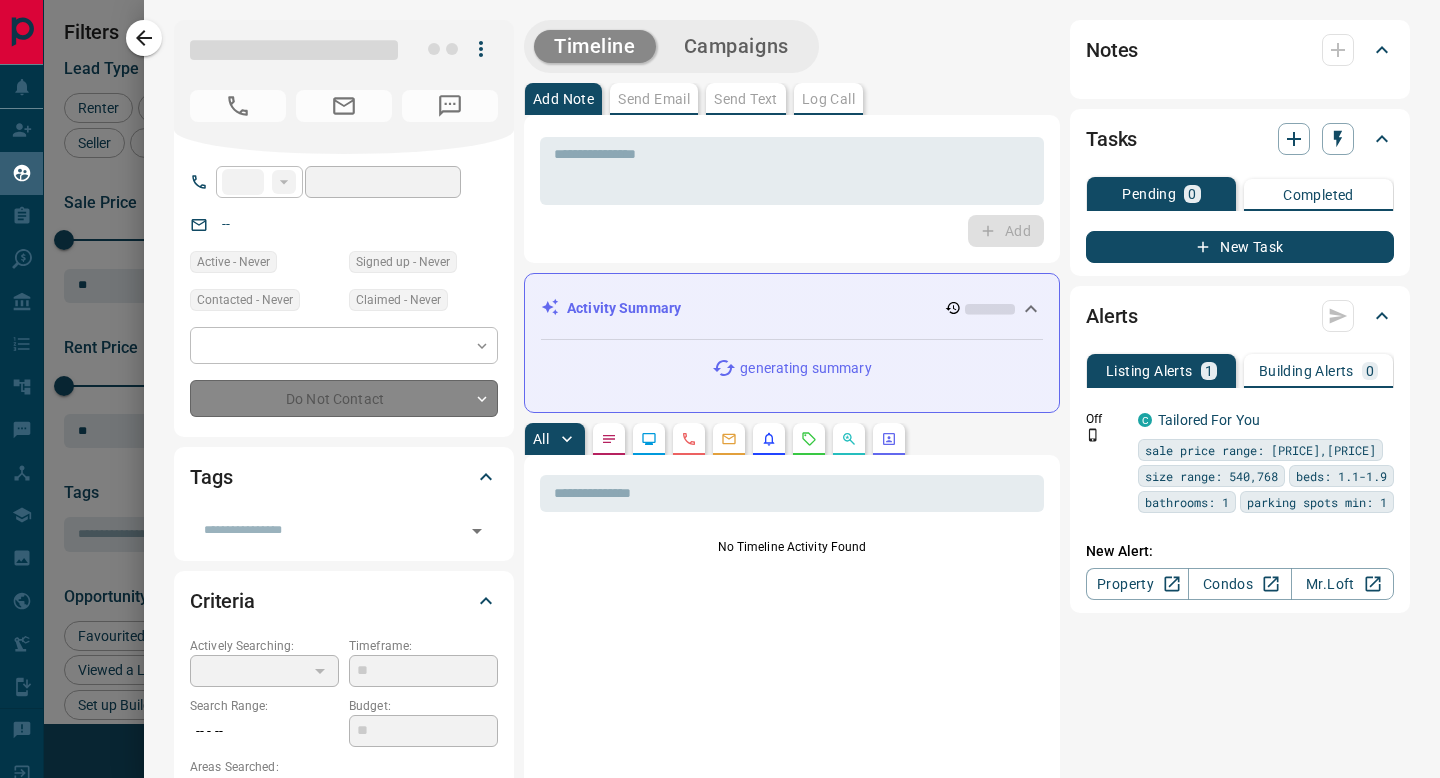 type on "**" 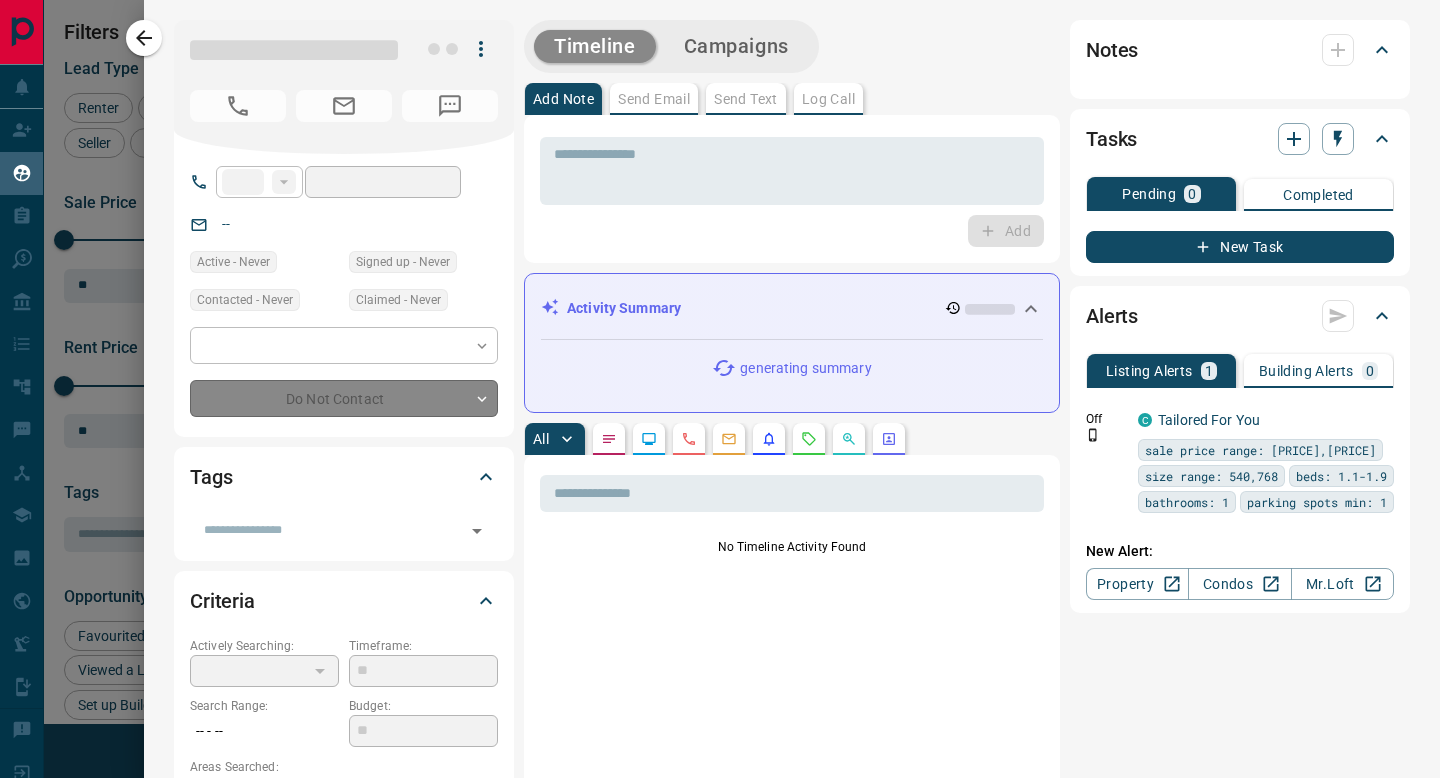 type on "**********" 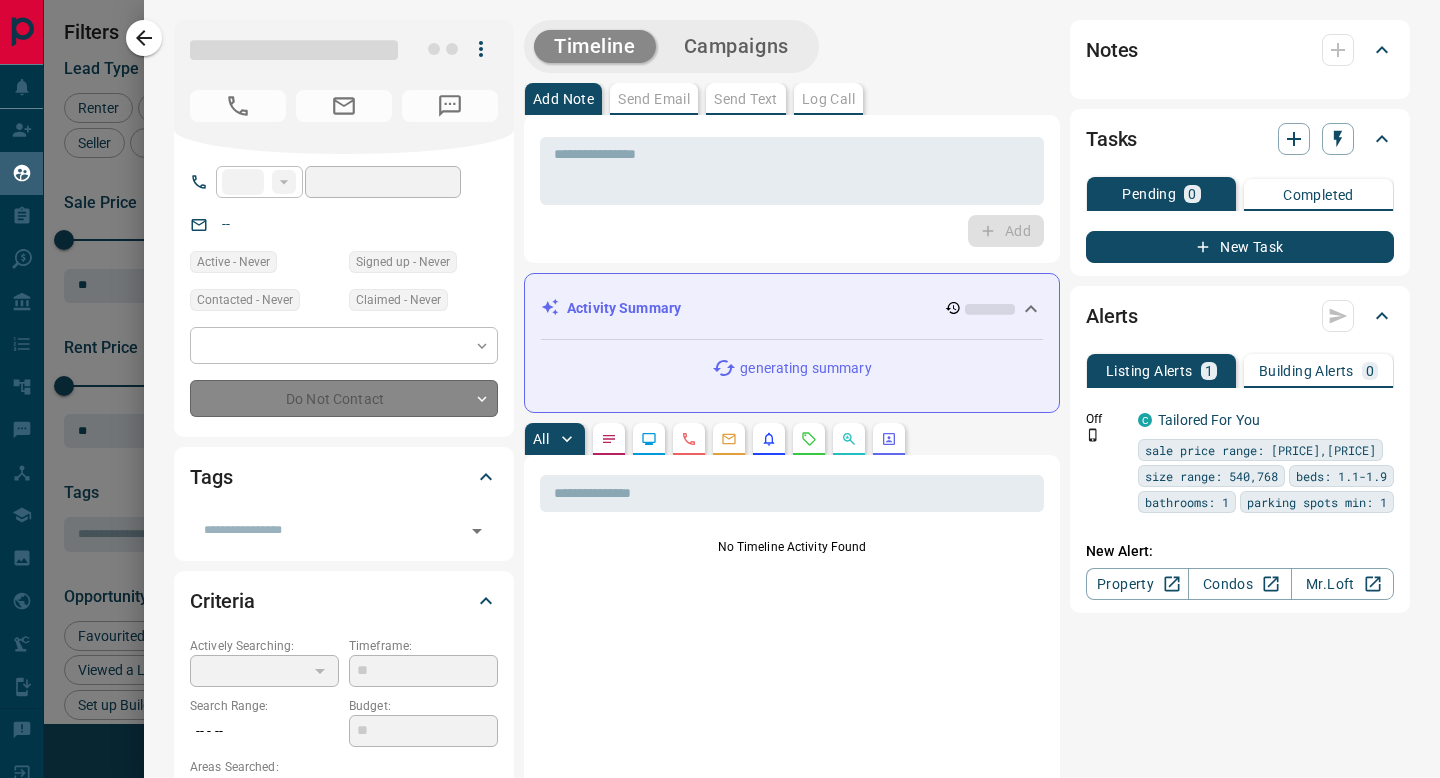 type on "**" 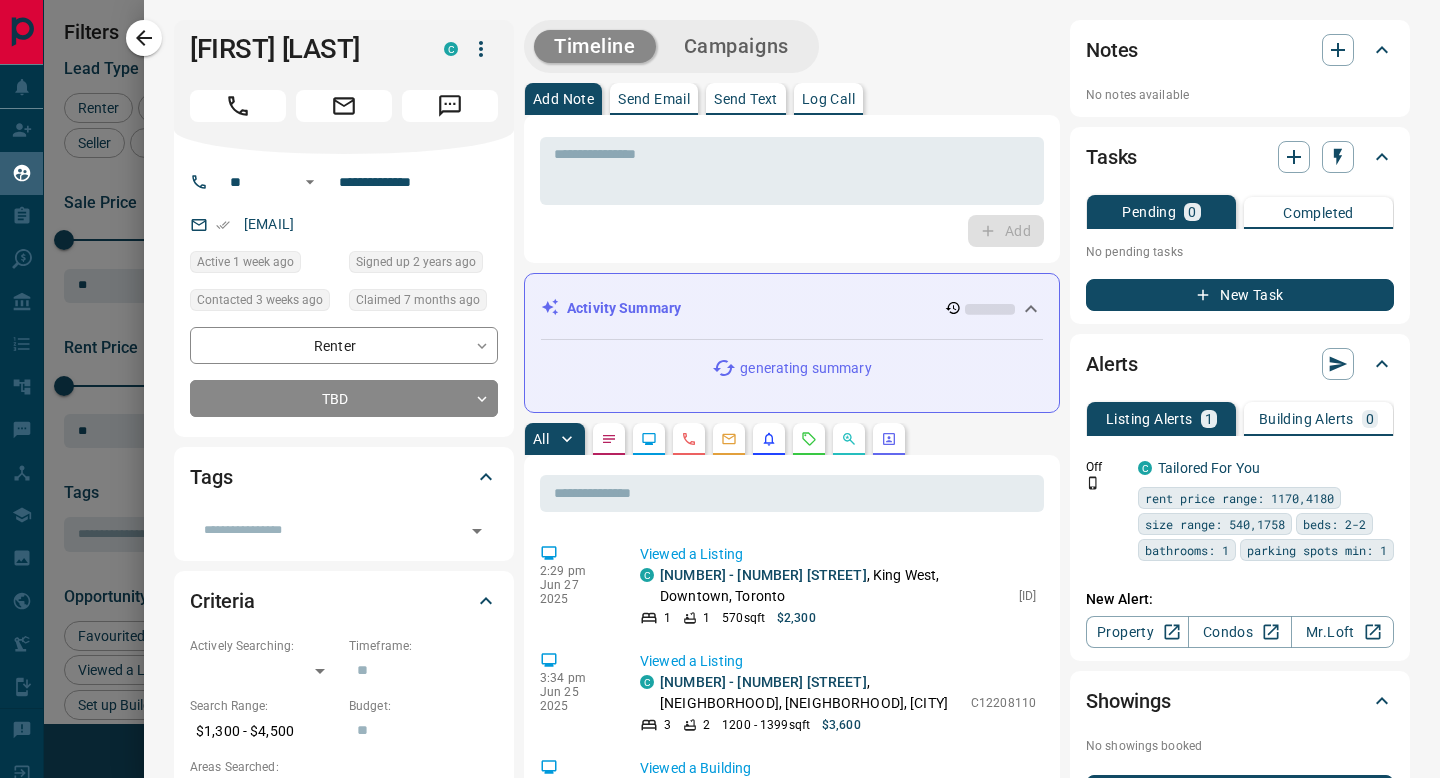 click 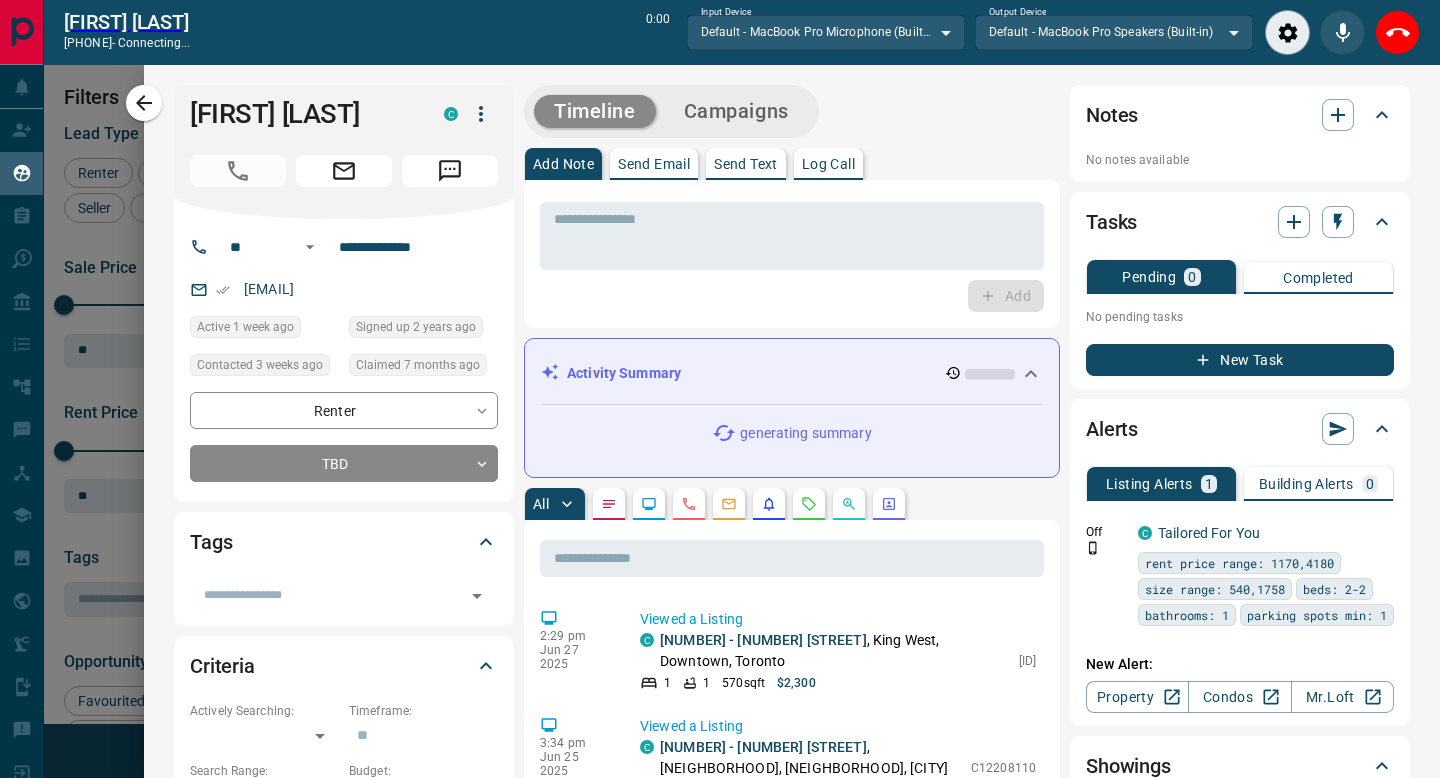 scroll, scrollTop: 537, scrollLeft: 1062, axis: both 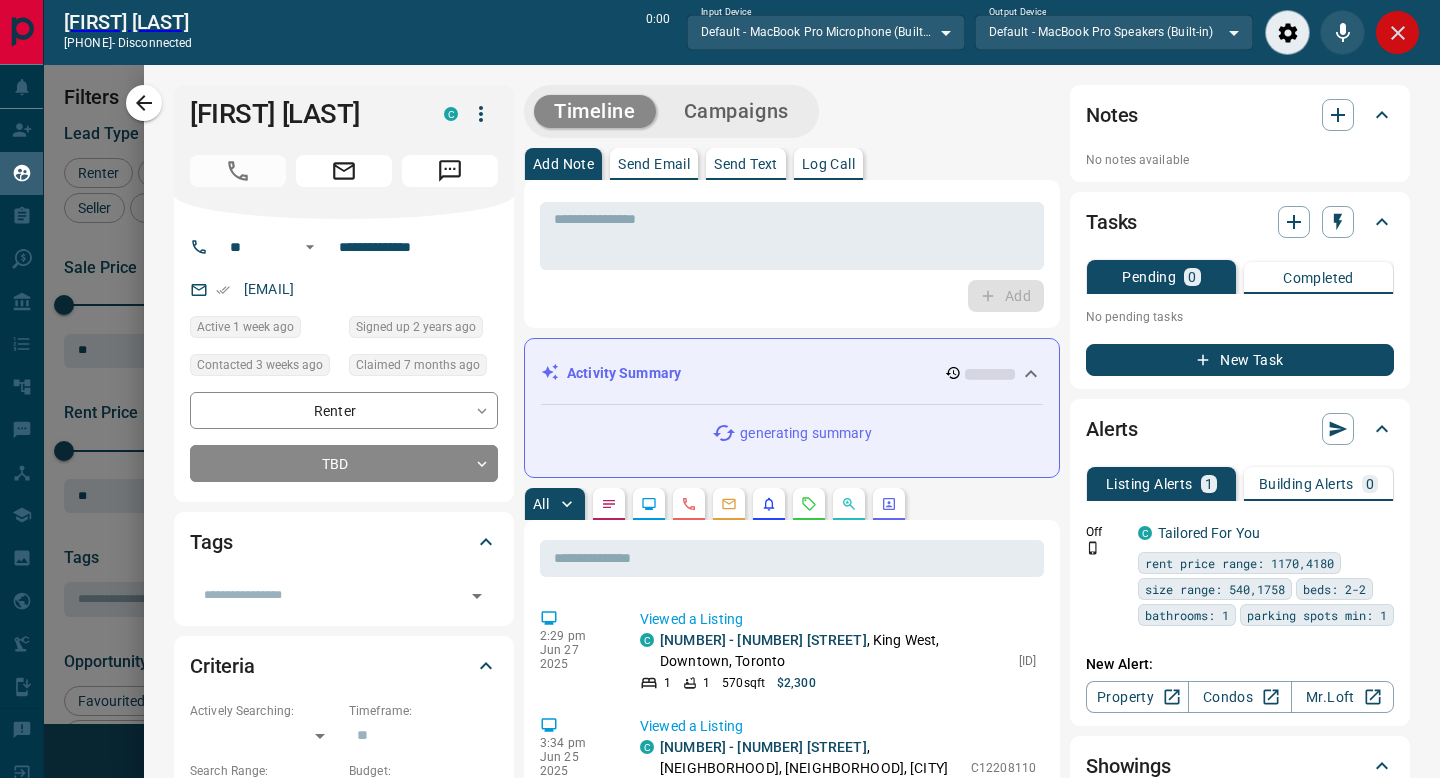 click at bounding box center [1397, 32] 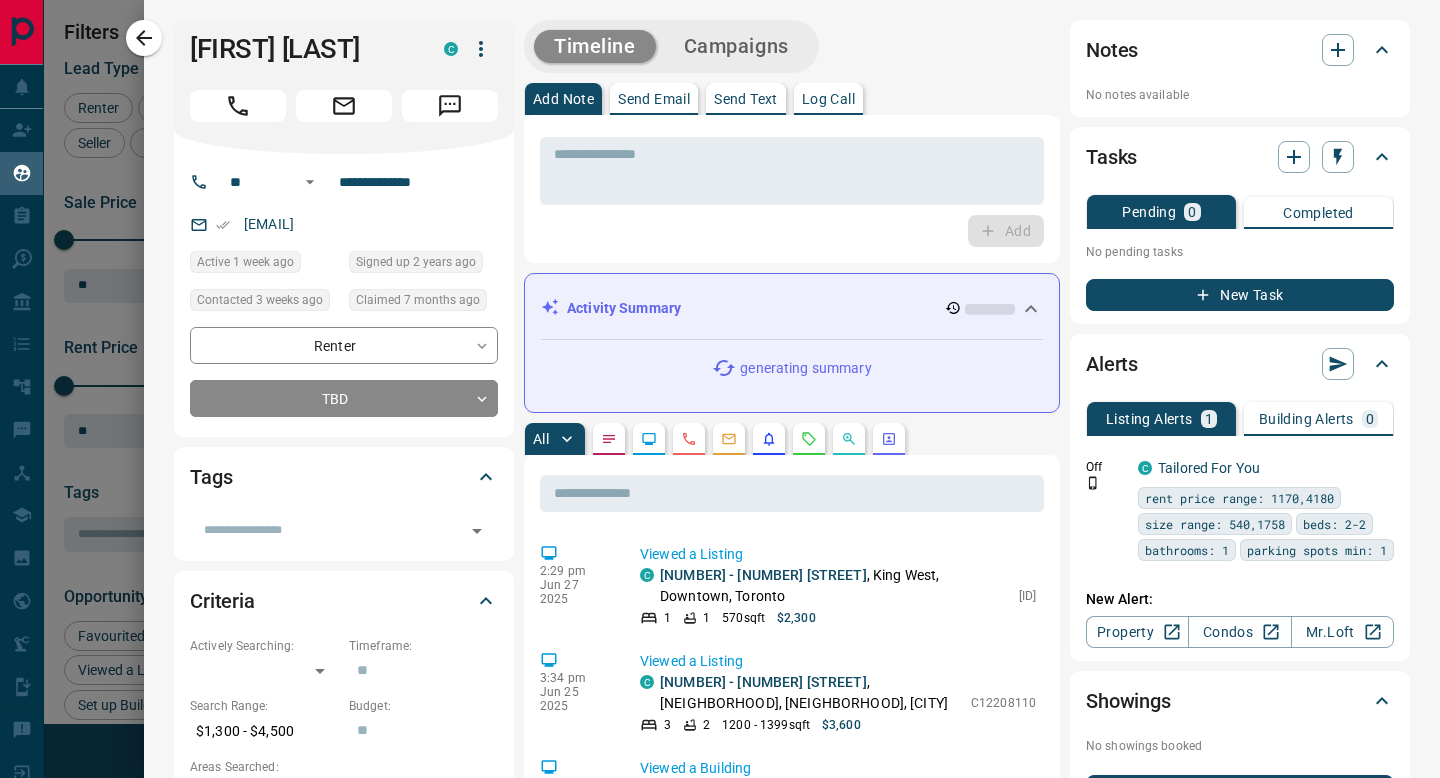 scroll, scrollTop: 1, scrollLeft: 1, axis: both 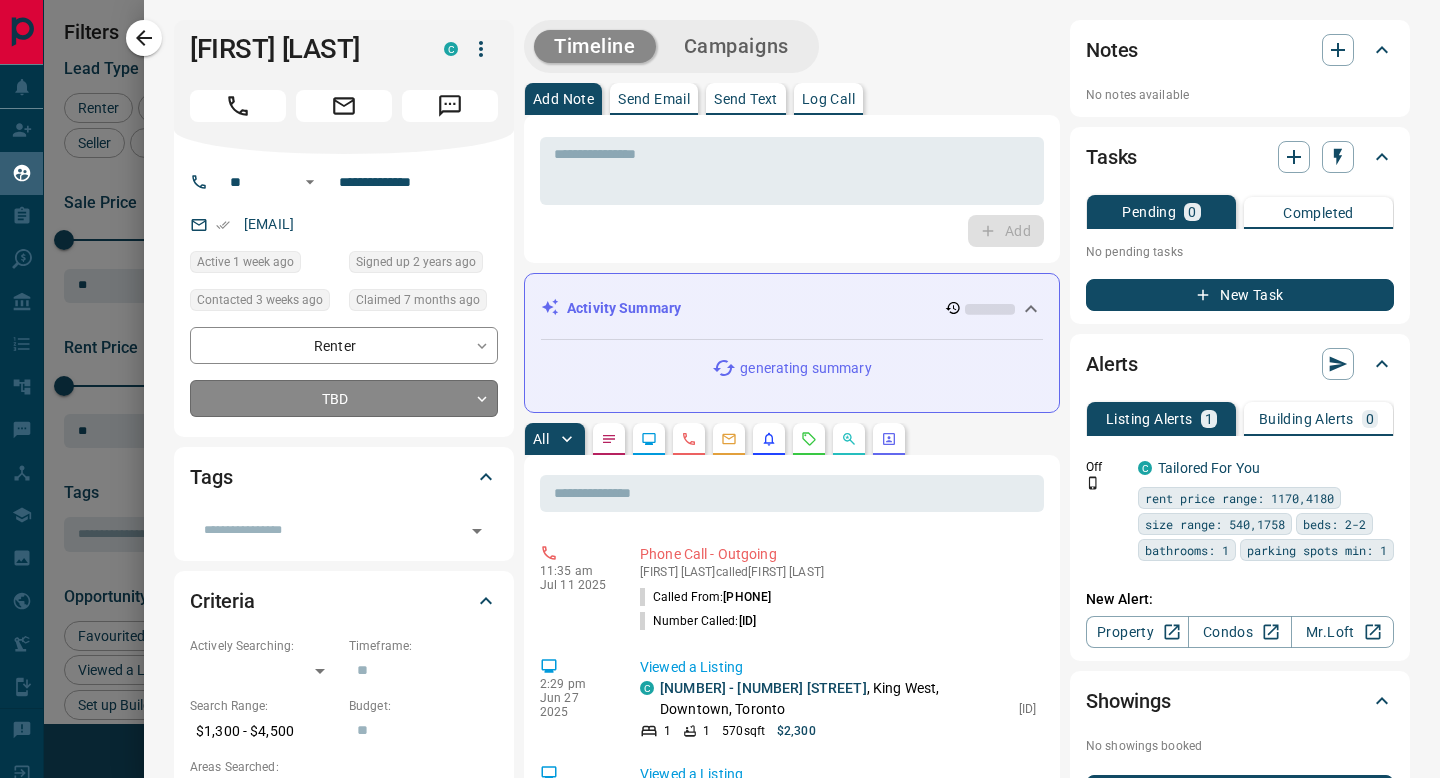 click on "Lead Transfers Claim Leads My Leads Tasks Opportunities Deals Campaigns Automations Messages Broker Bay Training Media Services Agent Resources Precon Worksheet Mobile Apps Disclosure Logout My Leads Filters 1 Manage Tabs New Lead All 4900 TBD 435 Do Not Contact - Not Responsive 3395 Bogus 361 Just Browsing 475 Criteria Obtained 2 Future Follow Up 9 Warm 3 HOT 2 Taken on Showings 6 Submitted Offer - Client 212 Name Details Last Active Claimed Date Status Tags Jillian Nelligan Renter C $0 - $3K Downtown, West End, +2 1 week ago Contacted in 3 hours 3 years ago Signed up 5 years ago TBD + K M Buyer C $2K - $2K West End, Toronto 1 week ago Contacted in 3 hours 1 week ago Signed up 1 week ago TBD + Matt Bissonnette Buyer C $0 - $1000M Downtown, East End, +1 1 week ago Contacted in 3 hours Signed up 9 years ago TBD Alerts + Nikki W Buyer C $300K - $1M Downtown, Toronto 1 week ago Contacted in 3 hours 9 months ago Signed up 7 years ago TBD Alerts + Chelsi Mackie Buyer C $2K - $3K West End, Toronto 1 week ago TBD +" at bounding box center (720, 376) 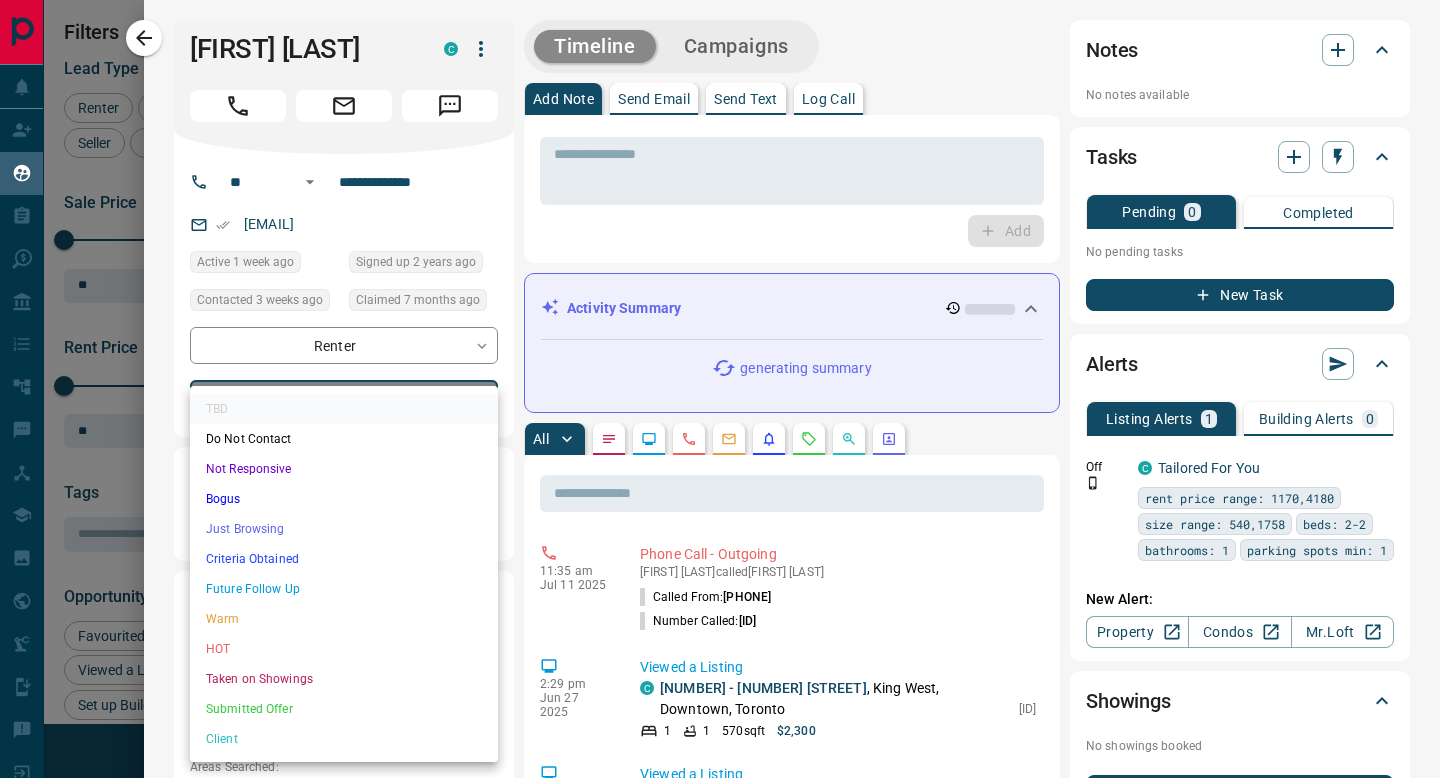 click on "Bogus" at bounding box center [344, 499] 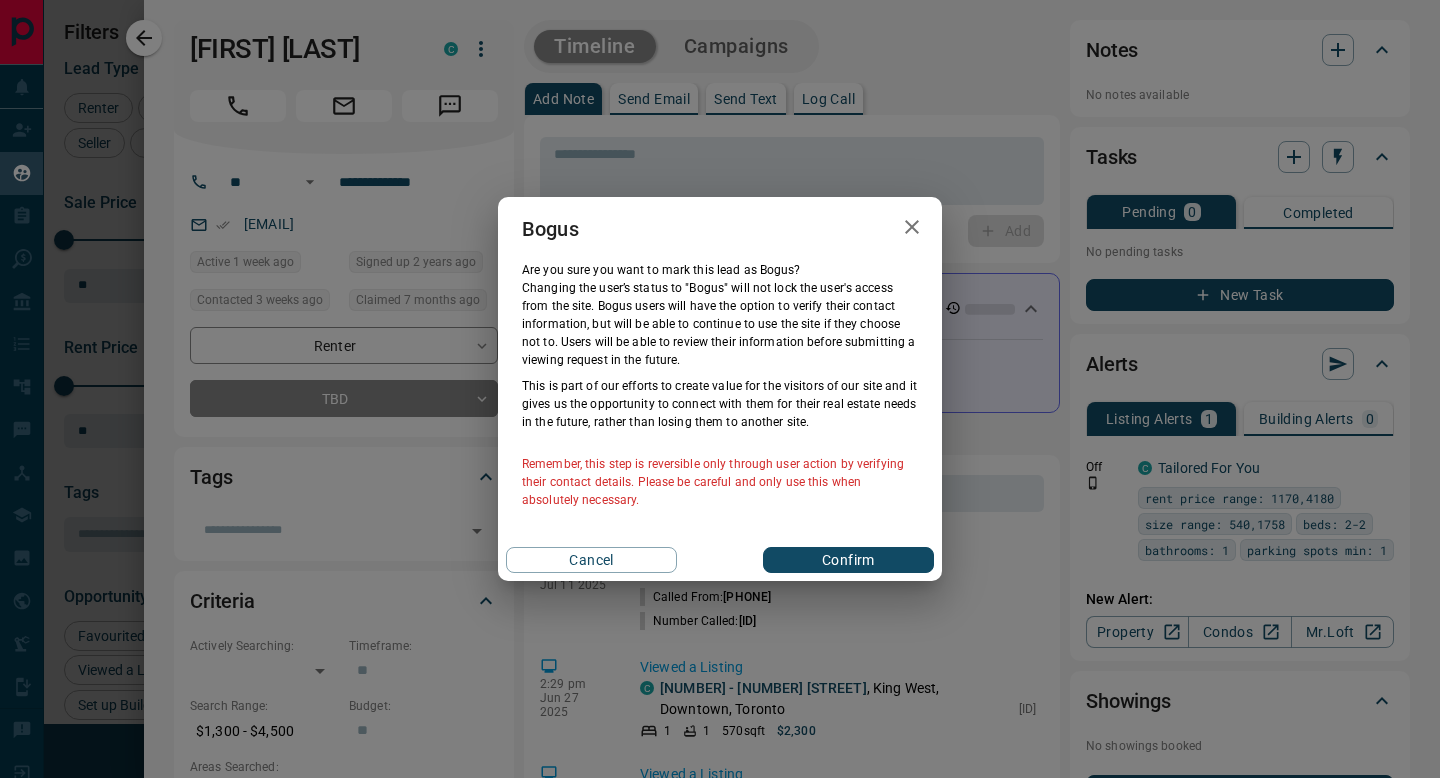 click on "Confirm" at bounding box center (848, 560) 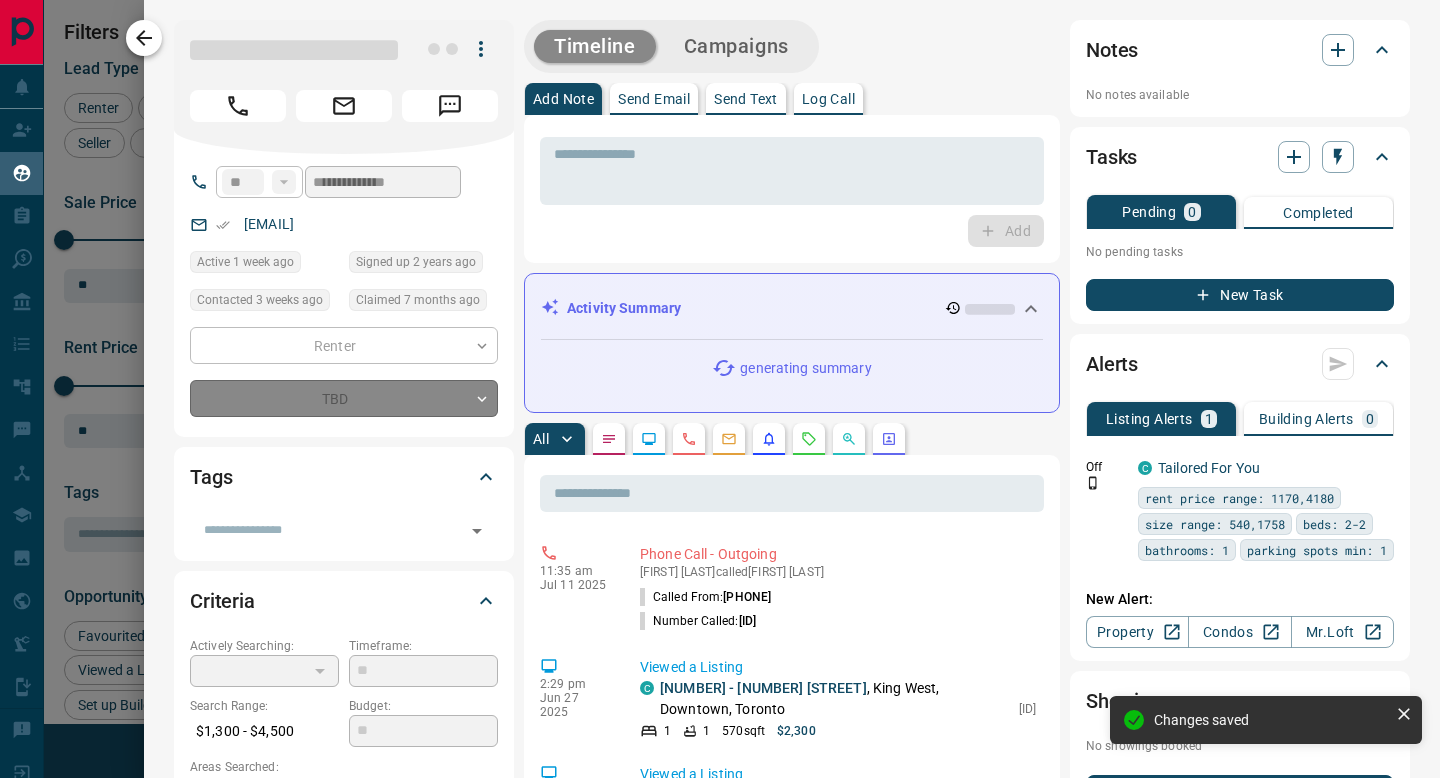 type on "**********" 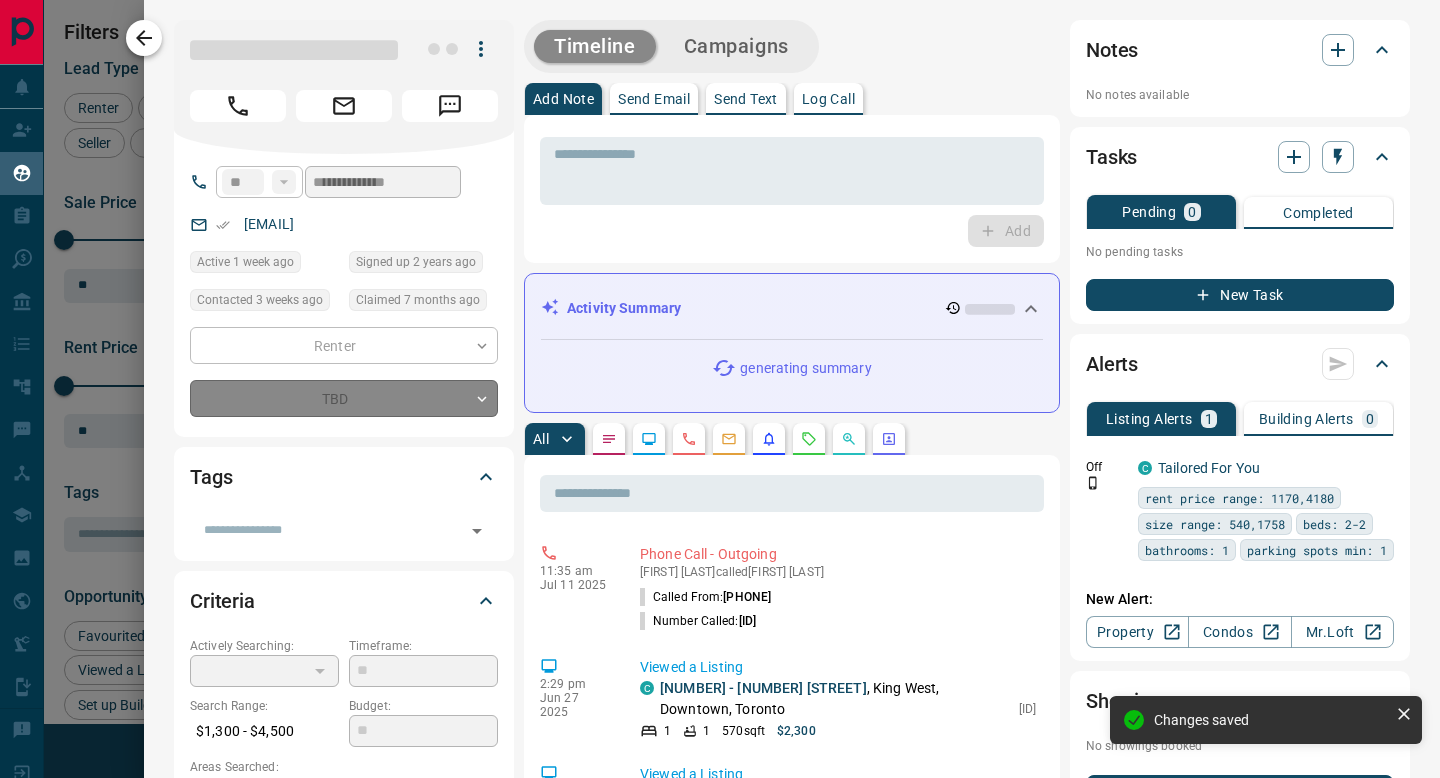 type on "*" 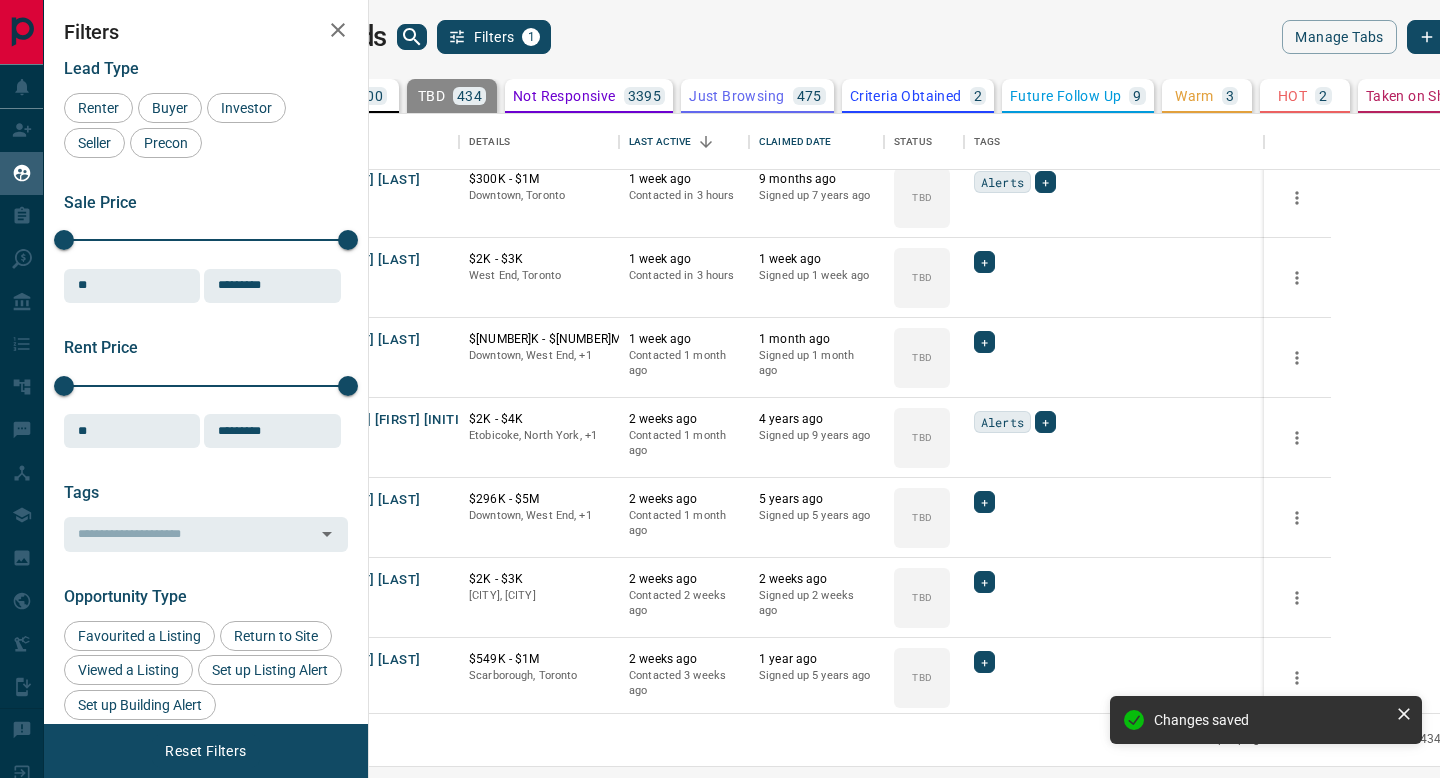 scroll, scrollTop: 6261, scrollLeft: 0, axis: vertical 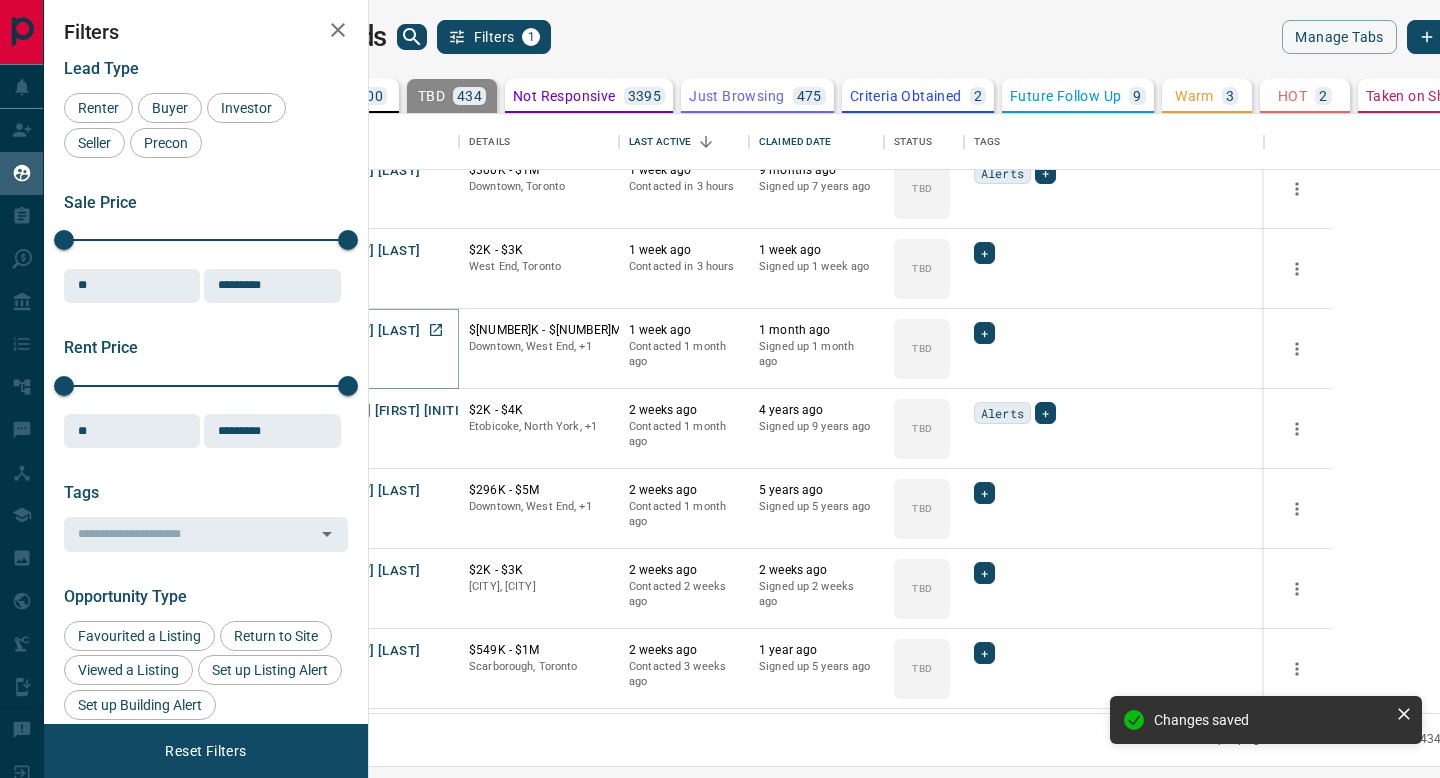 click on "[FIRST] [LAST]" at bounding box center (374, 331) 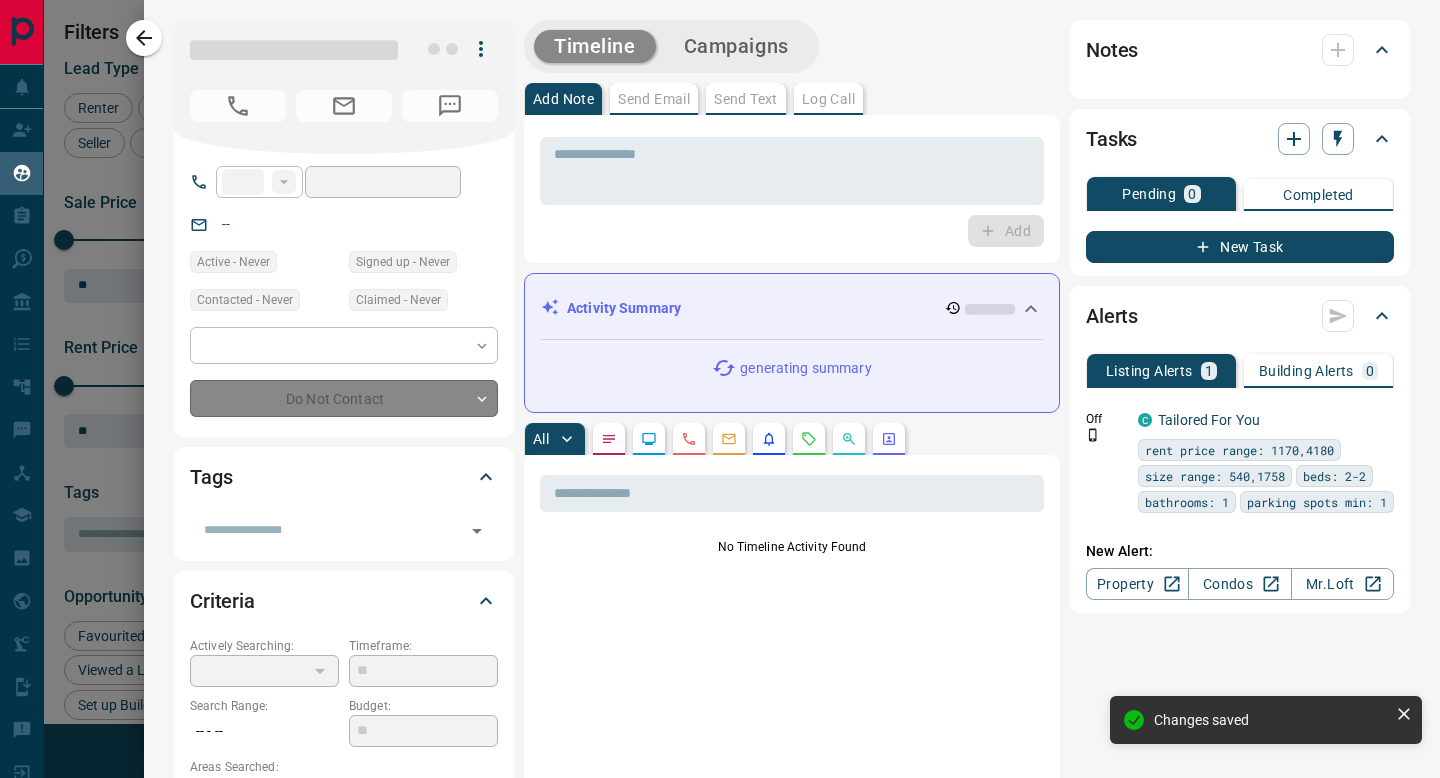 type on "**" 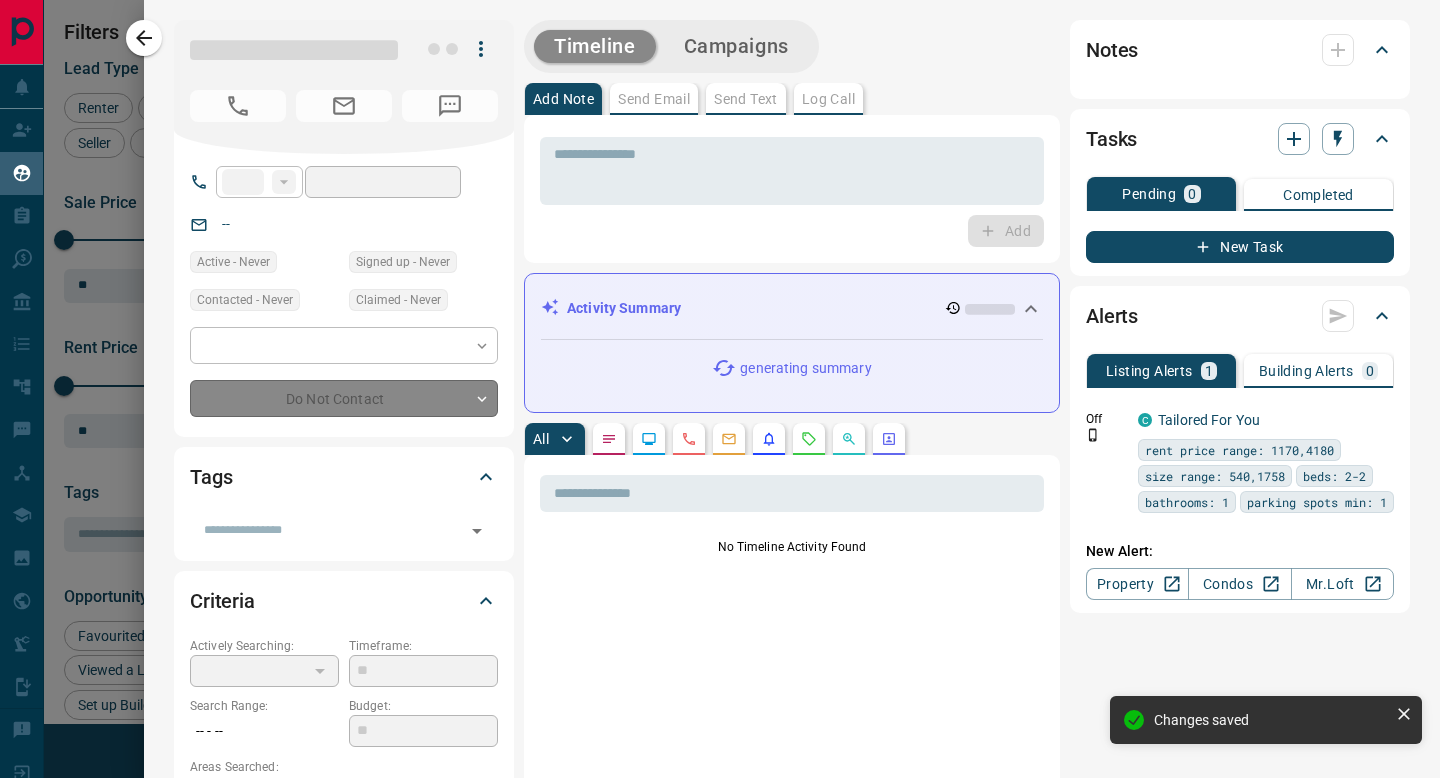 type on "**********" 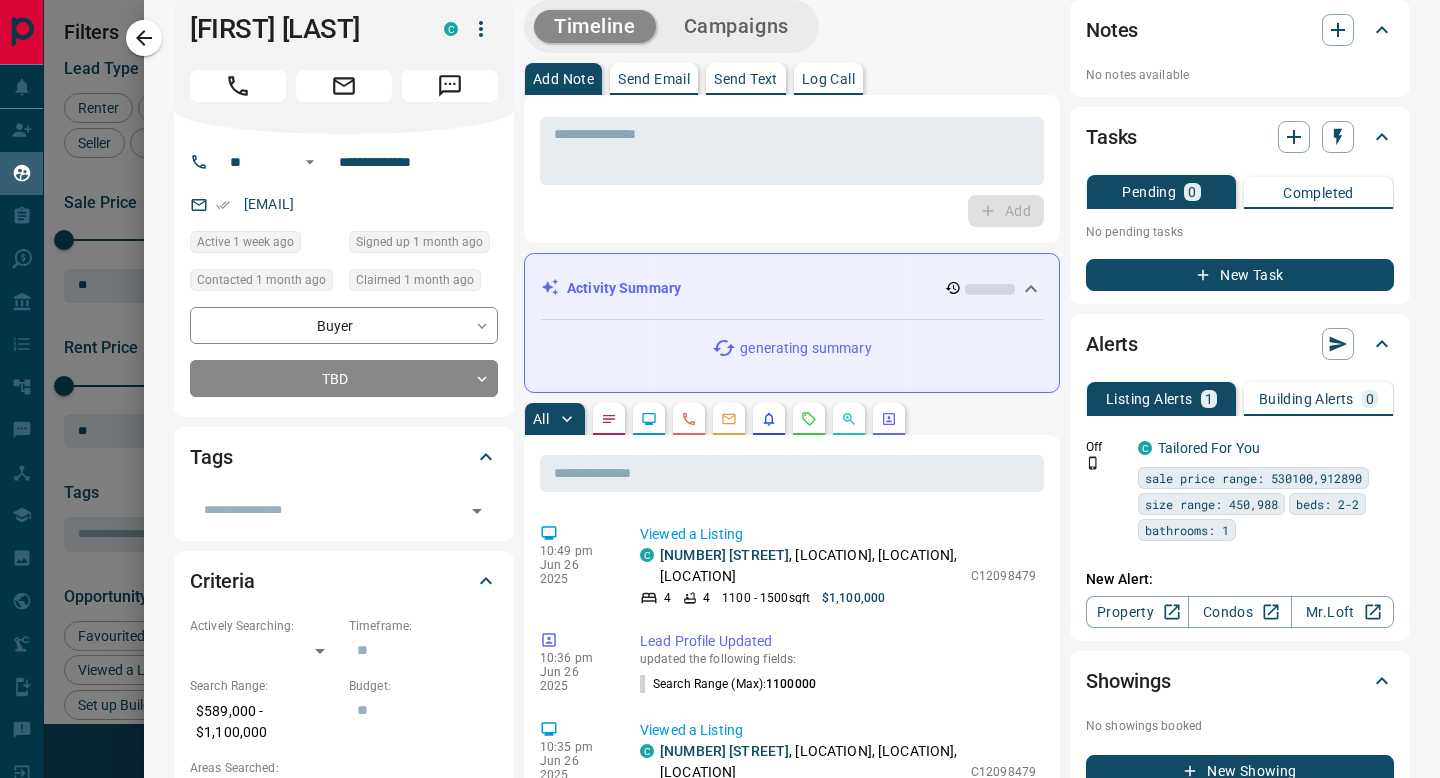 scroll, scrollTop: 0, scrollLeft: 0, axis: both 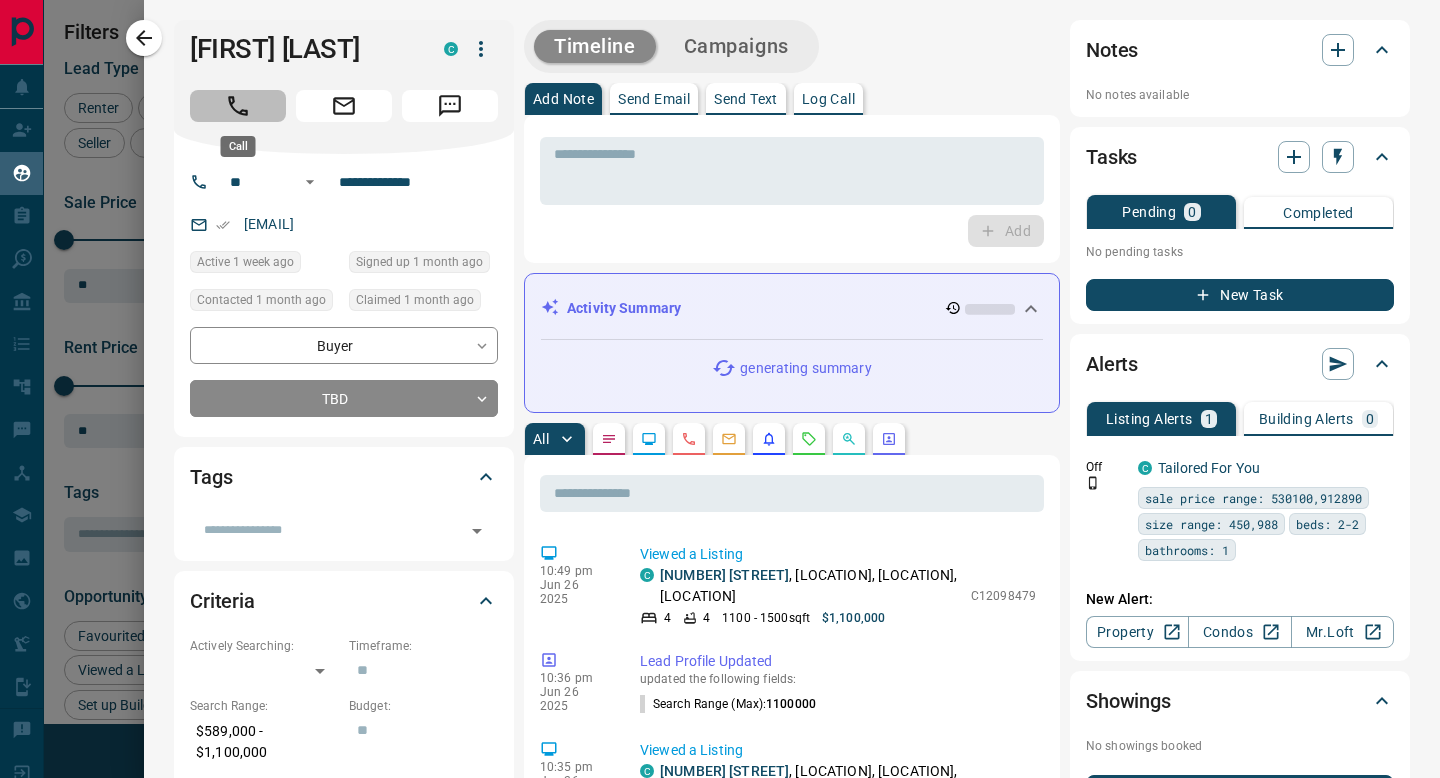 click 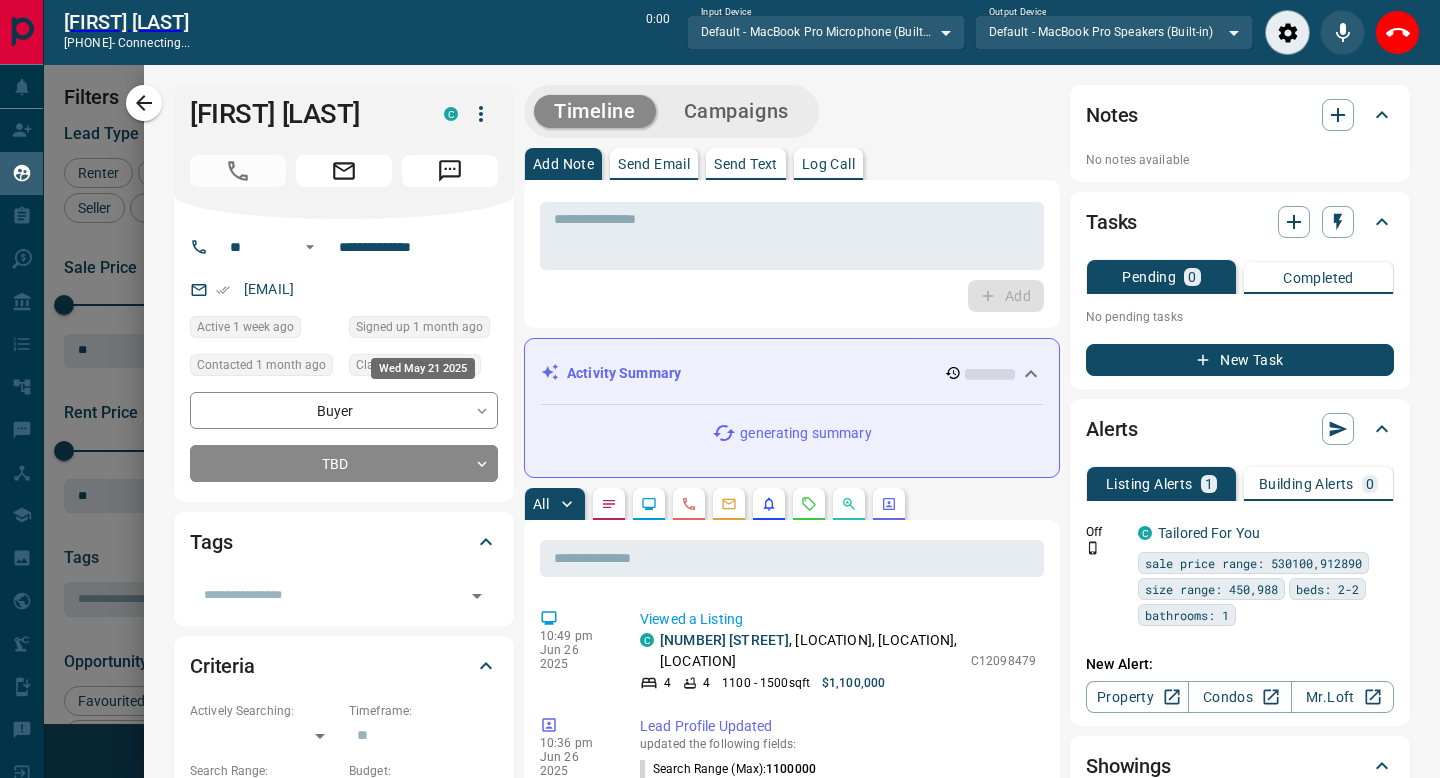 scroll, scrollTop: 537, scrollLeft: 1062, axis: both 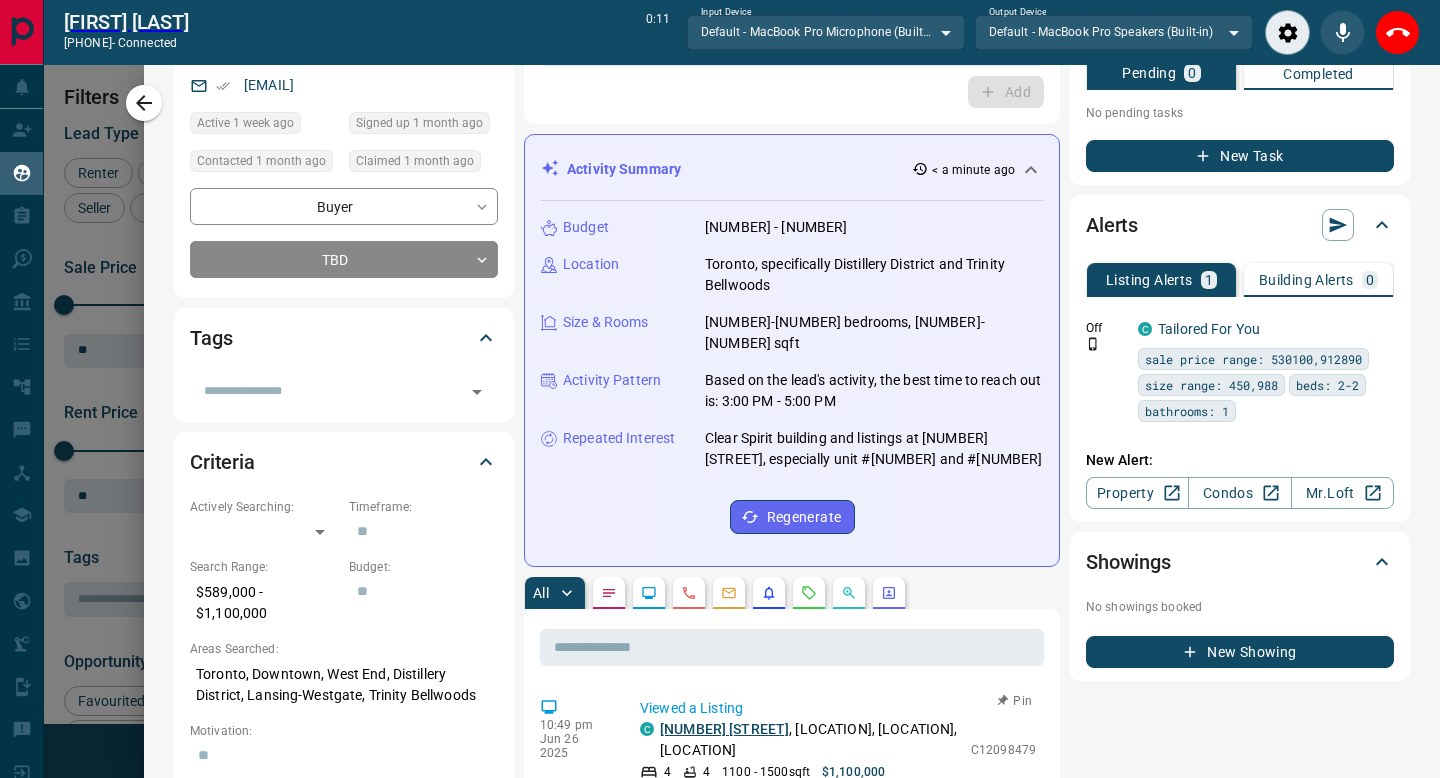 click on "[NUMBER] [STREET]" at bounding box center [724, 729] 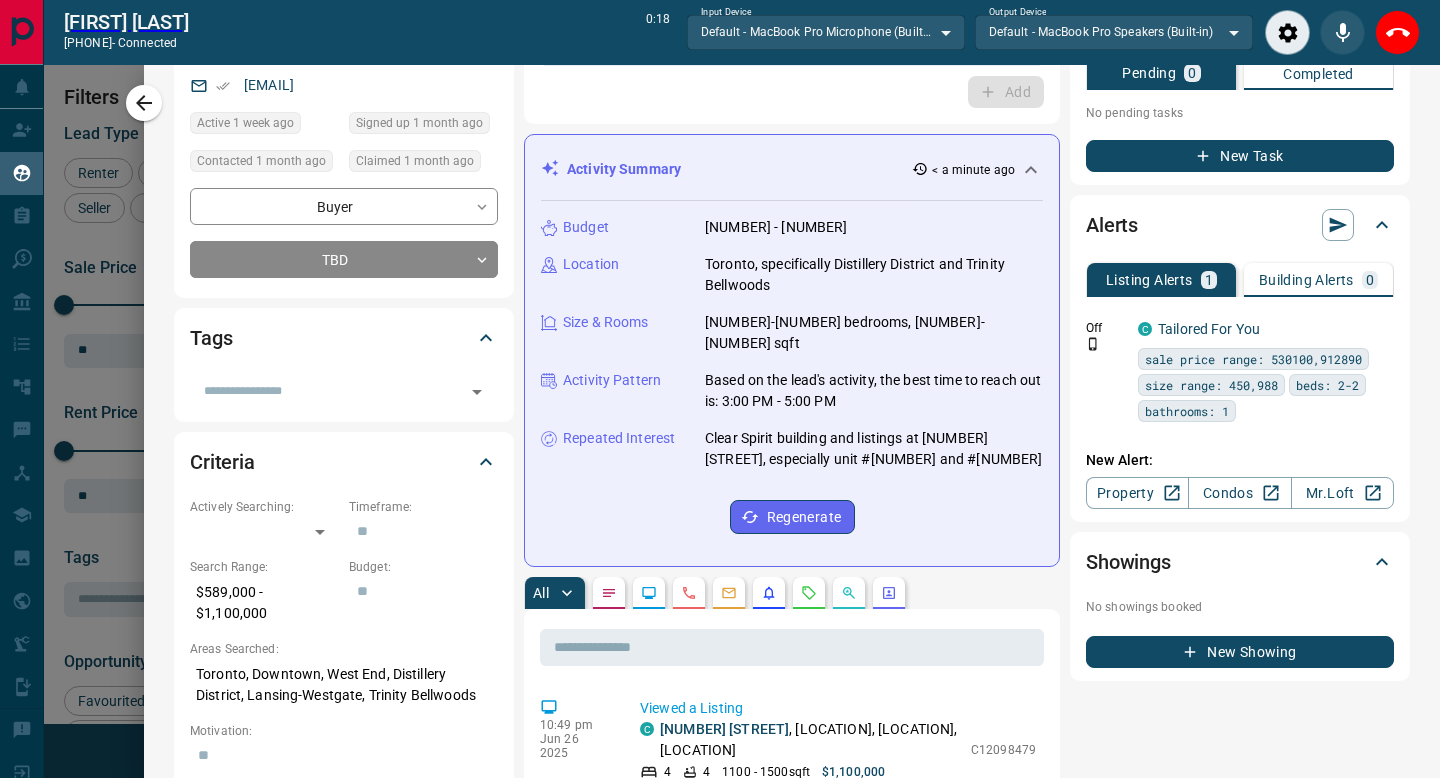 click on "**********" at bounding box center [792, 1096] 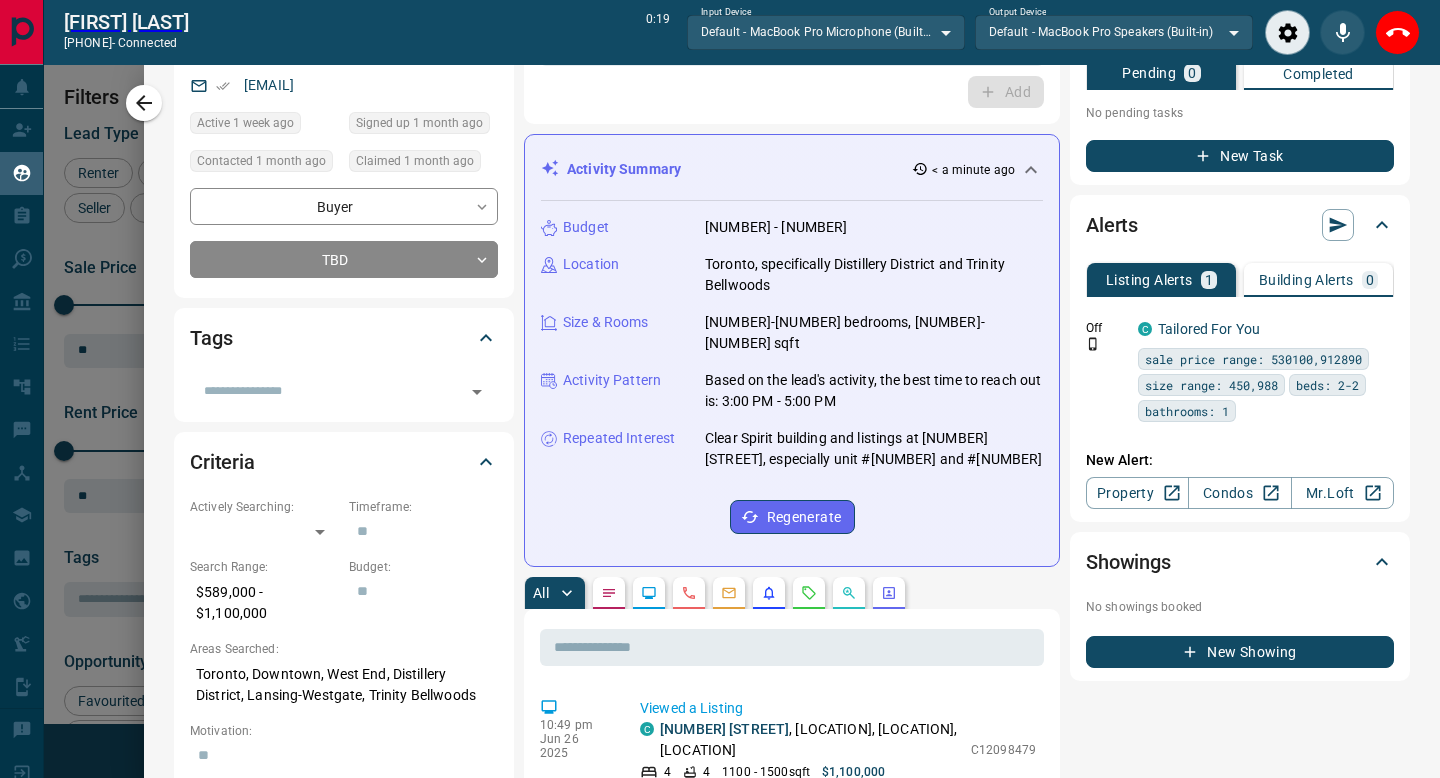 scroll, scrollTop: 0, scrollLeft: 0, axis: both 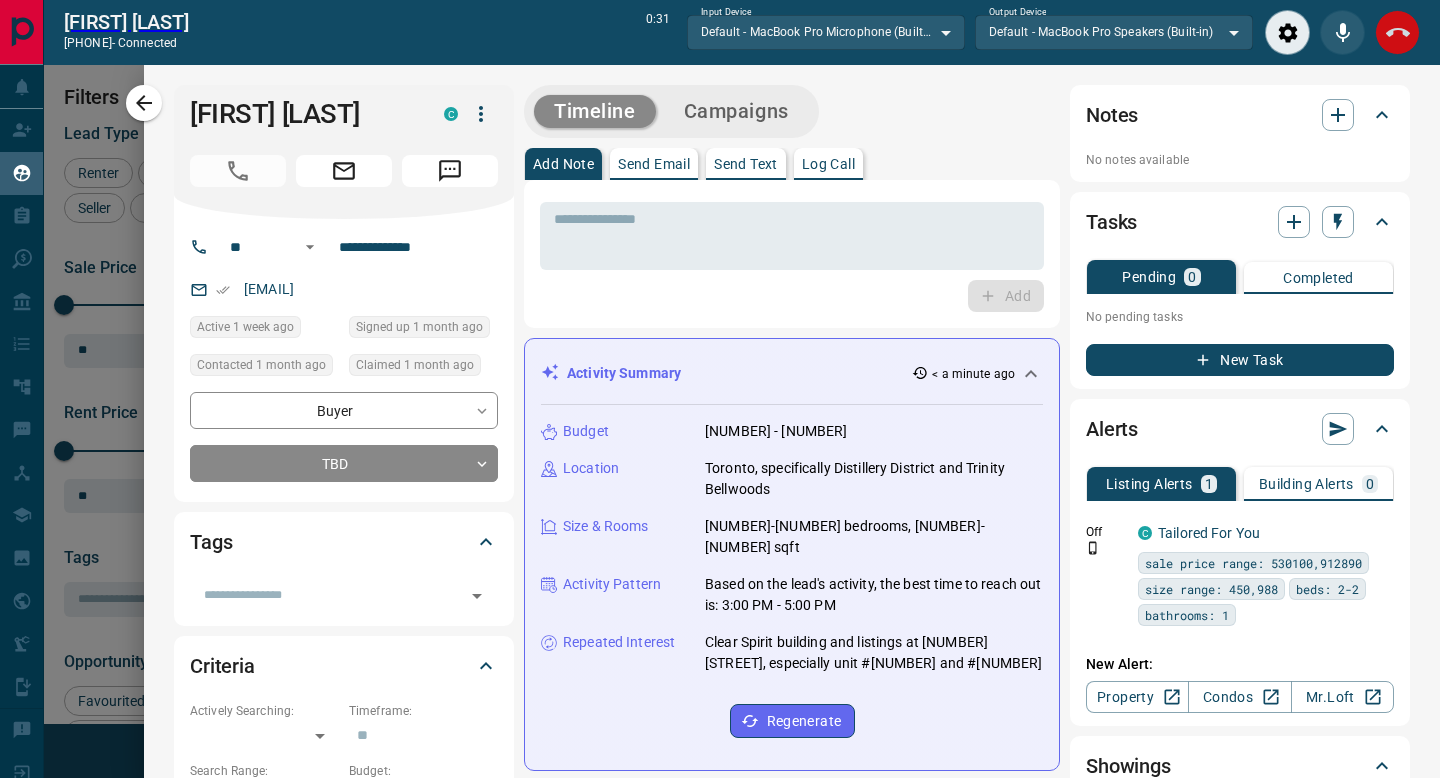 click 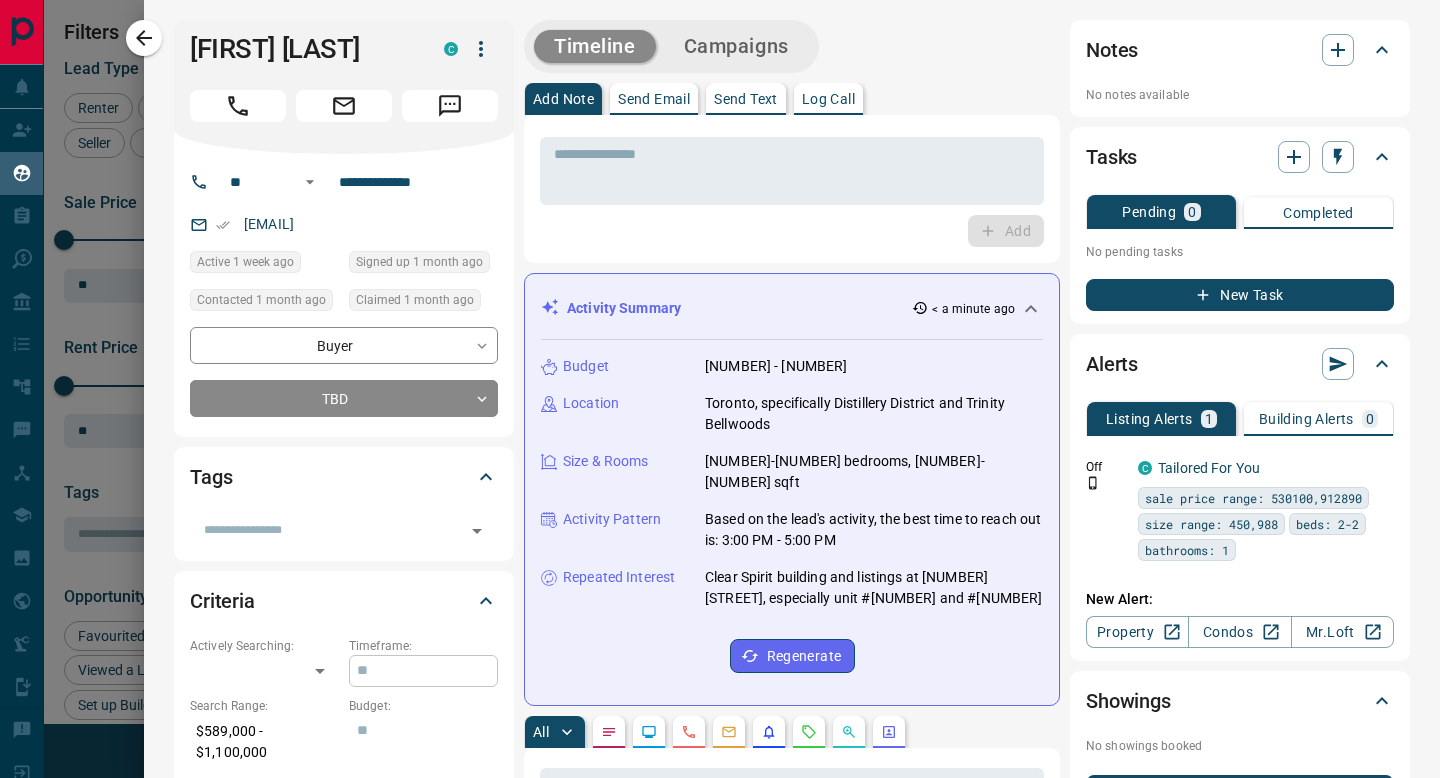 scroll, scrollTop: 1, scrollLeft: 1, axis: both 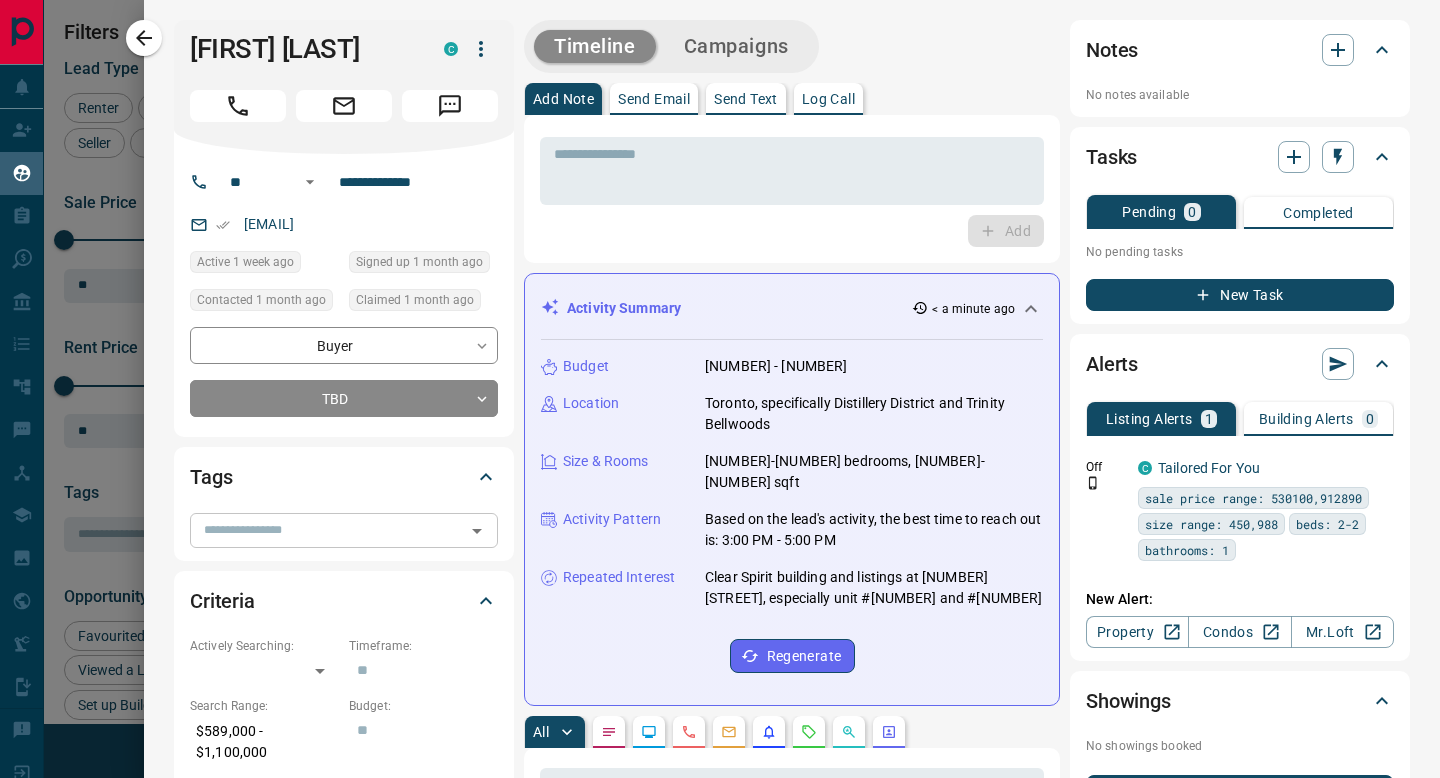 click at bounding box center [327, 530] 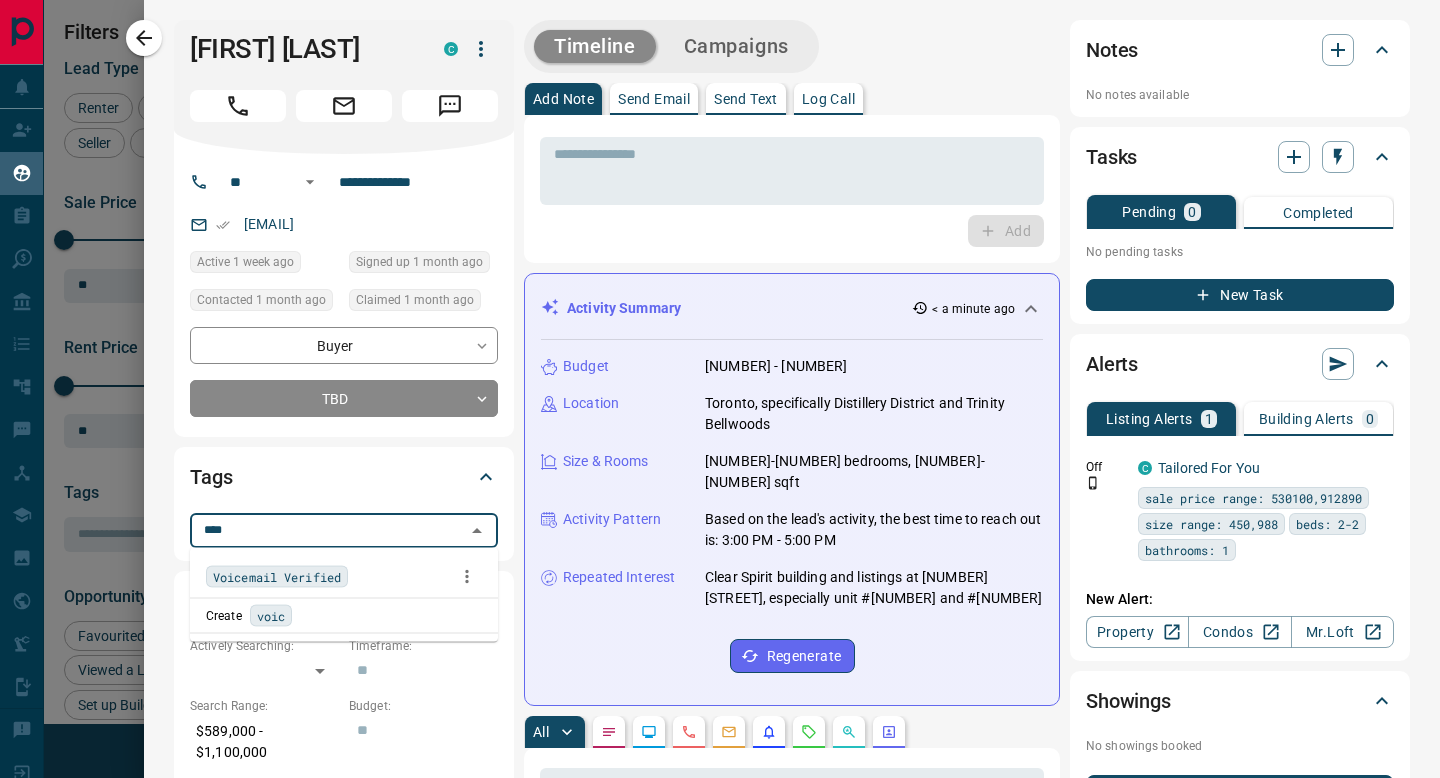 type on "*****" 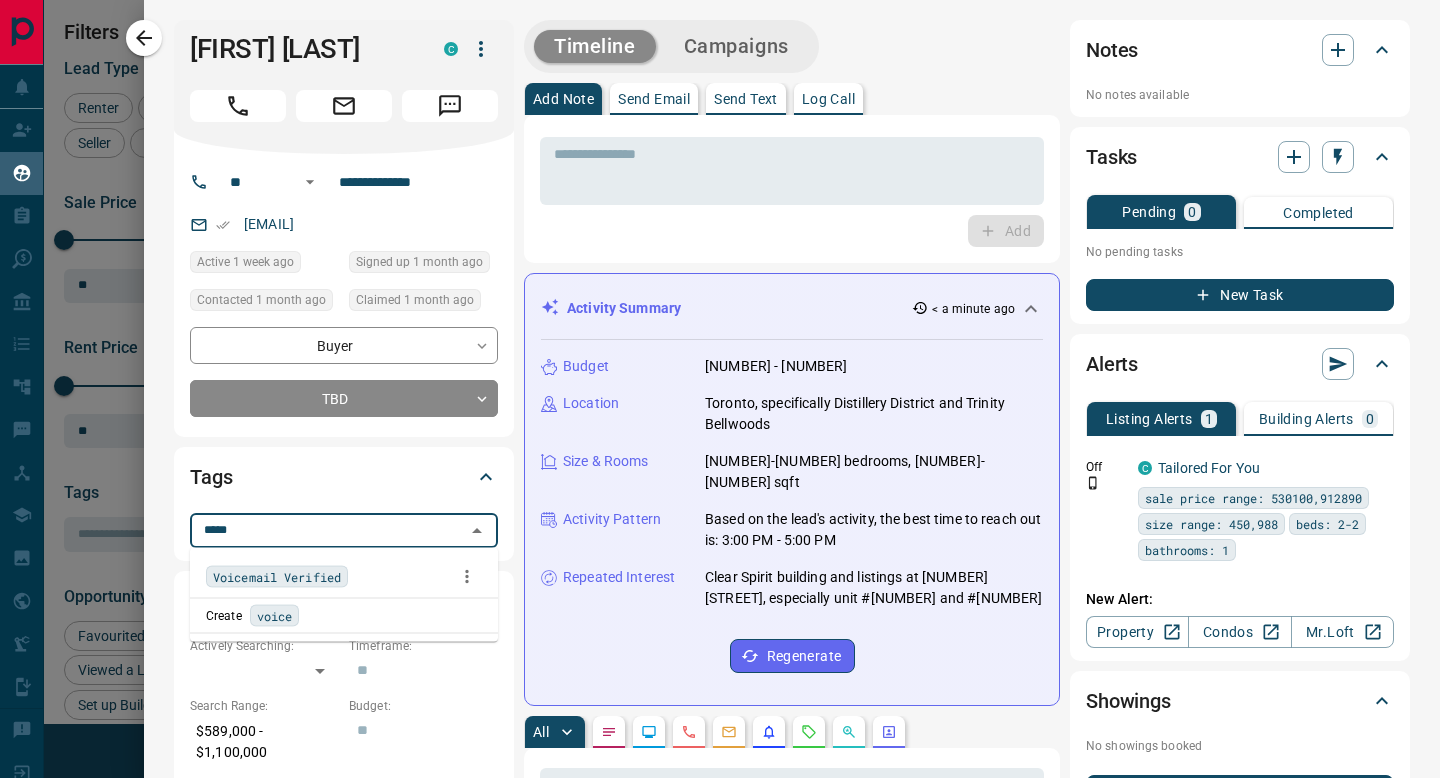 click on "Voicemail Verified" at bounding box center [277, 577] 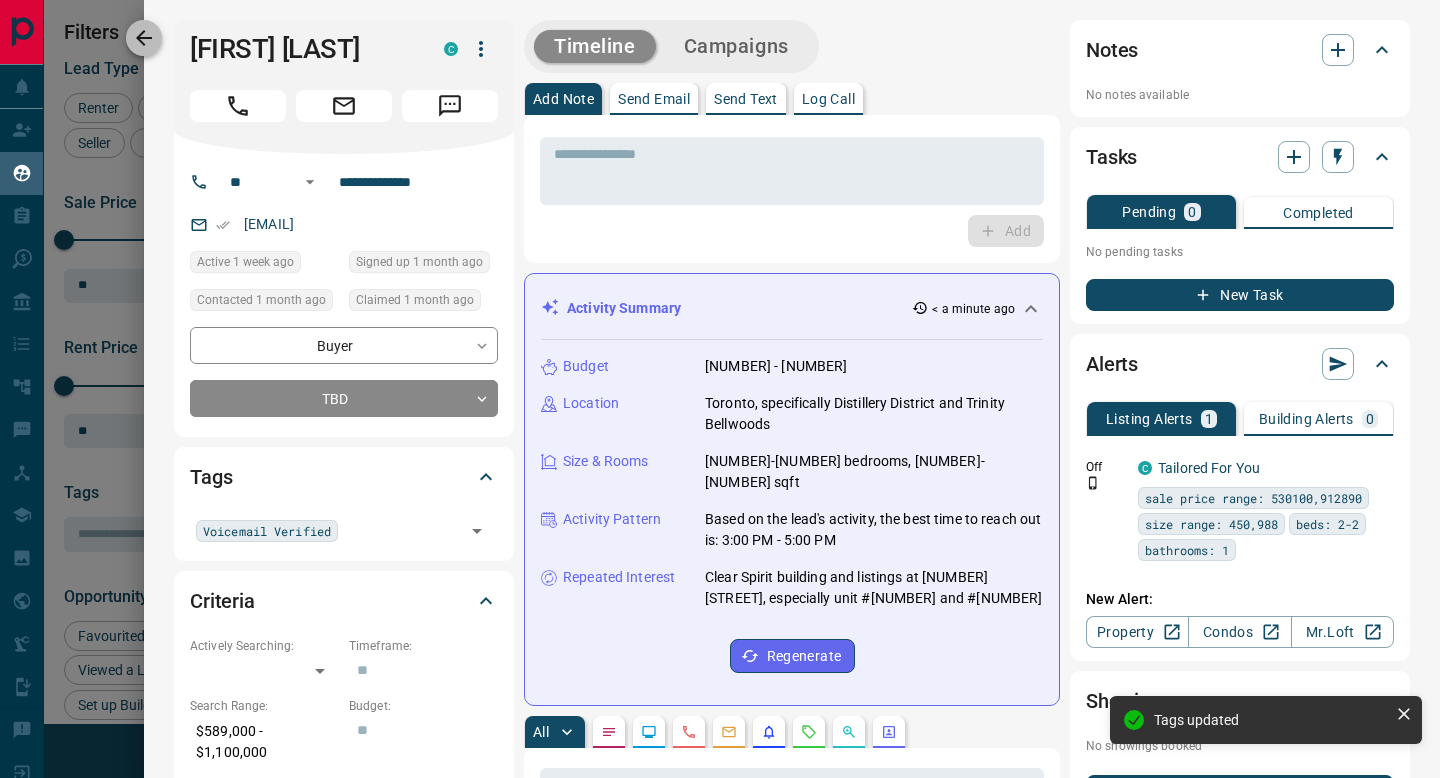 click 